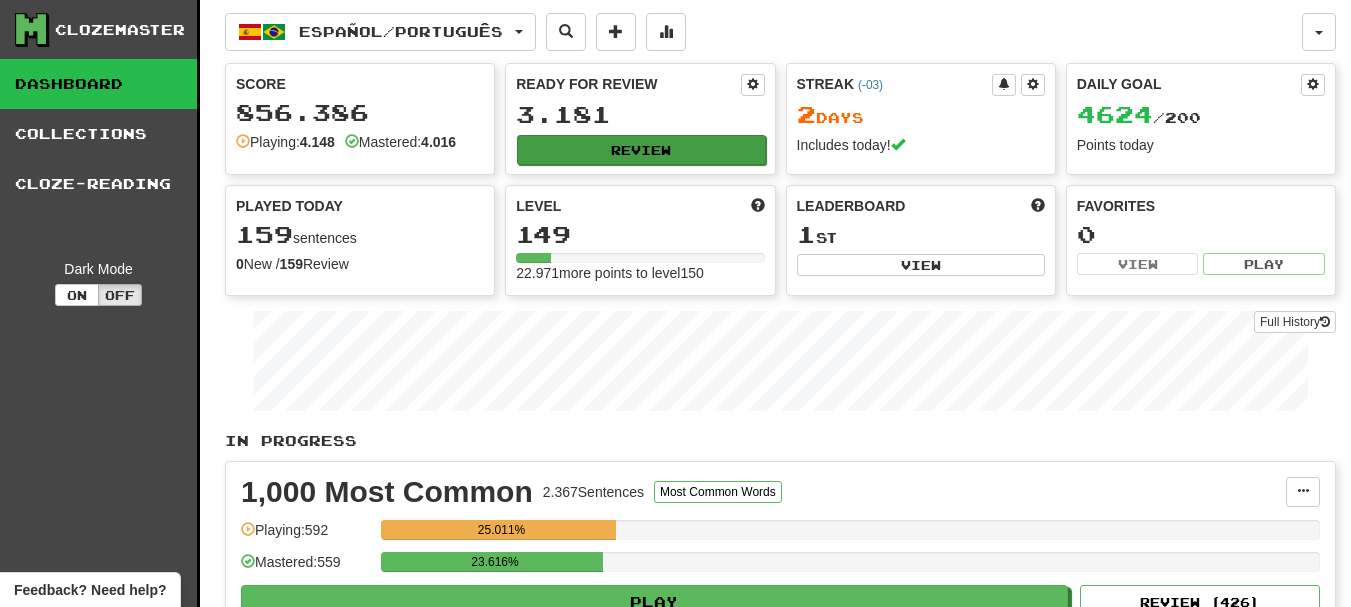 scroll, scrollTop: 0, scrollLeft: 0, axis: both 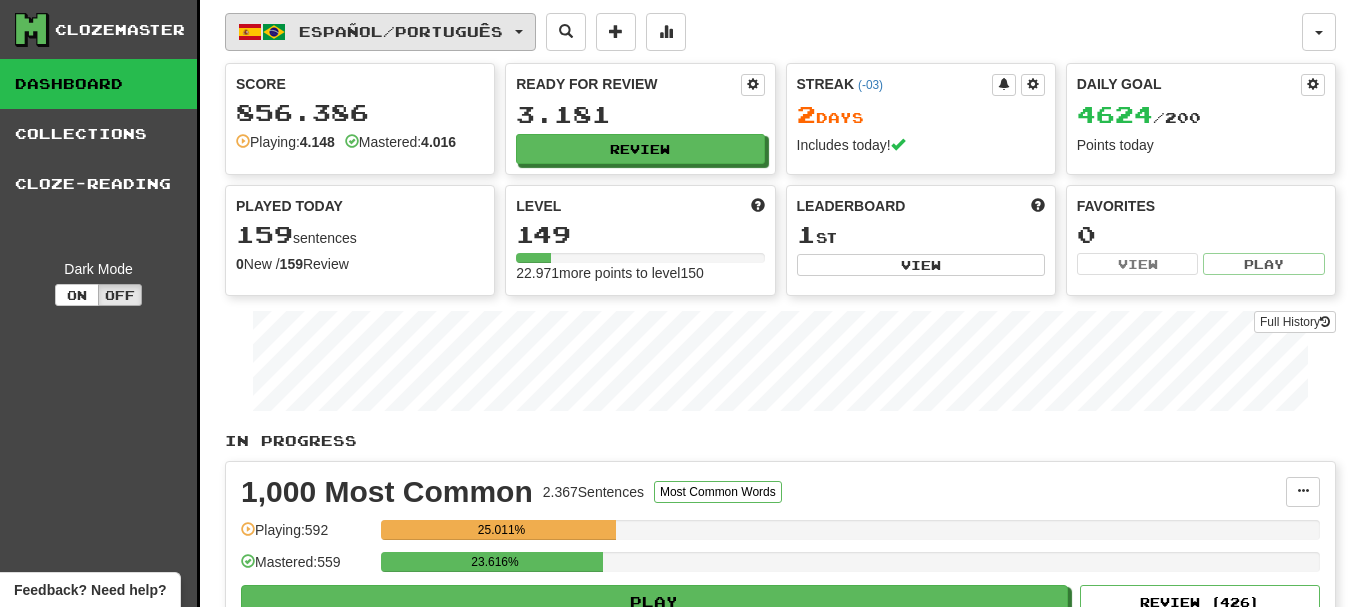 click on "Español  /  Português" at bounding box center [380, 32] 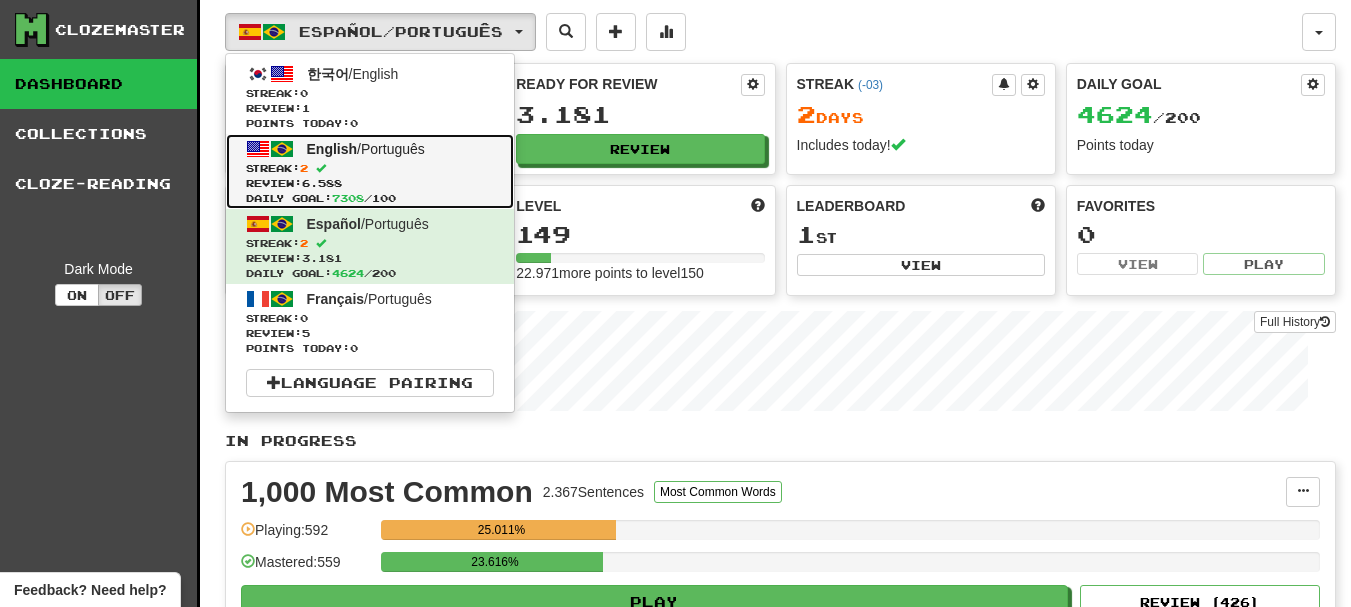 click on "Review:  6.588" at bounding box center (370, 183) 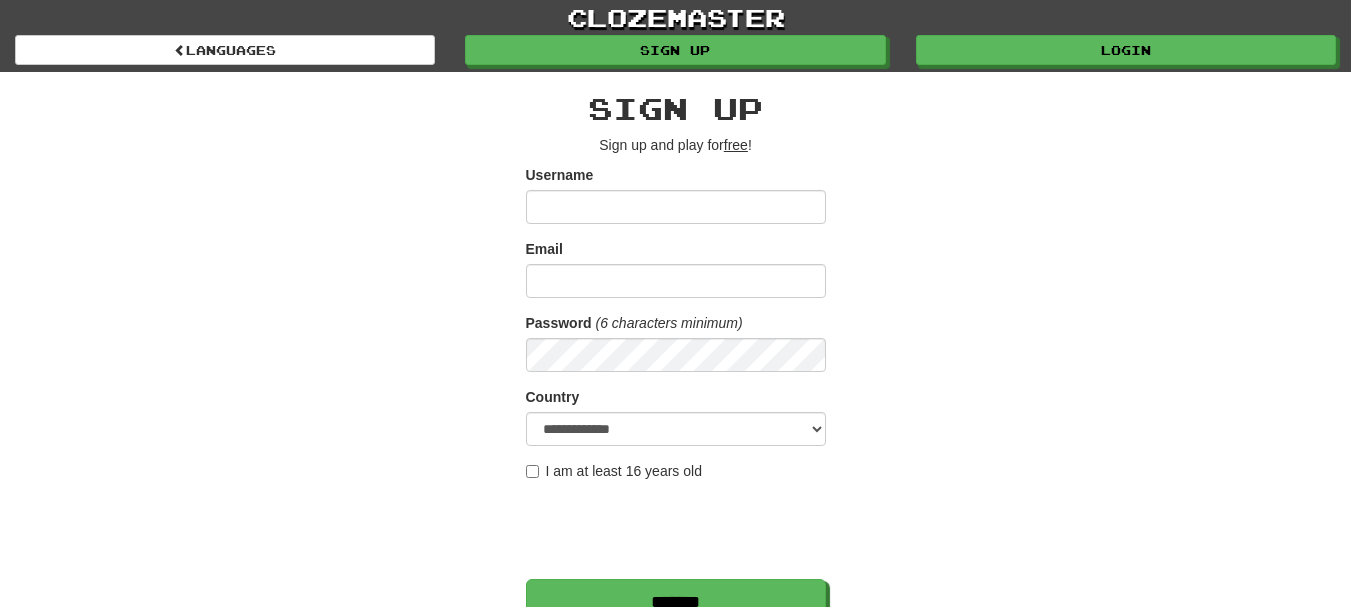 scroll, scrollTop: 0, scrollLeft: 0, axis: both 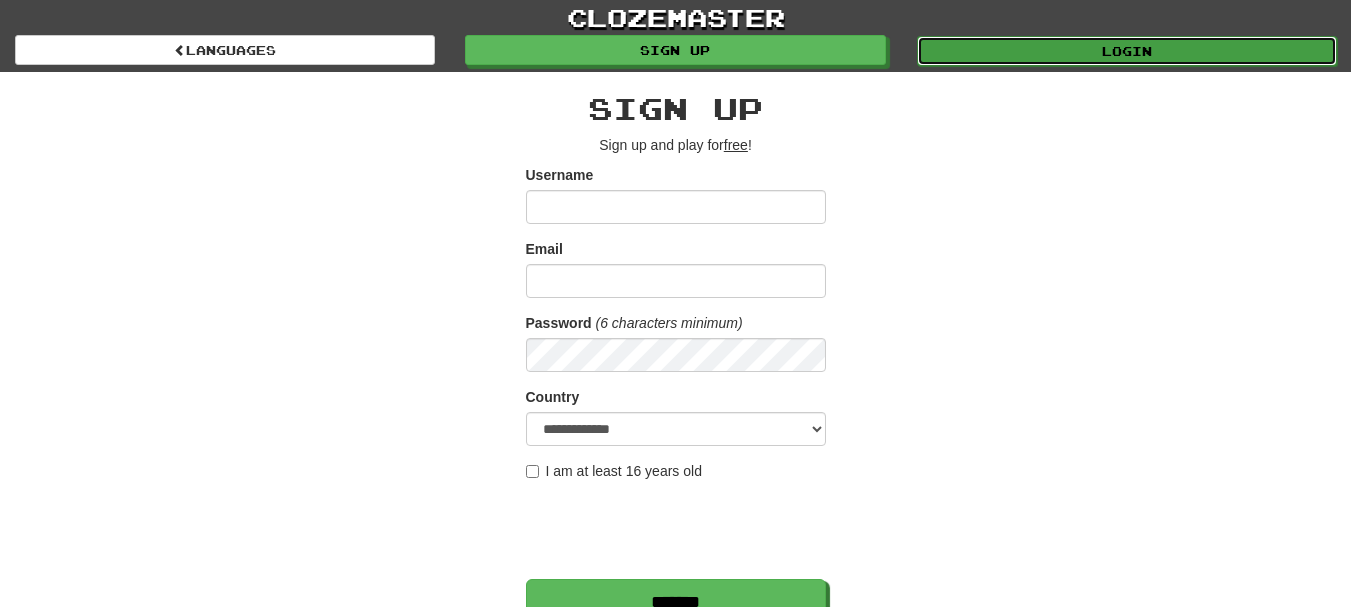 click on "Login" at bounding box center [1127, 51] 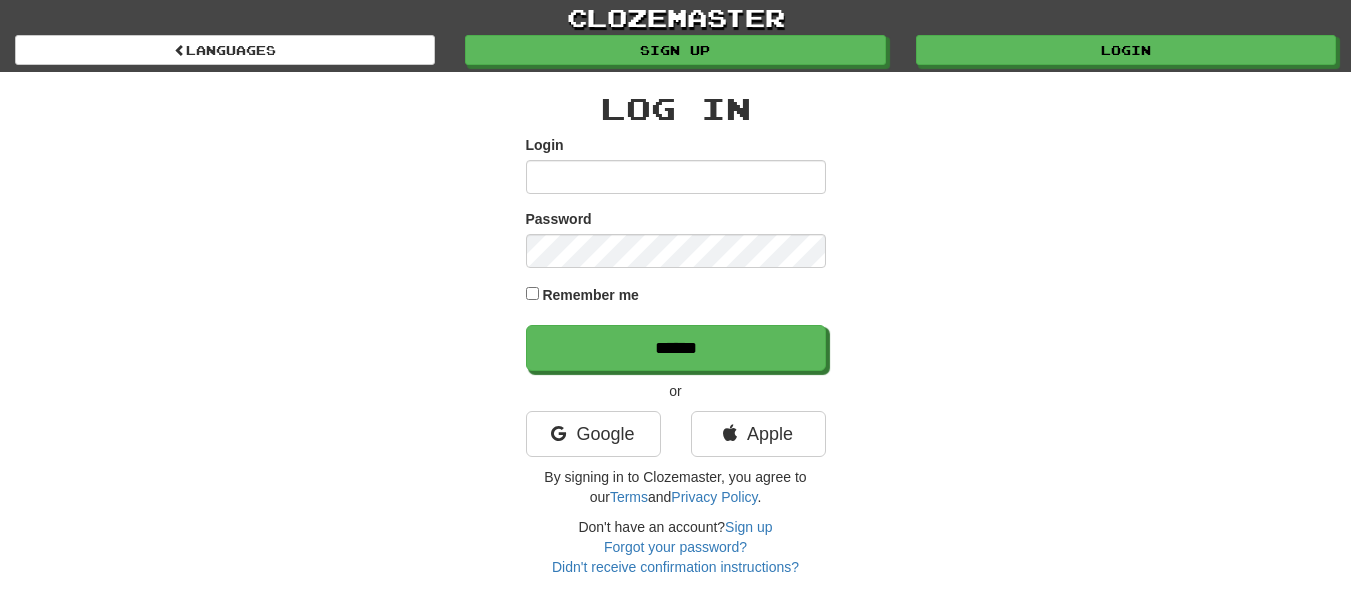 scroll, scrollTop: 0, scrollLeft: 0, axis: both 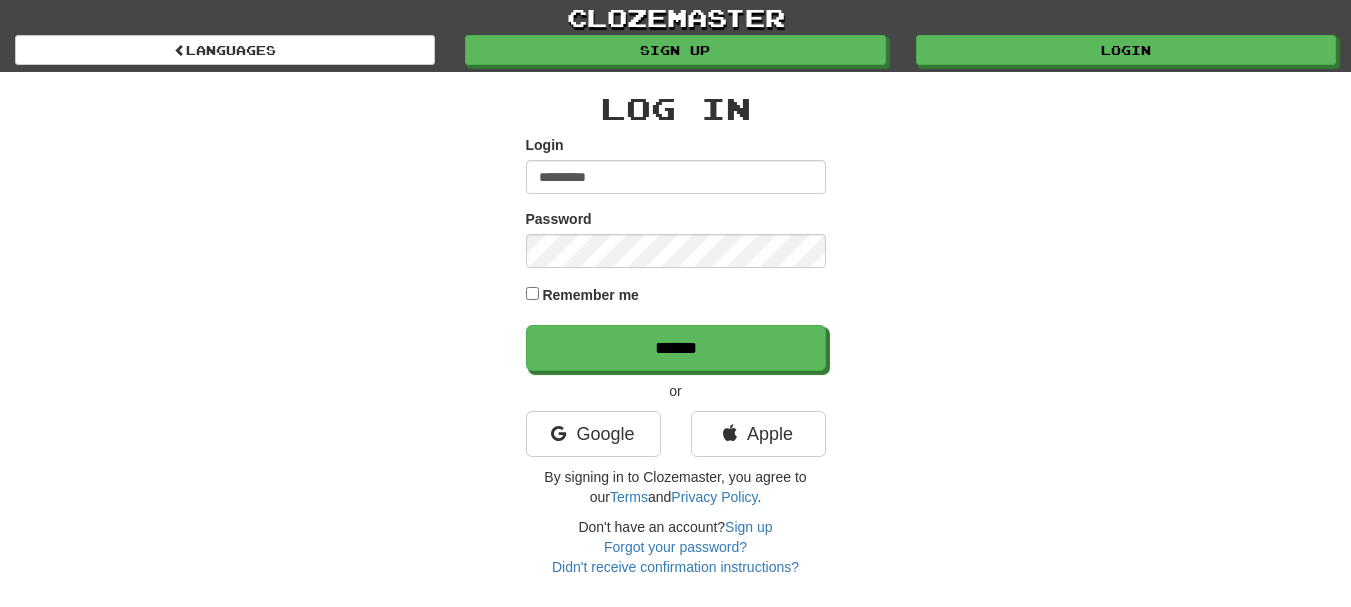 click on "*********" at bounding box center (676, 177) 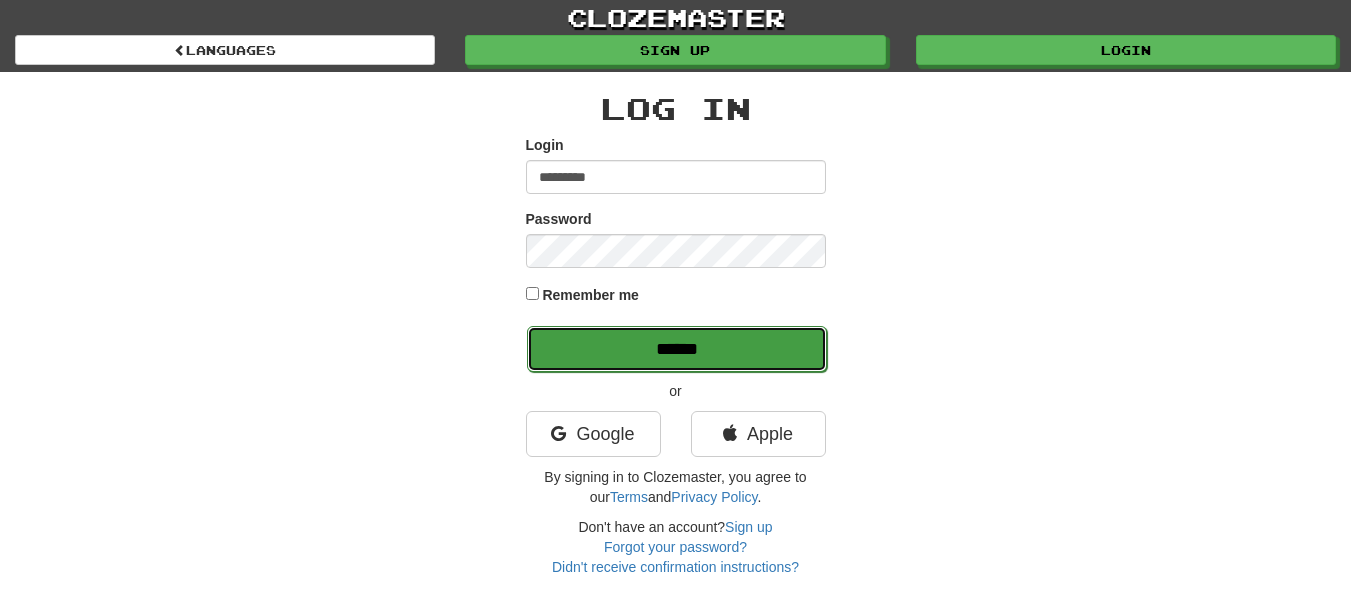 click on "******" at bounding box center (677, 349) 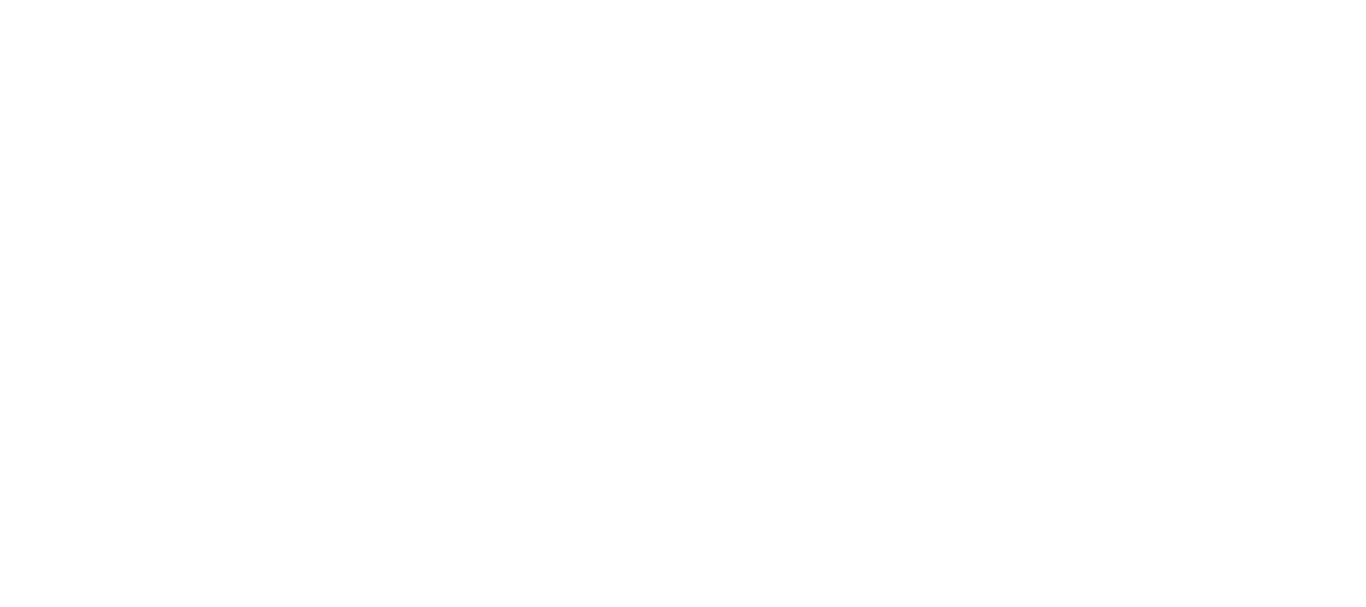 scroll, scrollTop: 0, scrollLeft: 0, axis: both 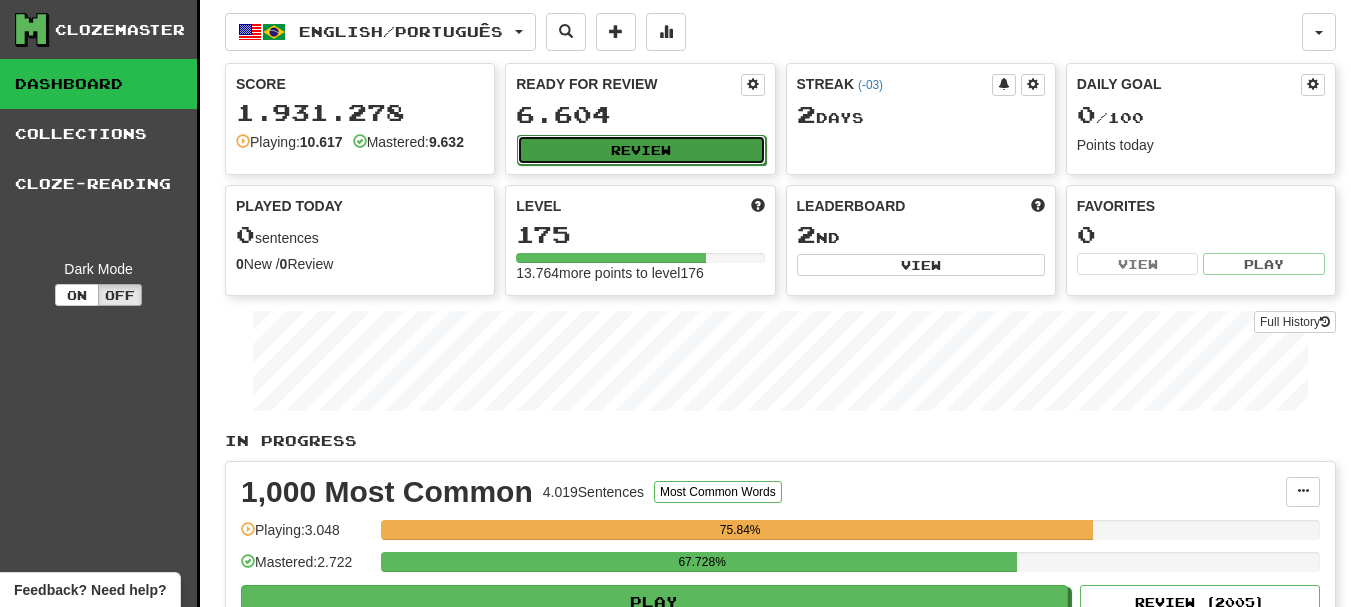 click on "Review" at bounding box center (641, 150) 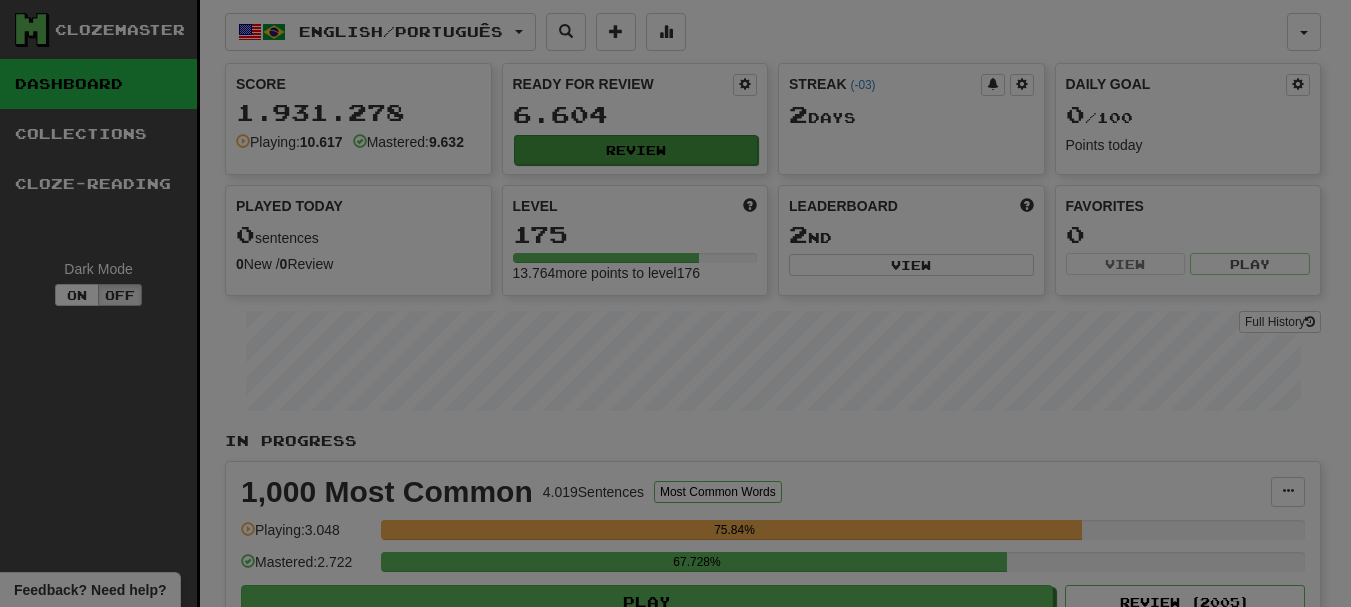 click at bounding box center [675, 303] 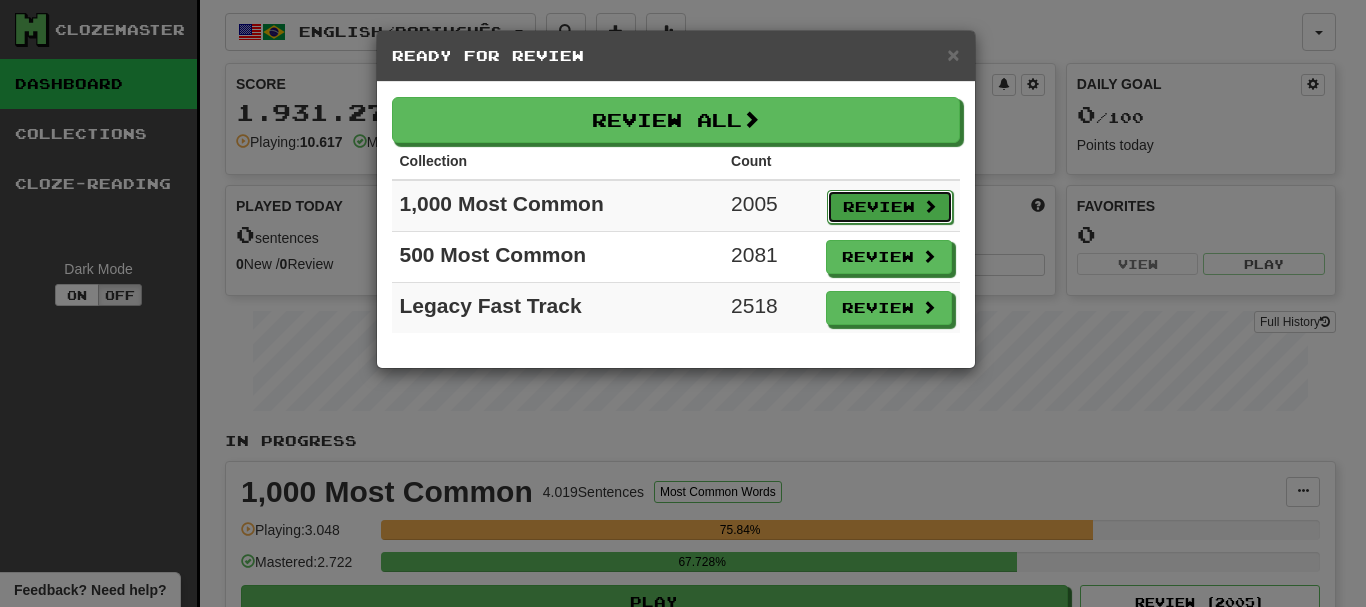 click on "Review" at bounding box center [890, 207] 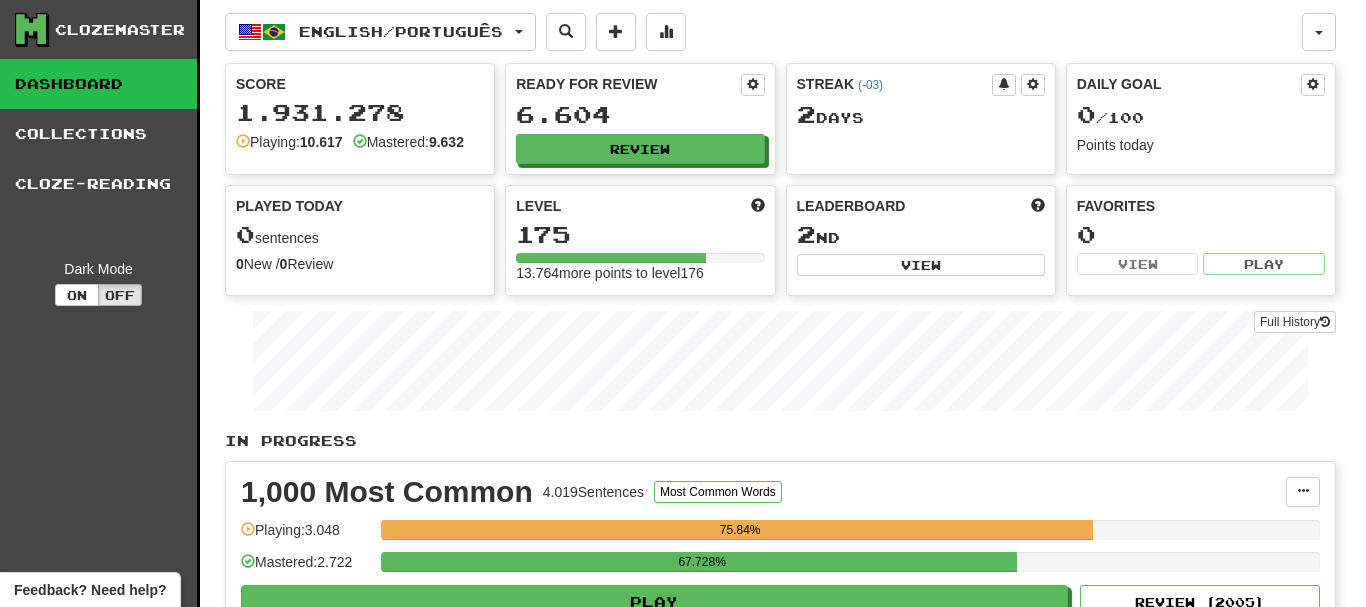 select on "**" 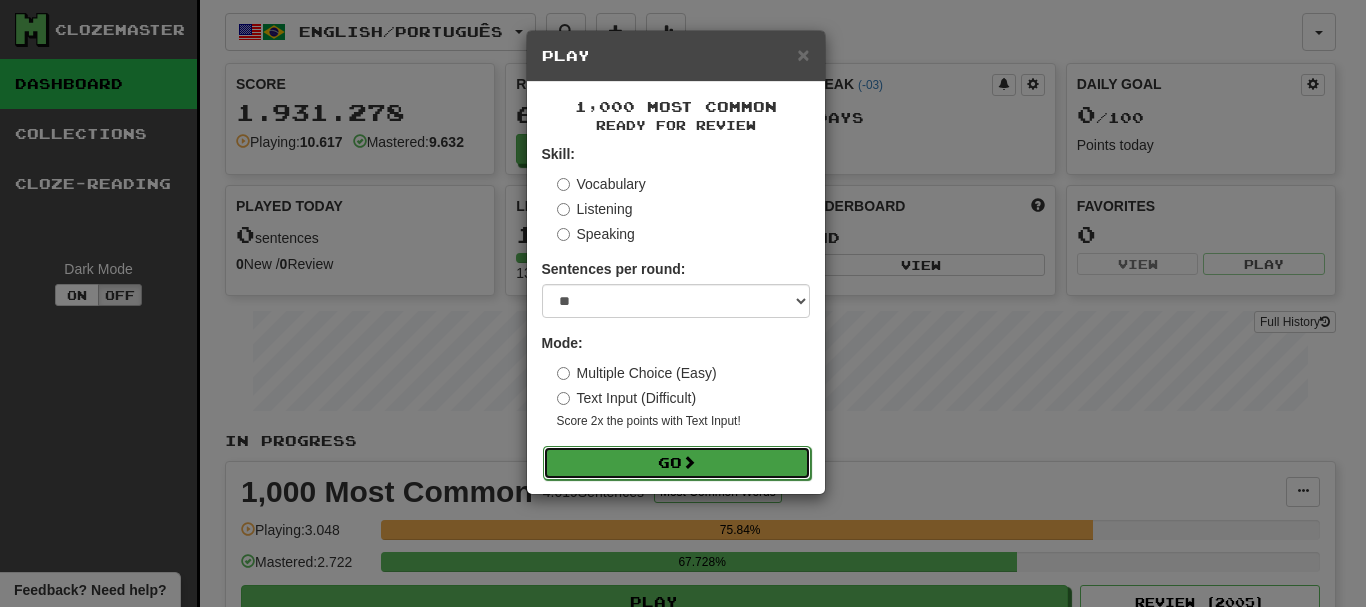 click on "Go" at bounding box center [677, 463] 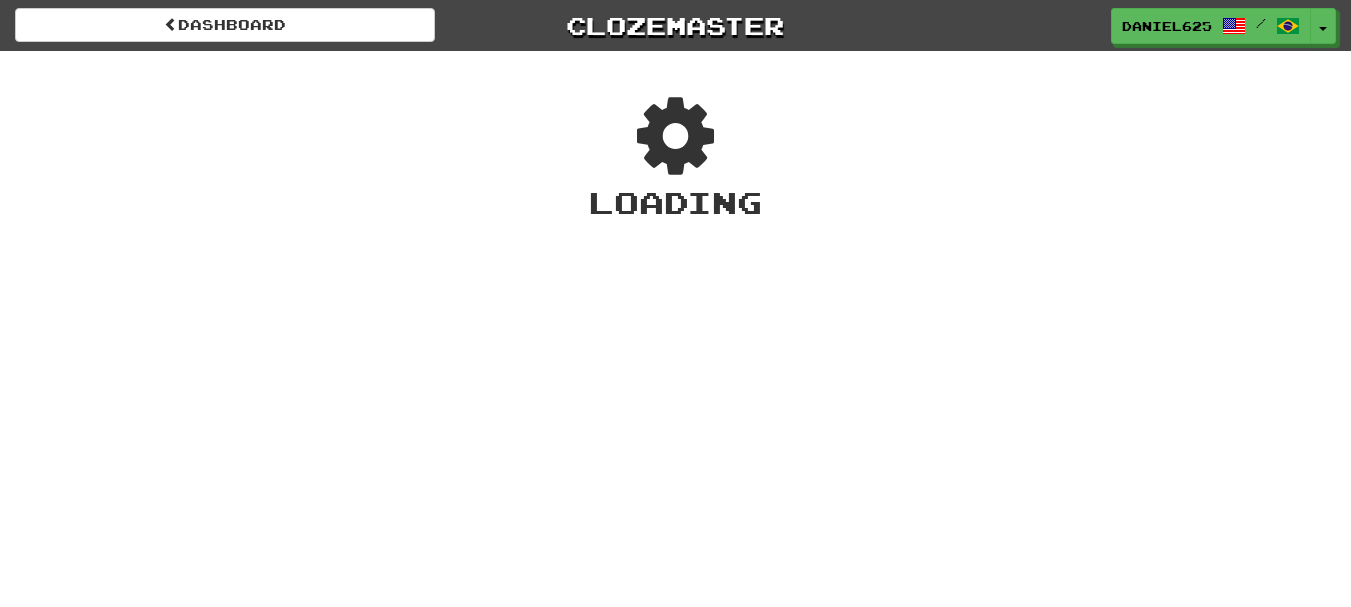scroll, scrollTop: 0, scrollLeft: 0, axis: both 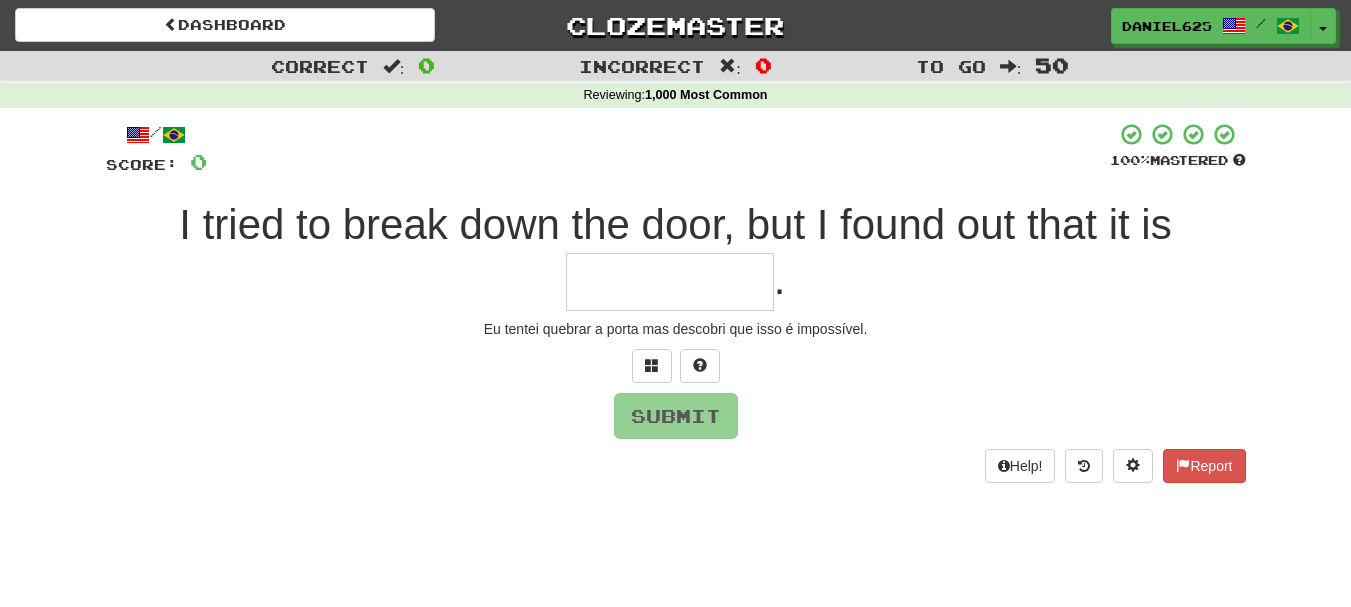 click at bounding box center [670, 282] 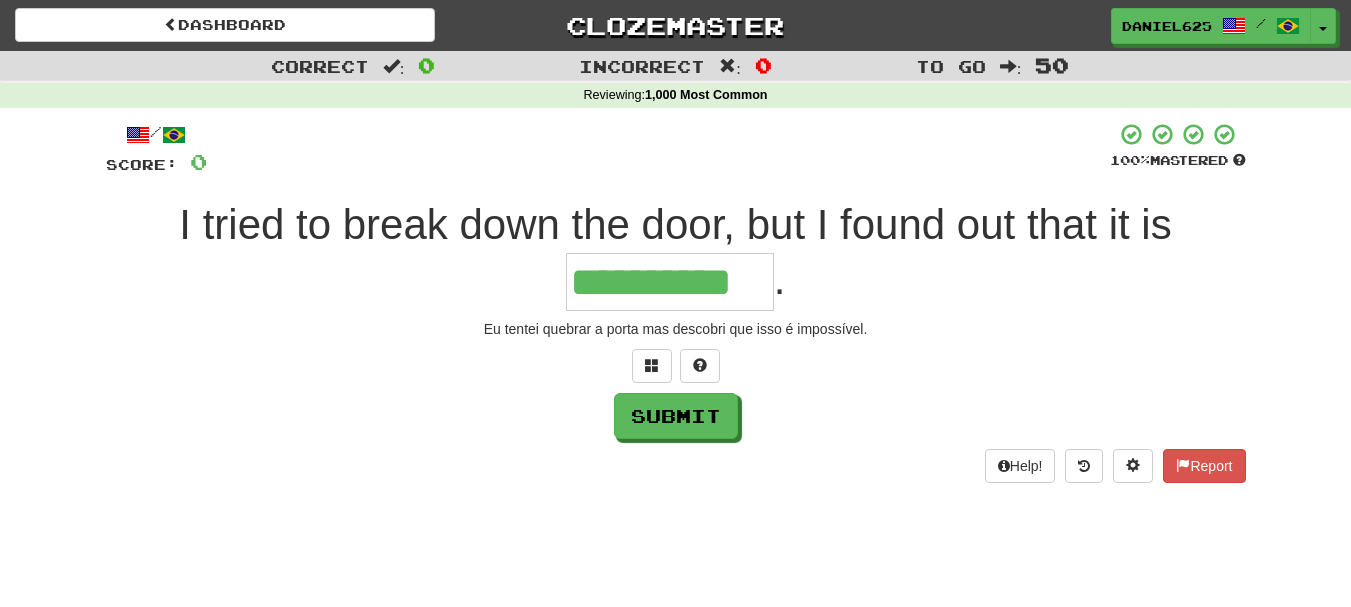 scroll, scrollTop: 0, scrollLeft: 14, axis: horizontal 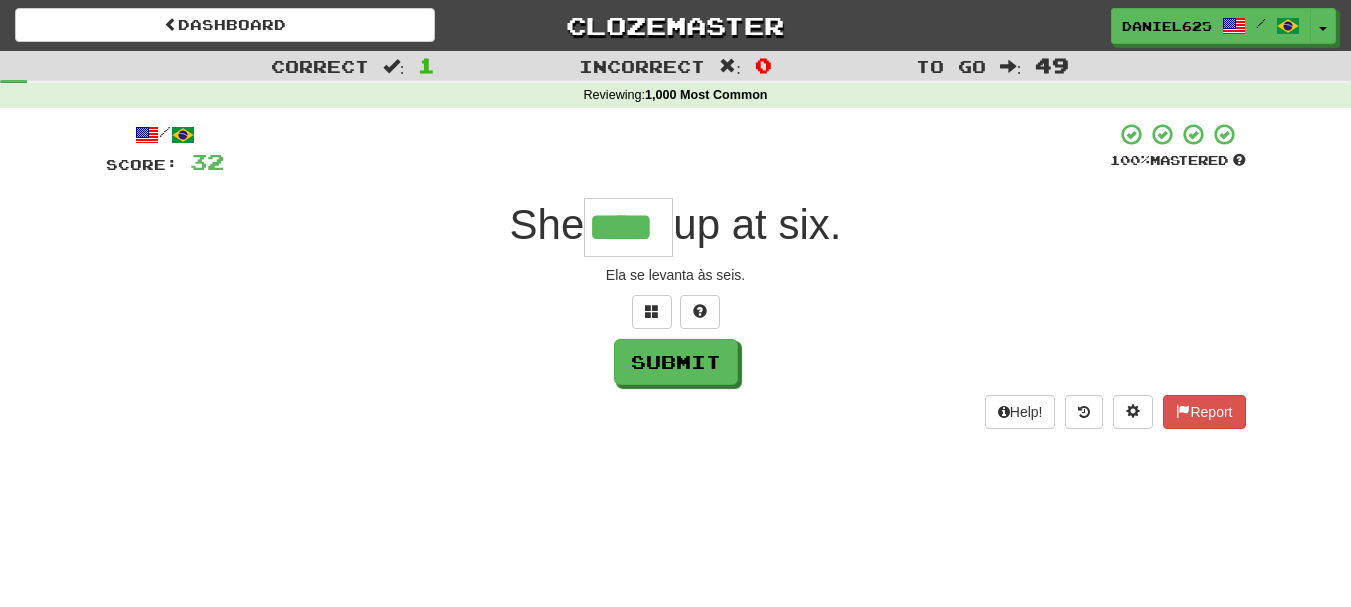 type on "****" 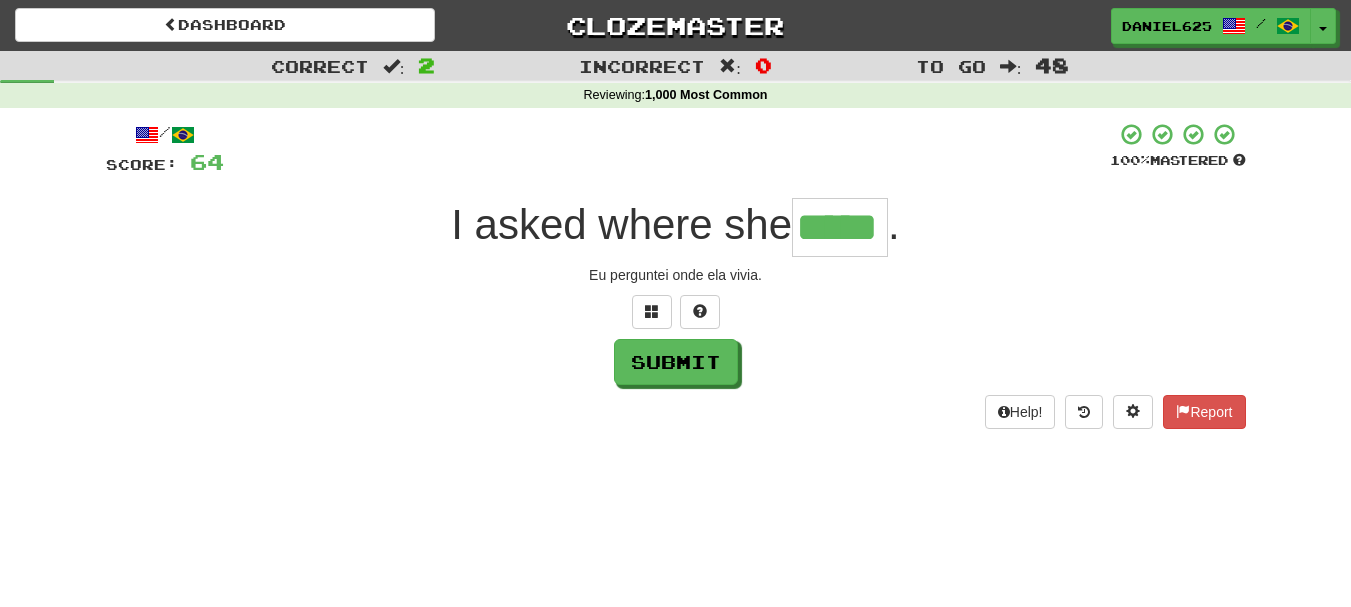type on "*****" 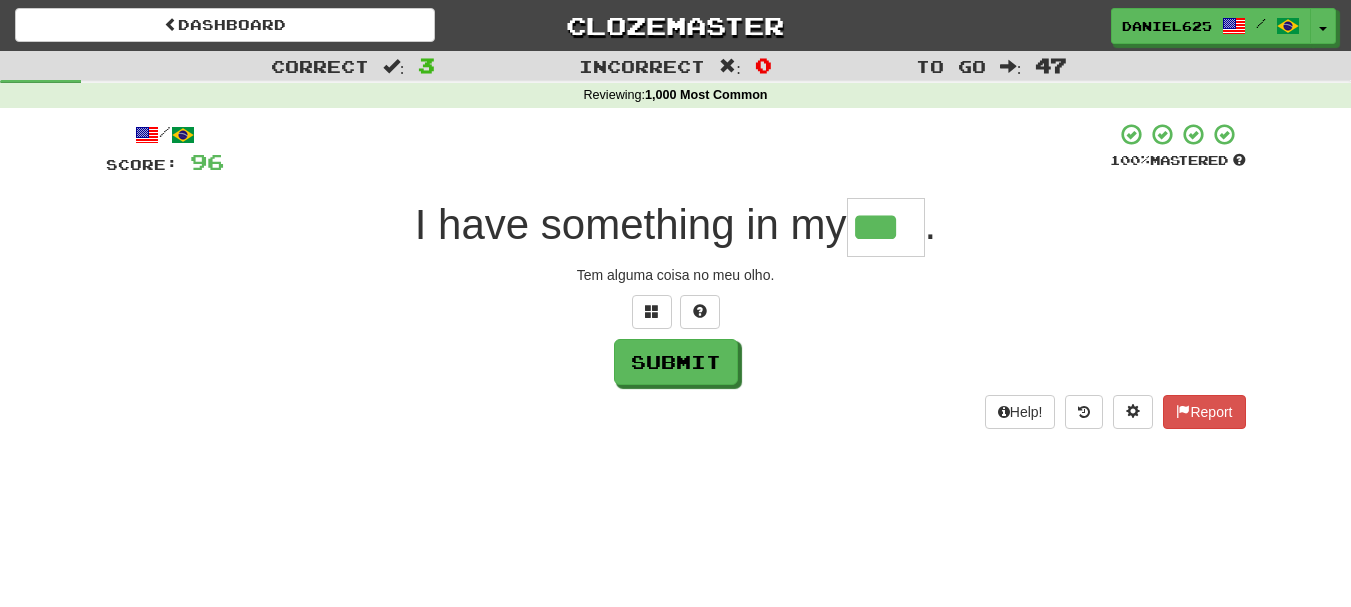 type on "***" 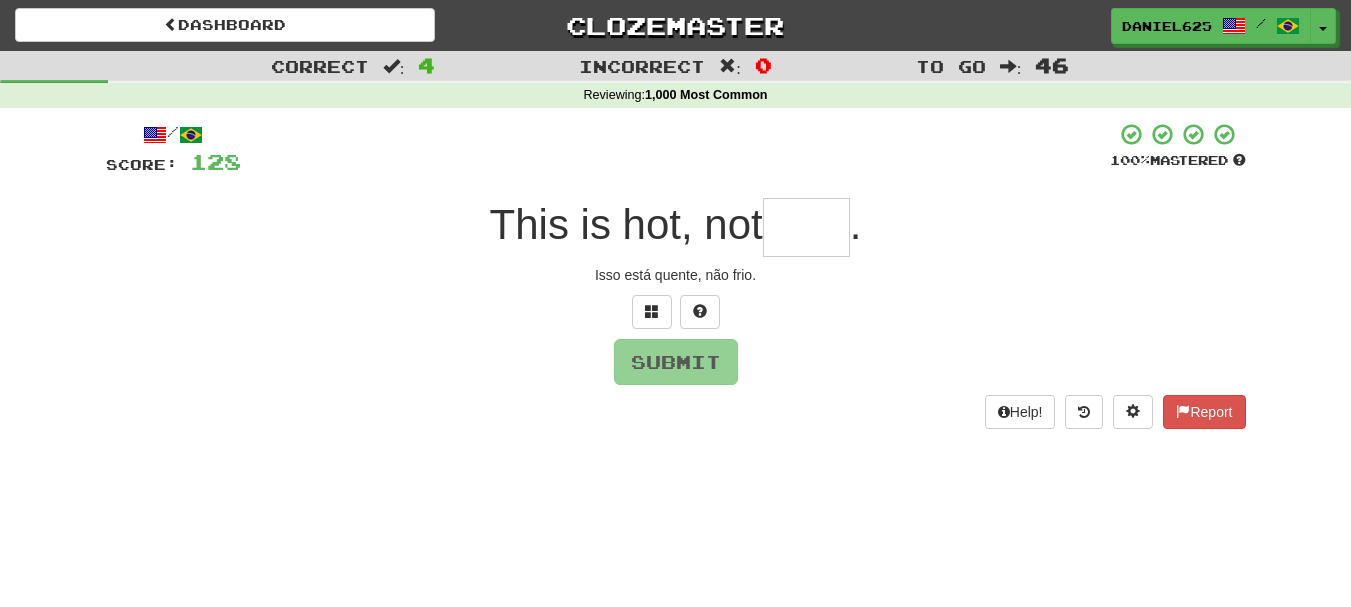 type on "*" 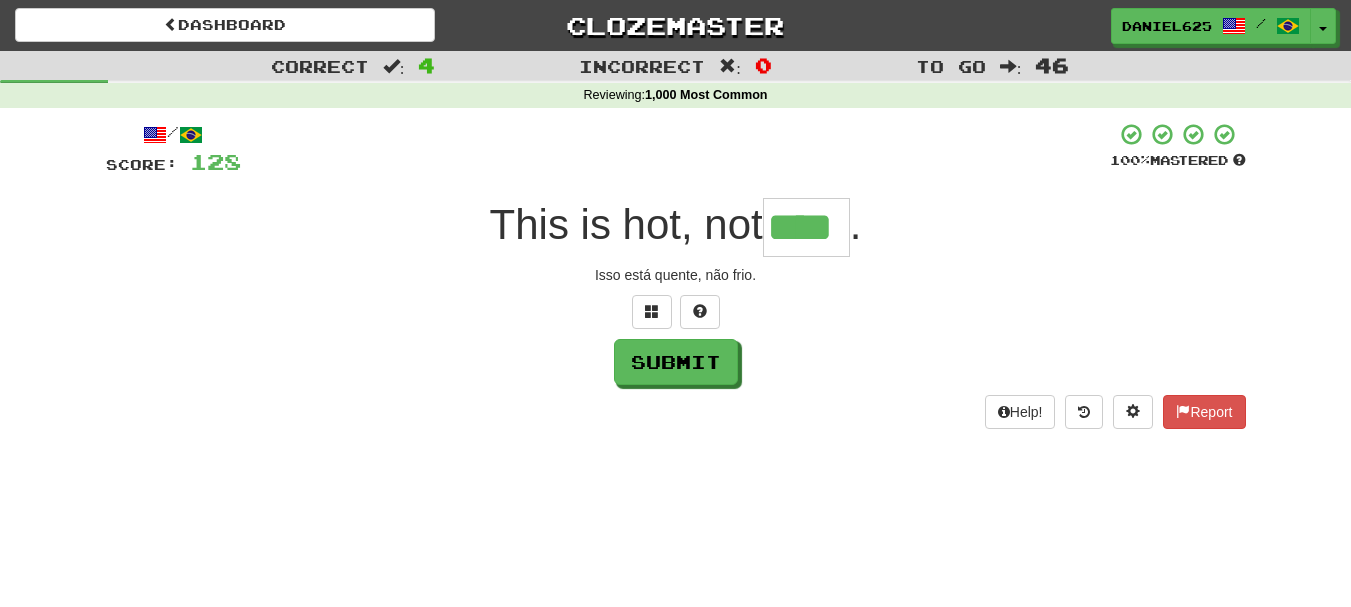 type on "****" 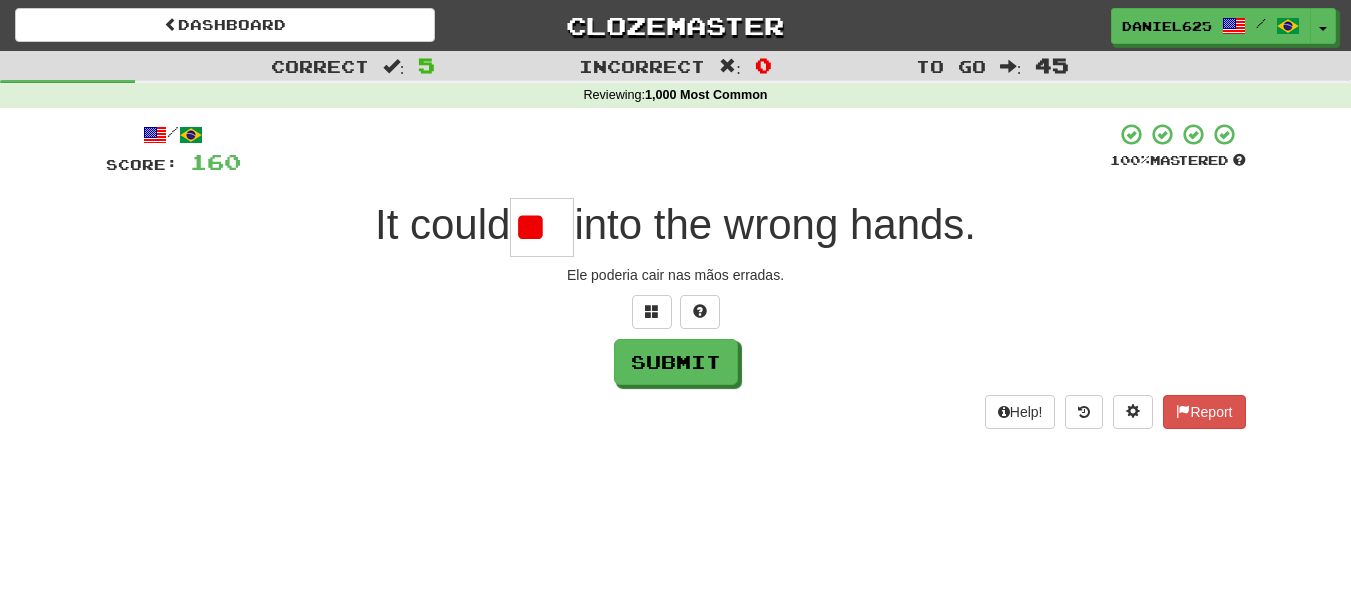 type on "*" 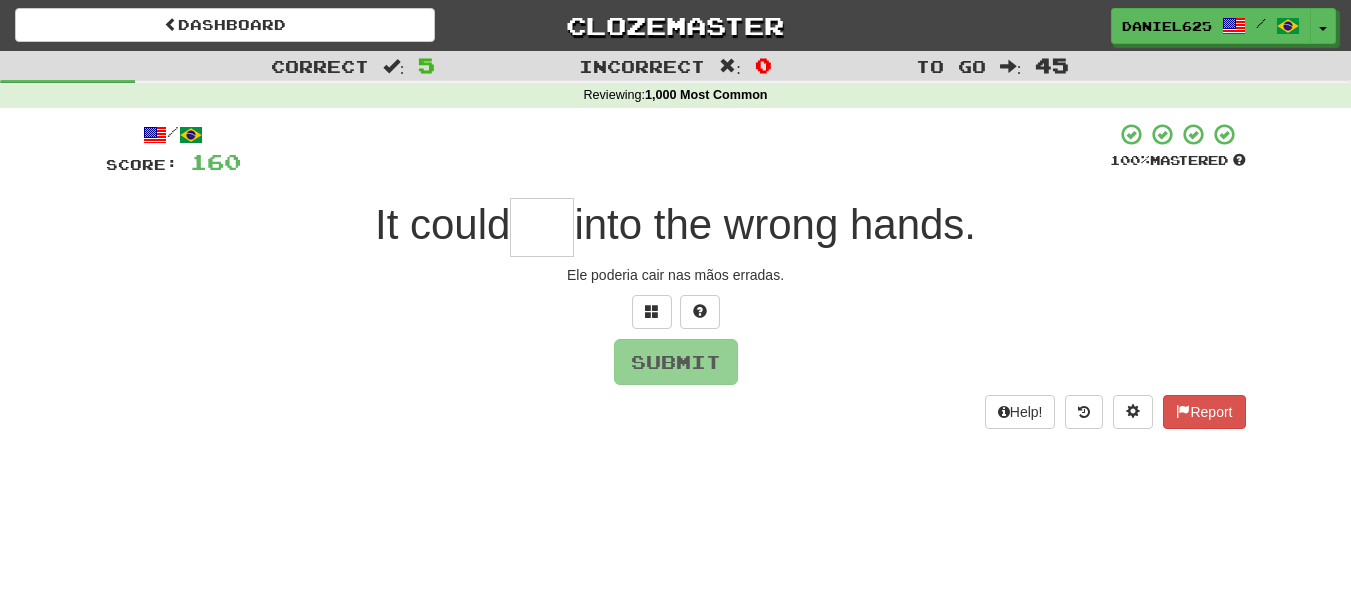 type on "*" 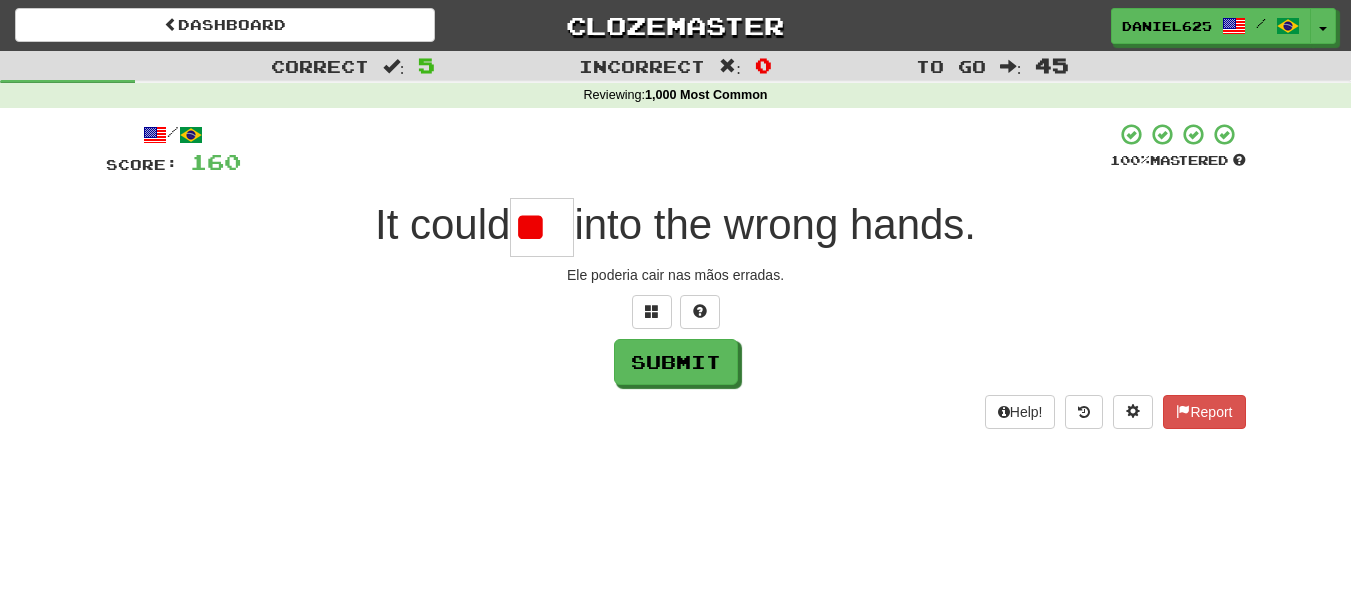 scroll, scrollTop: 0, scrollLeft: 0, axis: both 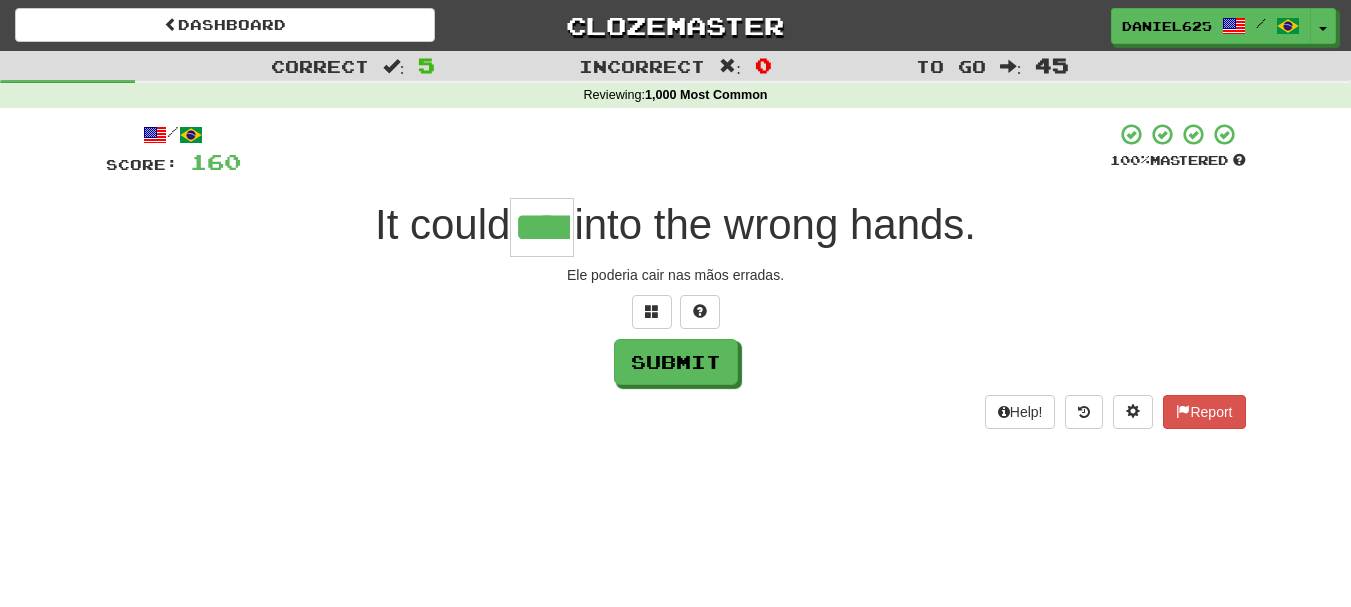 type on "****" 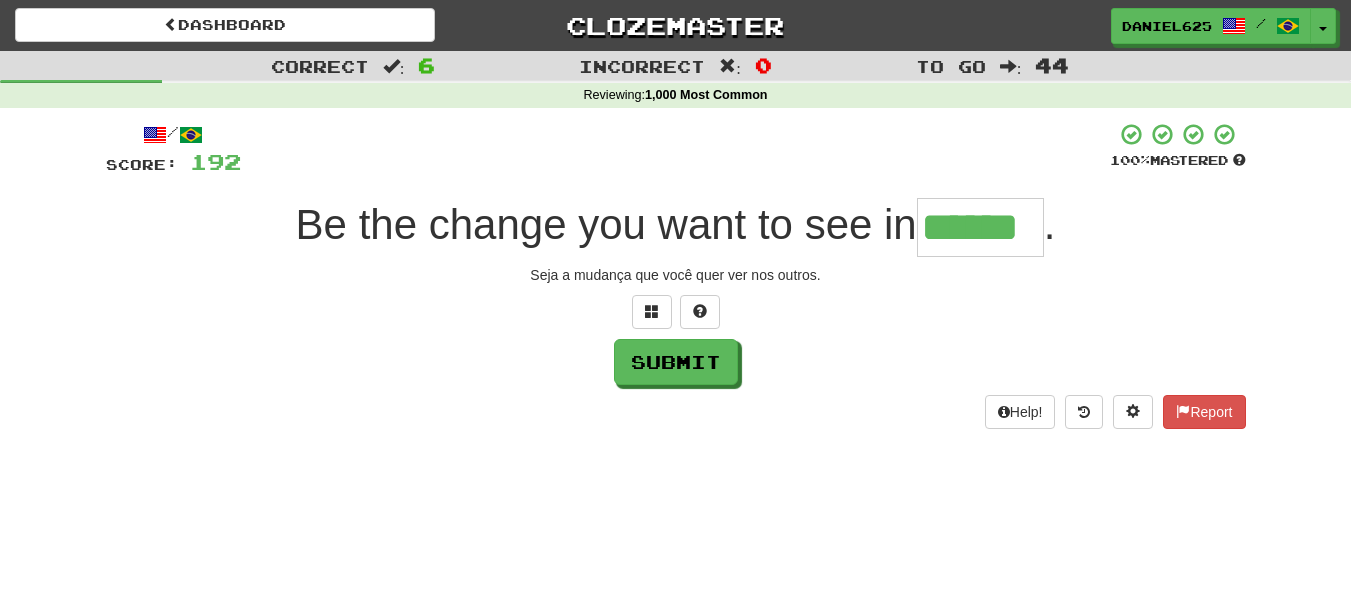 type on "******" 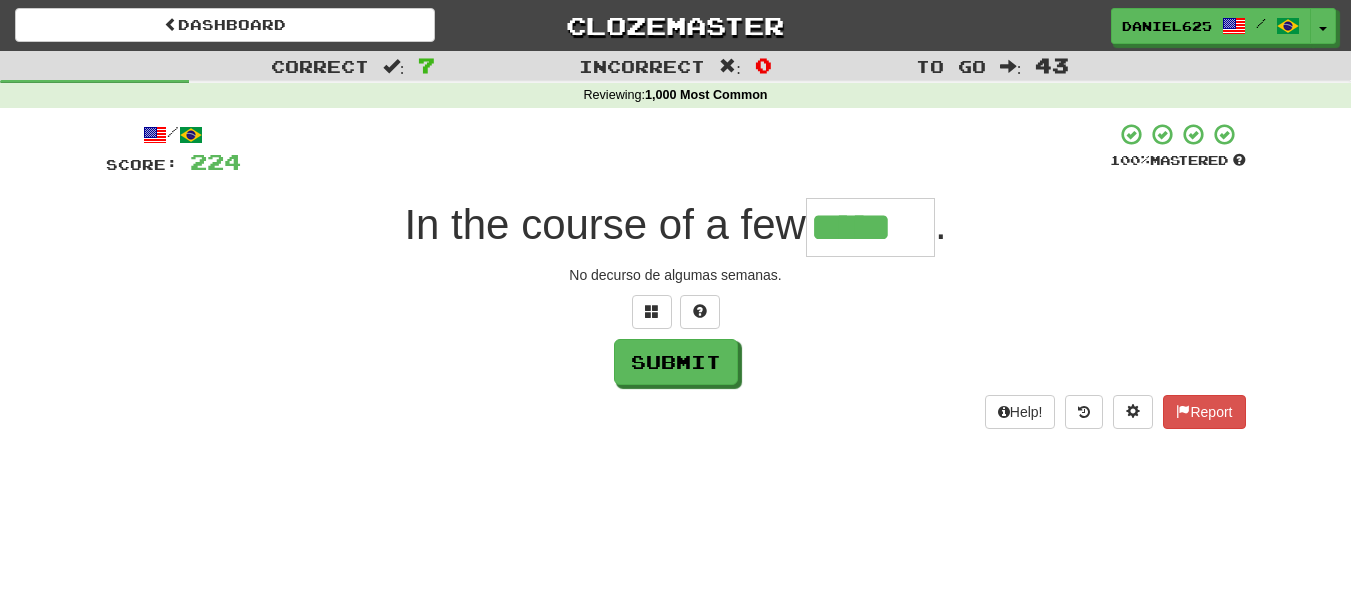 type on "*****" 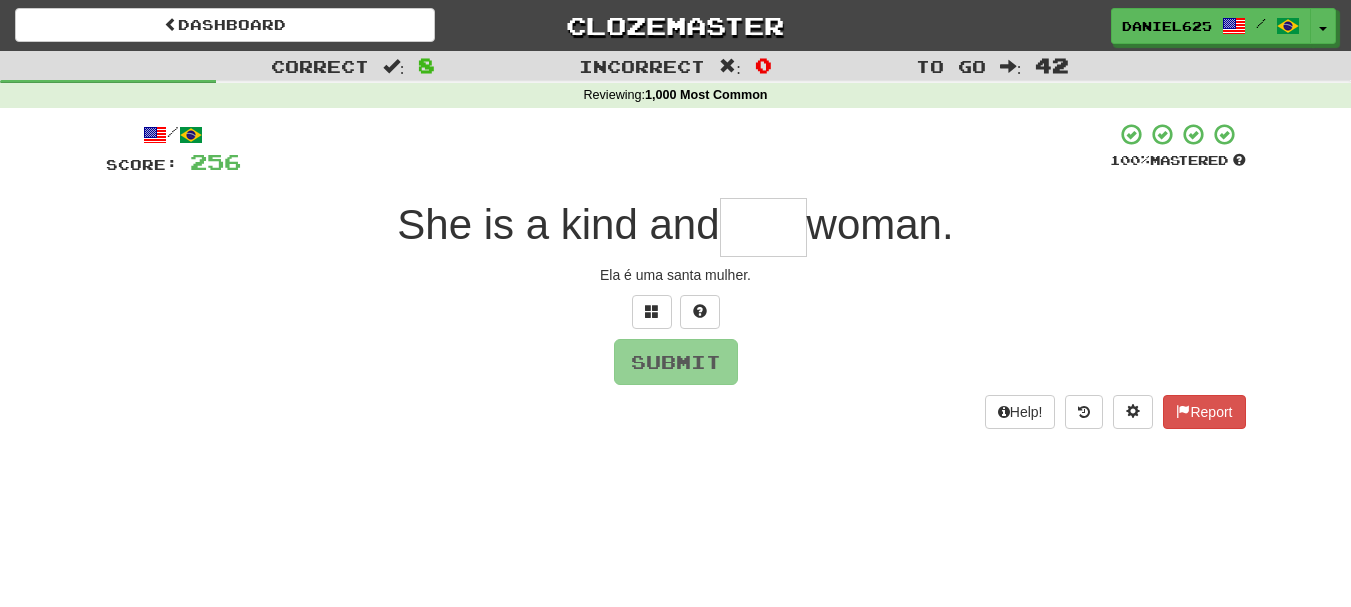 type on "*" 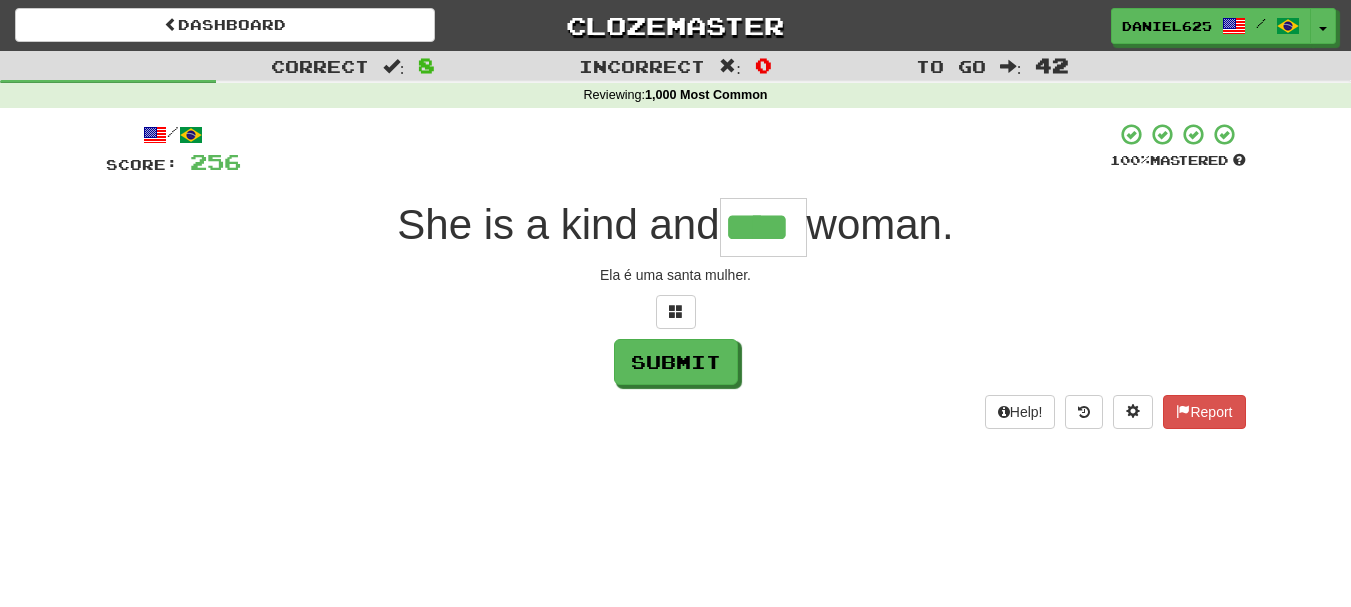 type on "****" 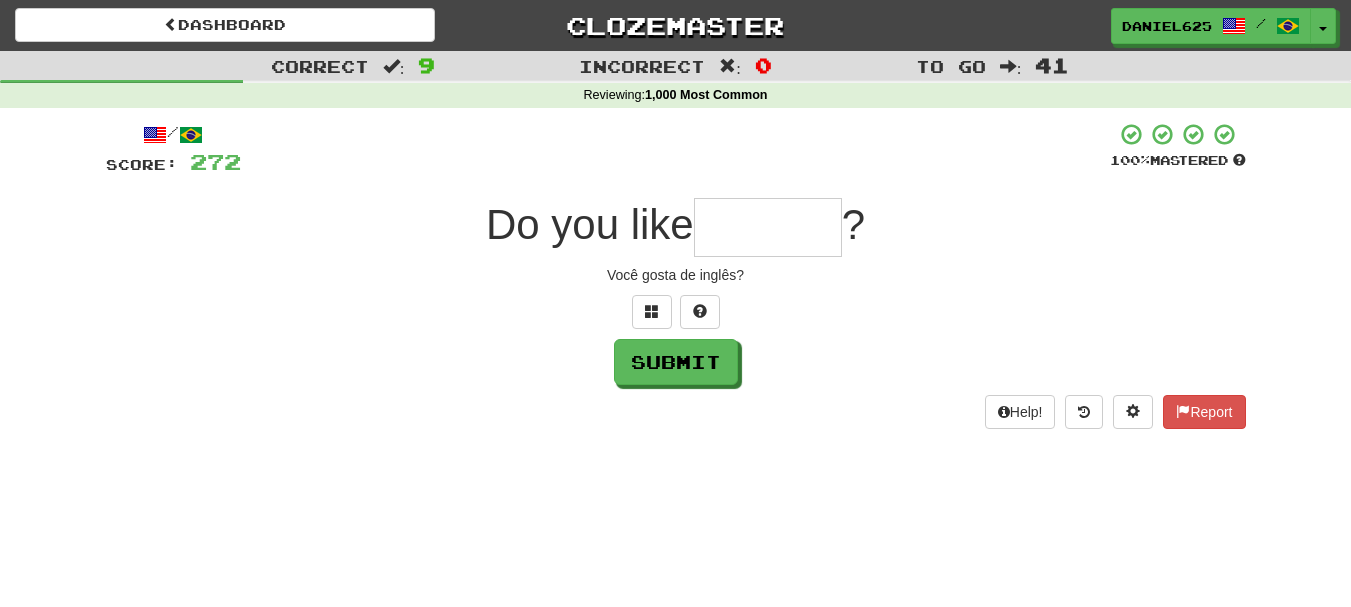 type on "*" 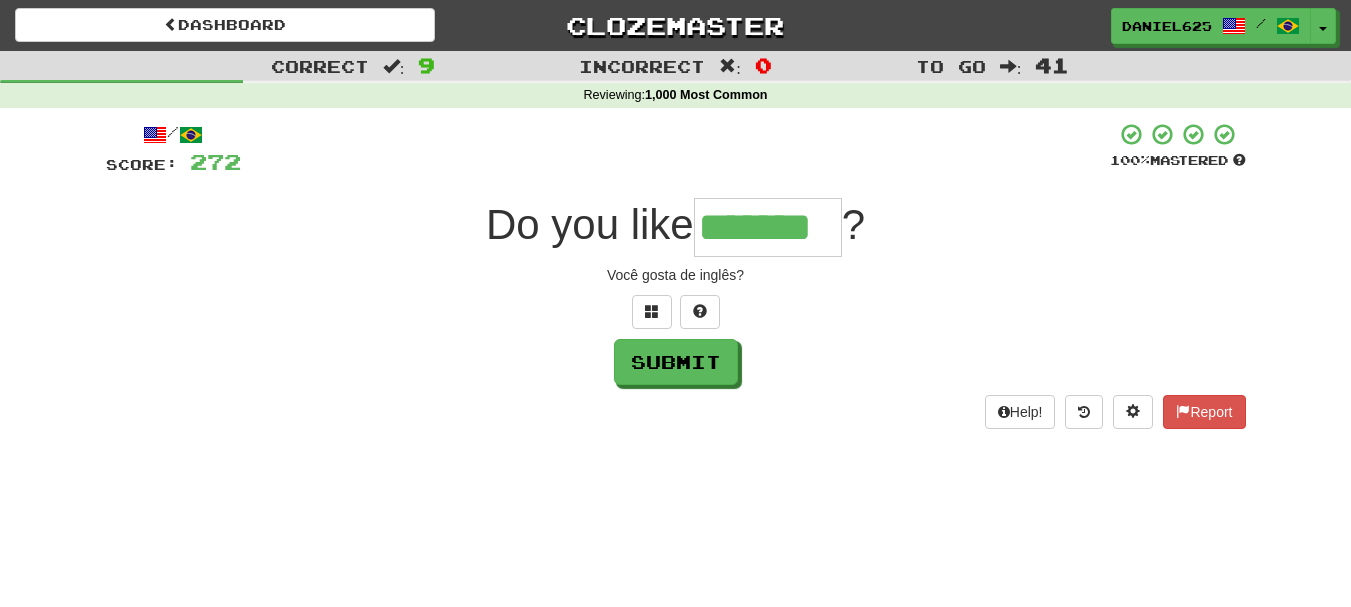 type on "*******" 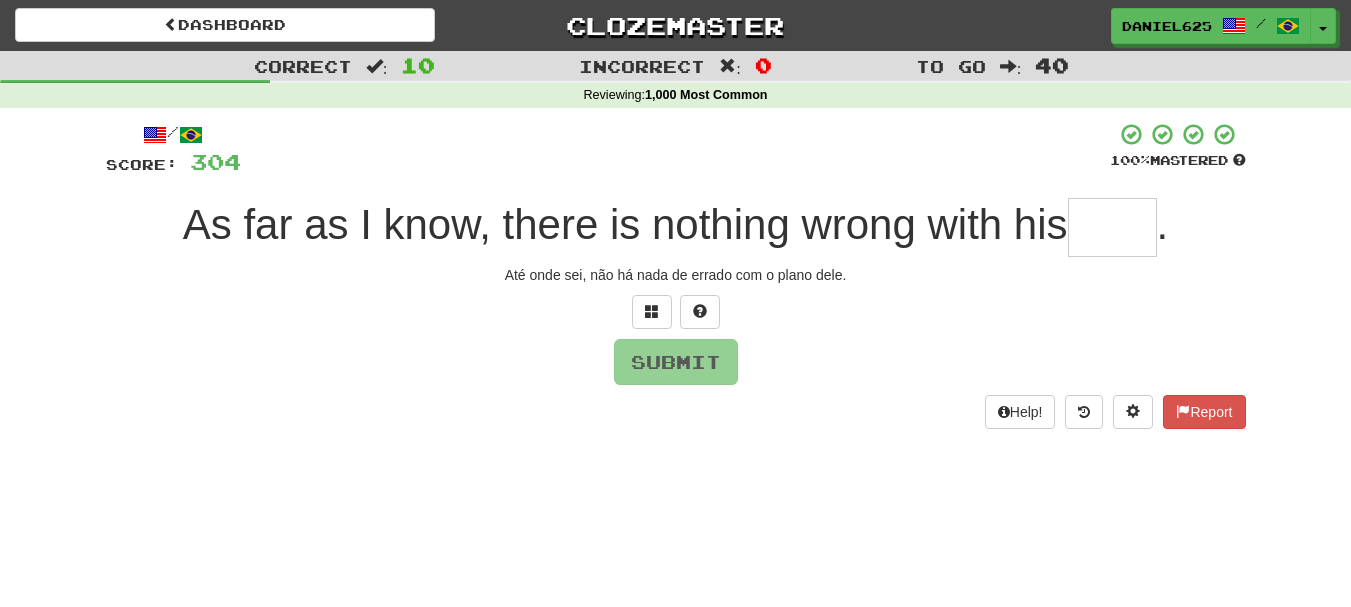type on "*" 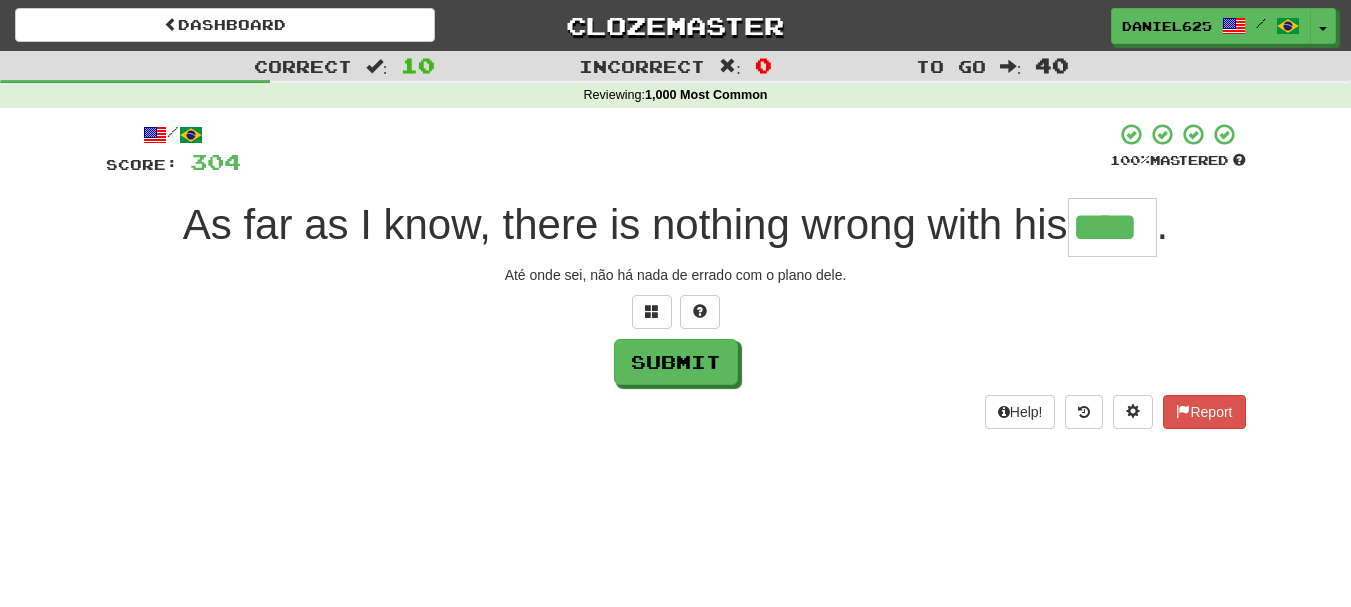 type on "****" 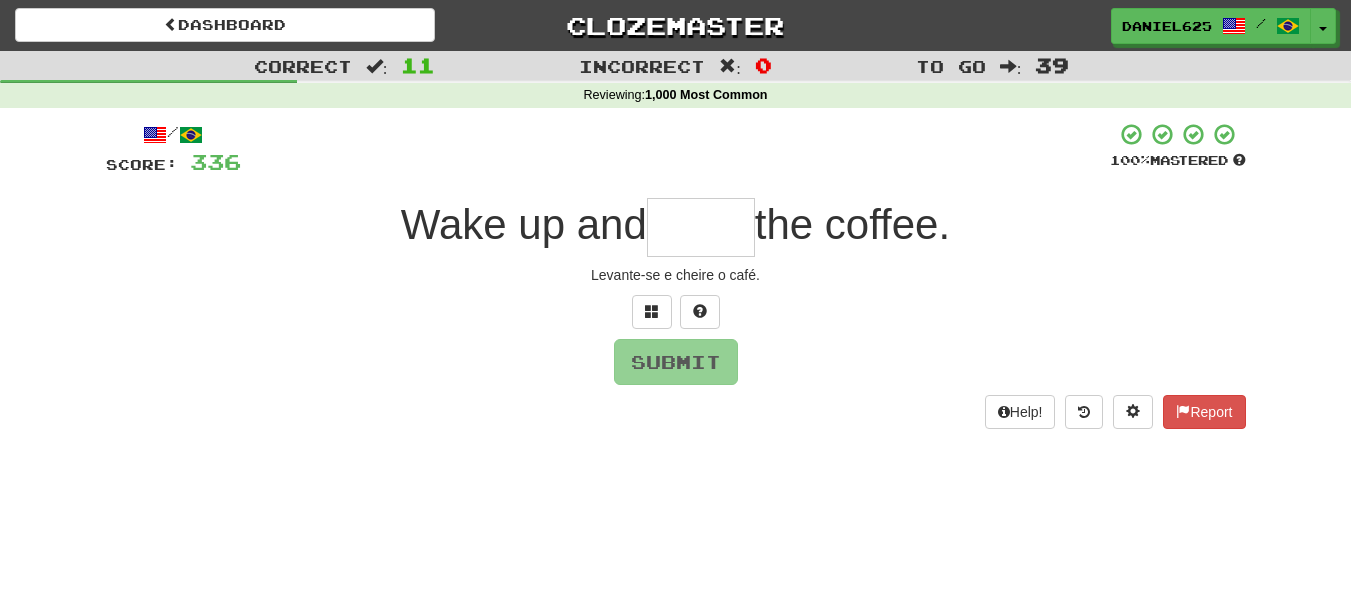 type on "*" 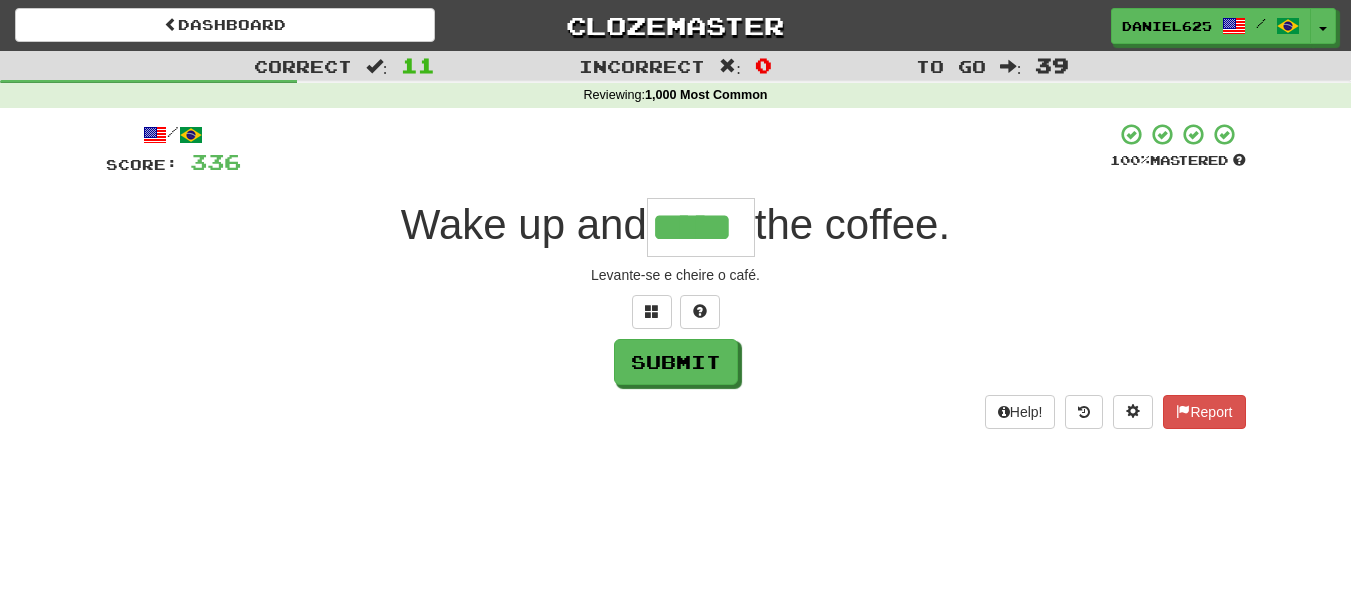 type on "*****" 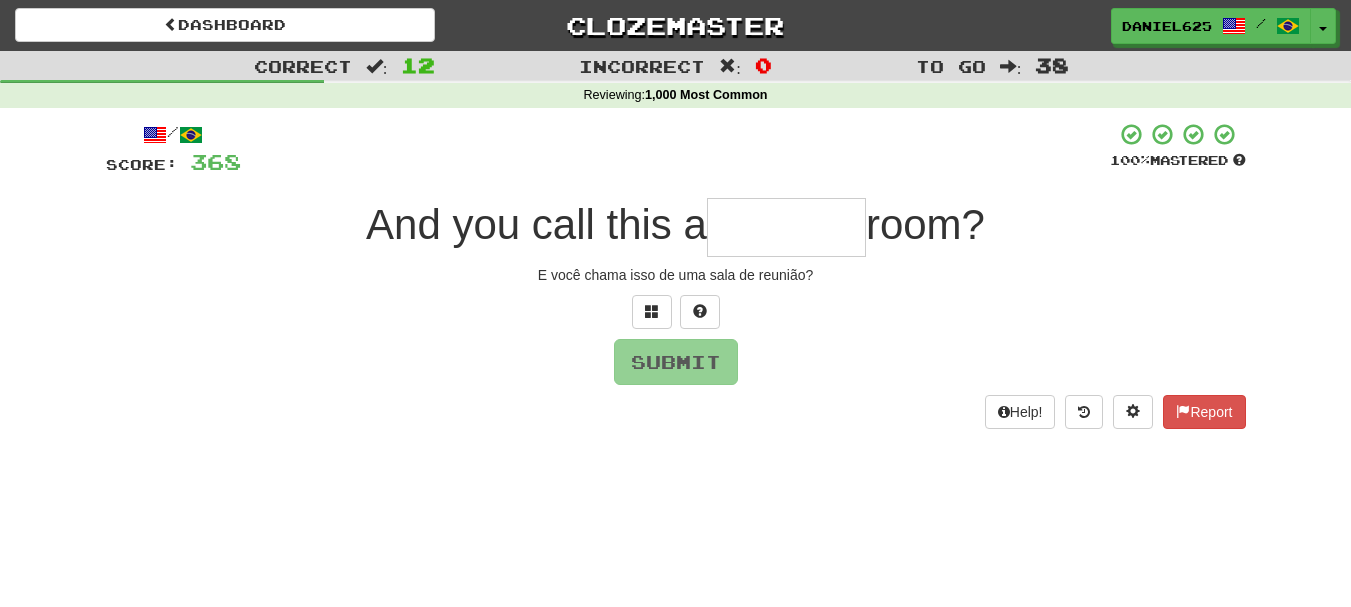 type on "*" 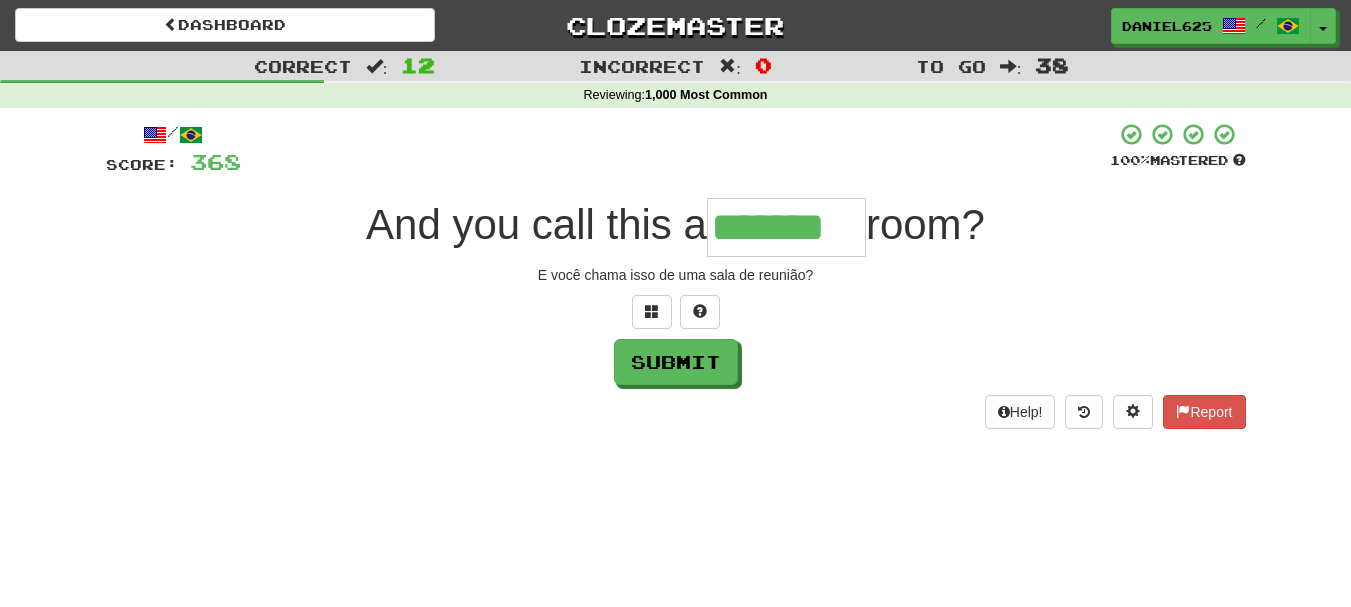 type on "*******" 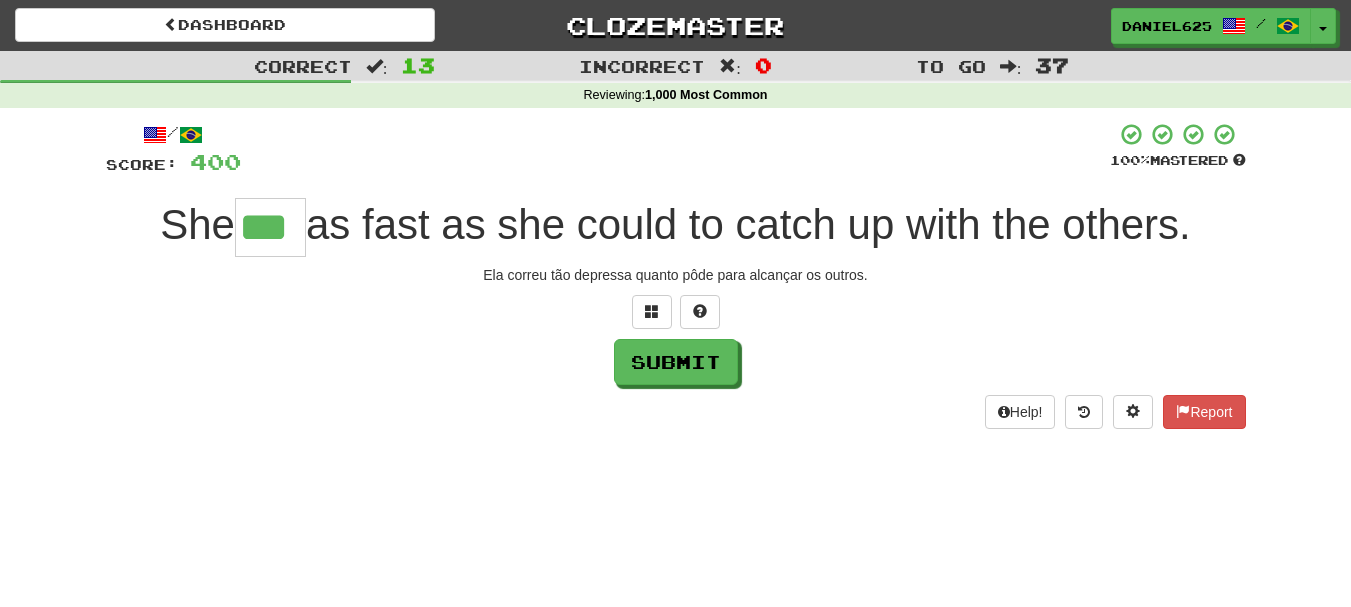 type on "***" 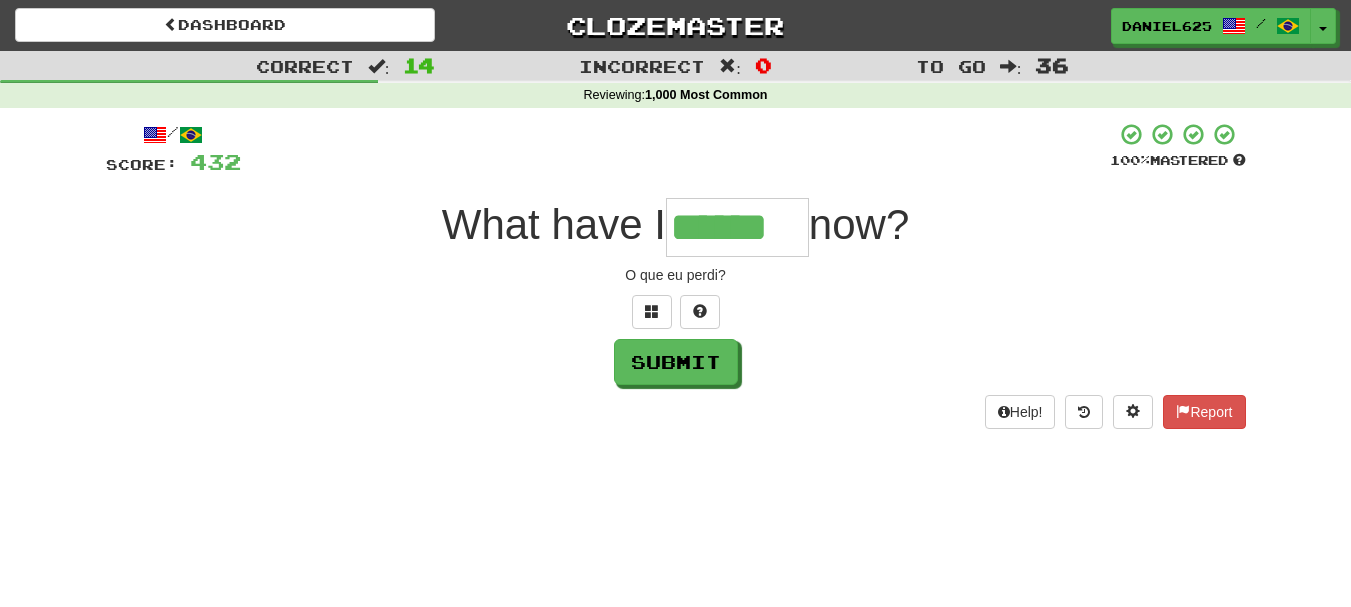 type on "******" 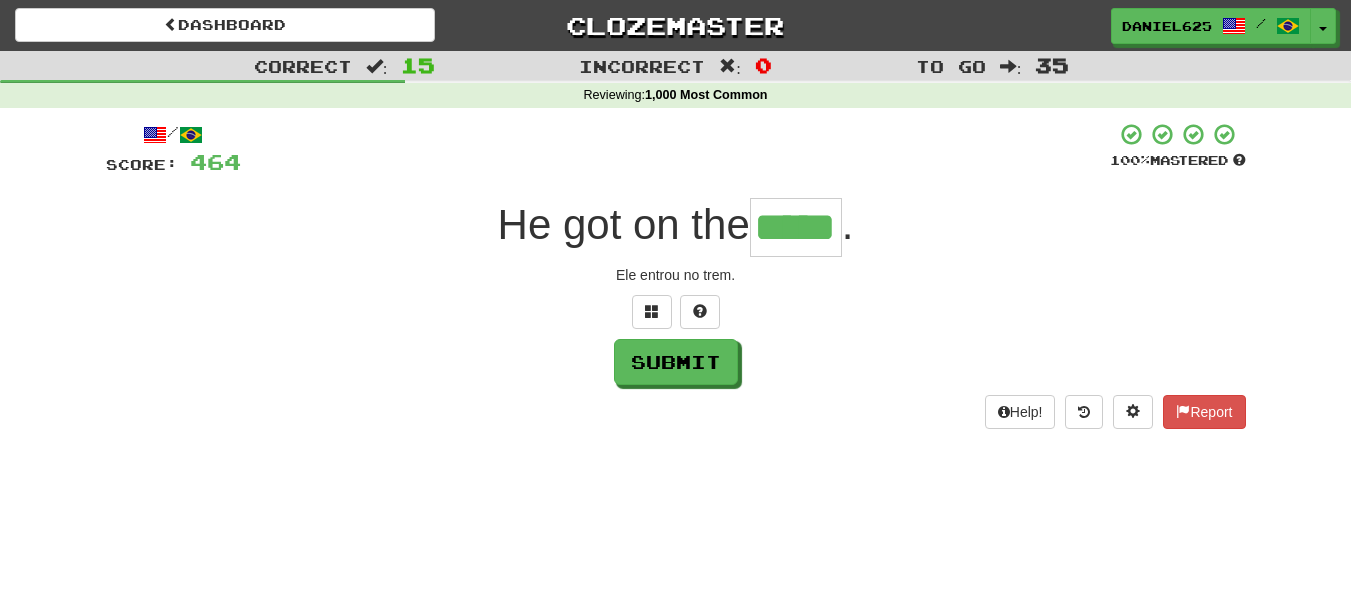 type on "*****" 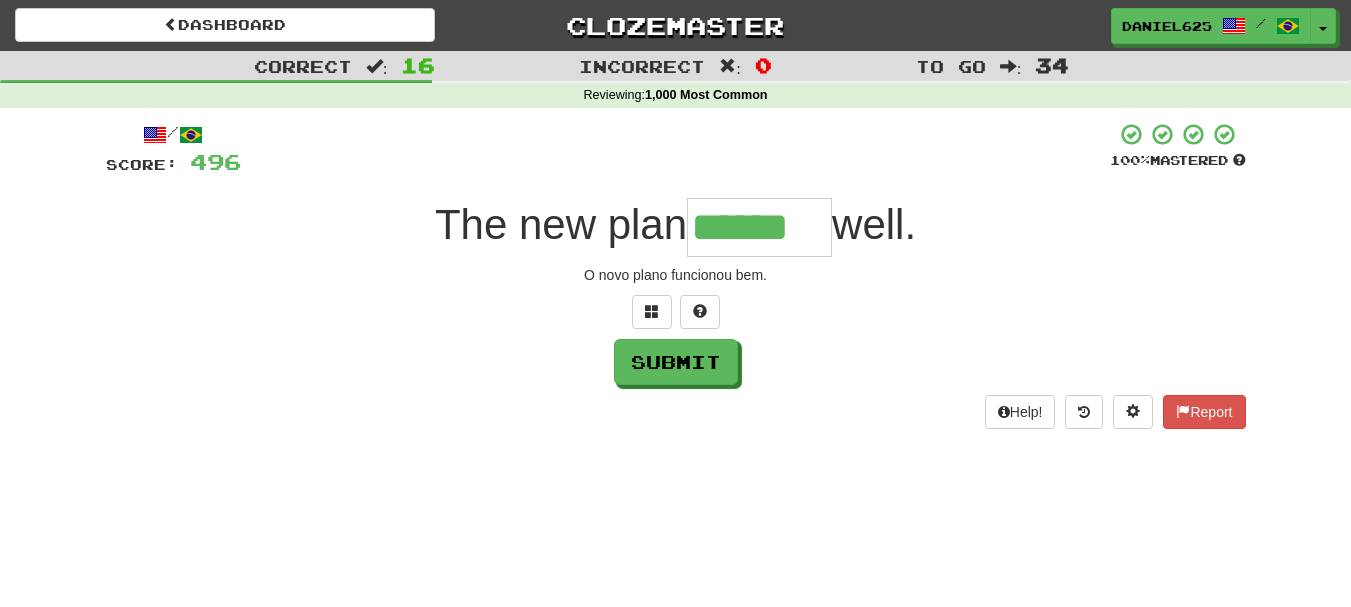 type on "******" 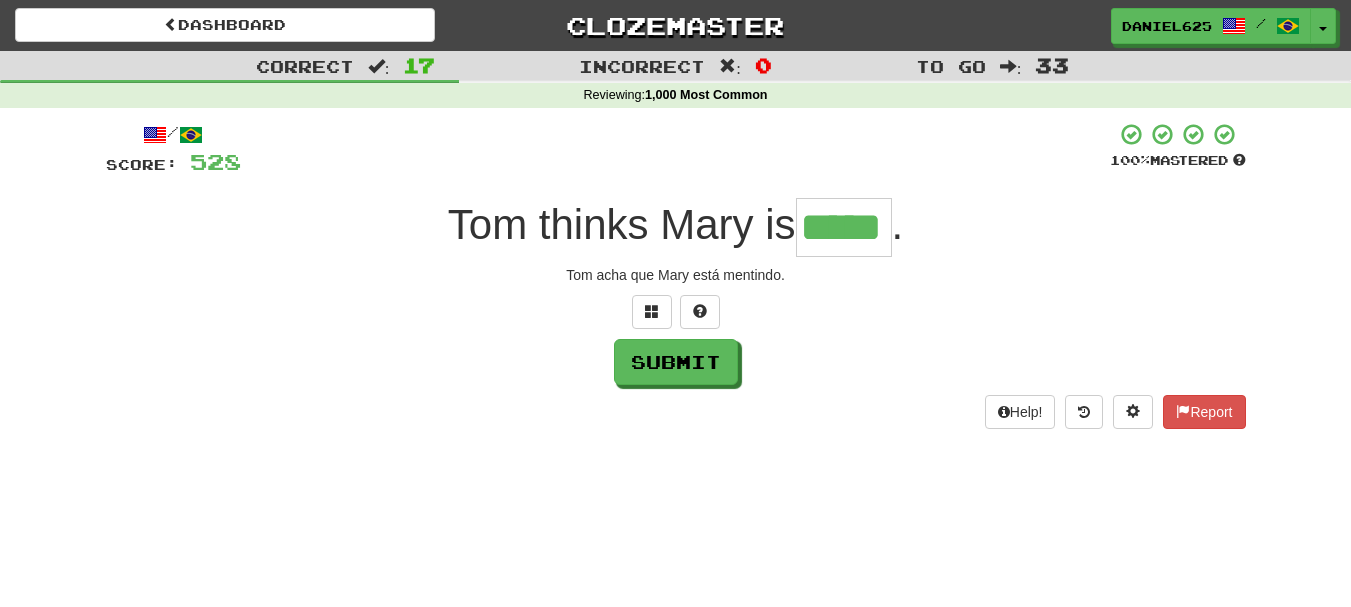 type on "*****" 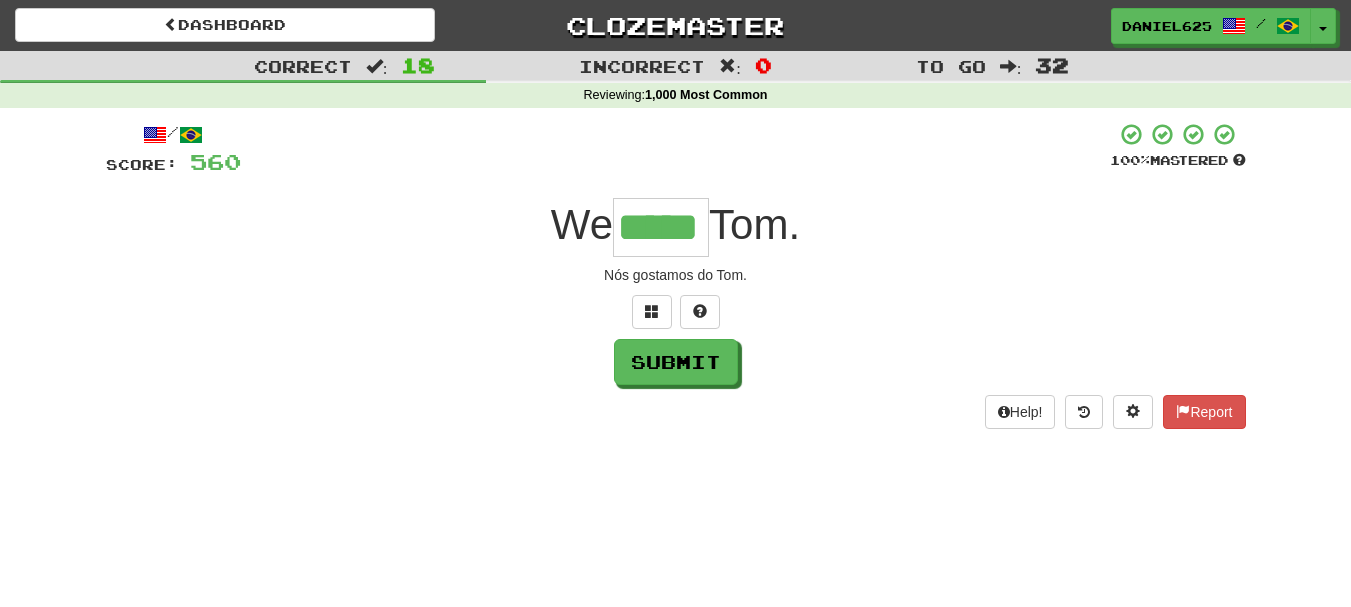 type on "*****" 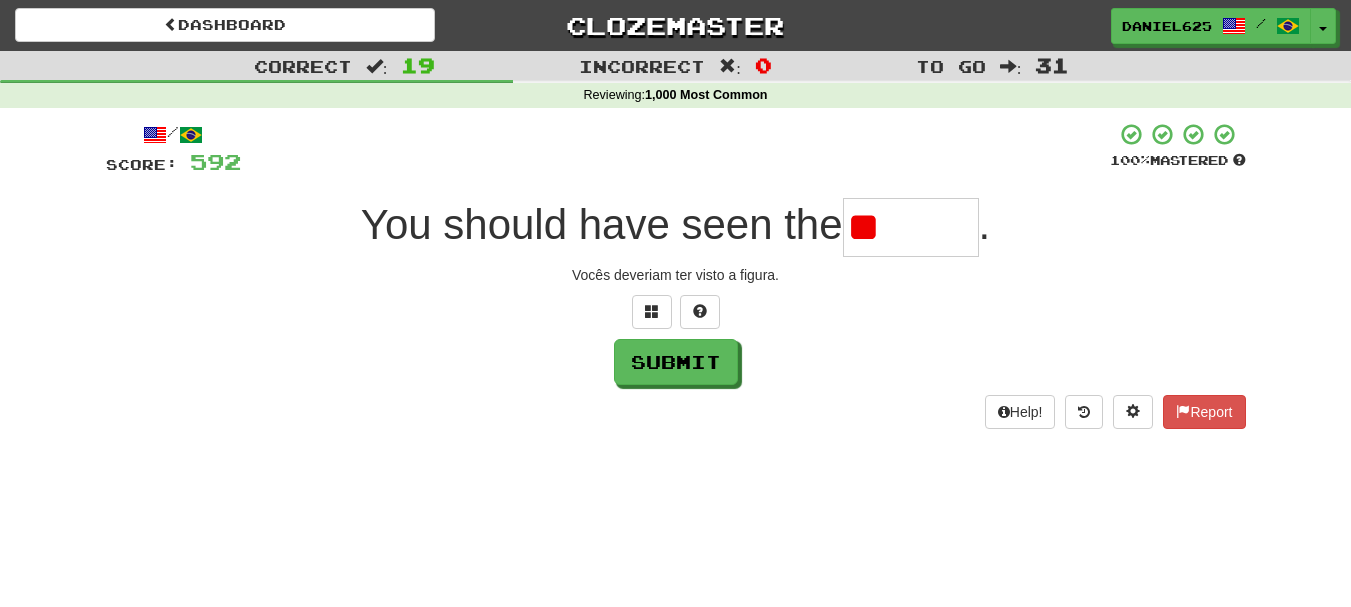 type on "*" 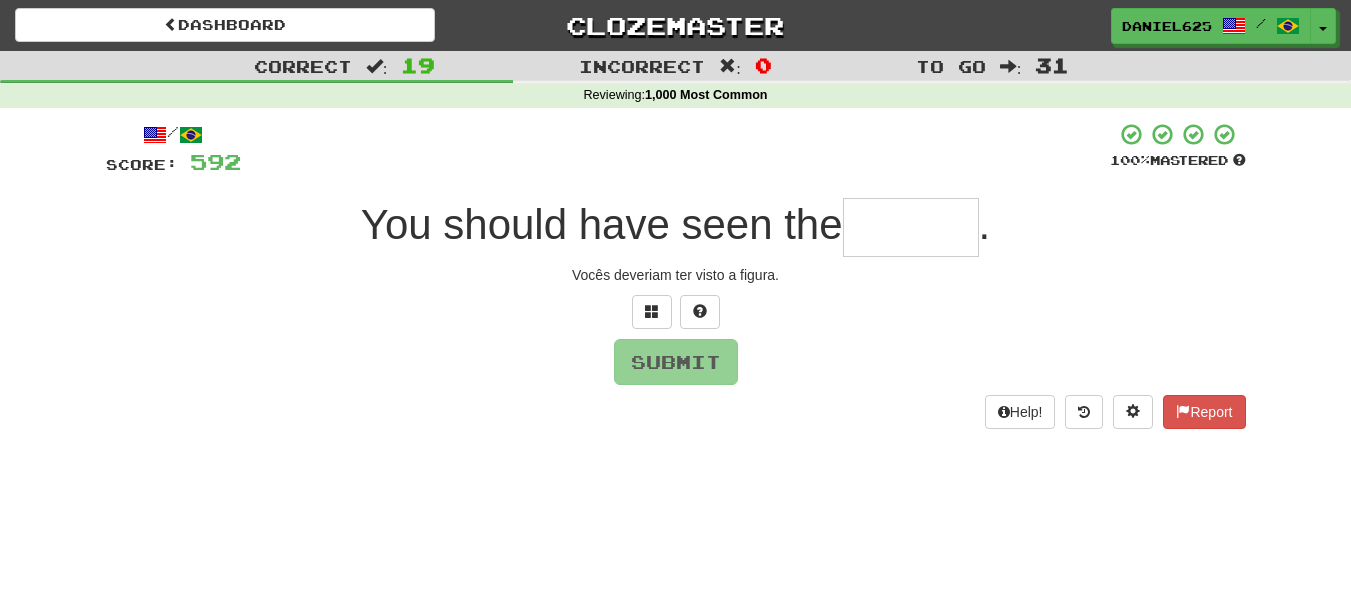 type on "*" 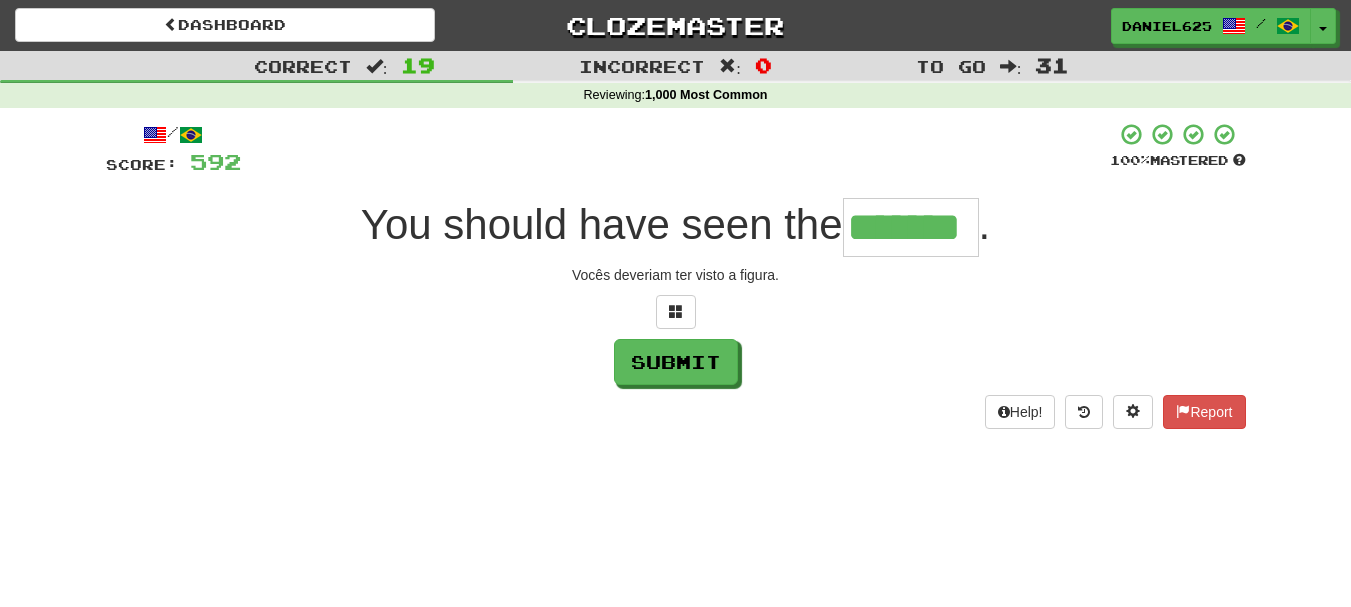 type on "*******" 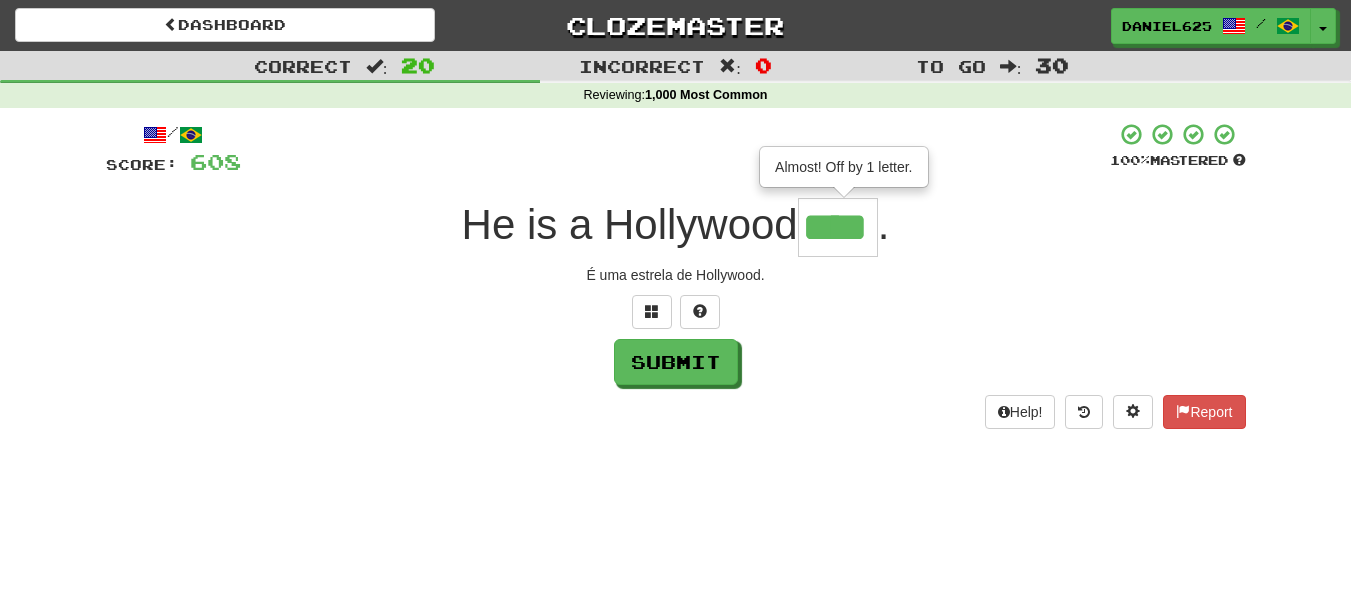 scroll, scrollTop: 0, scrollLeft: 0, axis: both 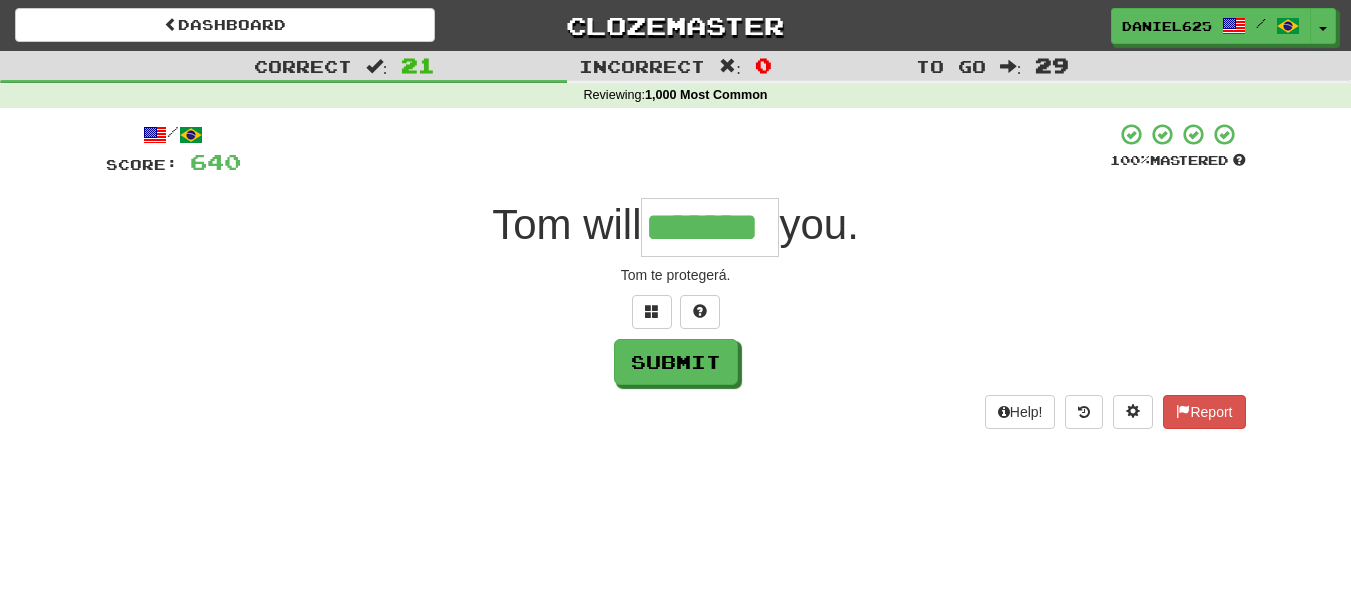 type on "*******" 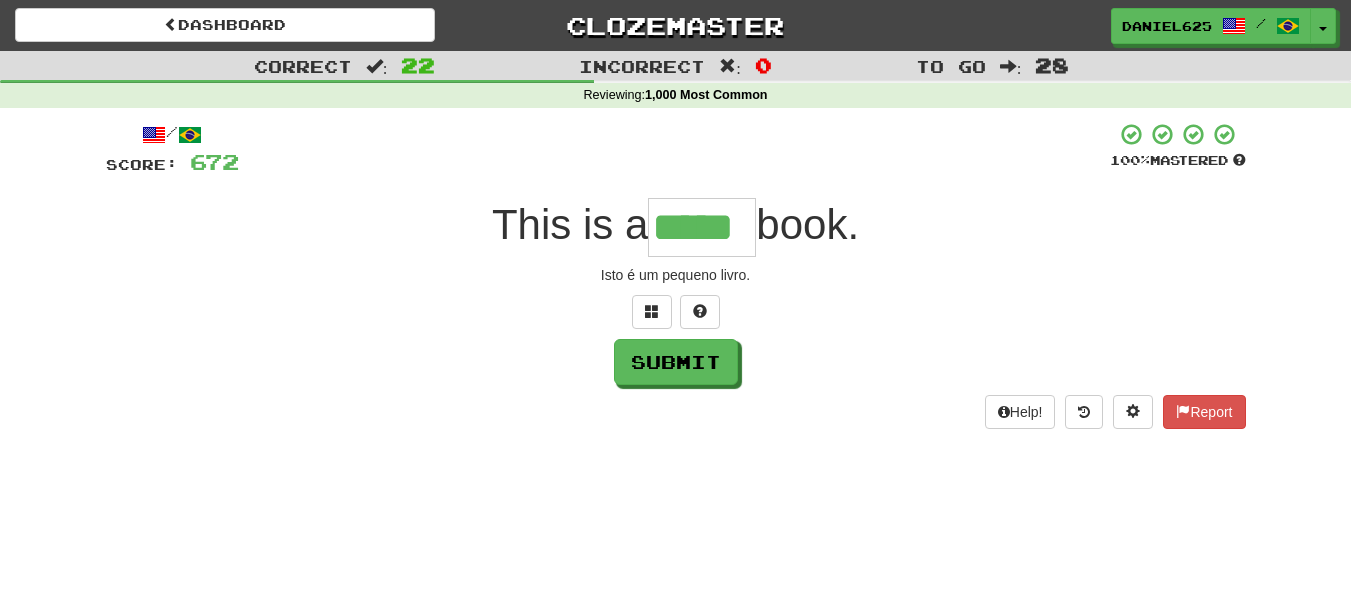 type on "*****" 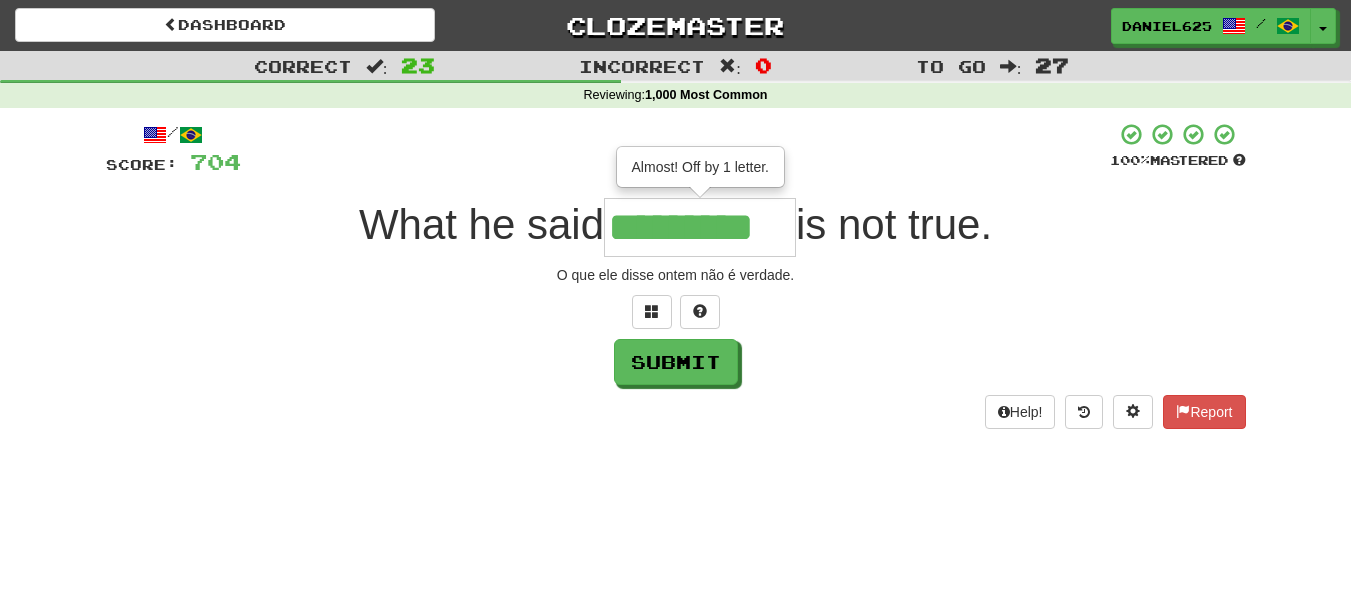scroll, scrollTop: 0, scrollLeft: 0, axis: both 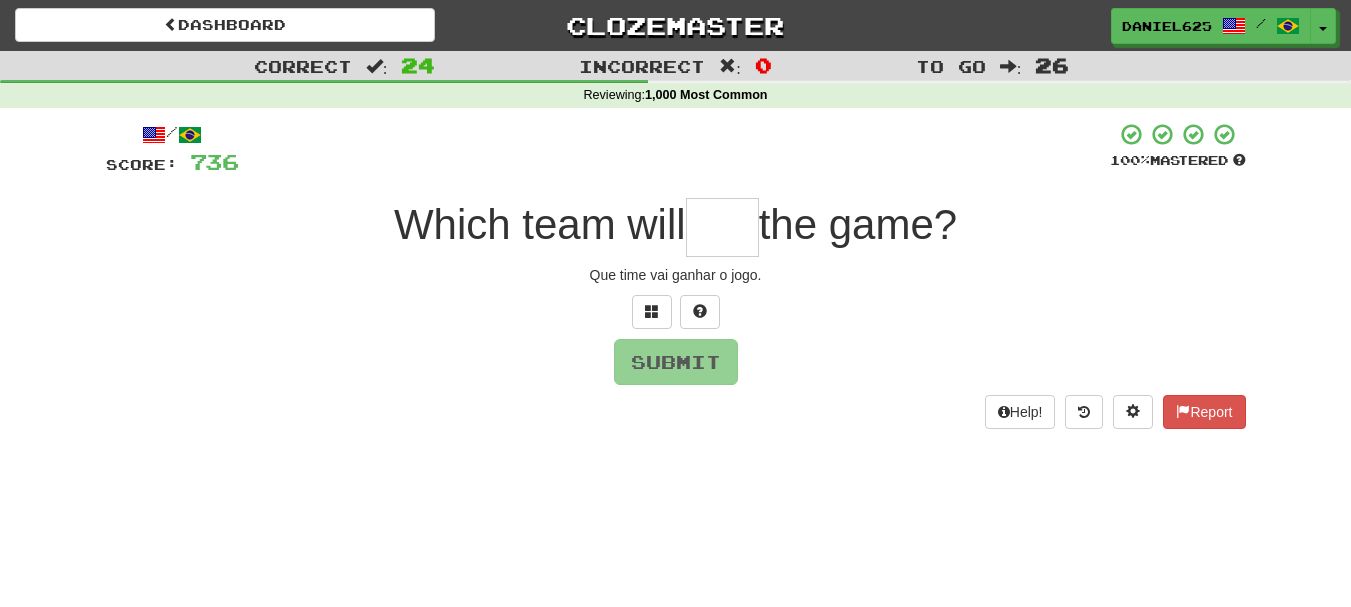 type on "*" 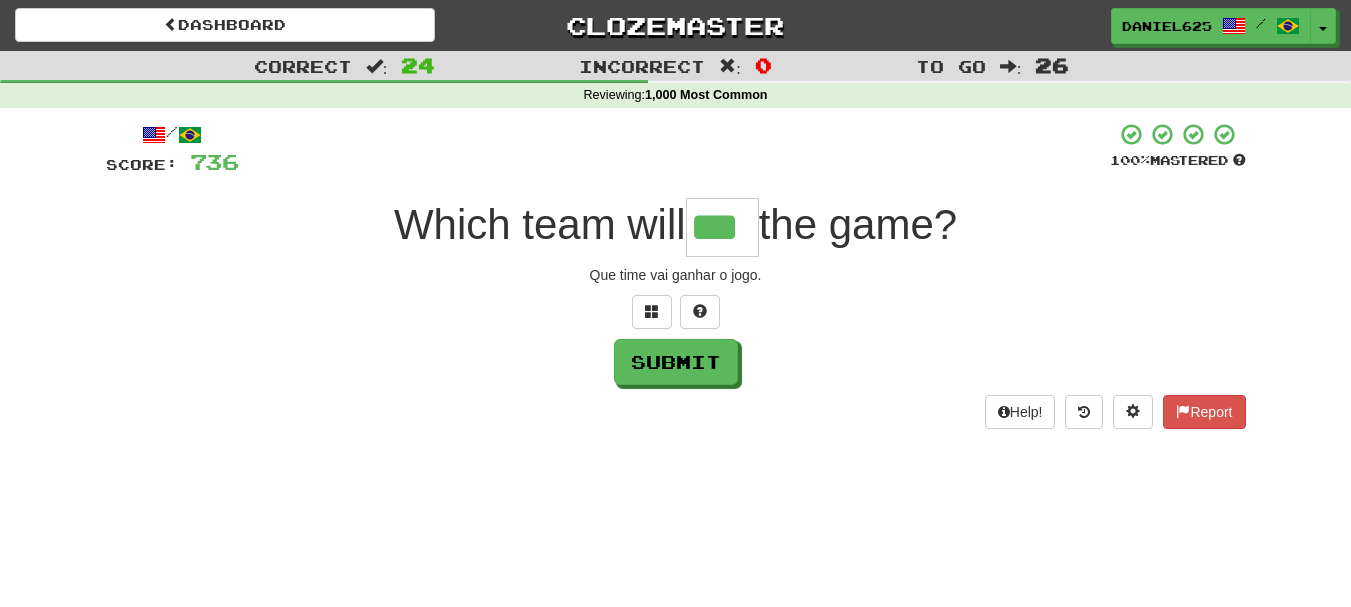 type on "***" 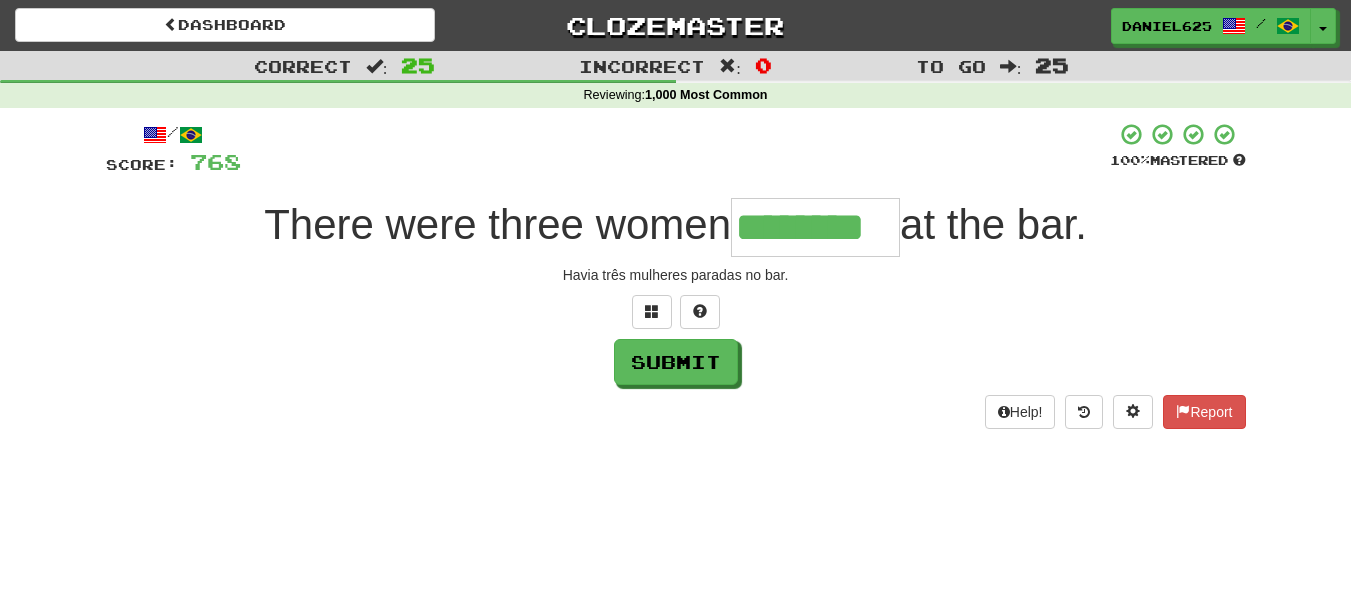 type on "********" 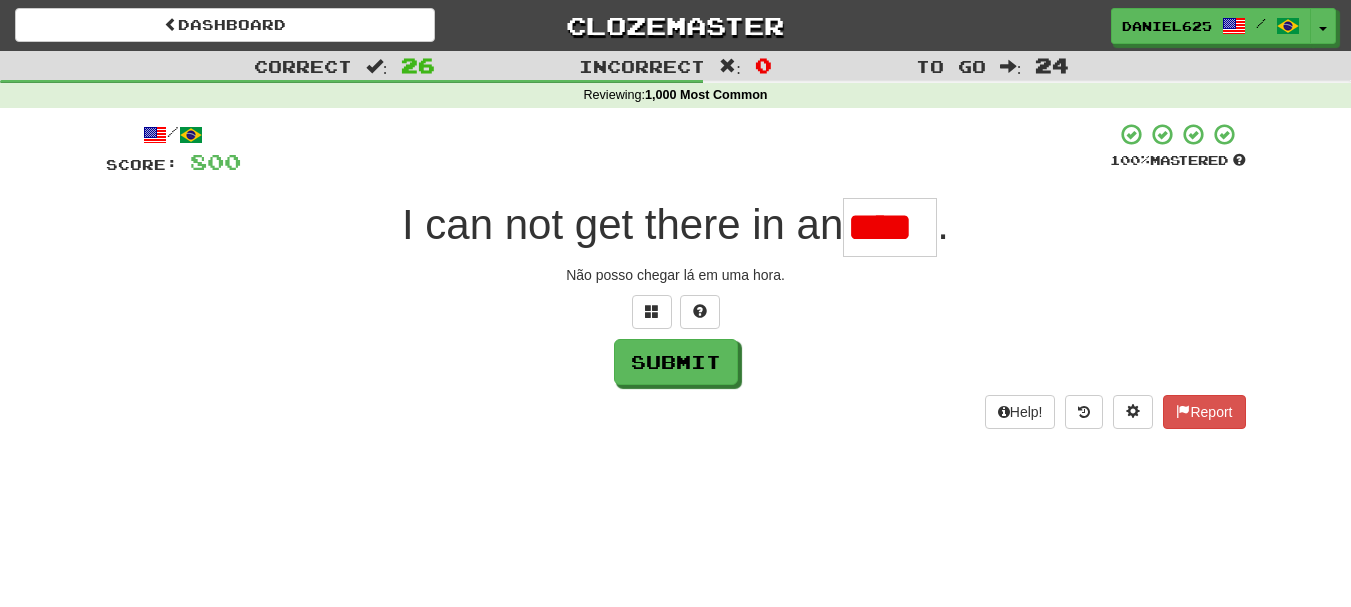 scroll, scrollTop: 0, scrollLeft: 0, axis: both 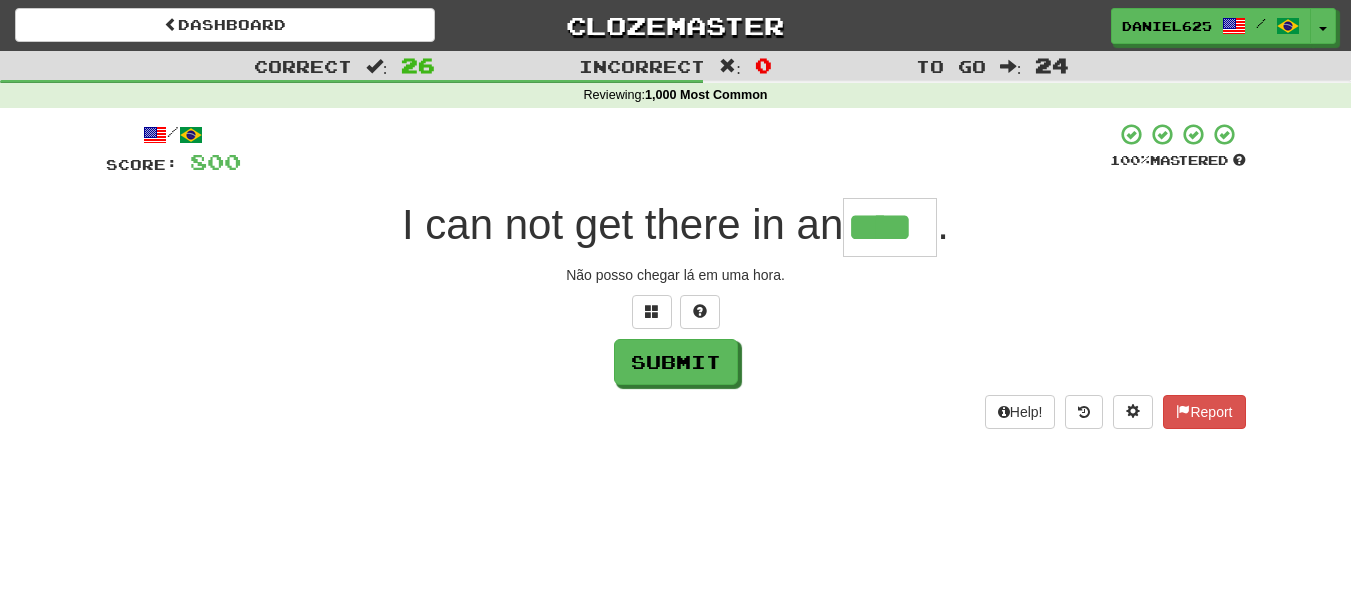type on "****" 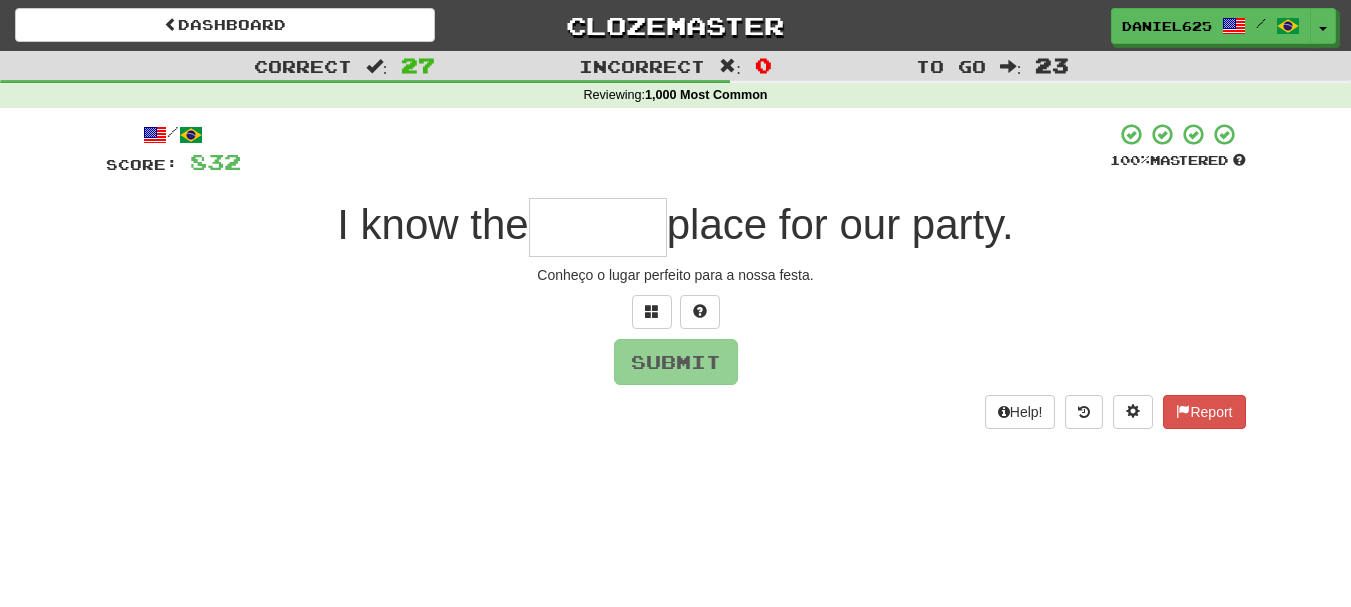 type on "*" 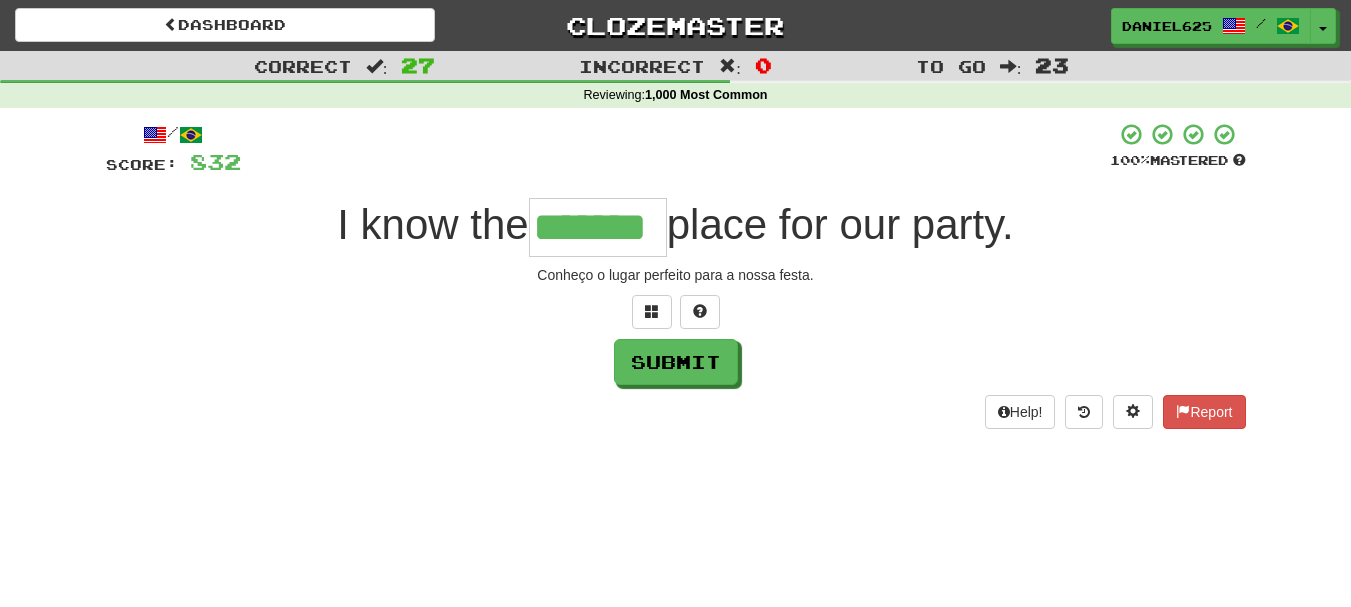 type on "*******" 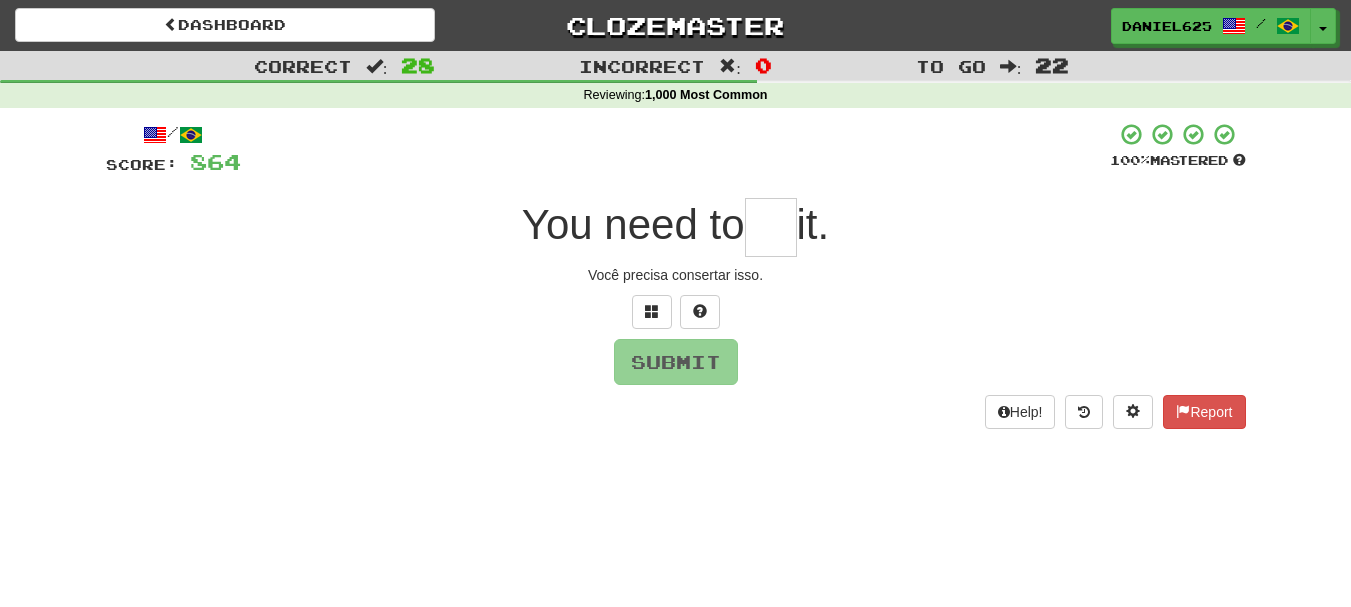 type on "*" 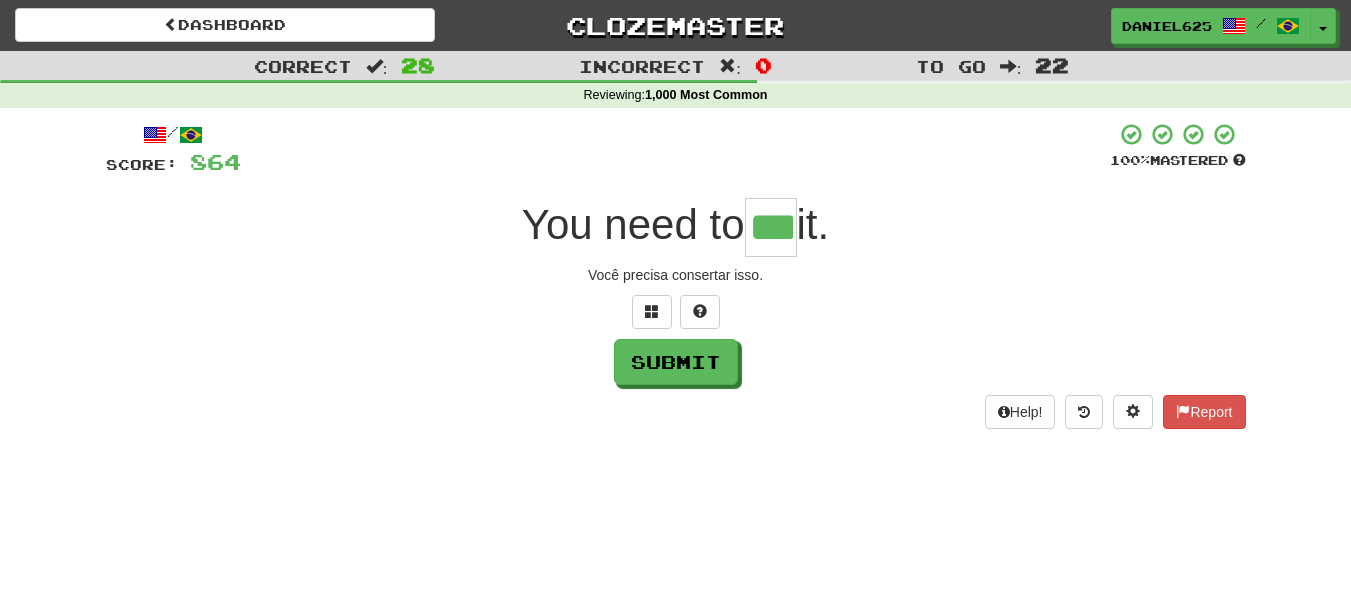 type on "***" 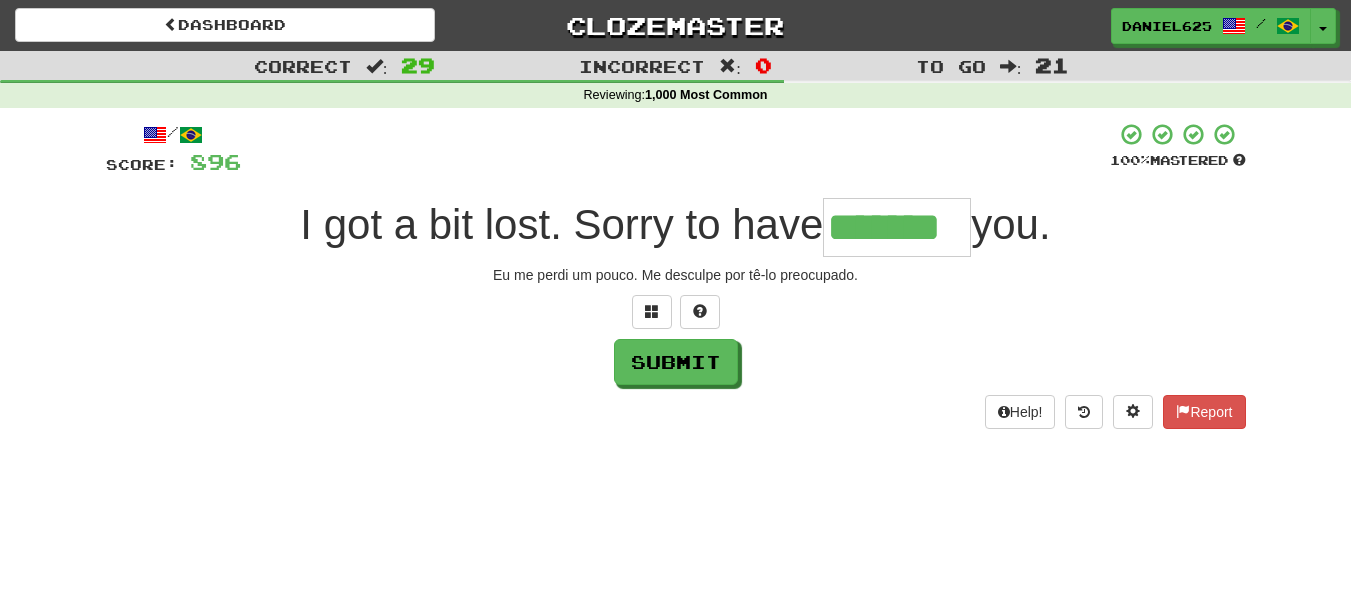 type on "*******" 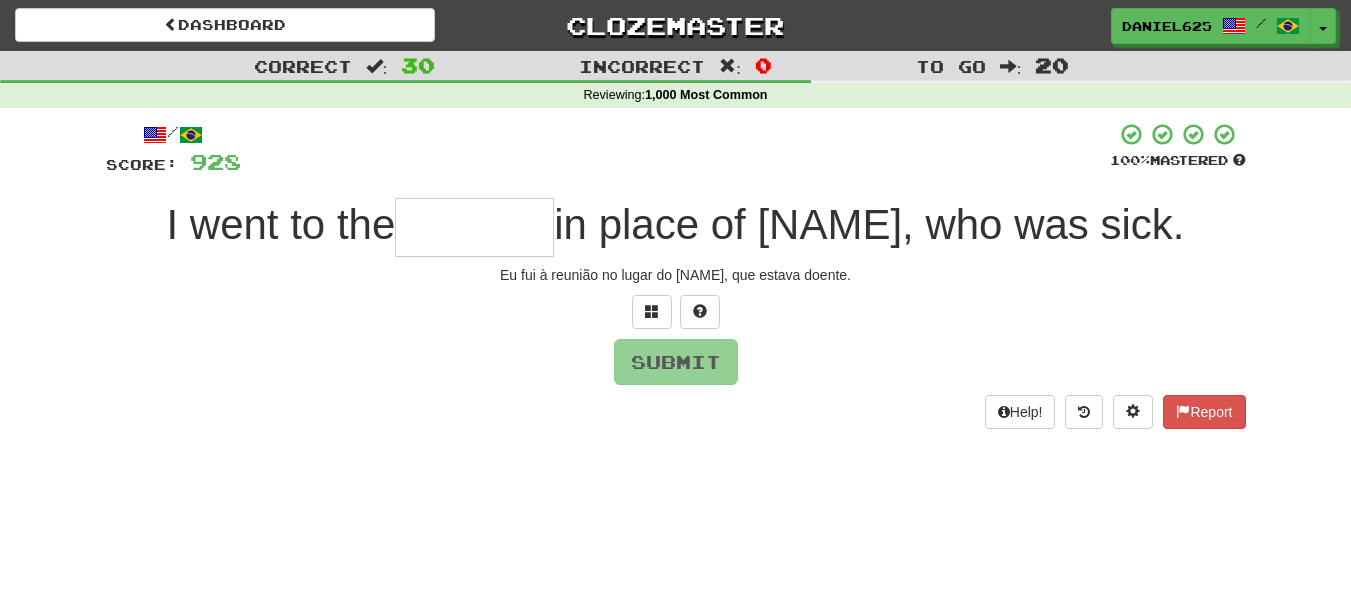 type on "*" 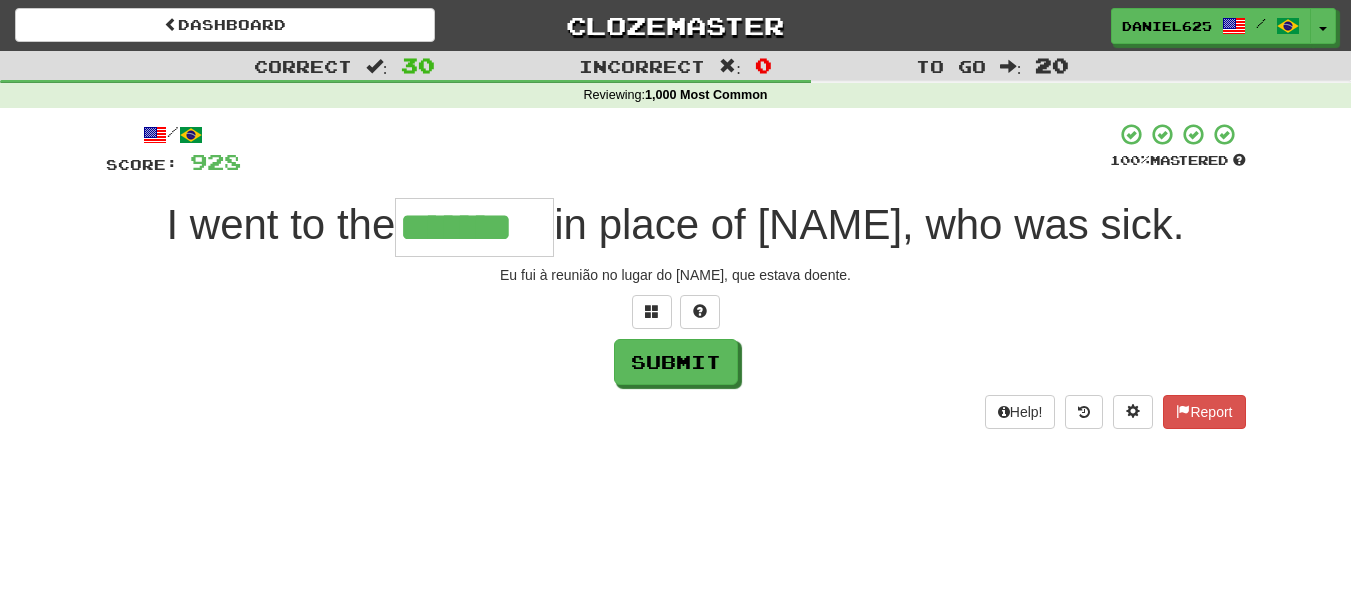 type on "*******" 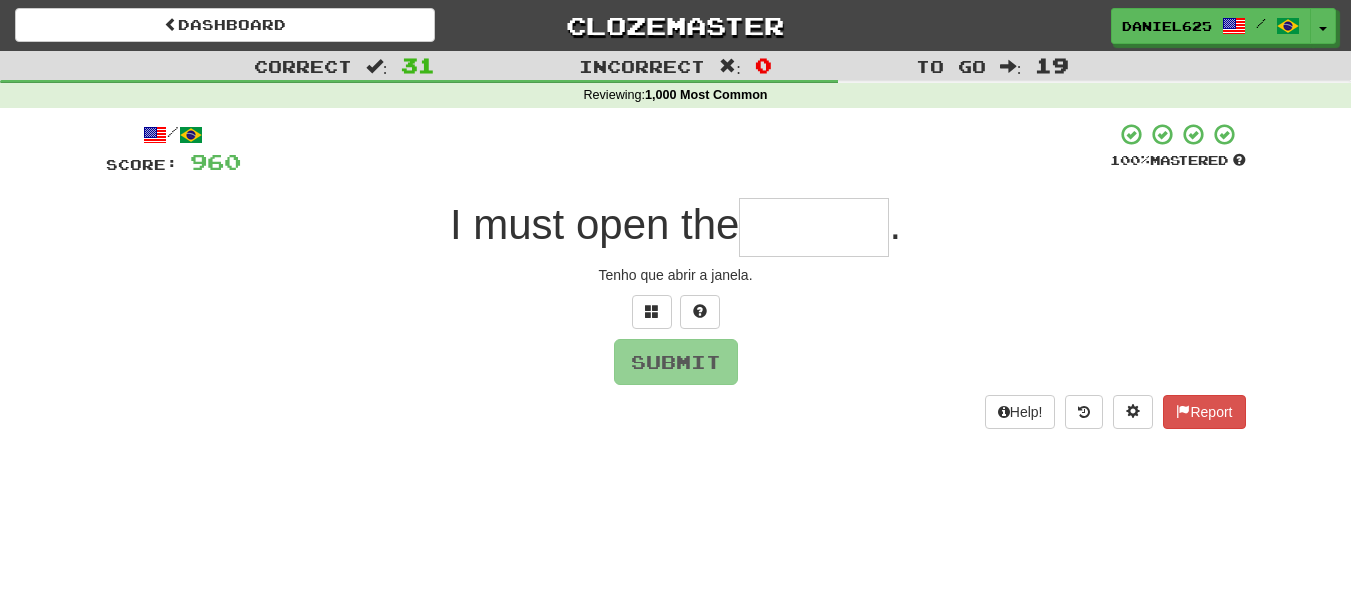 type on "*" 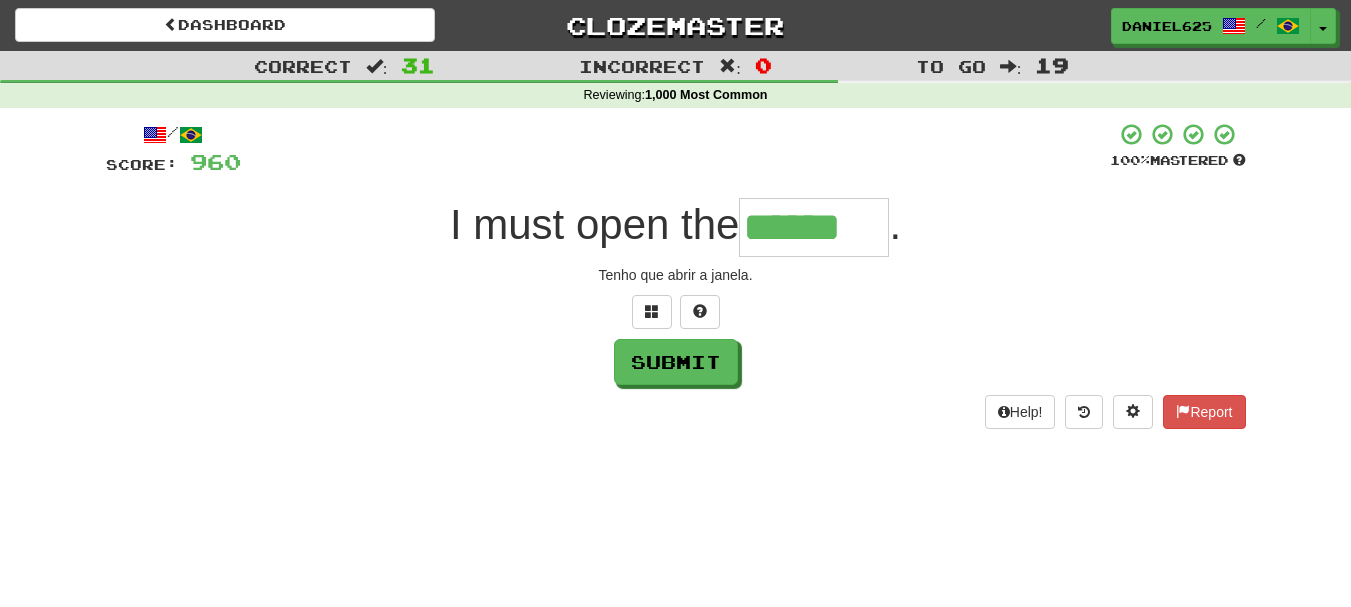 type on "******" 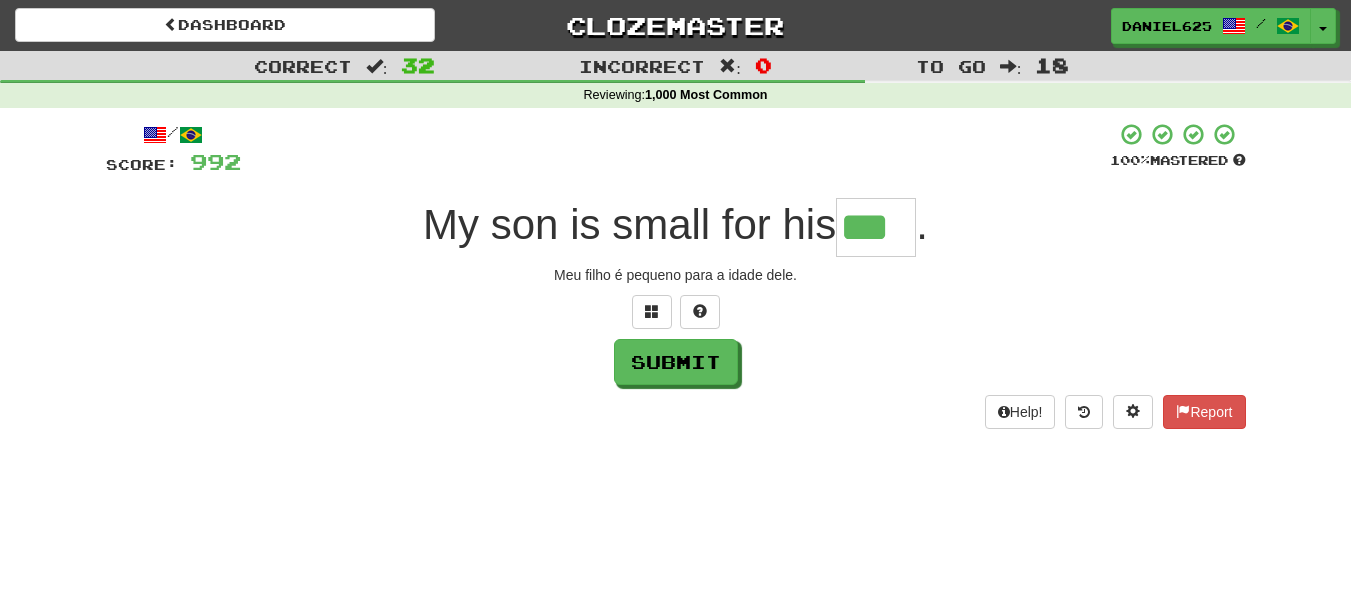 type on "***" 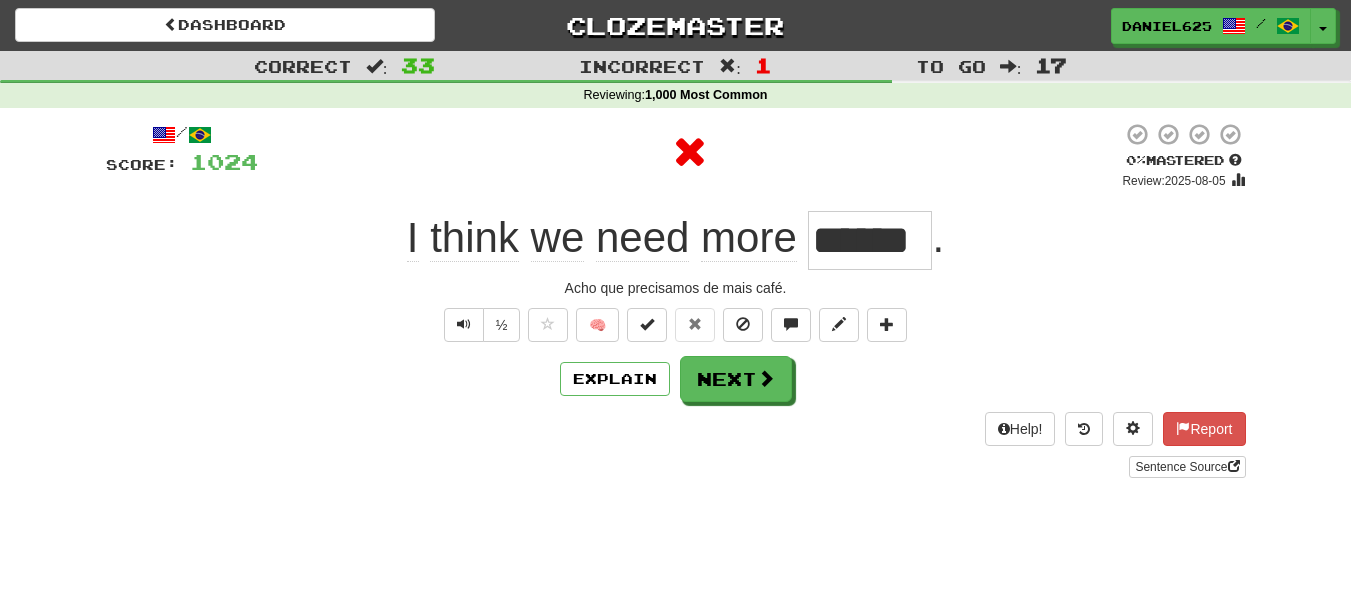 type on "*" 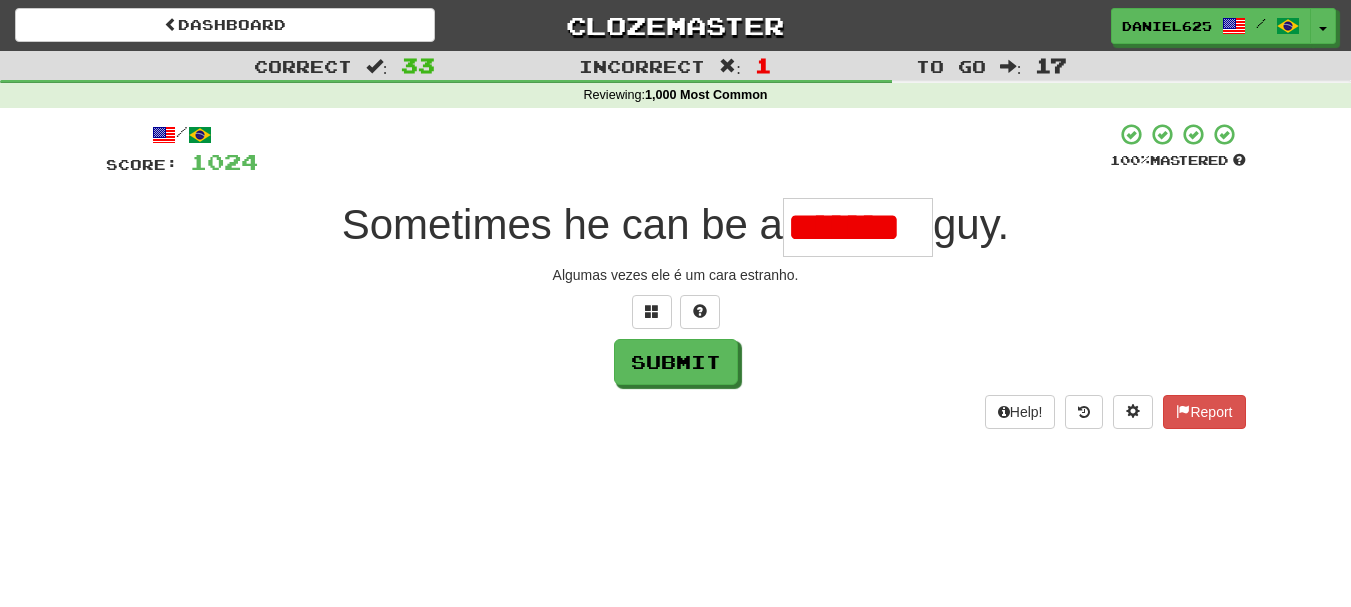 scroll, scrollTop: 0, scrollLeft: 0, axis: both 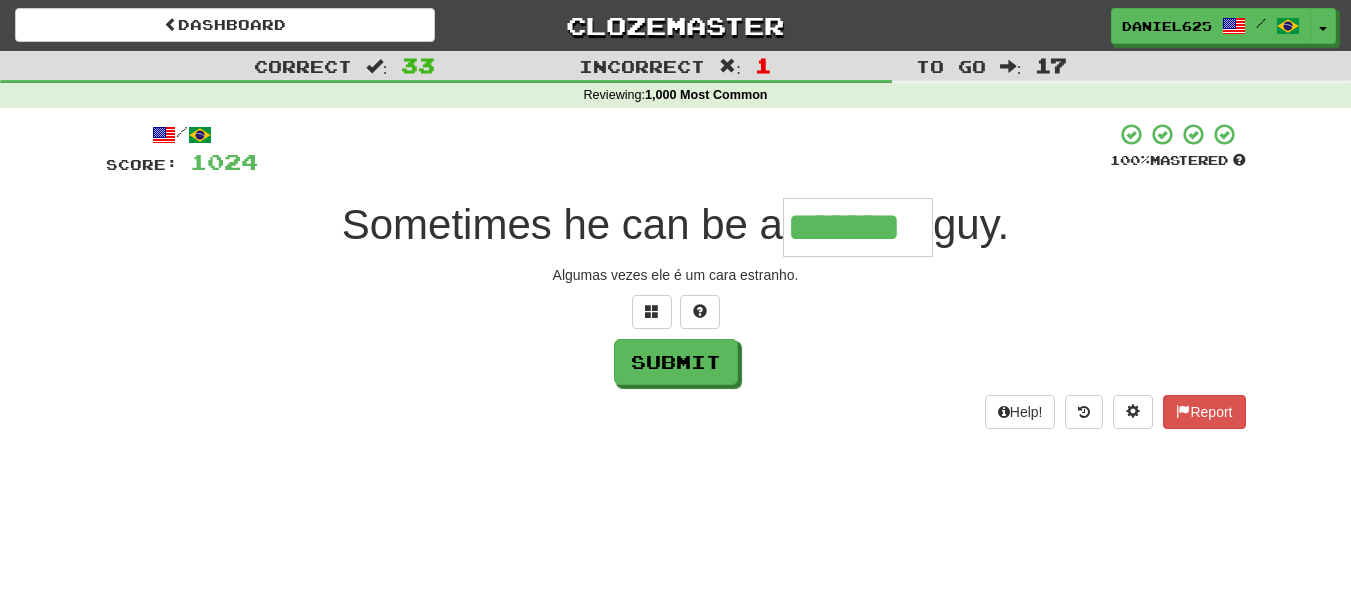 type on "*******" 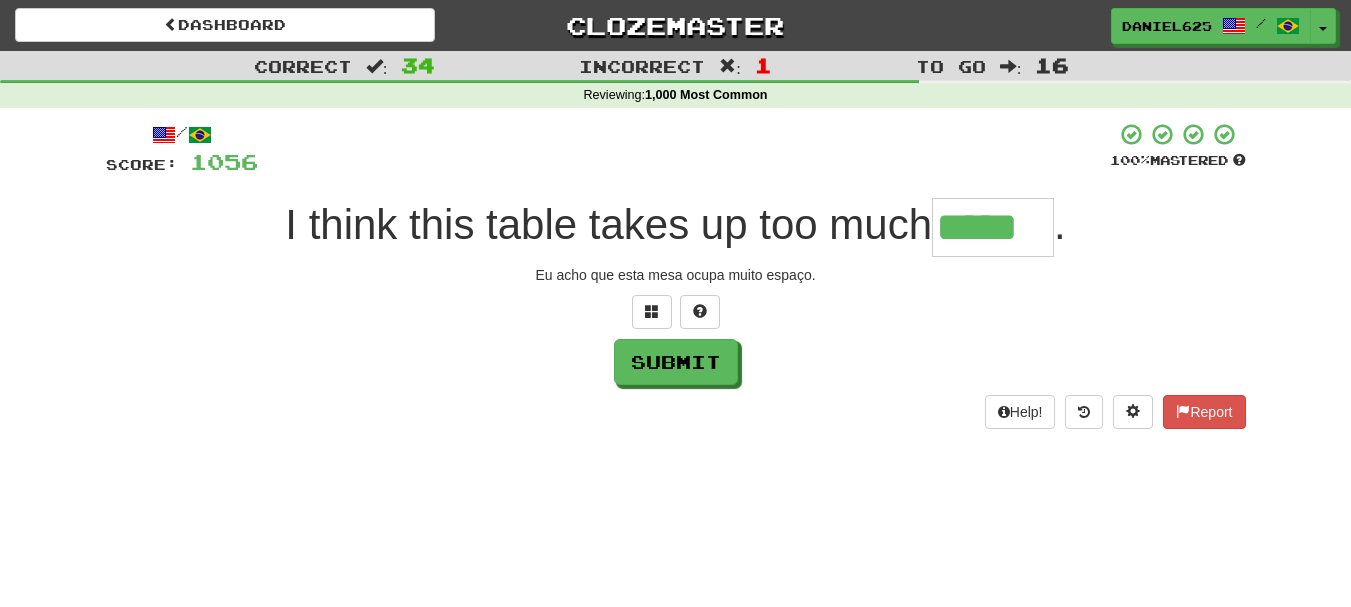 type on "*****" 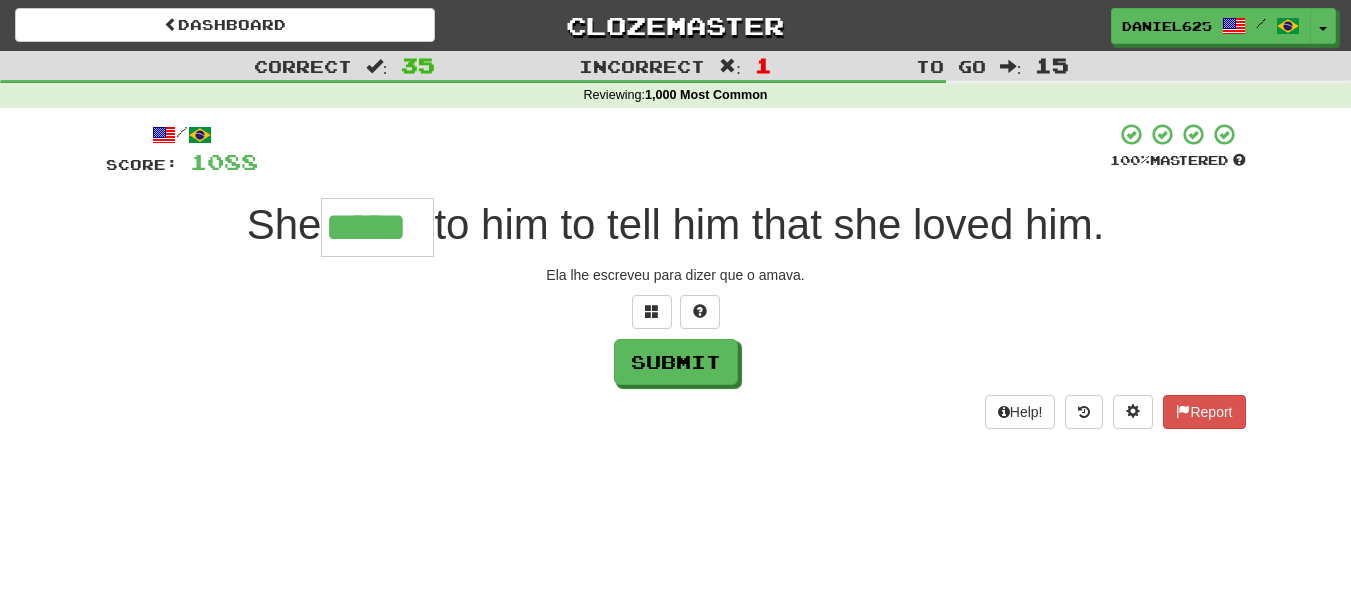 type on "*****" 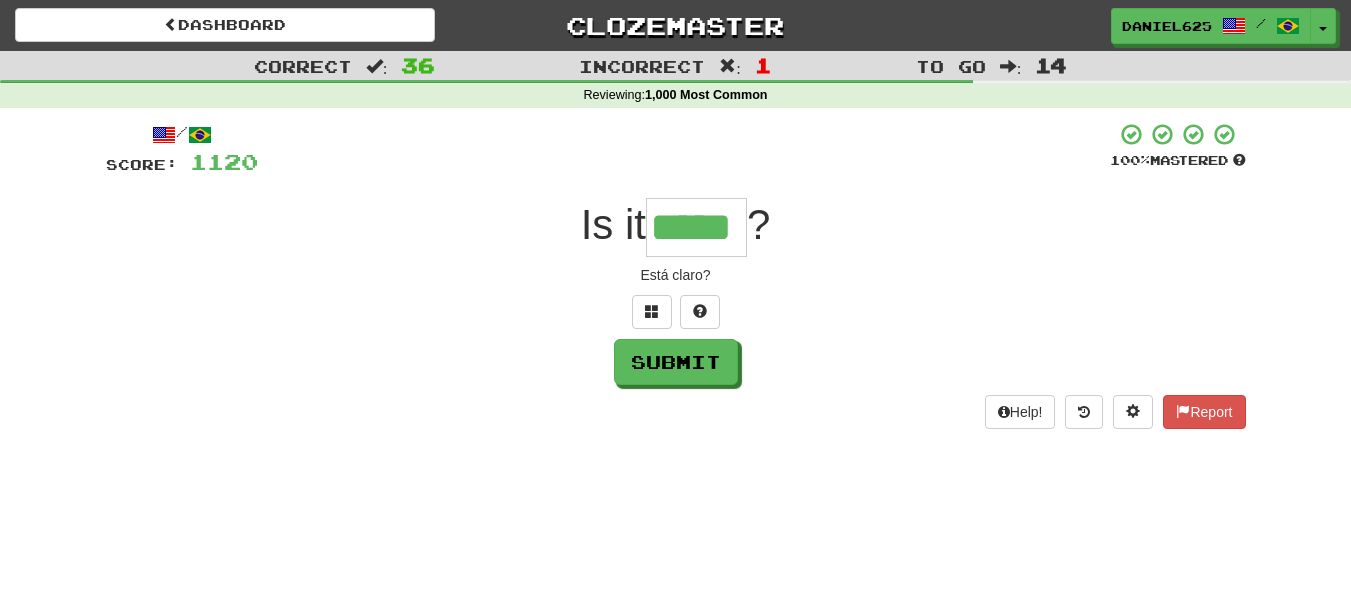 type on "*****" 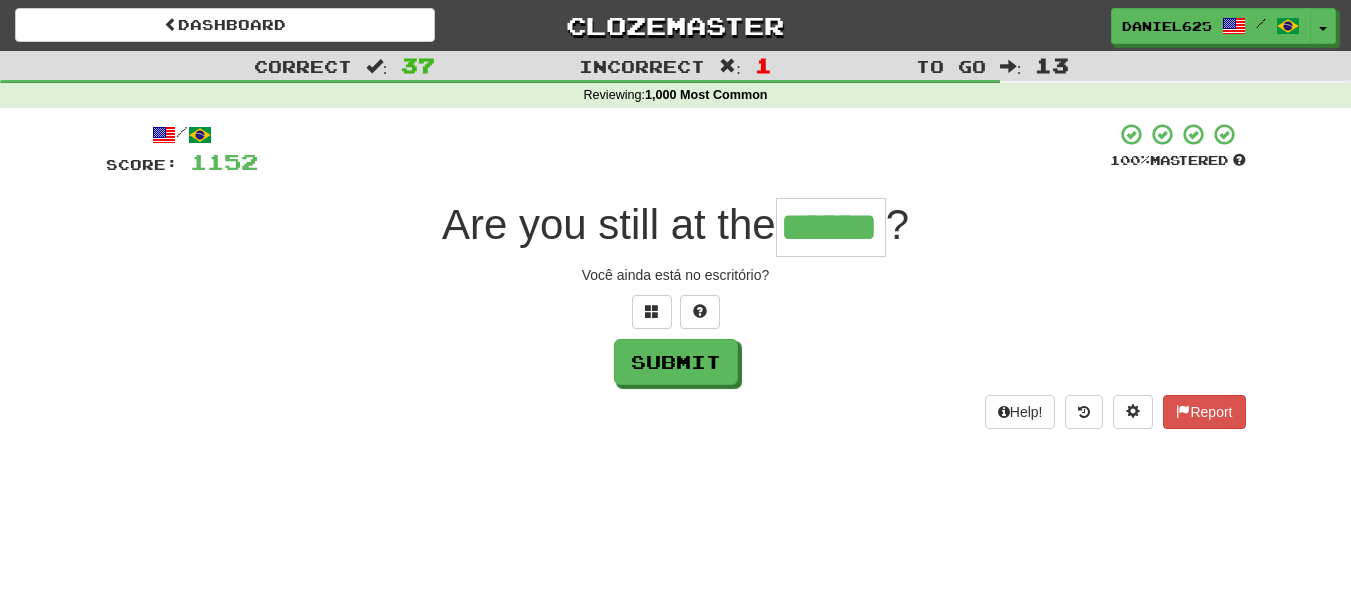 type on "******" 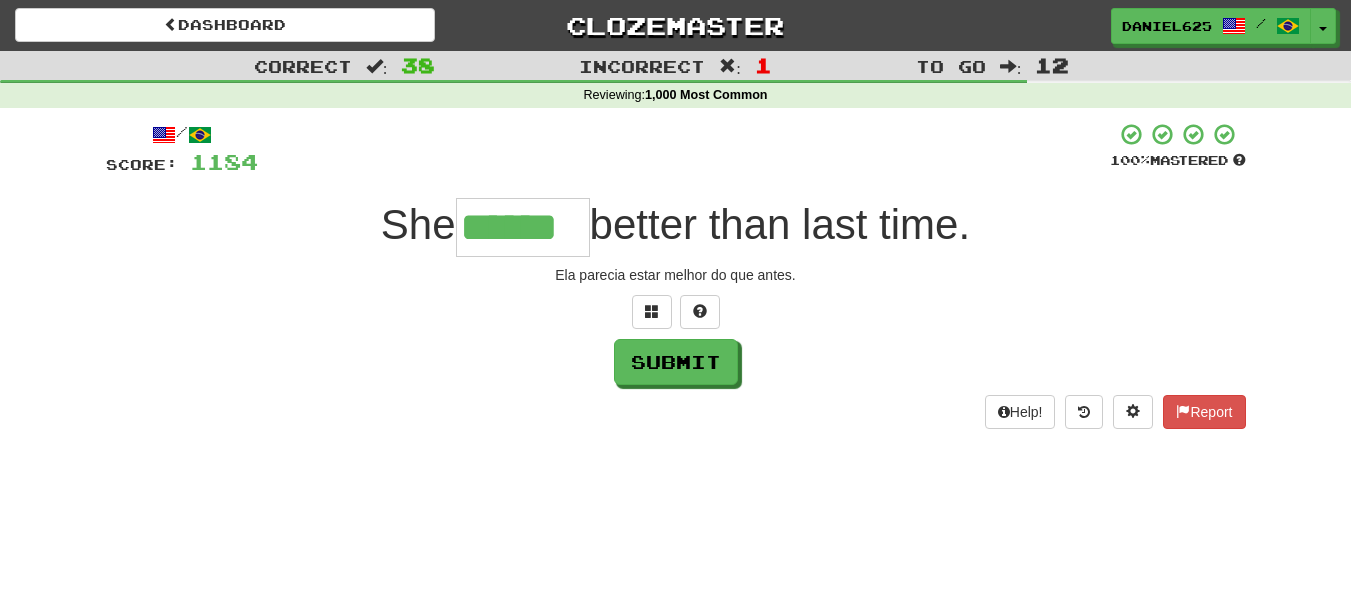 type on "******" 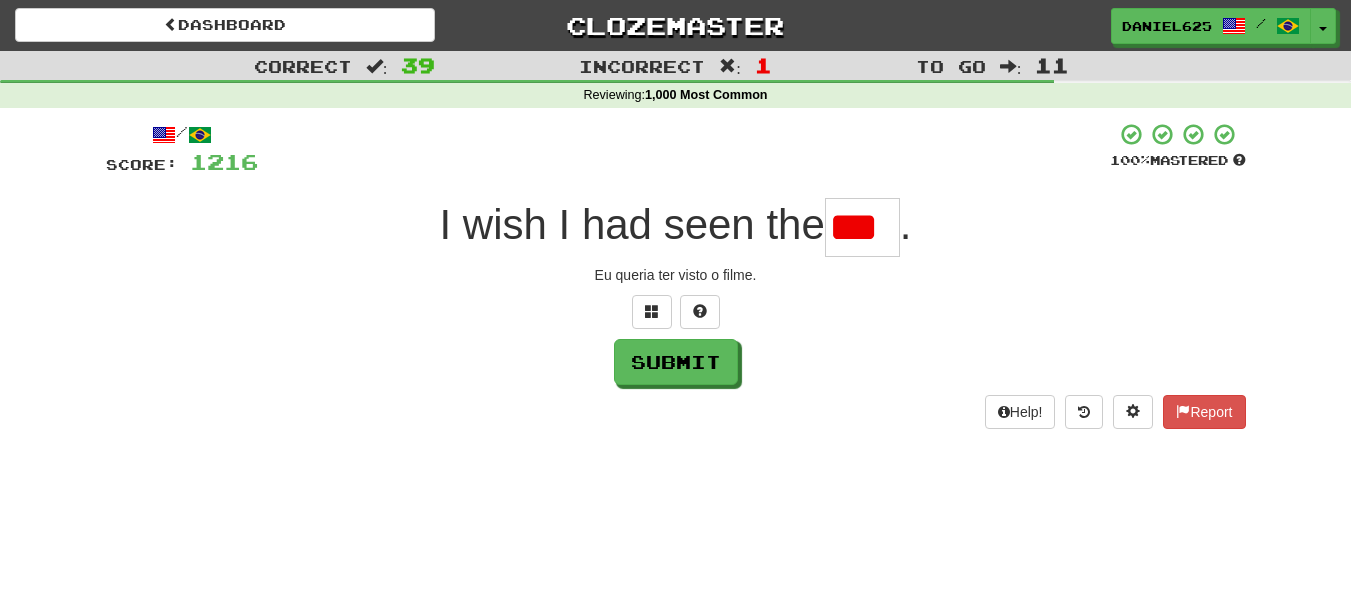 scroll, scrollTop: 0, scrollLeft: 0, axis: both 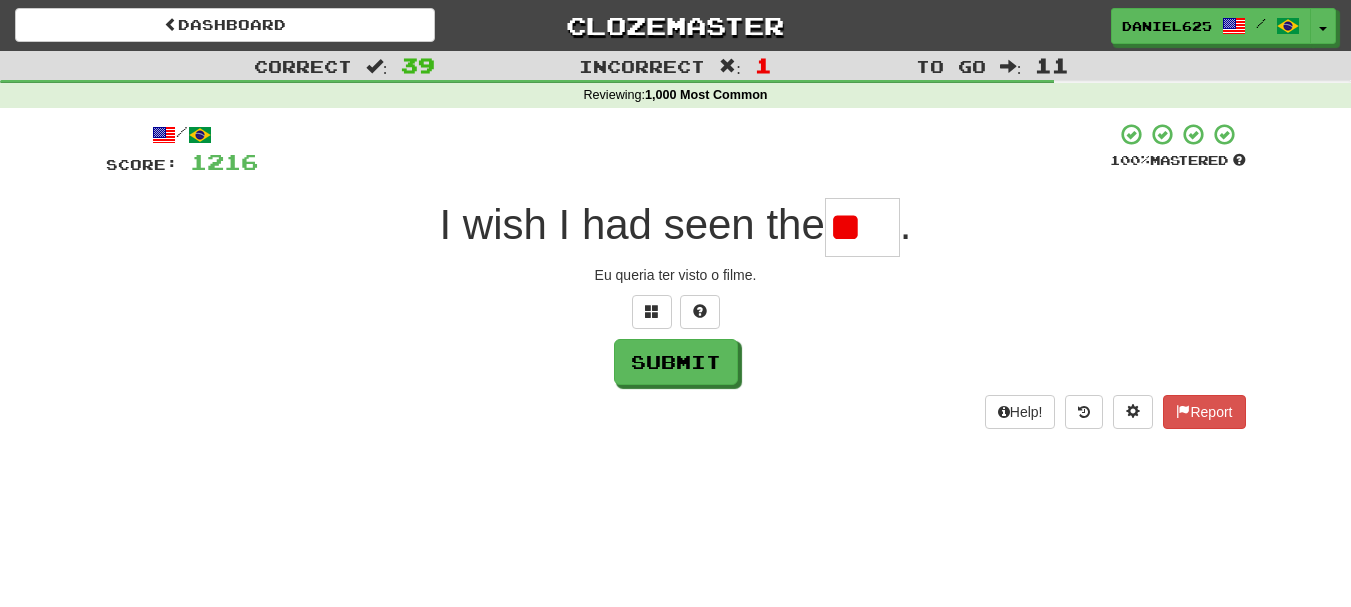 type on "*" 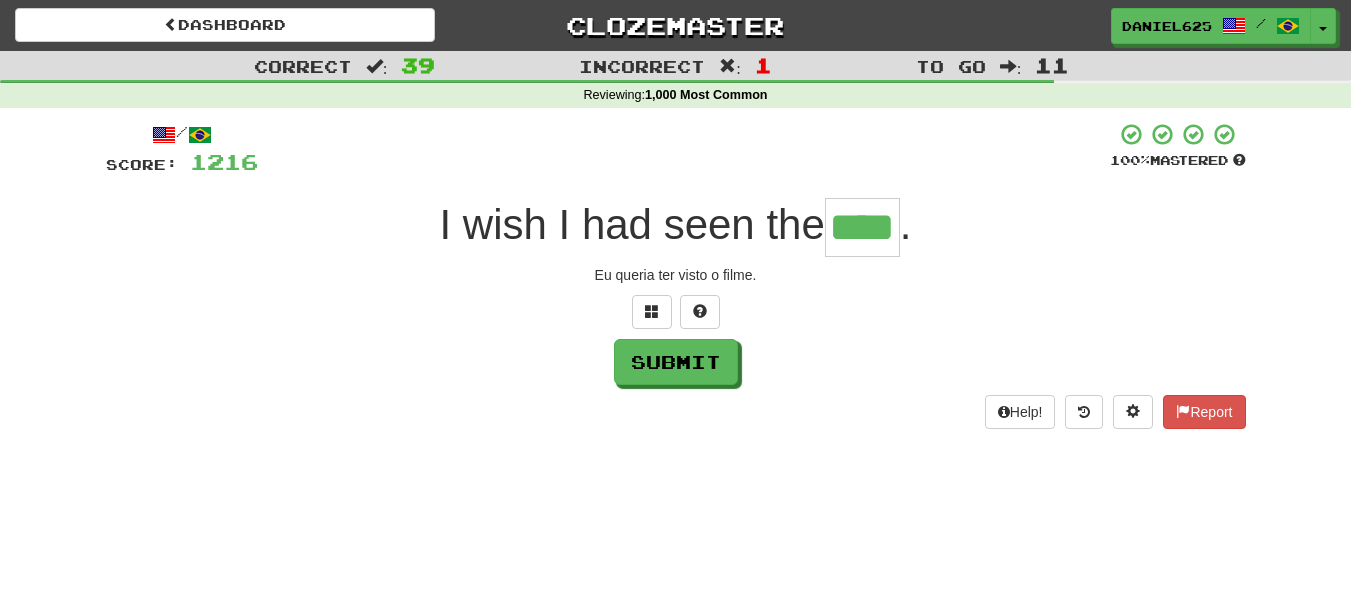 type on "****" 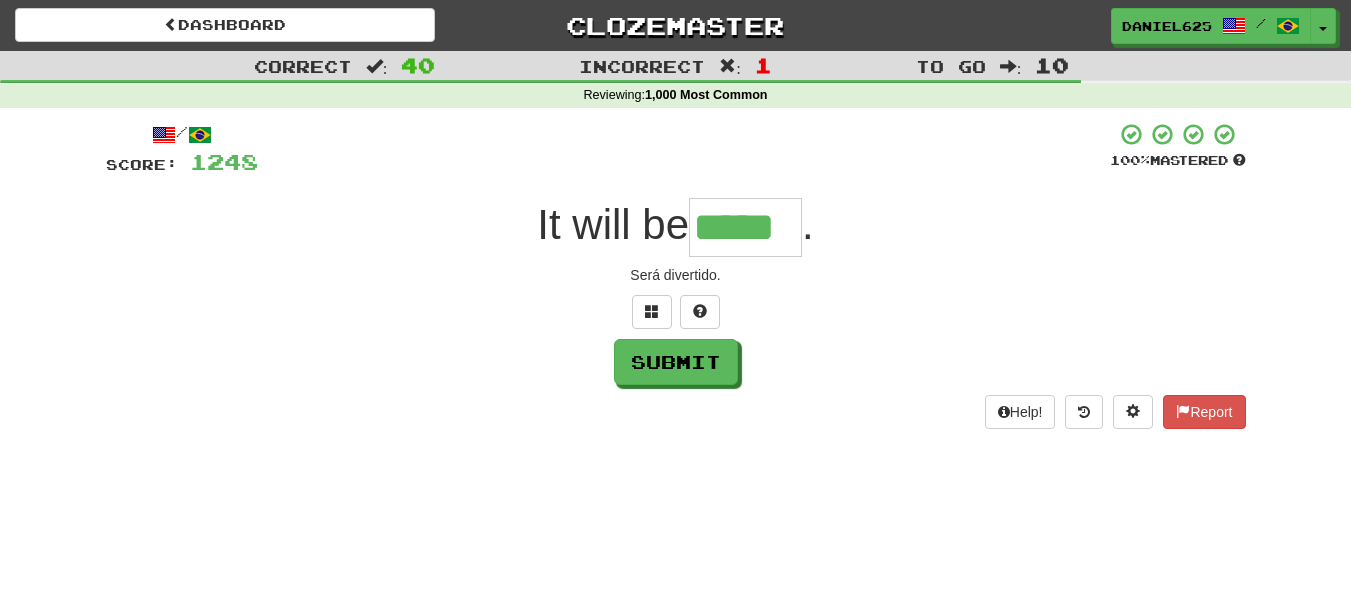 type on "*****" 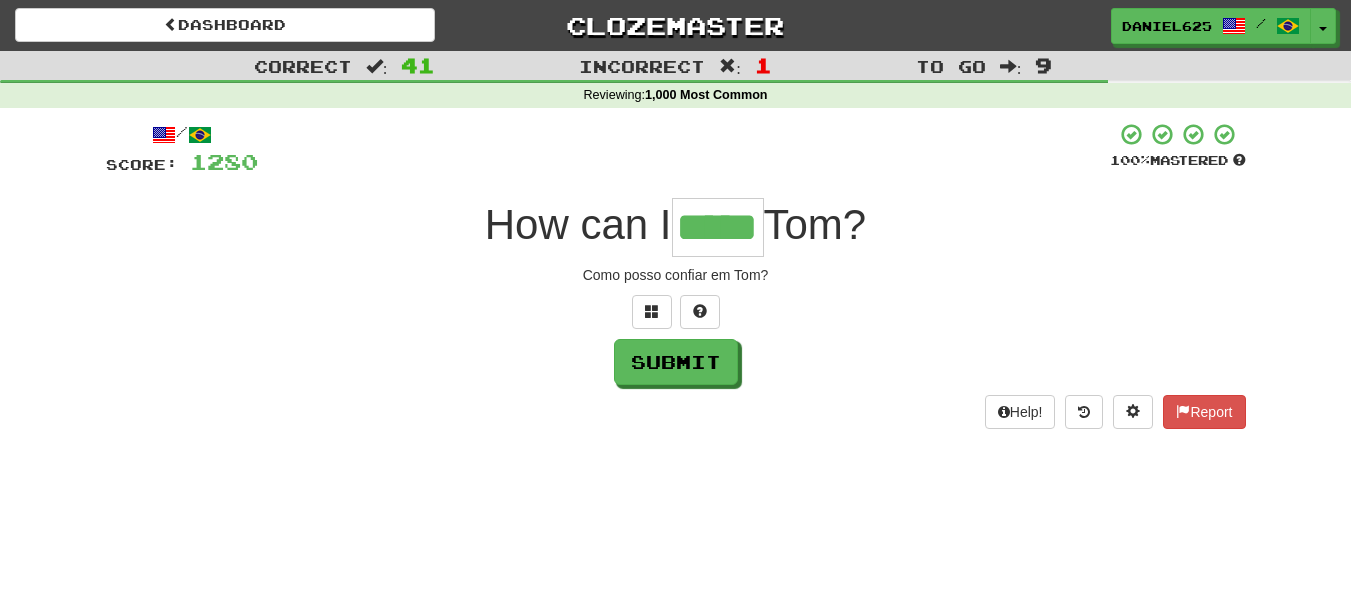 type on "*****" 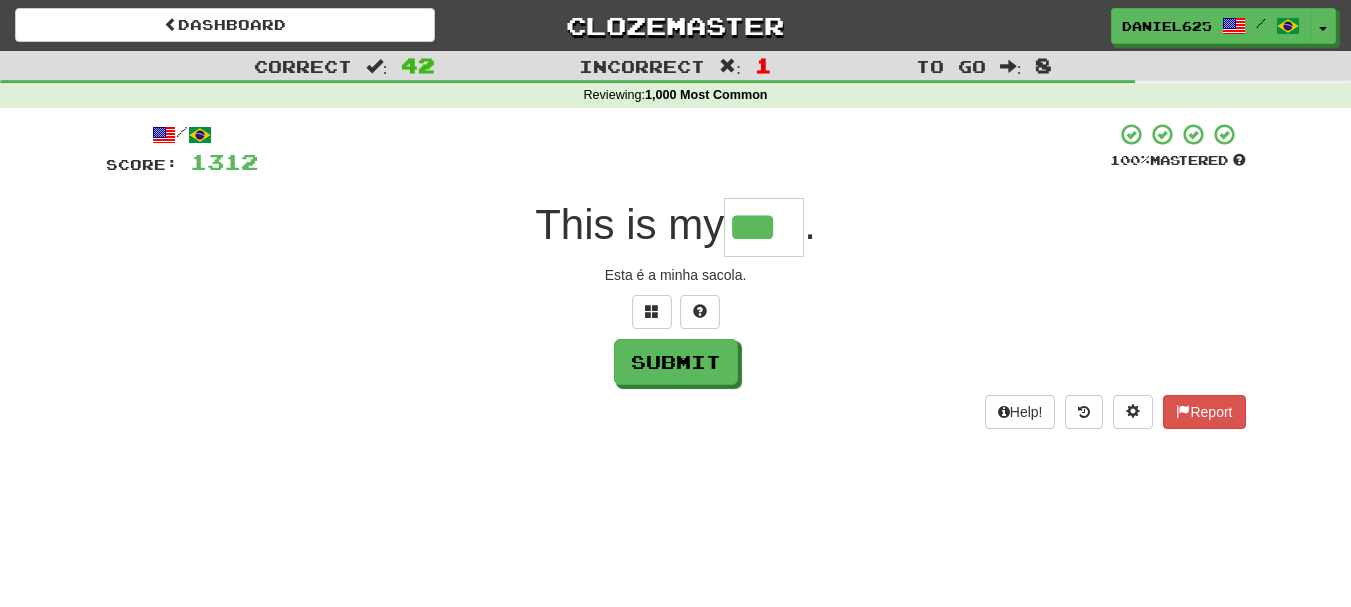 type on "***" 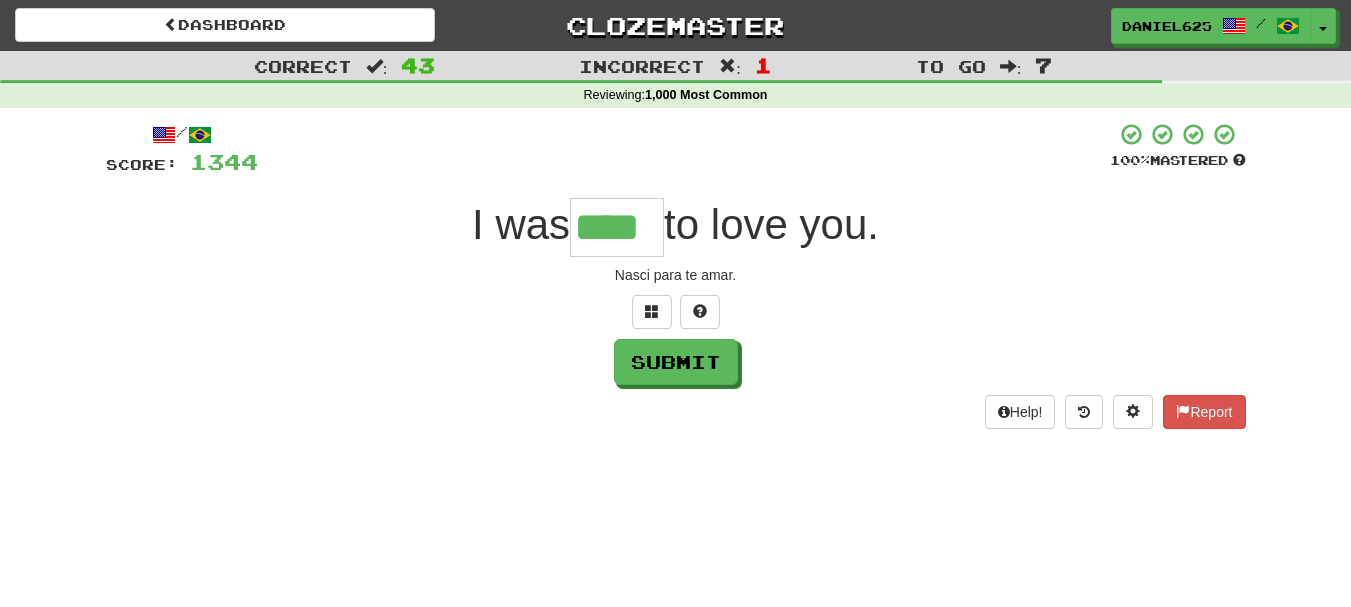 type on "****" 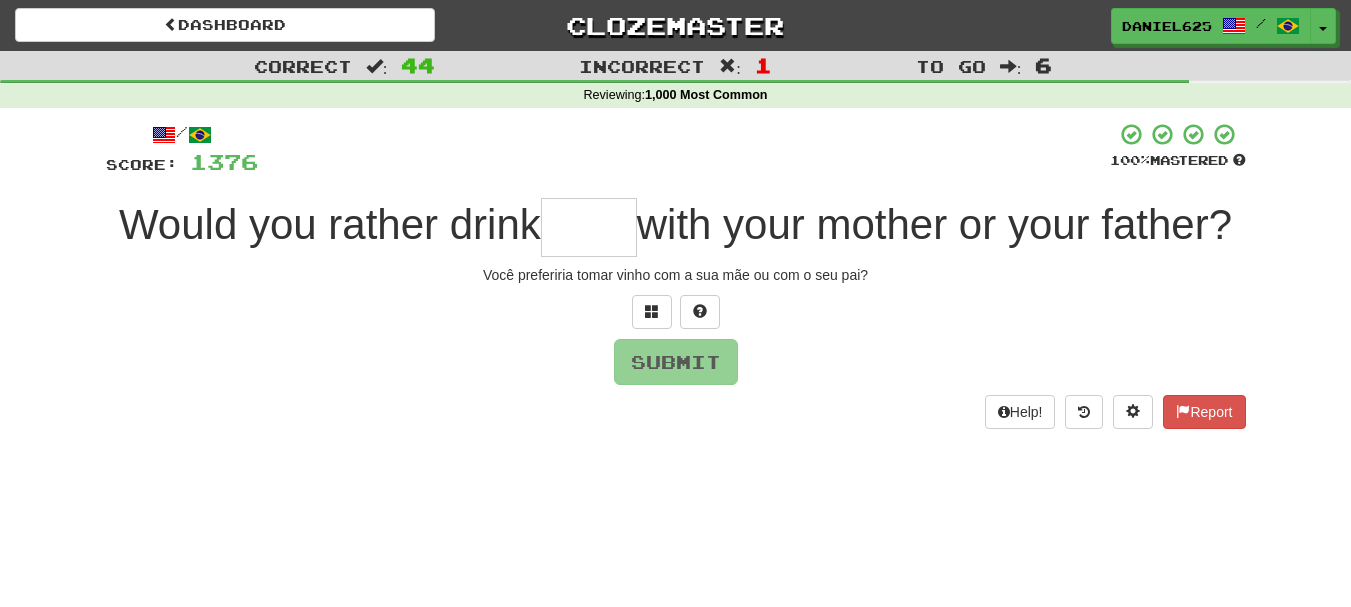 type on "*" 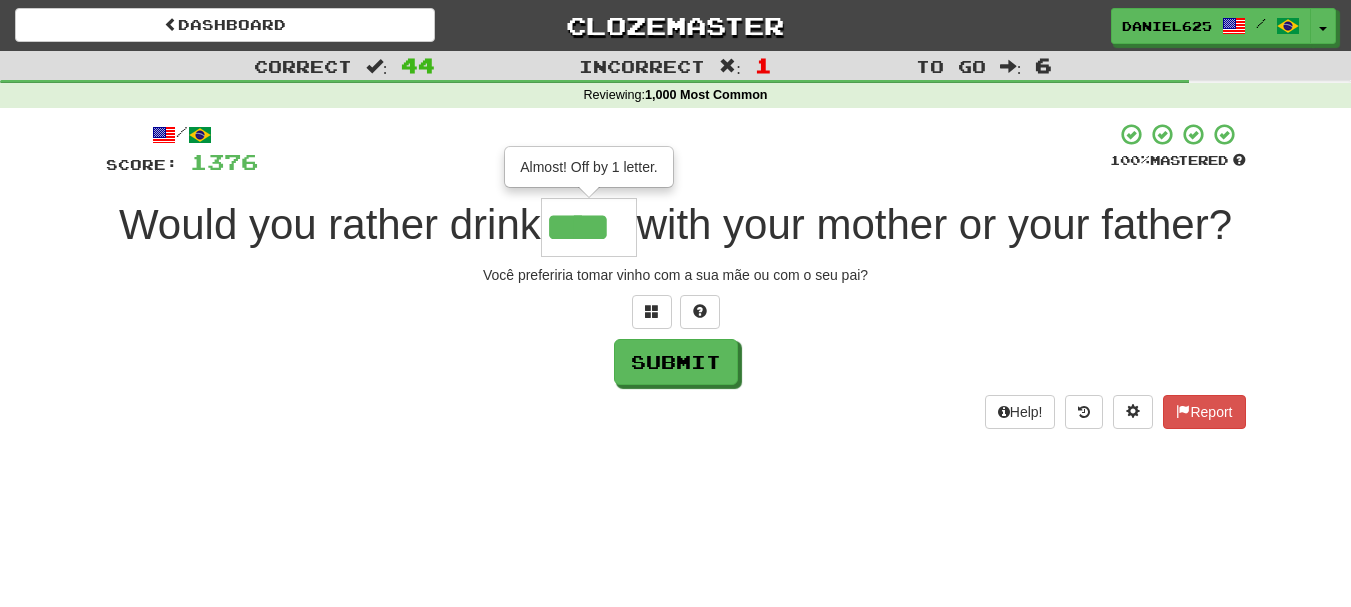 scroll, scrollTop: 0, scrollLeft: 0, axis: both 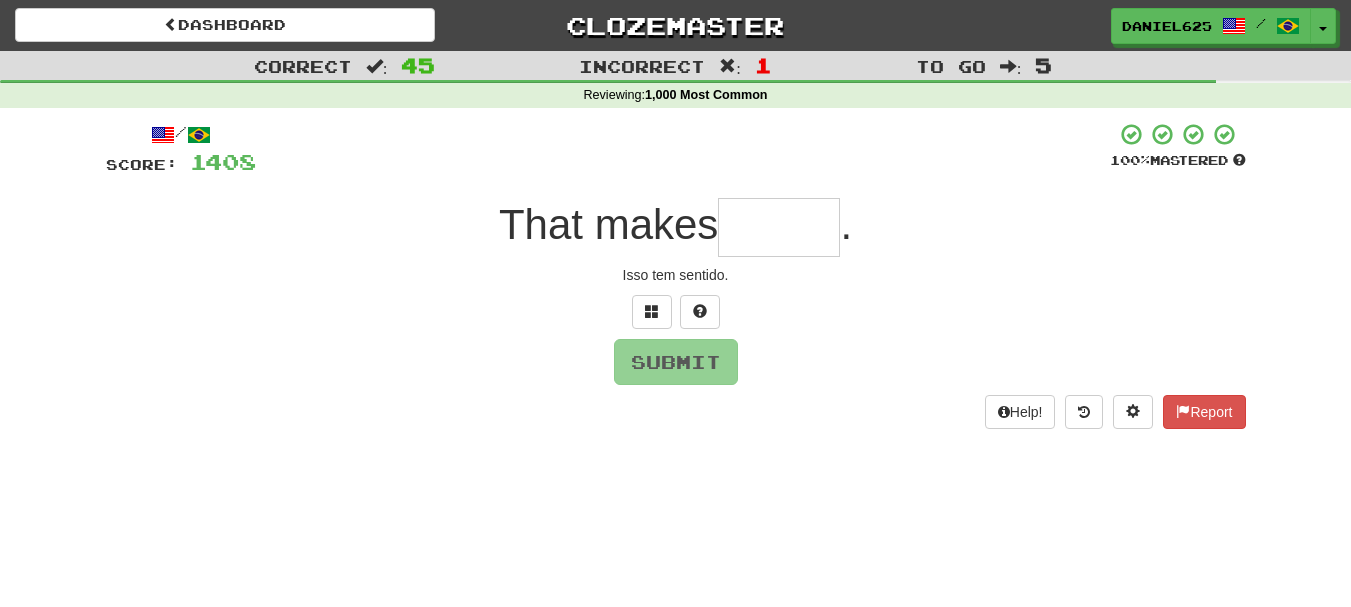 type on "*" 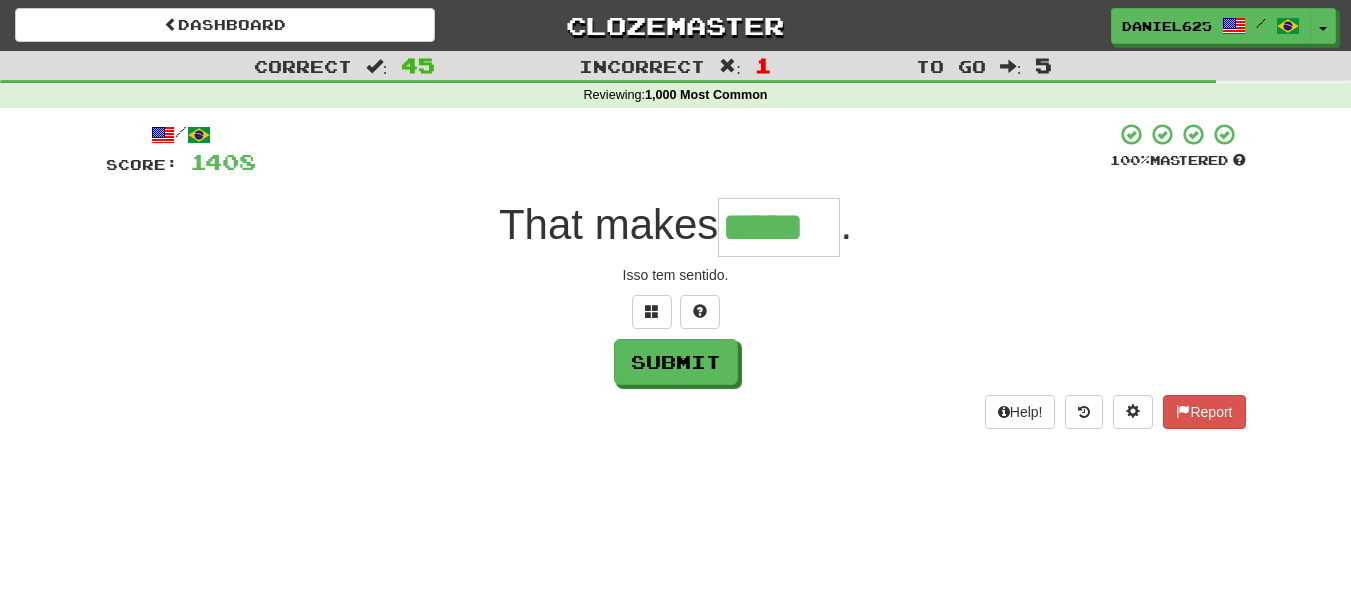 type on "*****" 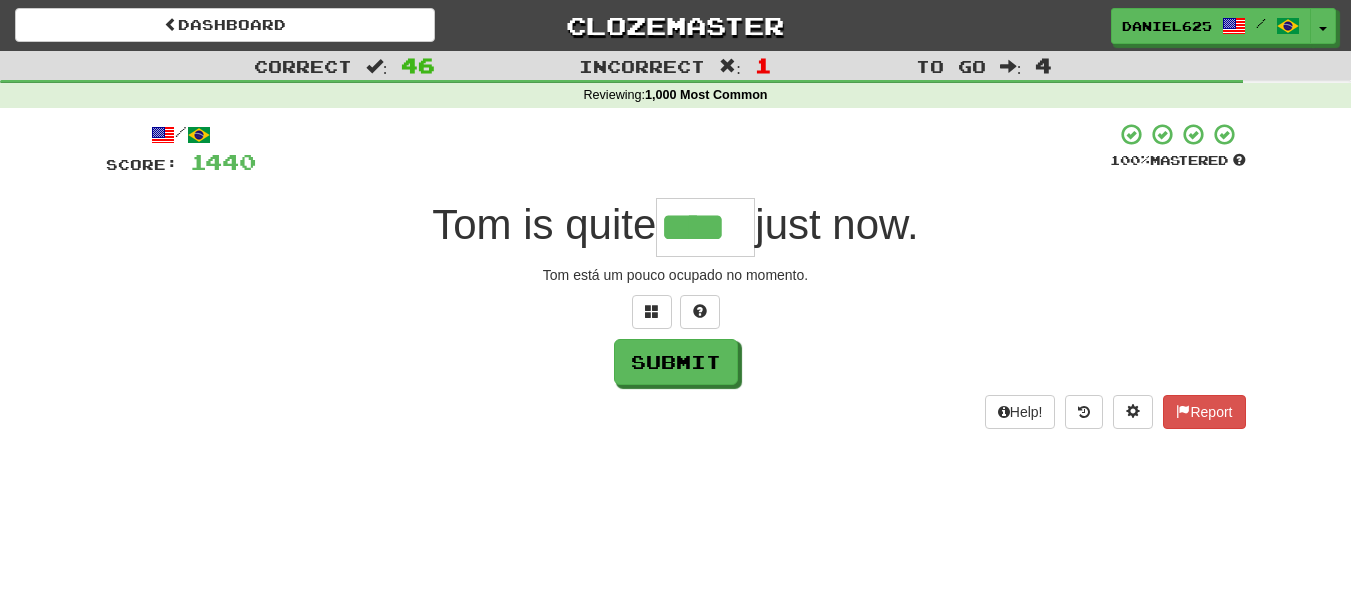 type on "****" 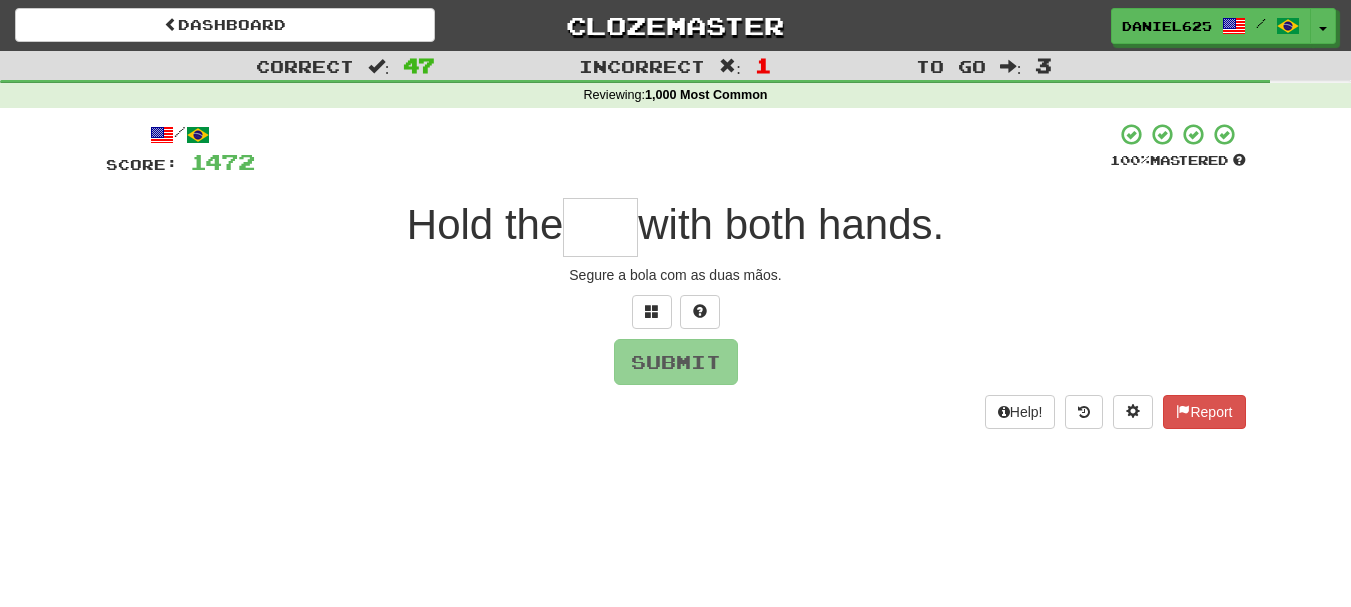 type on "*" 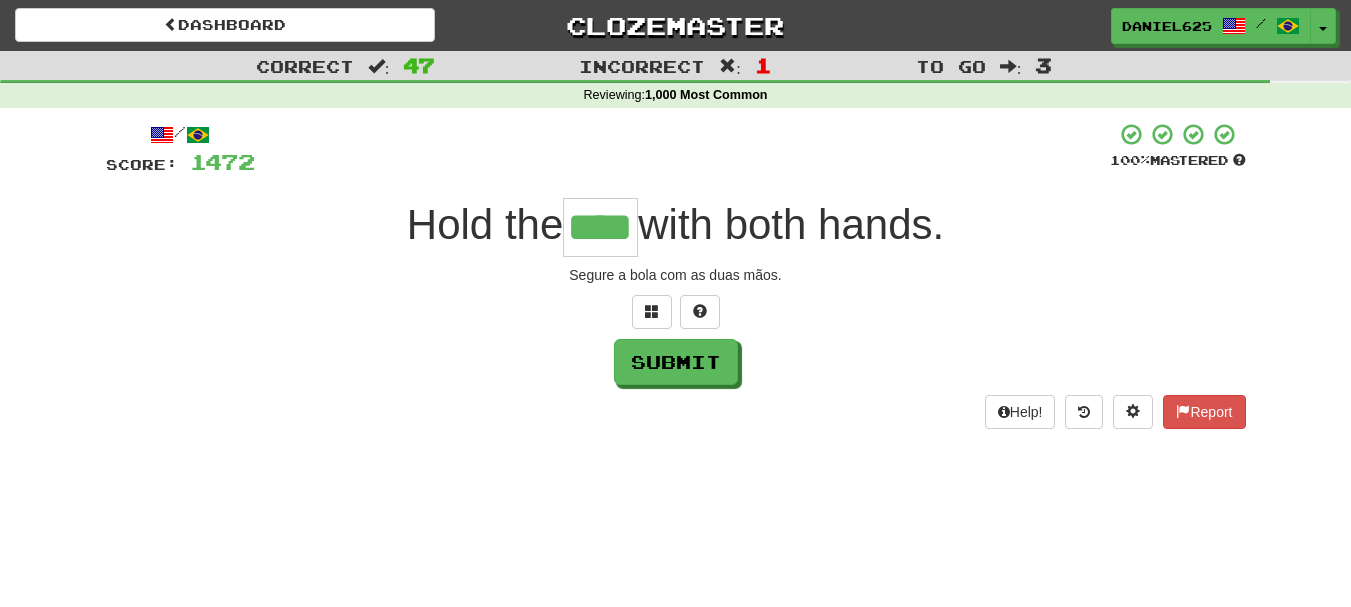 type on "****" 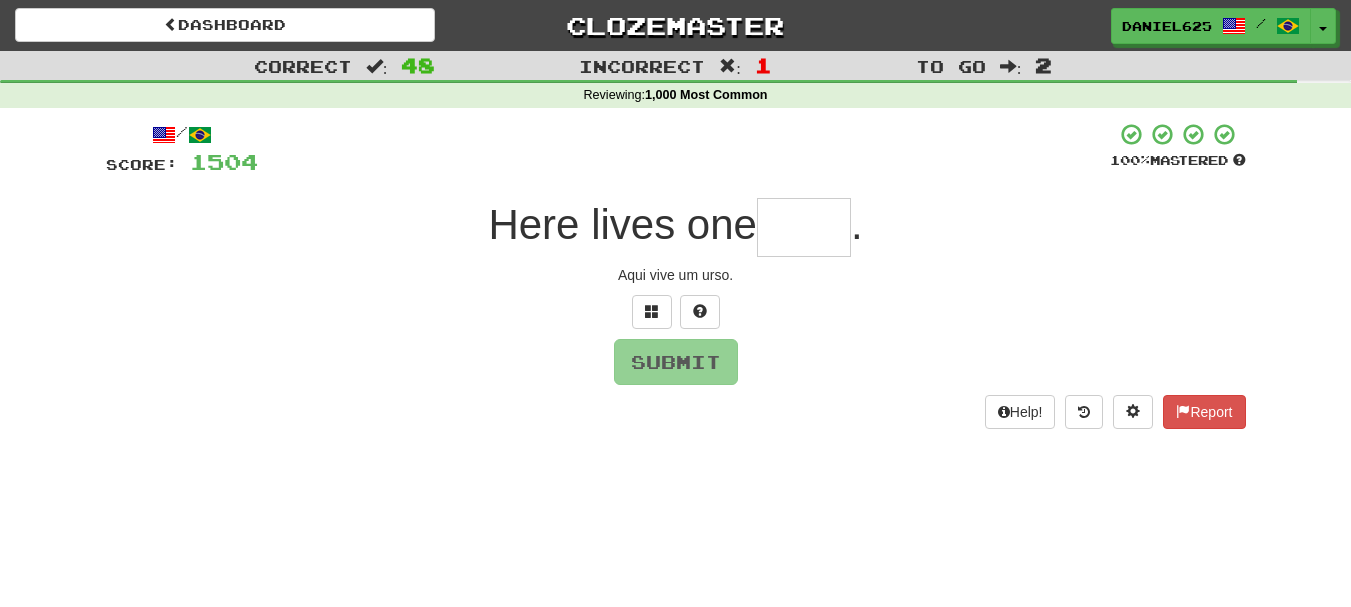 type on "*" 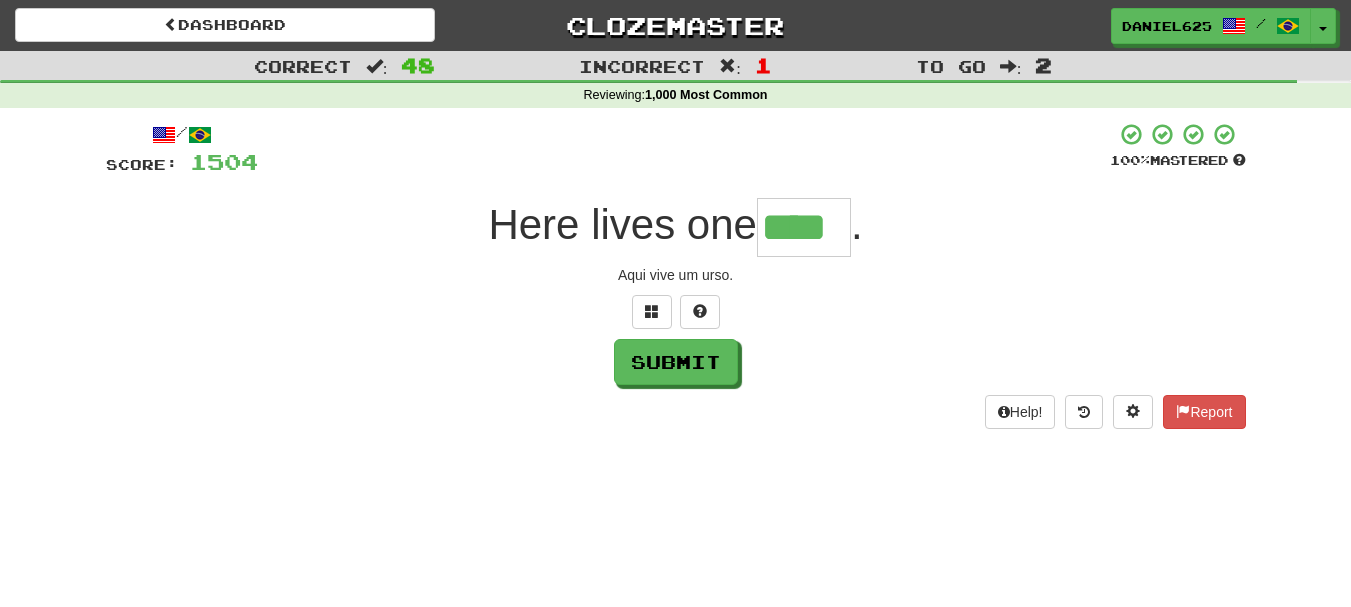 type on "****" 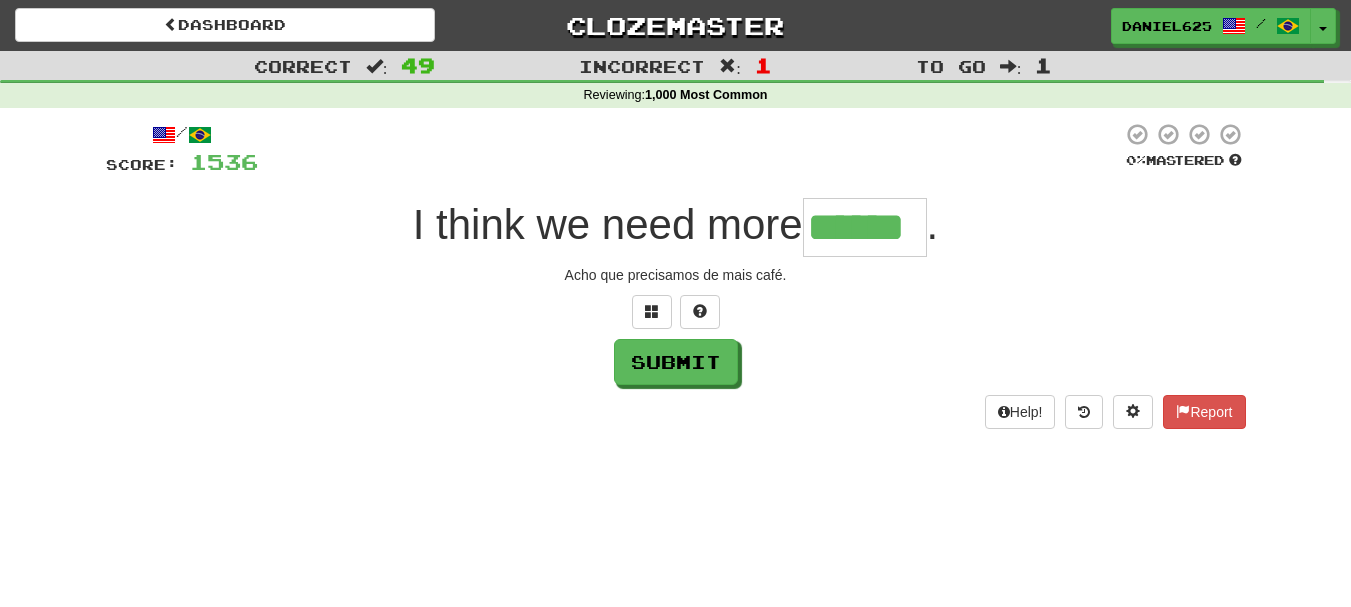 type on "******" 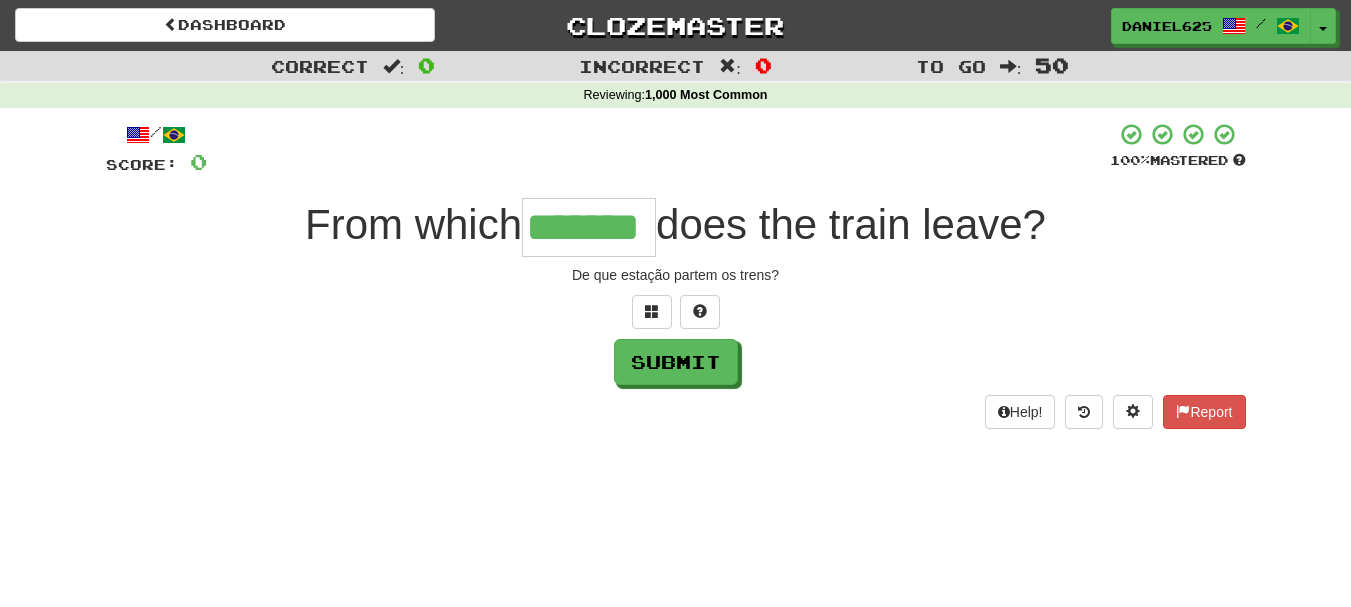 type on "*******" 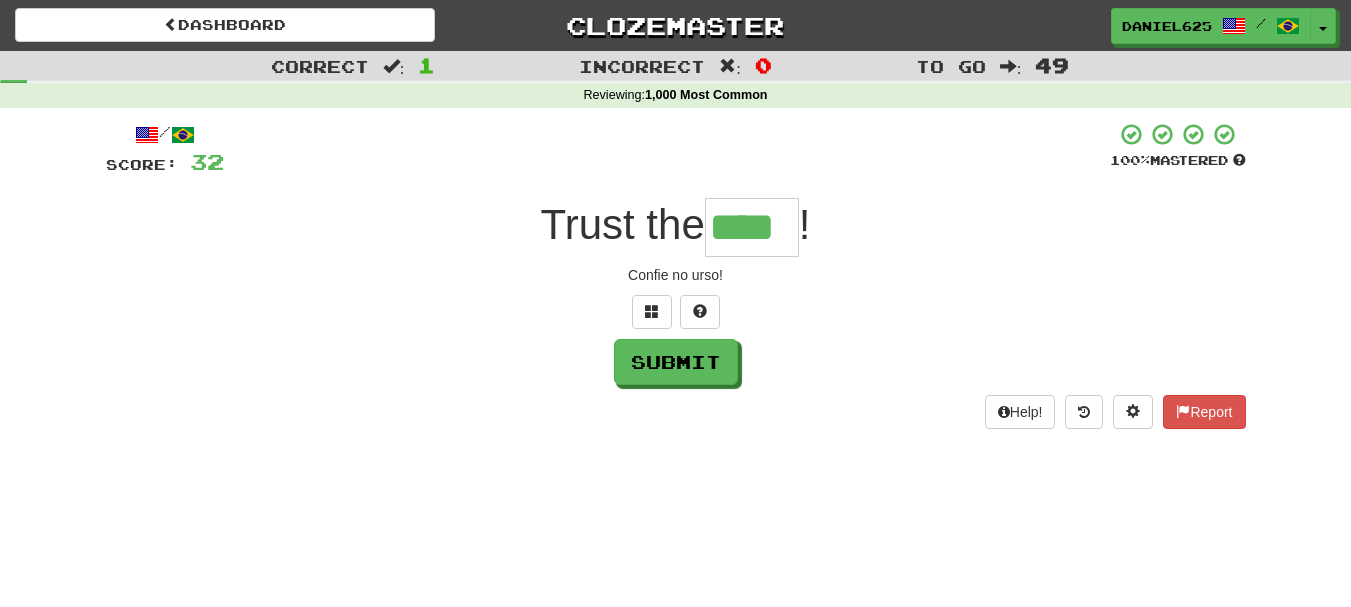 type on "****" 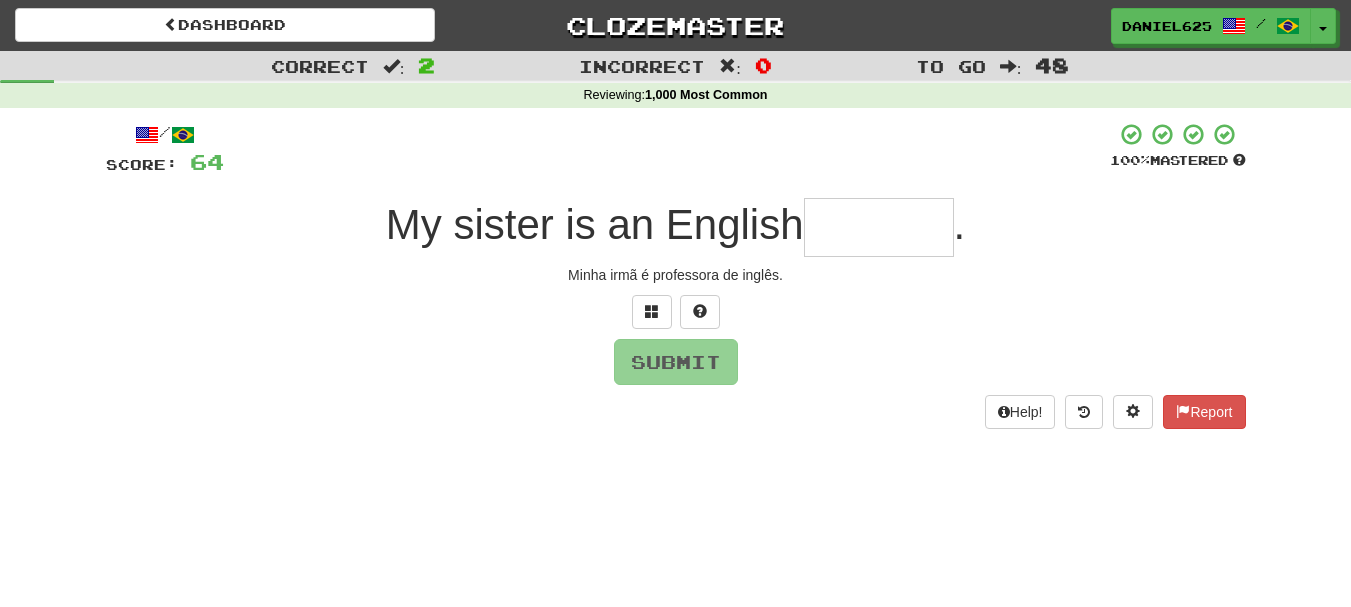type on "*" 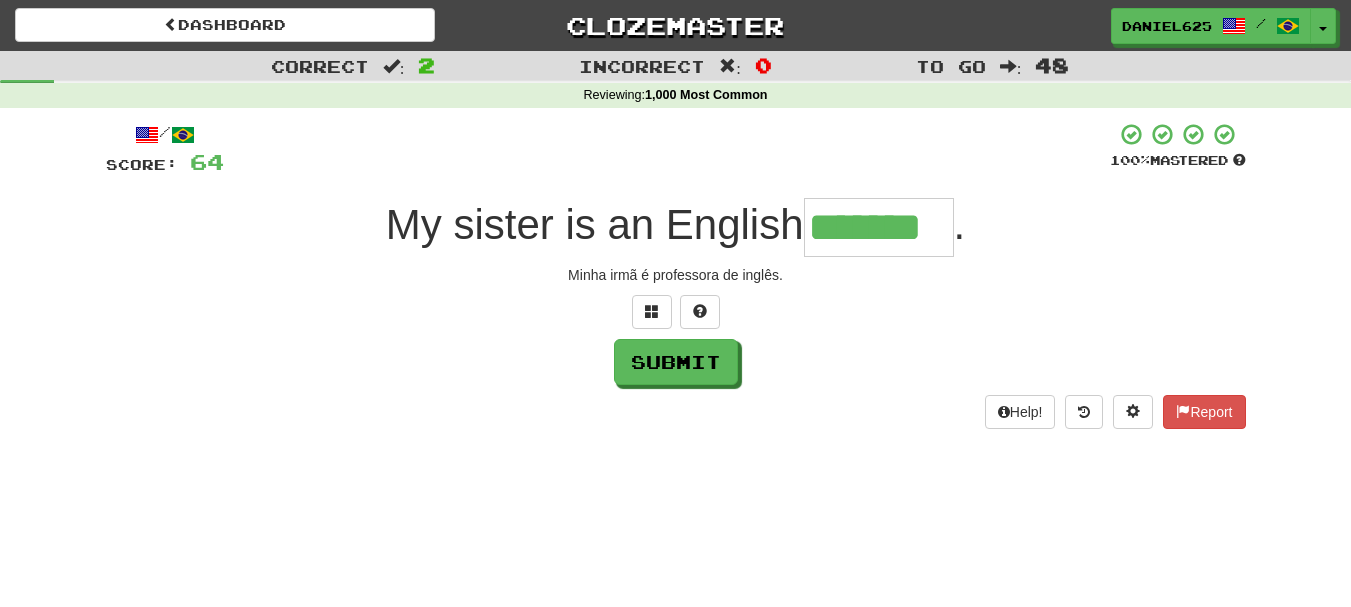 type on "*******" 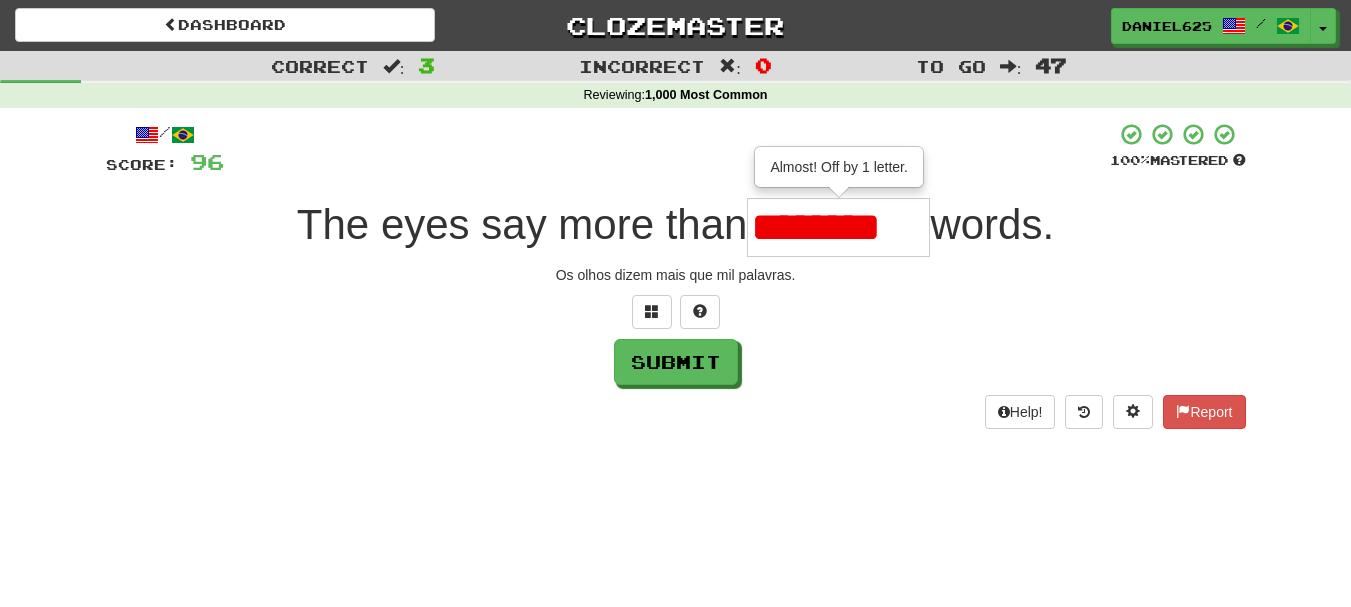 scroll, scrollTop: 0, scrollLeft: 0, axis: both 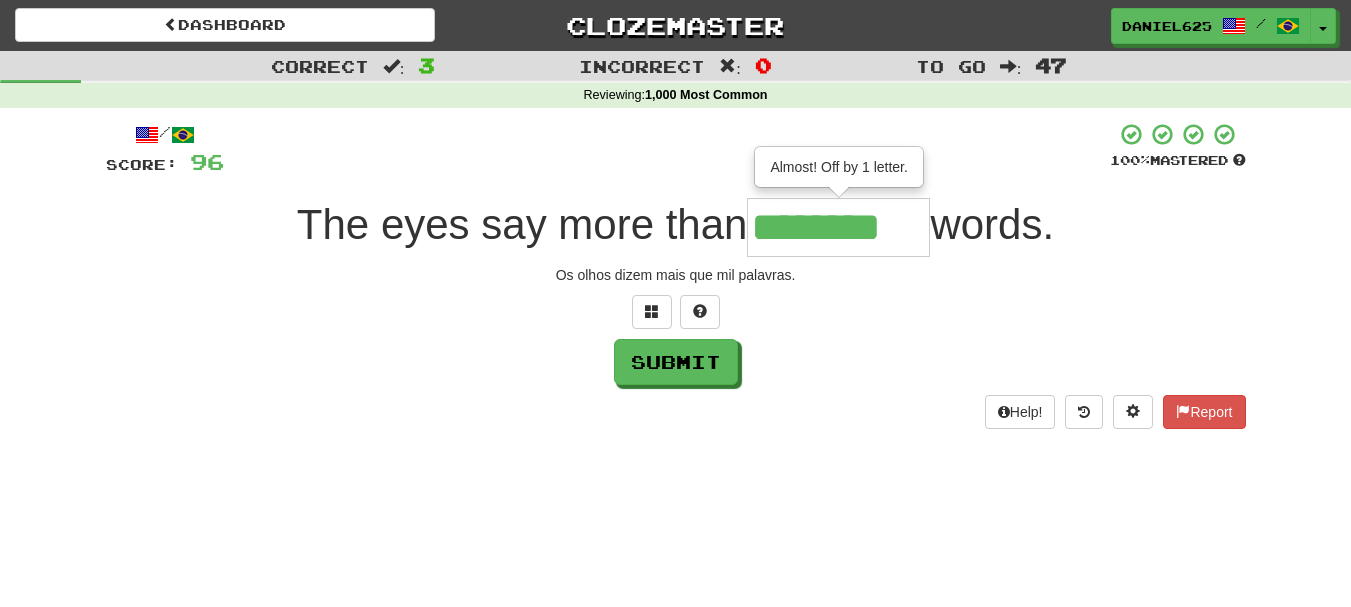 type on "********" 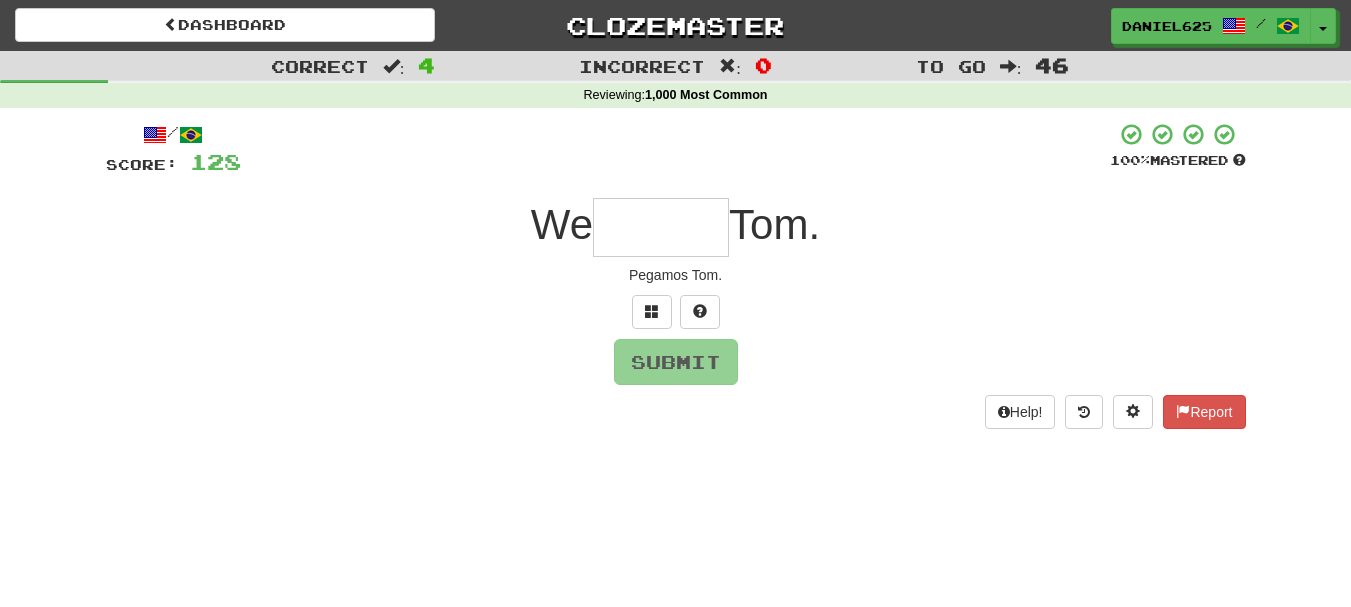 type on "*" 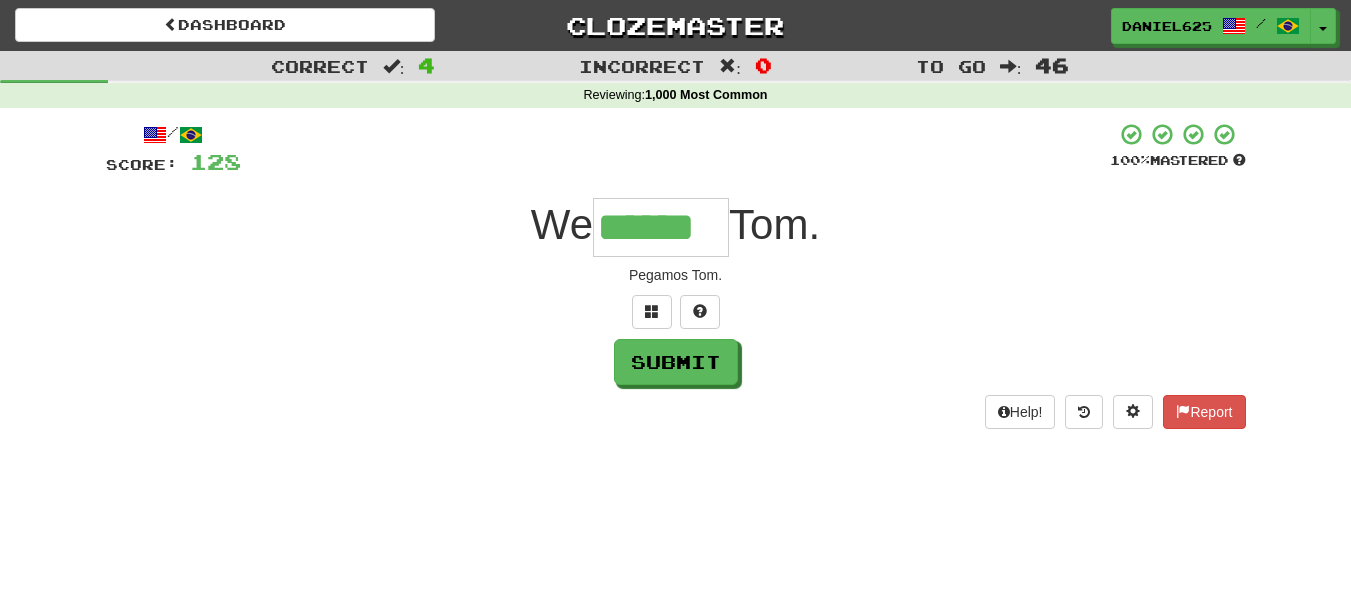 type on "******" 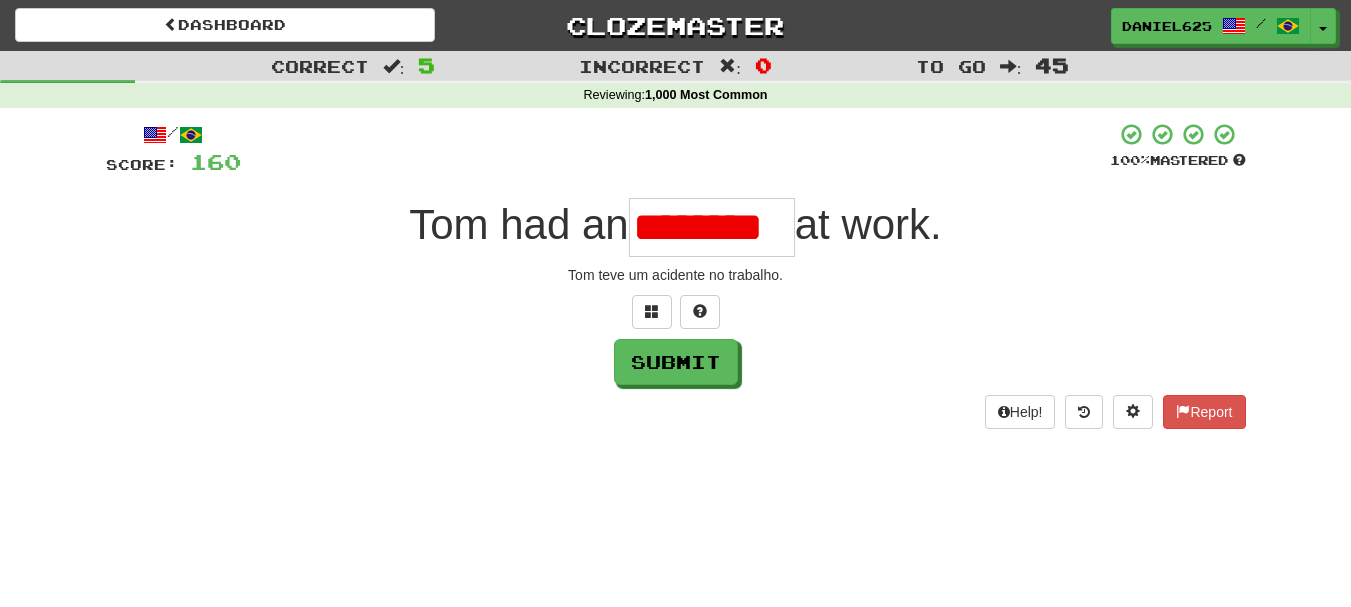 scroll, scrollTop: 0, scrollLeft: 0, axis: both 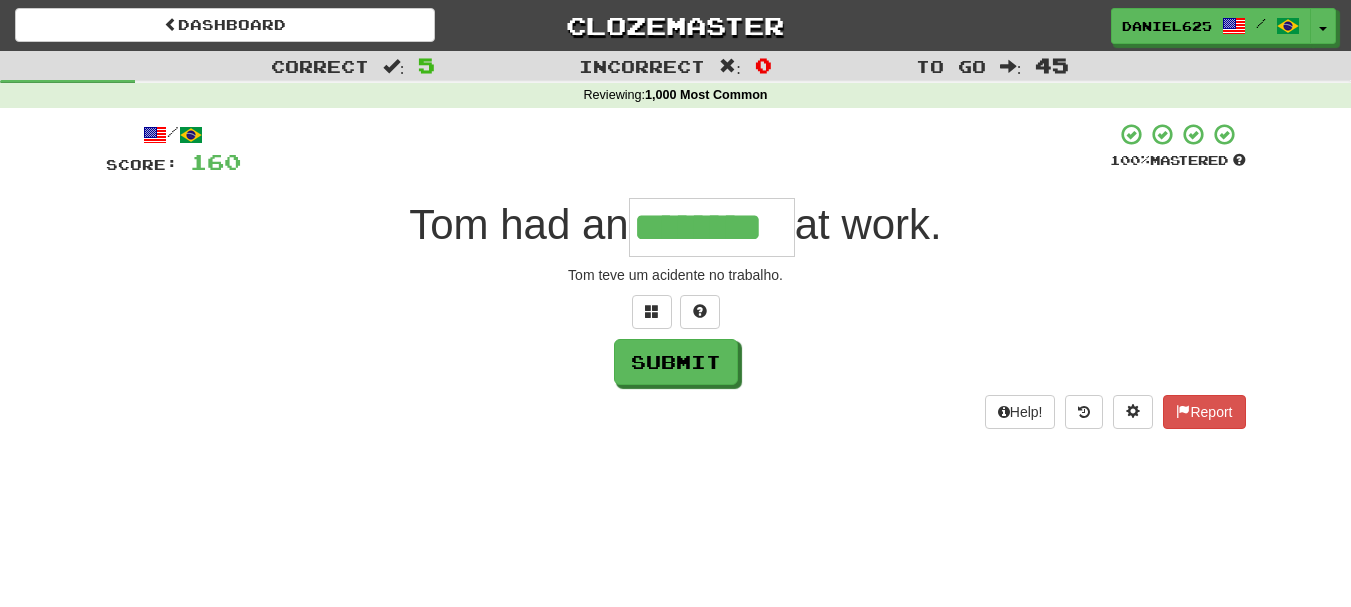 type on "********" 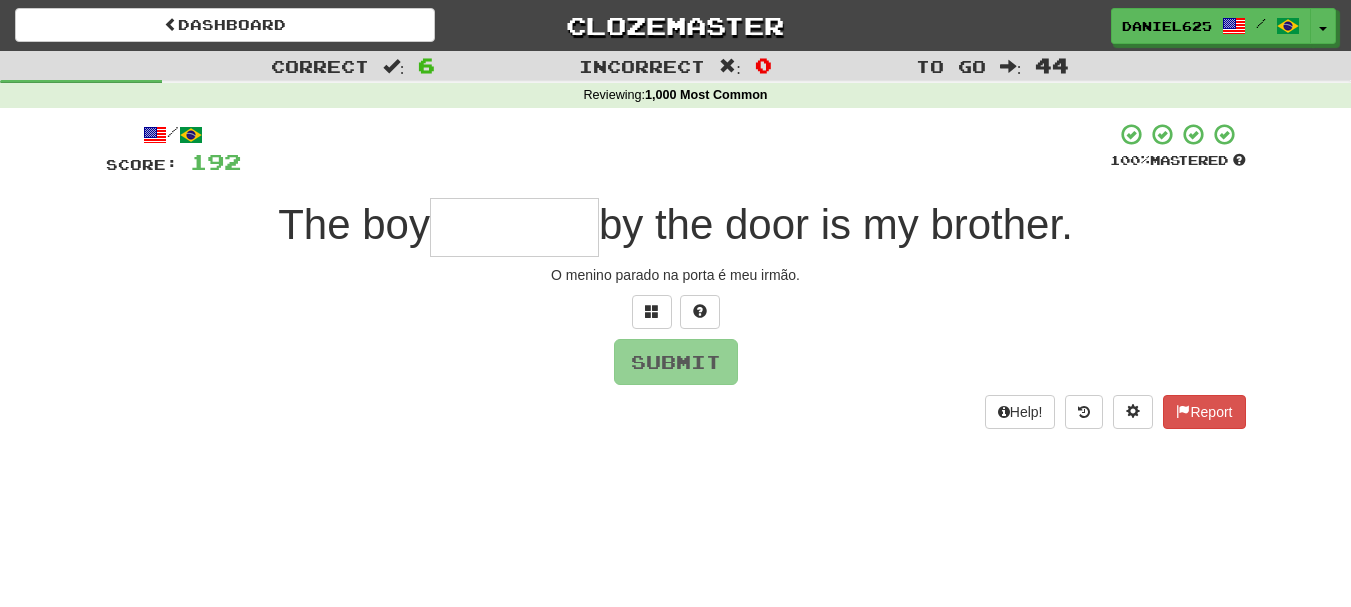 type on "*" 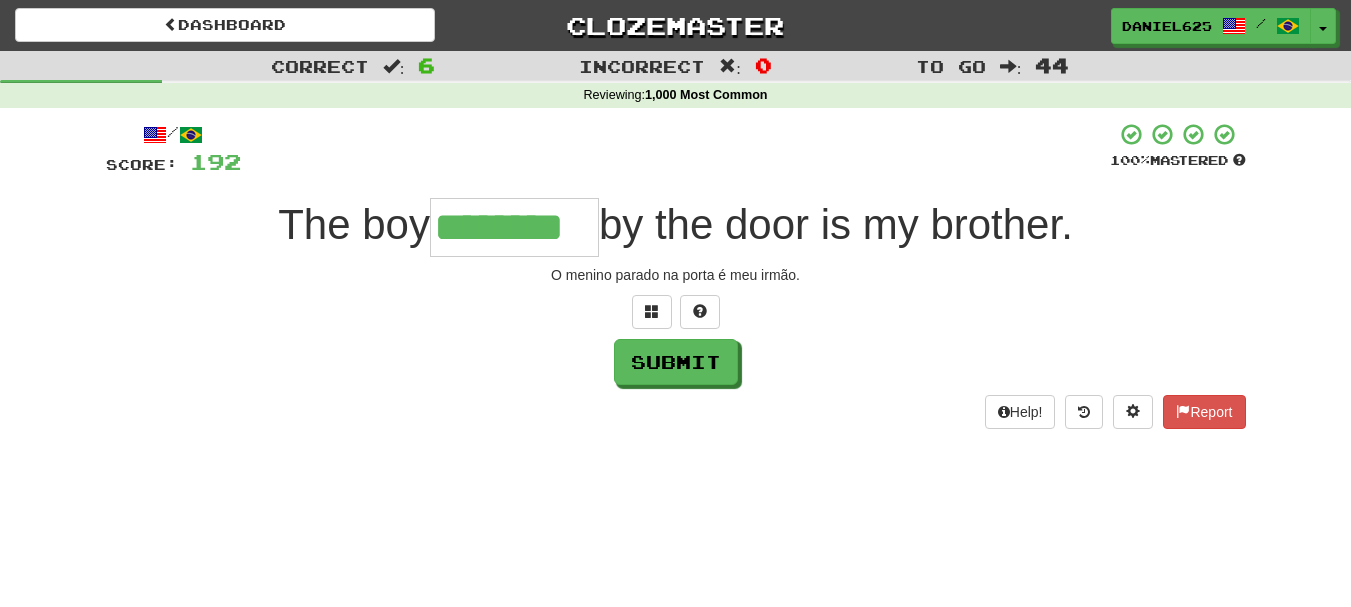 type on "********" 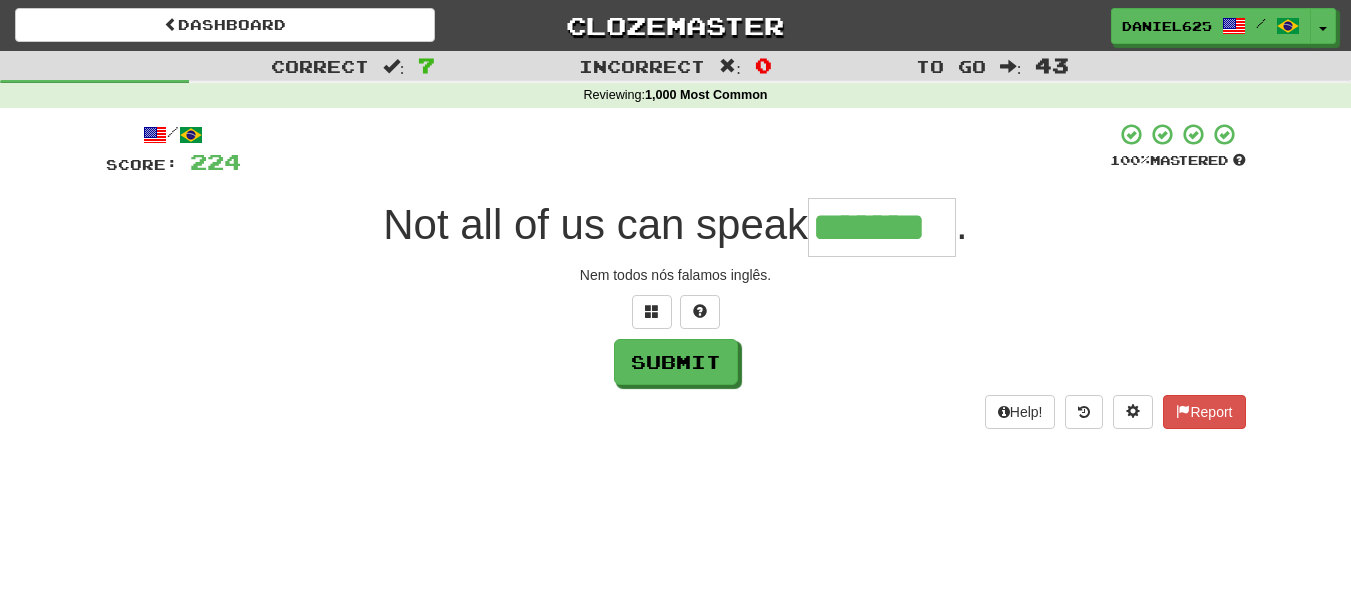 type on "*******" 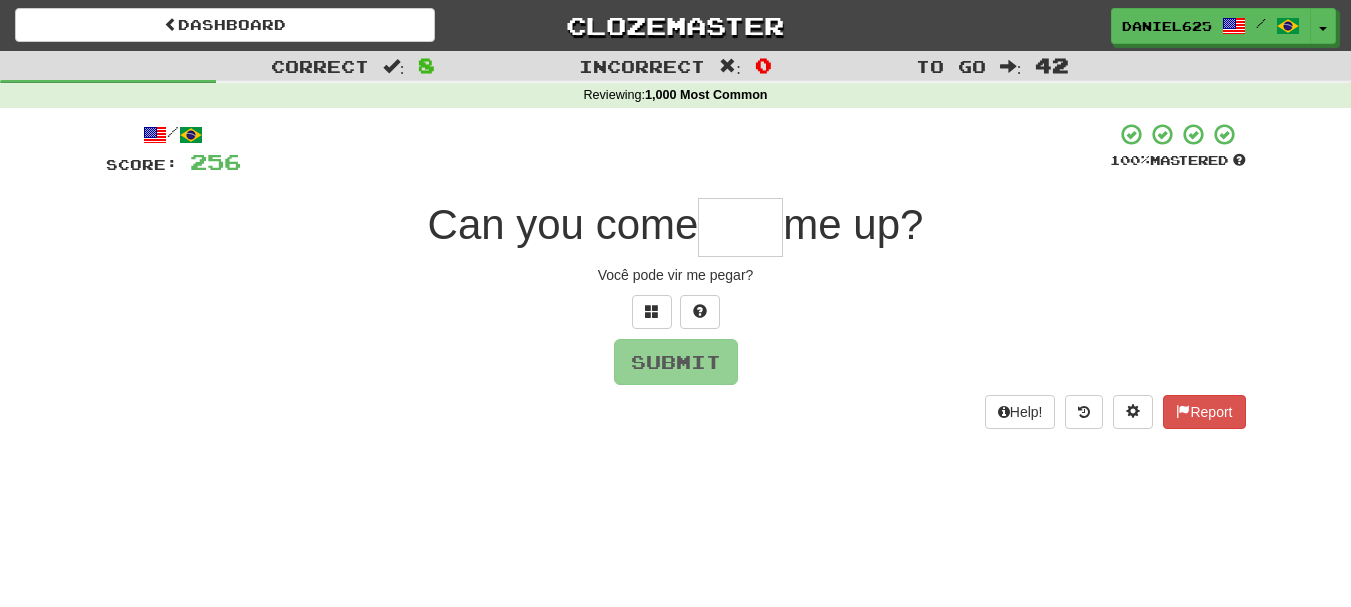 type on "*" 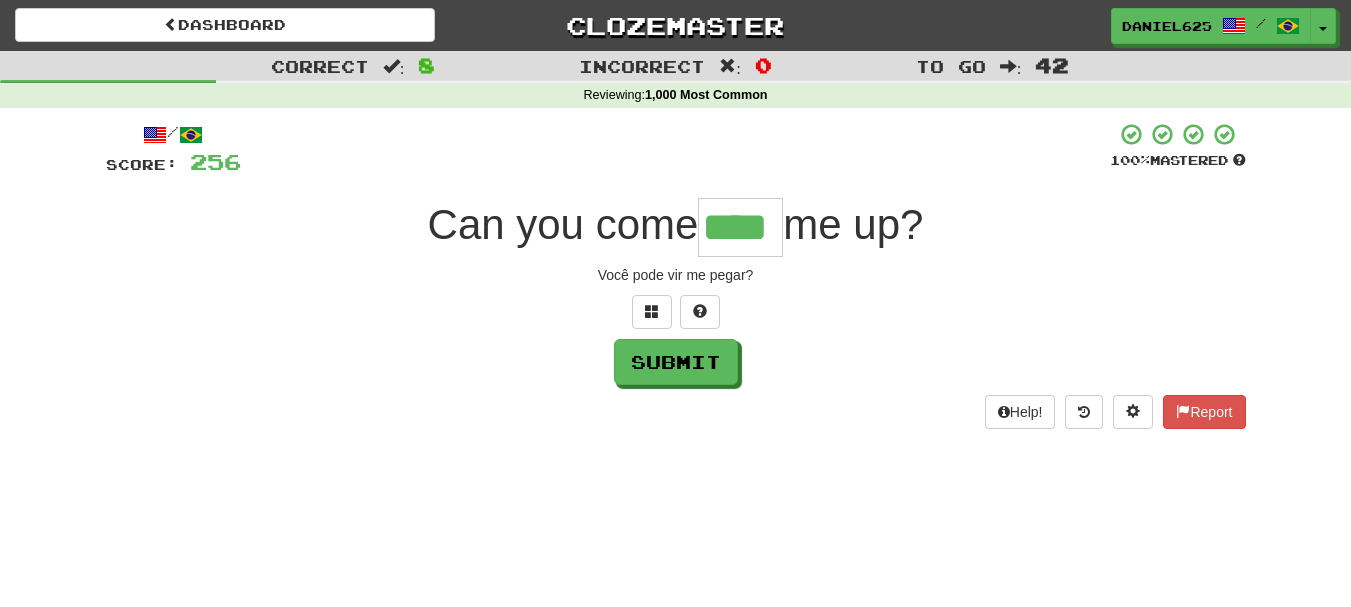 type on "****" 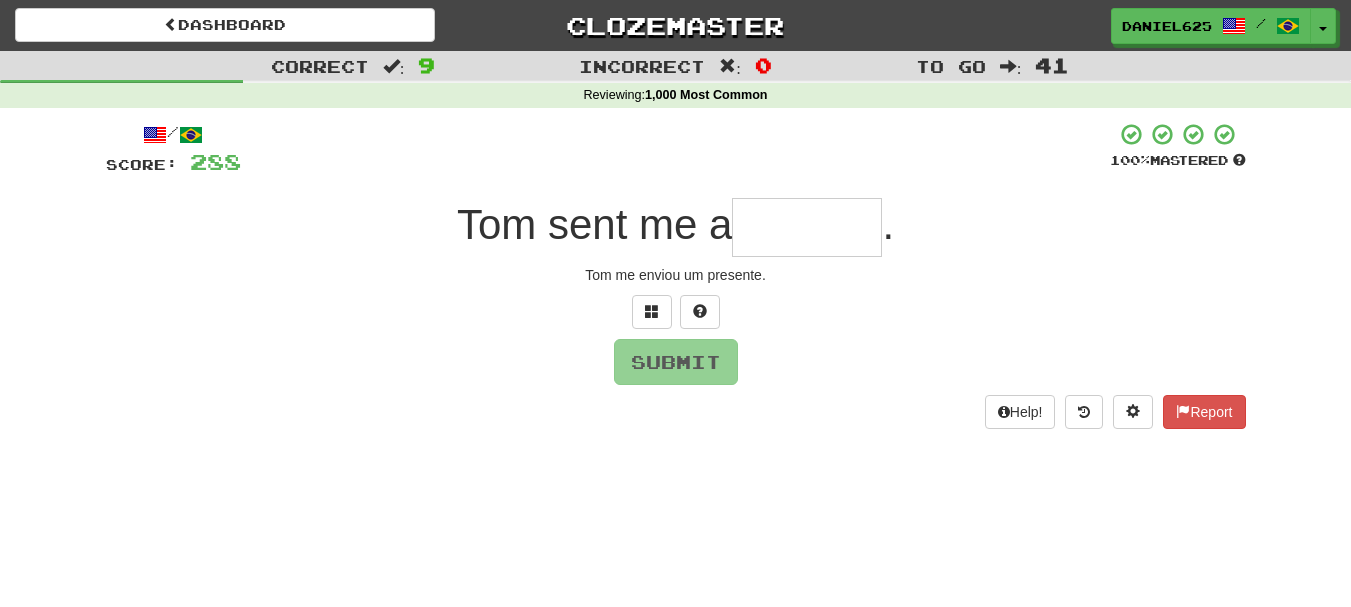 type on "*" 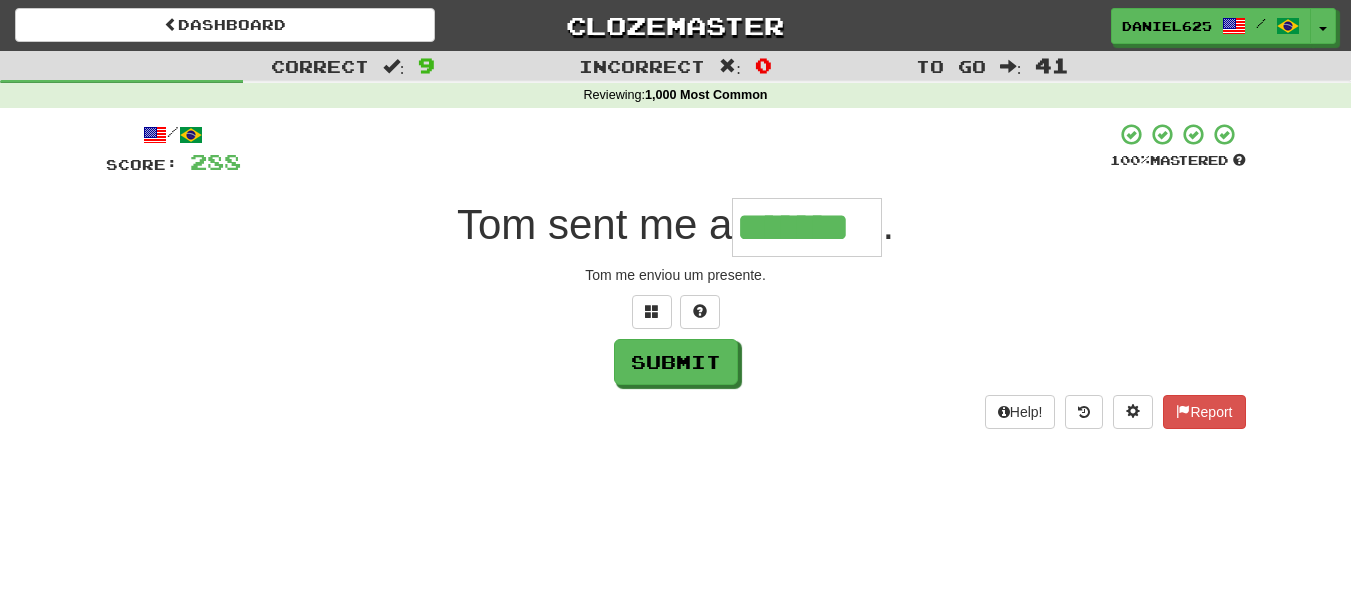 type on "*******" 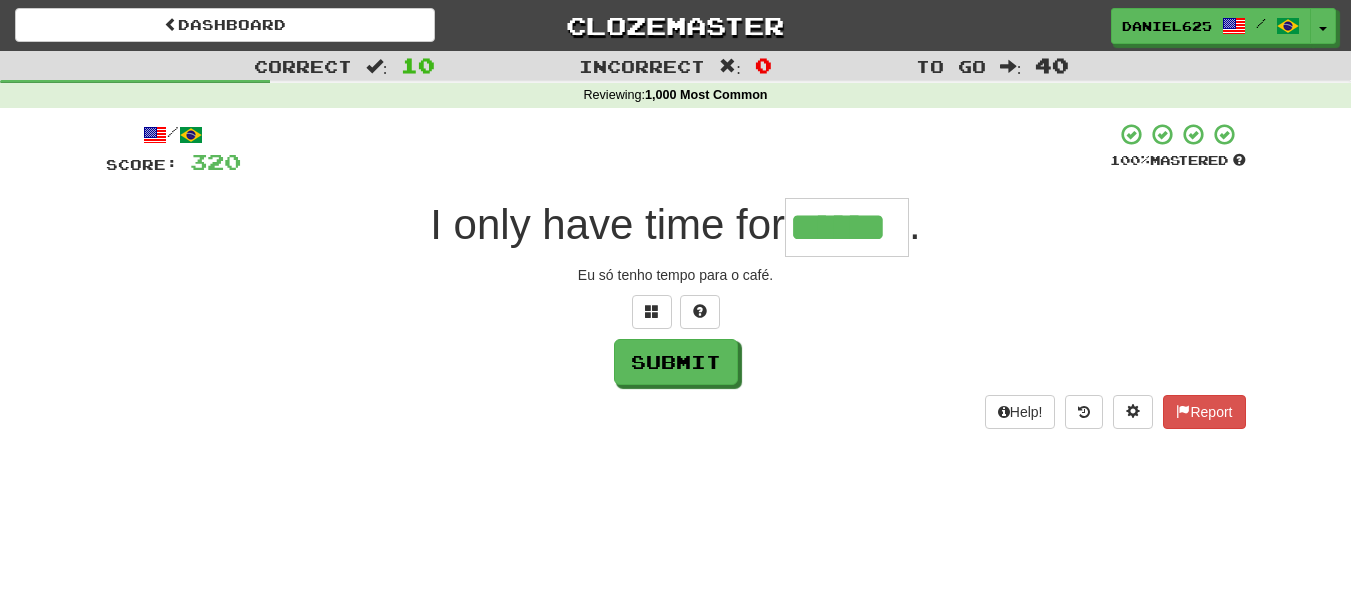 type on "******" 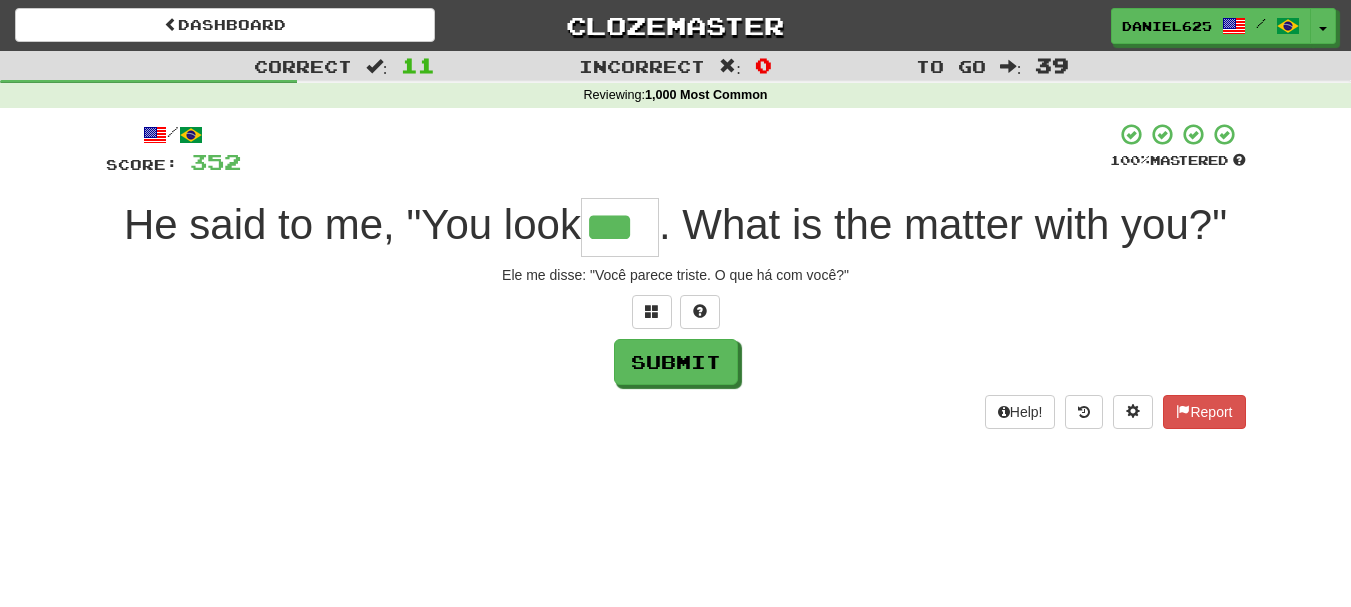 type on "***" 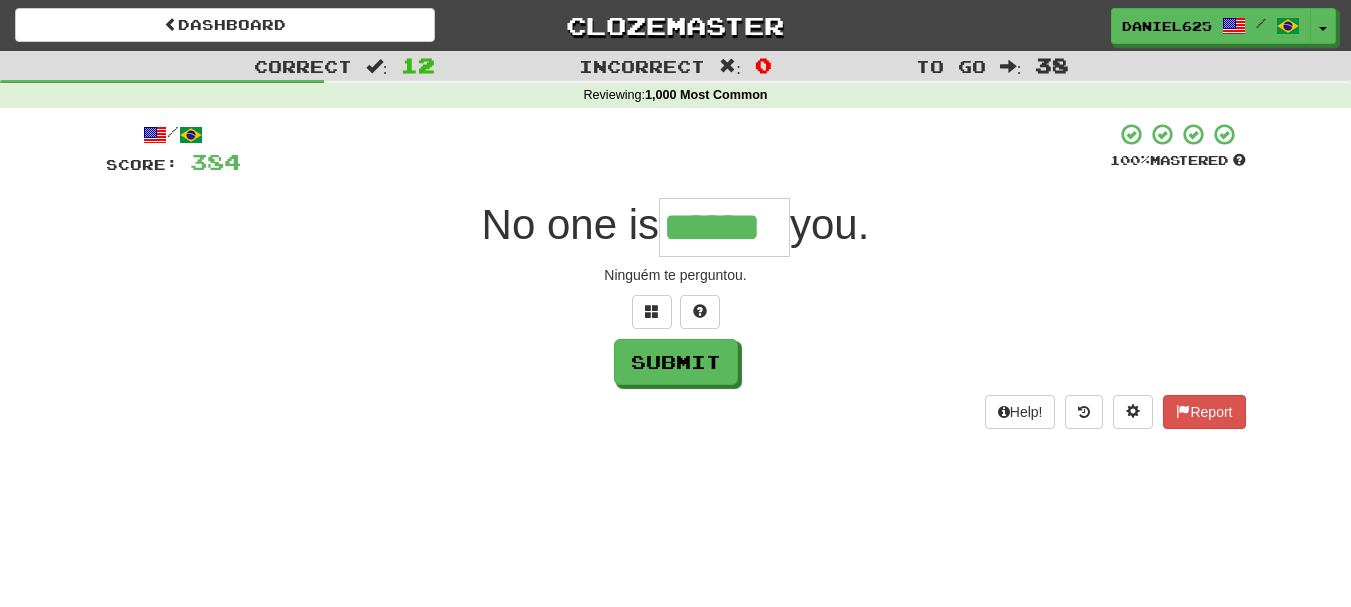 type on "******" 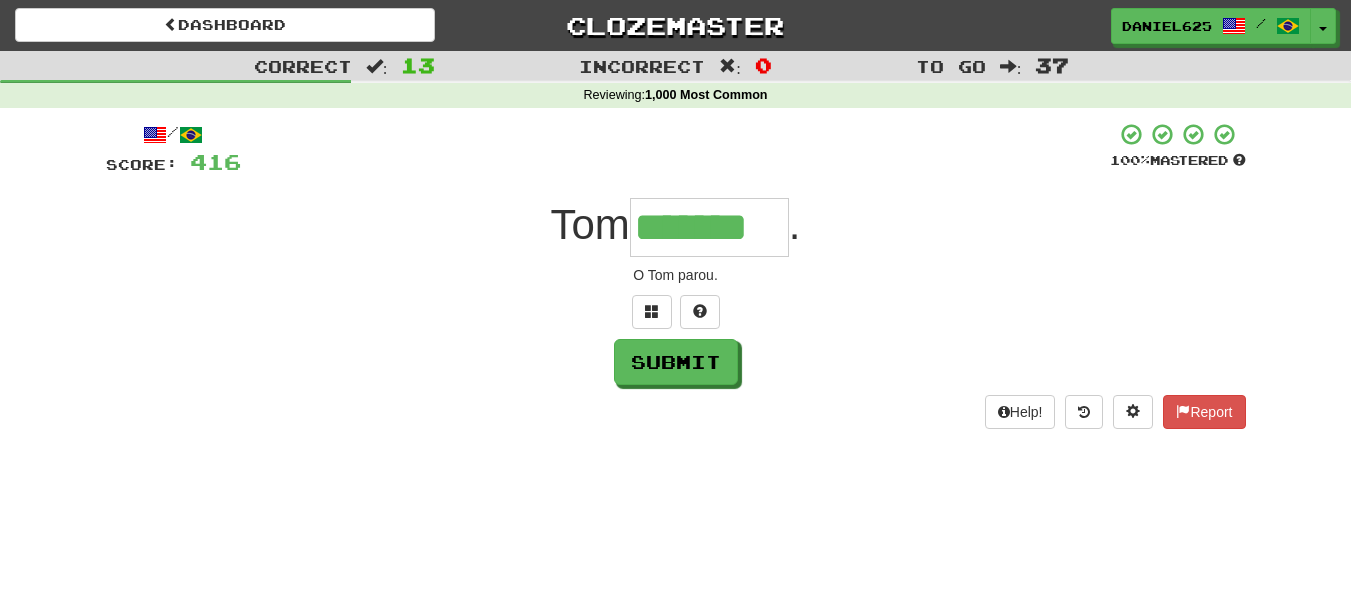 type on "*******" 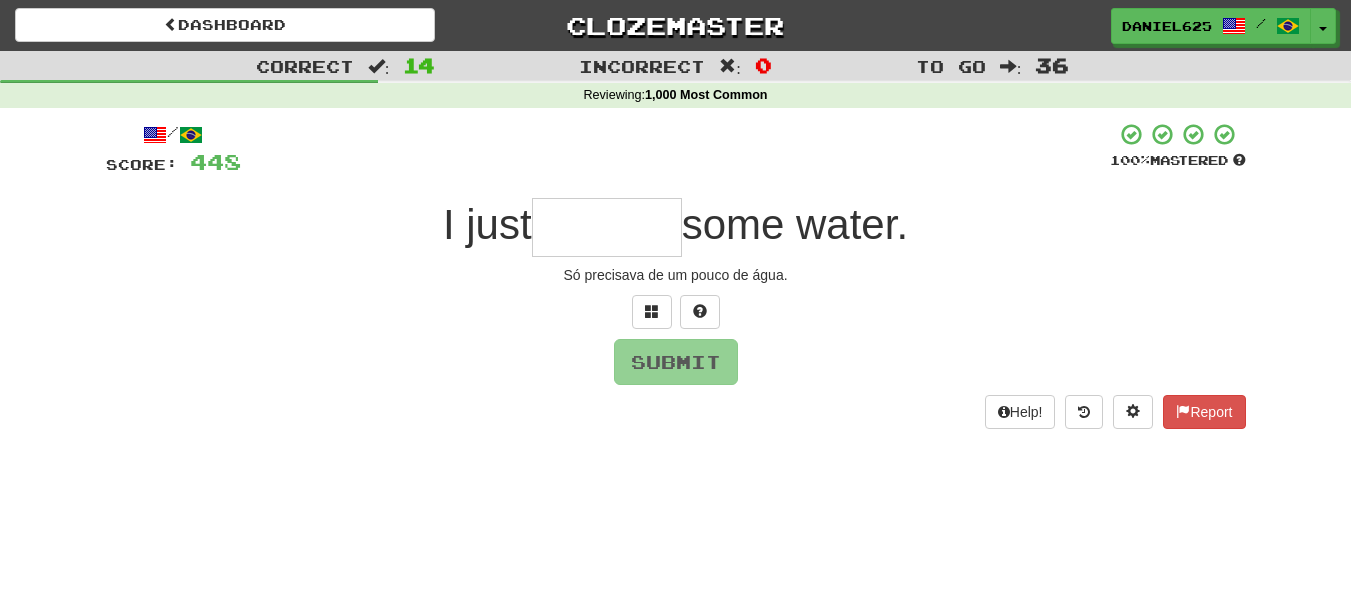 type on "*" 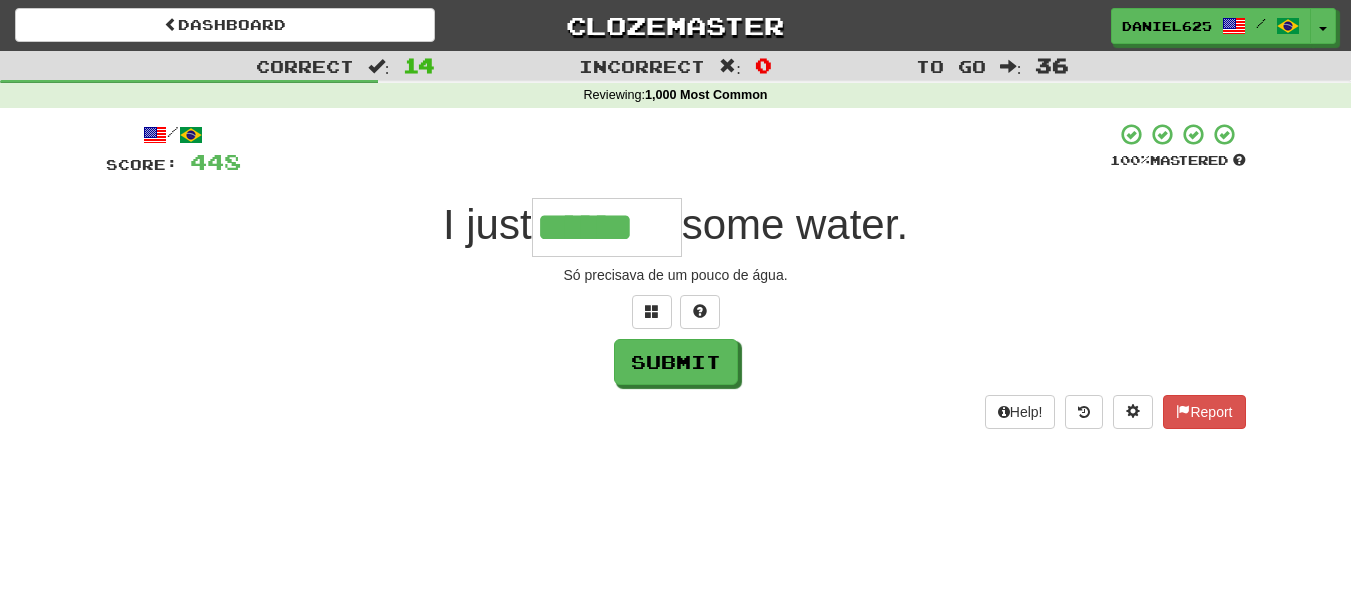 type on "******" 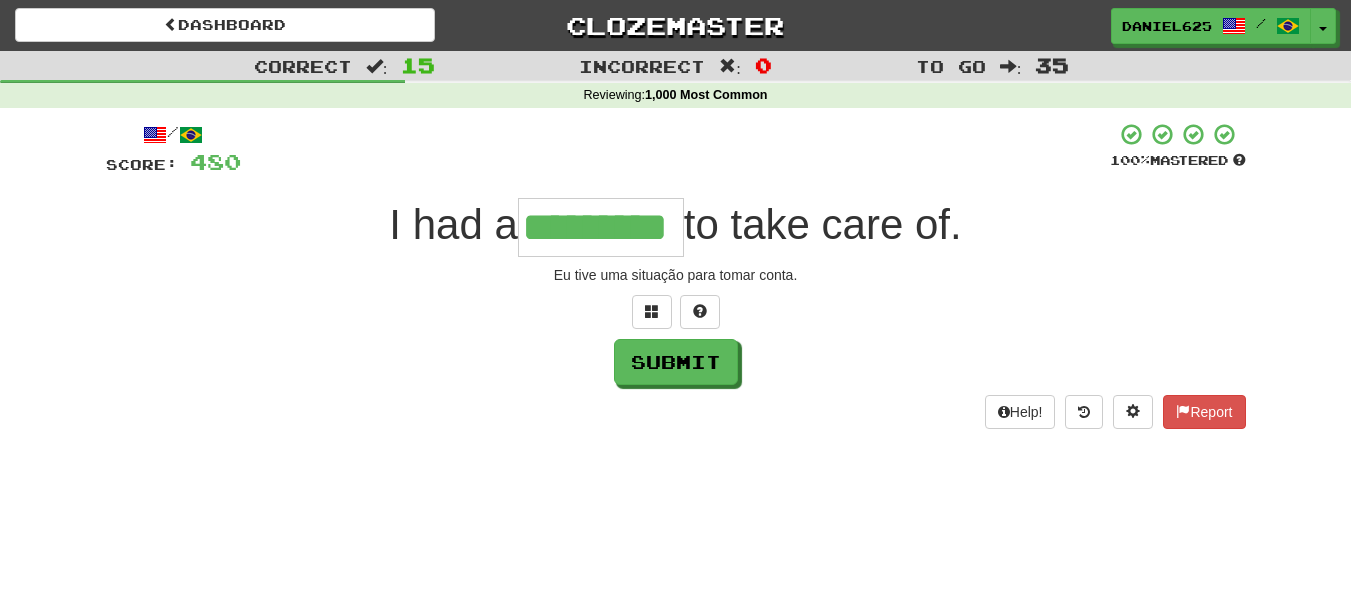 type on "*********" 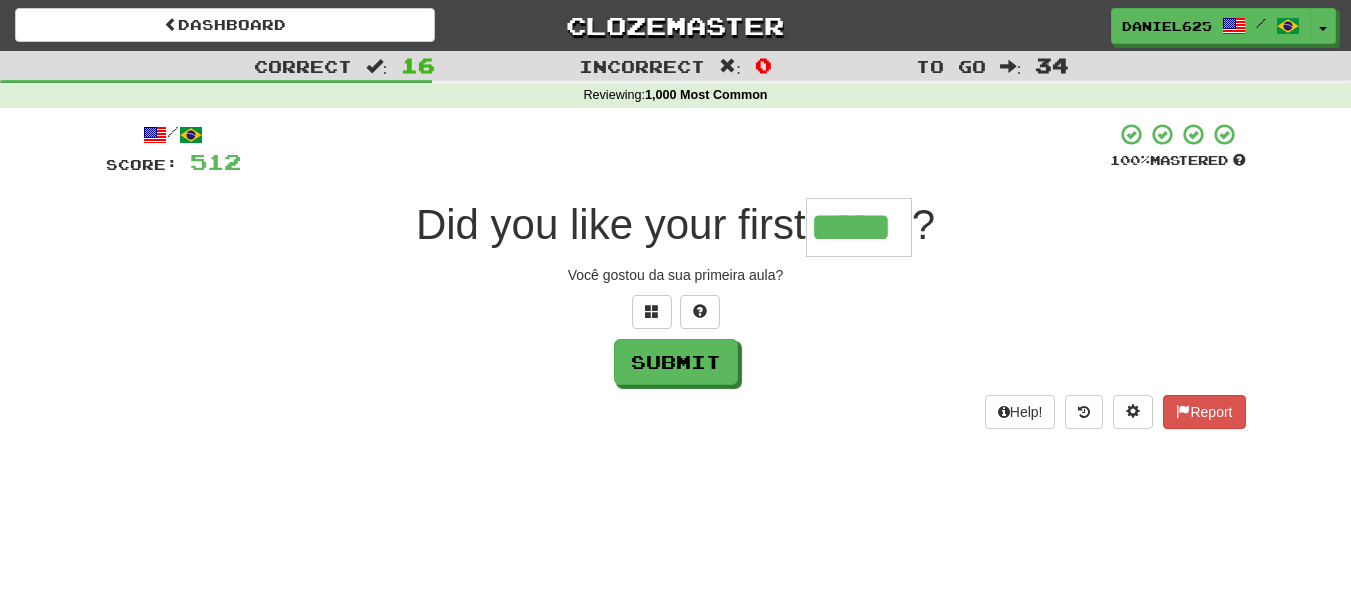 type on "*****" 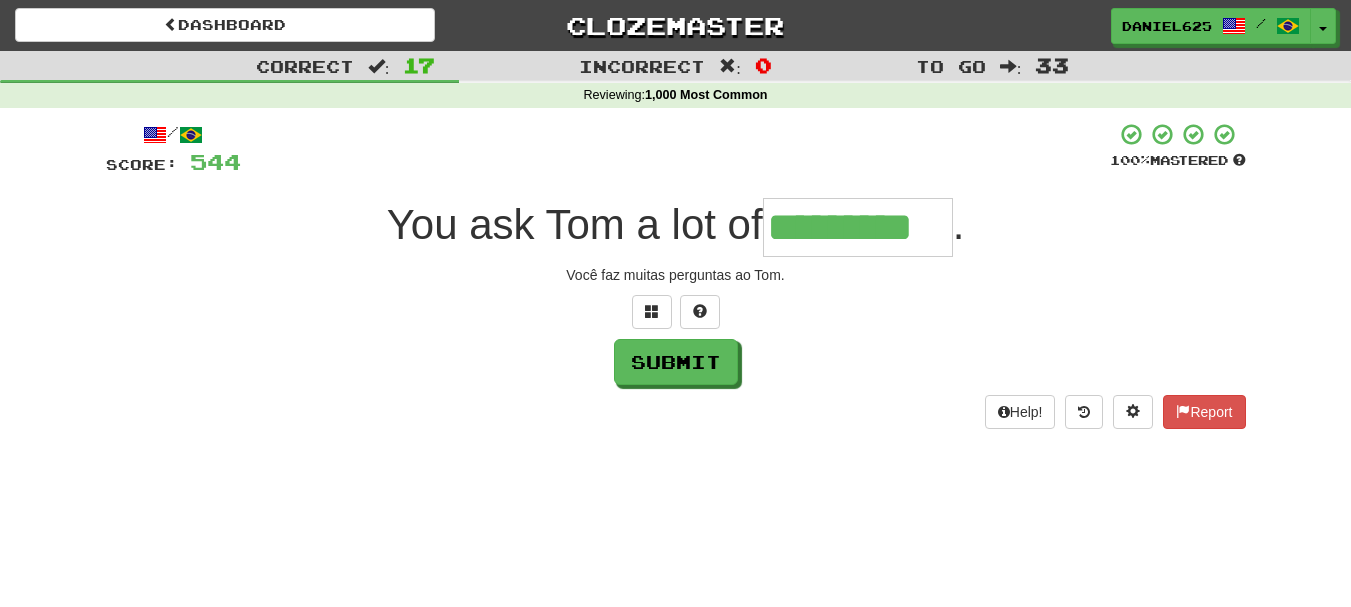 type on "*********" 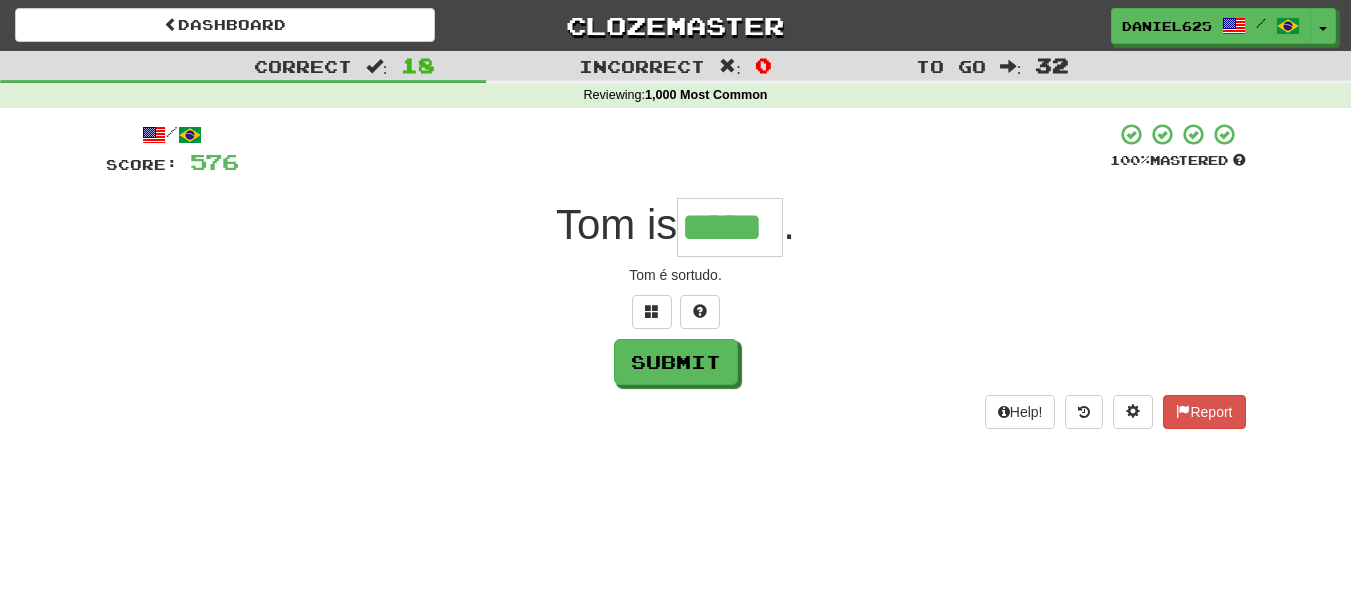 type on "*****" 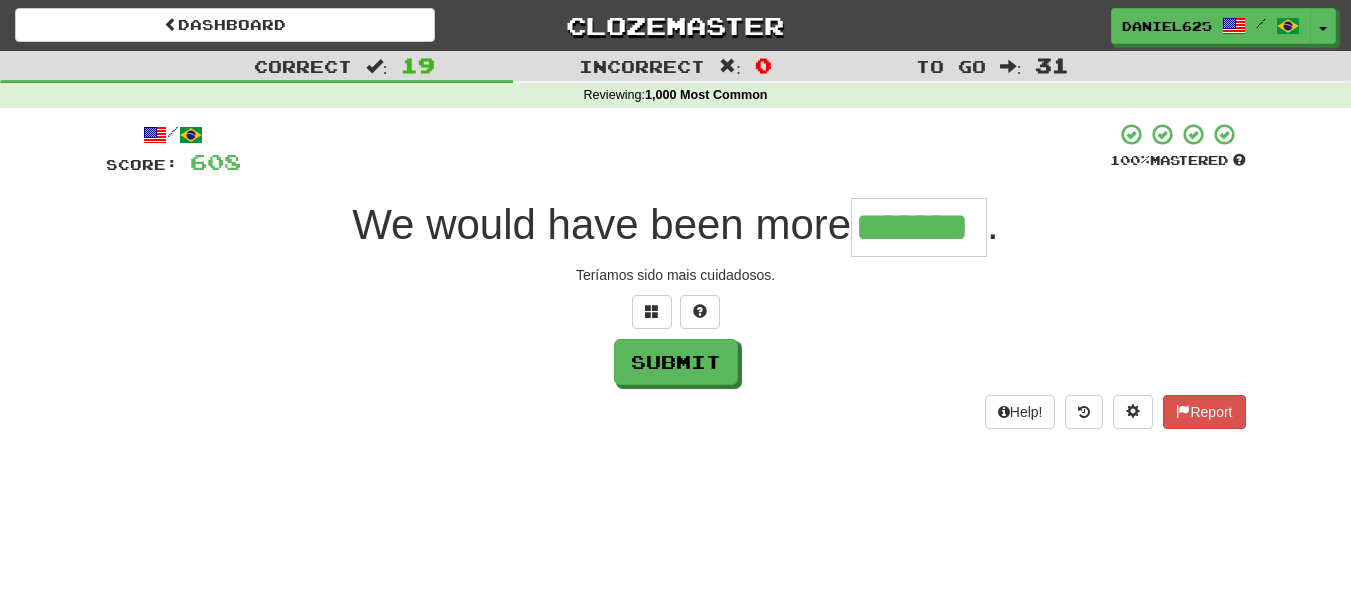 type on "*******" 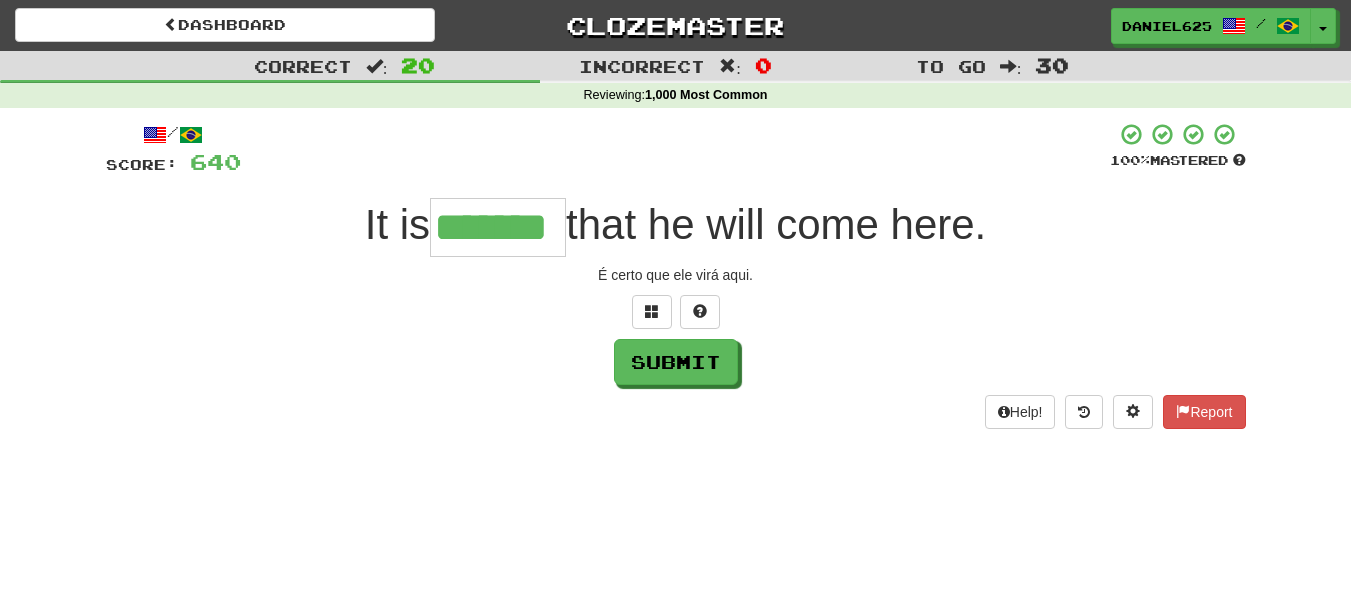 type on "*******" 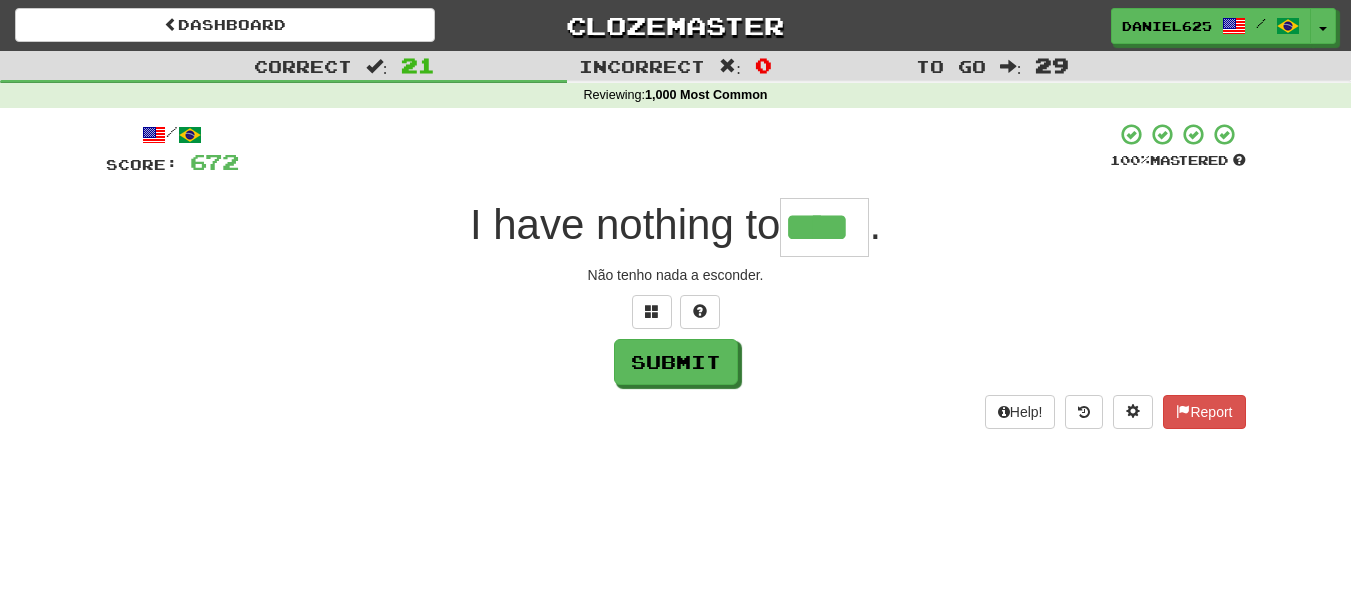 type on "****" 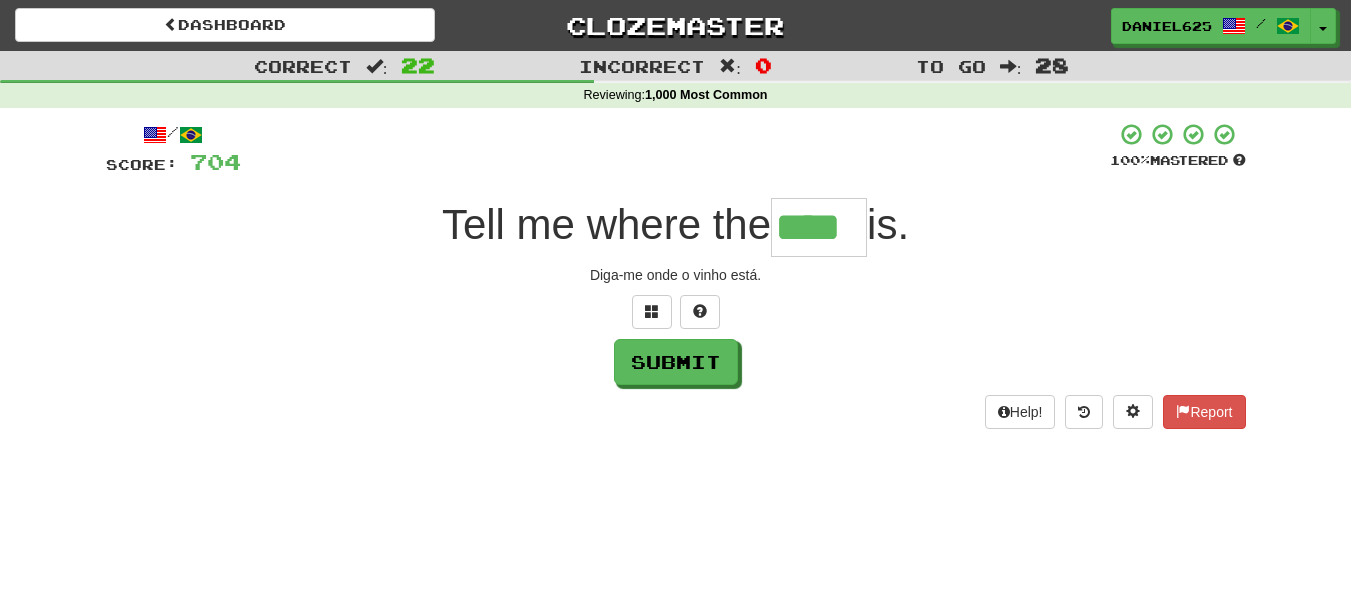type on "****" 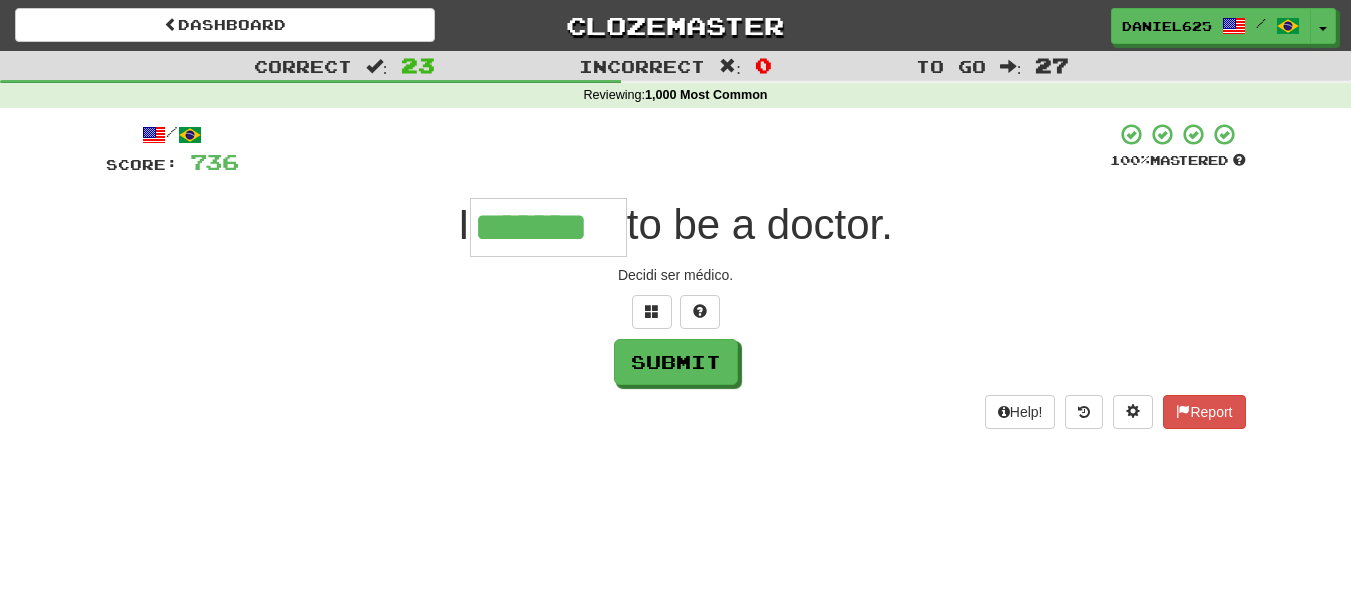 type on "*******" 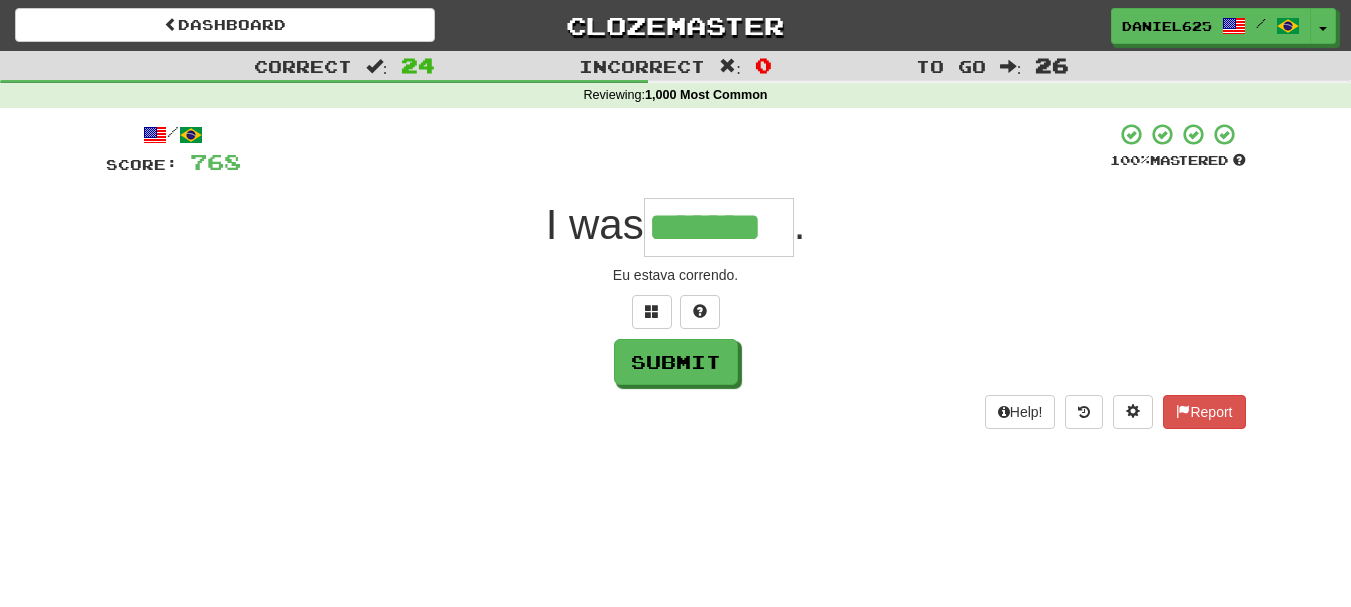 type on "*******" 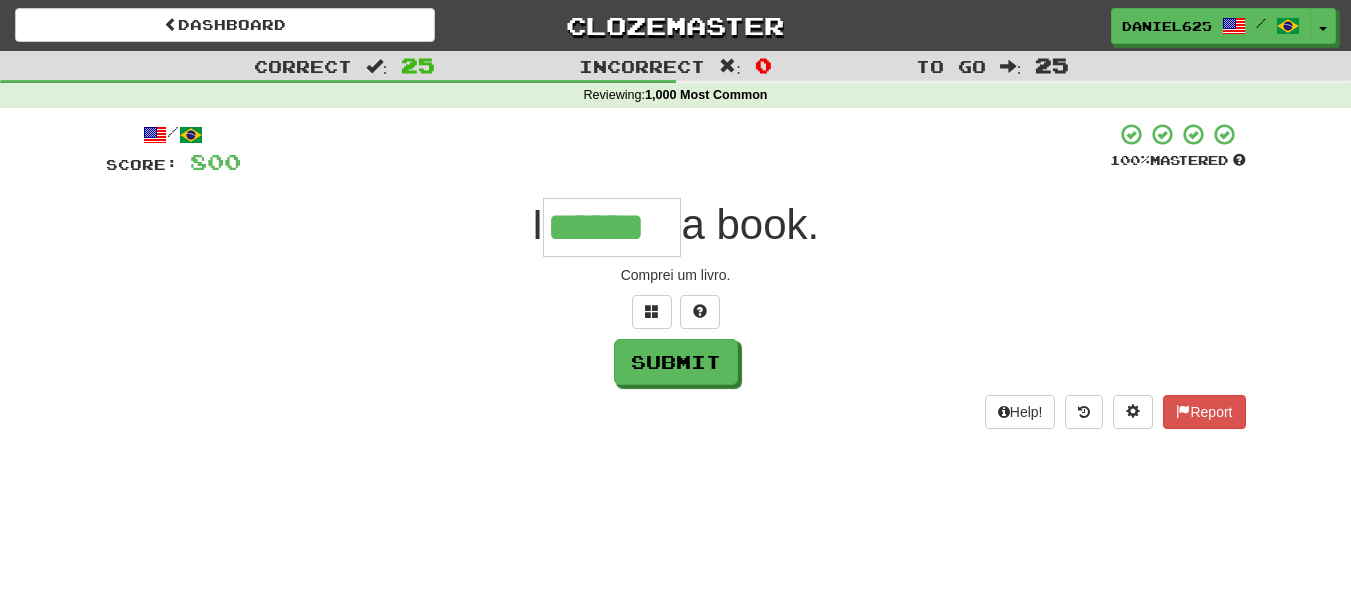 scroll, scrollTop: 0, scrollLeft: 0, axis: both 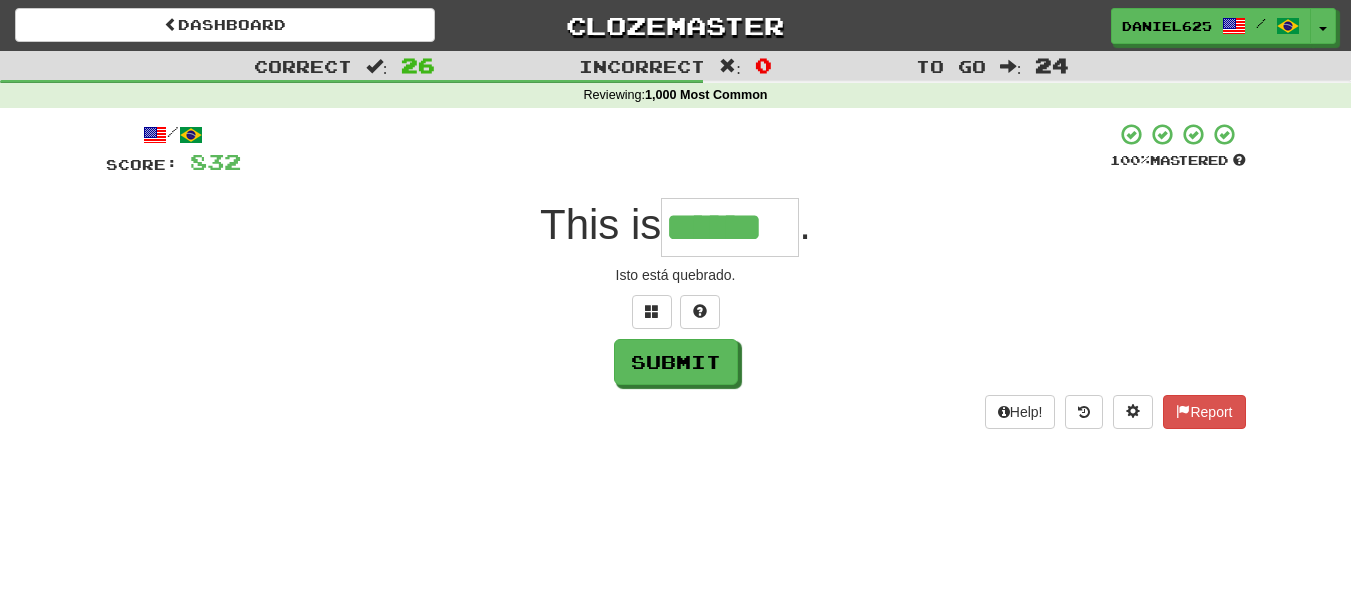 type on "******" 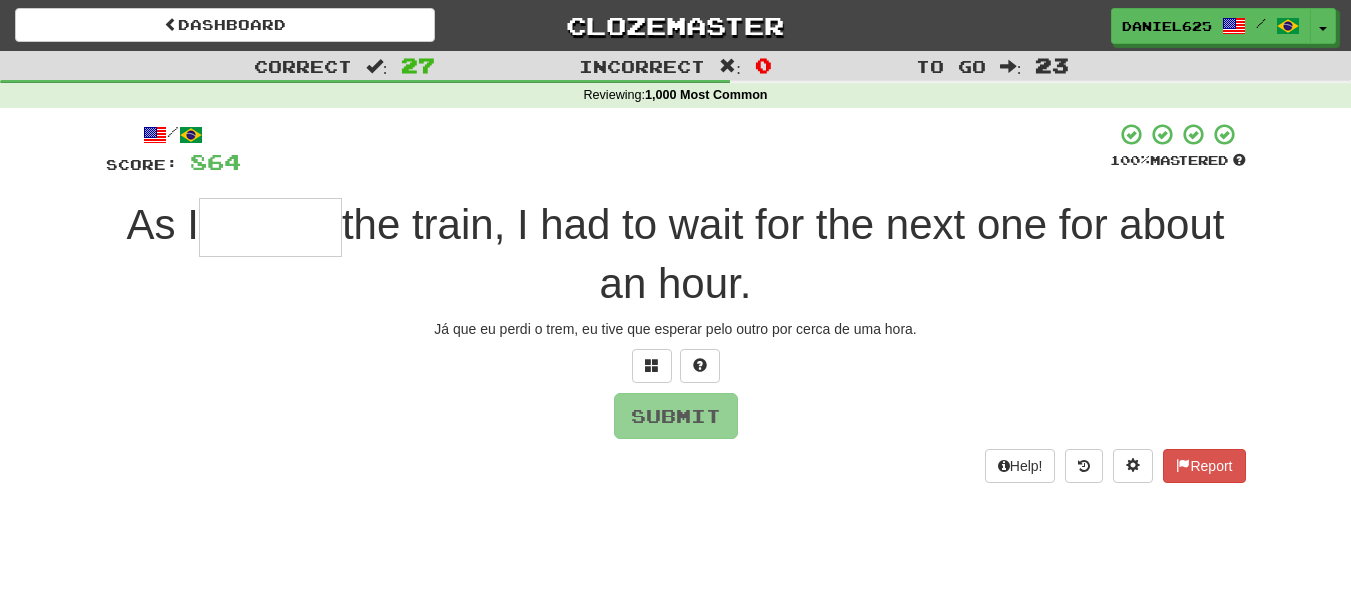 type on "*" 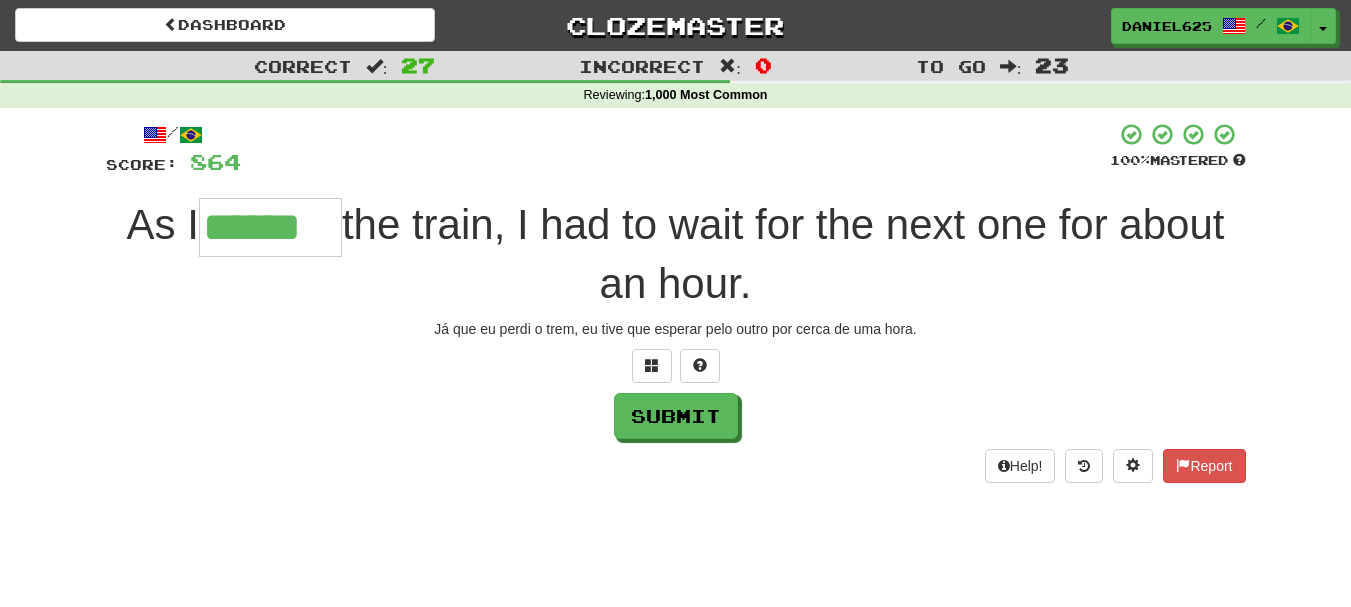 type on "******" 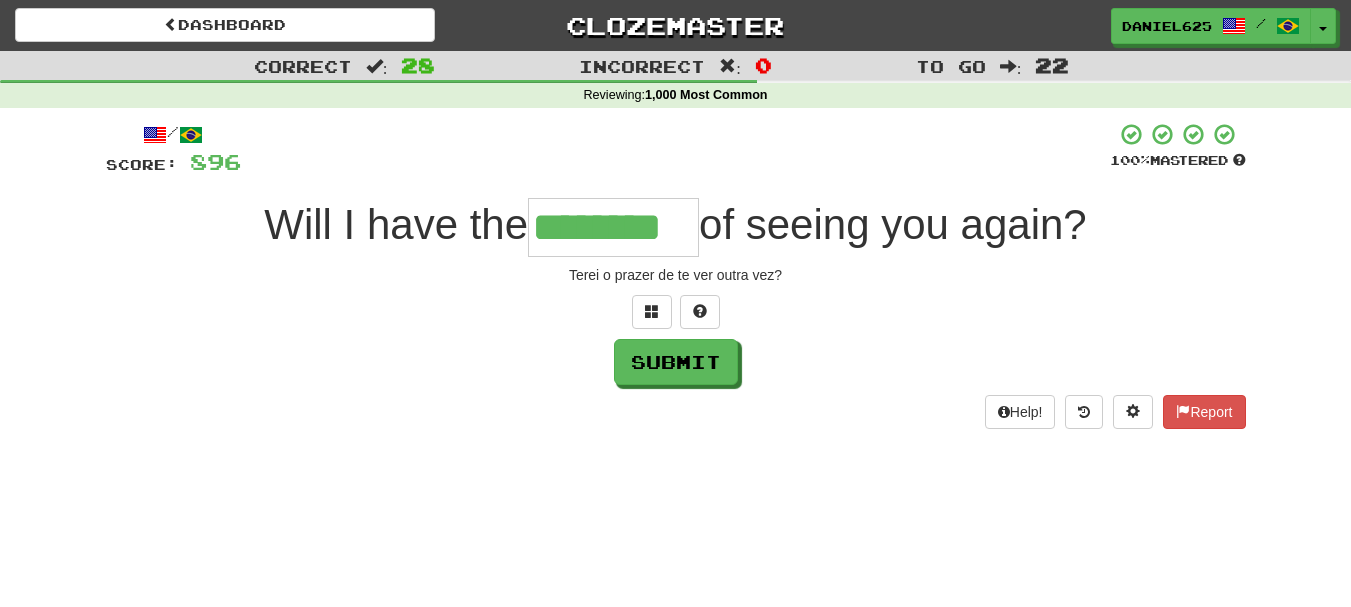 type on "********" 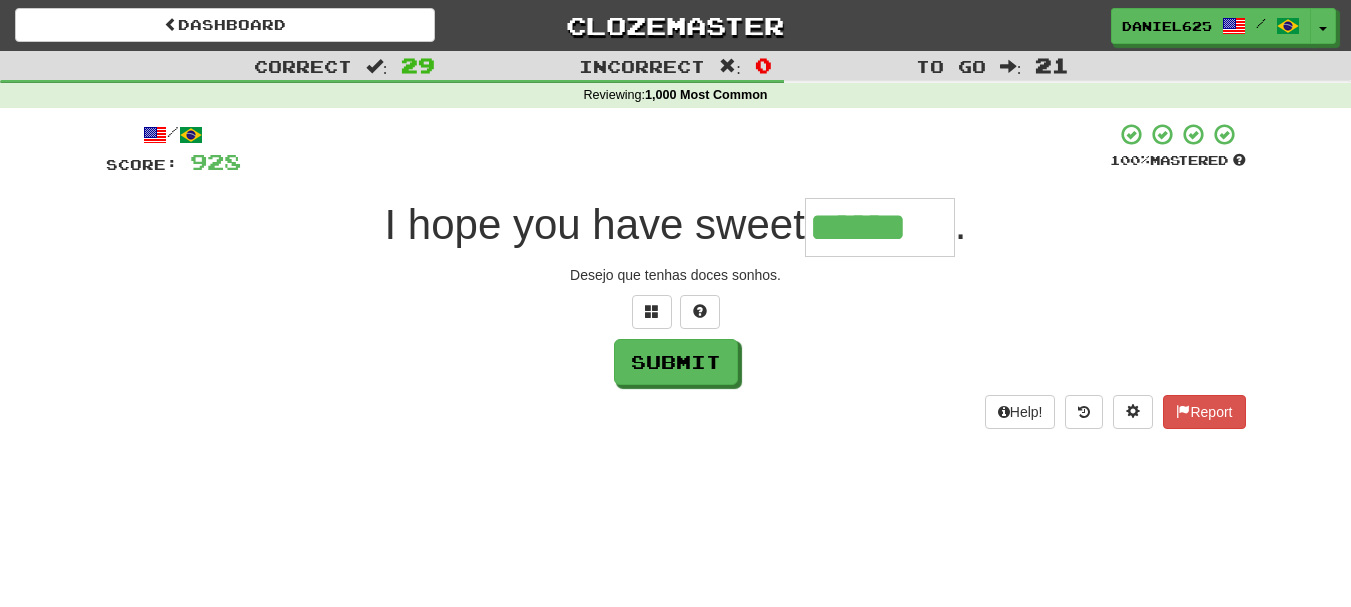 type on "******" 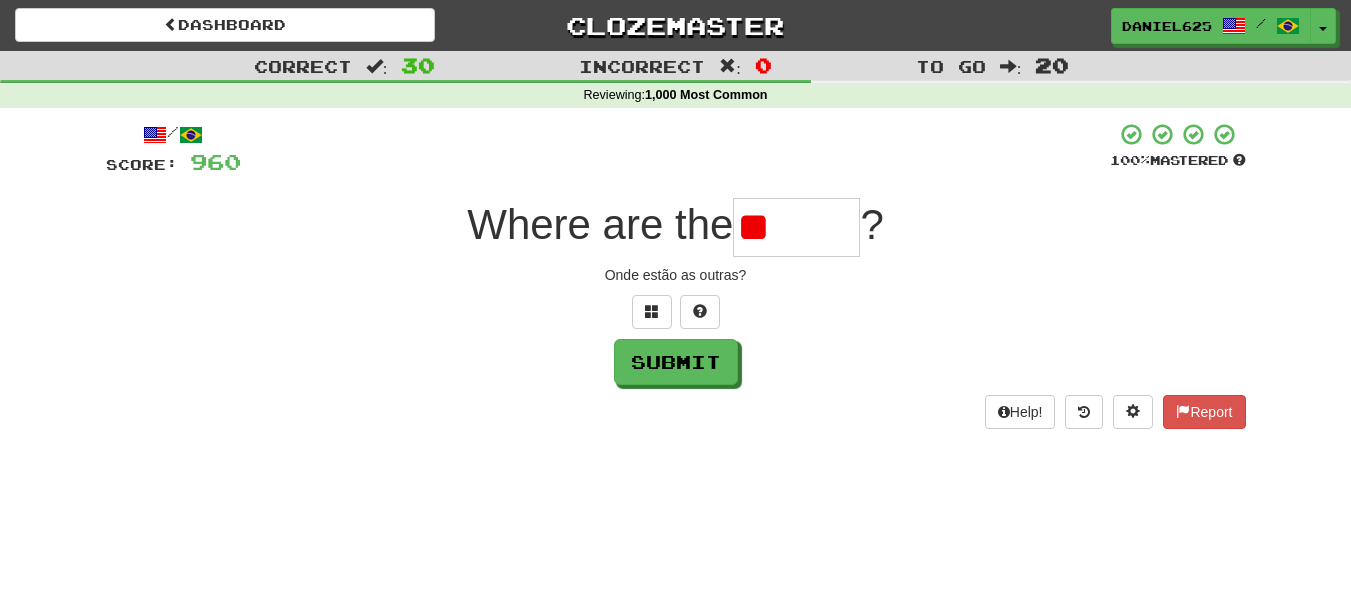 type on "*" 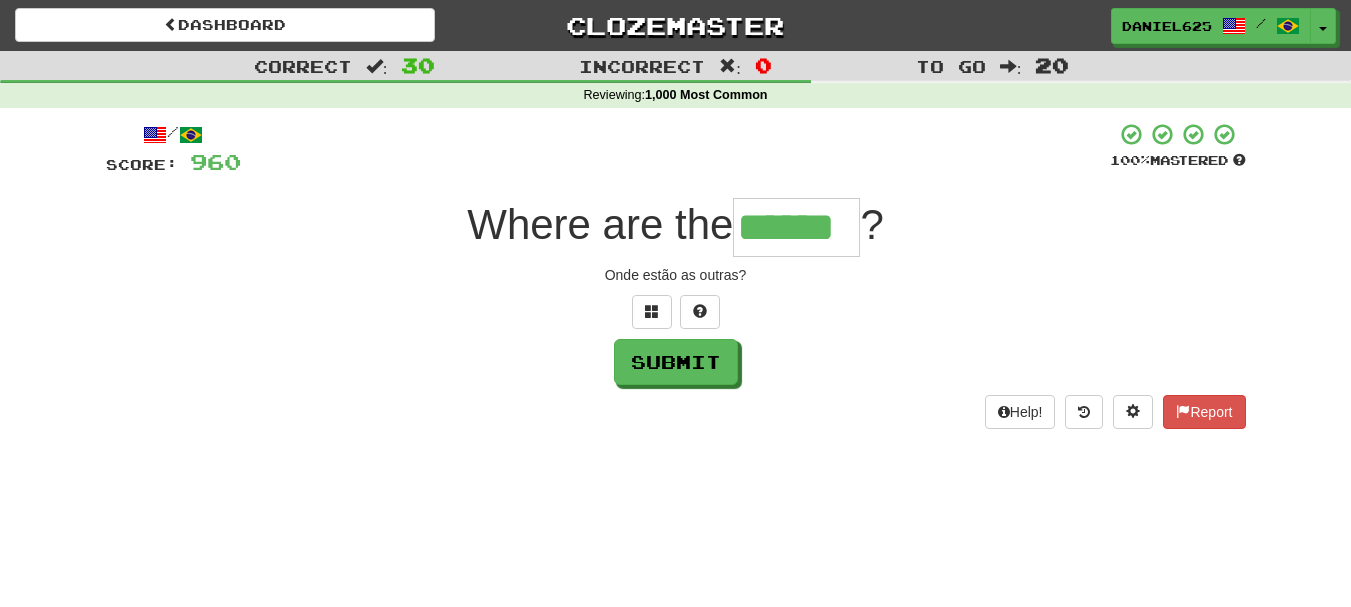 type on "******" 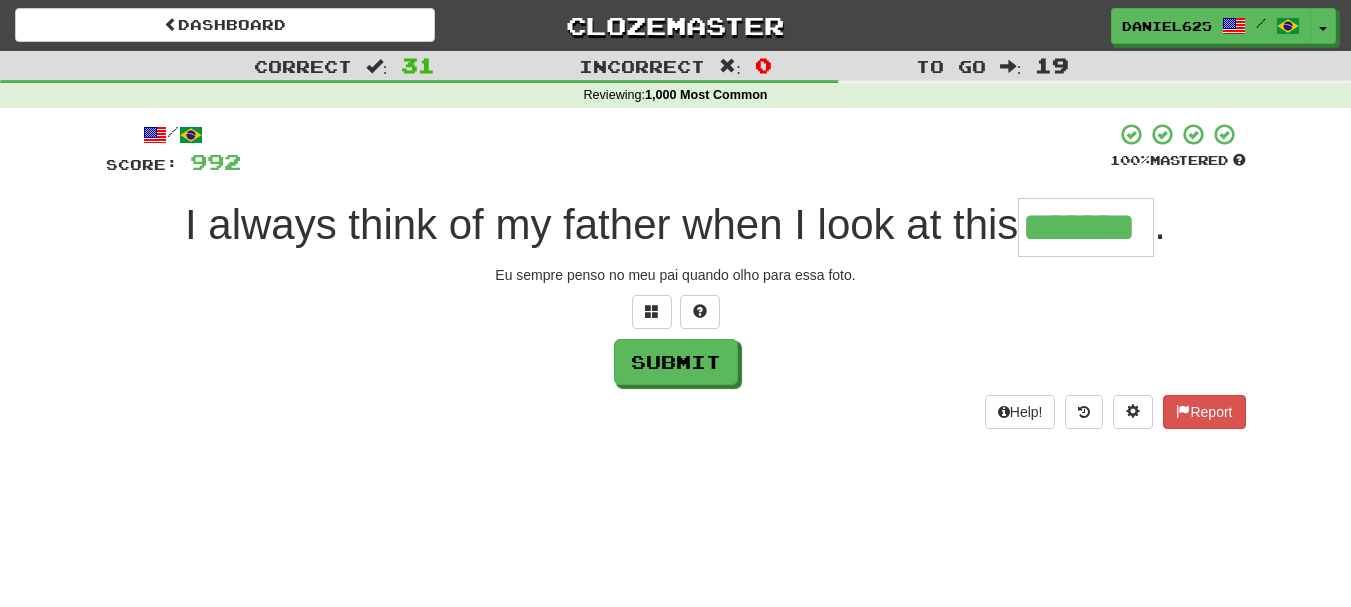 type on "*******" 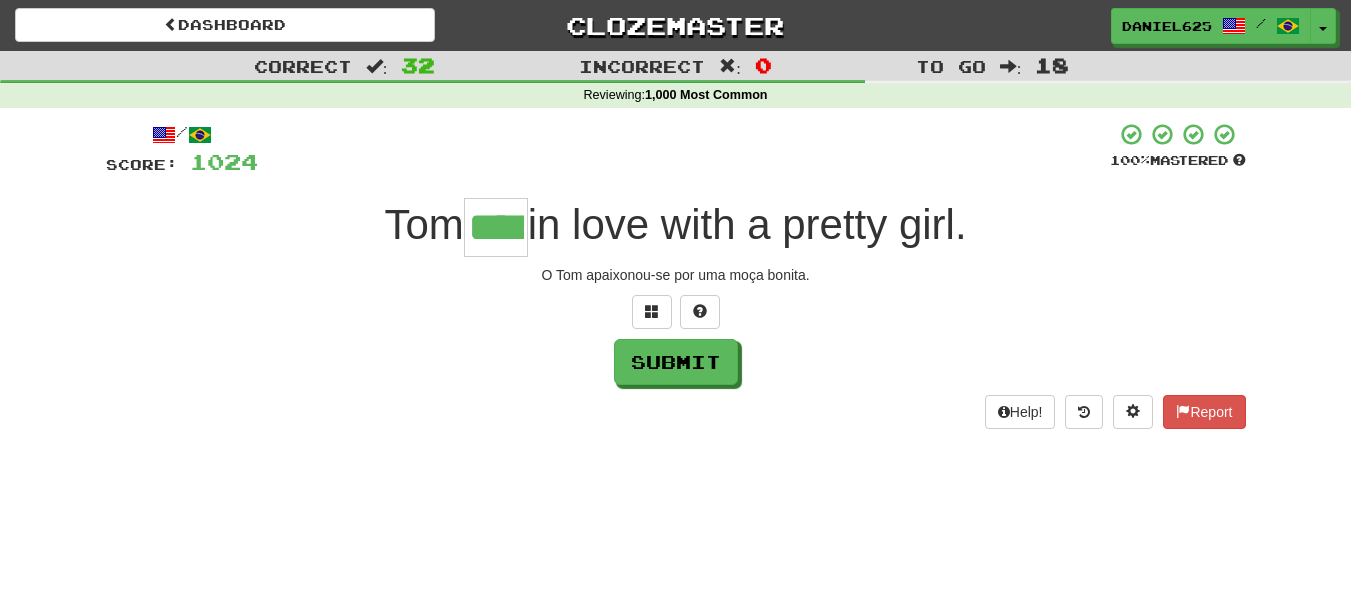 type on "****" 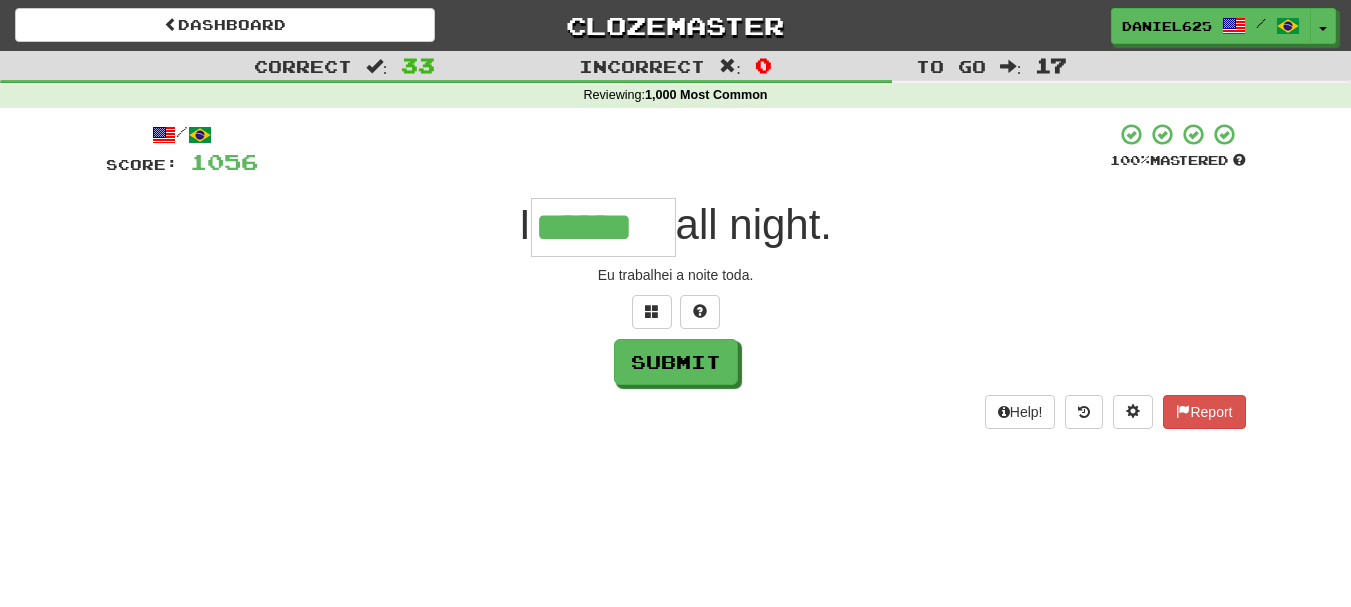 type on "******" 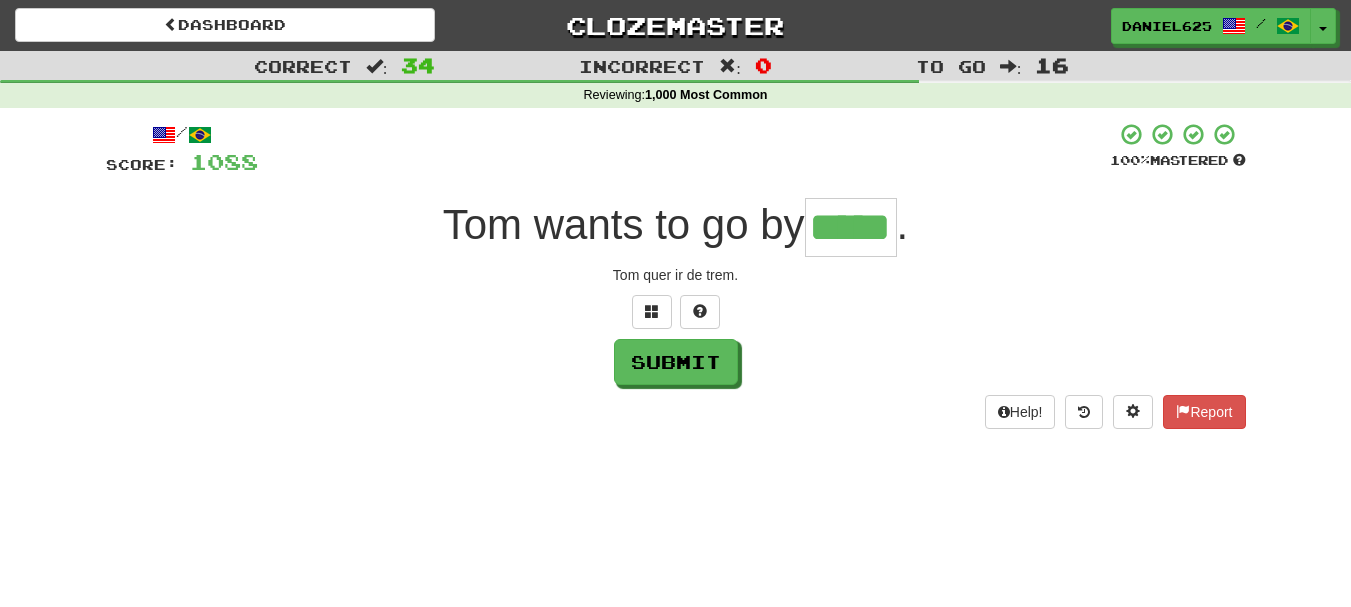 type on "*****" 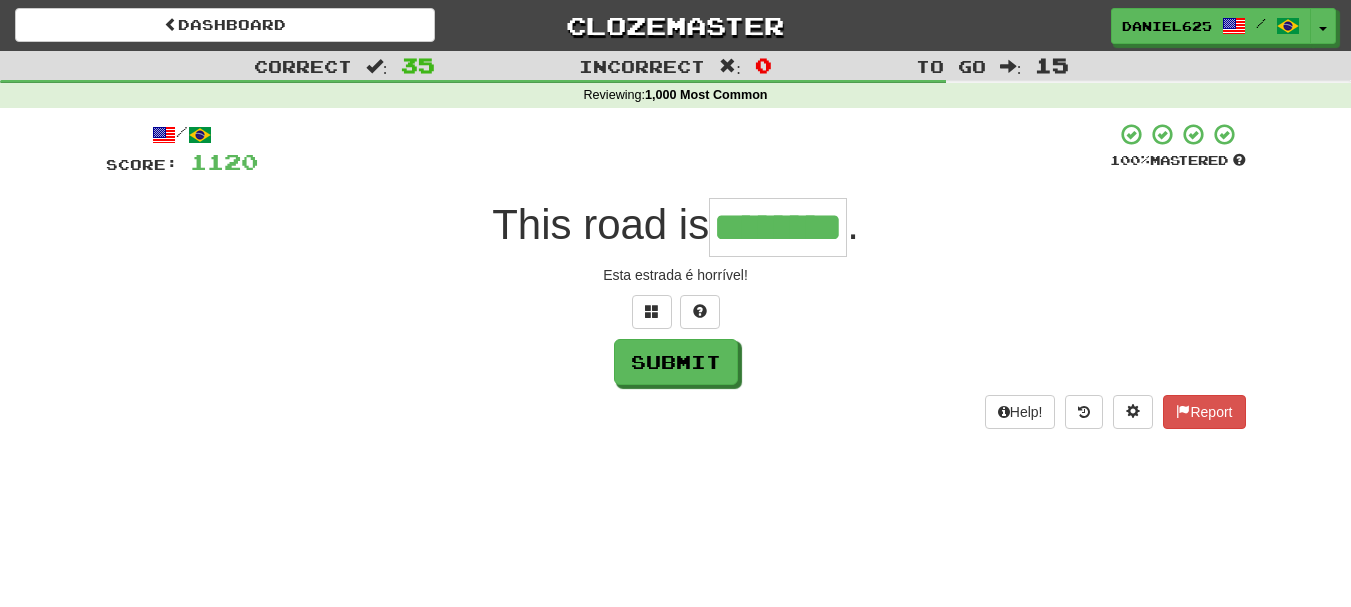 type on "********" 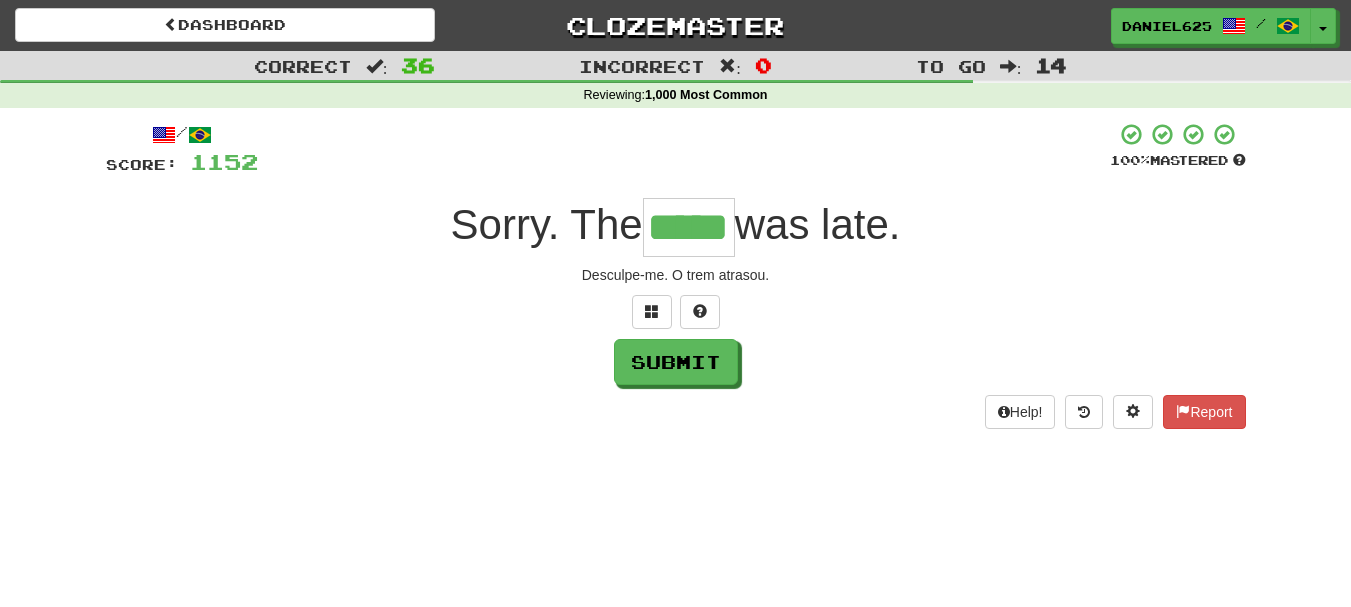 type on "*****" 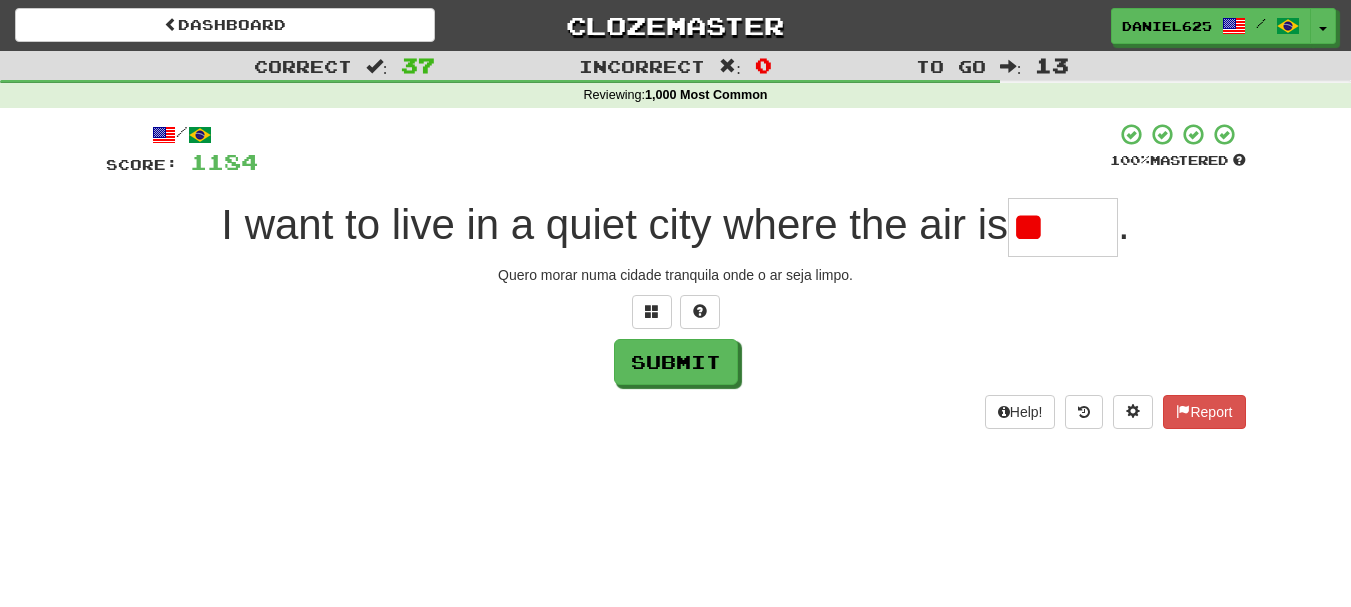 type on "*" 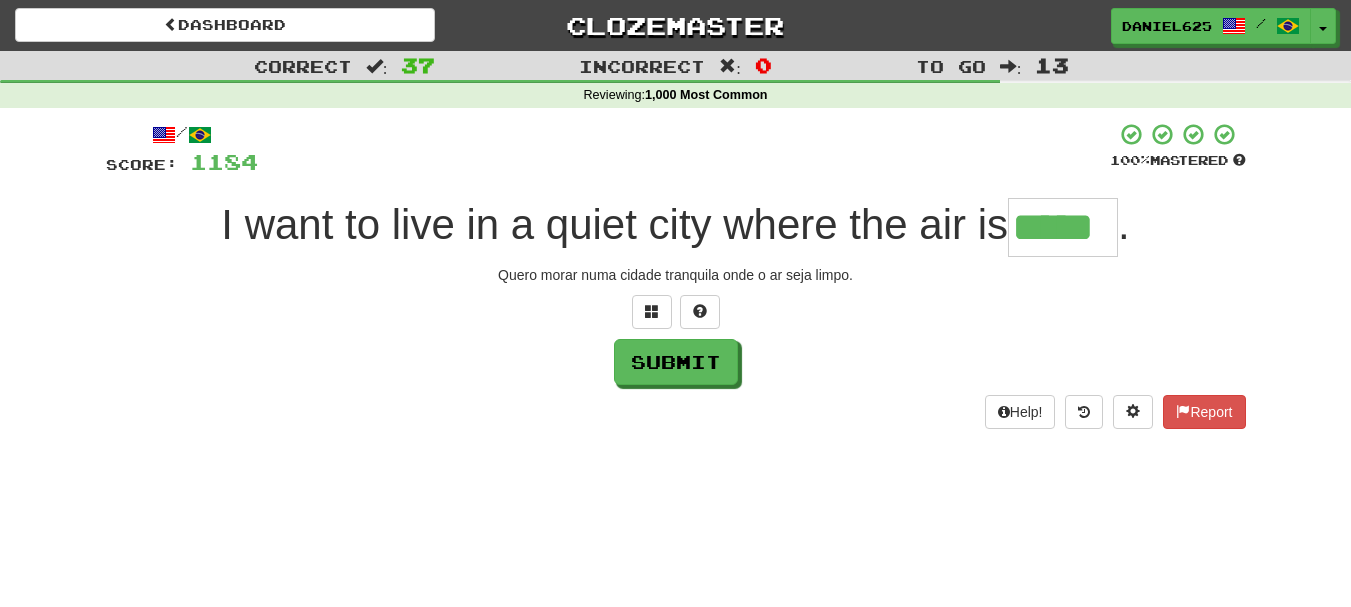 type on "*****" 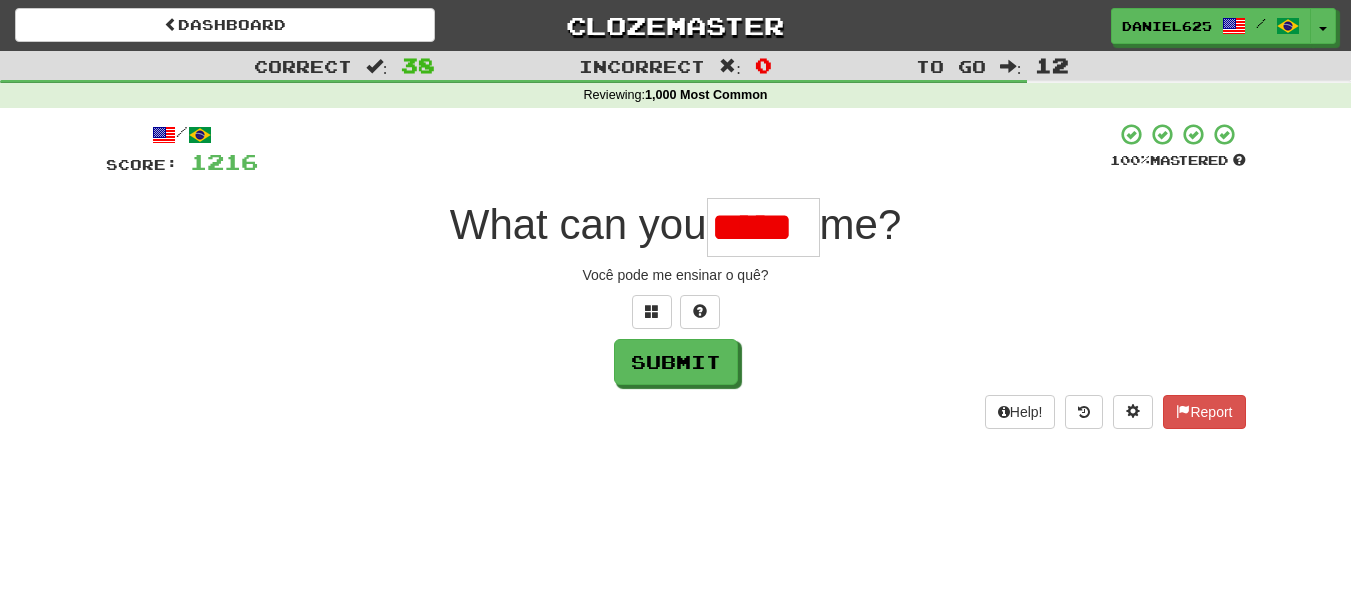 scroll, scrollTop: 0, scrollLeft: 0, axis: both 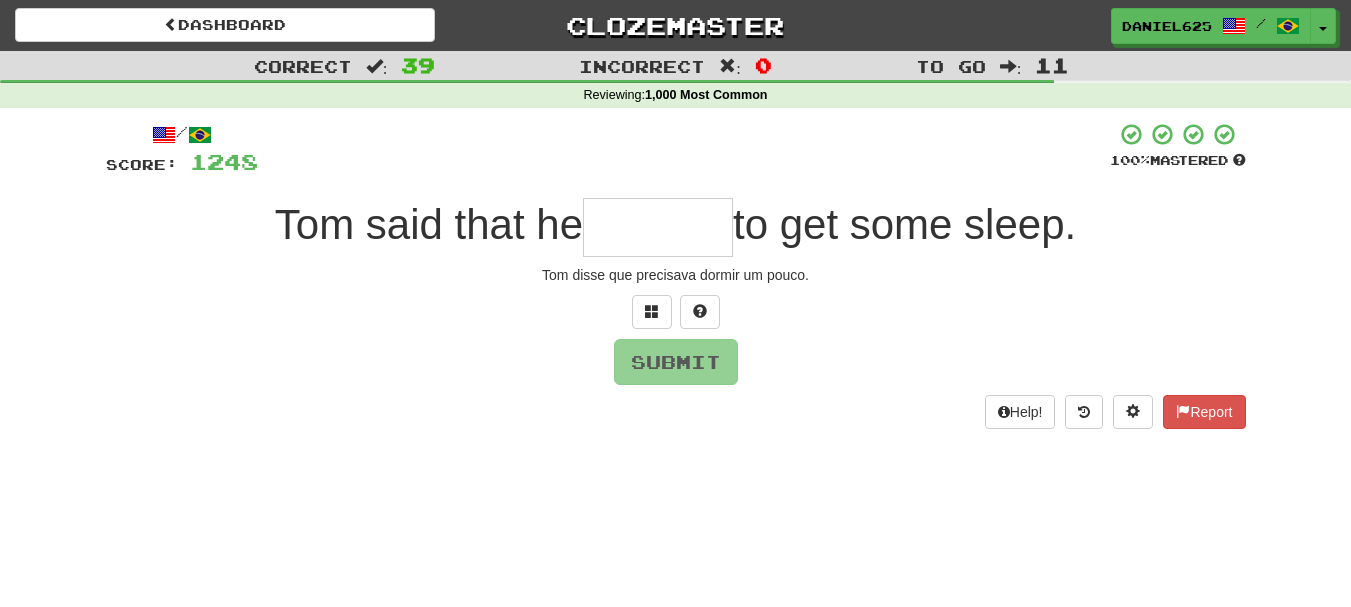 type on "*" 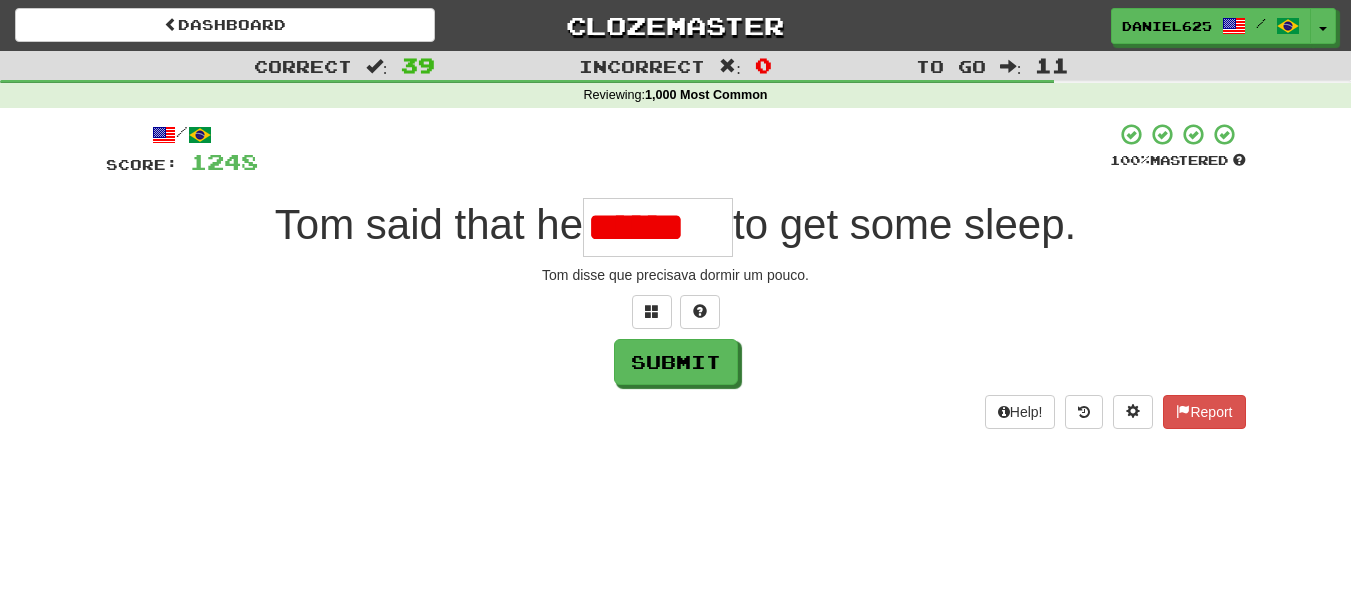 scroll, scrollTop: 0, scrollLeft: 0, axis: both 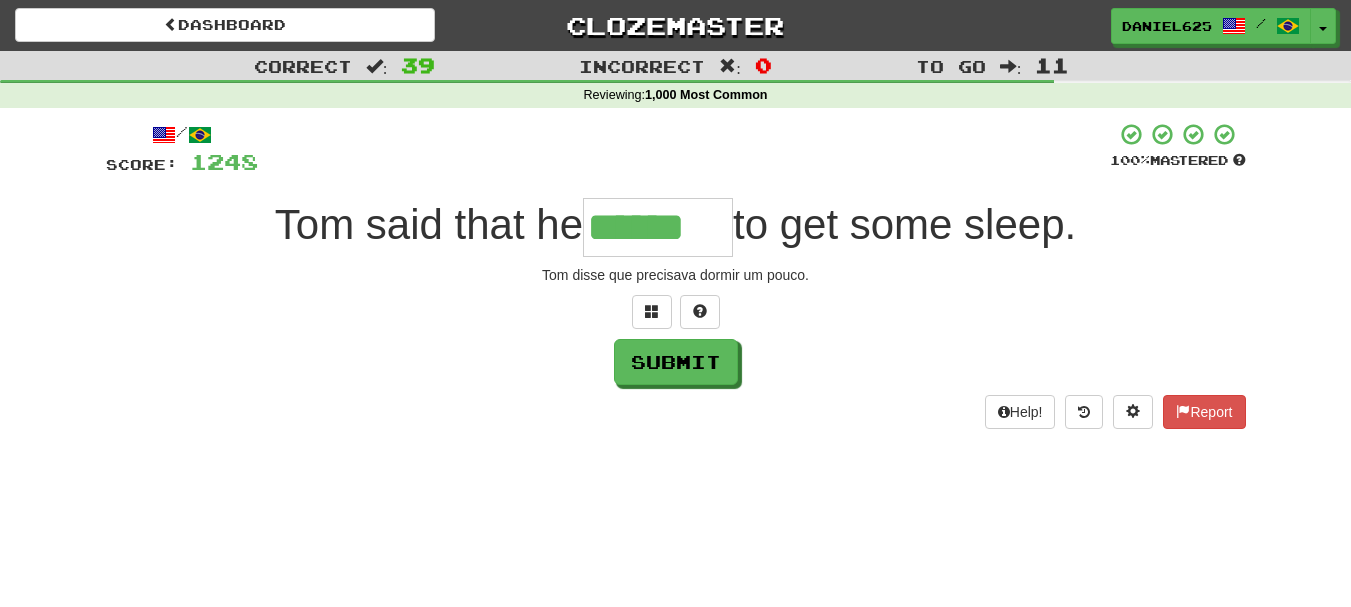 type on "******" 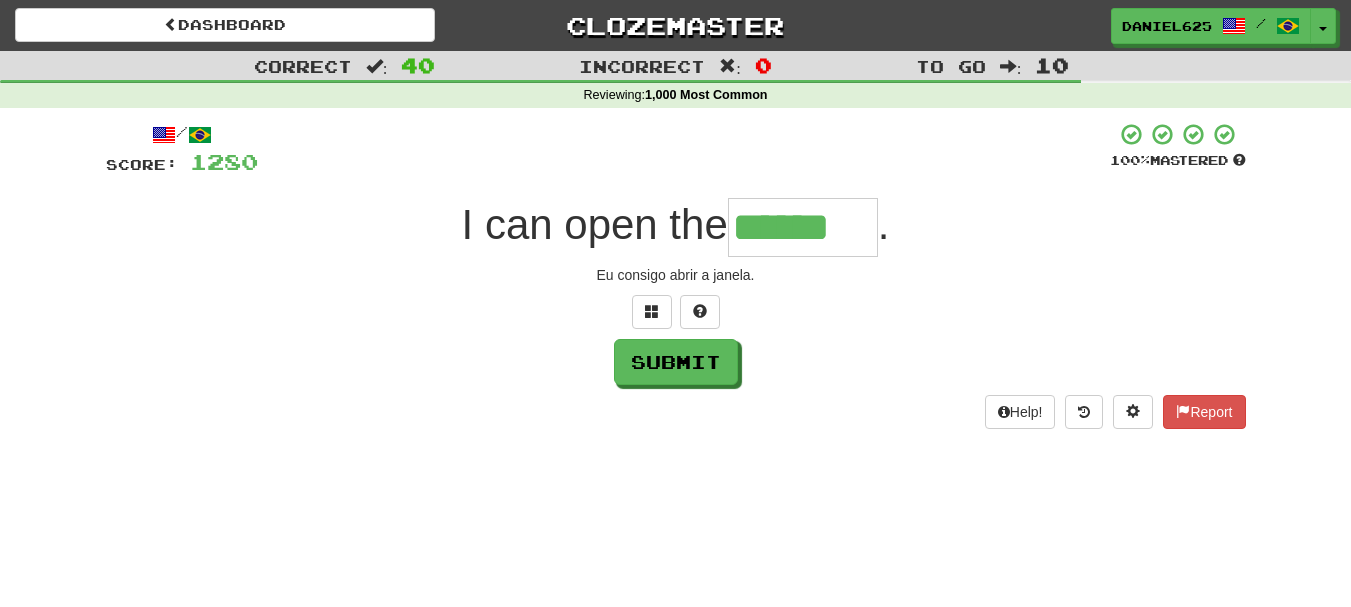 type on "******" 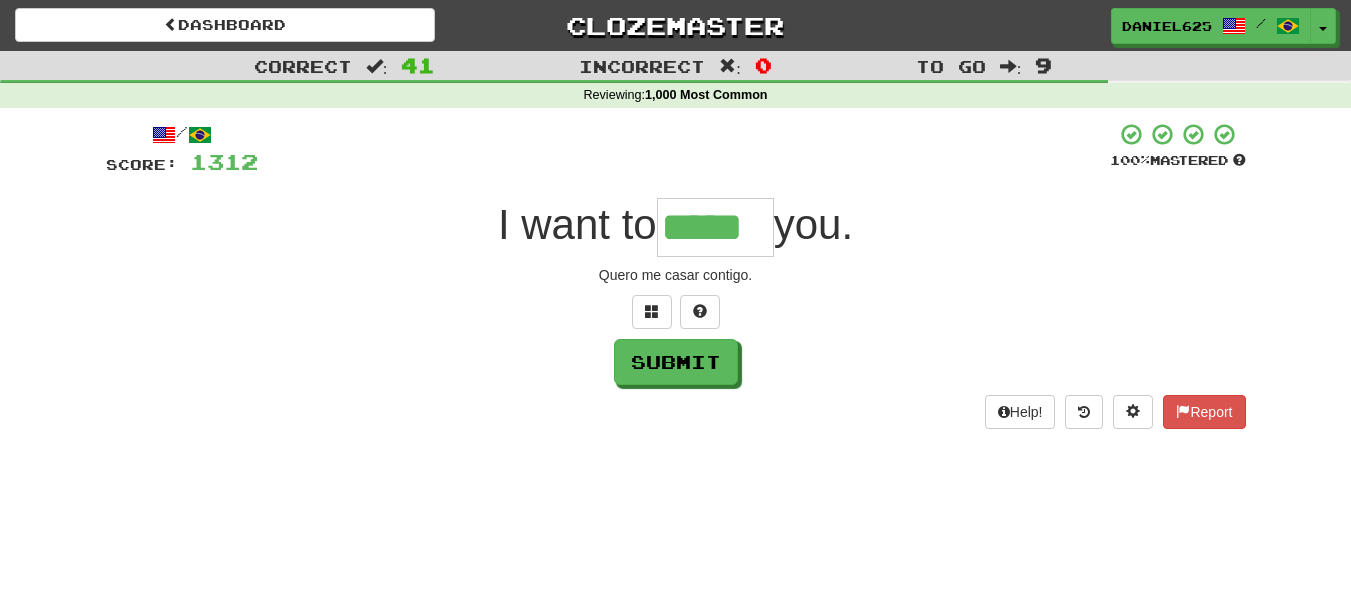 type on "*****" 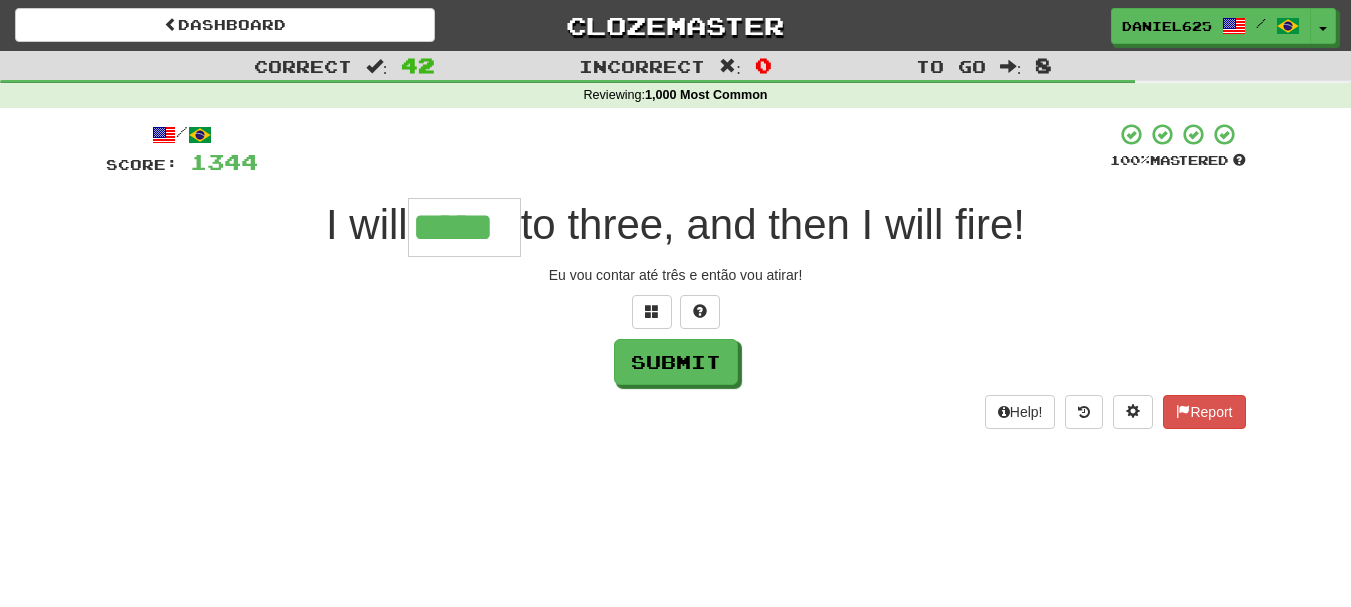 type on "*****" 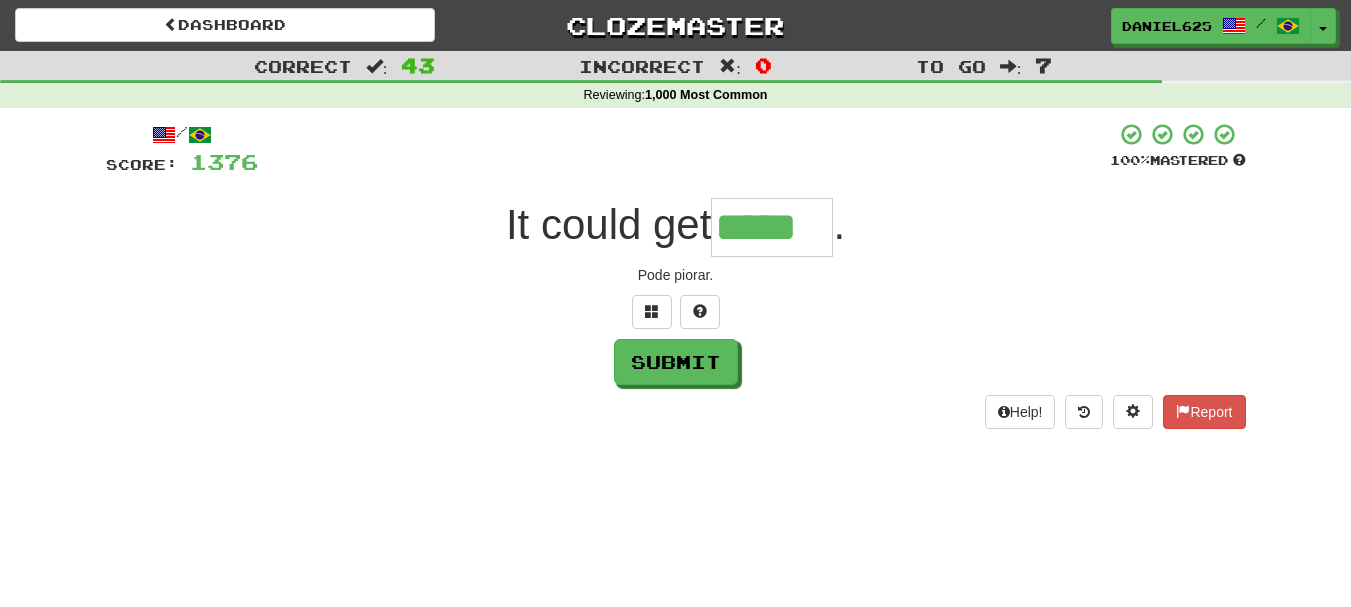 type on "*****" 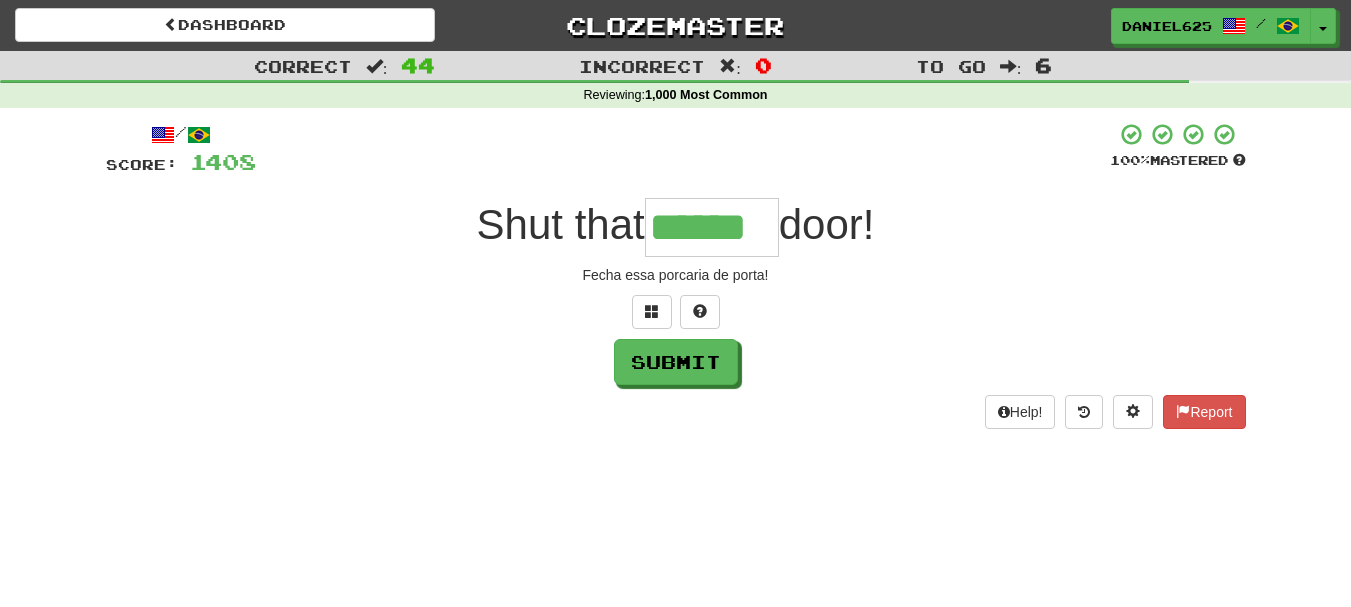 type on "******" 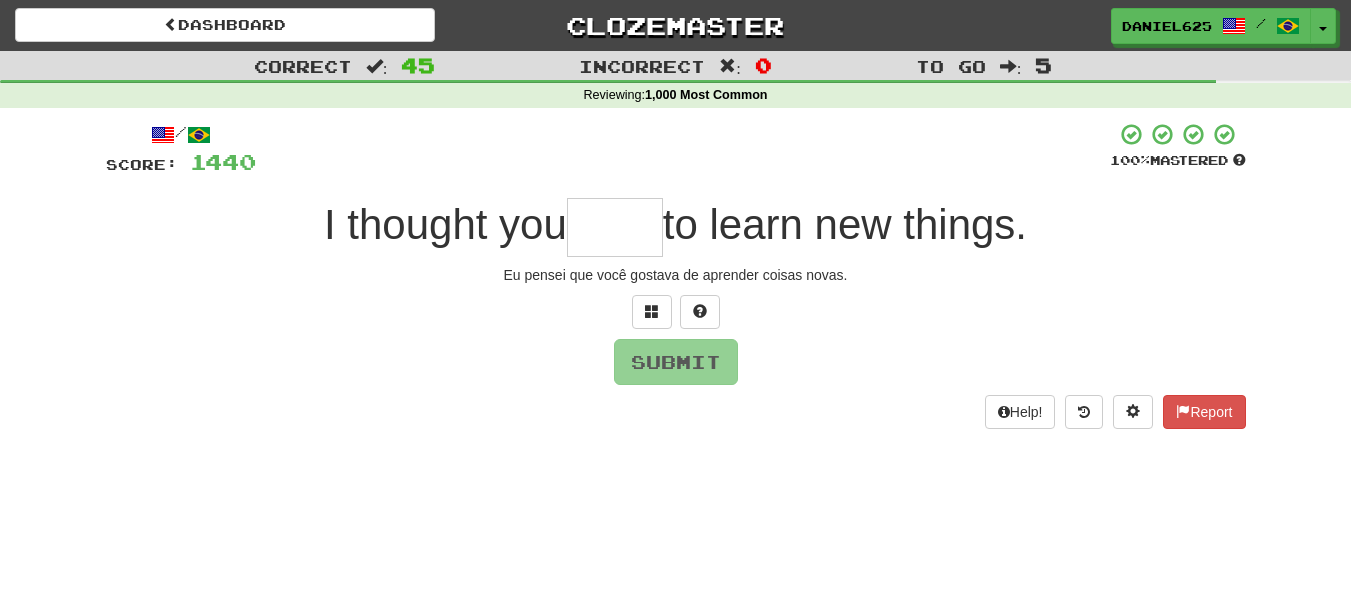 type on "*" 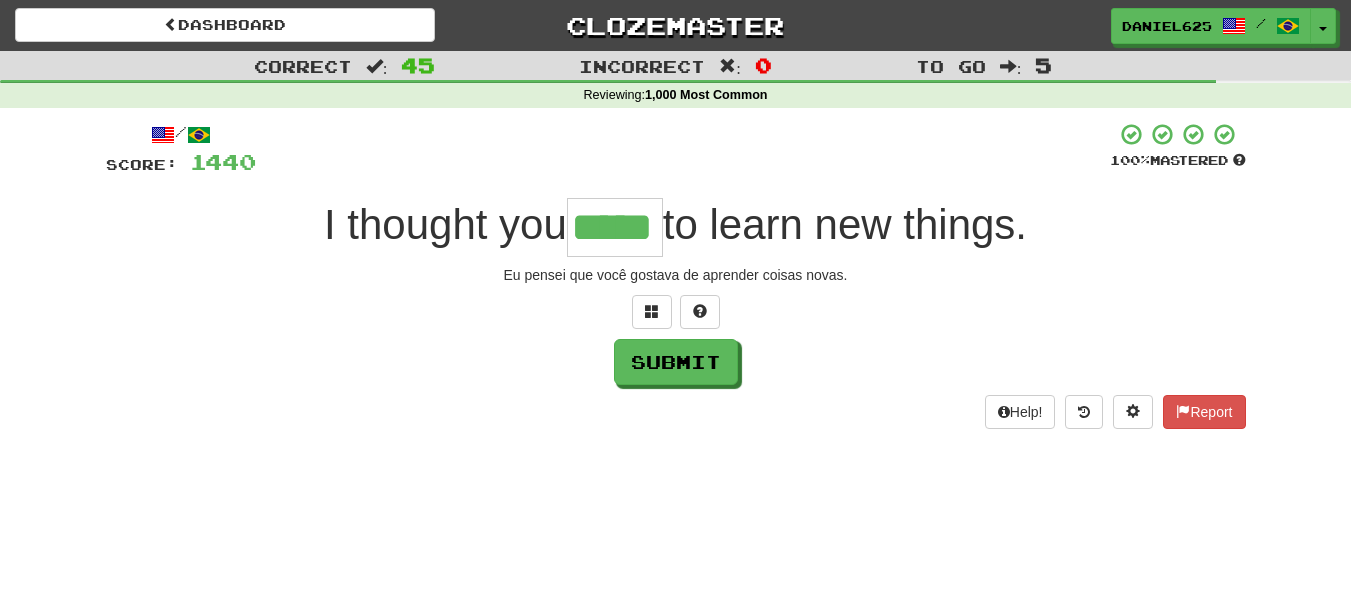 type on "*****" 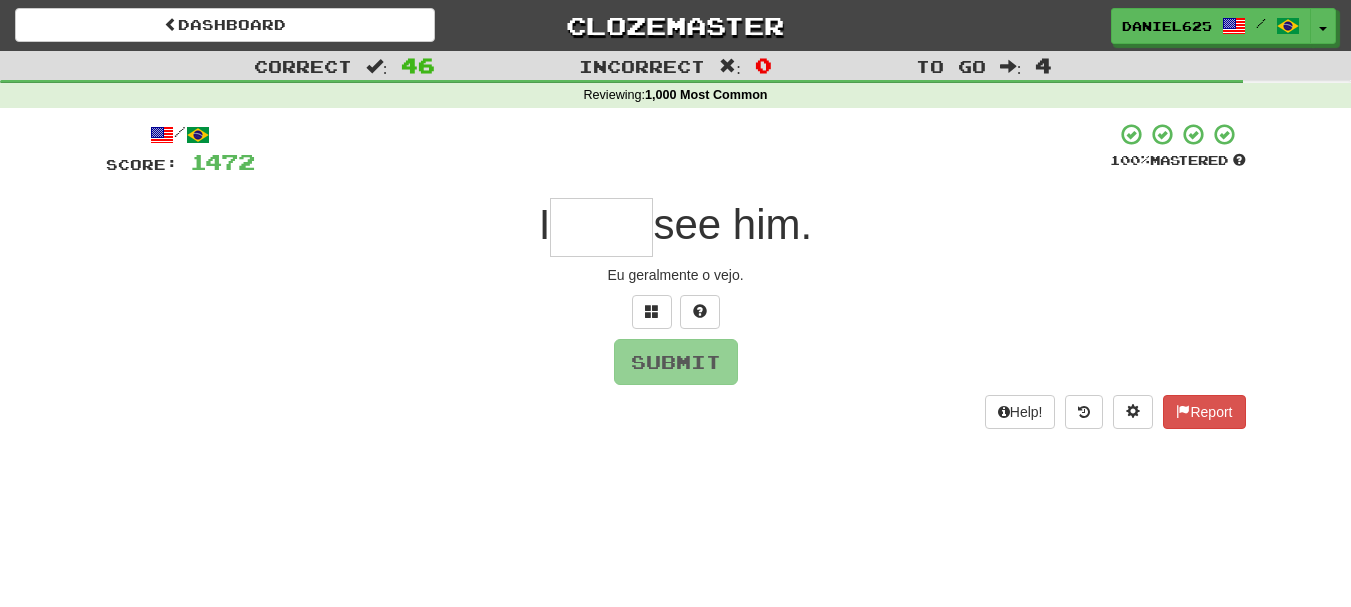 type on "*" 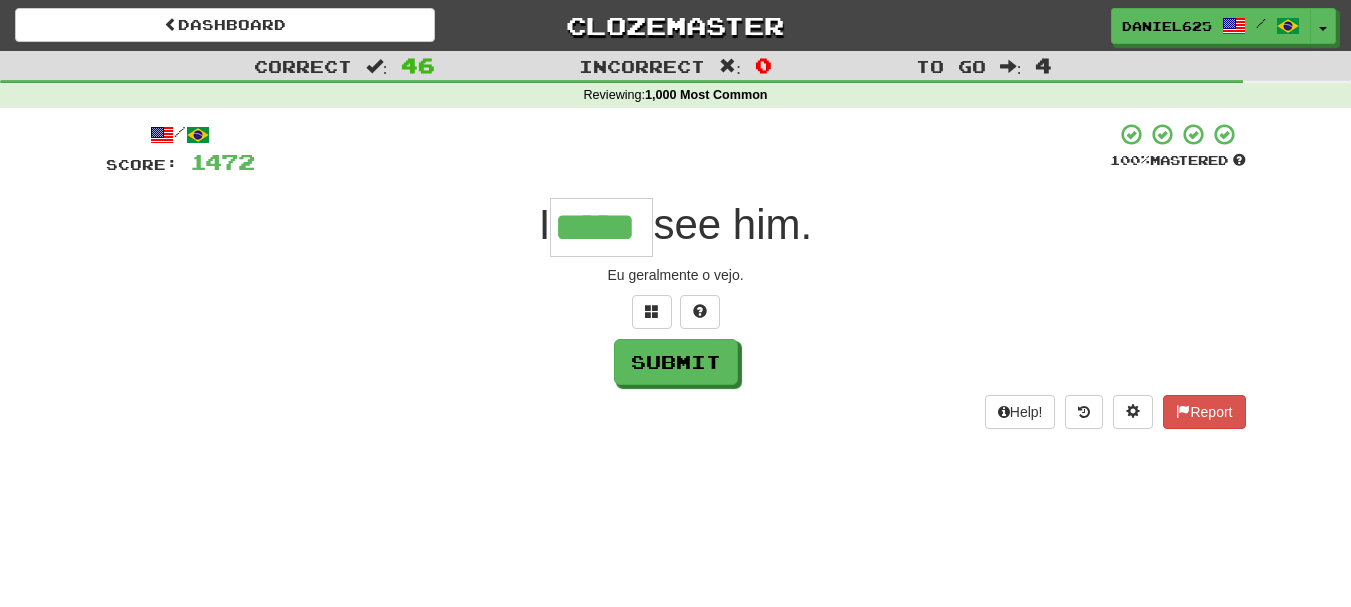 type on "*****" 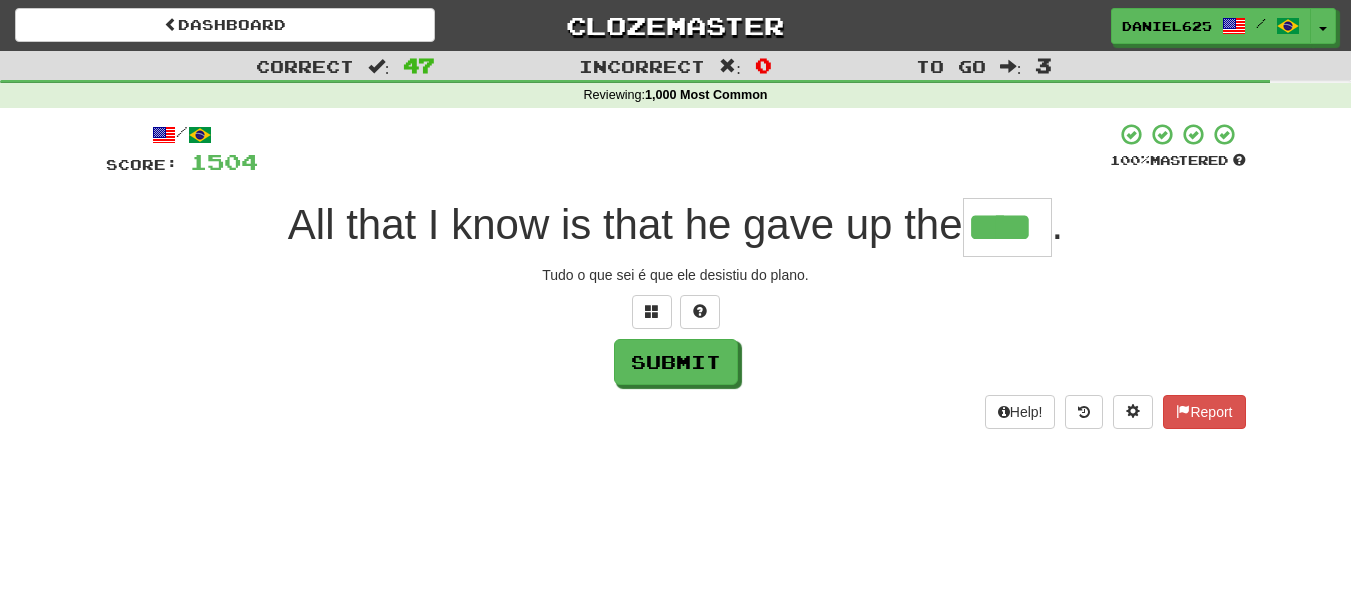type on "****" 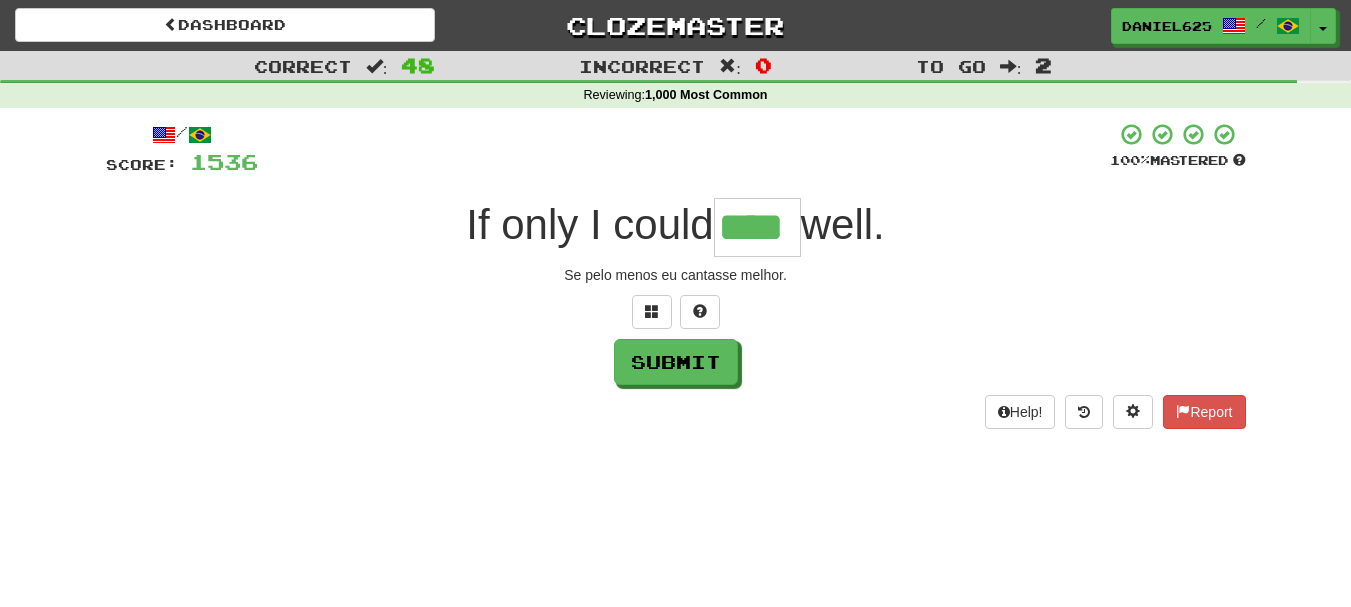 type on "****" 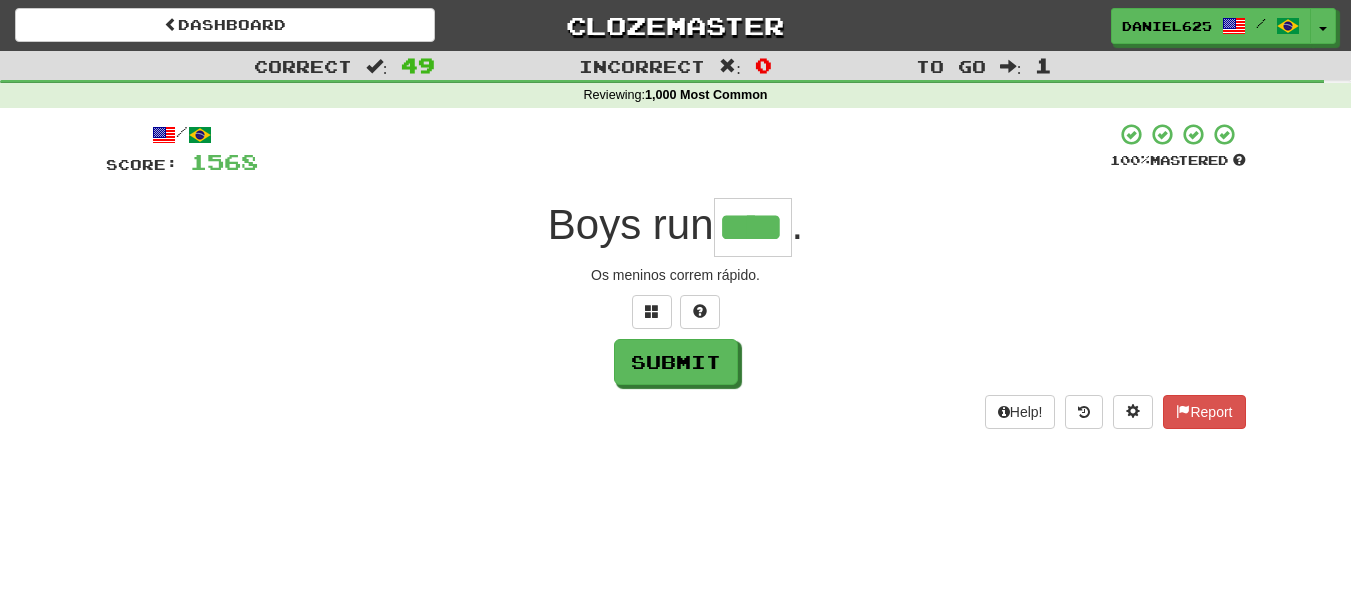 type on "****" 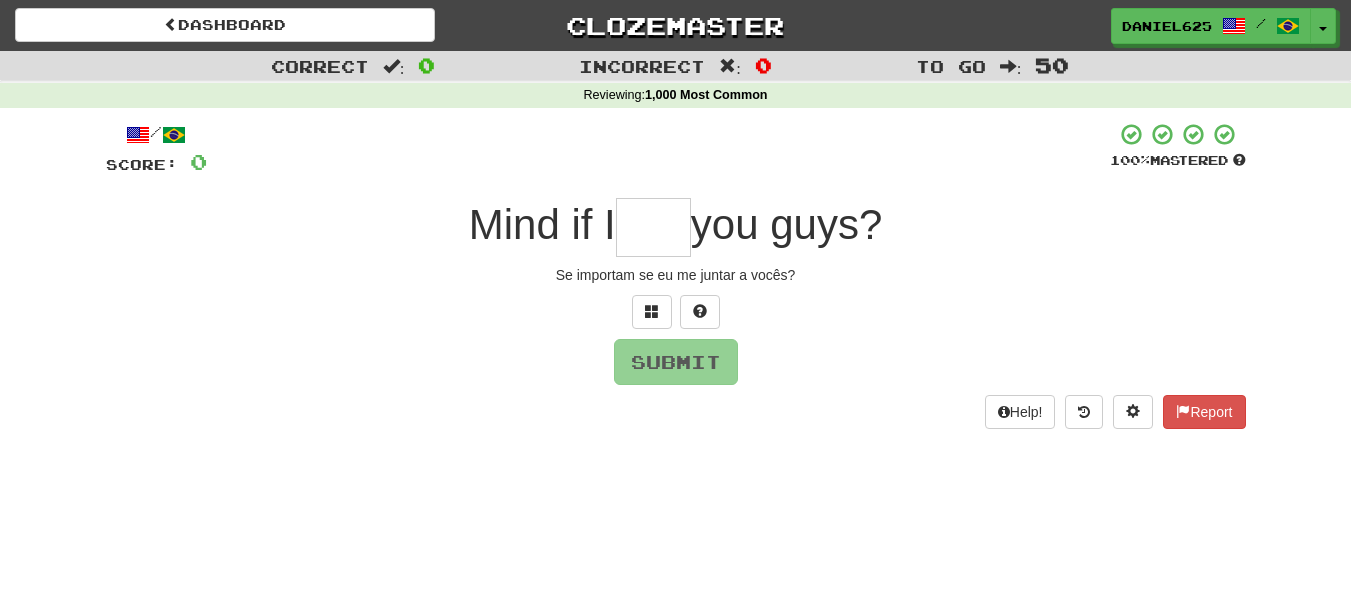 type on "*" 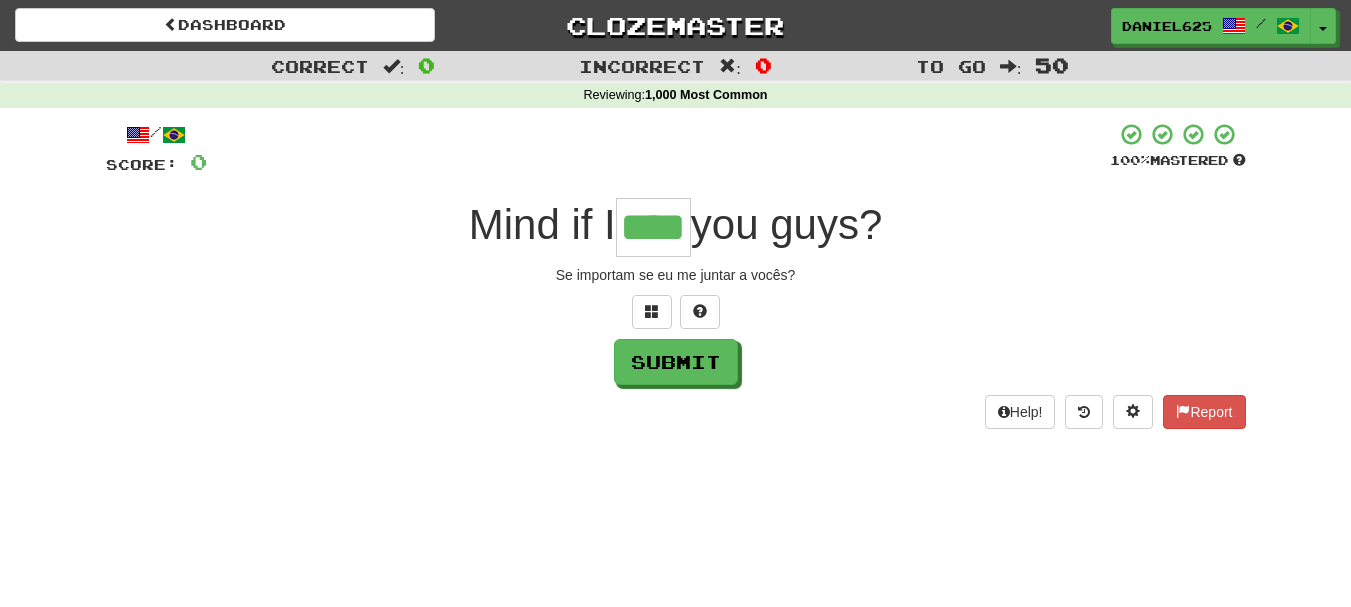 type on "****" 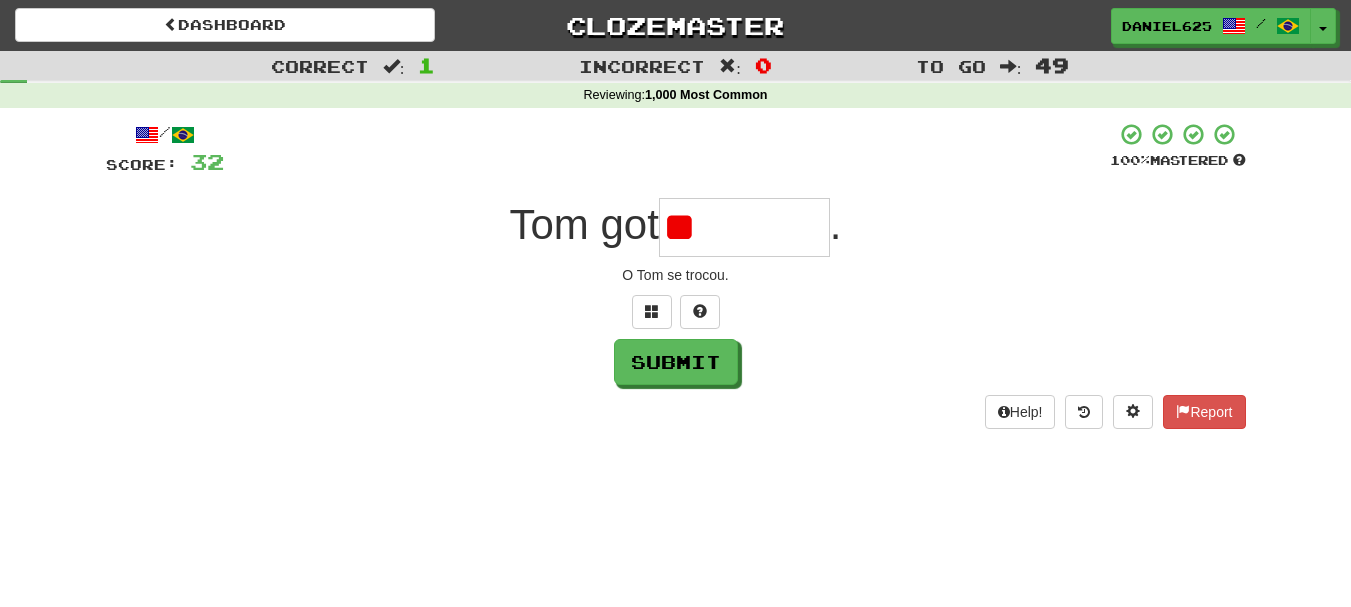 type on "*" 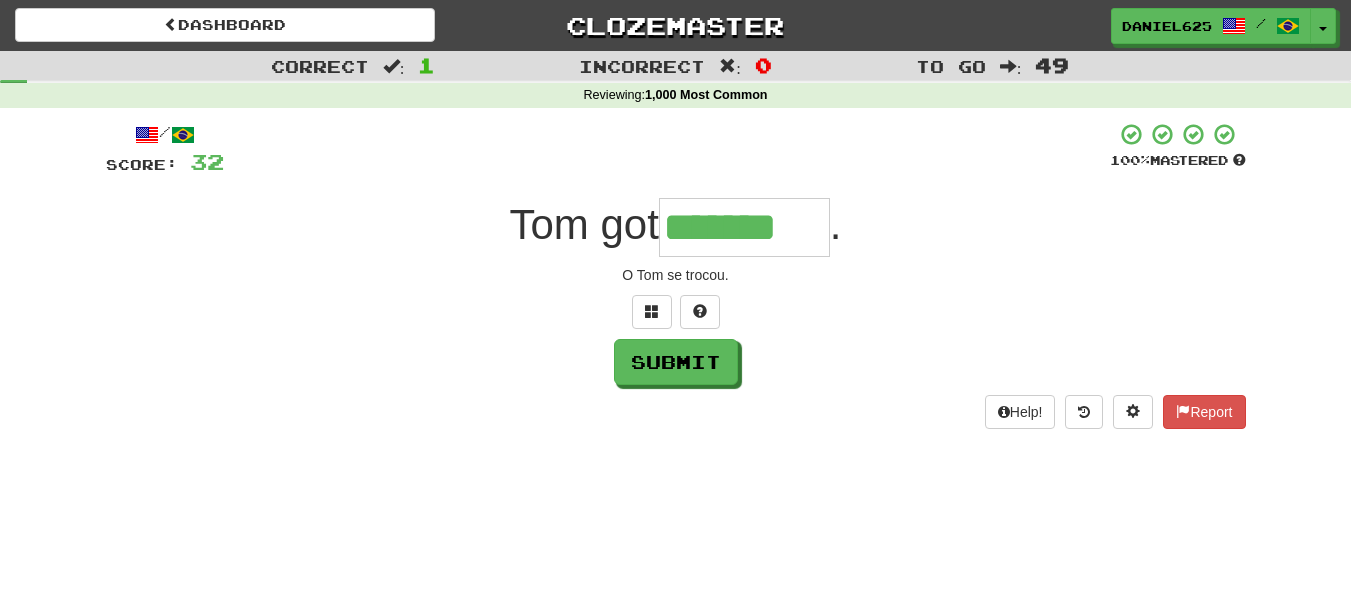 type on "*******" 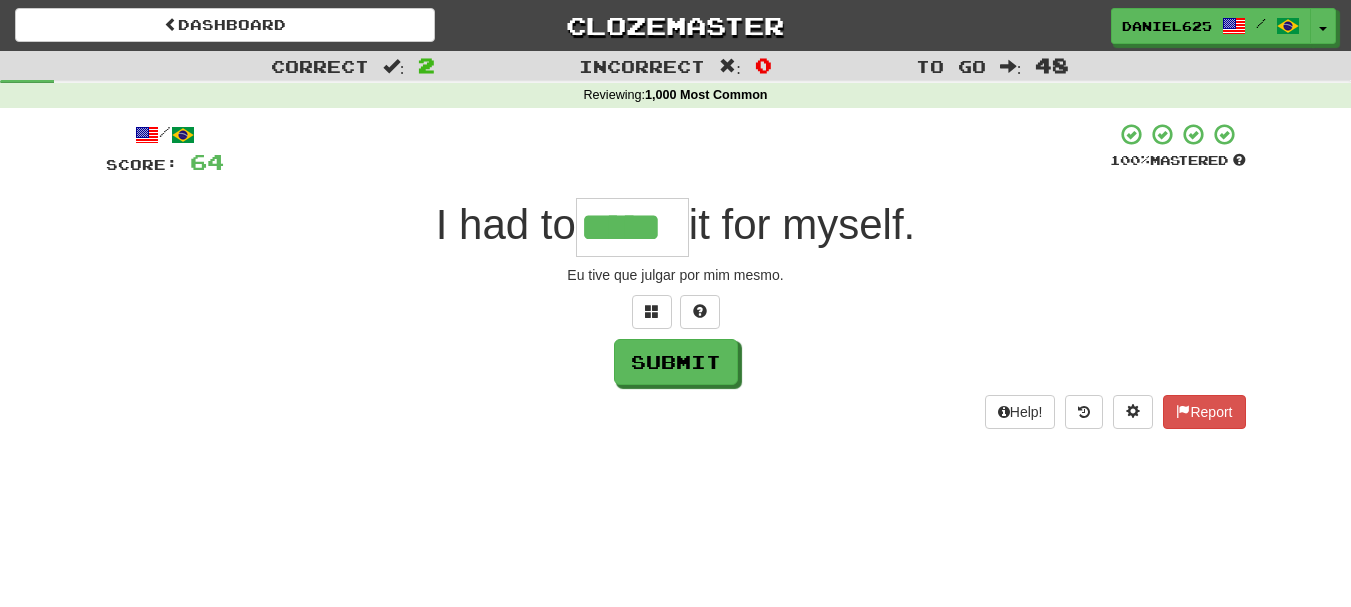 type on "*****" 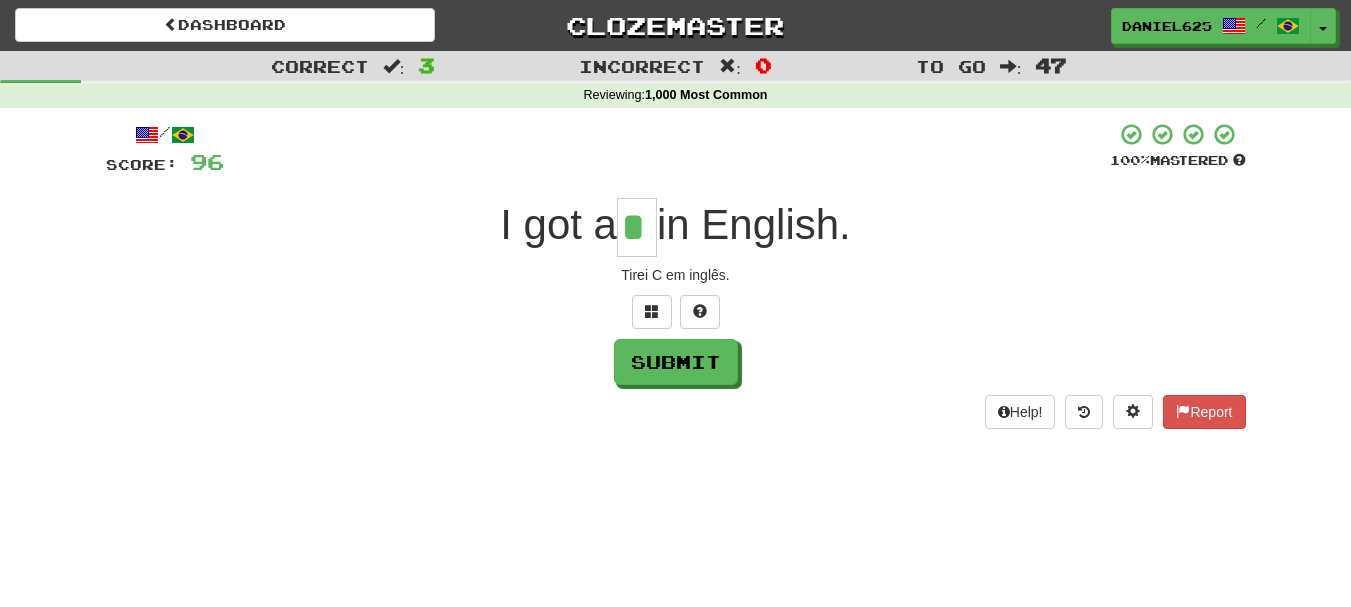 type on "*" 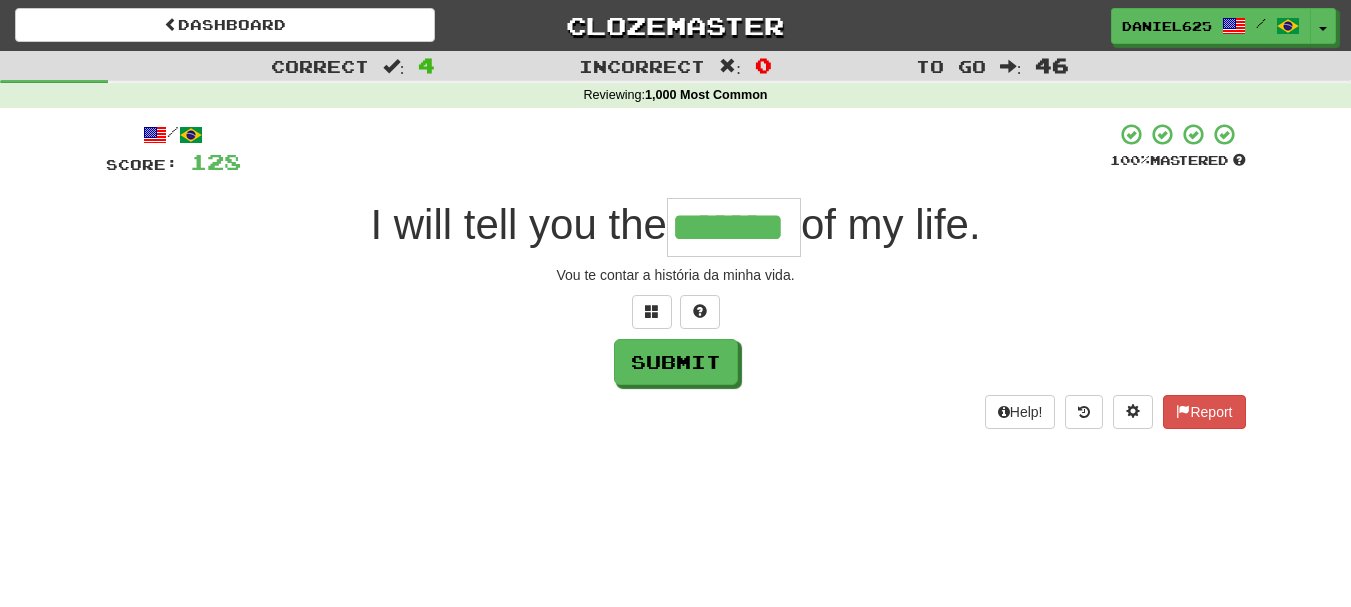 type on "*******" 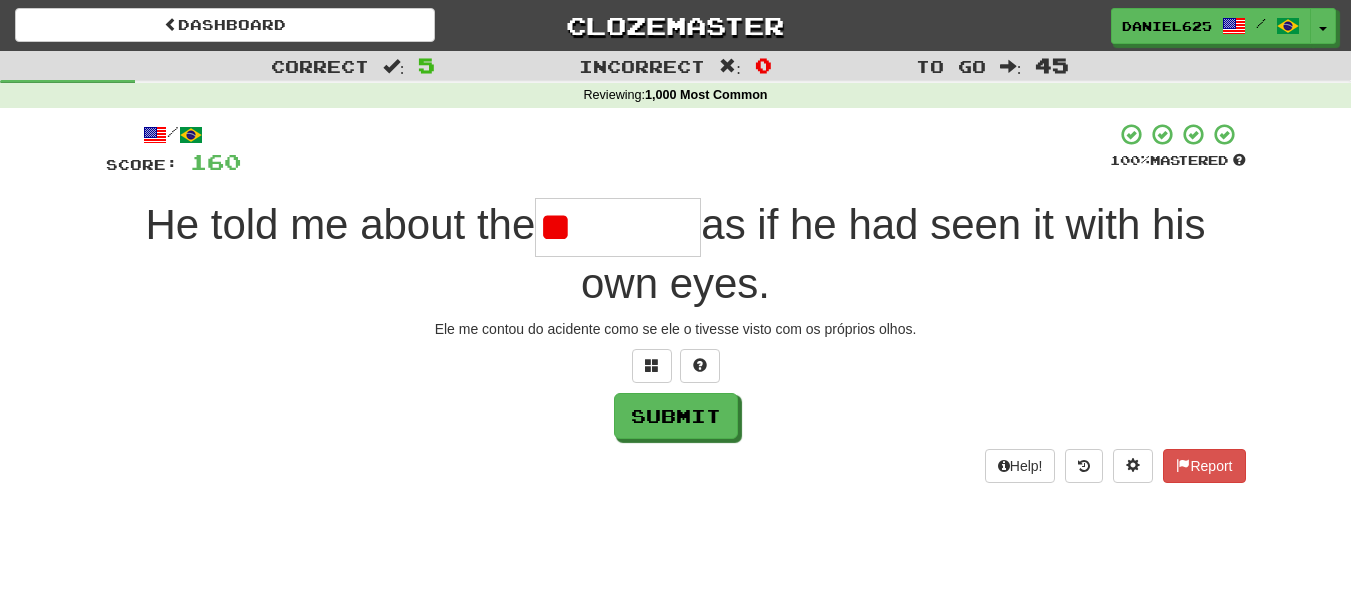 type on "*" 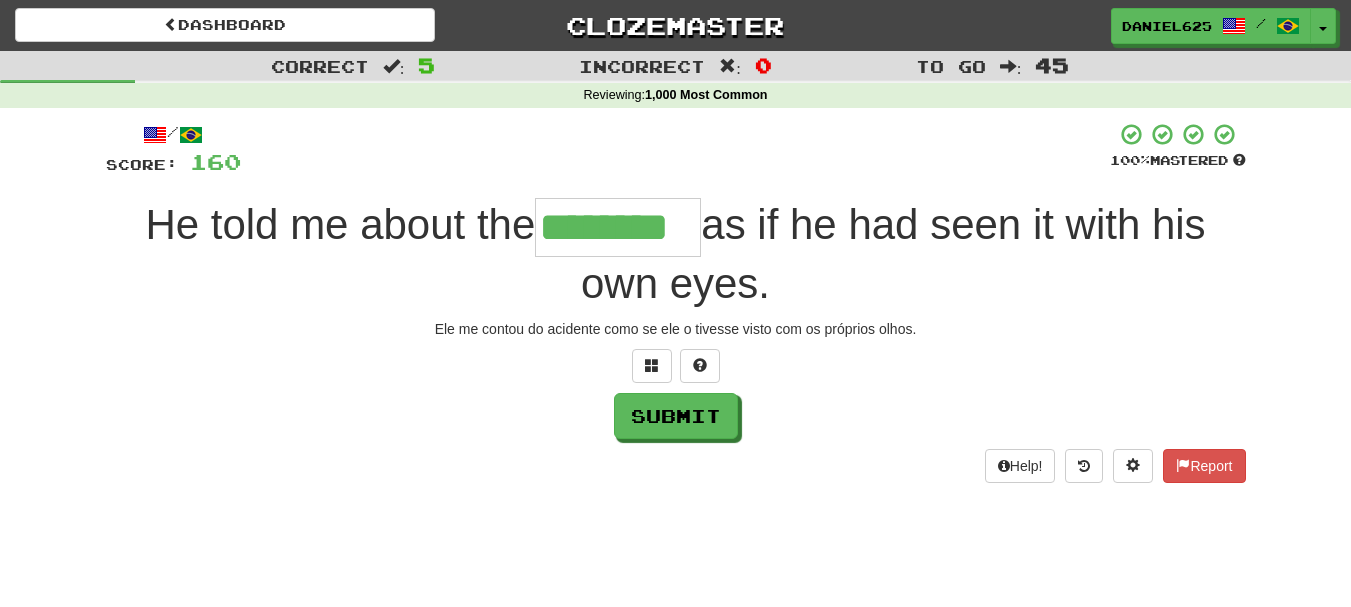 type on "********" 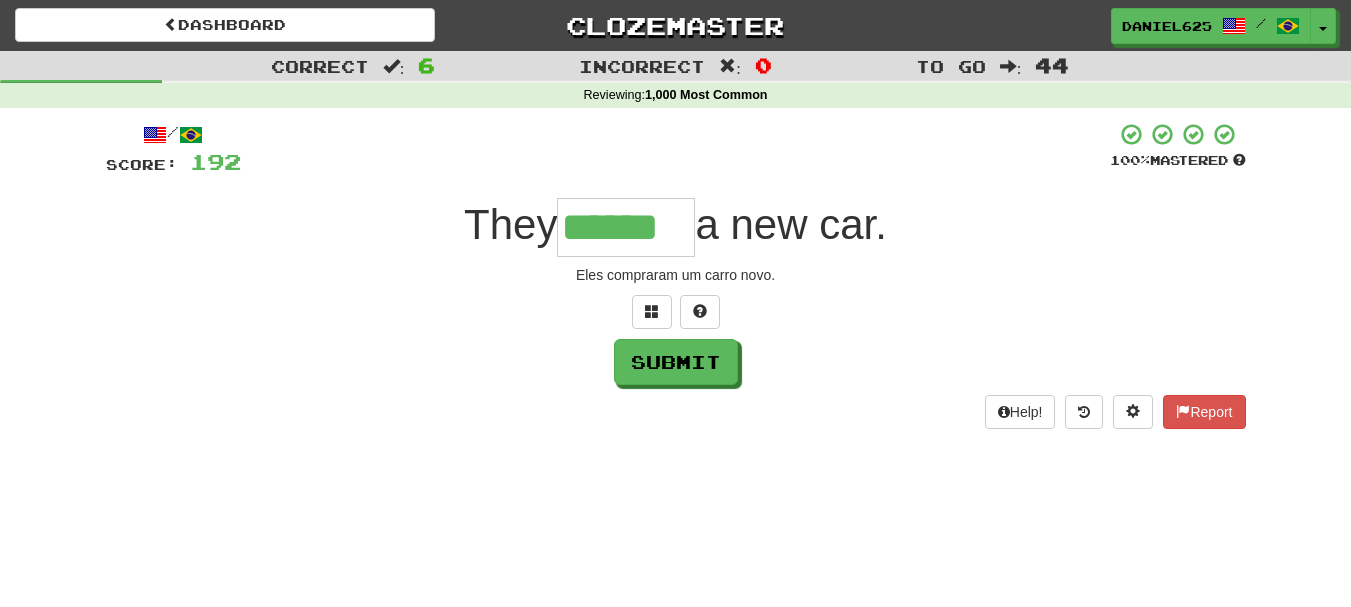 type on "******" 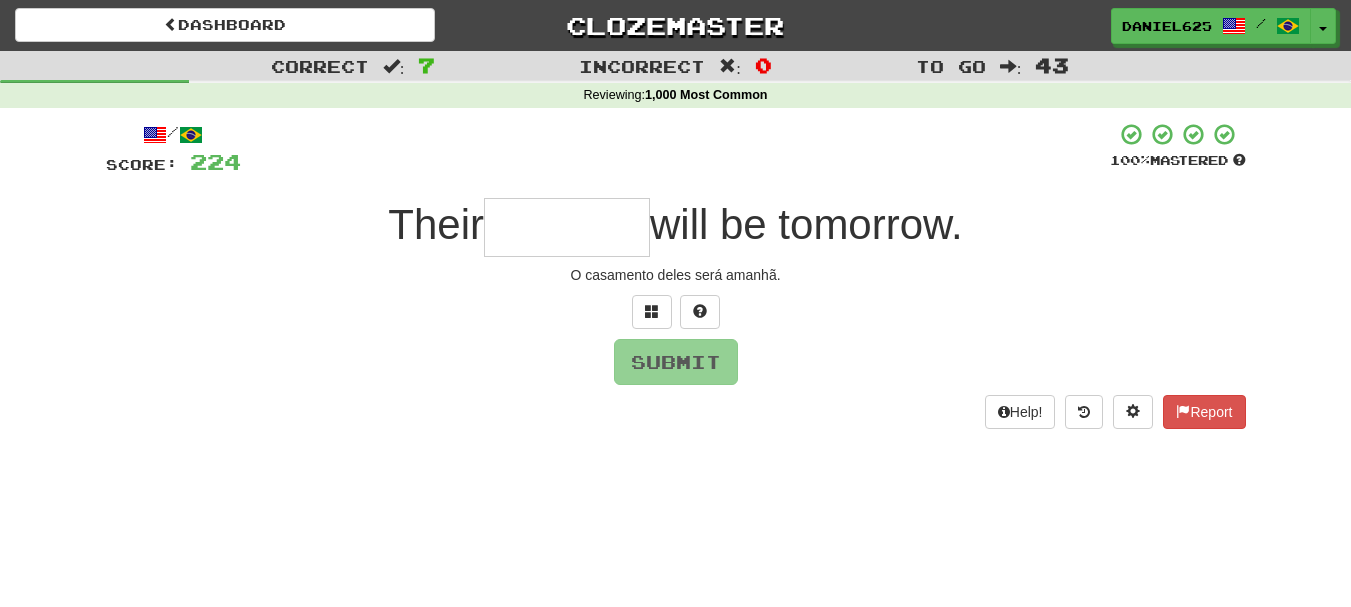type on "*" 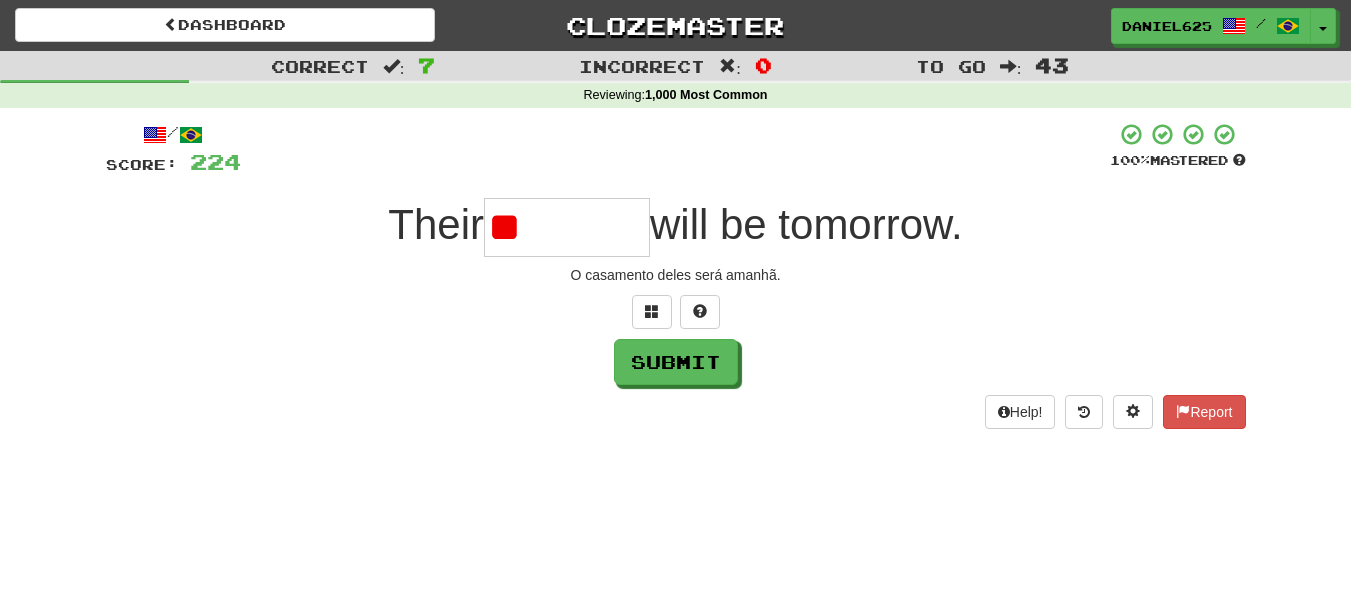 type on "*" 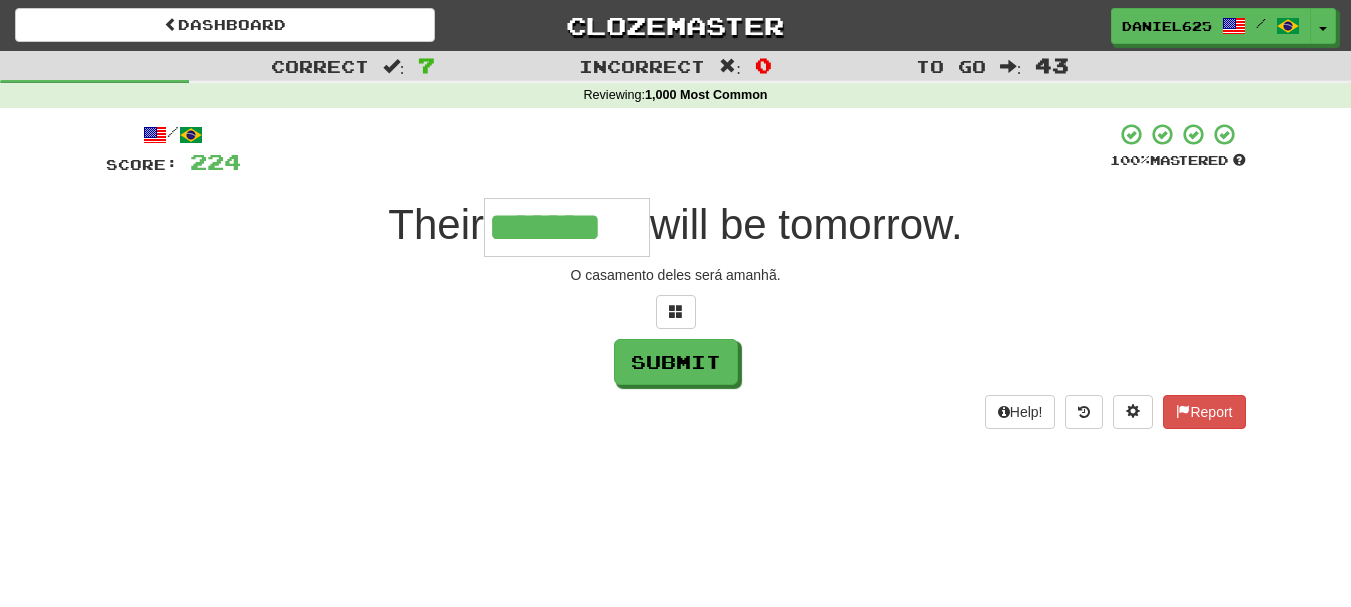 type on "*******" 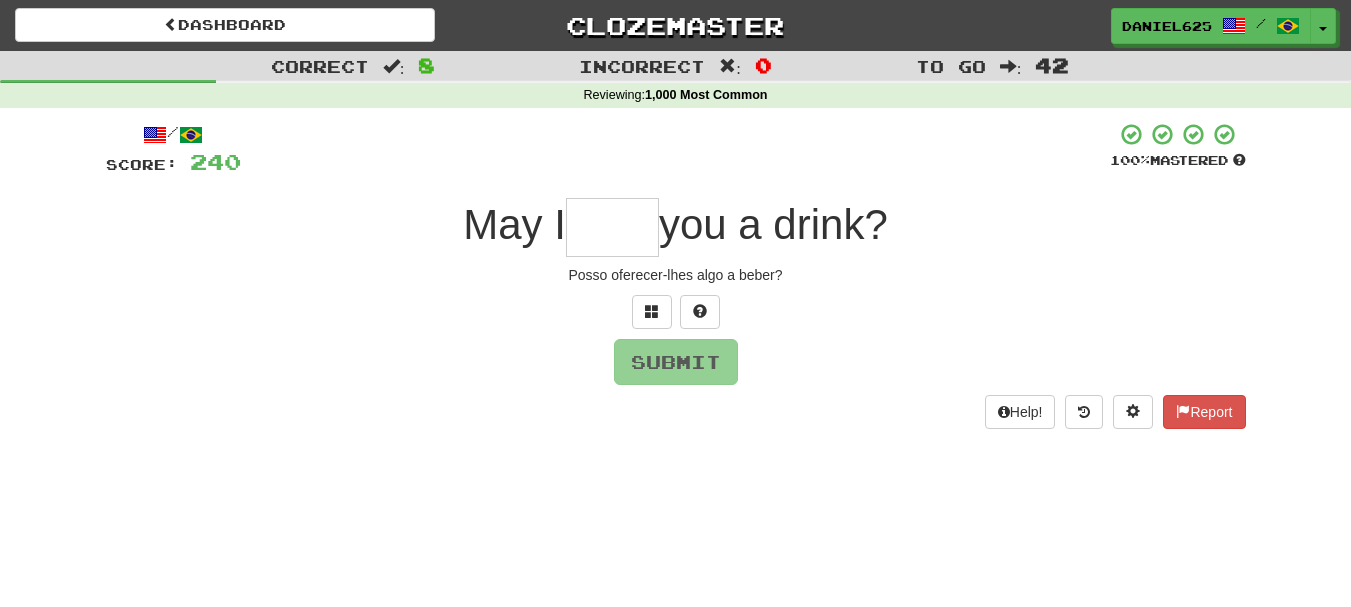 type on "*" 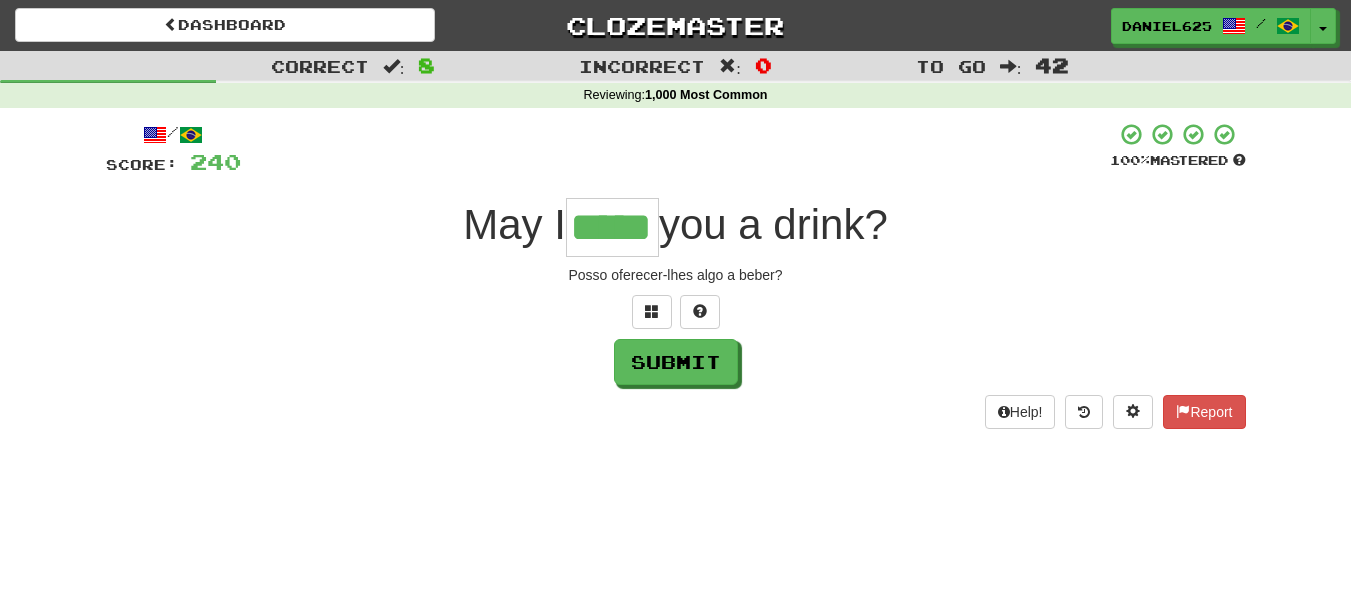 type on "*****" 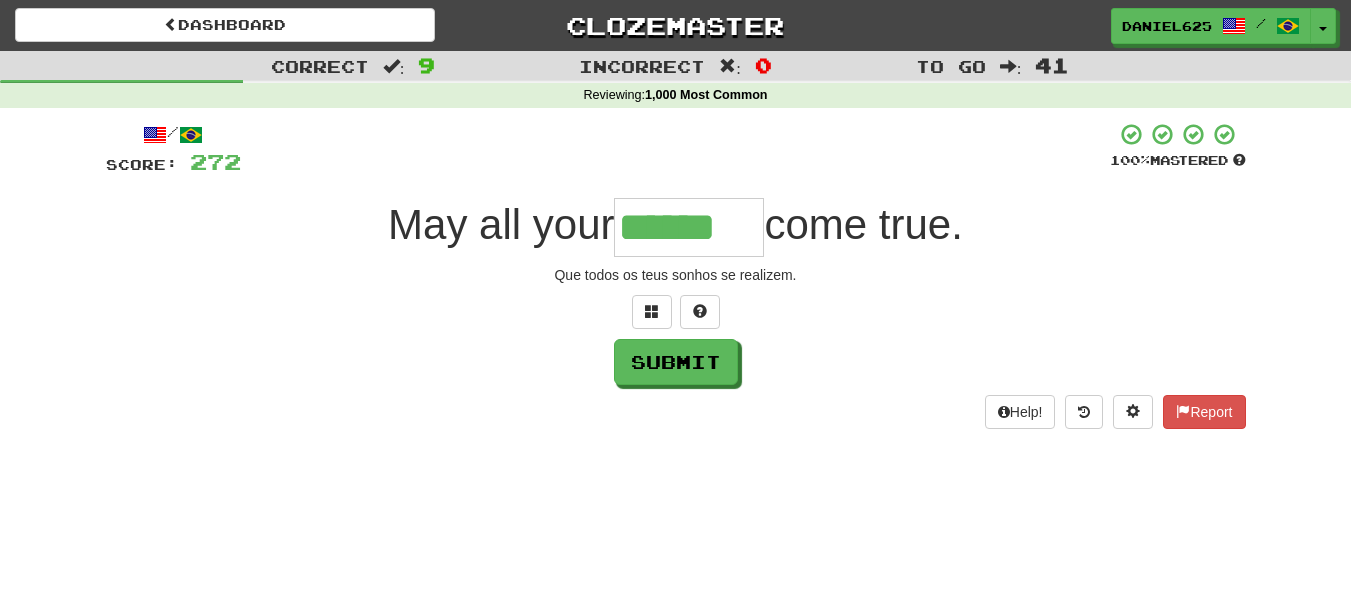 type on "******" 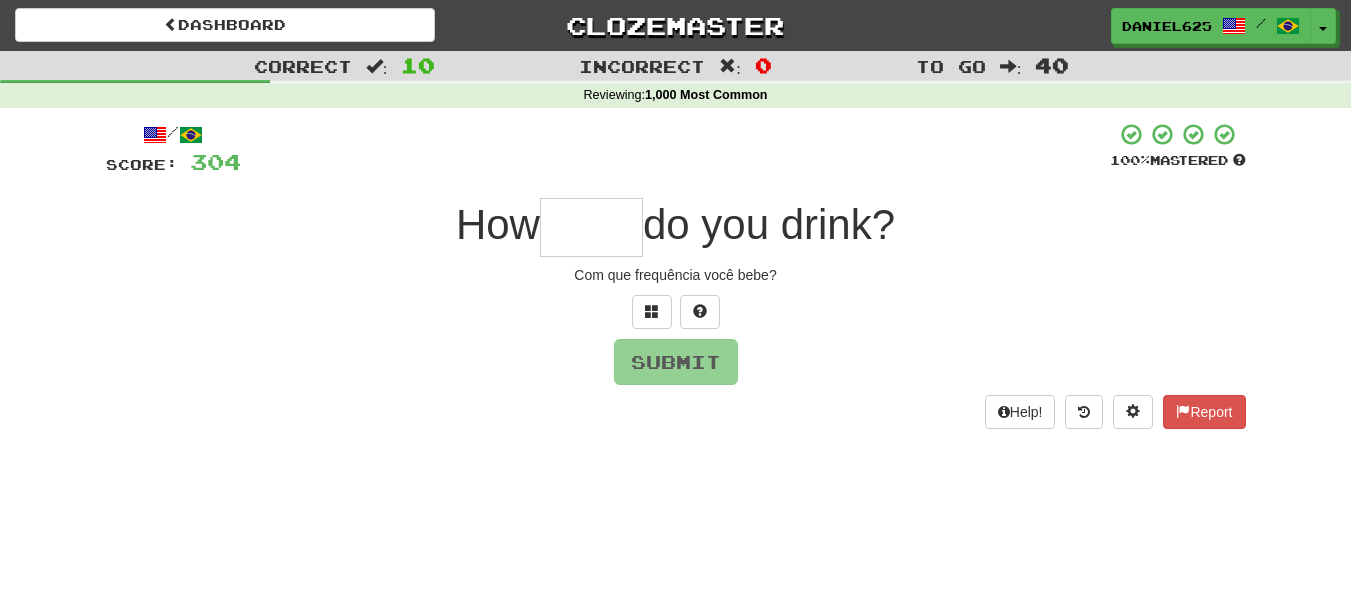 type on "*" 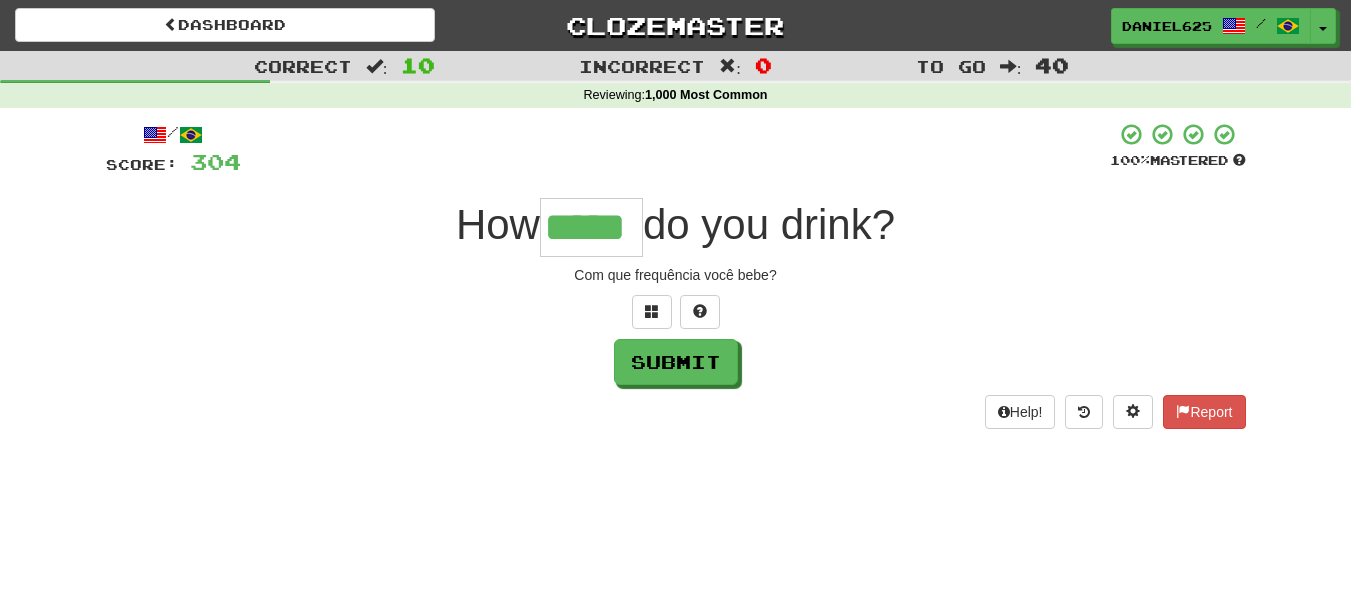 type on "*****" 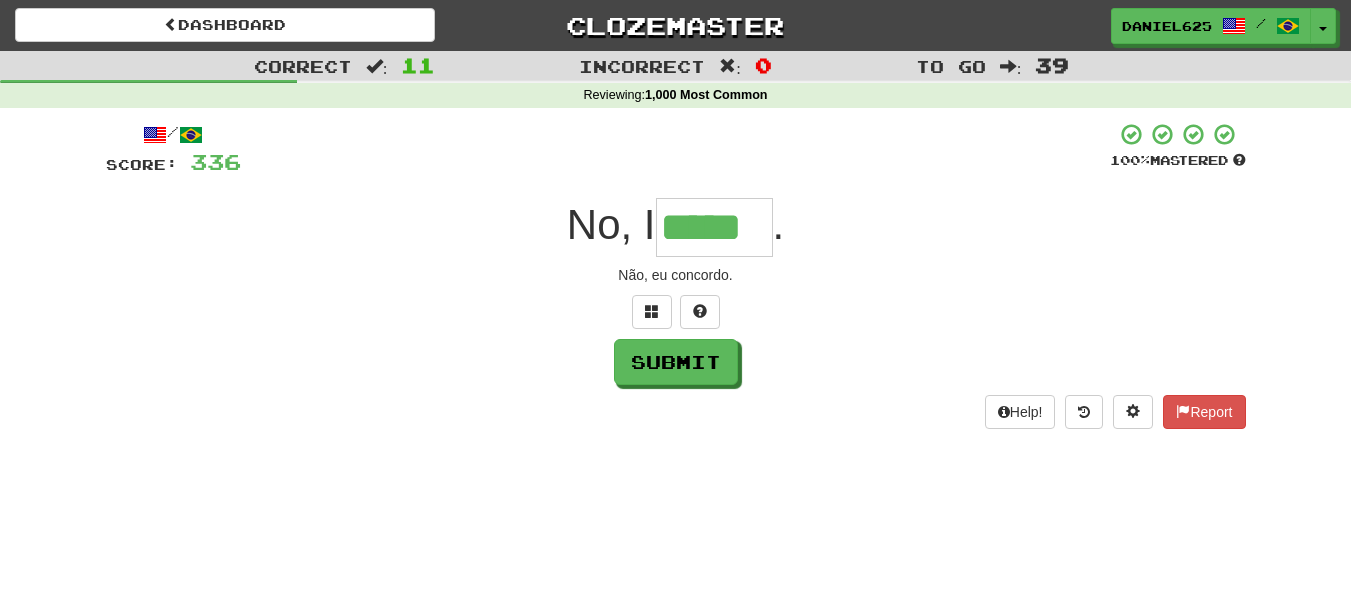type on "*****" 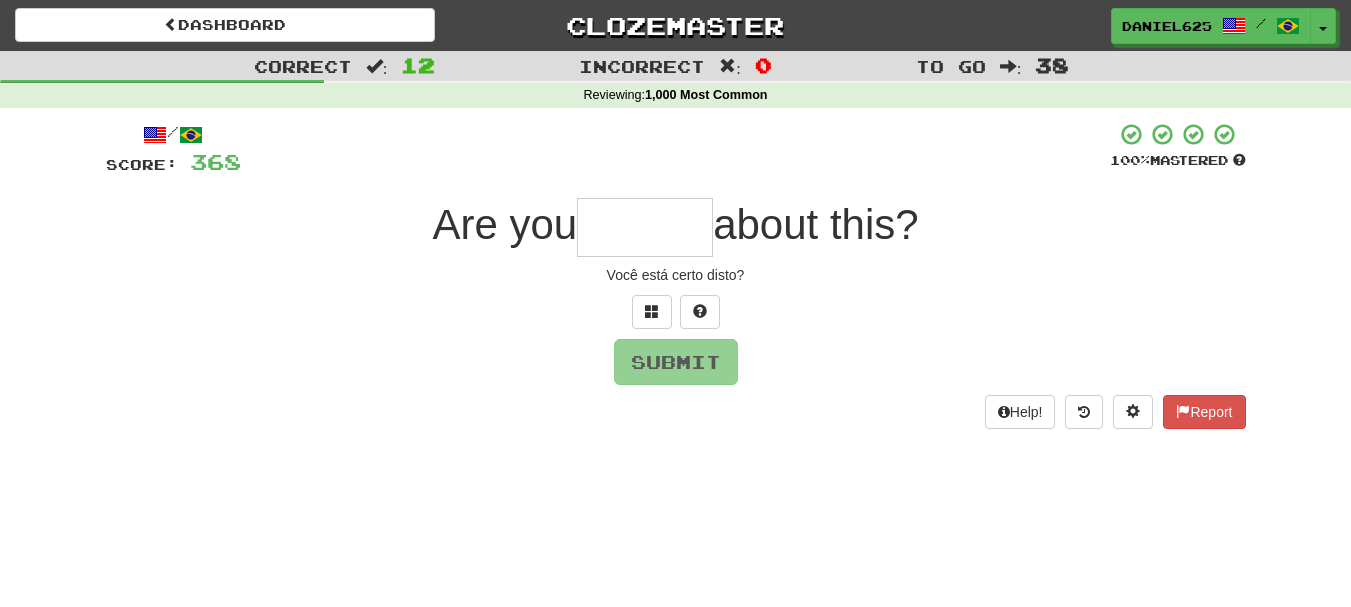 type on "*" 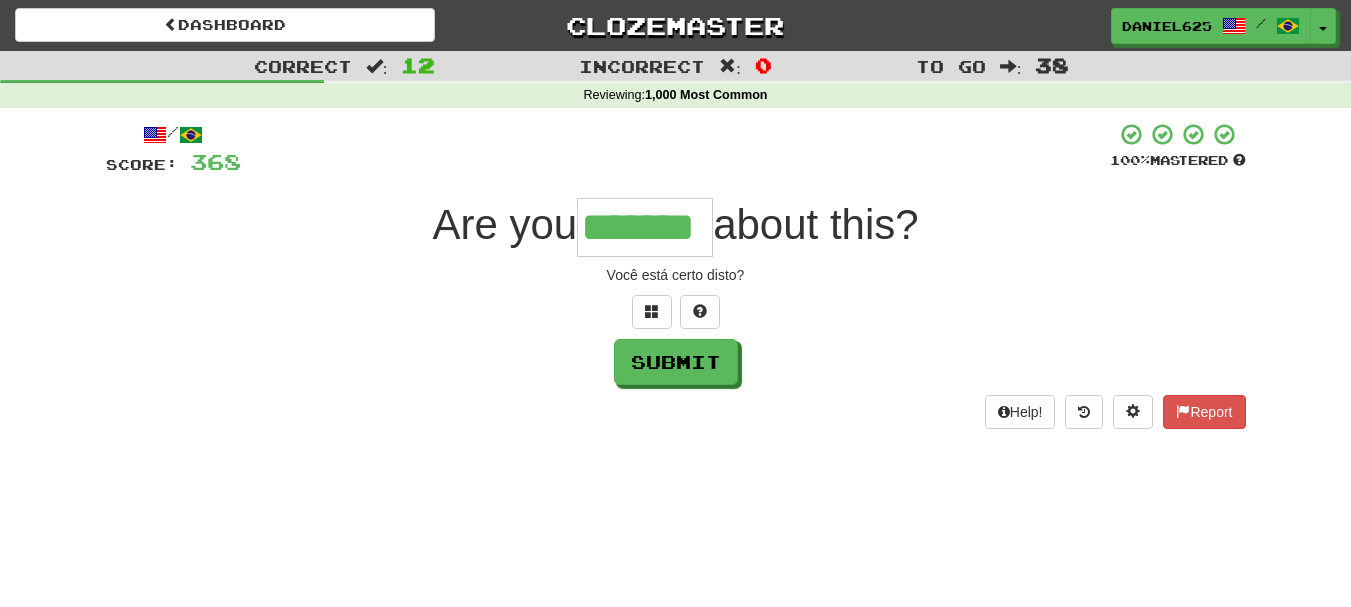 type on "*******" 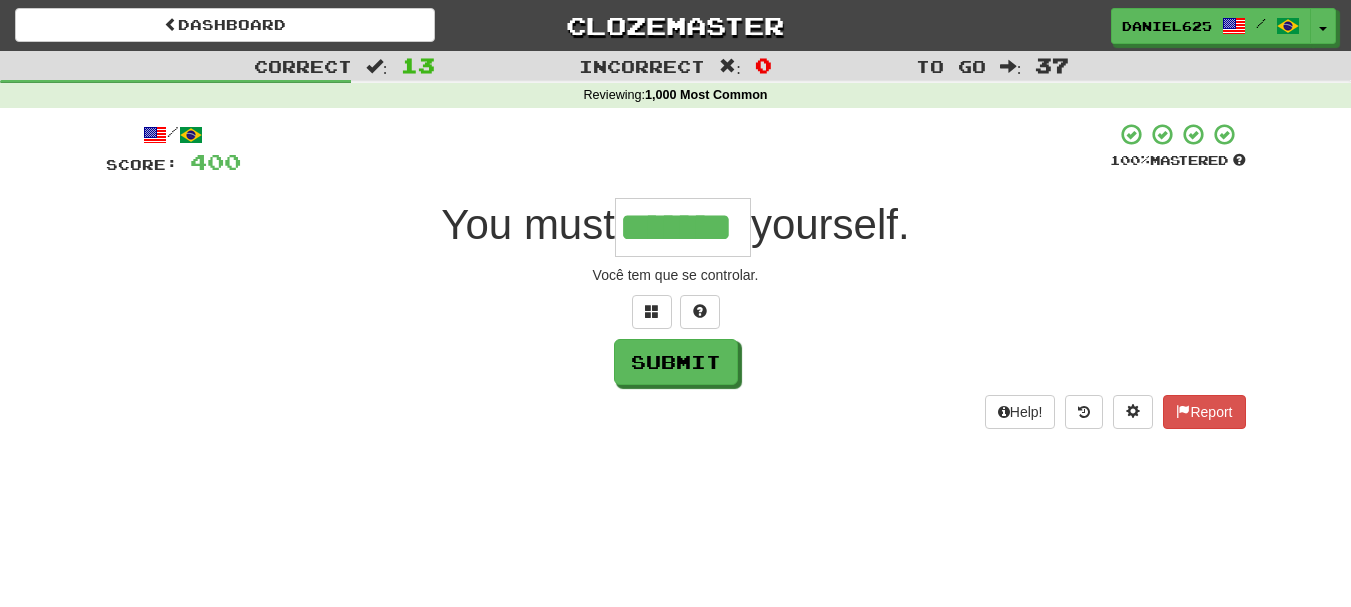 type on "*******" 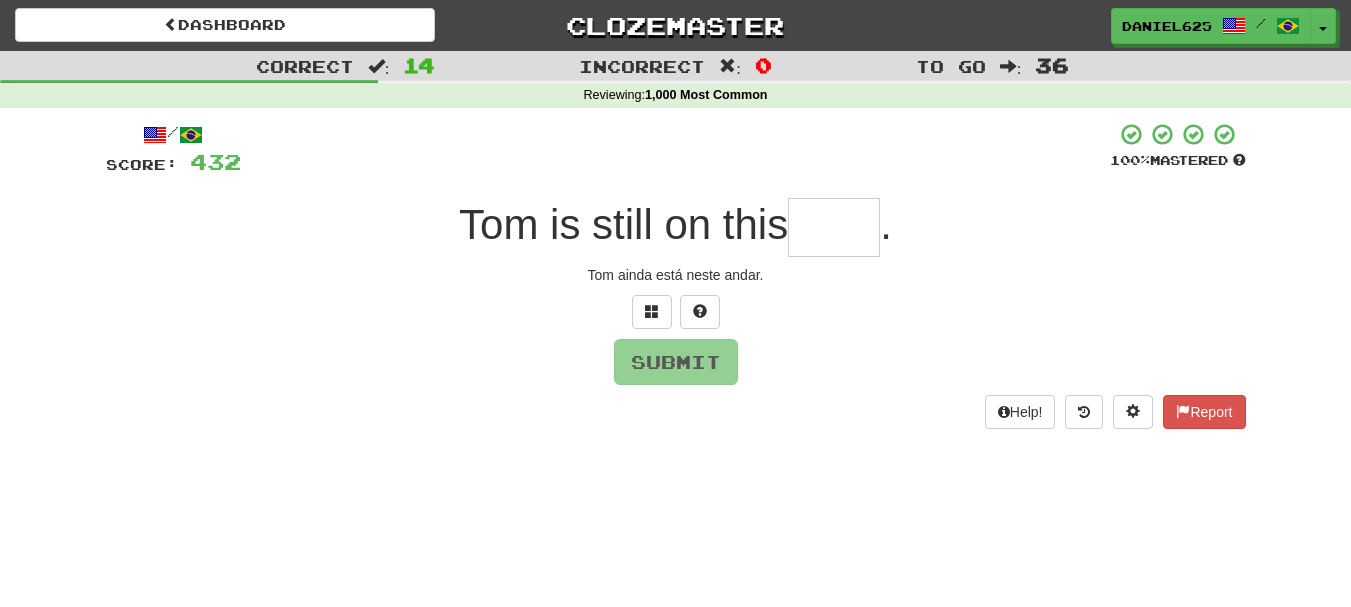 type on "*" 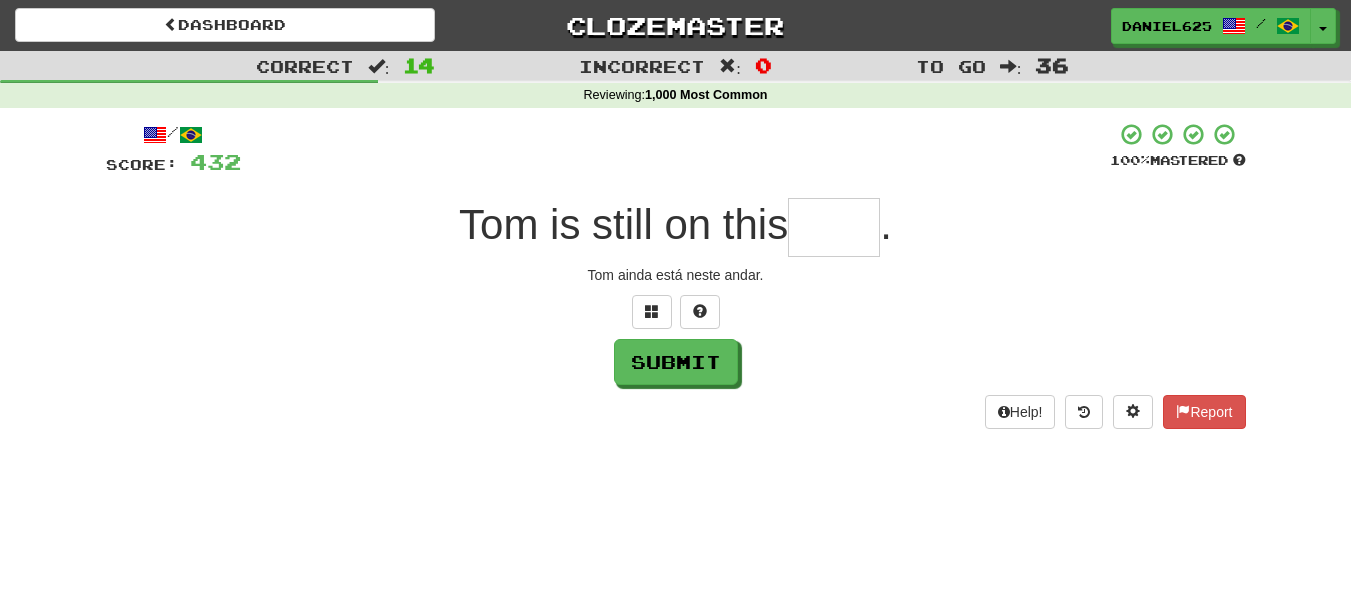type on "*" 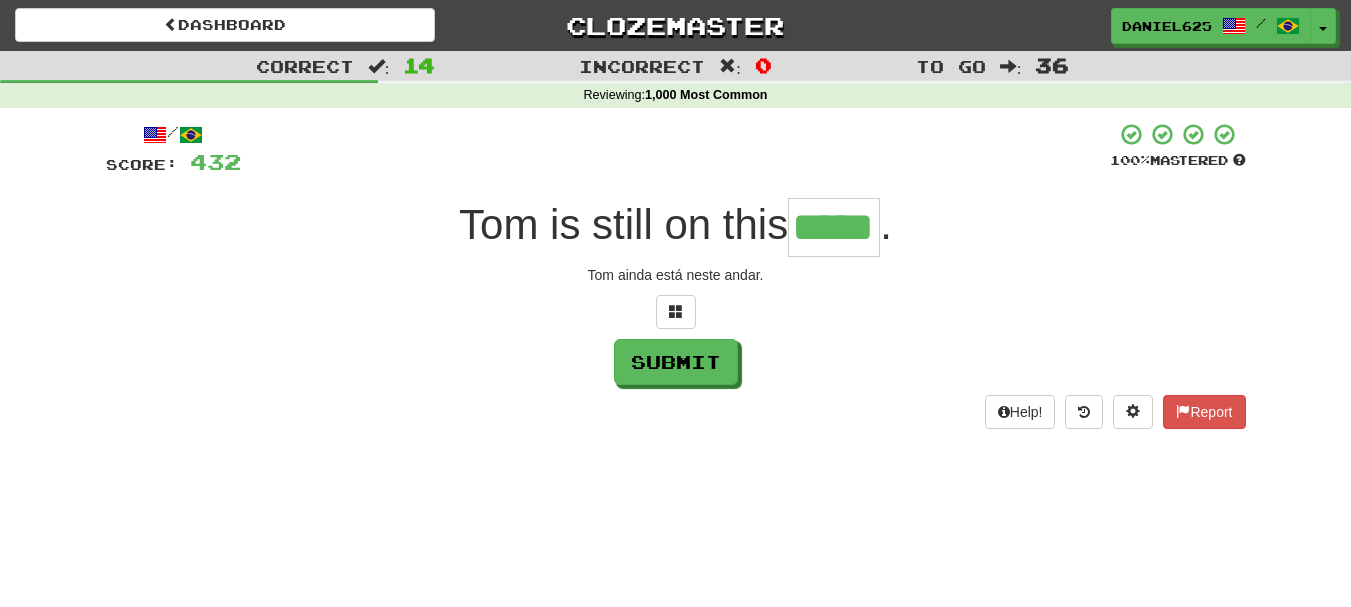 type on "*****" 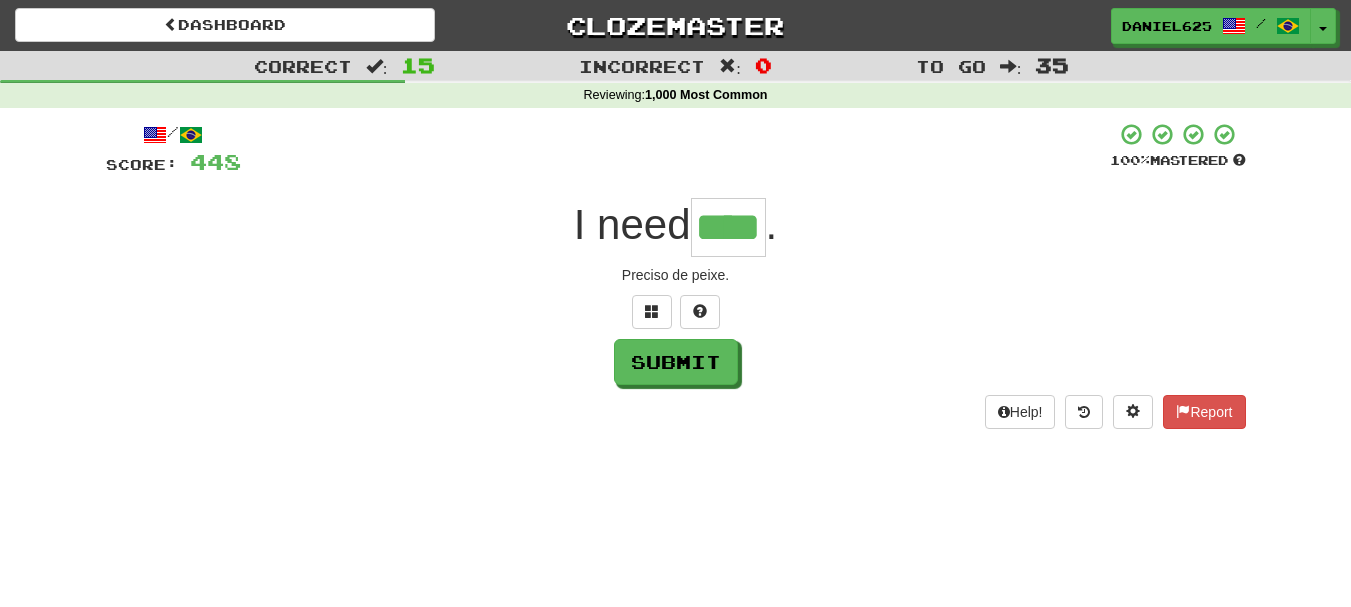 type on "****" 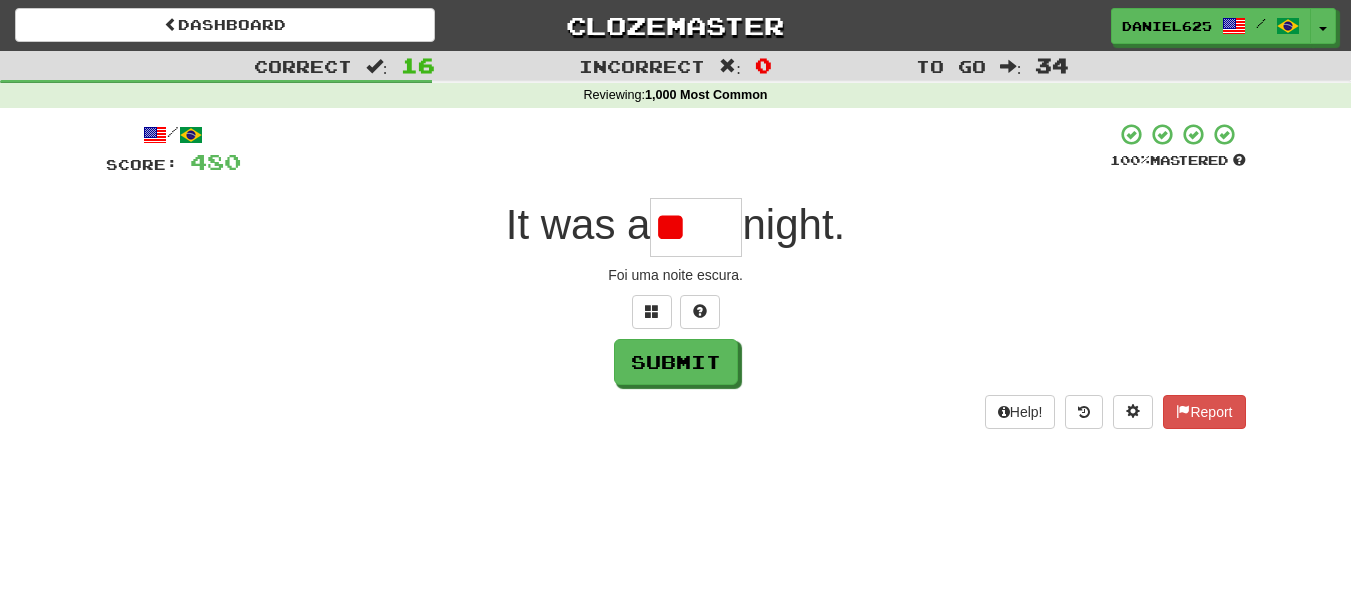 type on "*" 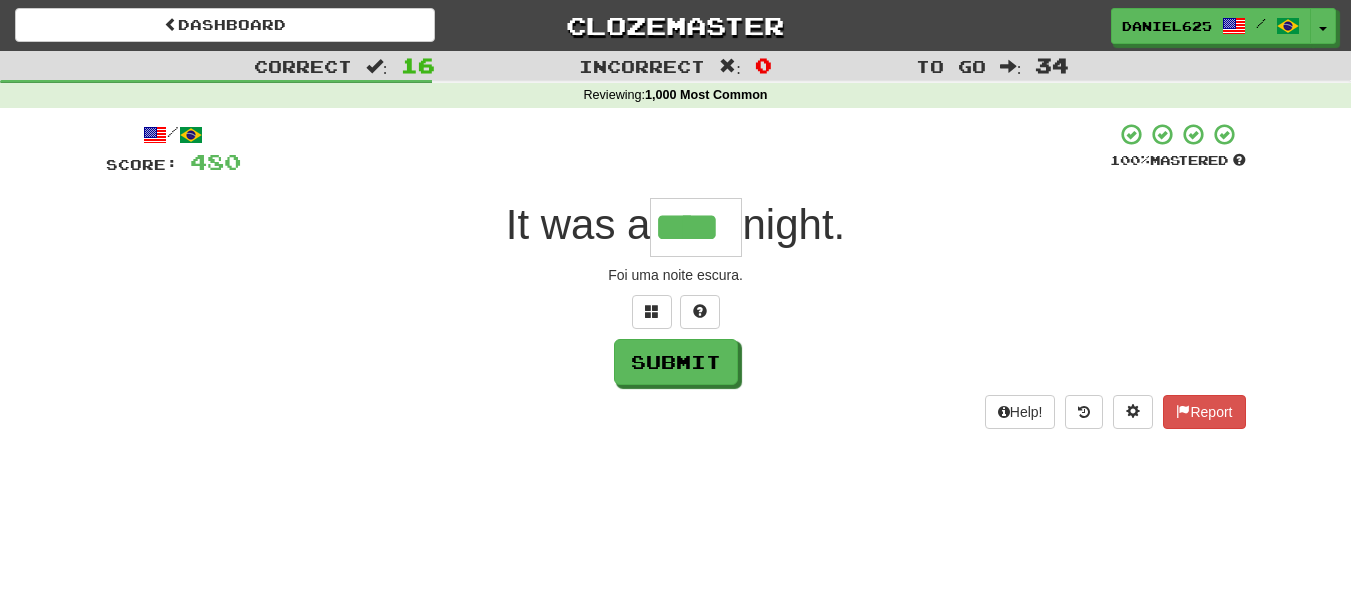 type on "****" 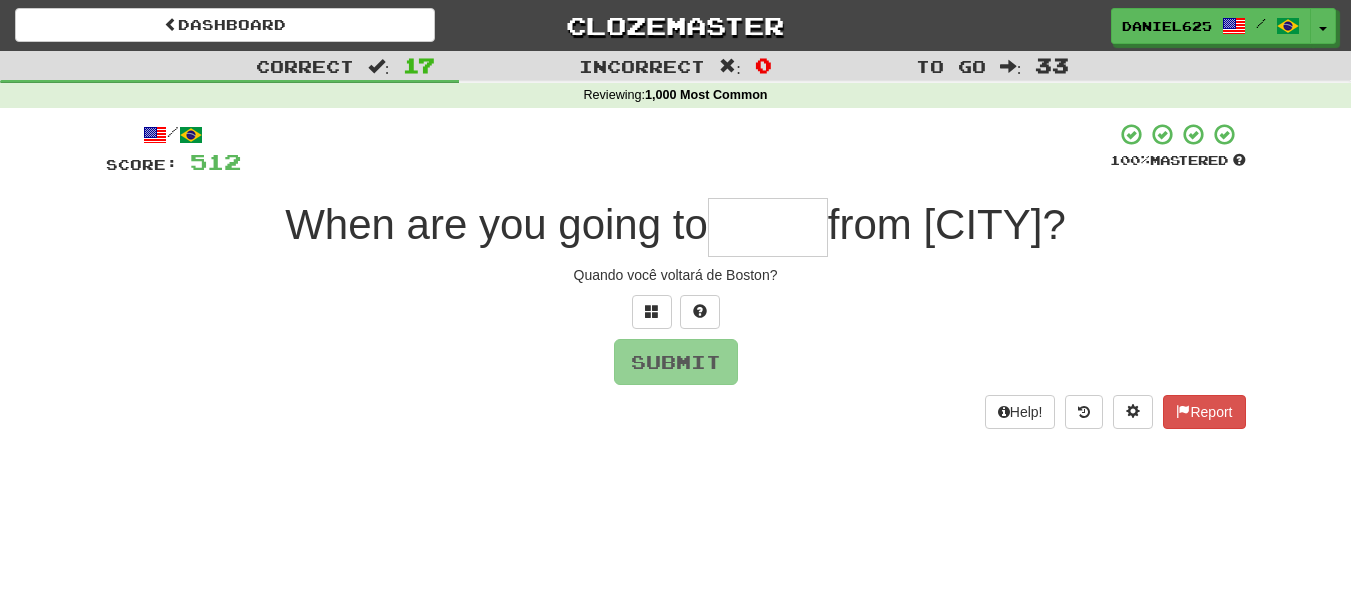 type on "*" 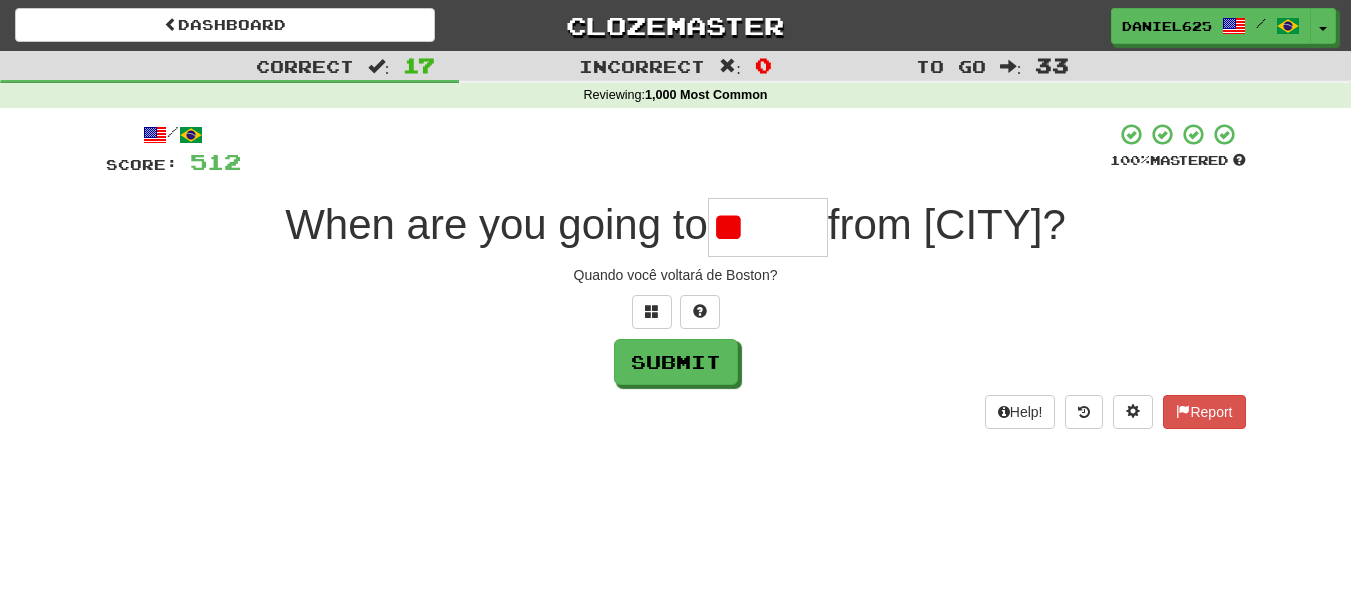 type on "*" 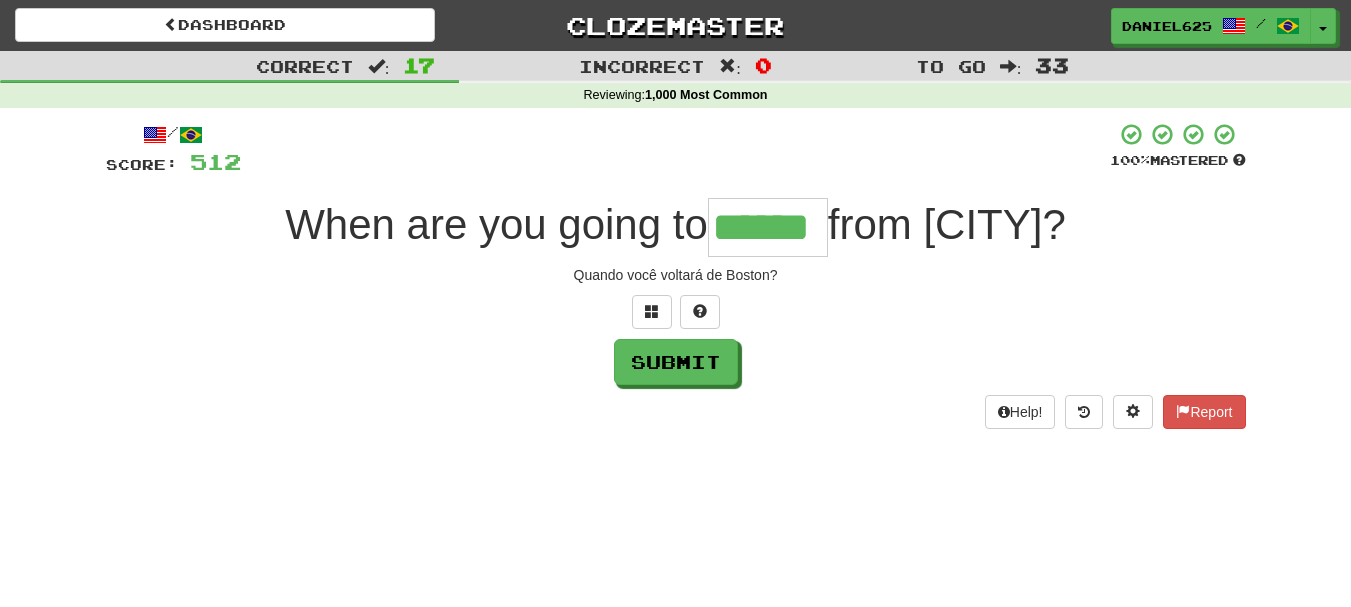type on "******" 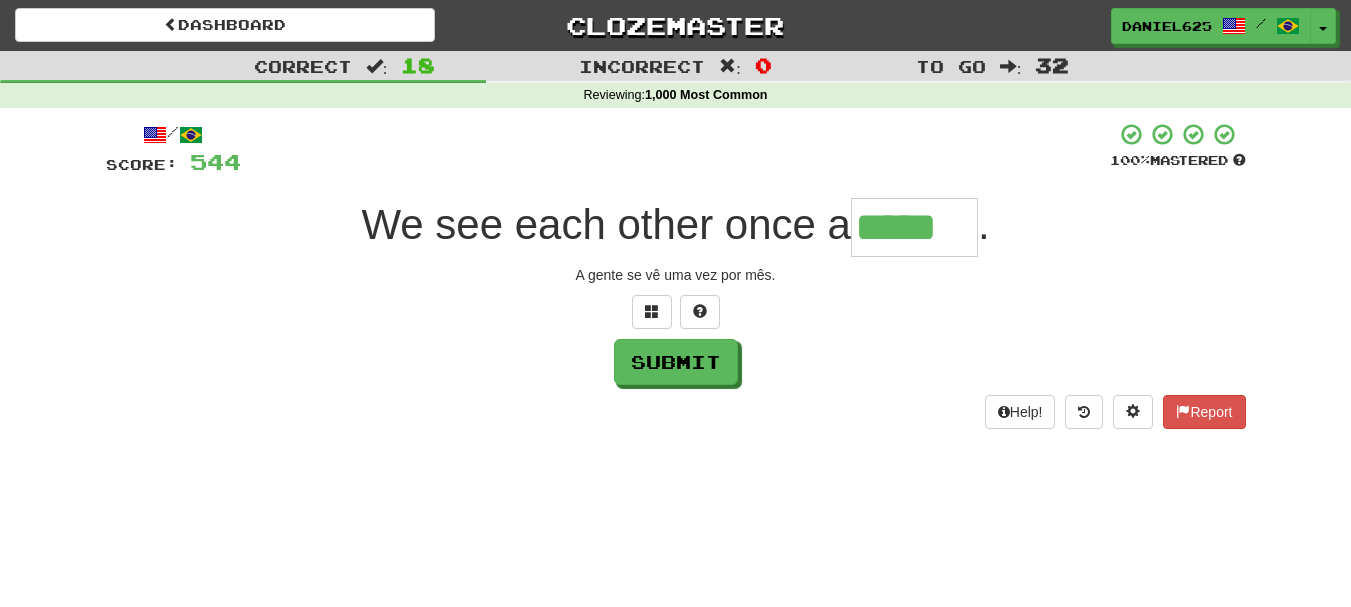 type on "*****" 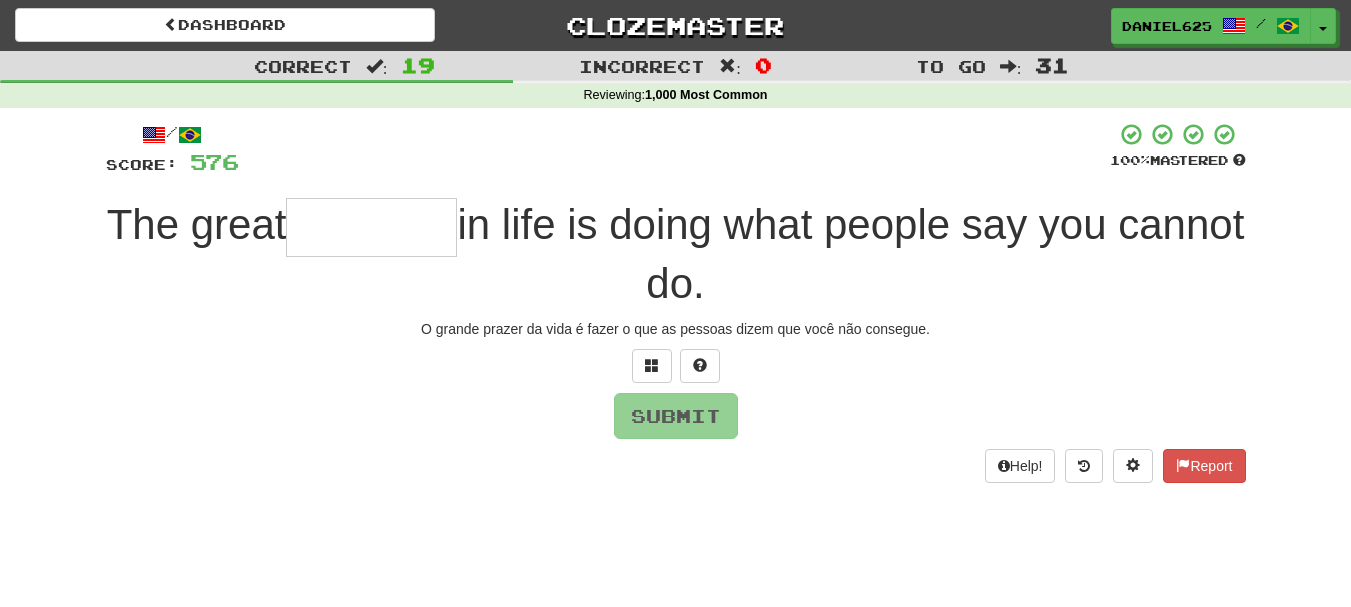 type on "*" 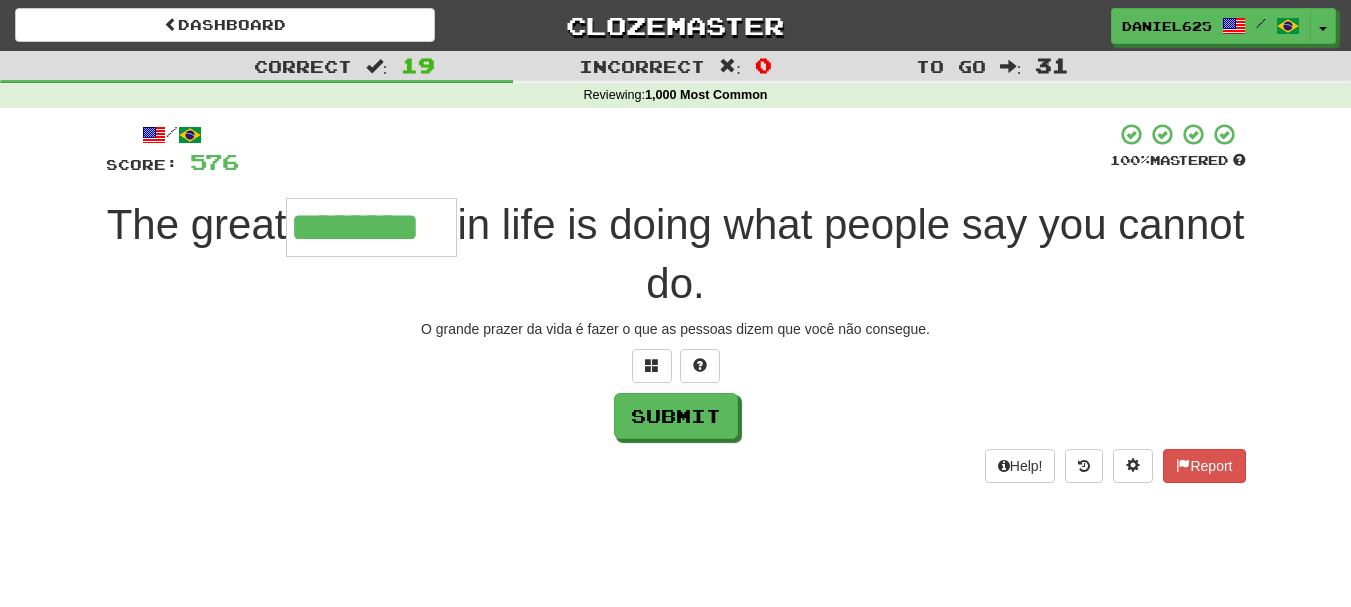 type on "********" 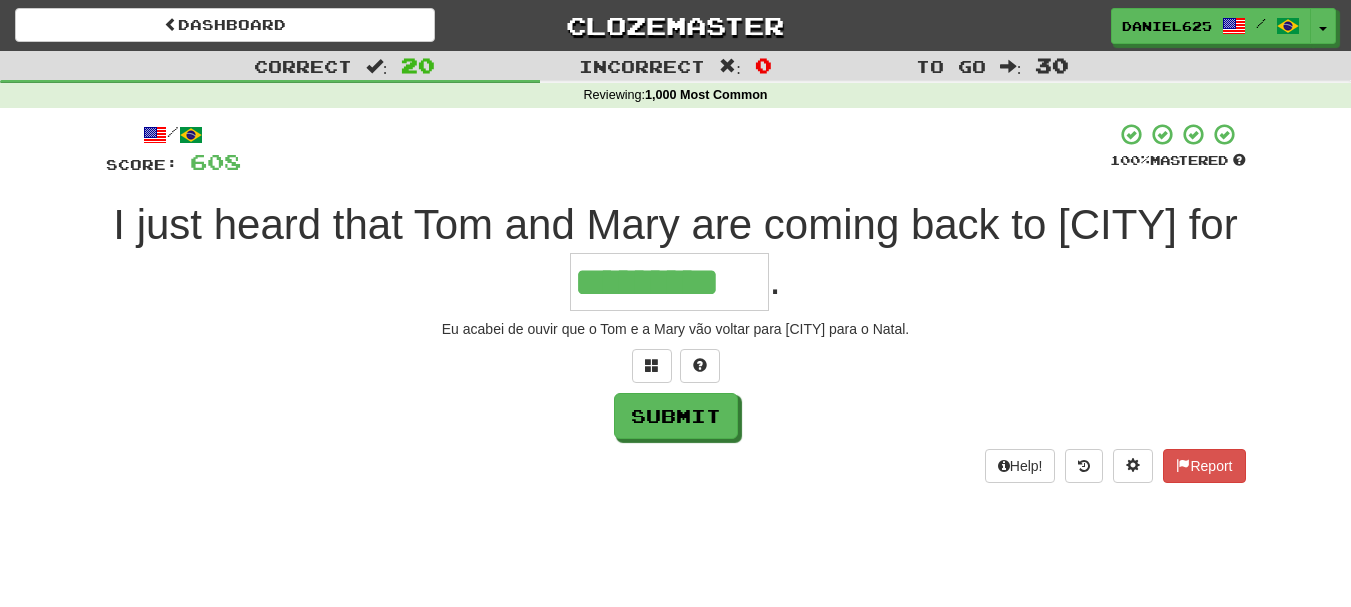 type on "*********" 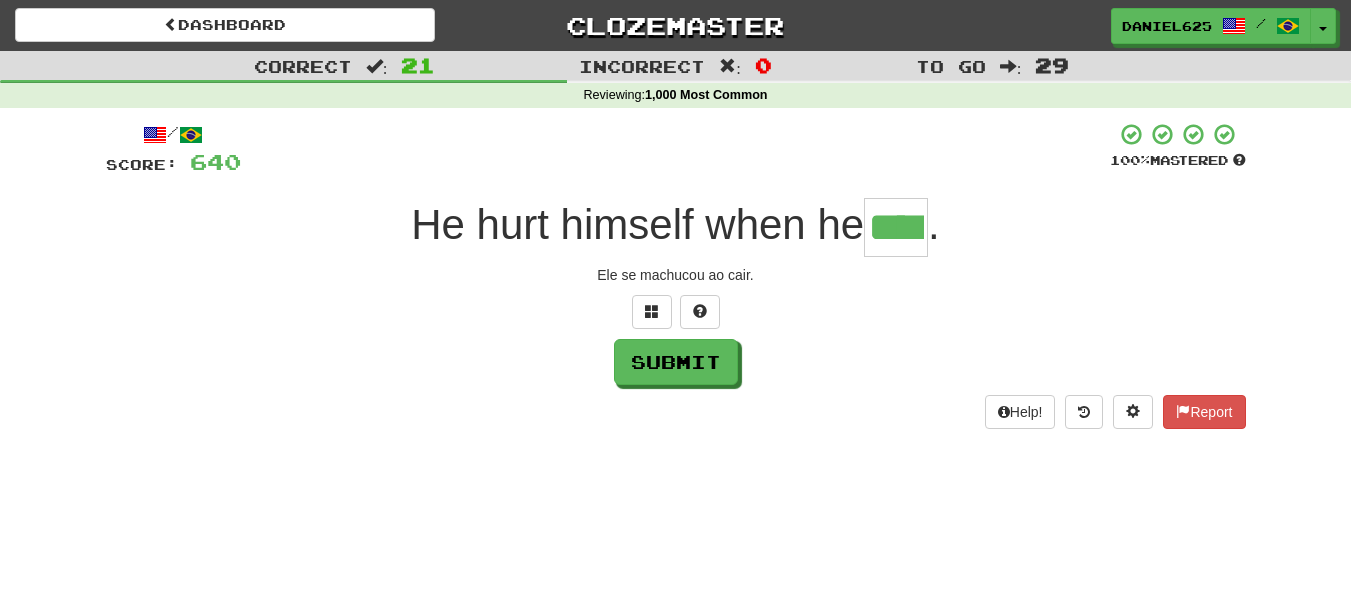 type on "****" 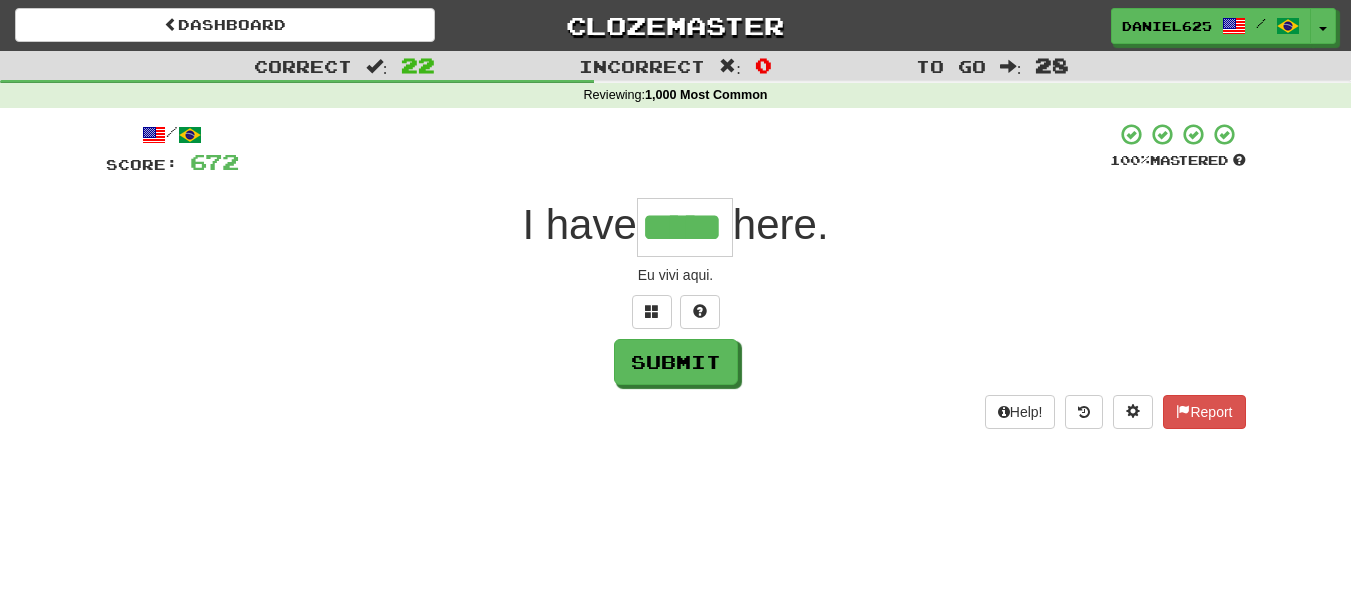 type on "*****" 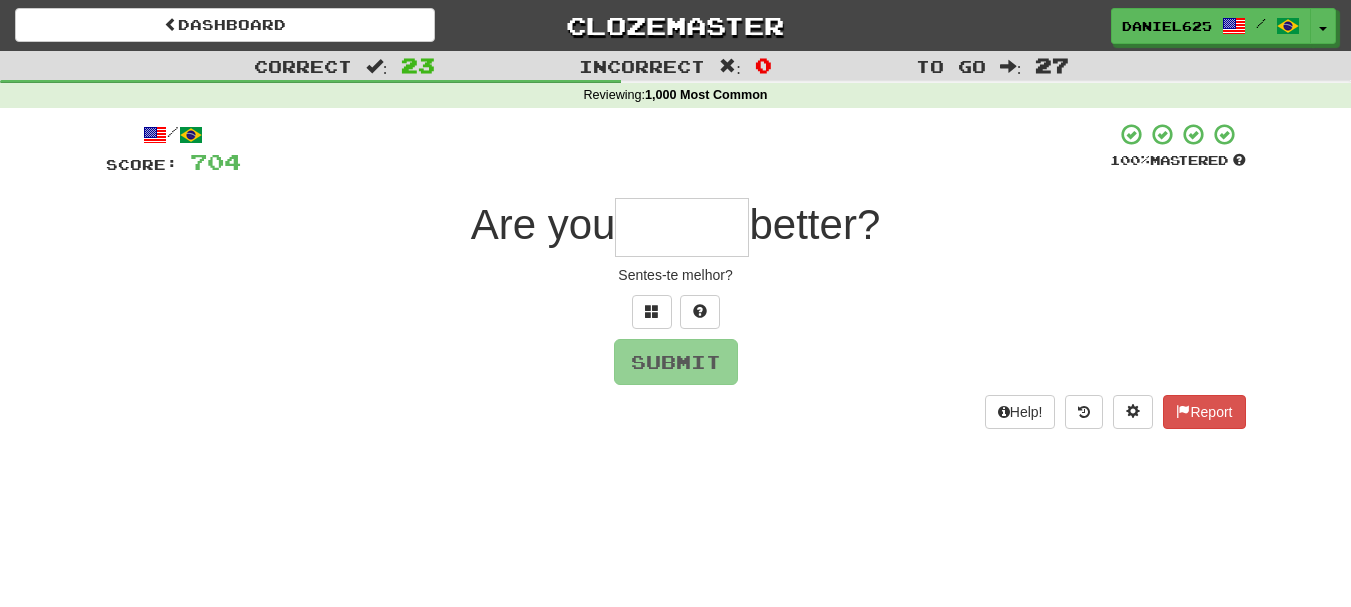 type on "*" 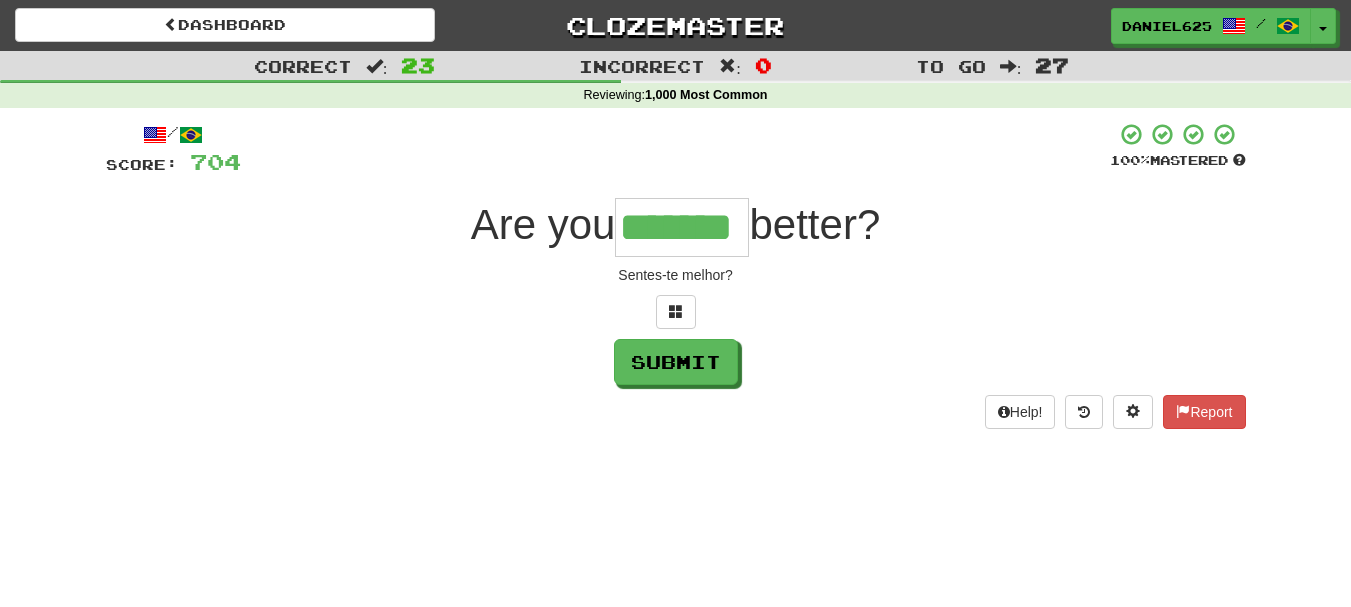 type on "*******" 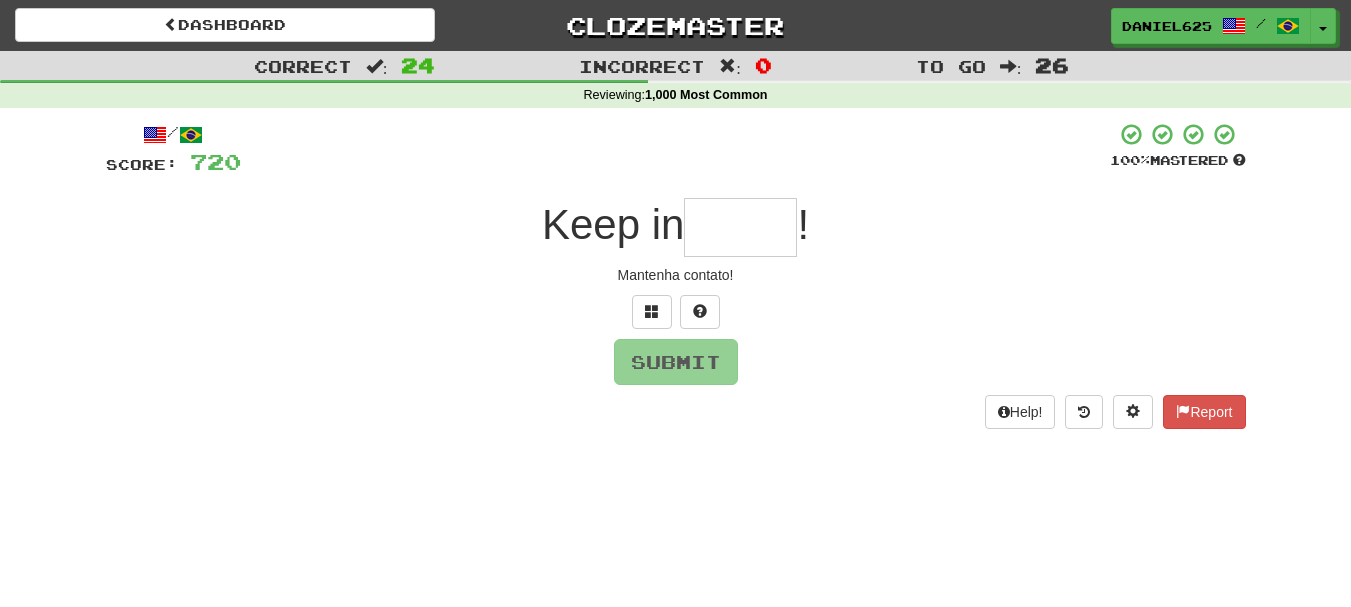 type on "*" 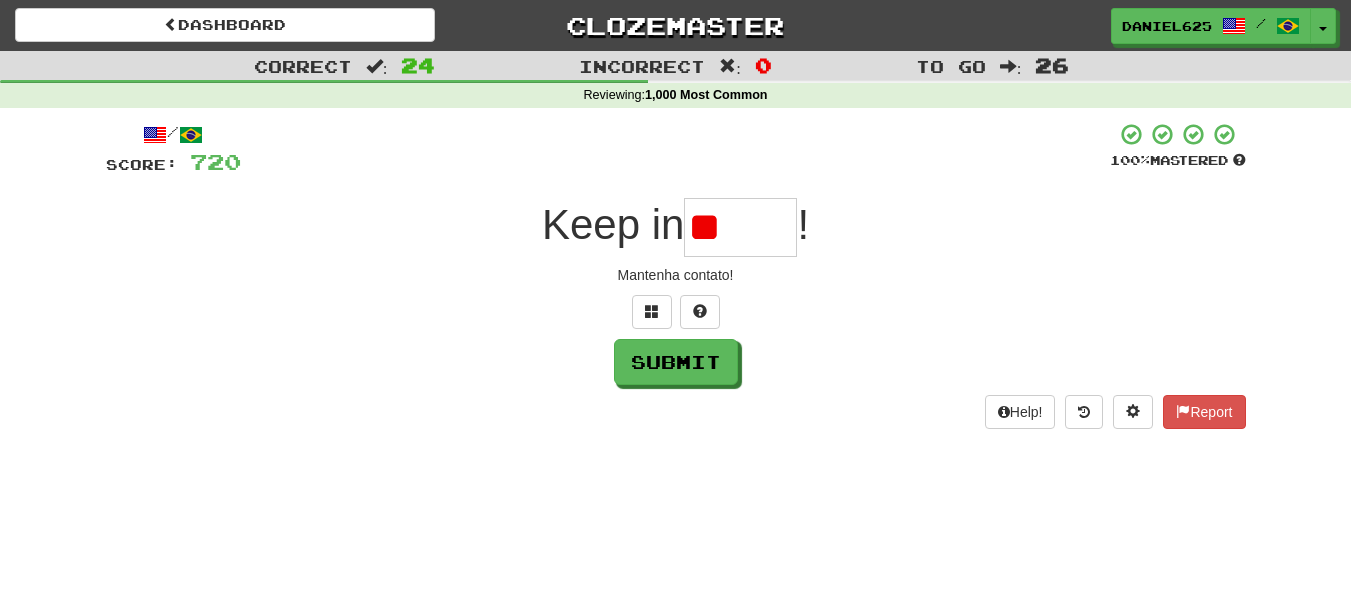 type on "*" 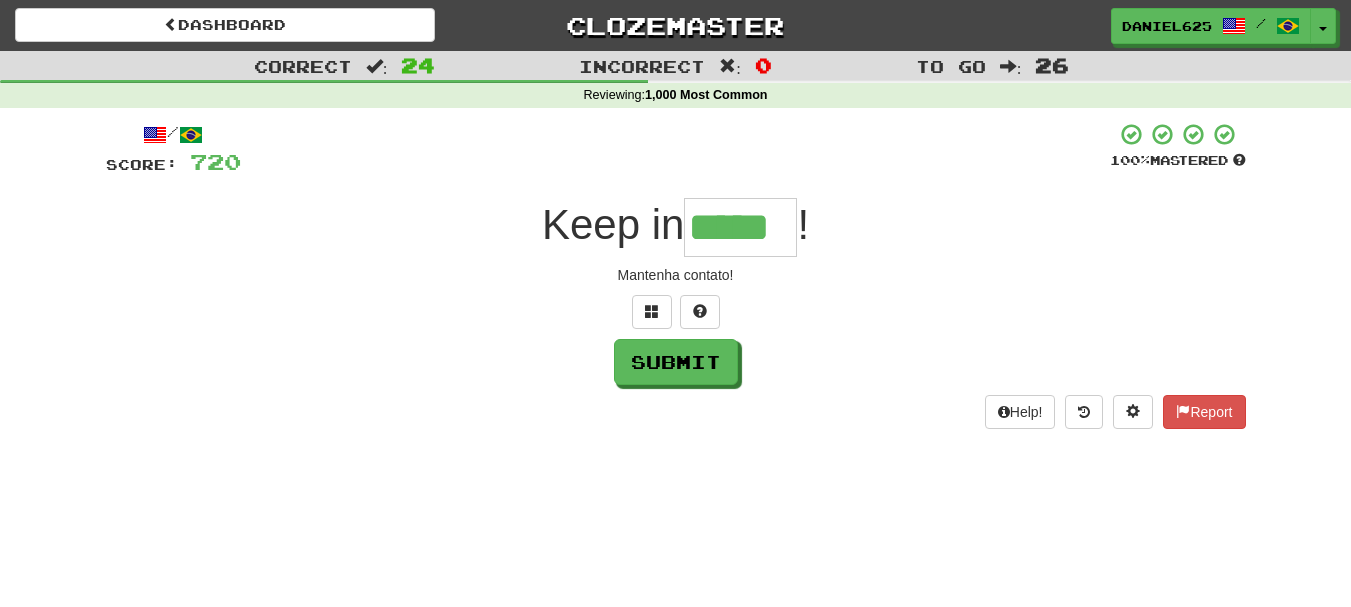 type on "*****" 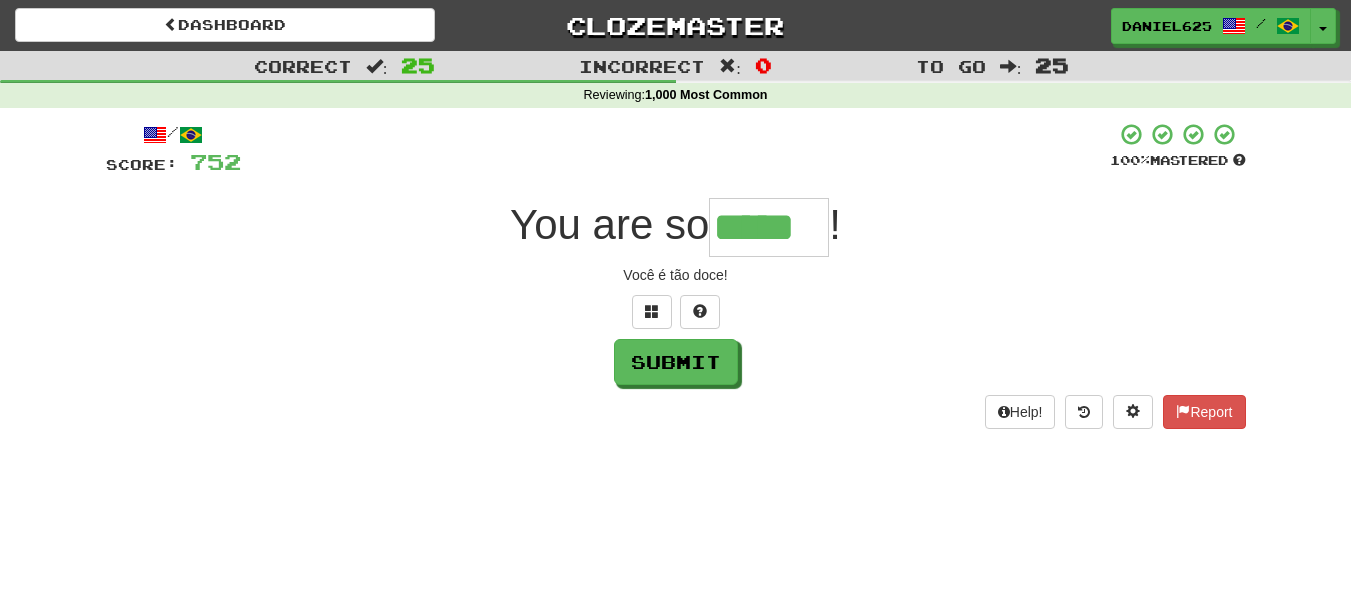 type on "*****" 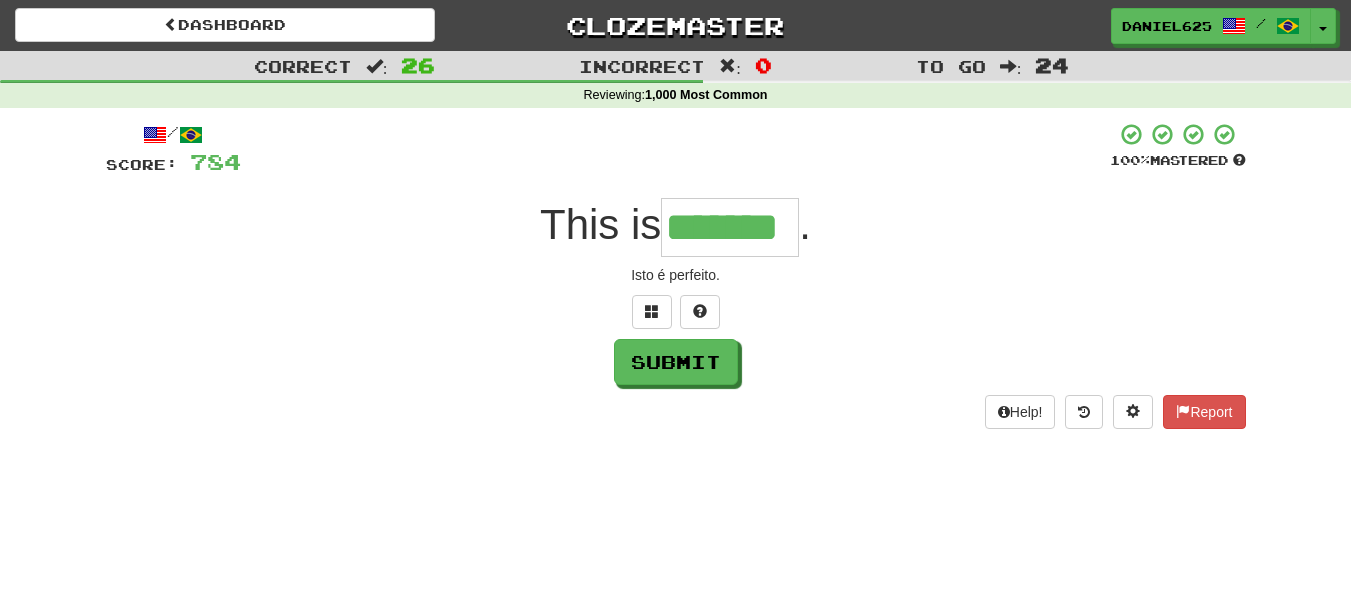 type on "*******" 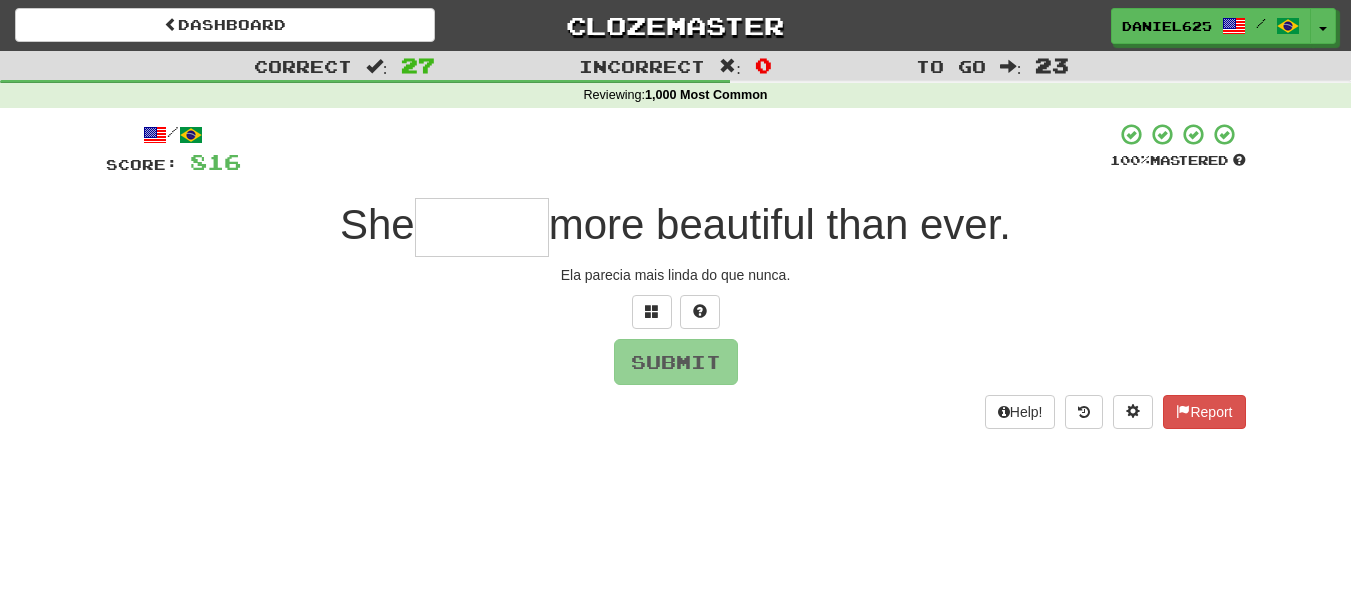 type on "*" 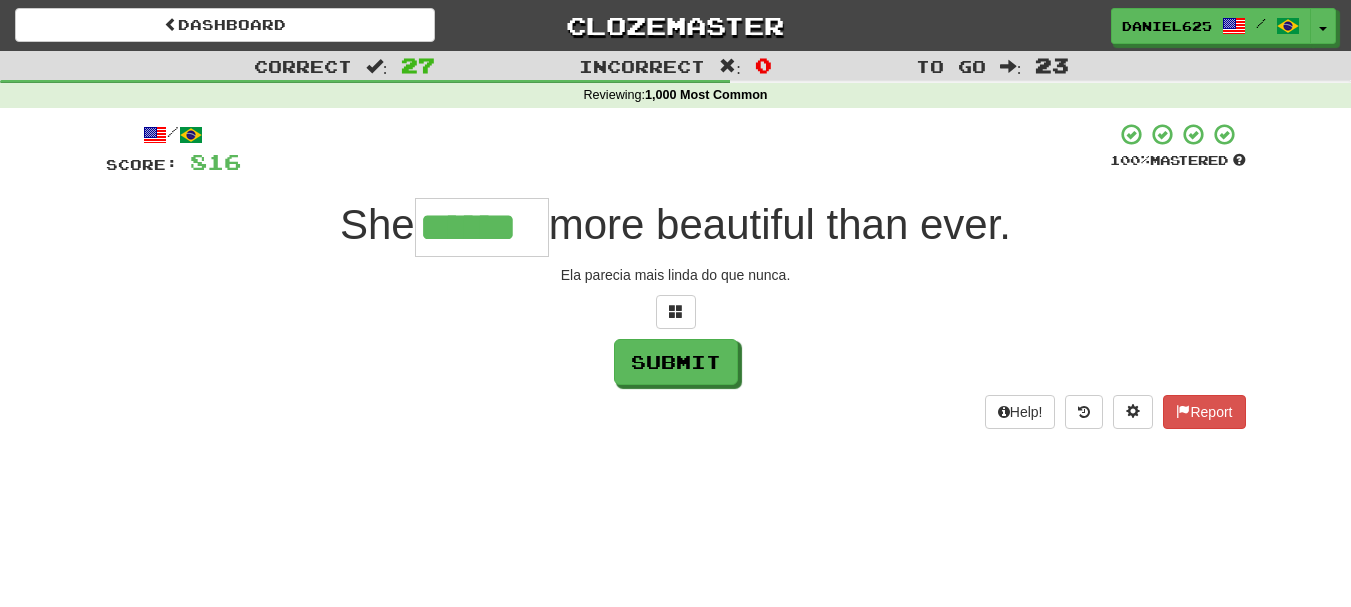 type on "******" 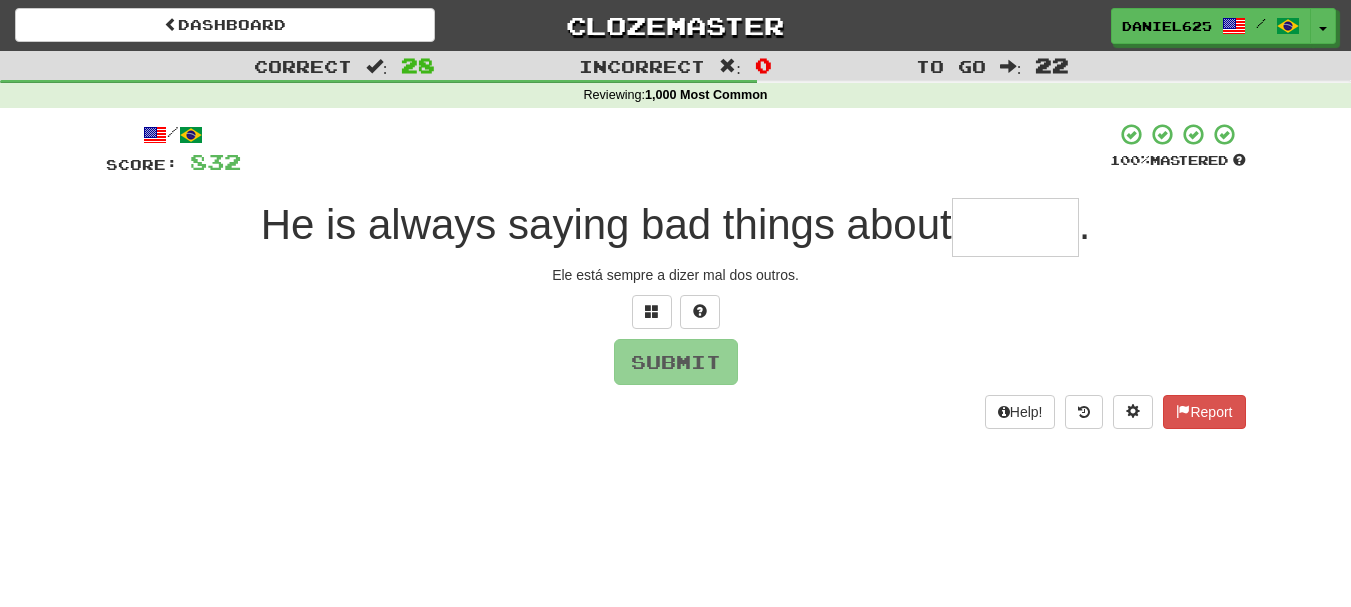 type on "*" 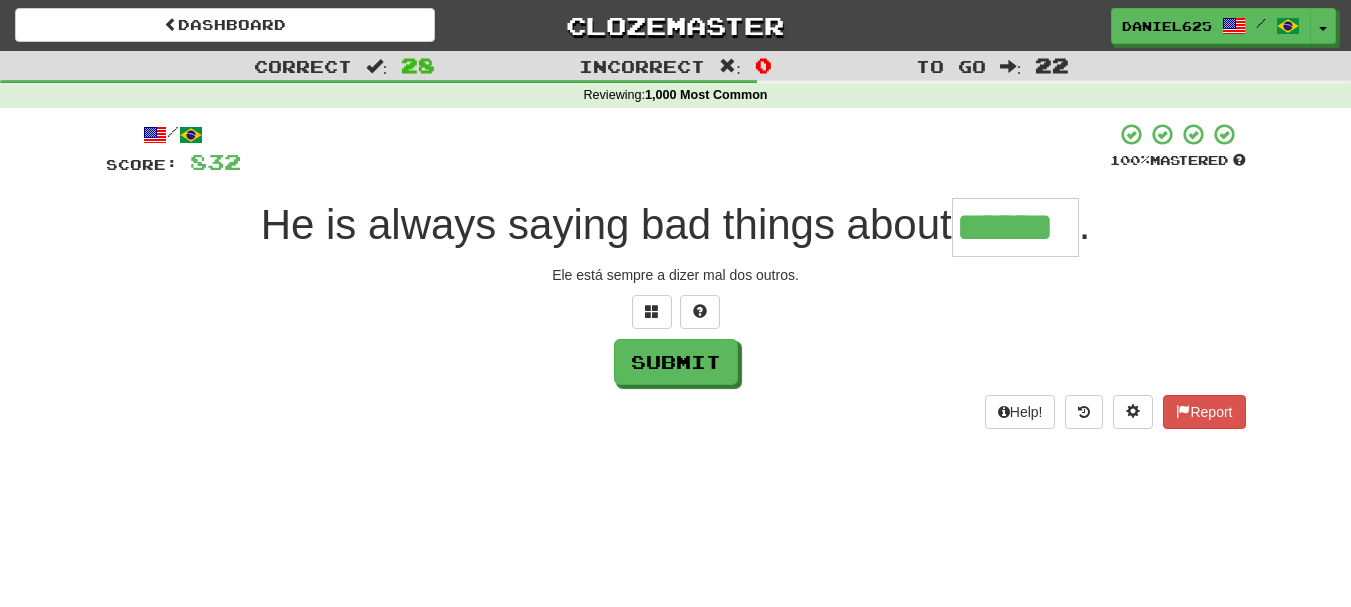 type on "******" 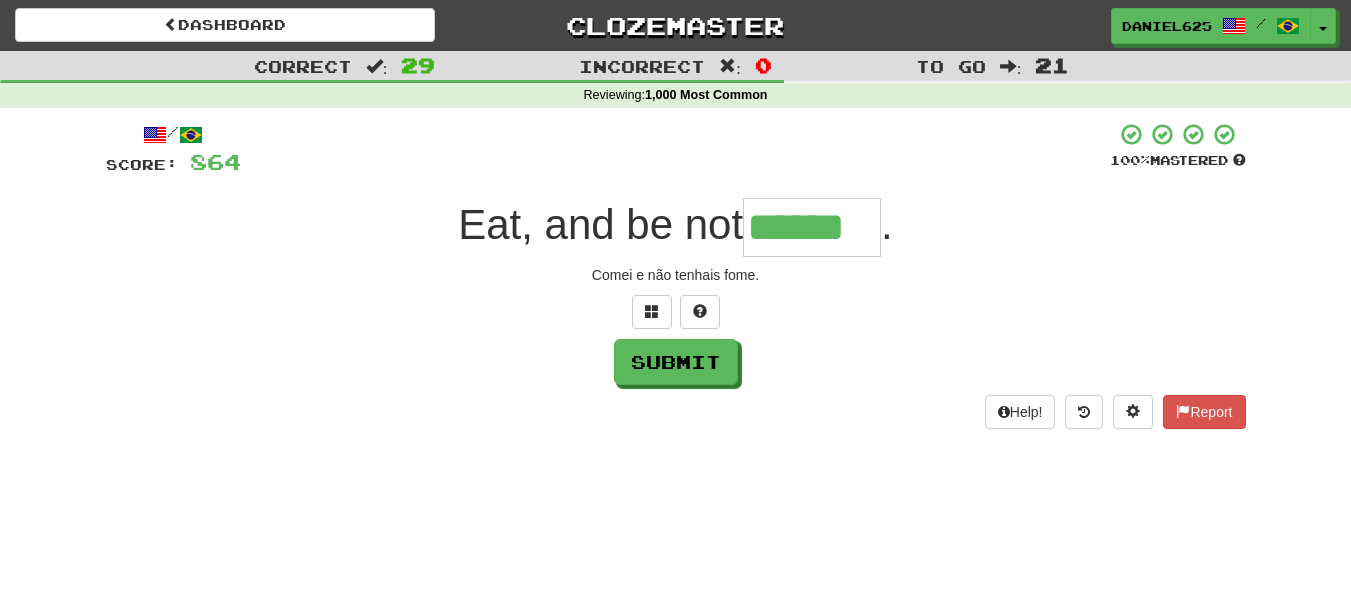type on "******" 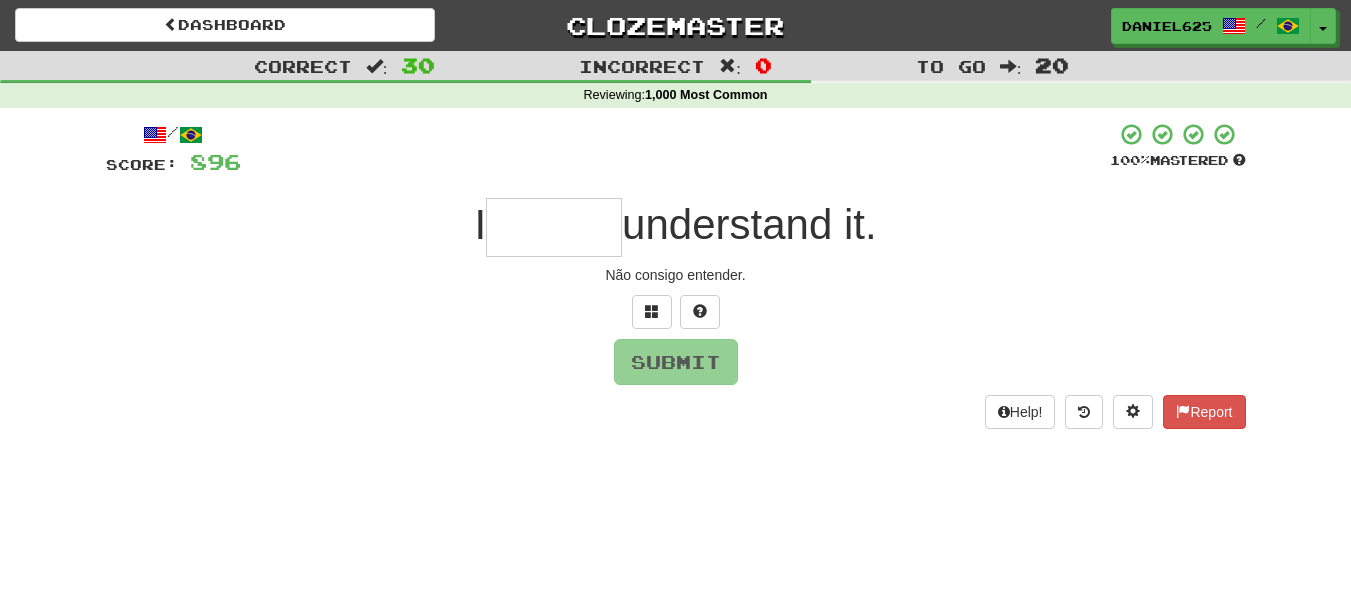 type on "*" 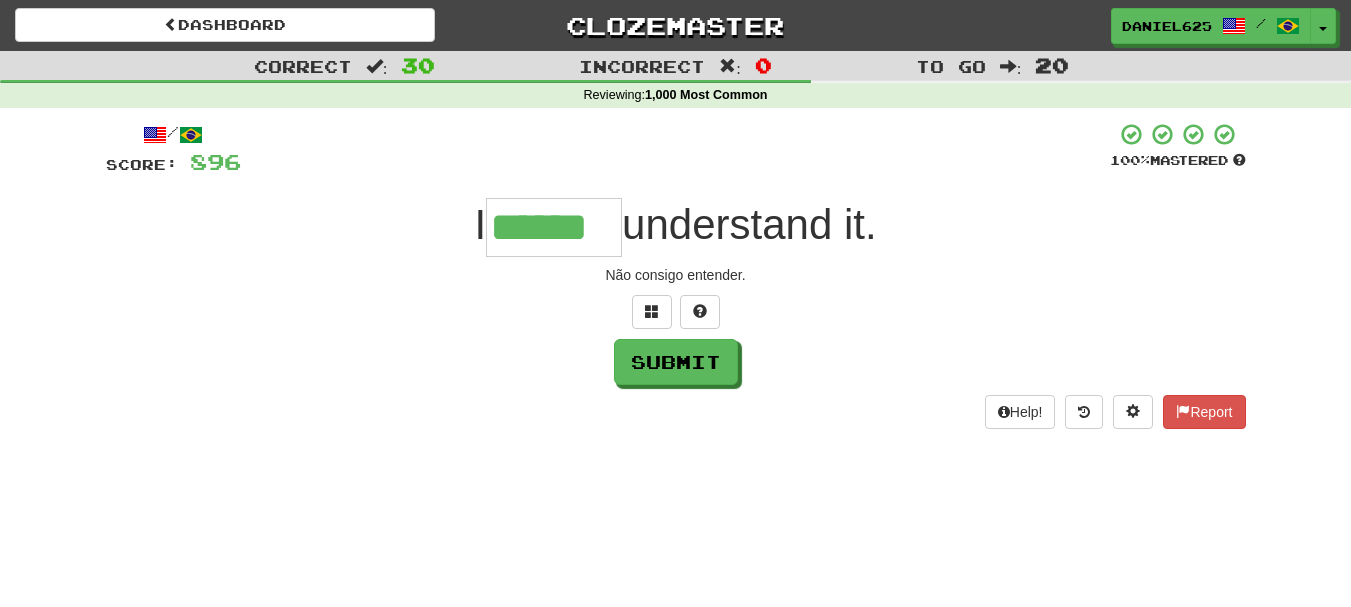 type on "******" 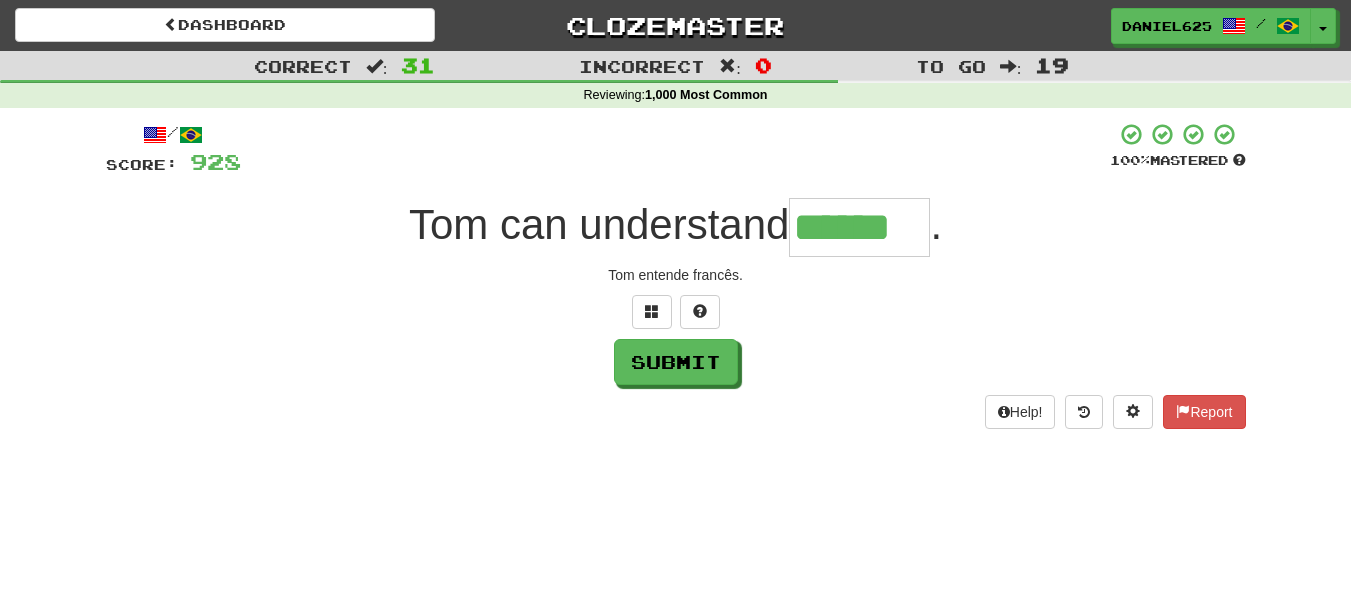 scroll, scrollTop: 0, scrollLeft: 0, axis: both 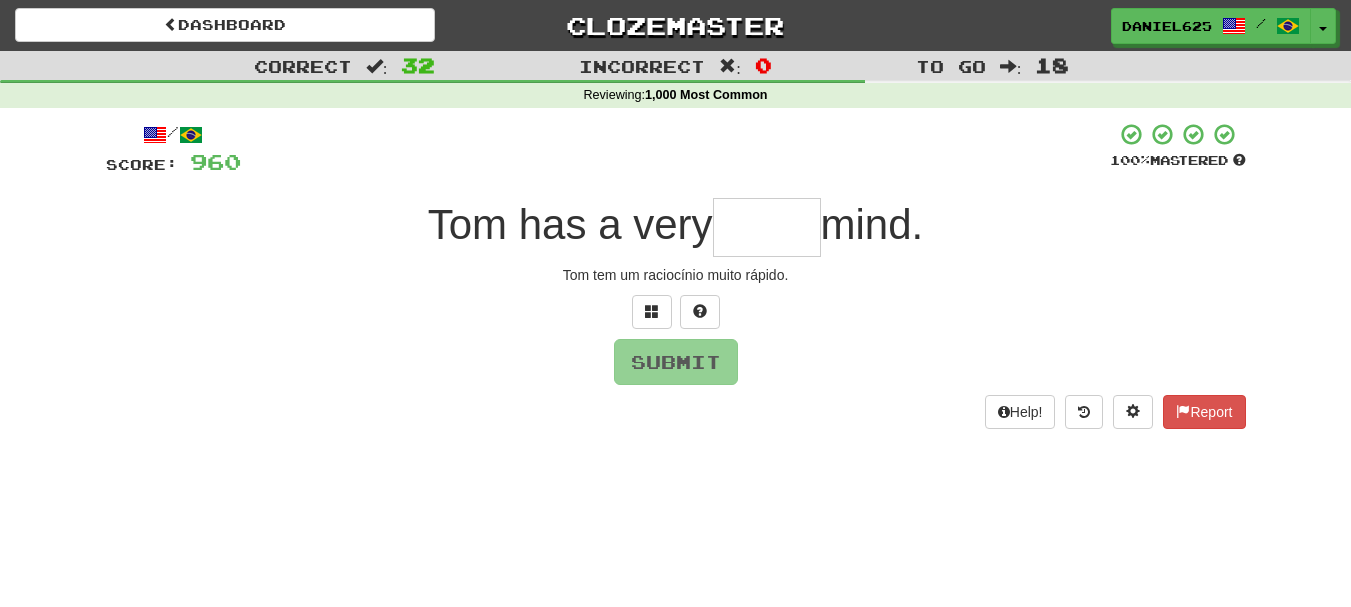 type on "*" 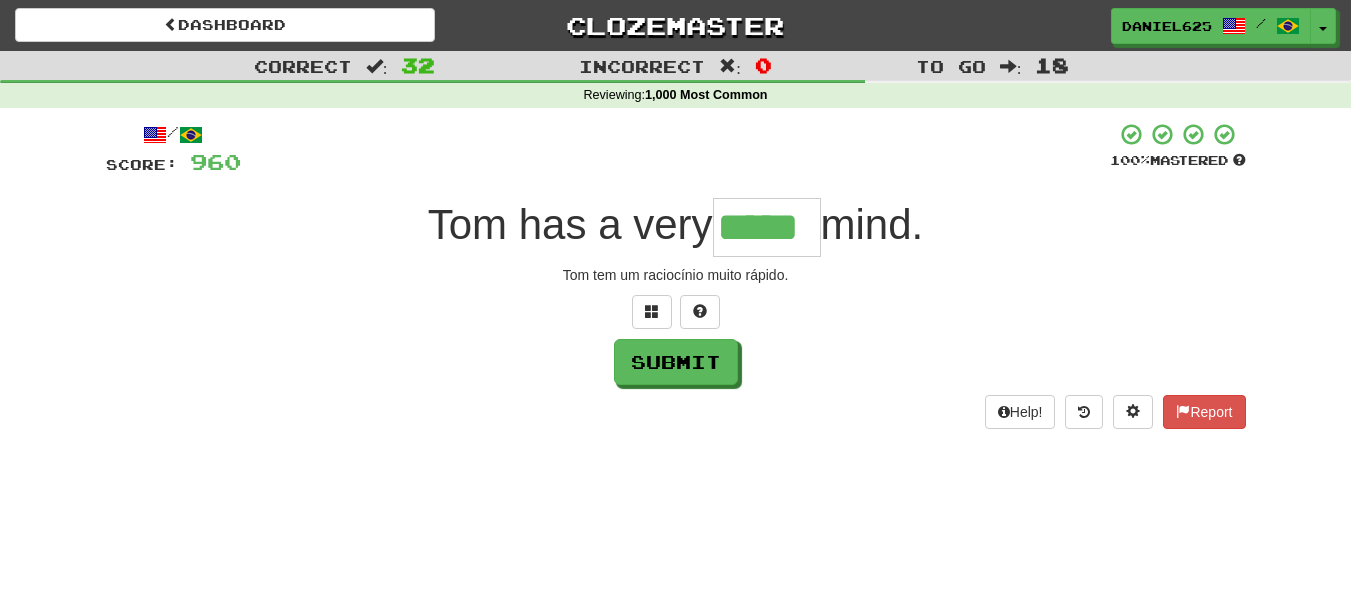 type on "*****" 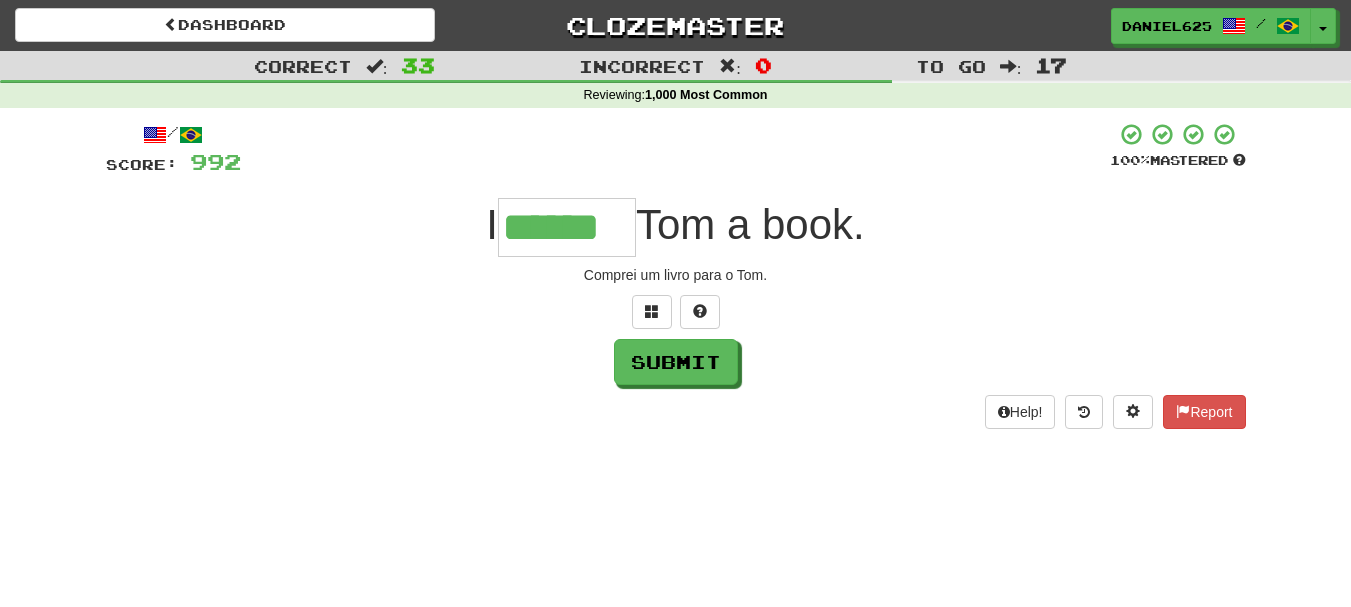 type on "******" 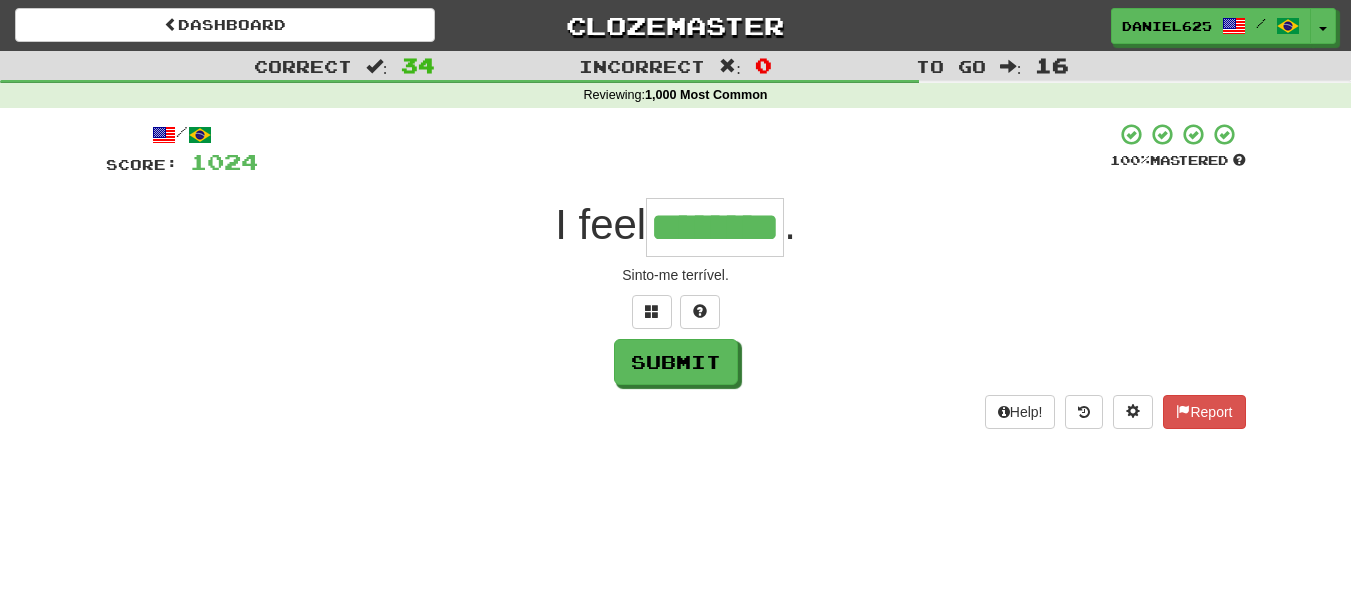 type on "********" 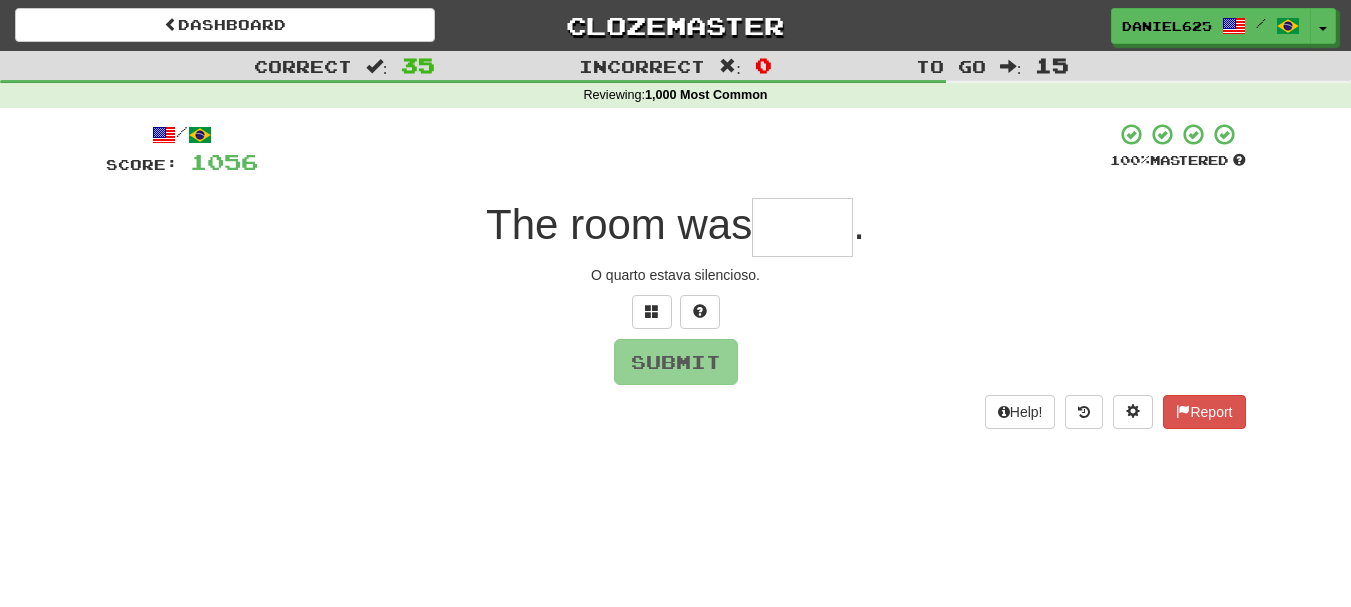 type 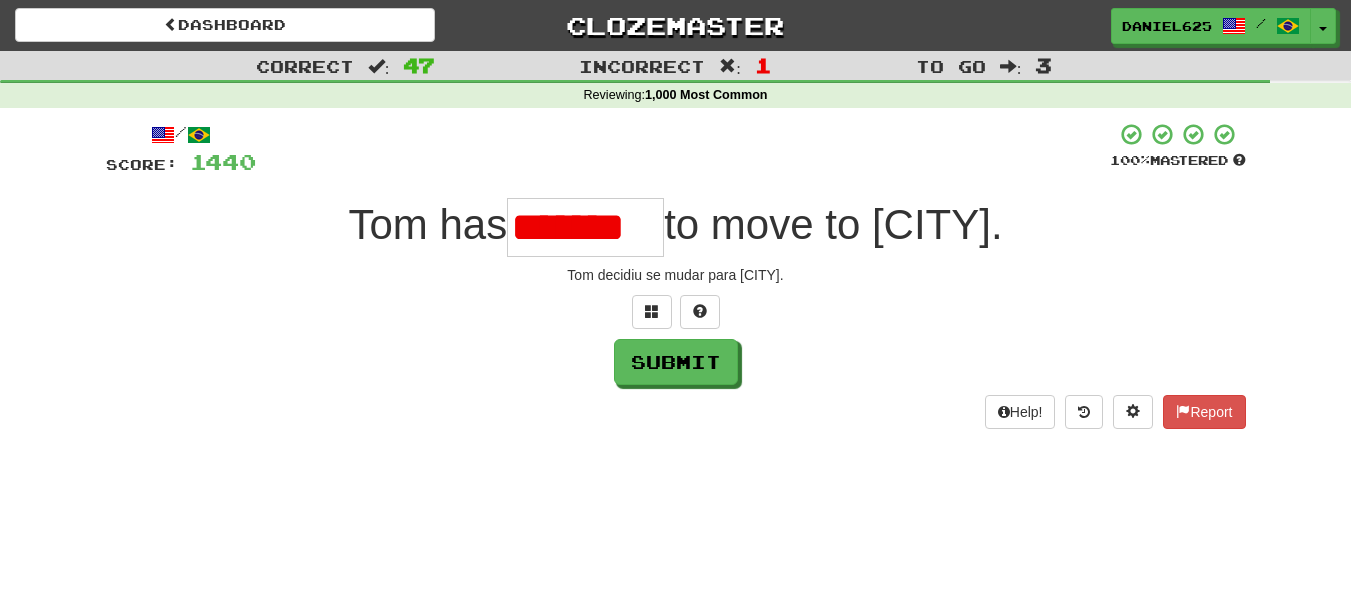 scroll, scrollTop: 0, scrollLeft: 0, axis: both 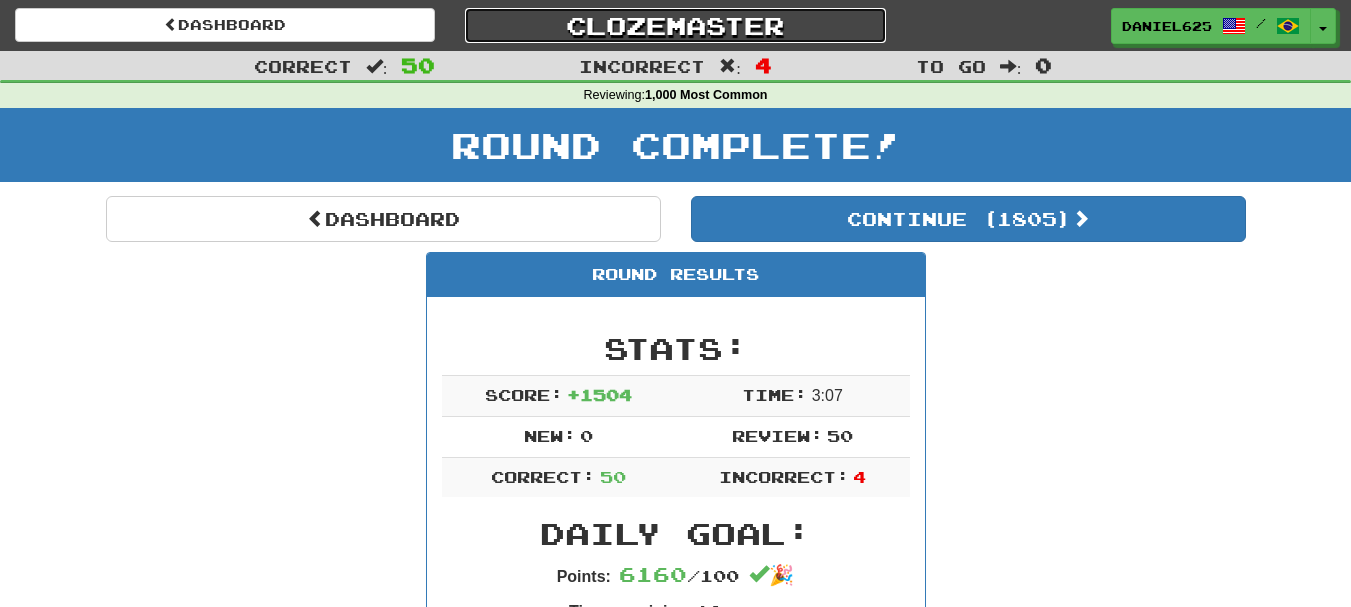 click on "Clozemaster" at bounding box center (675, 25) 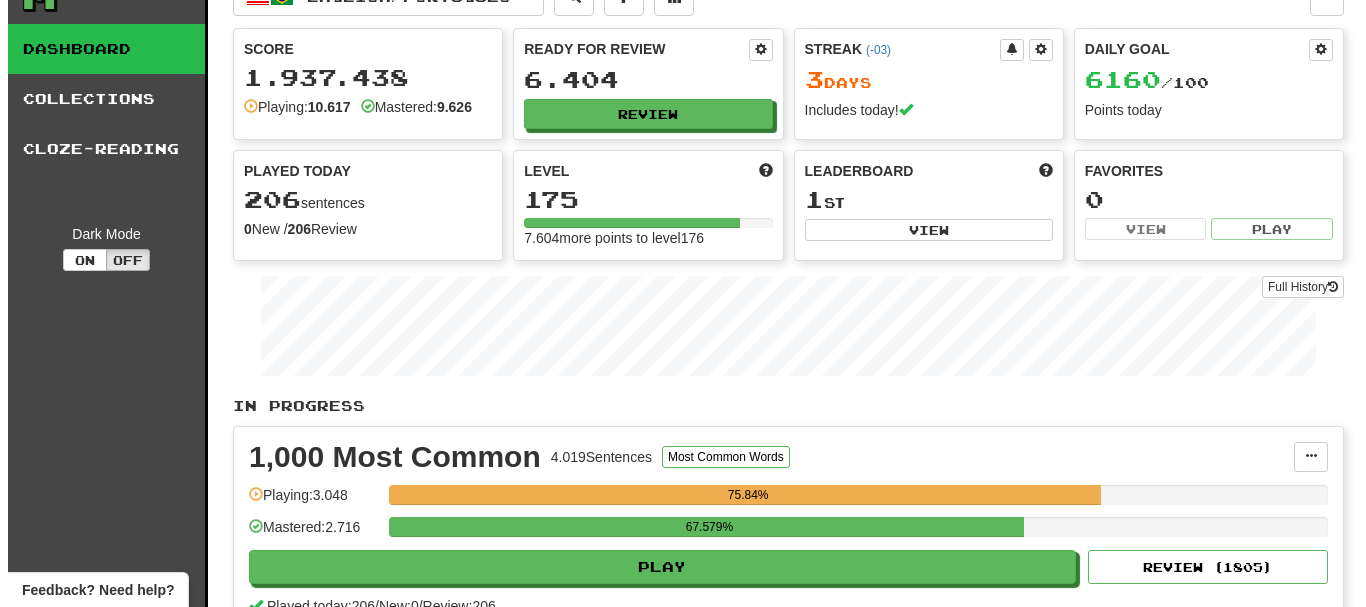 scroll, scrollTop: 0, scrollLeft: 0, axis: both 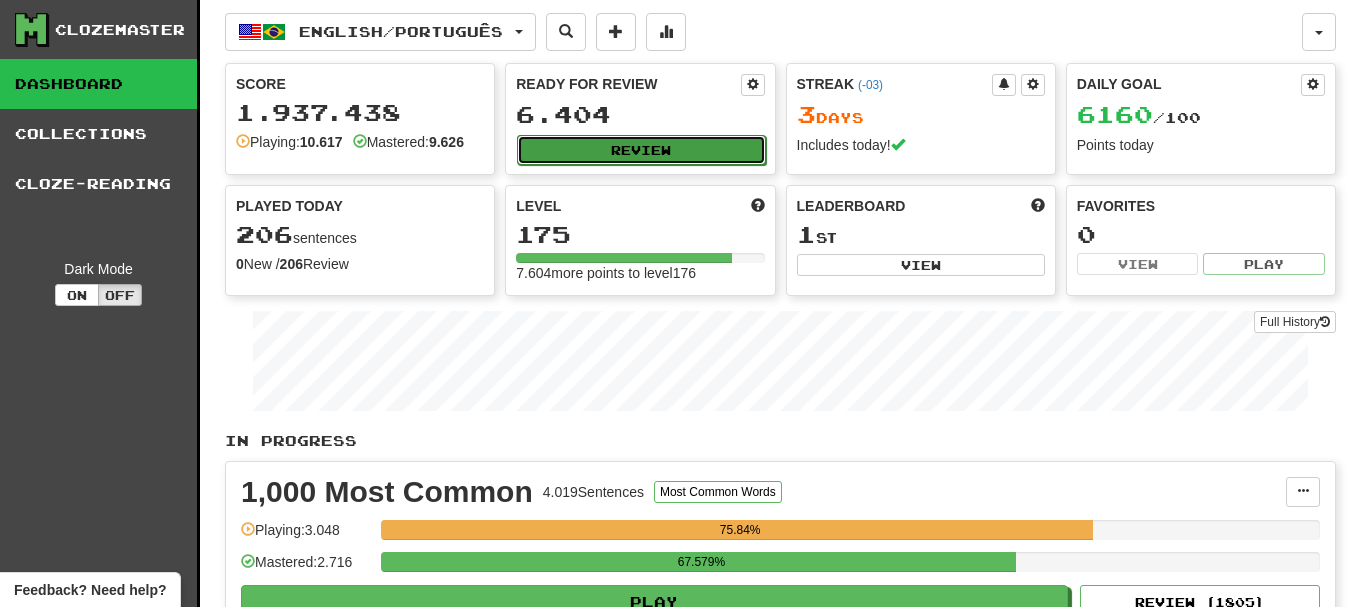 click on "Review" at bounding box center (641, 150) 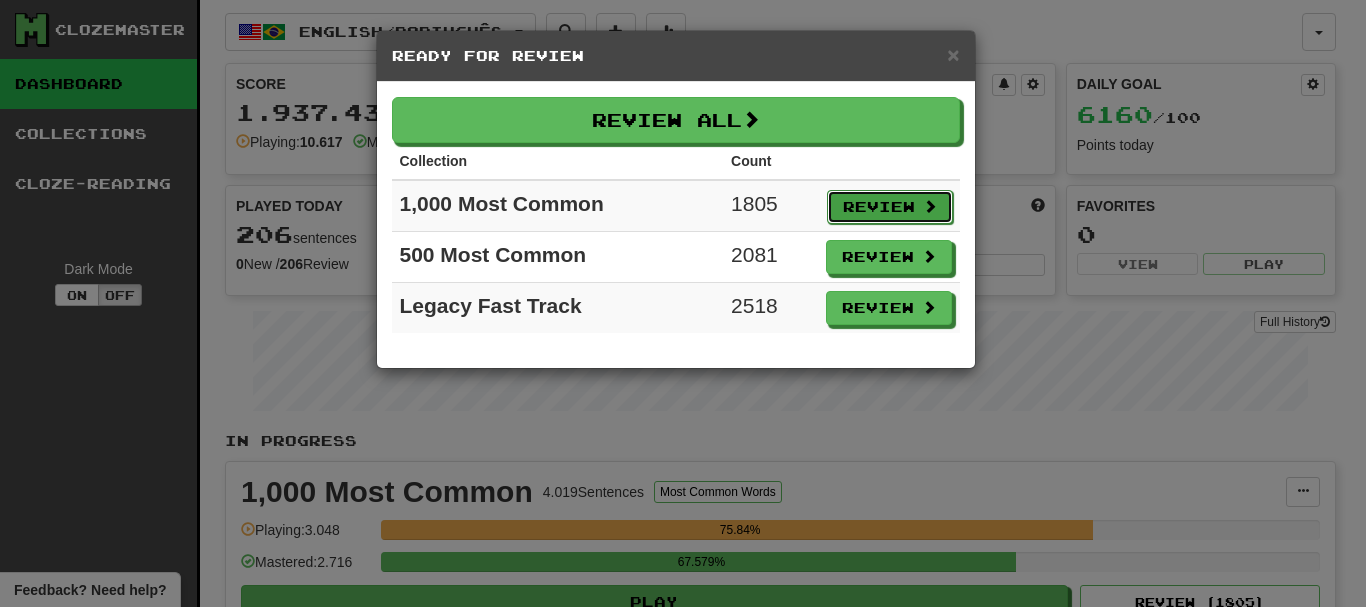 click on "Review" at bounding box center (890, 207) 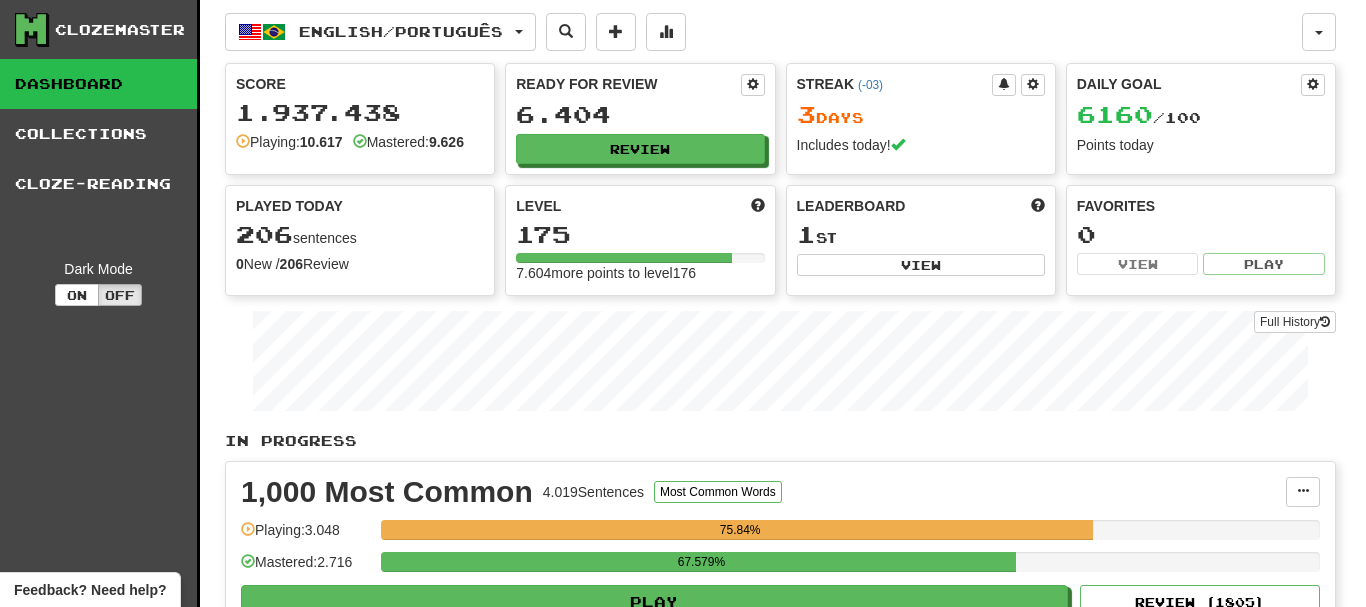 select on "**" 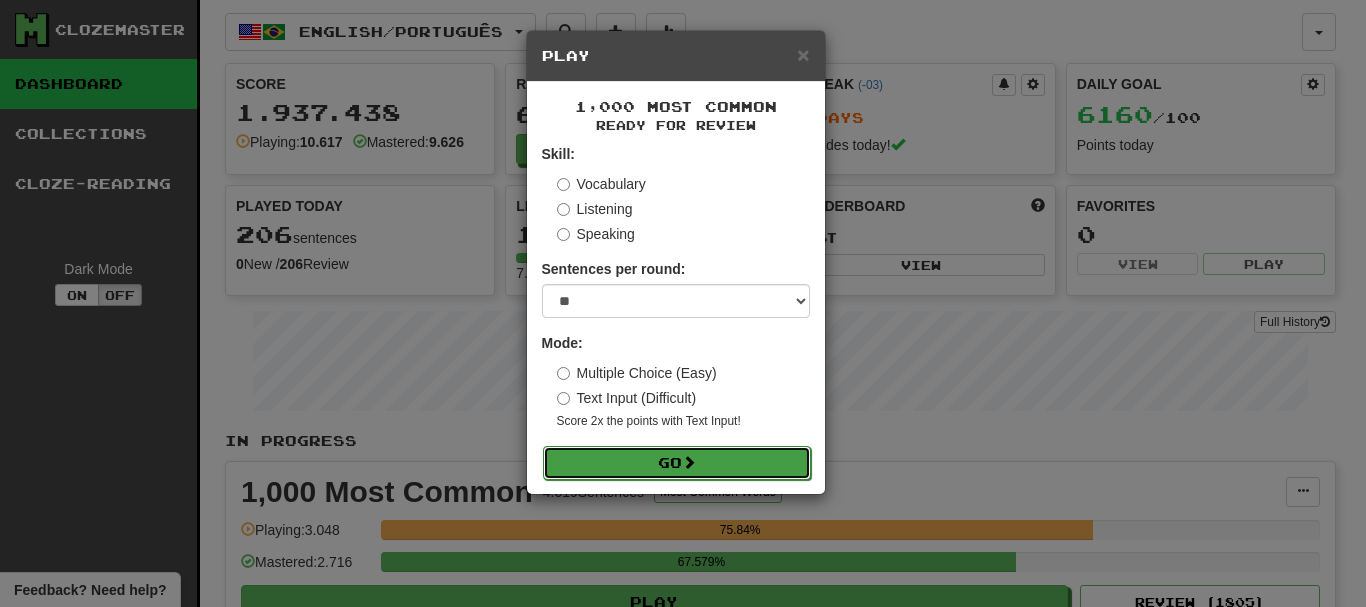 click on "Go" at bounding box center (677, 463) 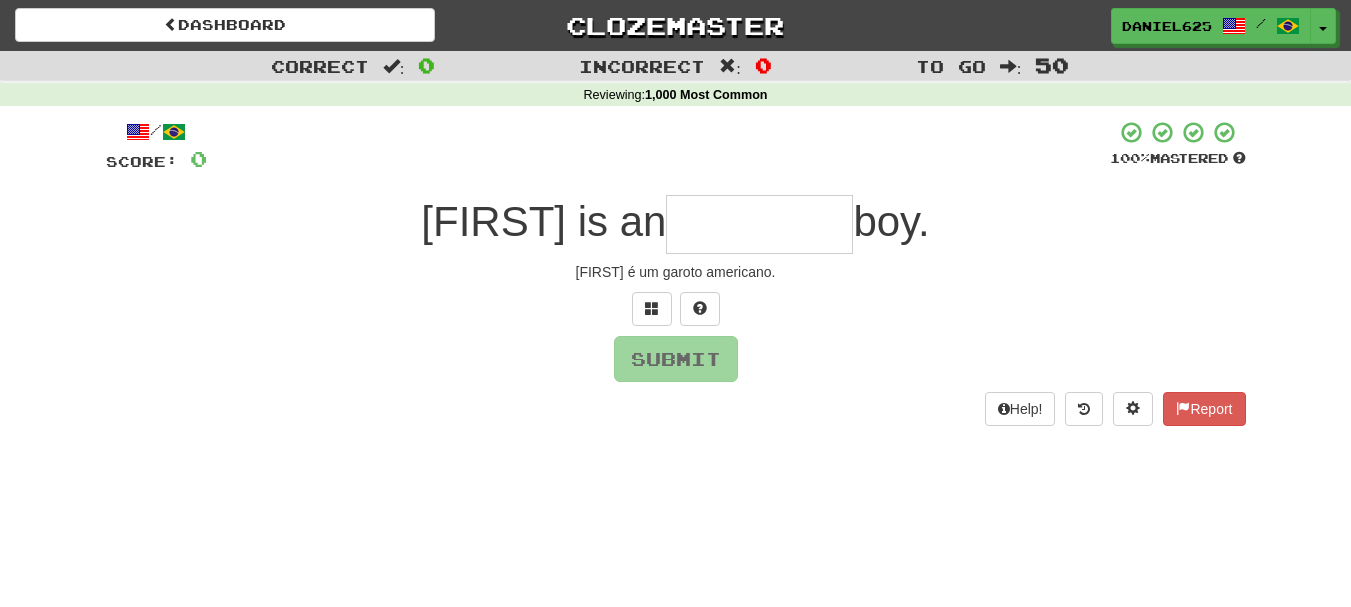 scroll, scrollTop: 0, scrollLeft: 0, axis: both 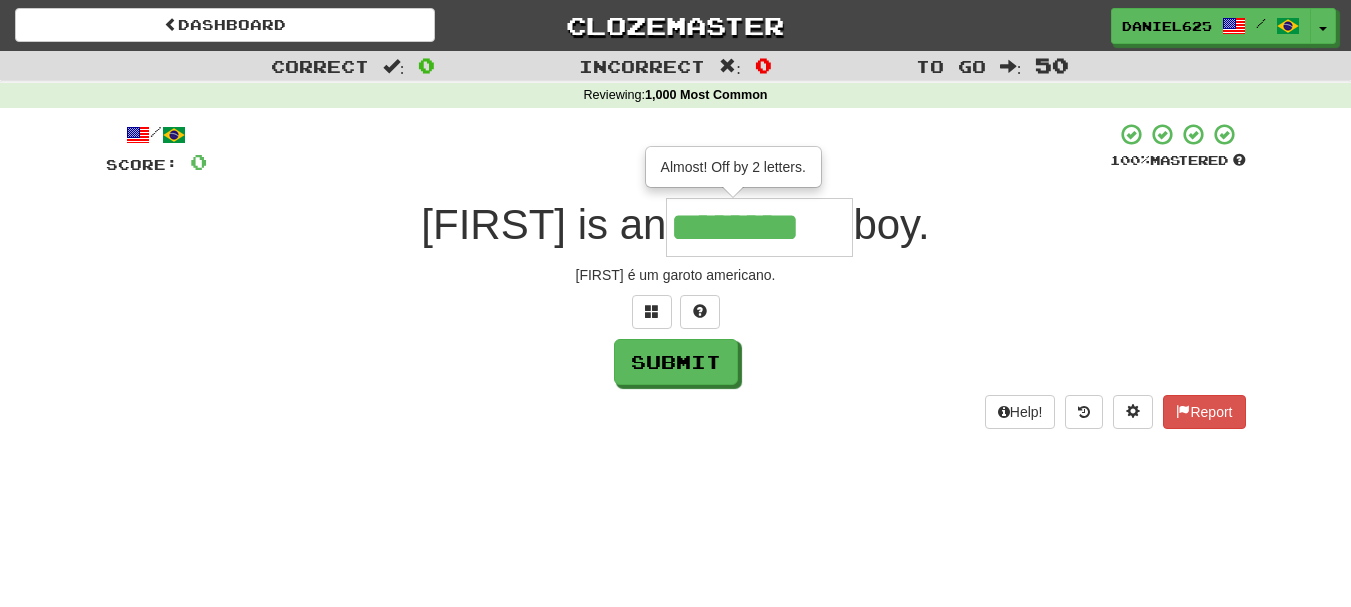 type on "********" 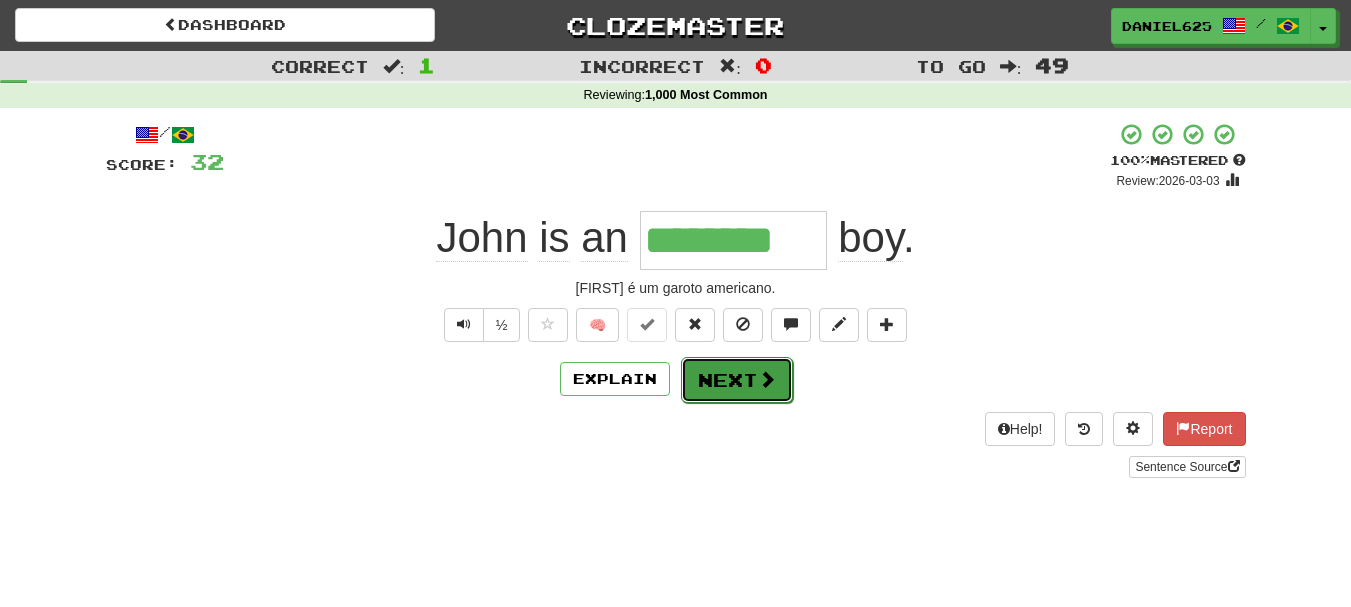 click at bounding box center (767, 379) 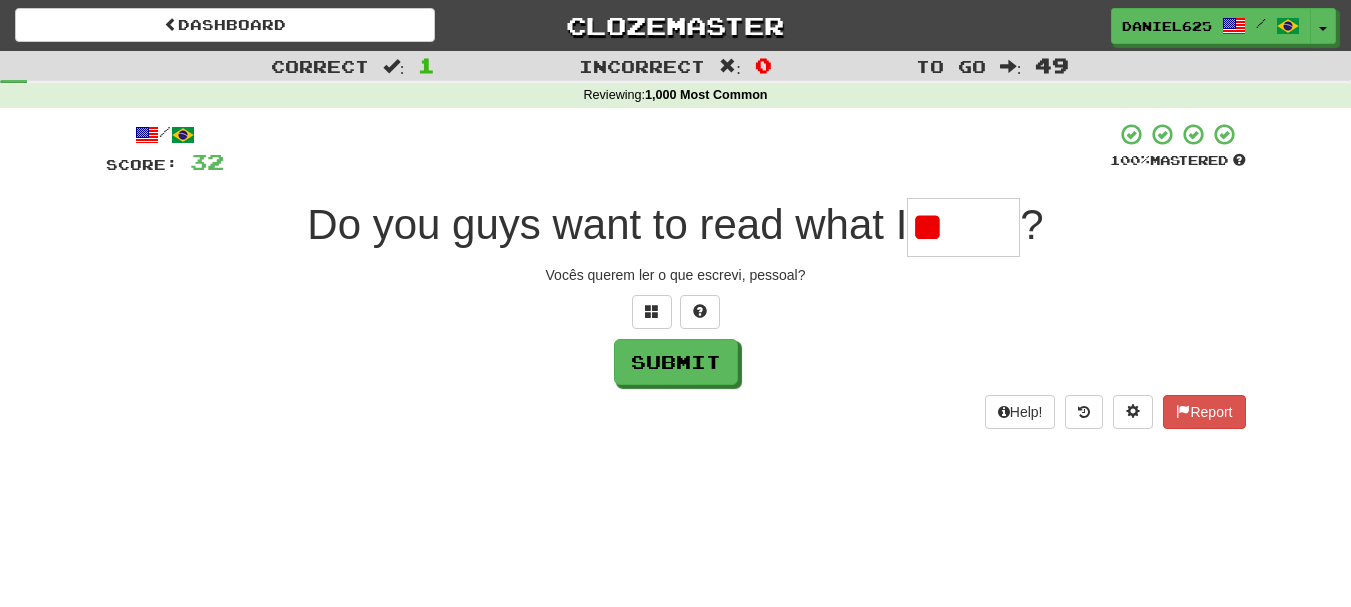 type on "*" 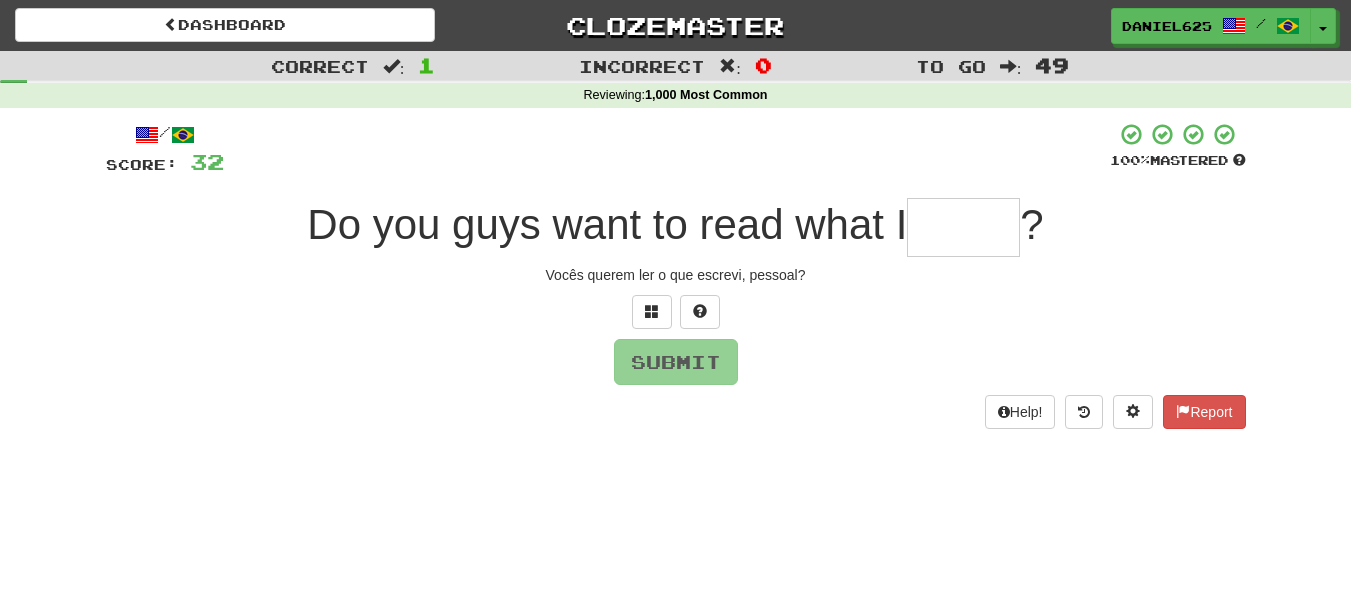 type on "*" 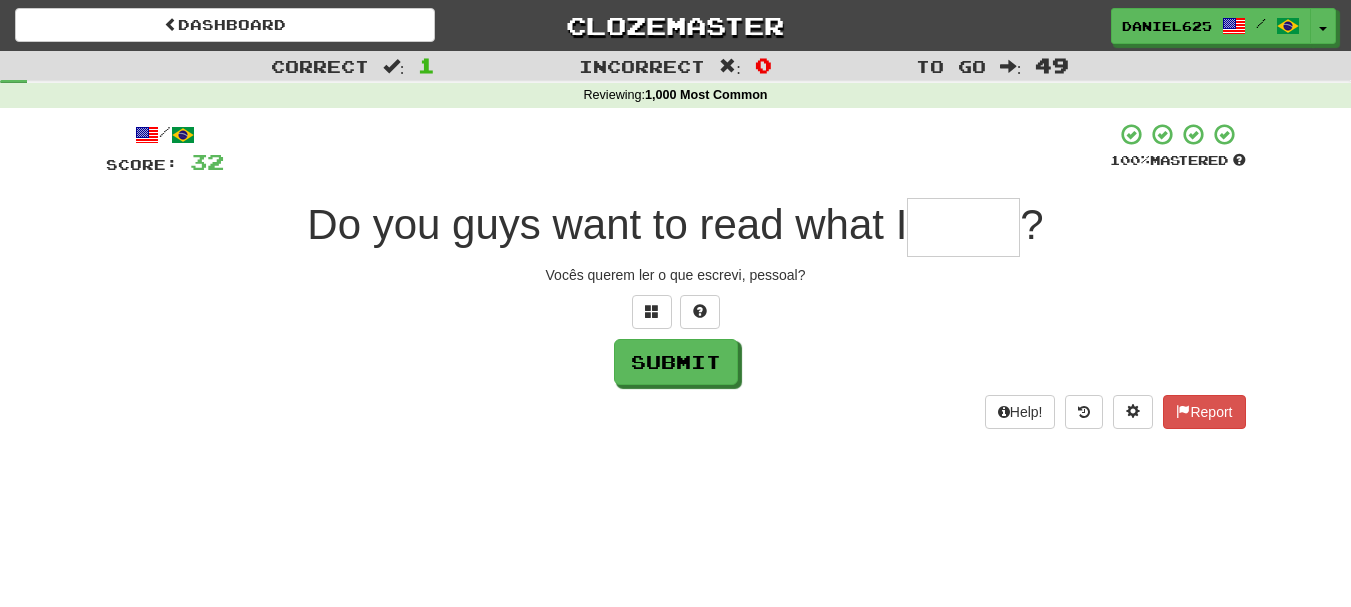 type on "*" 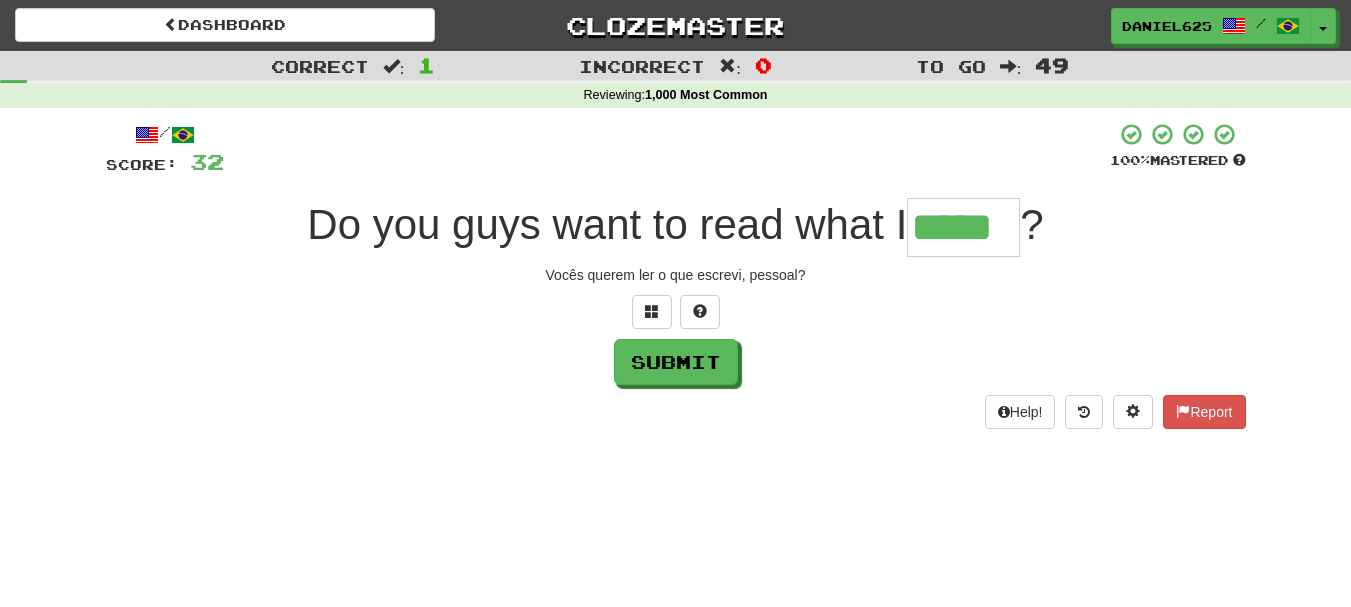 type on "*****" 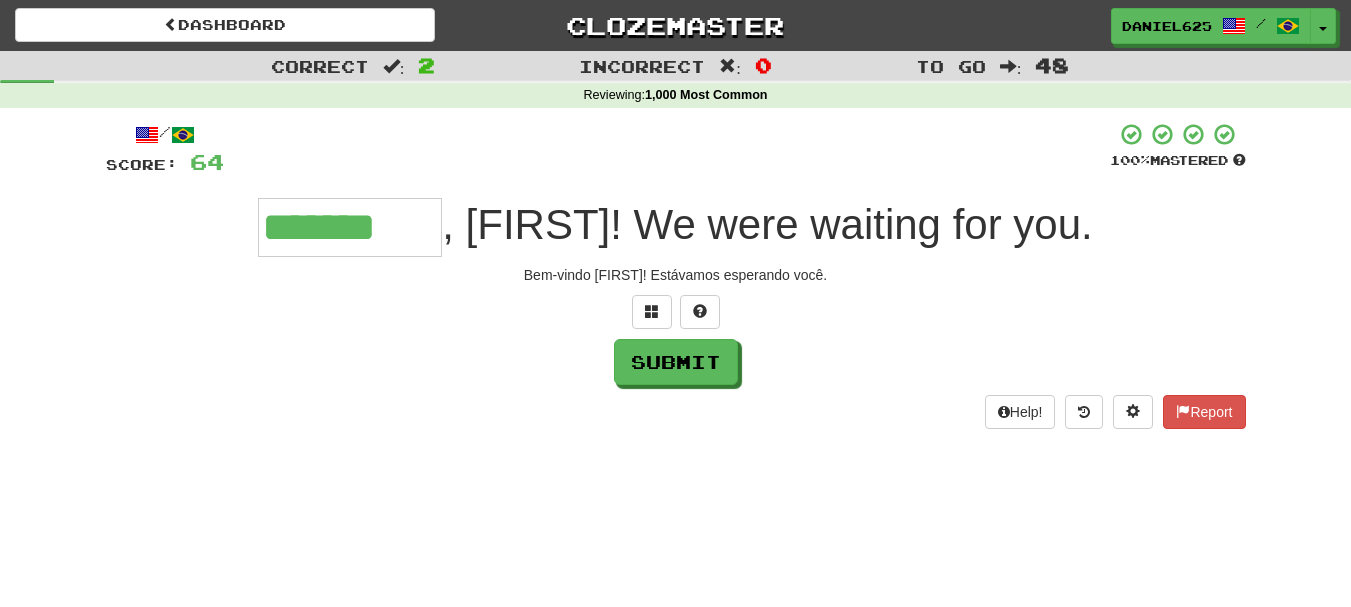 type on "*******" 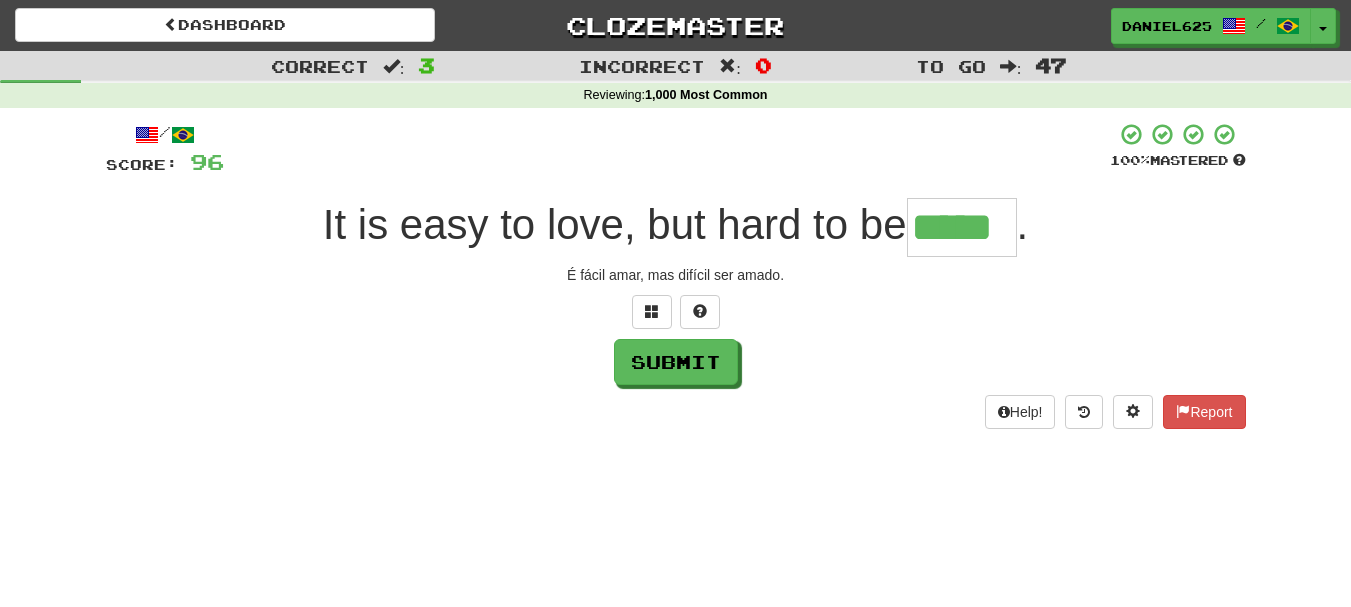 type on "*****" 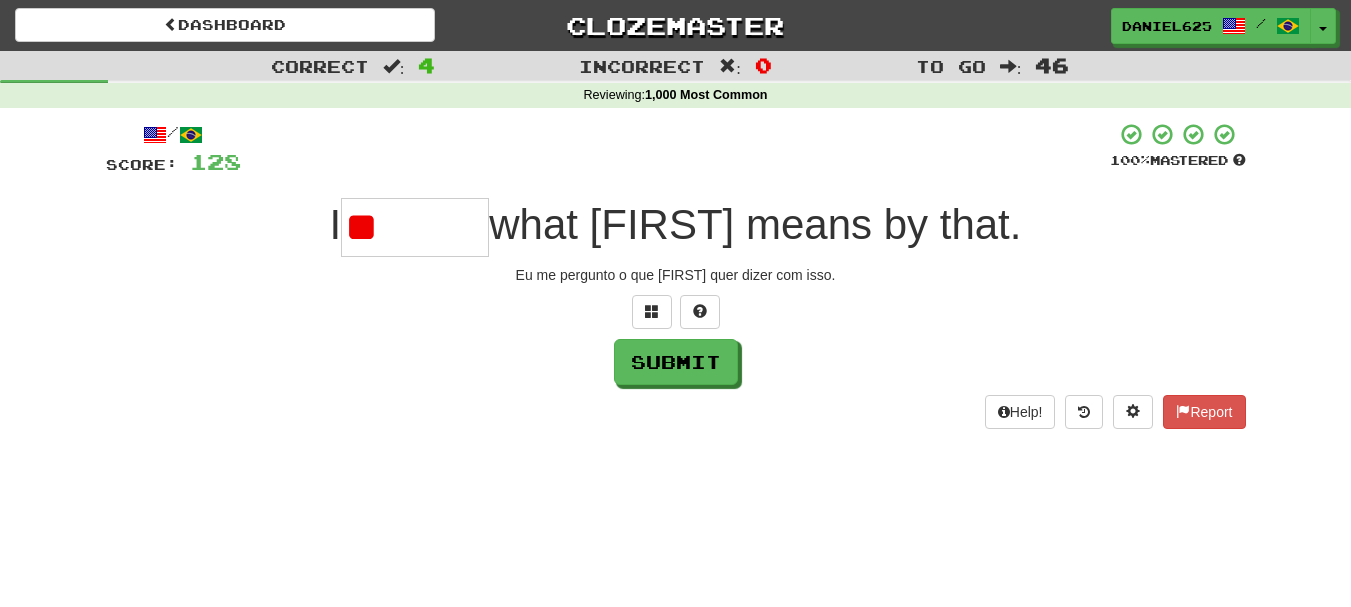 type on "*" 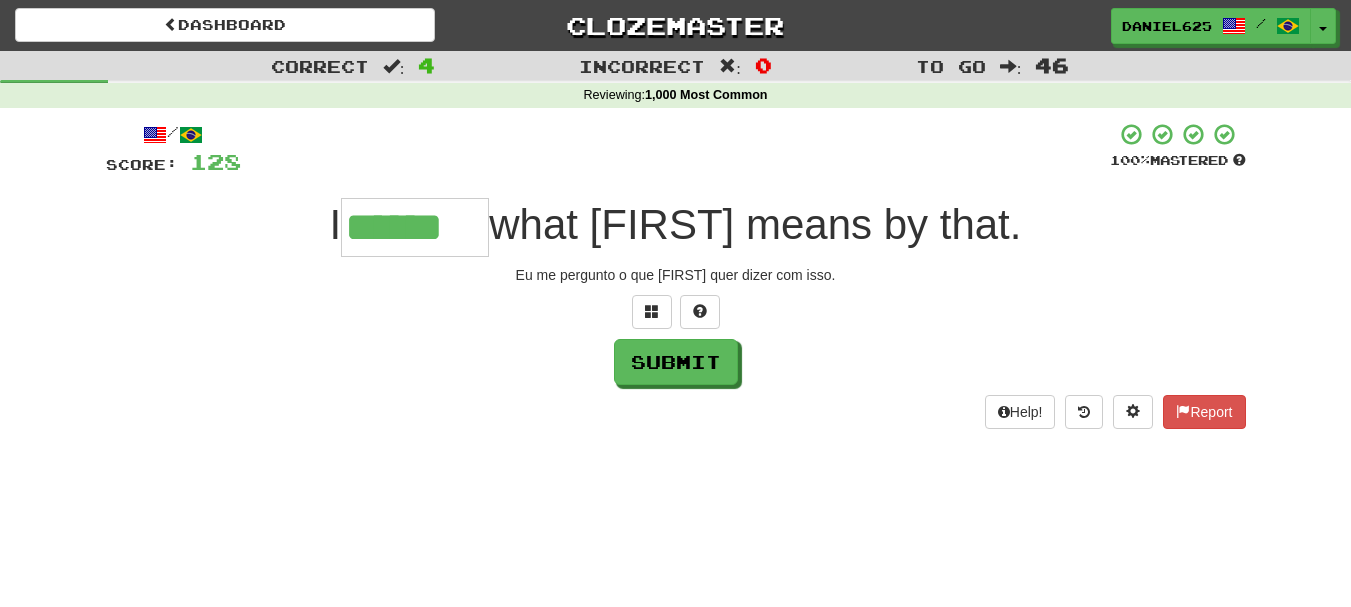 type on "******" 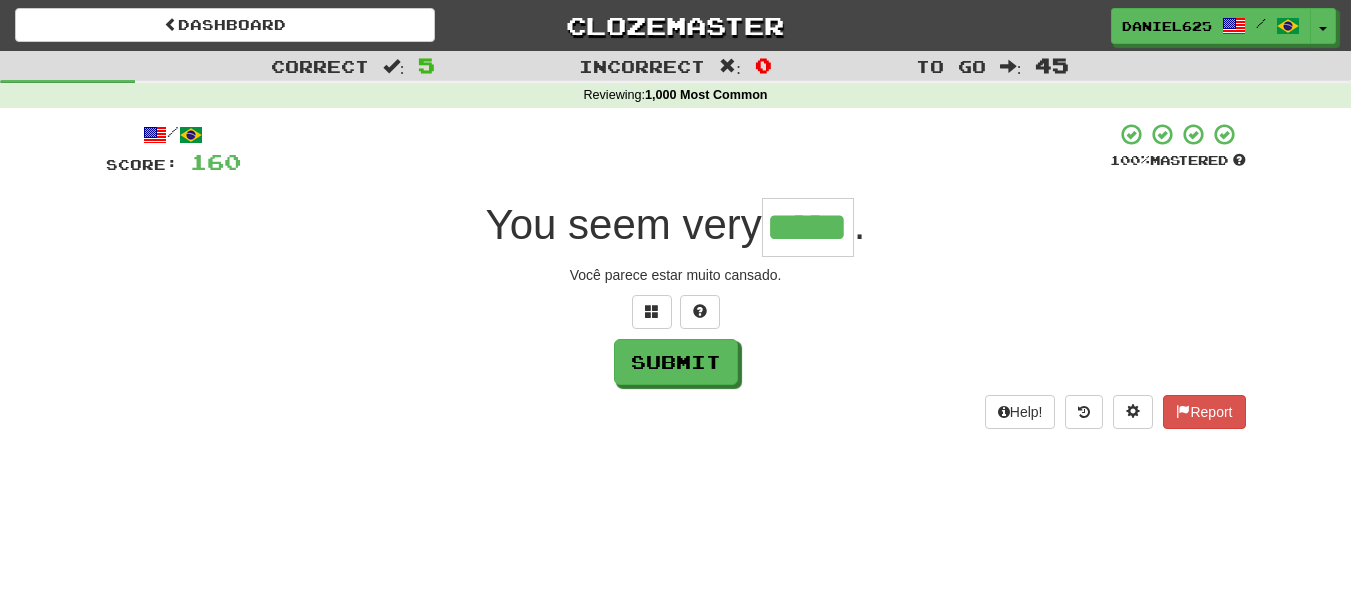type on "*****" 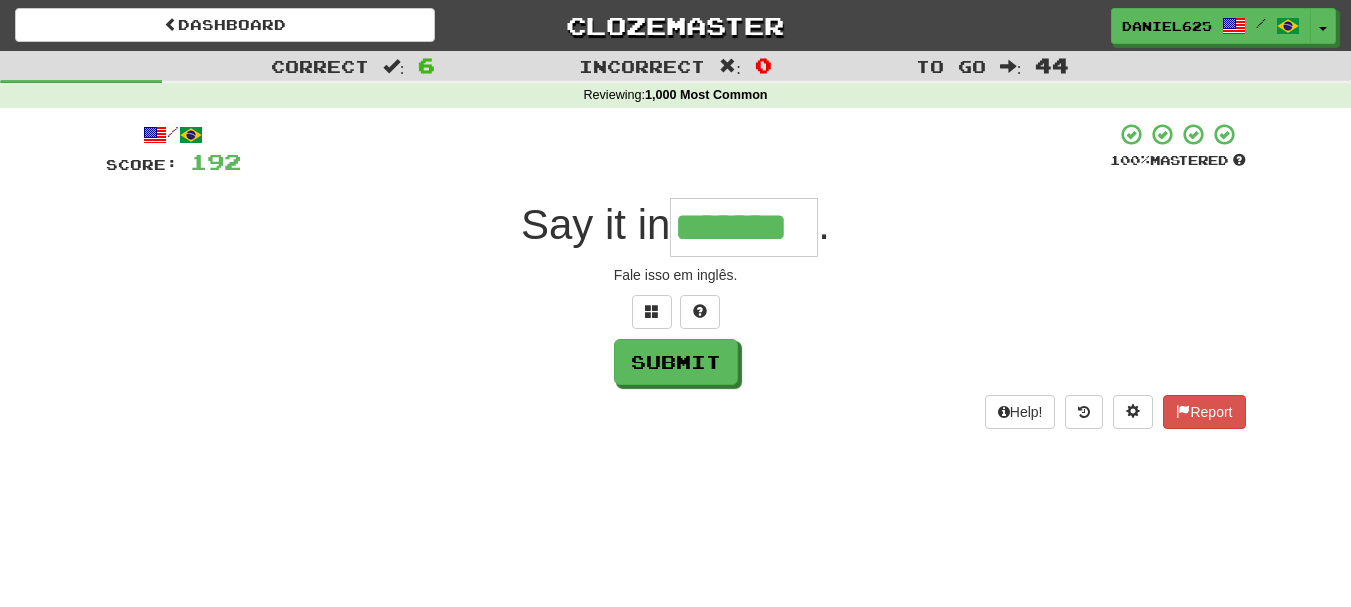 type on "*******" 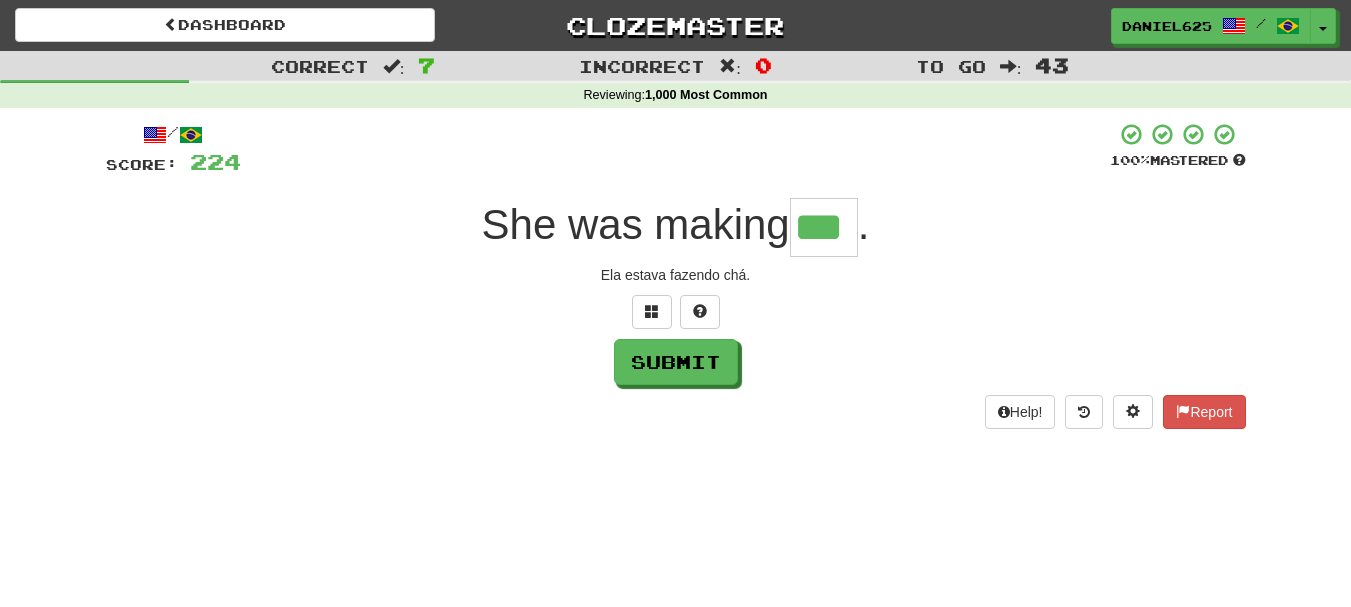 type on "***" 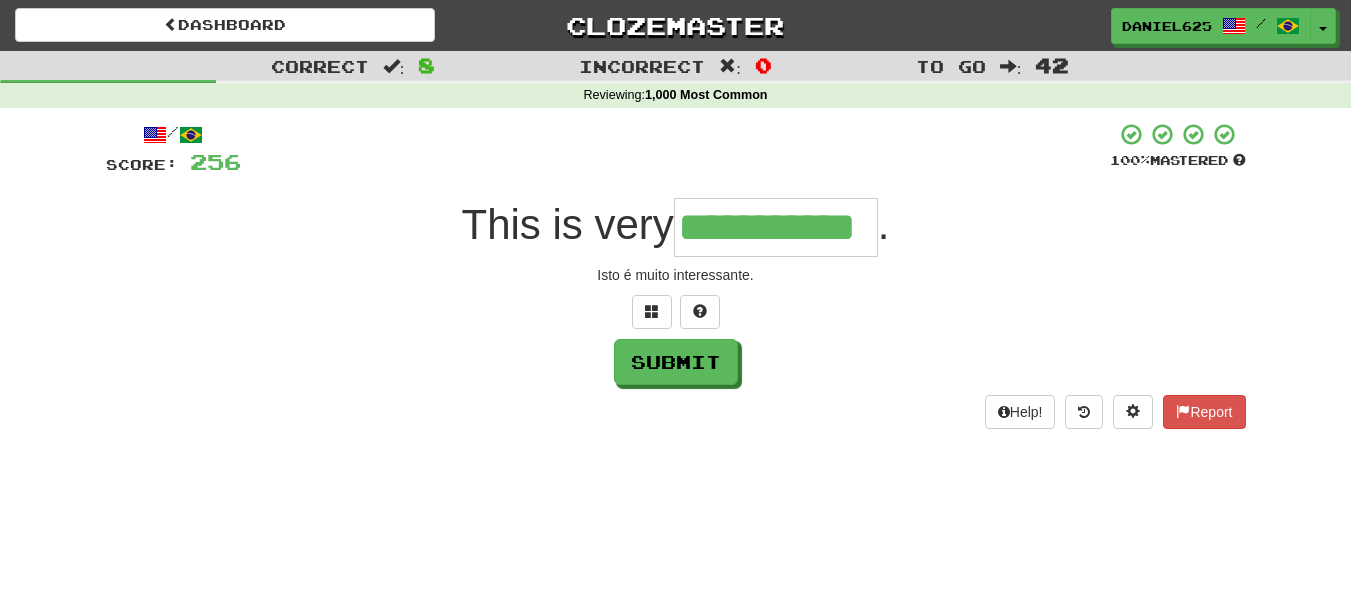 type on "**********" 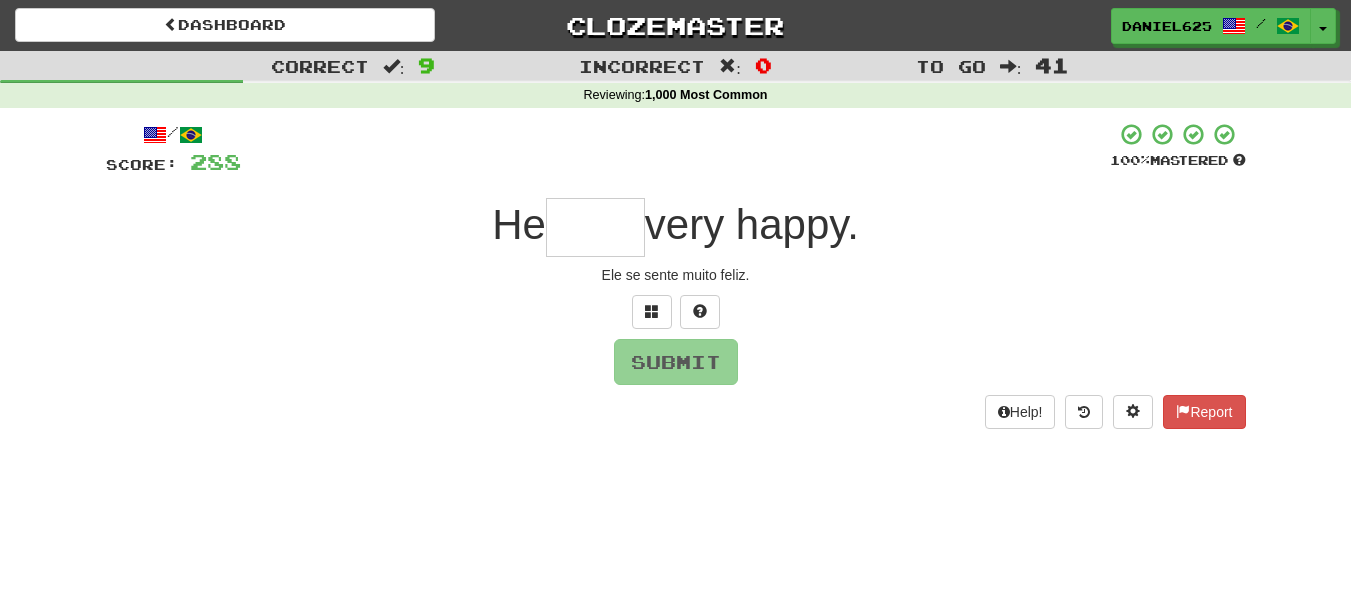 type on "*" 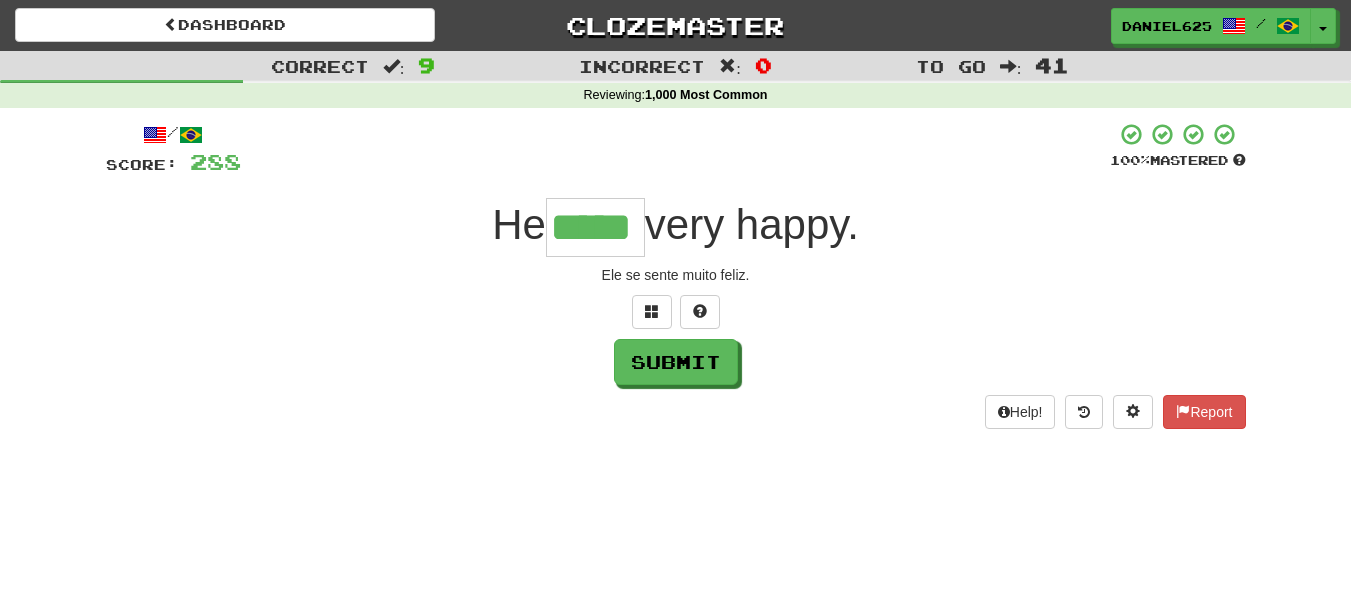 type on "*****" 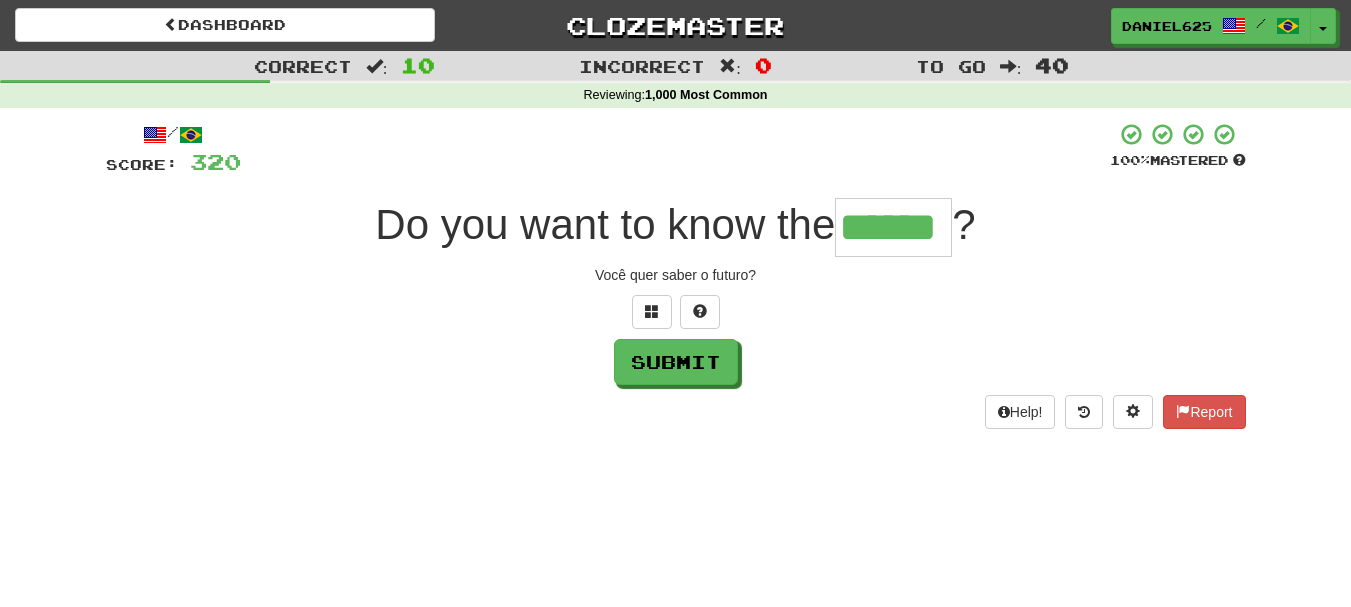 type on "******" 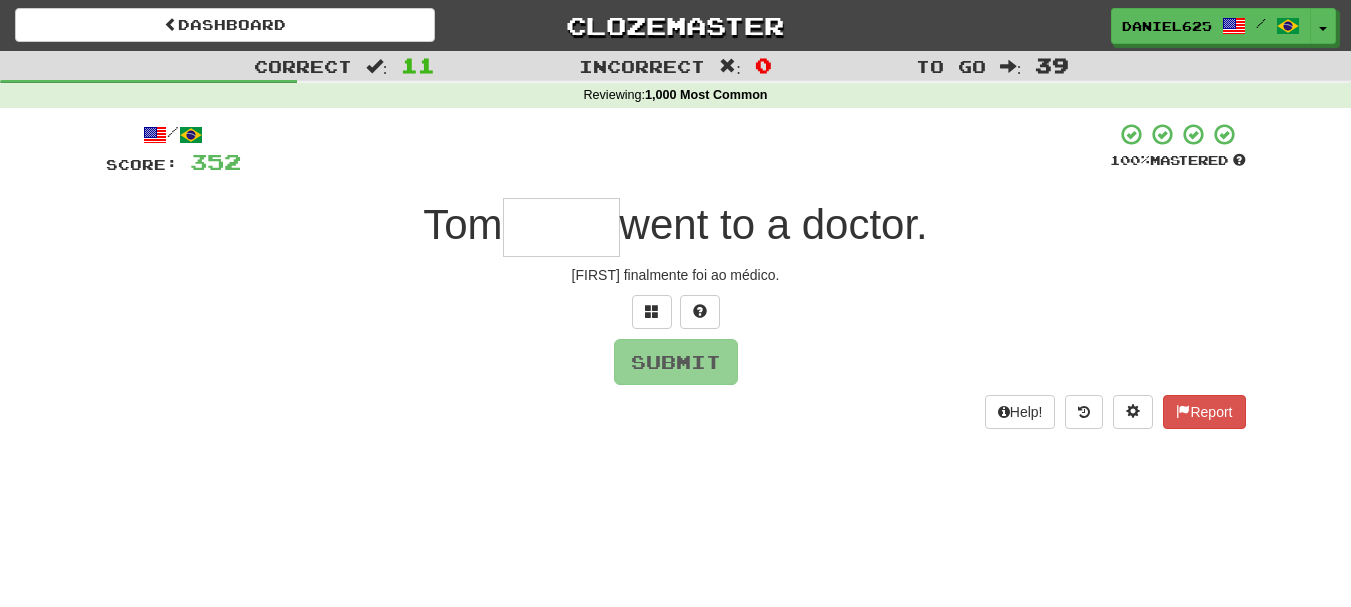 type on "*" 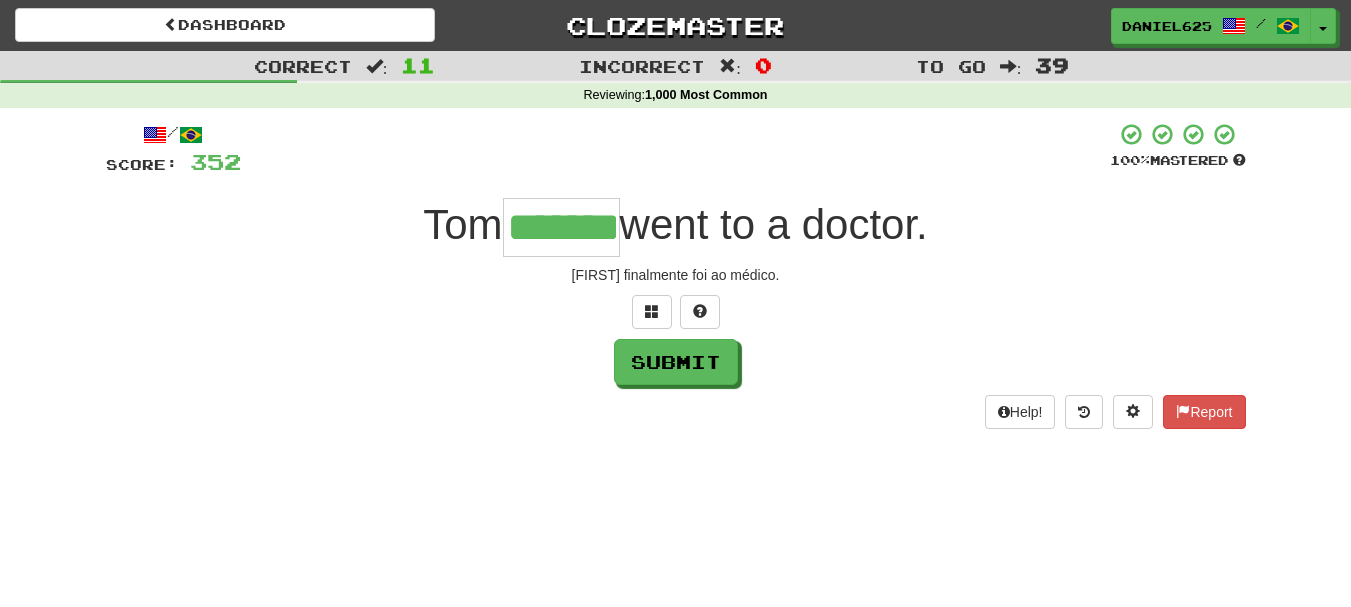 type on "*******" 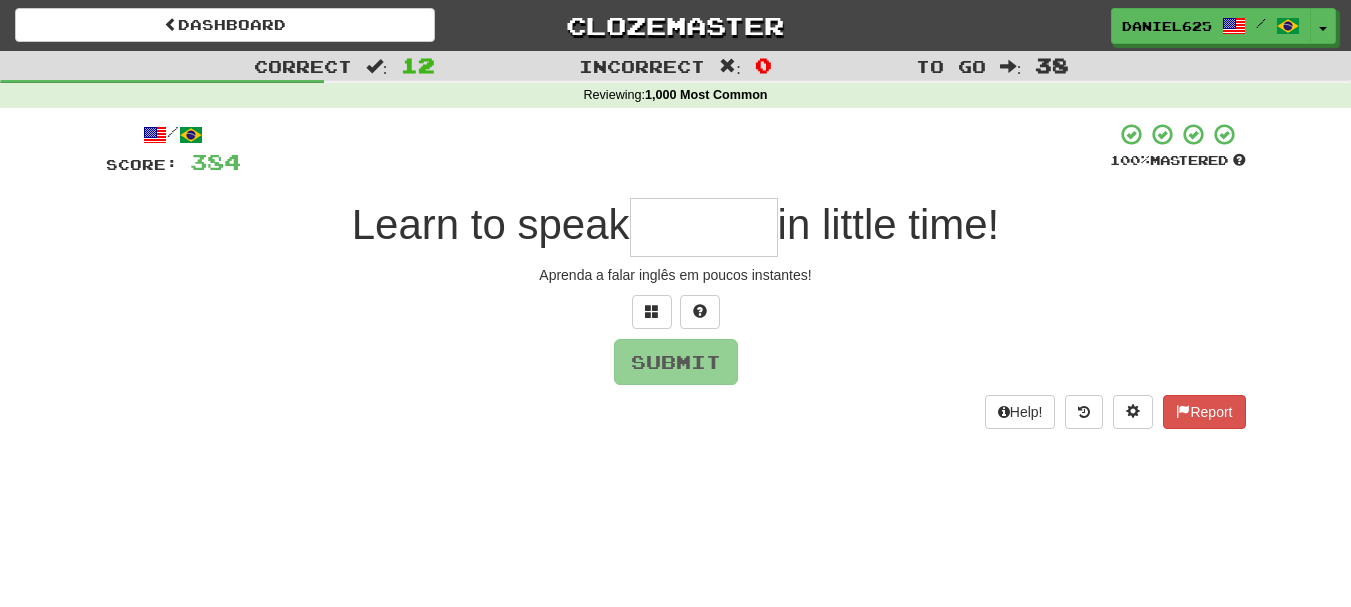 type on "*" 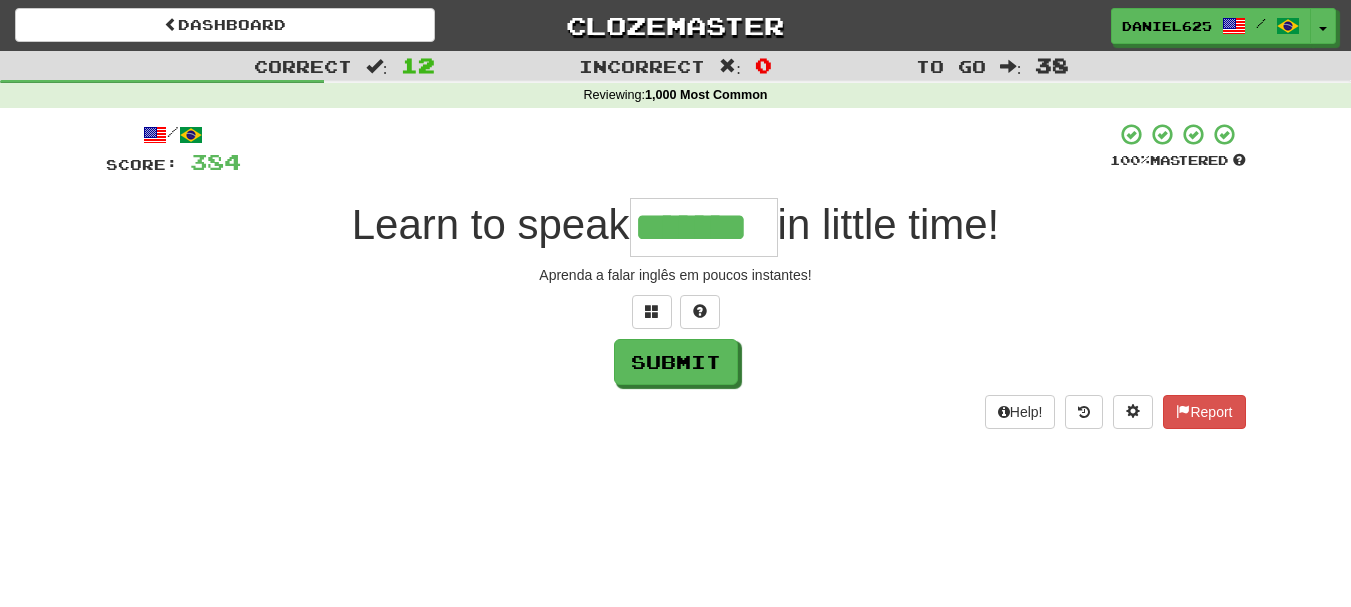 type on "*******" 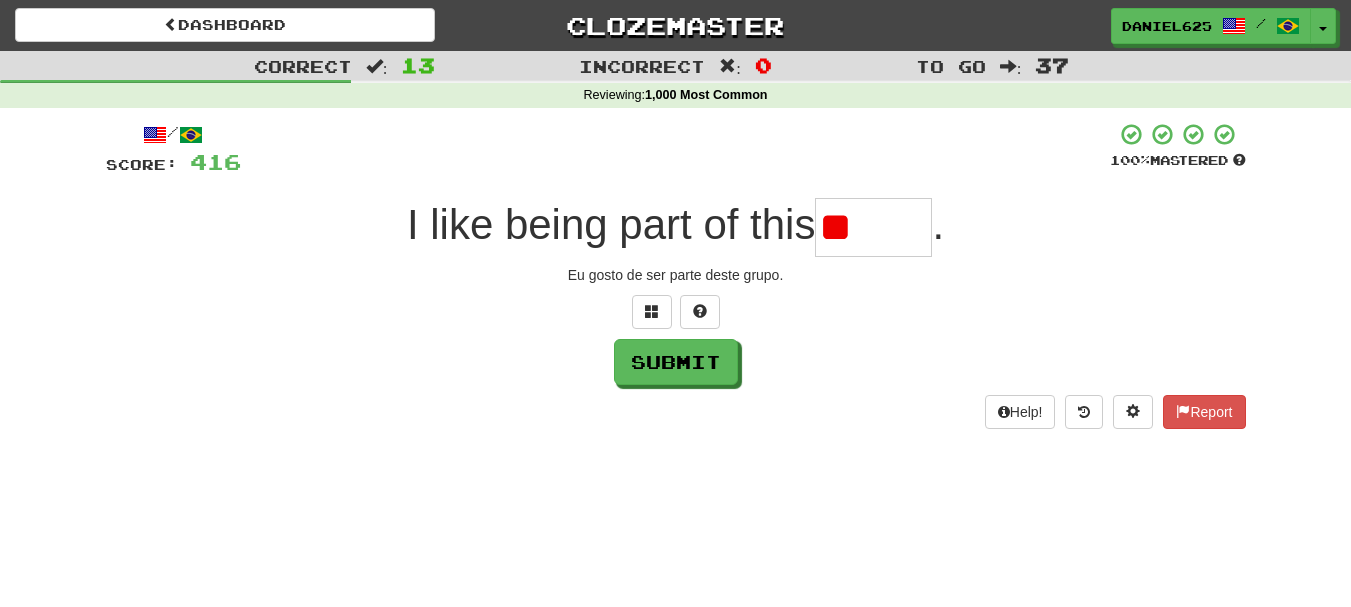 type on "*" 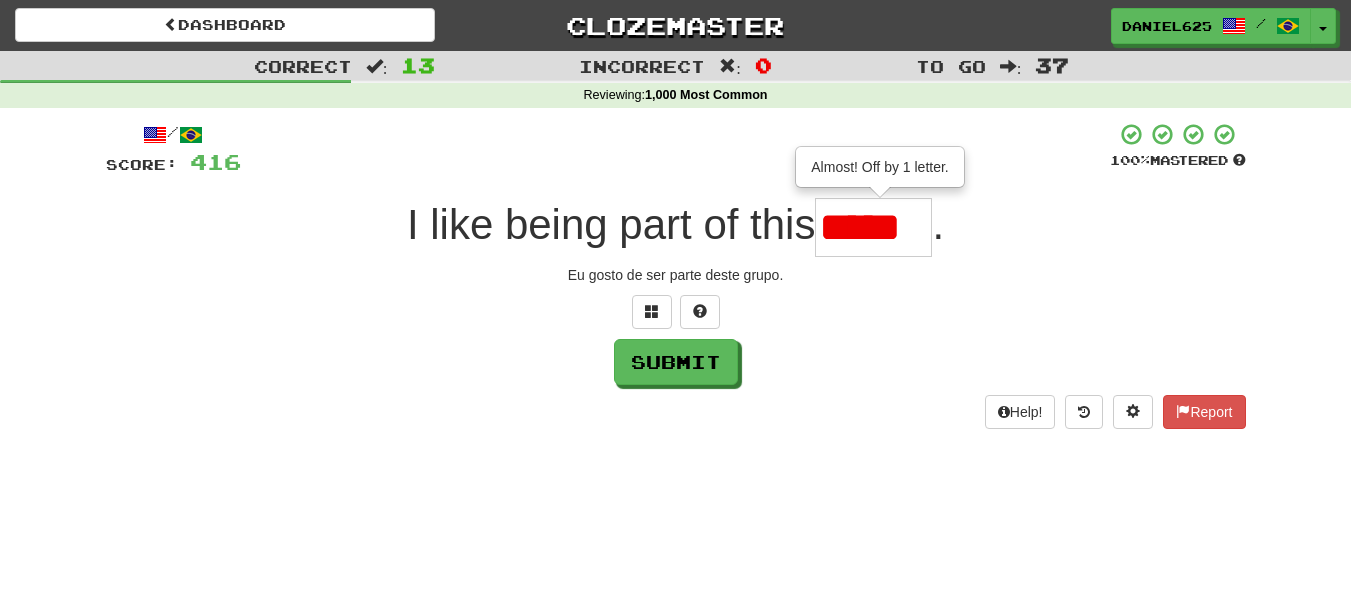 scroll, scrollTop: 0, scrollLeft: 0, axis: both 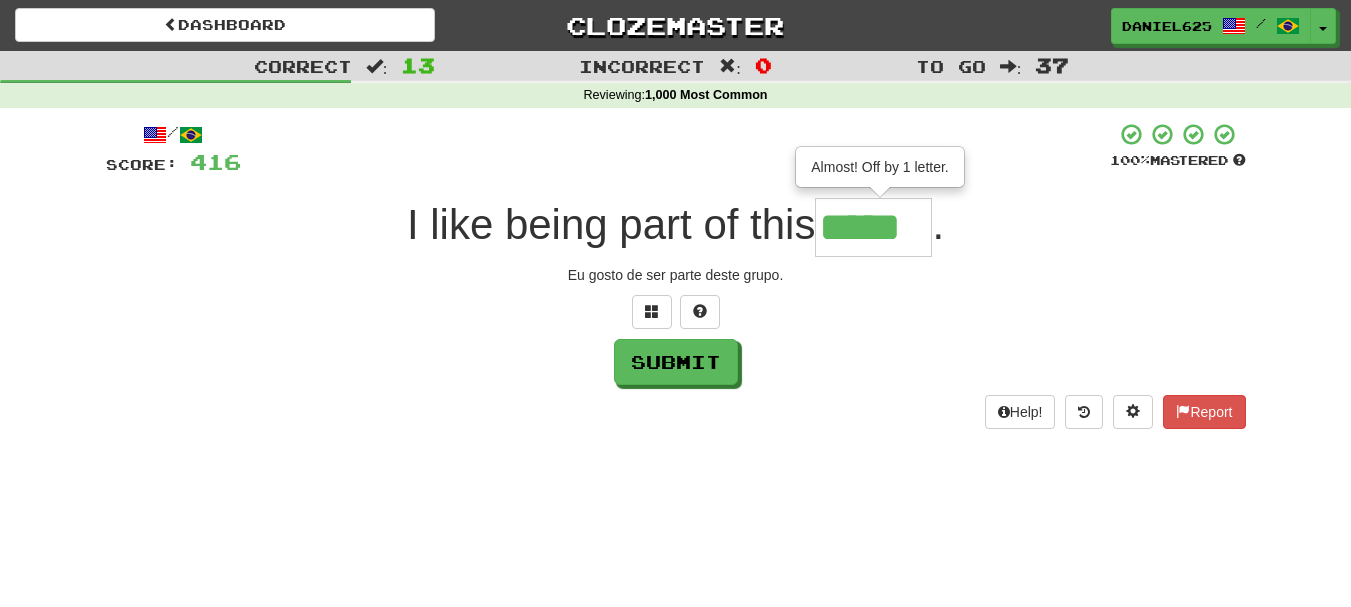 type on "*****" 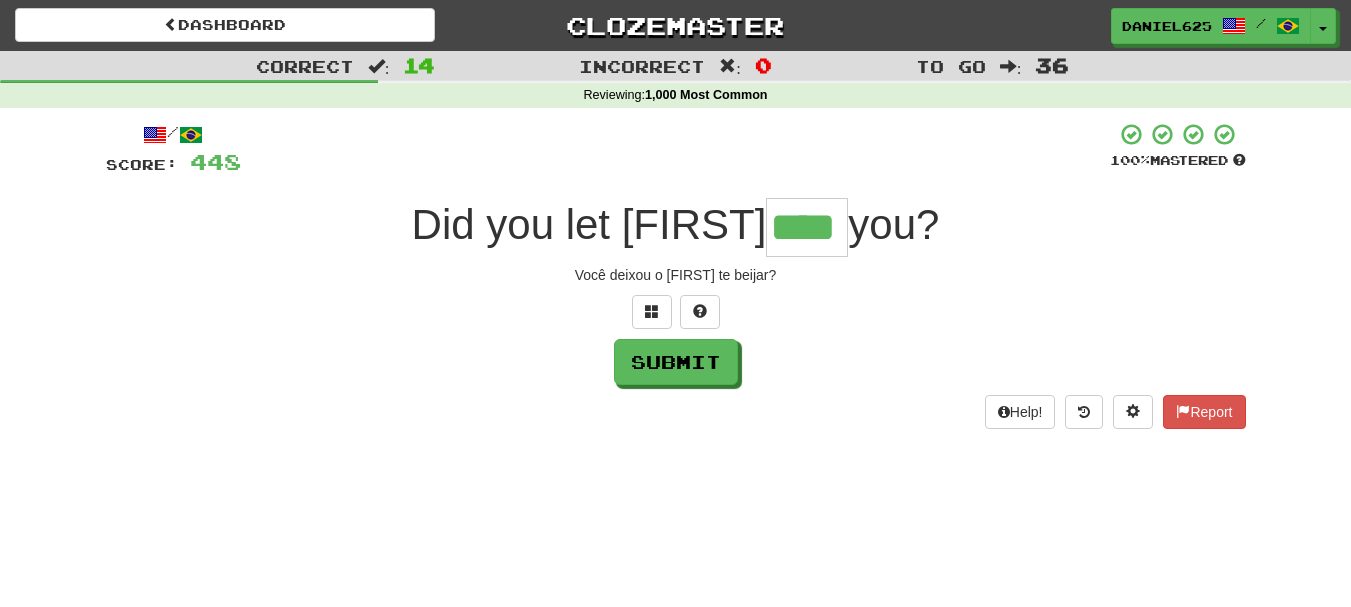 type on "****" 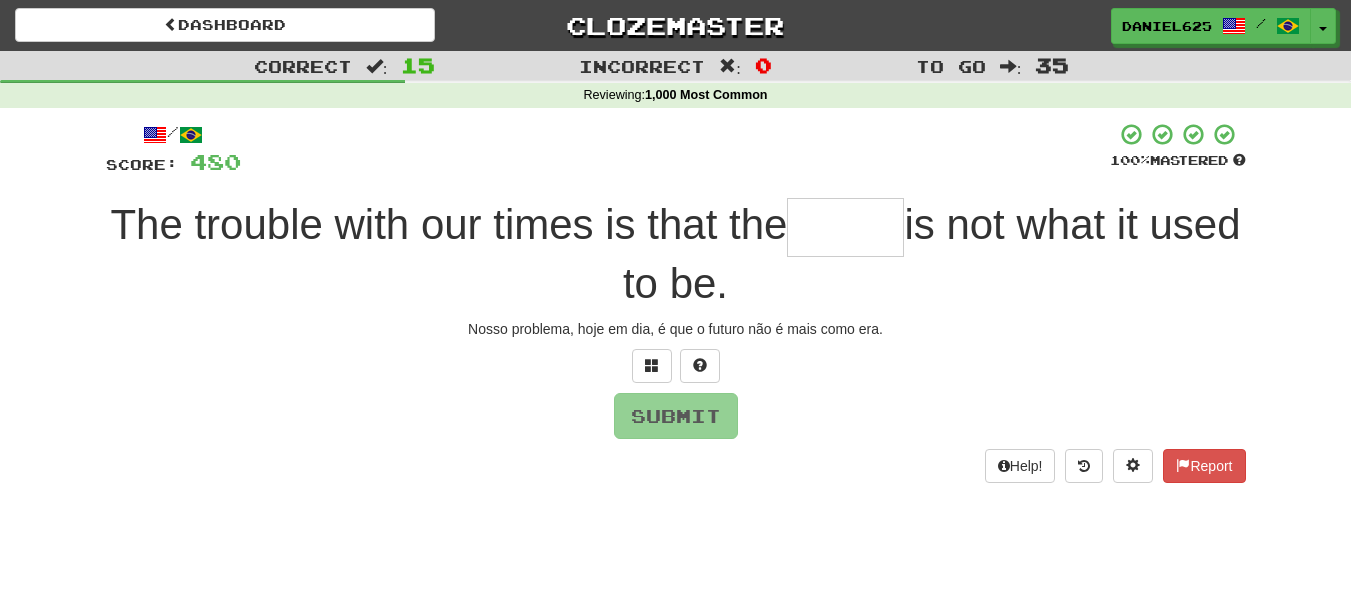type on "*" 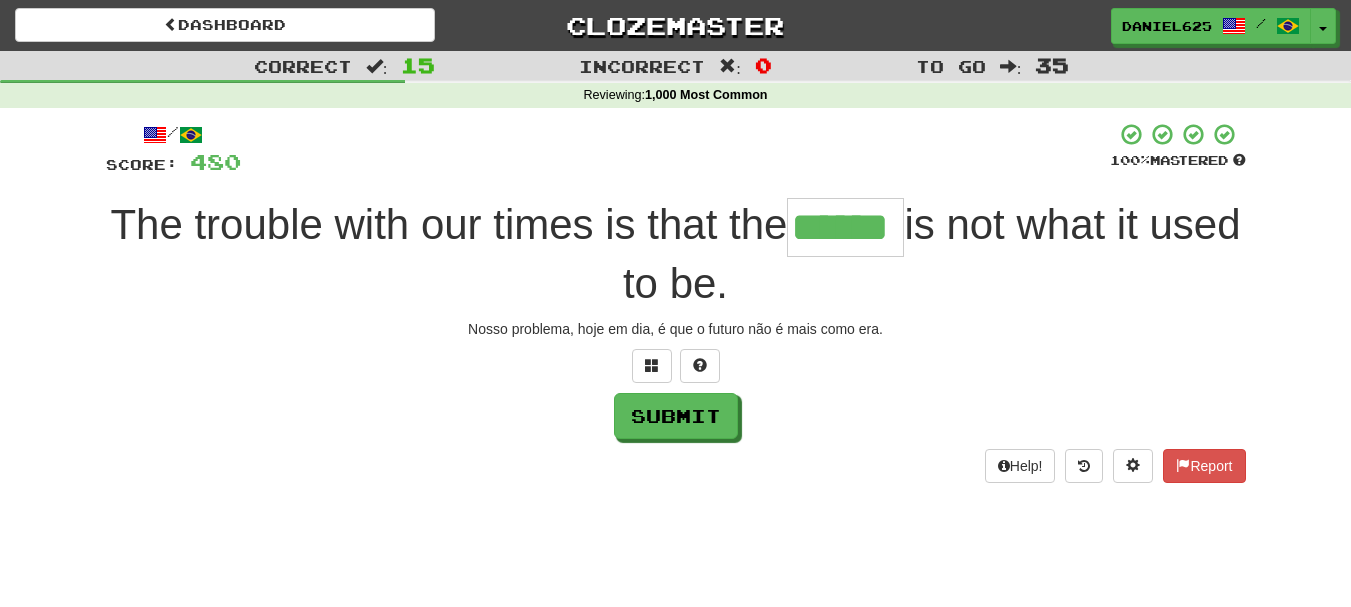 type on "******" 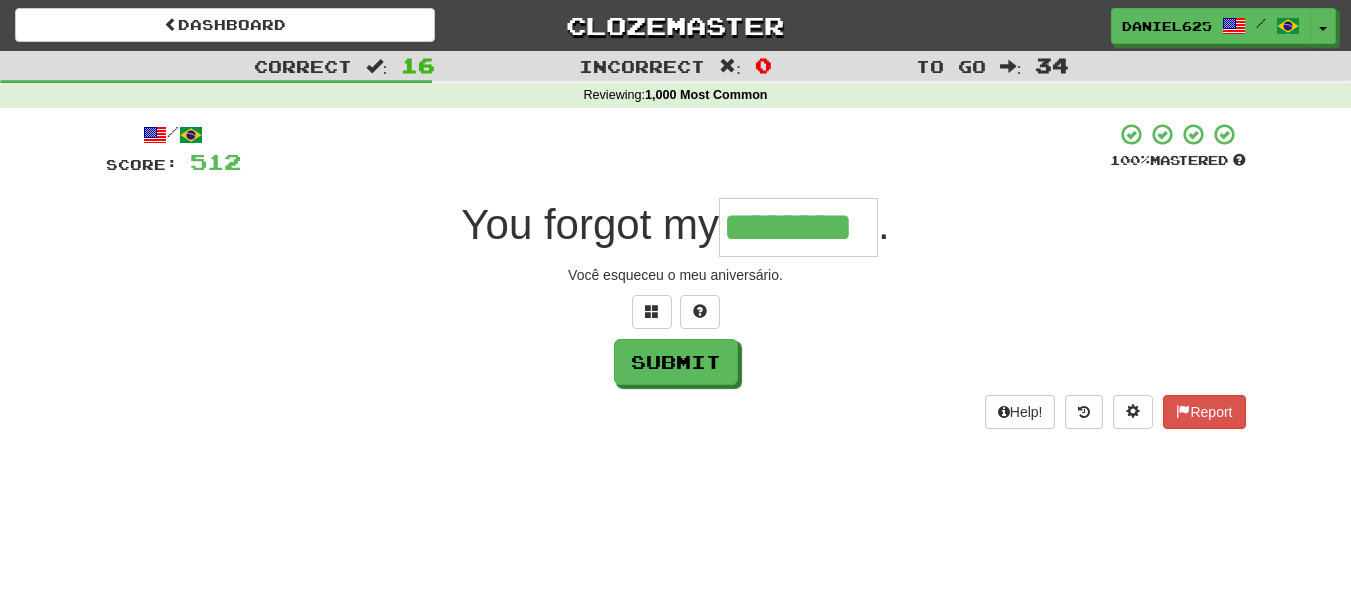 type on "********" 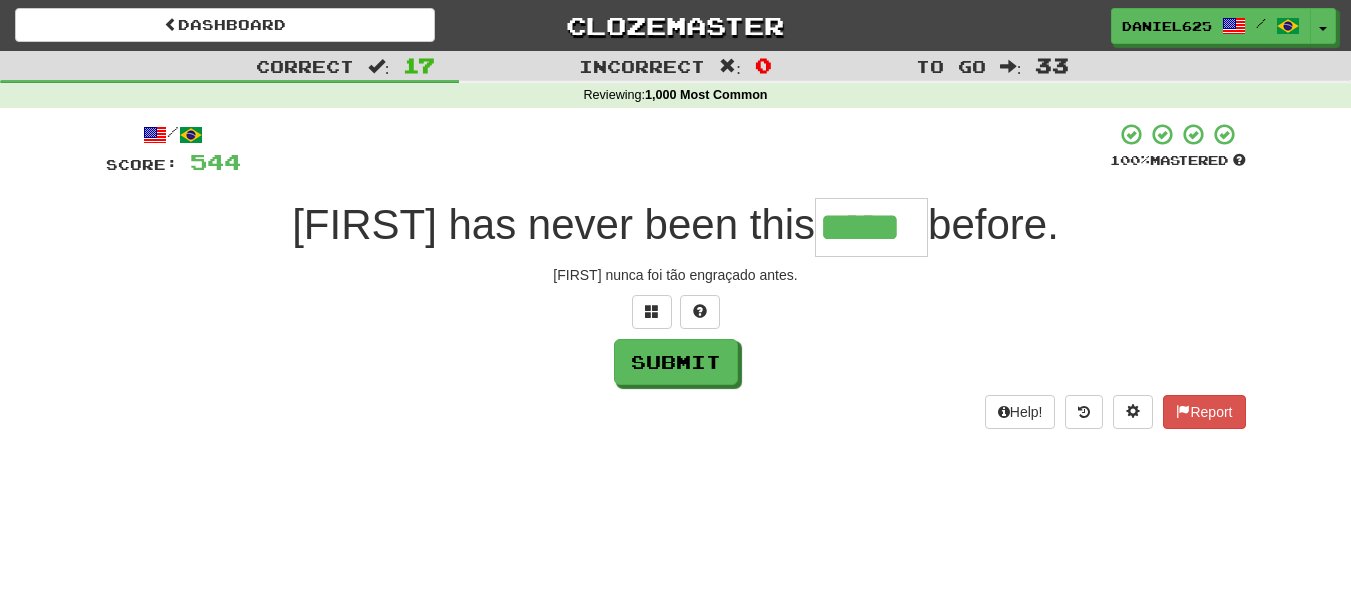 type on "*****" 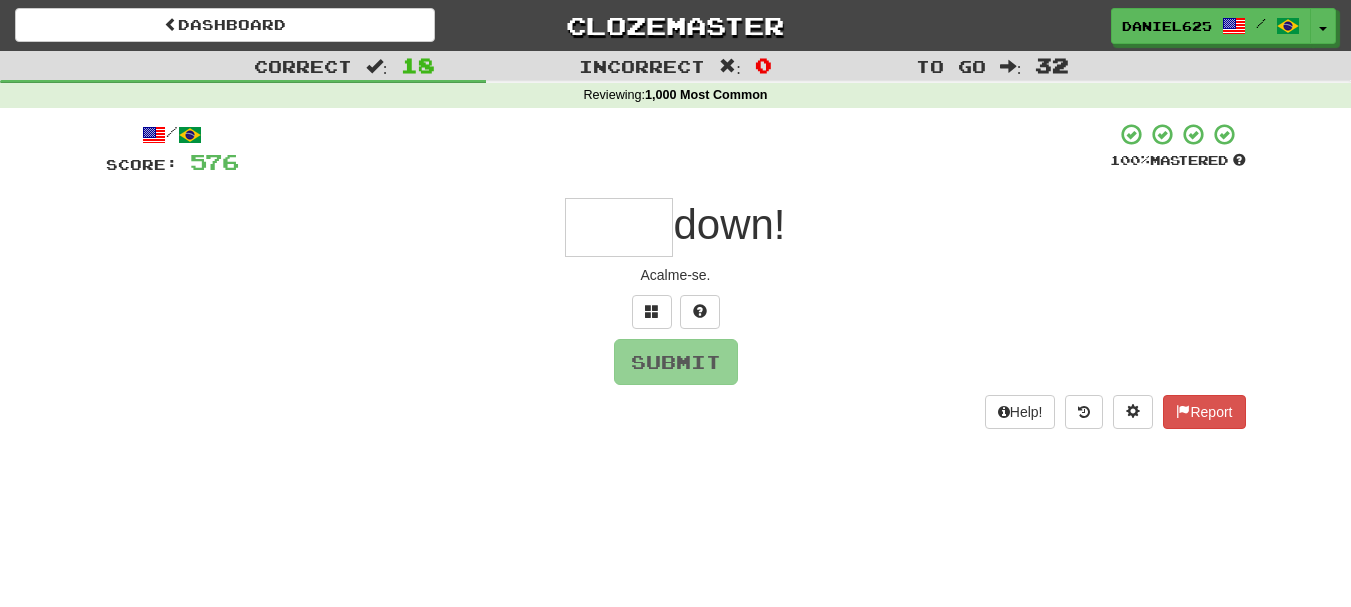 type on "*" 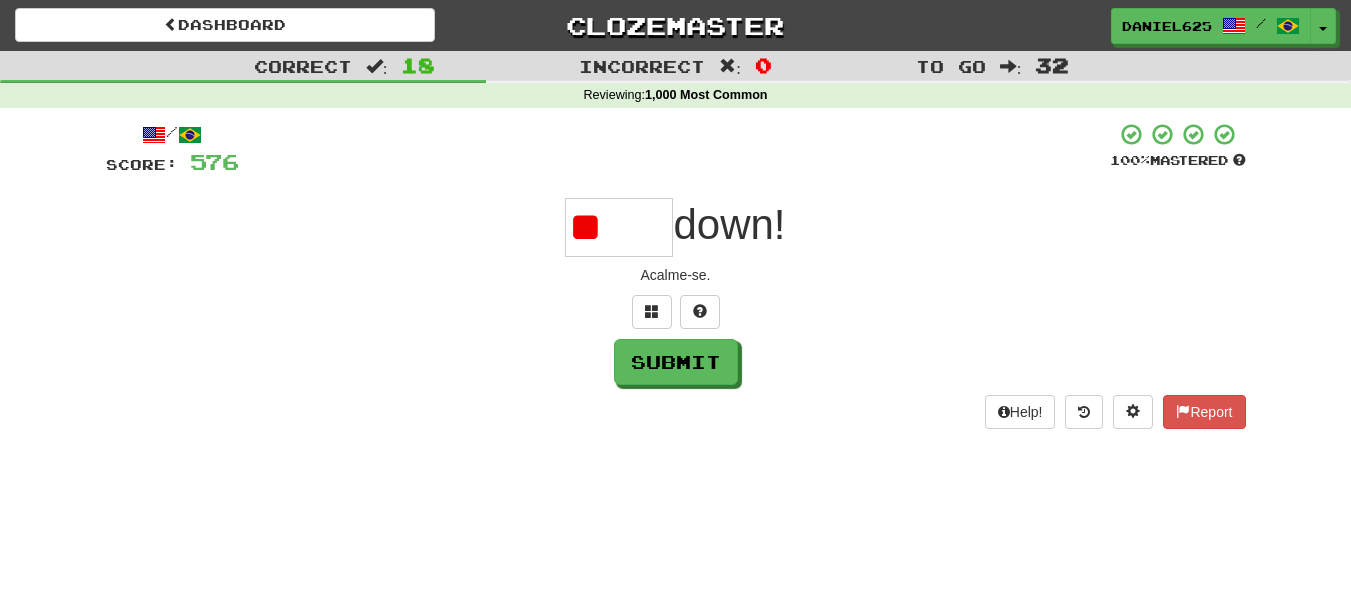 type on "*" 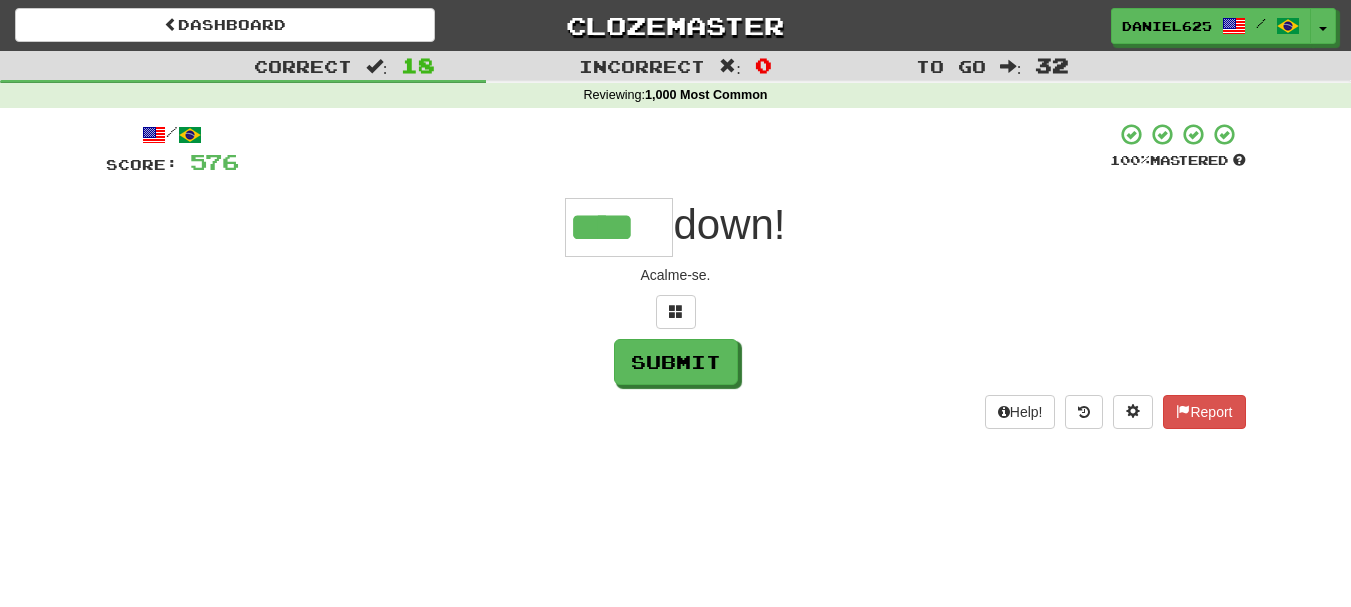 type on "****" 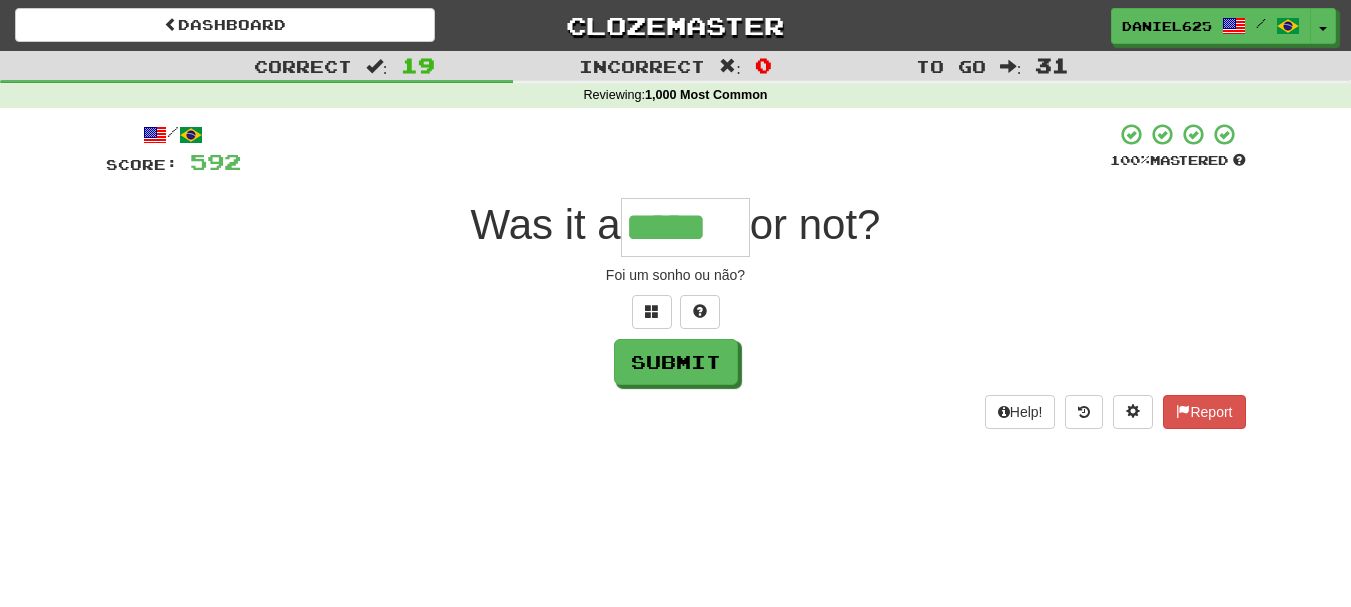 type on "*****" 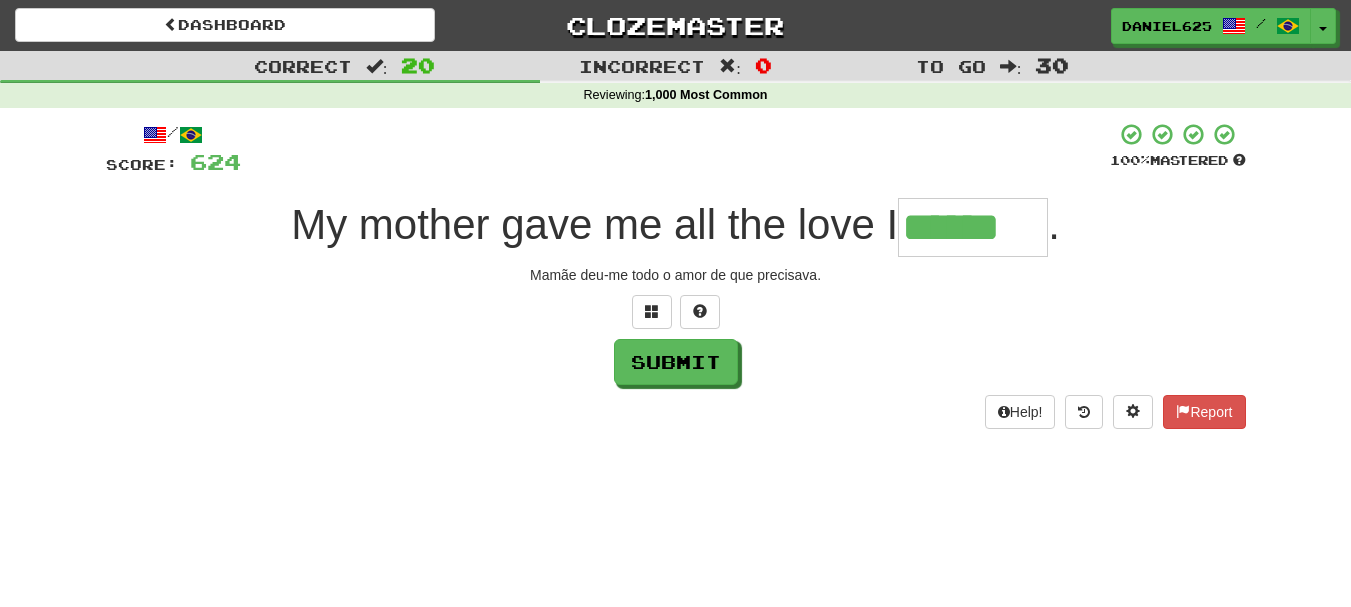 type on "******" 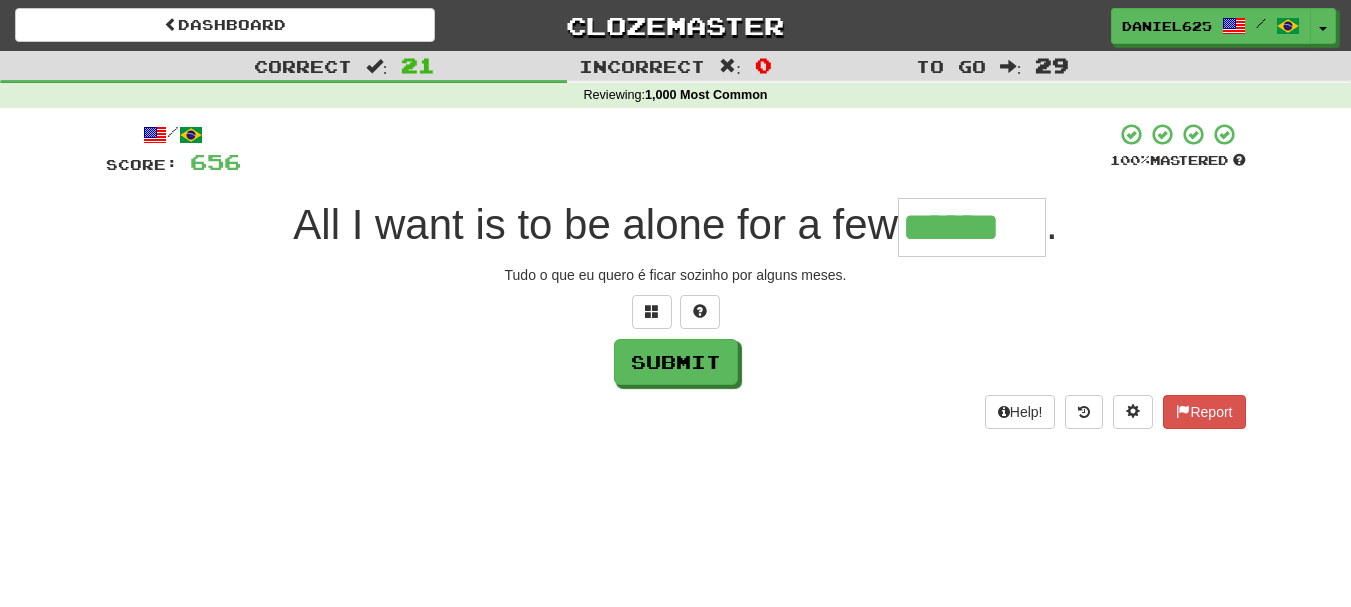 type on "******" 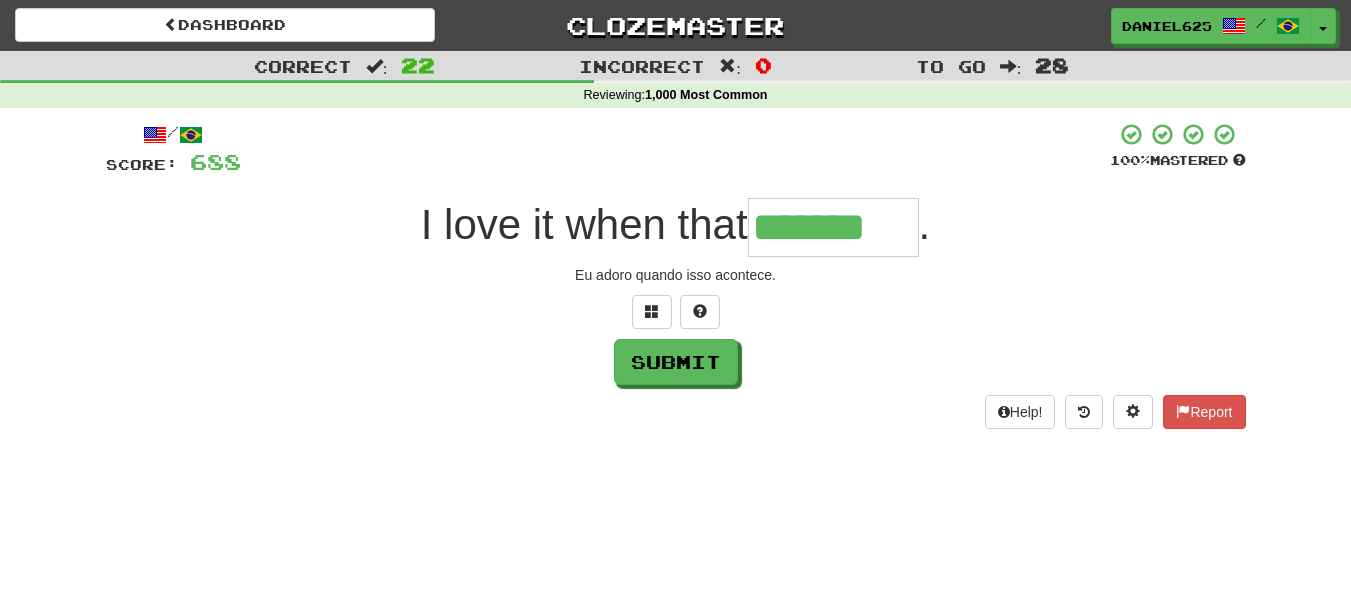type on "*******" 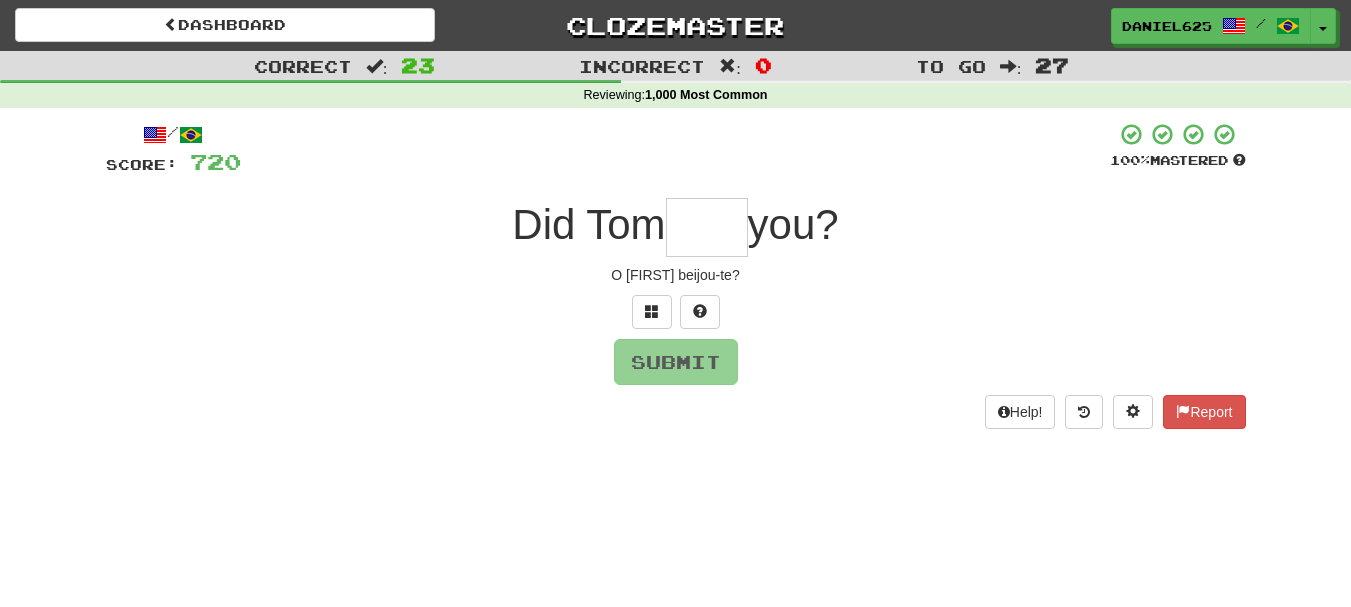 type on "*" 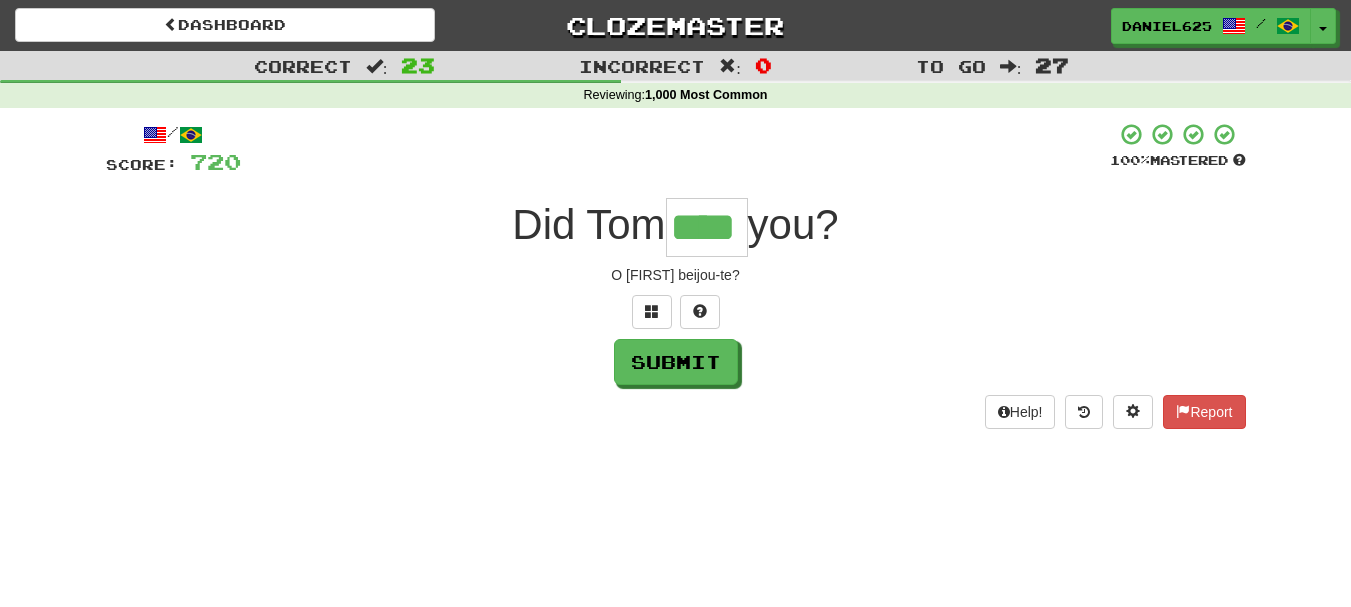 type on "****" 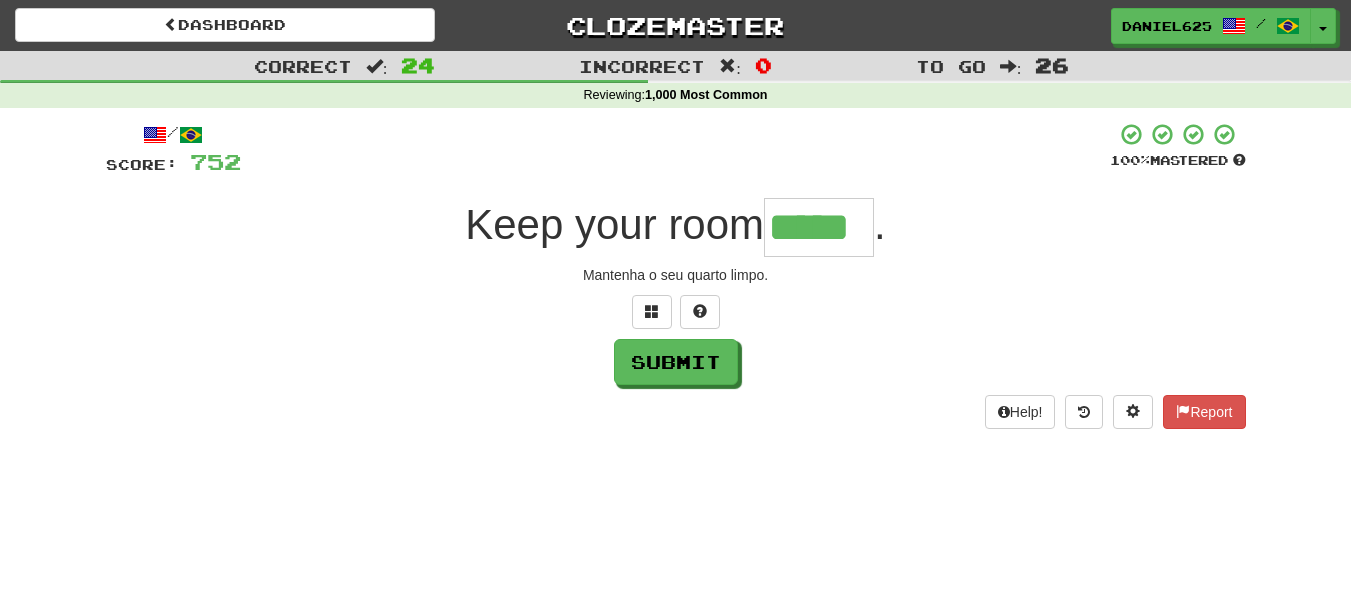 type on "*****" 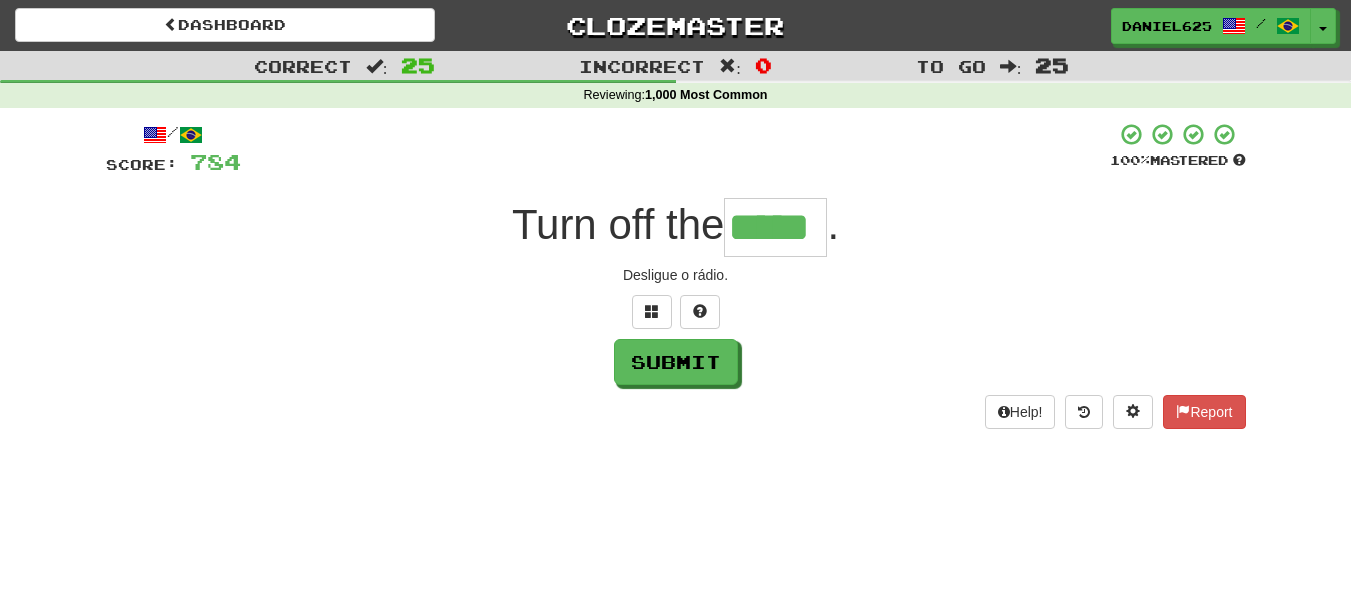 type on "*****" 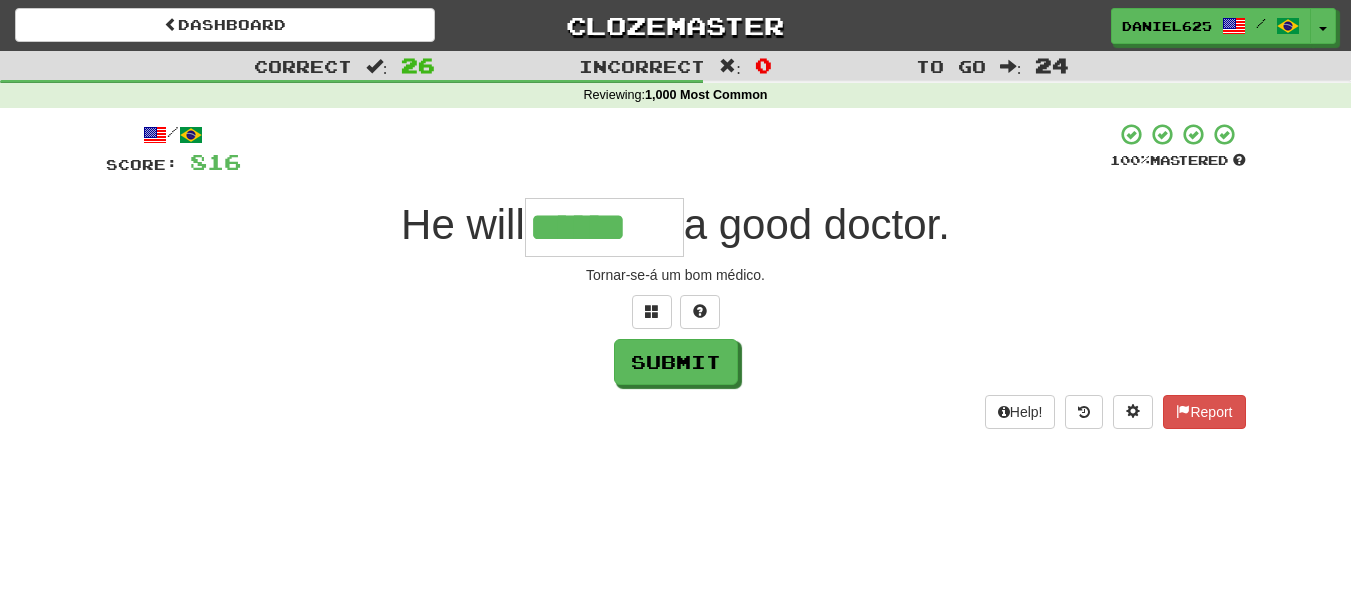 type on "******" 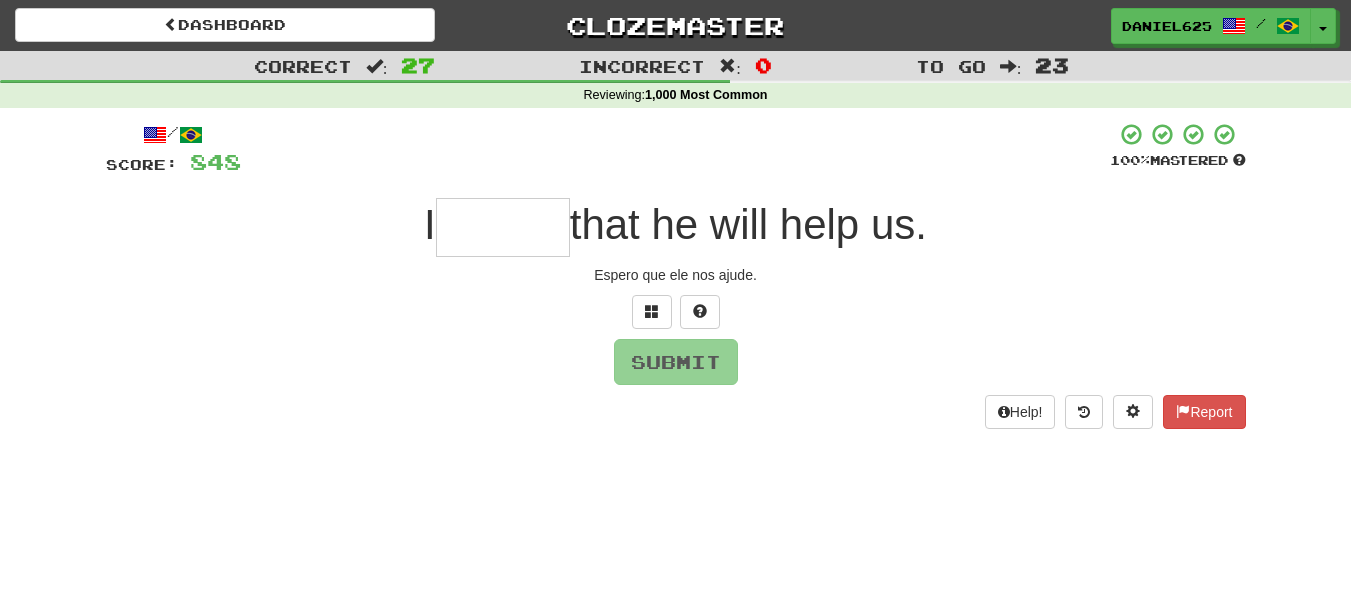 type on "*" 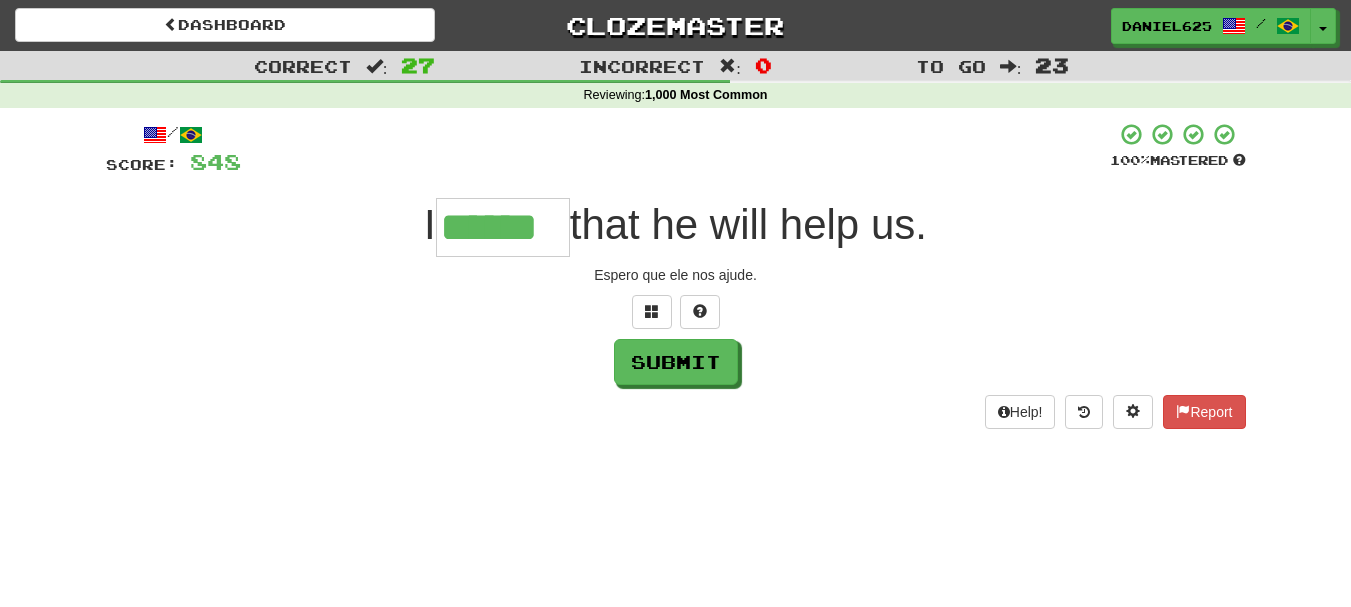 type on "******" 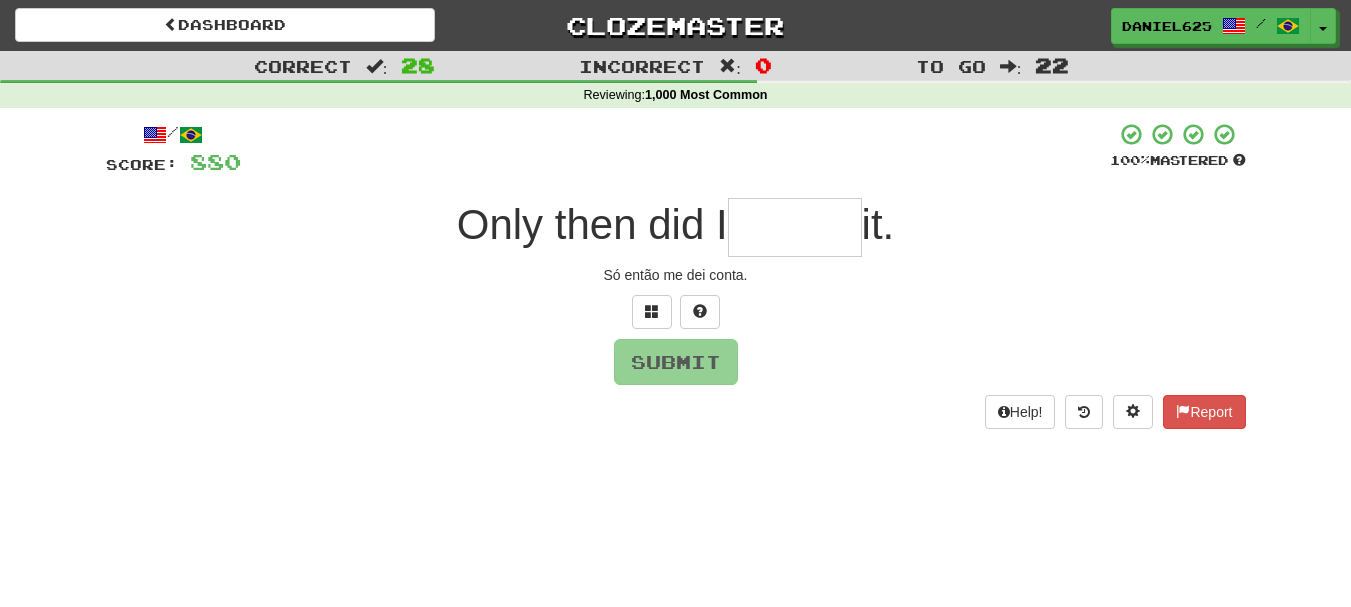 type on "*" 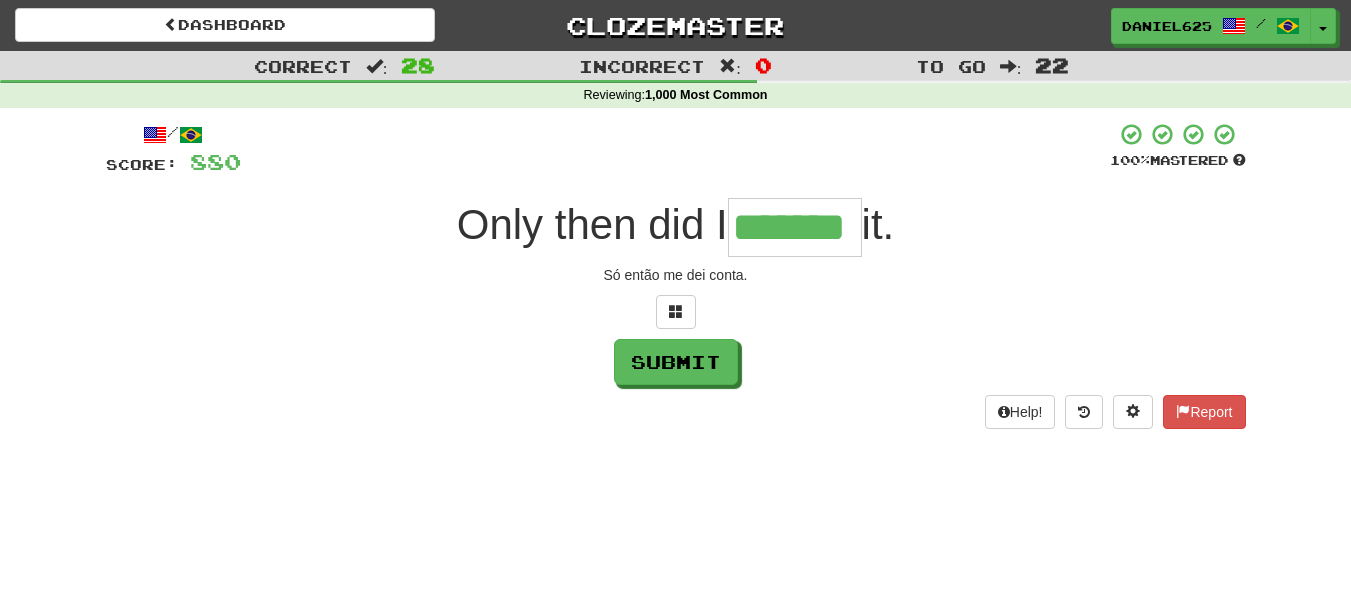 type on "*******" 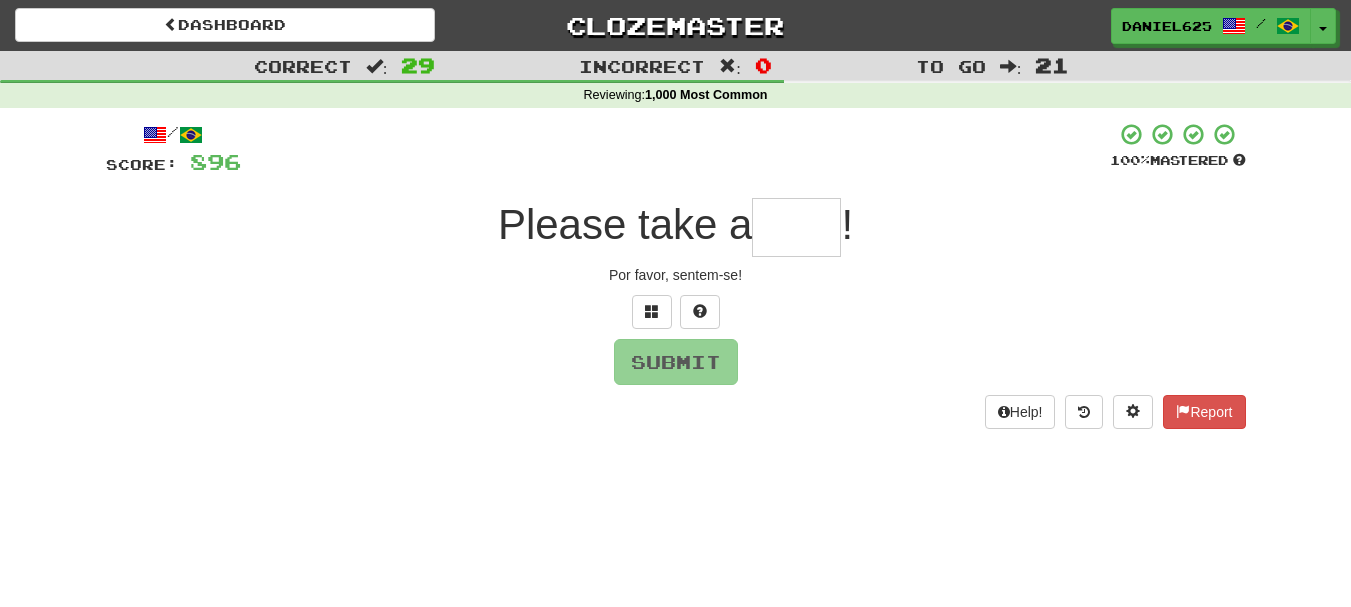 type on "*" 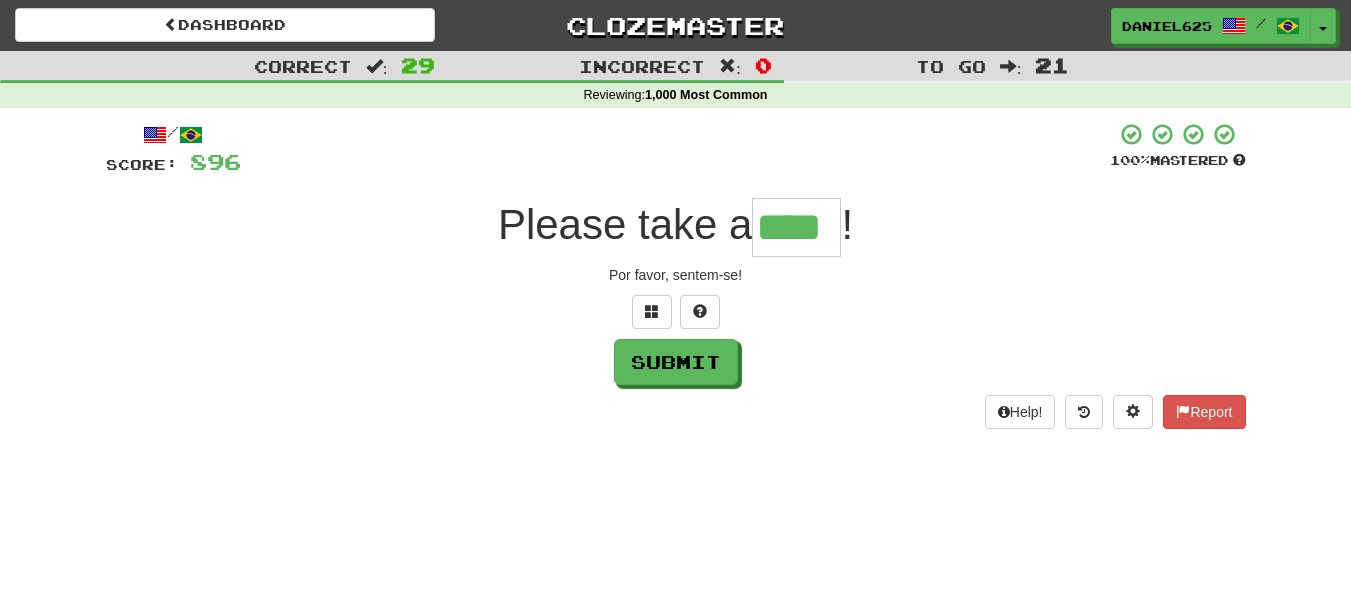 type on "****" 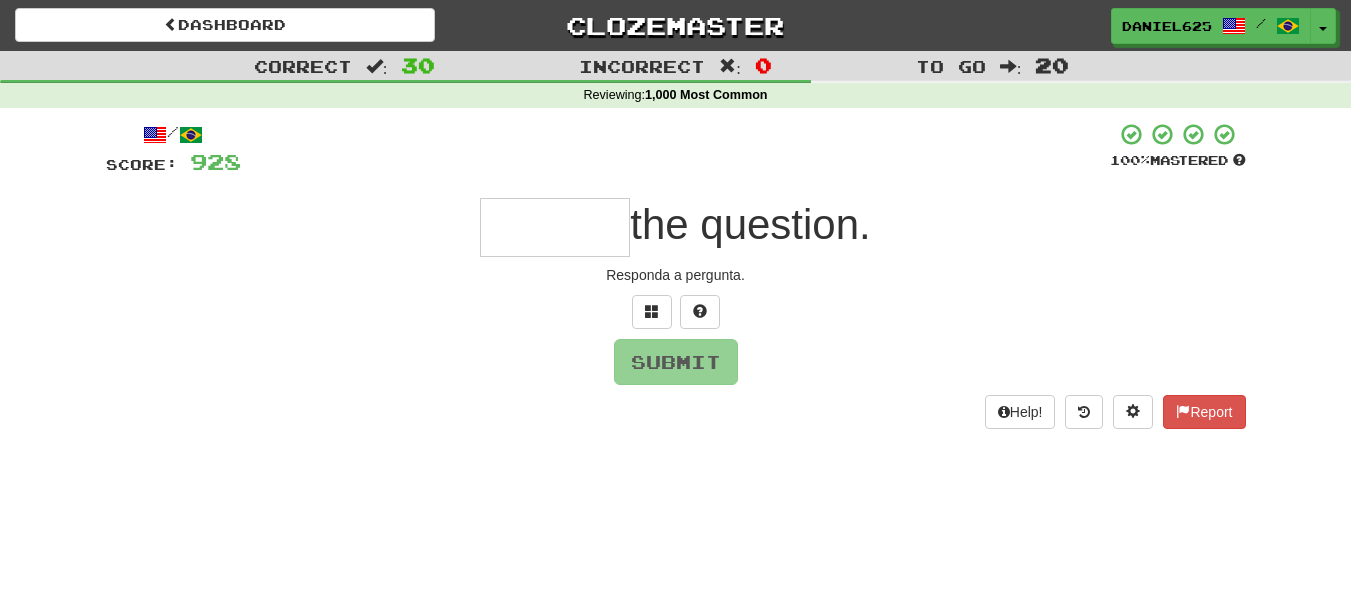 type on "*" 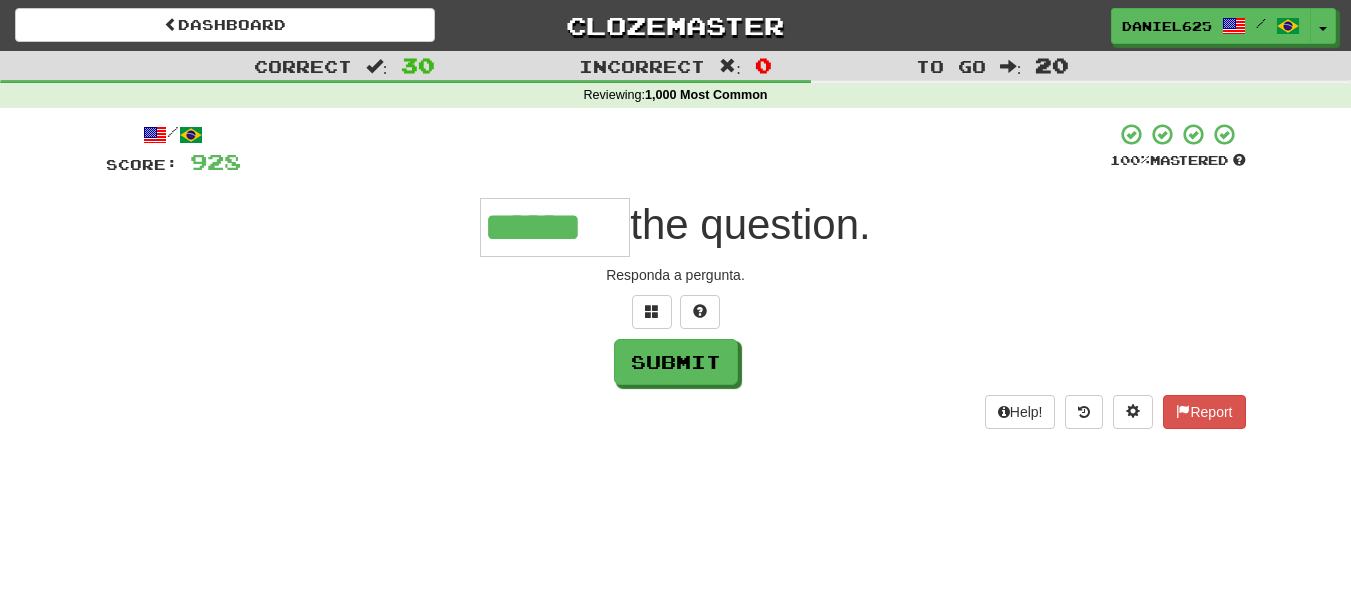 type on "******" 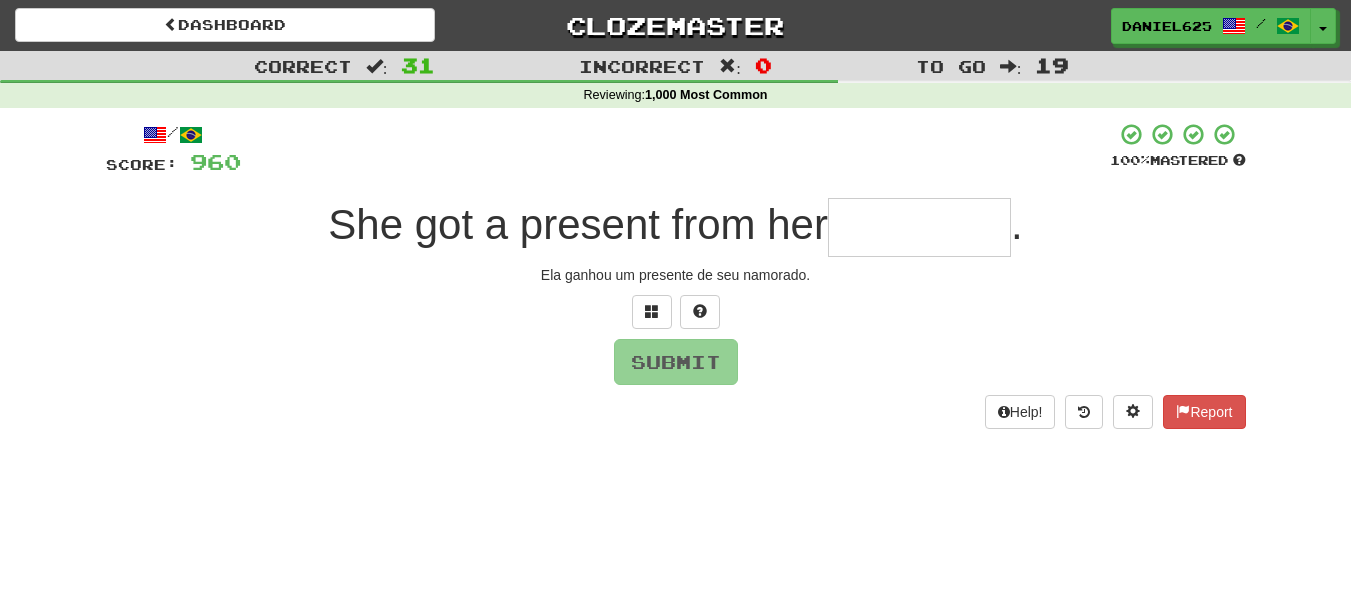 type on "*" 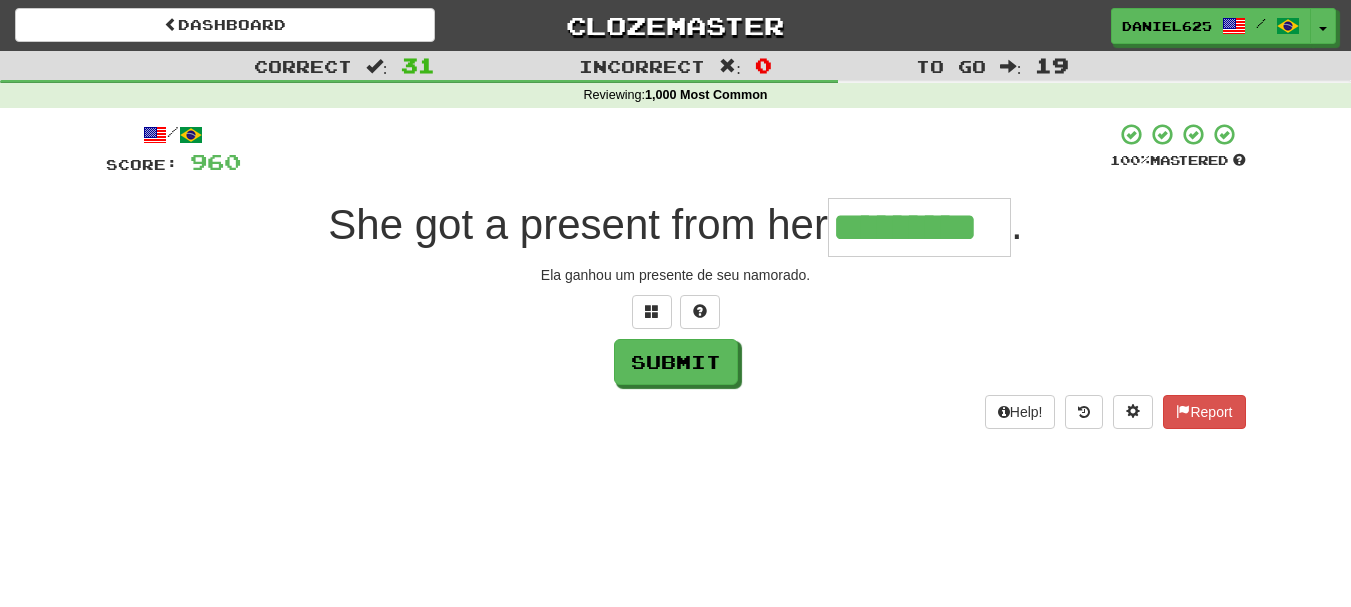 type on "*********" 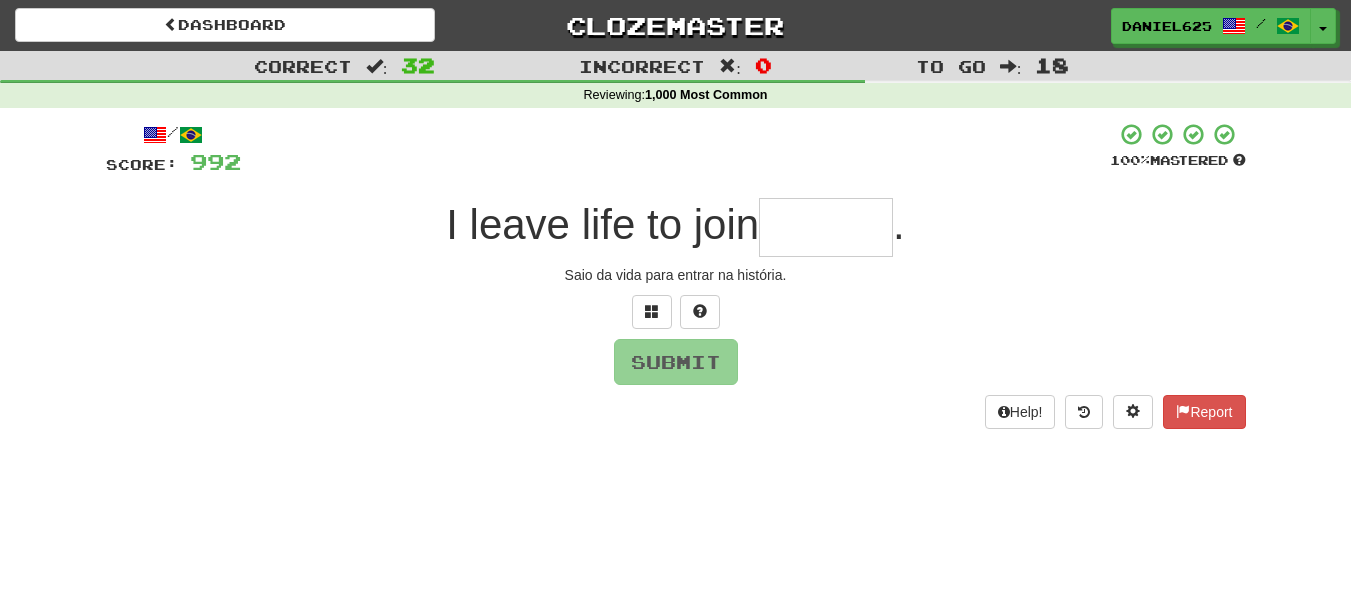 type on "*" 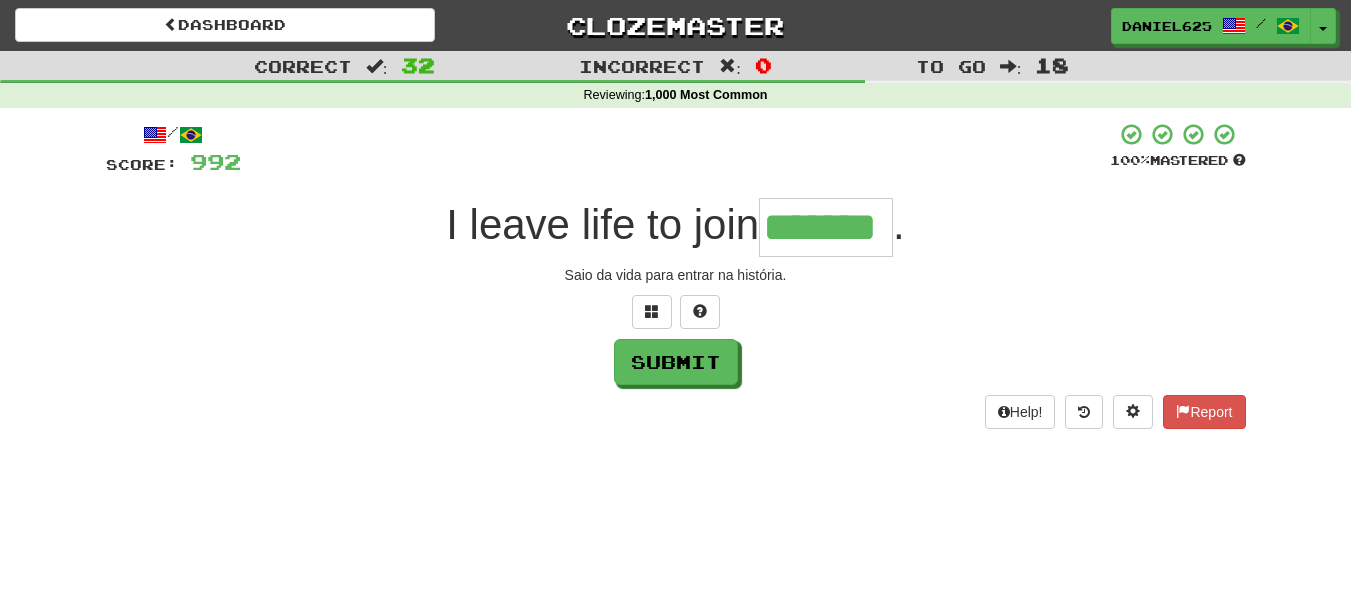 type on "*******" 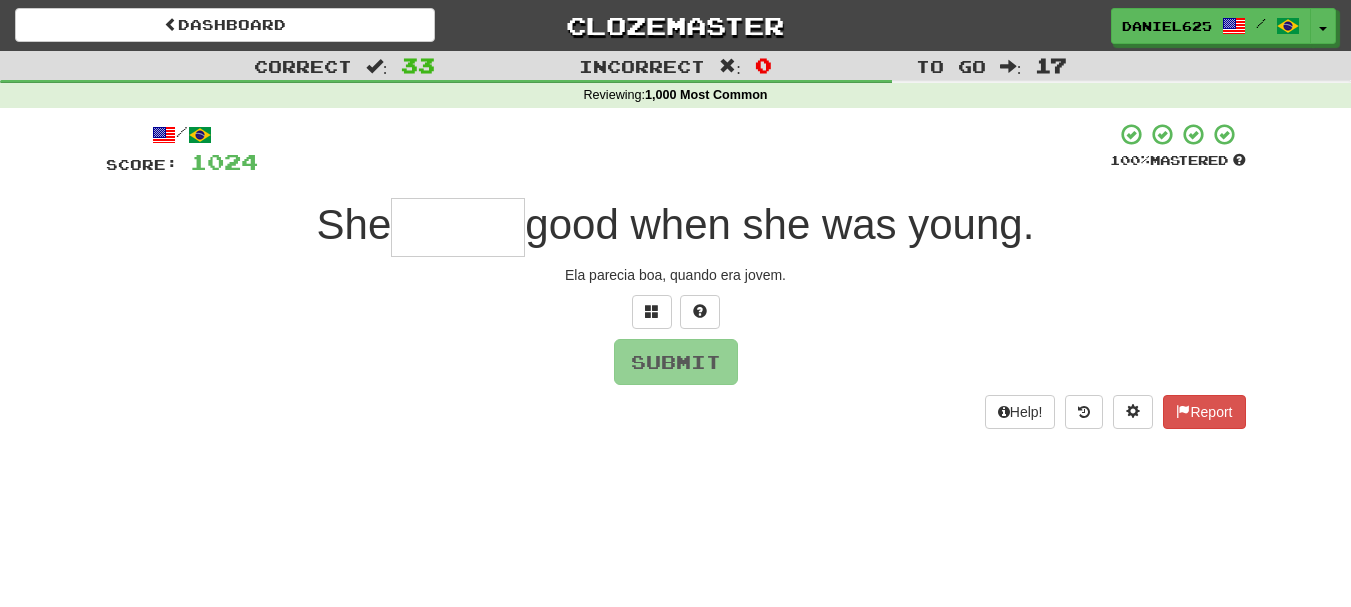type on "*" 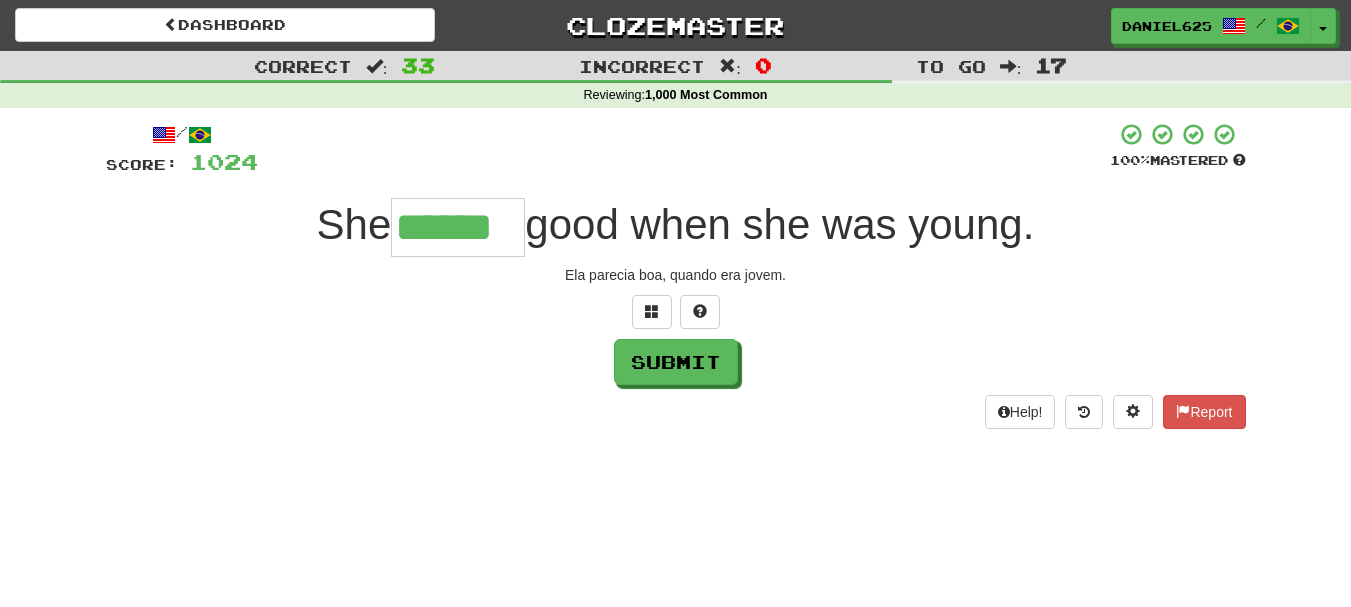type on "******" 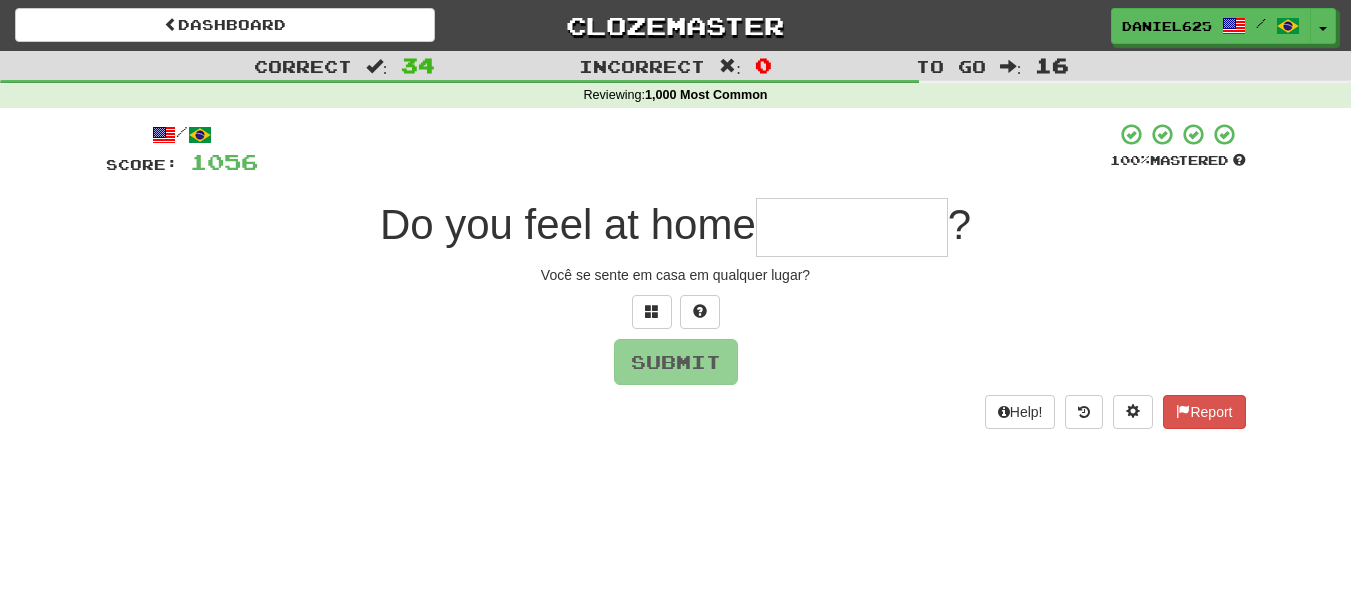 type on "*" 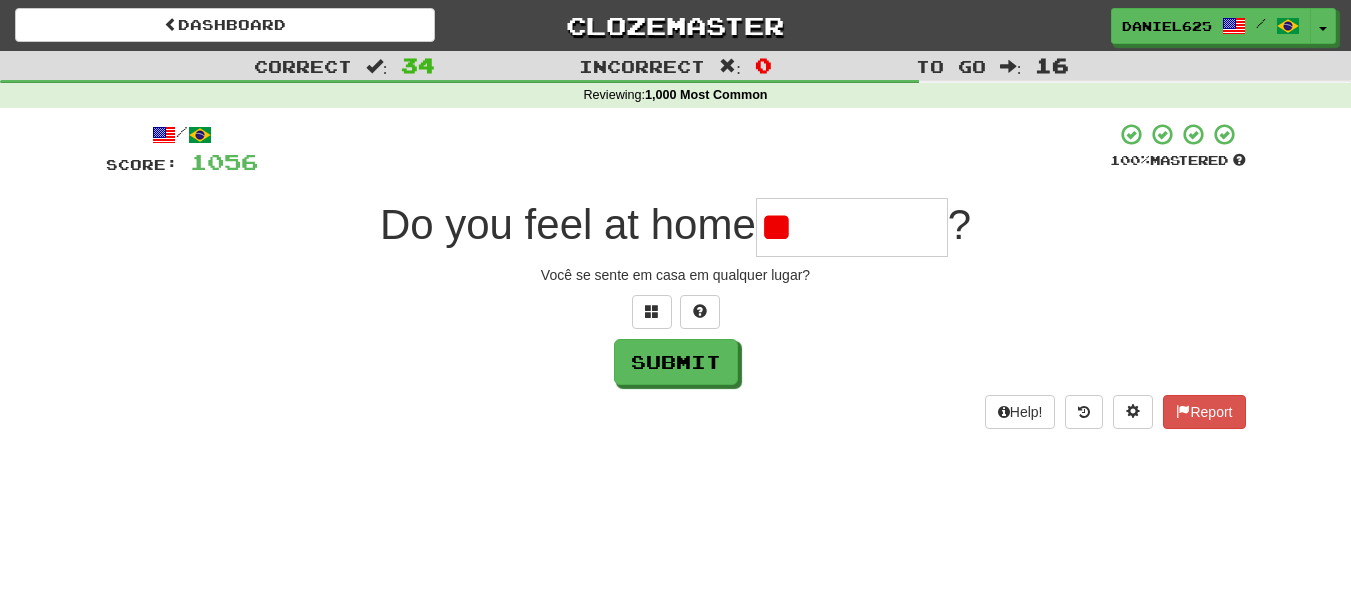 type on "*" 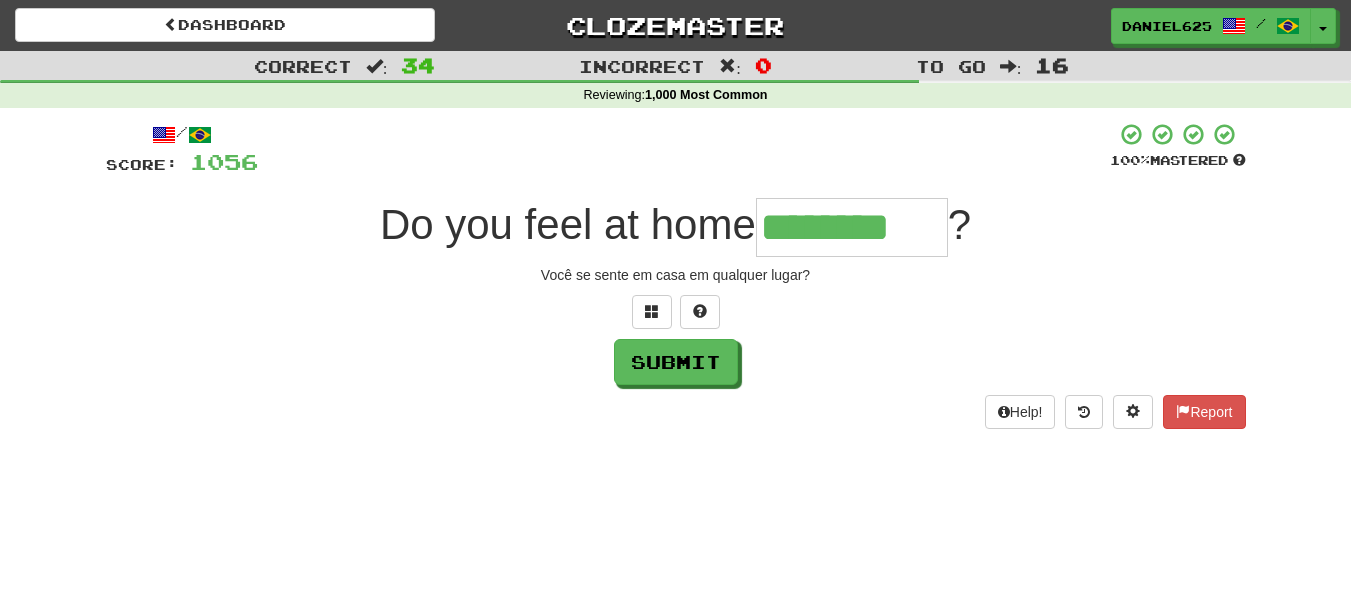 type on "********" 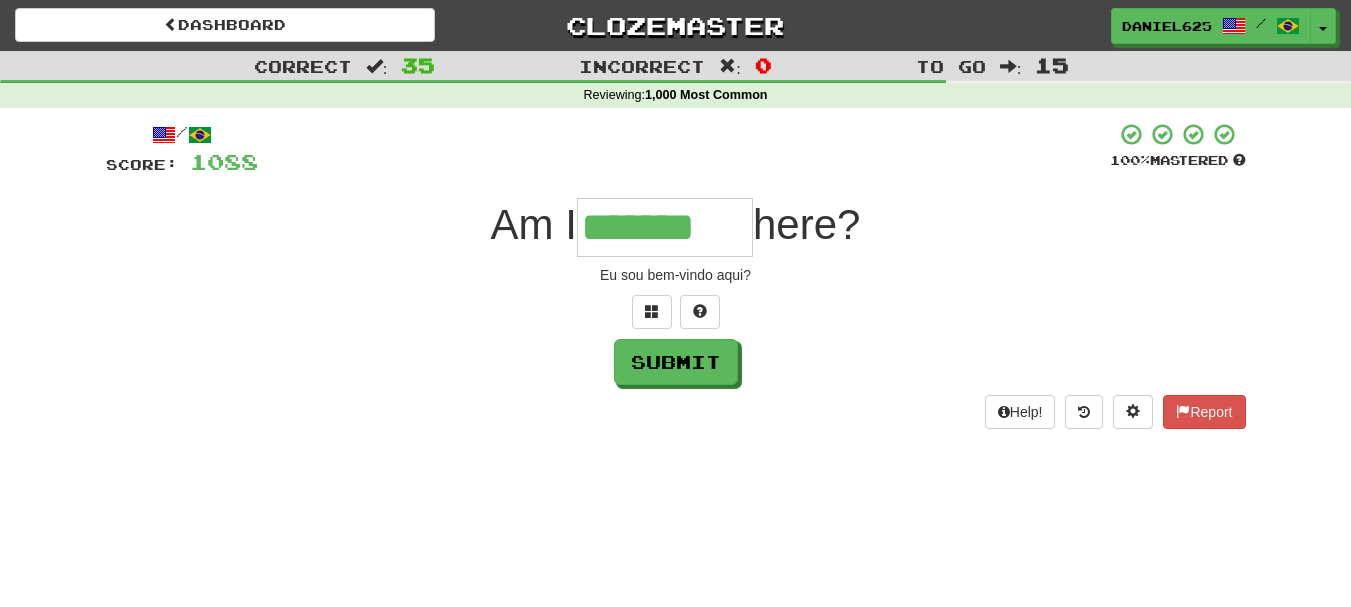type on "*******" 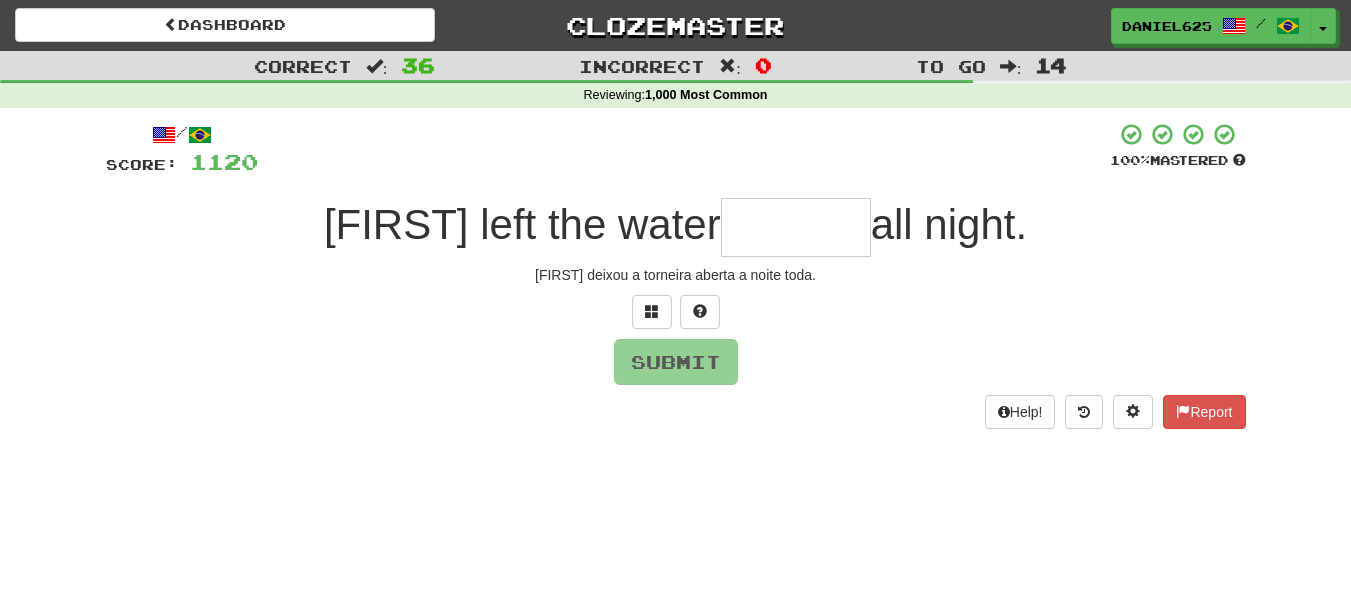 type on "*" 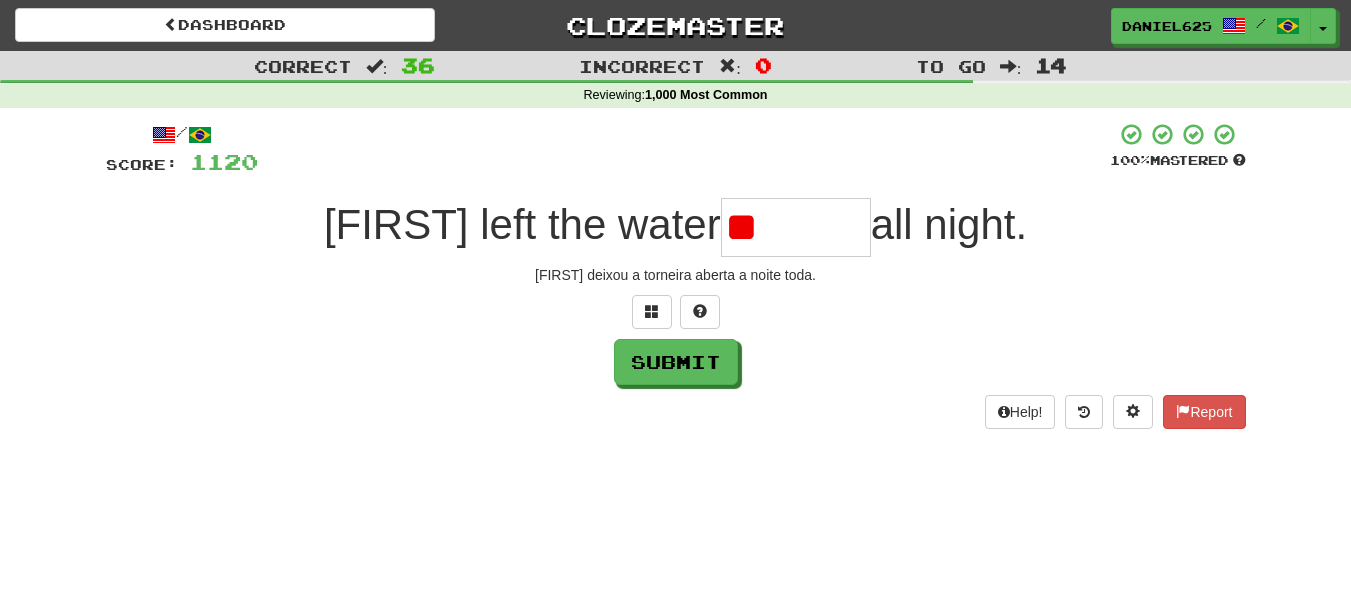type on "*" 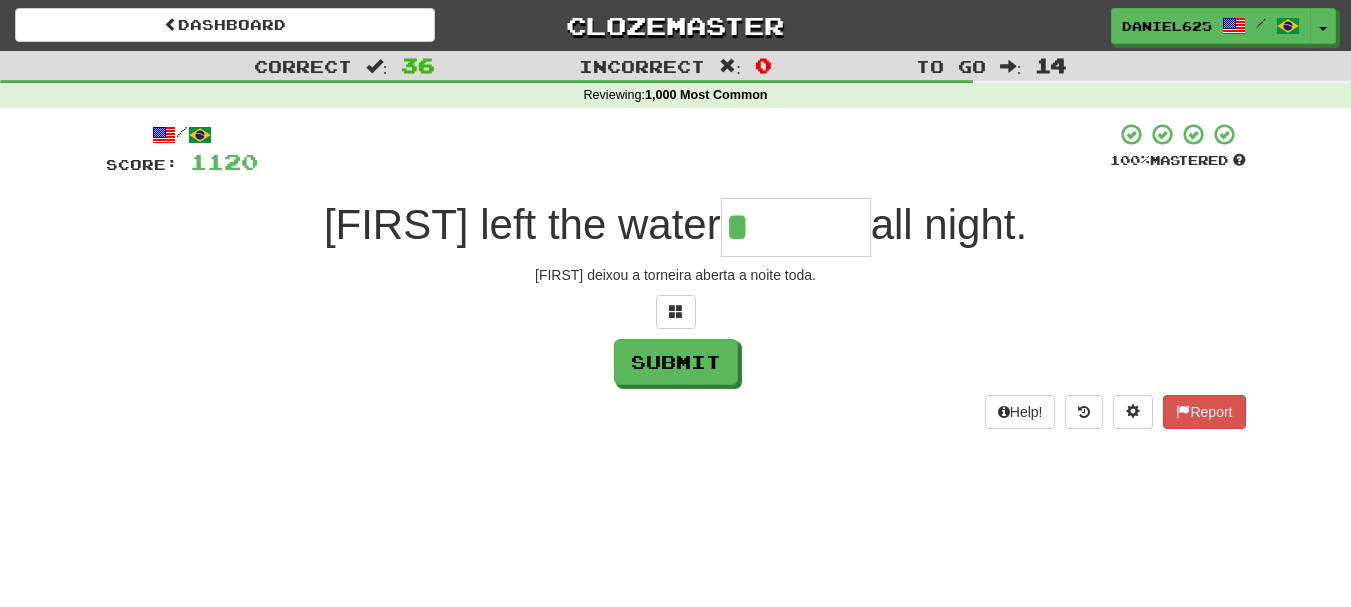 type on "*******" 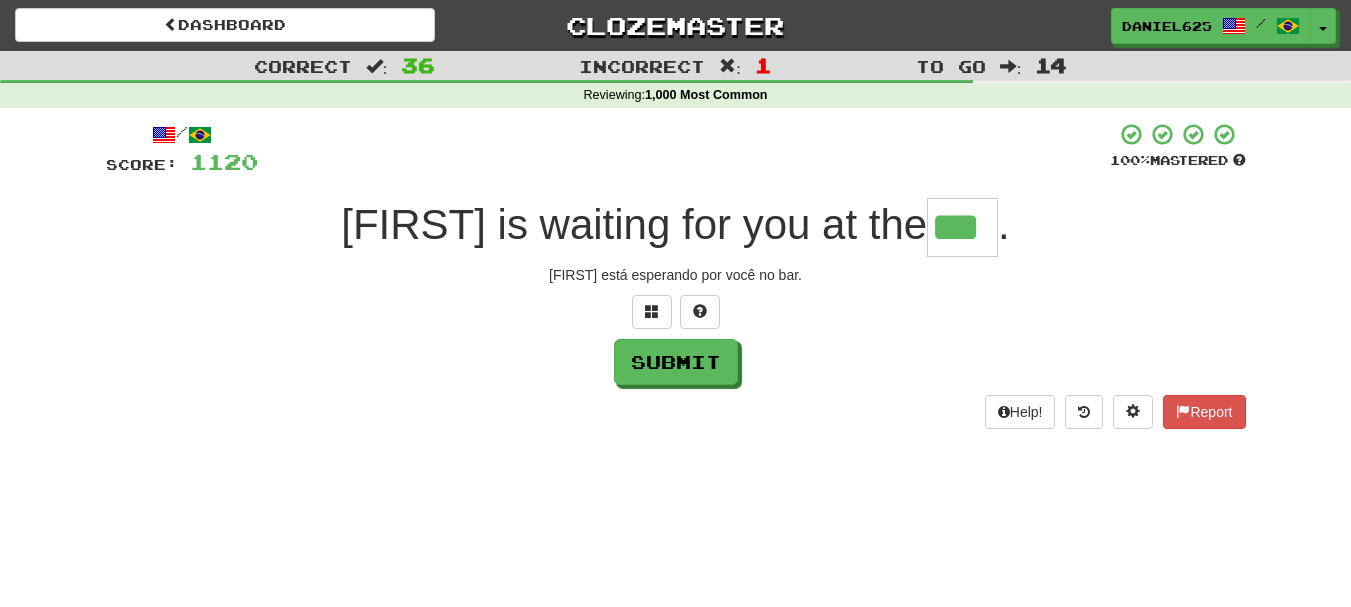 type on "***" 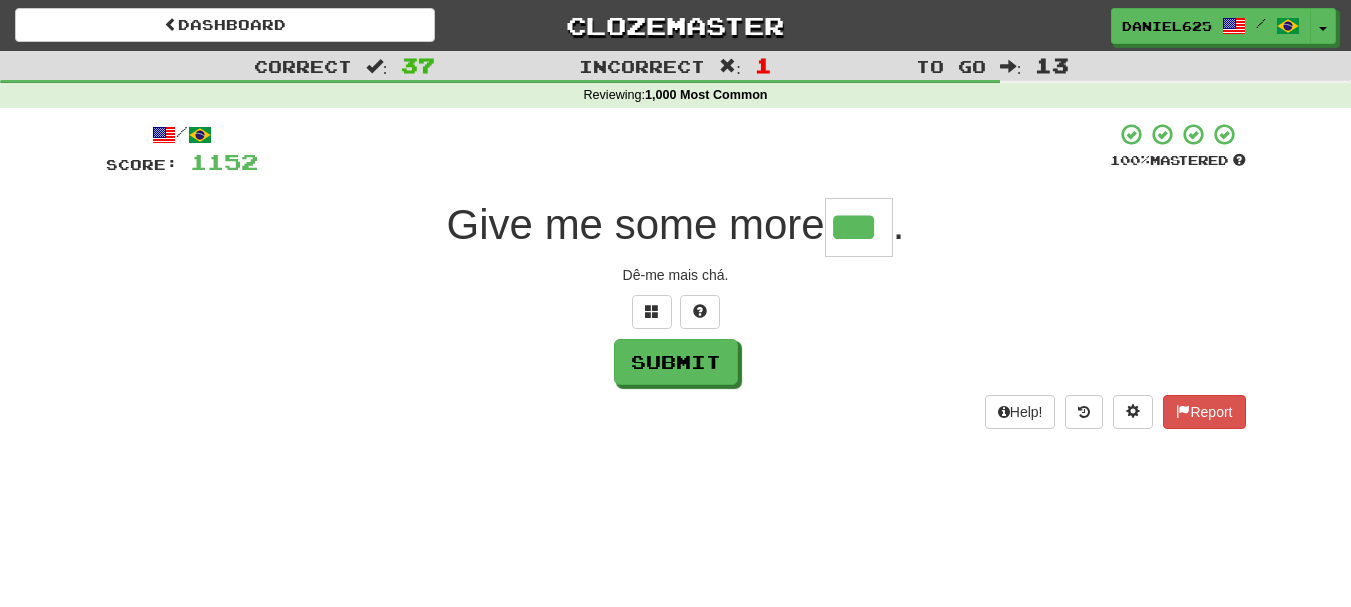 type on "***" 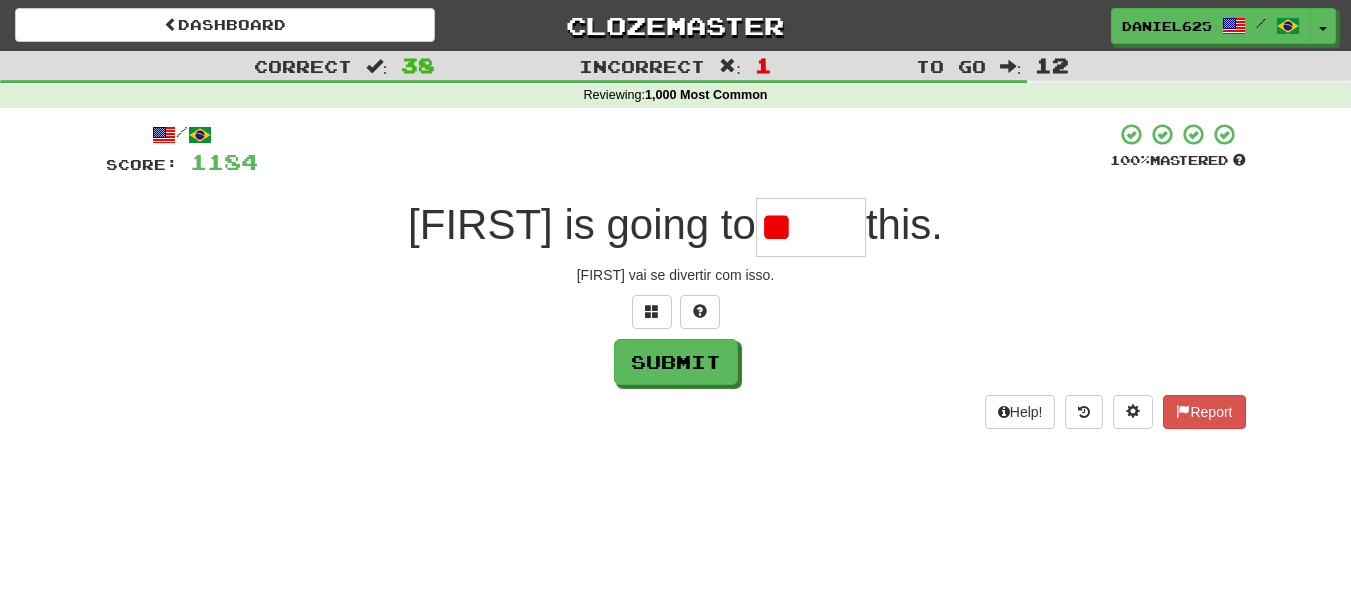 type on "*" 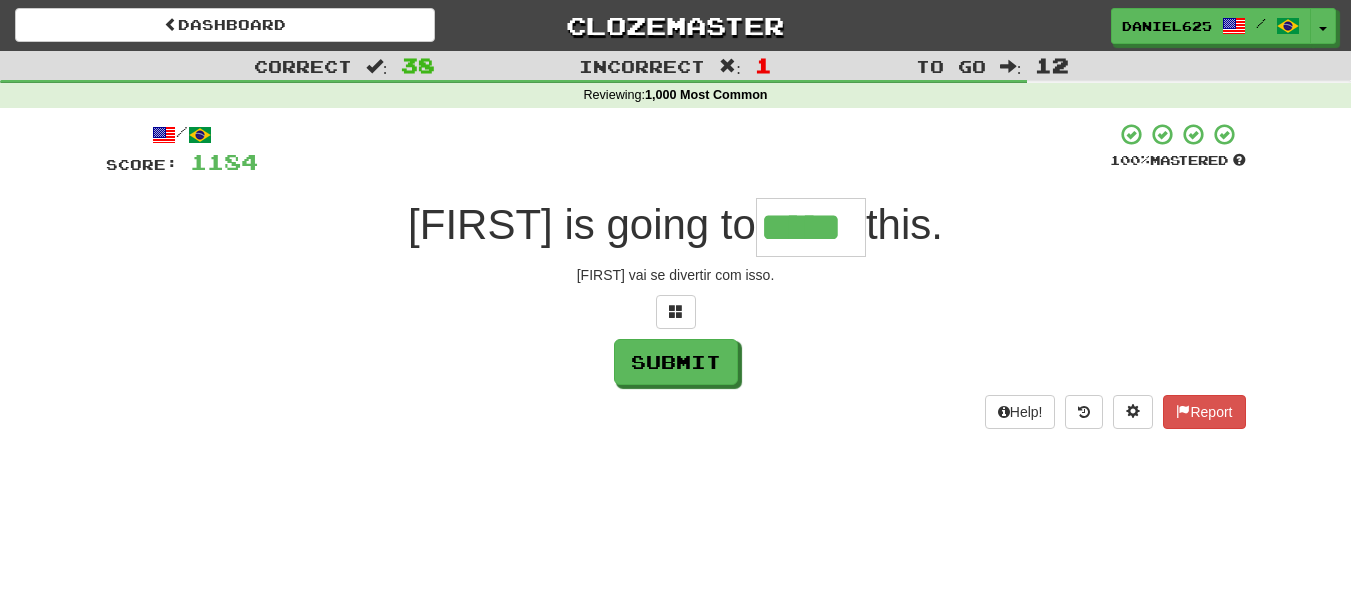 type on "*****" 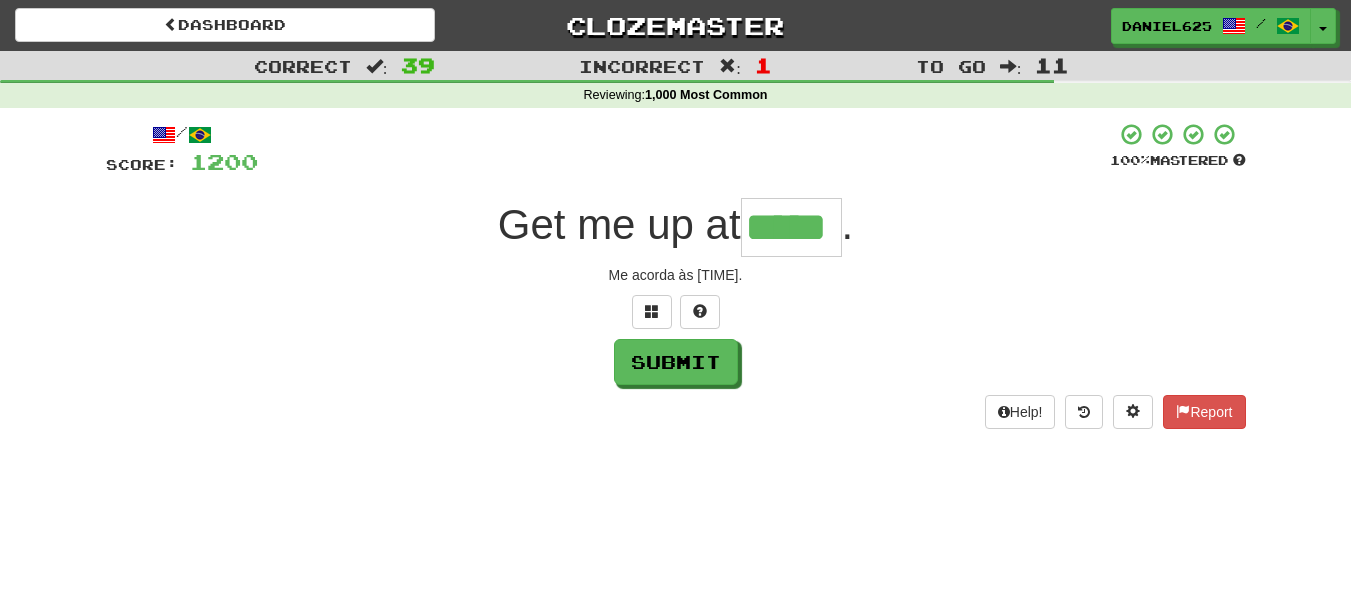 type on "*****" 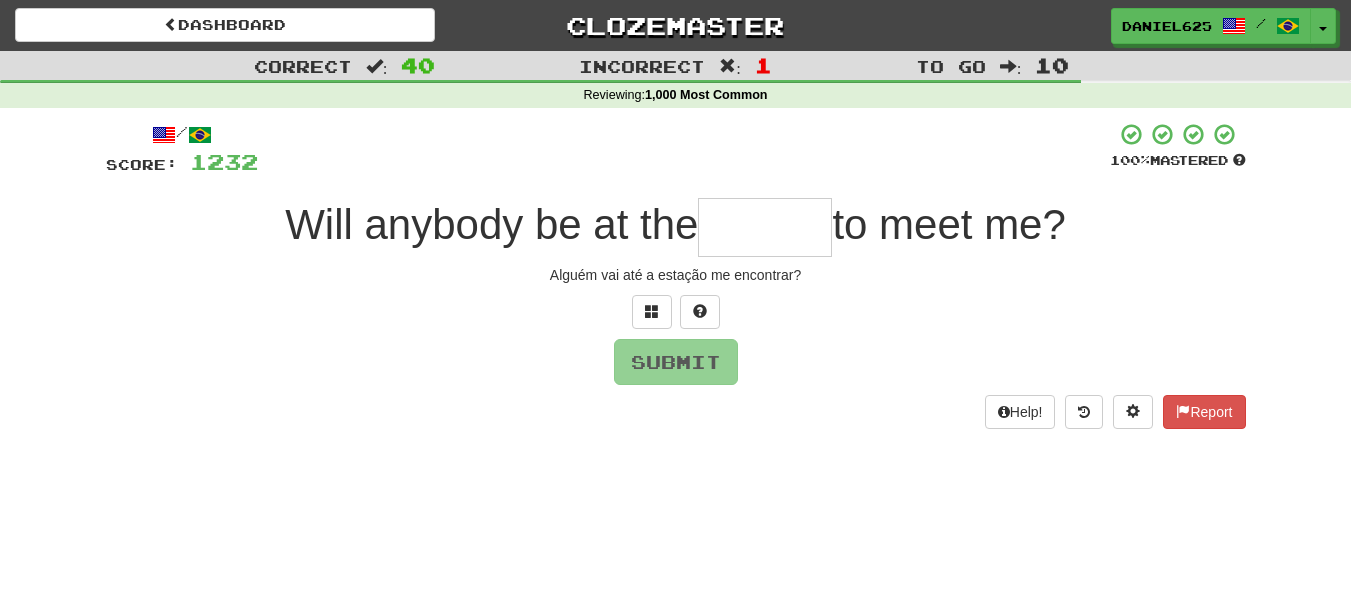 type on "*" 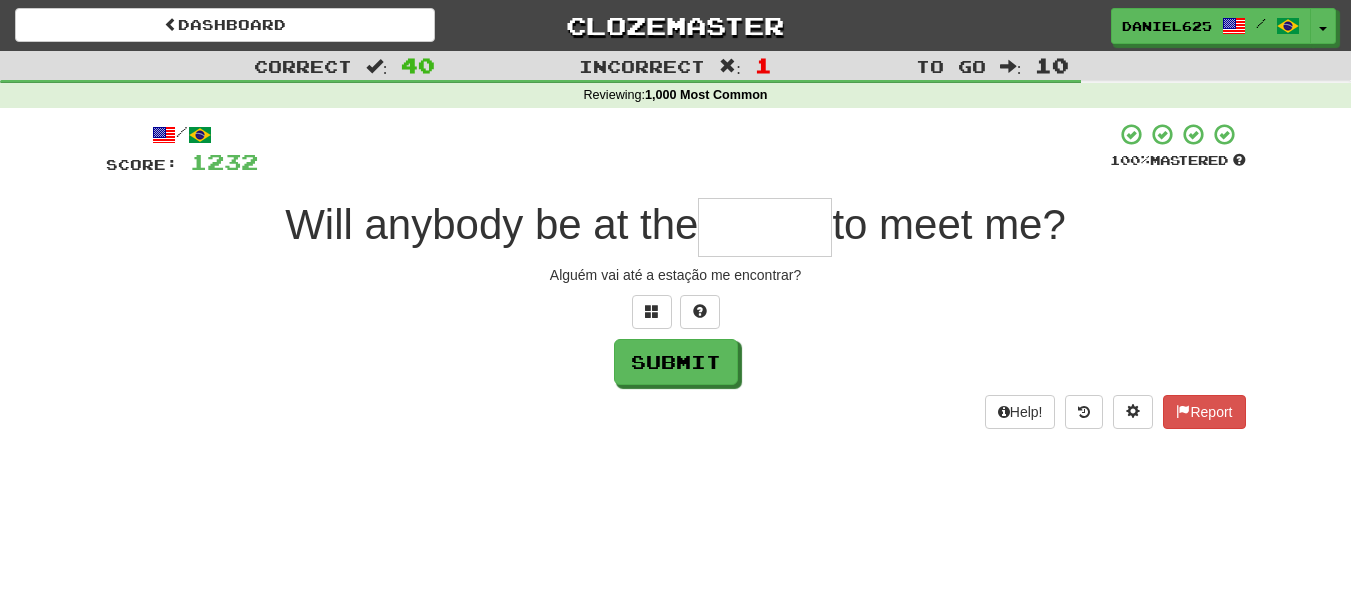 type on "*" 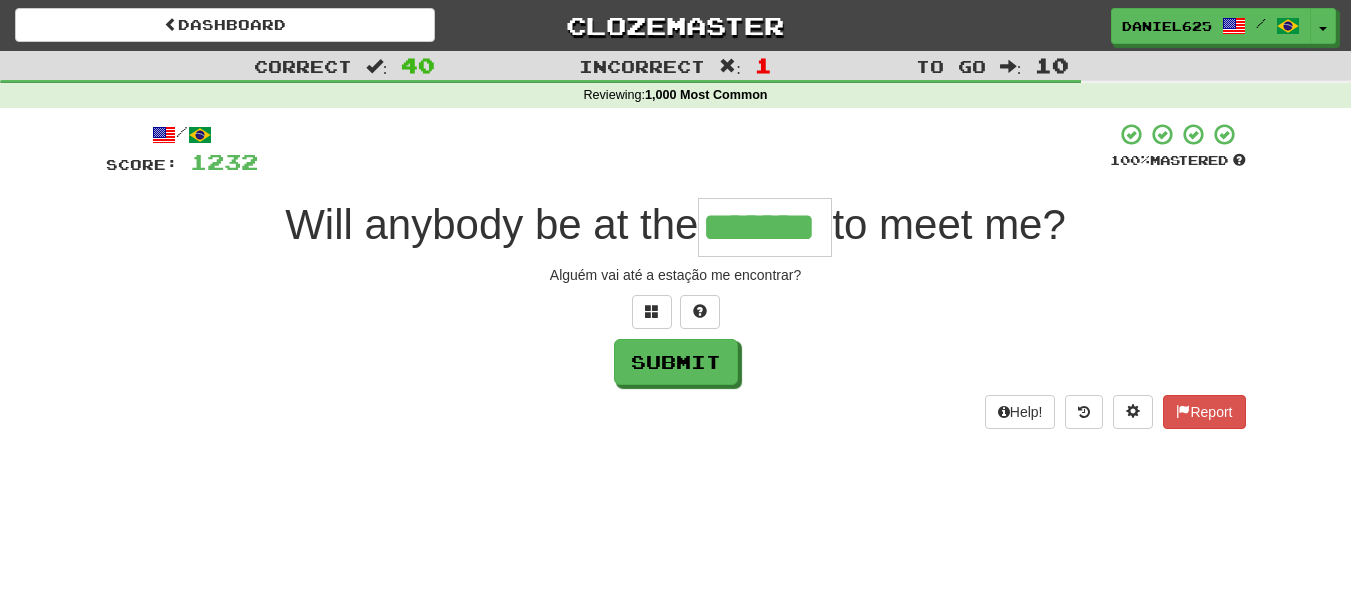 type on "*******" 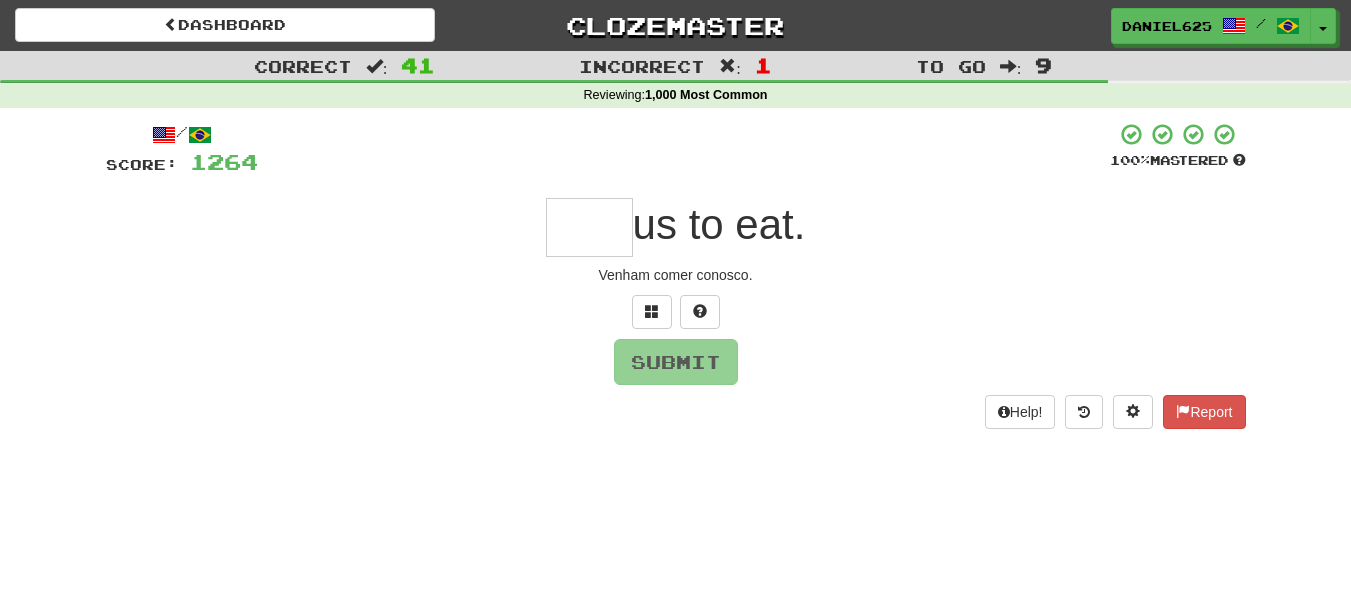 type on "*" 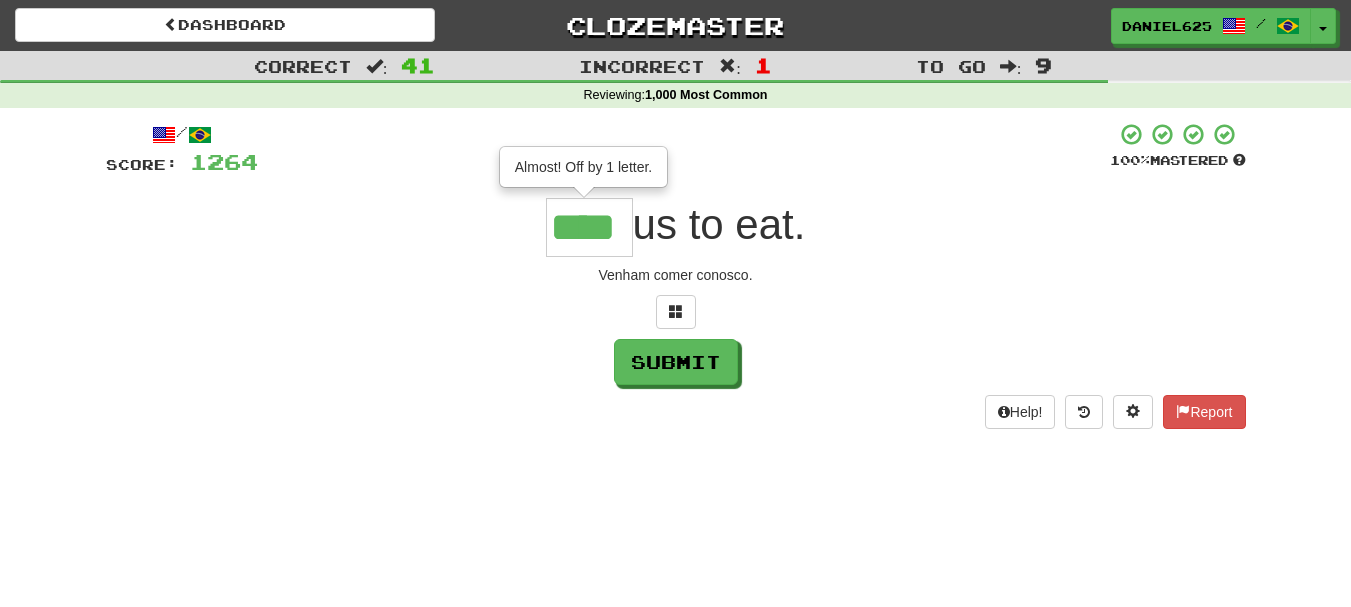 type on "****" 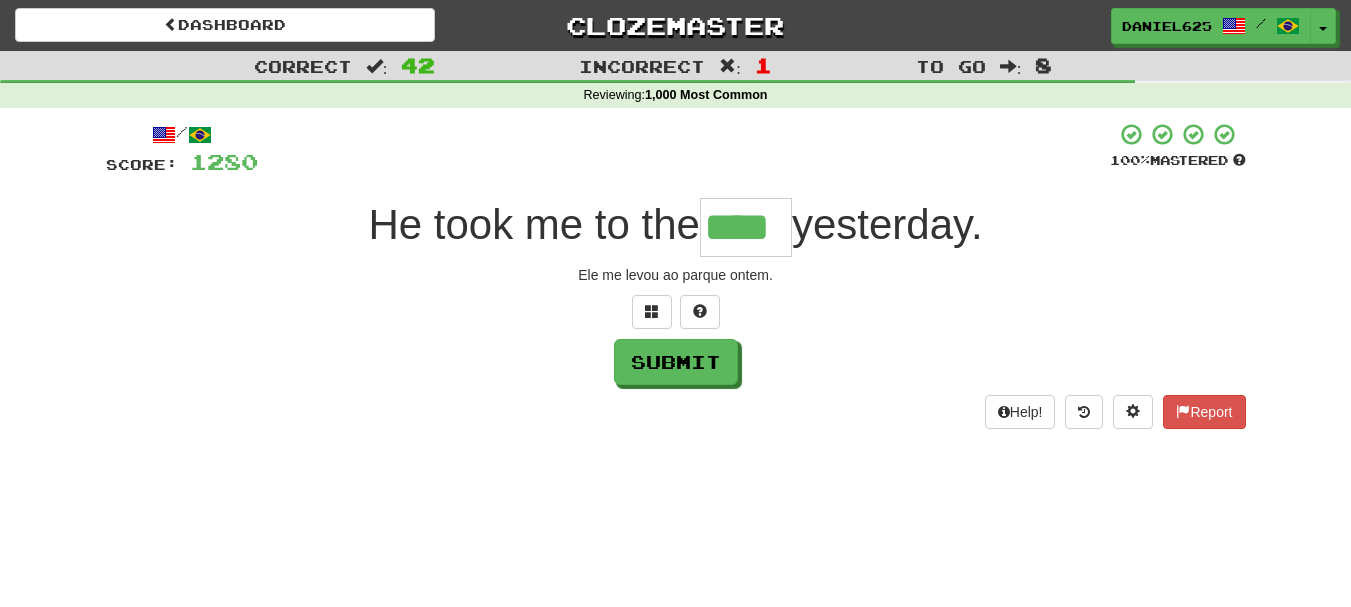 type on "****" 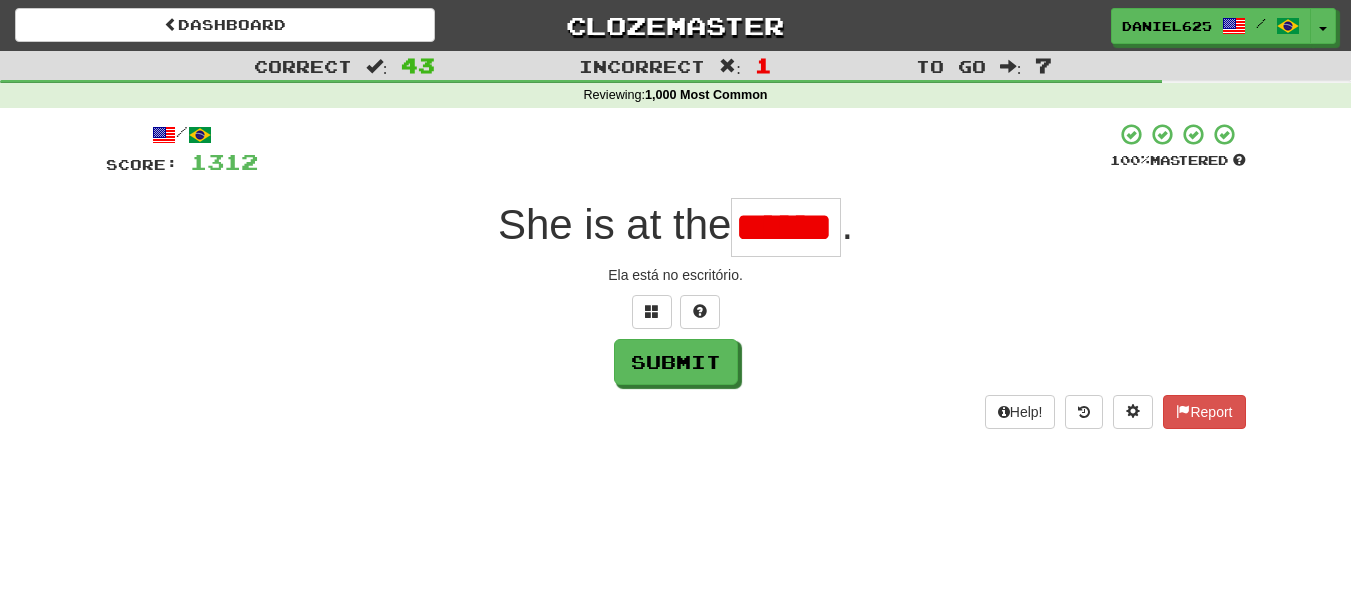 scroll, scrollTop: 0, scrollLeft: 0, axis: both 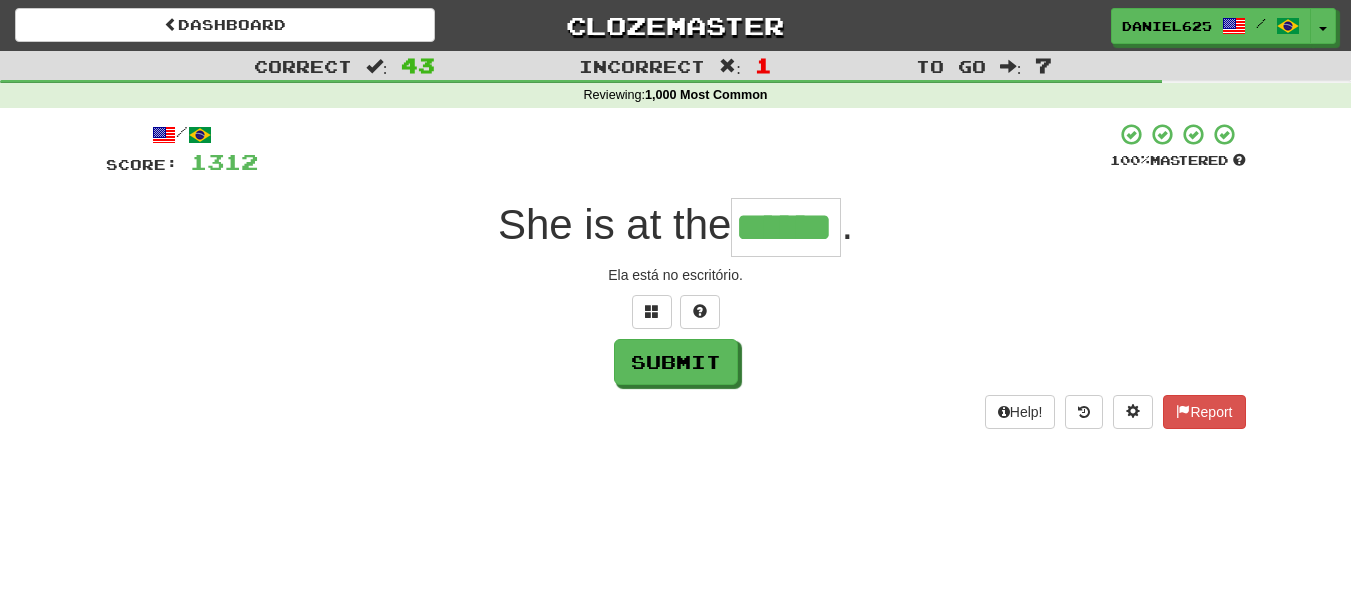 type on "******" 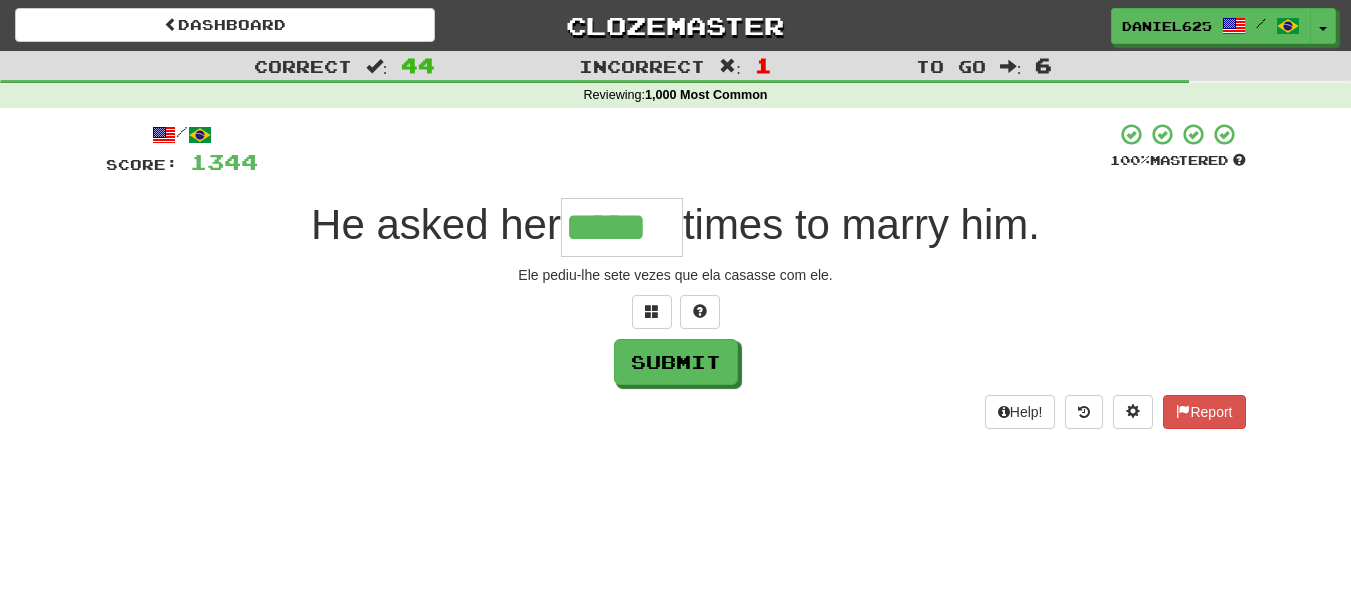 type on "*****" 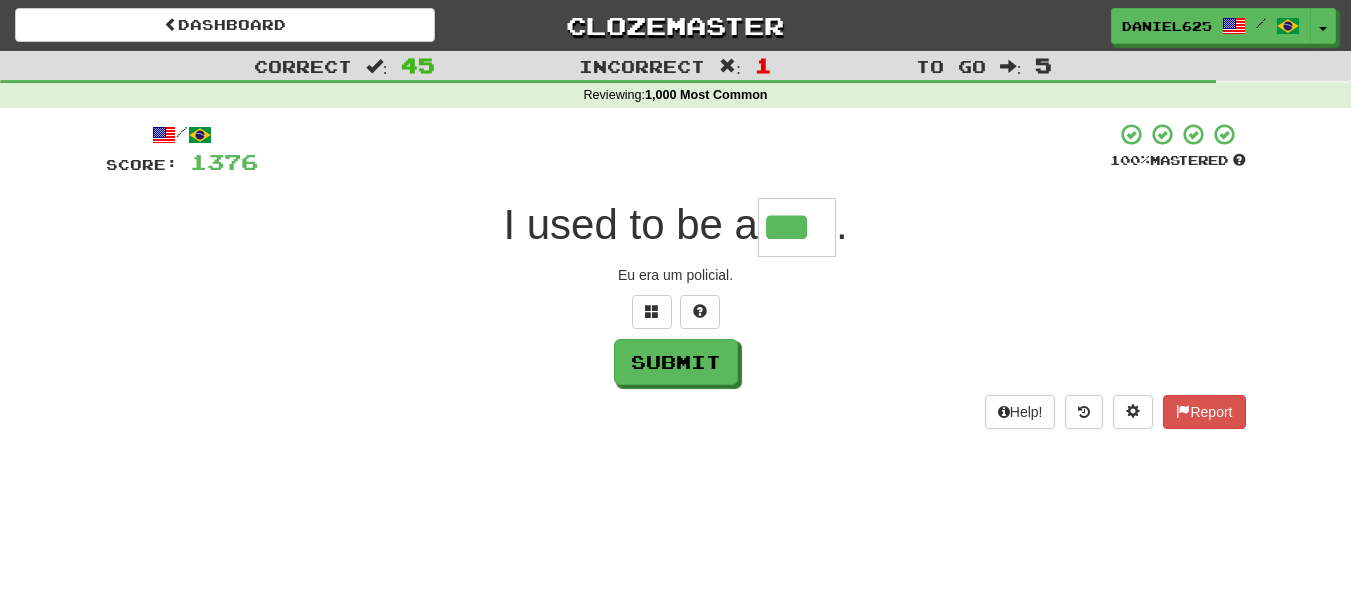 type on "***" 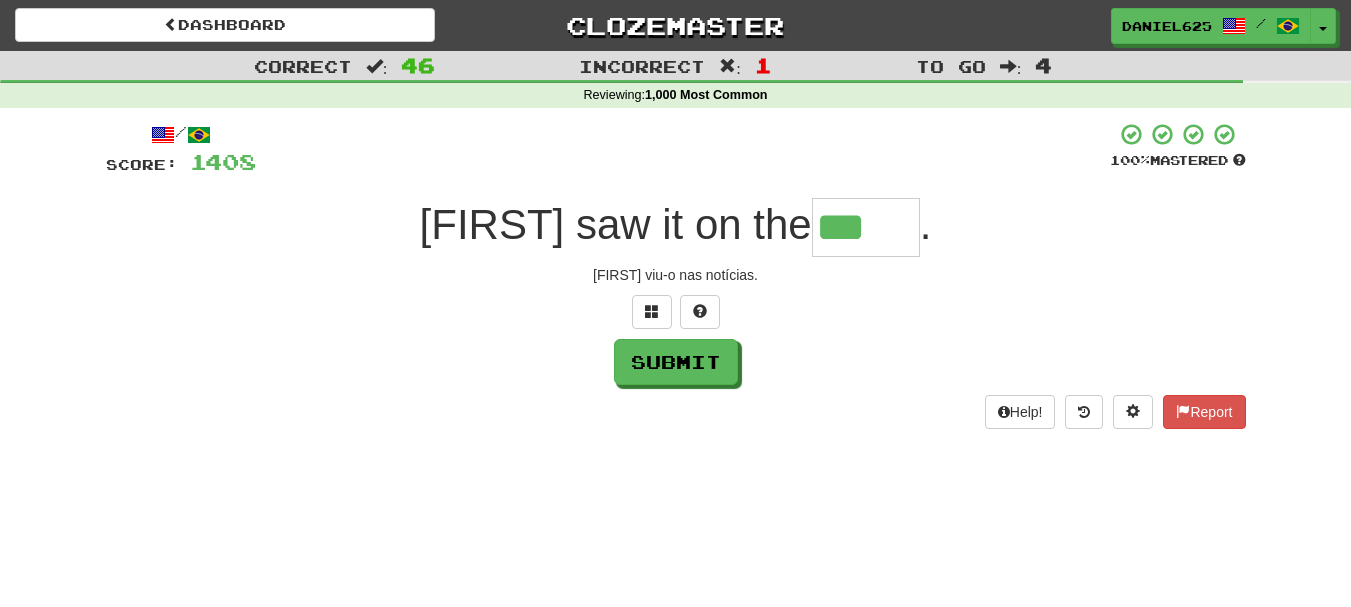 scroll, scrollTop: 0, scrollLeft: 0, axis: both 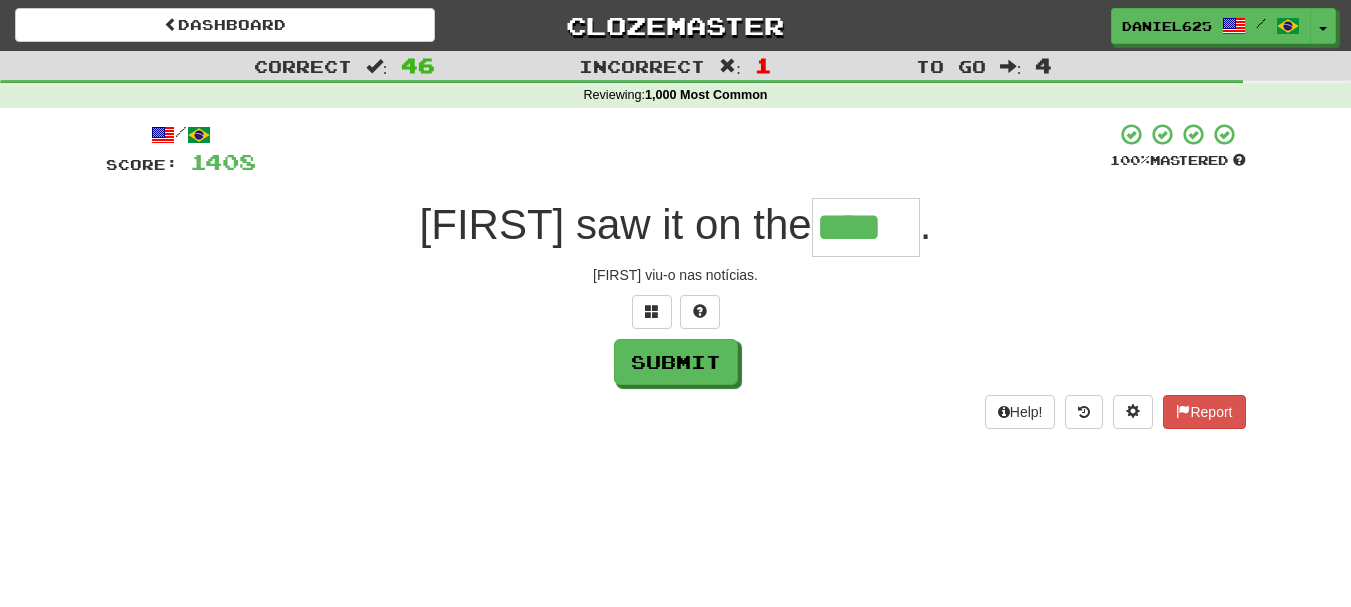 type on "****" 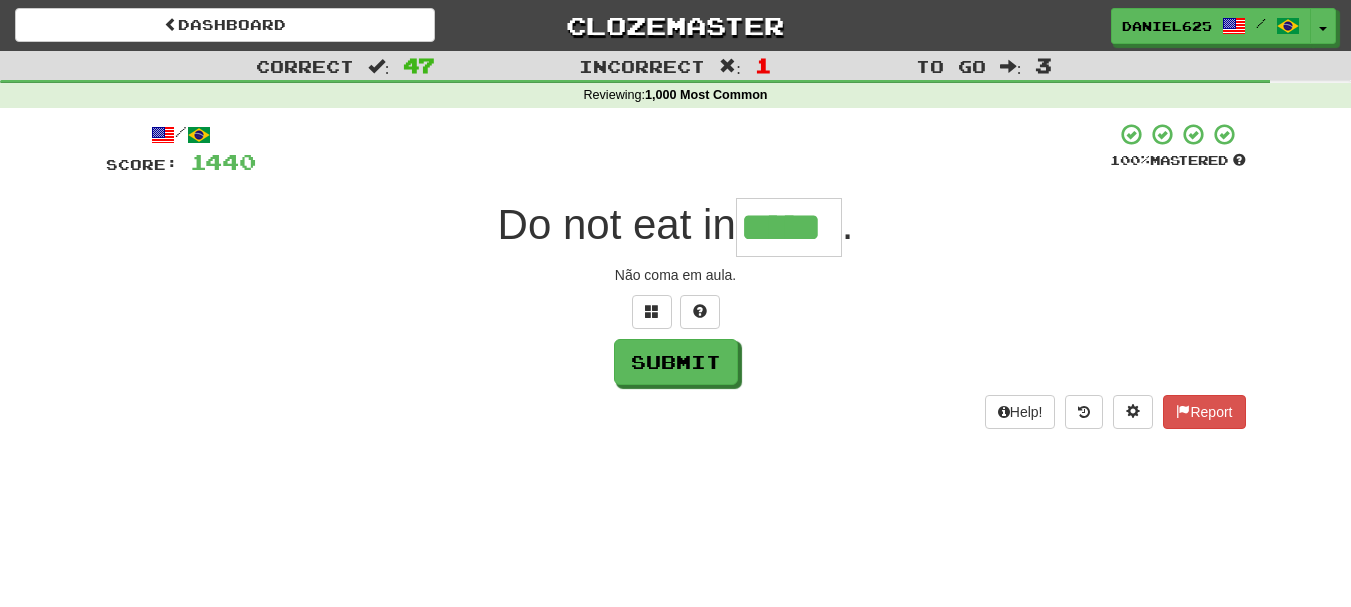 type on "*****" 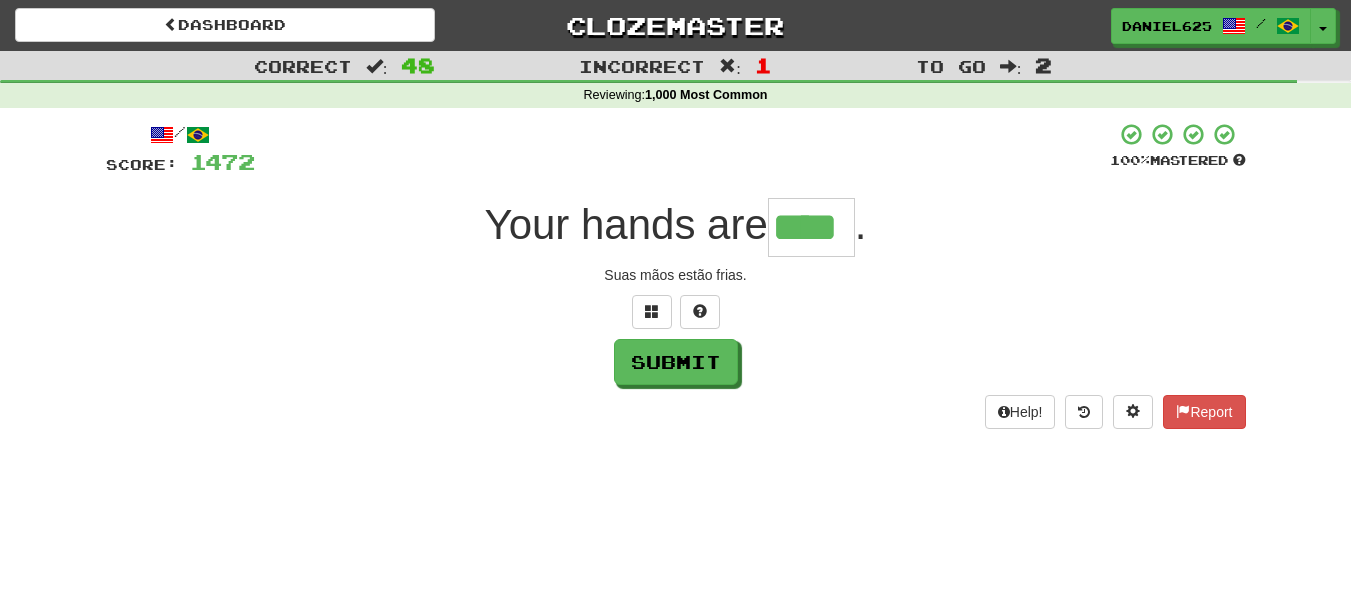 type on "****" 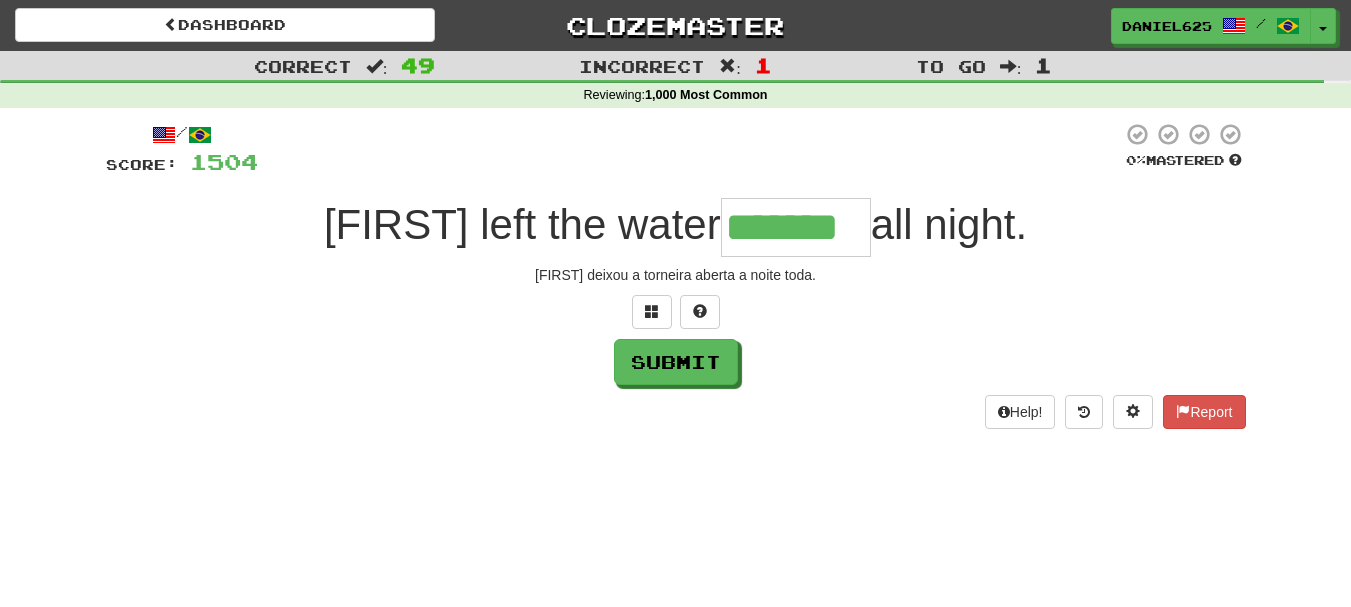 type on "*******" 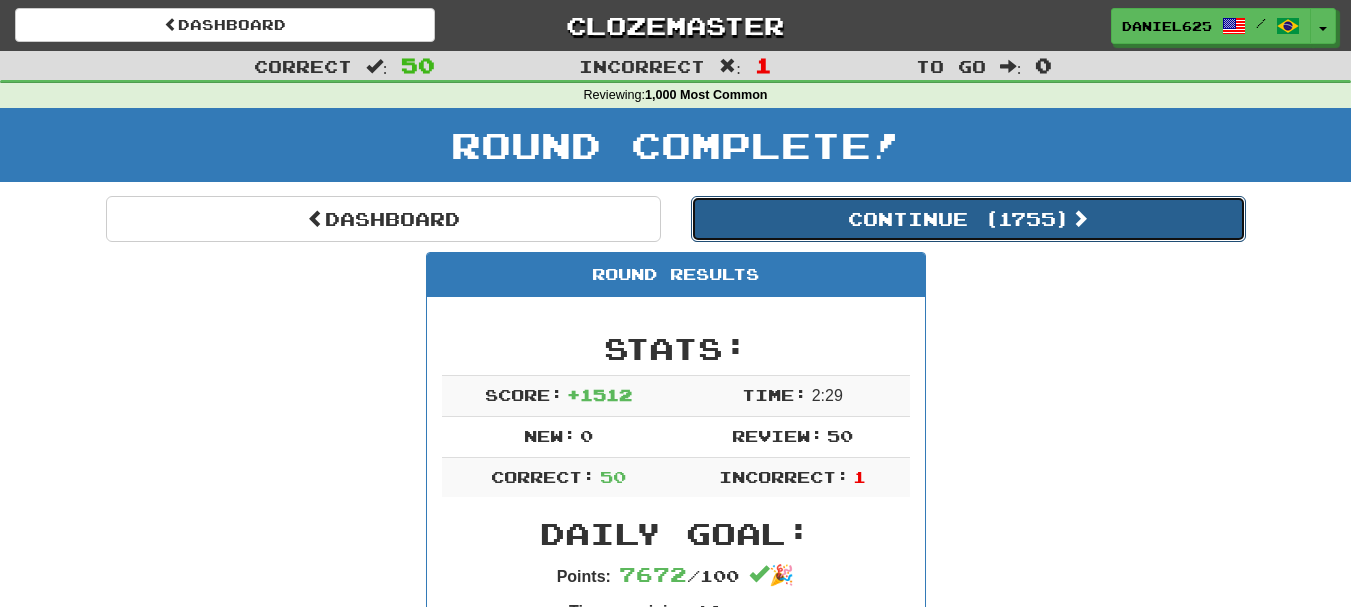 click on "Continue ( 1755 )" at bounding box center (968, 219) 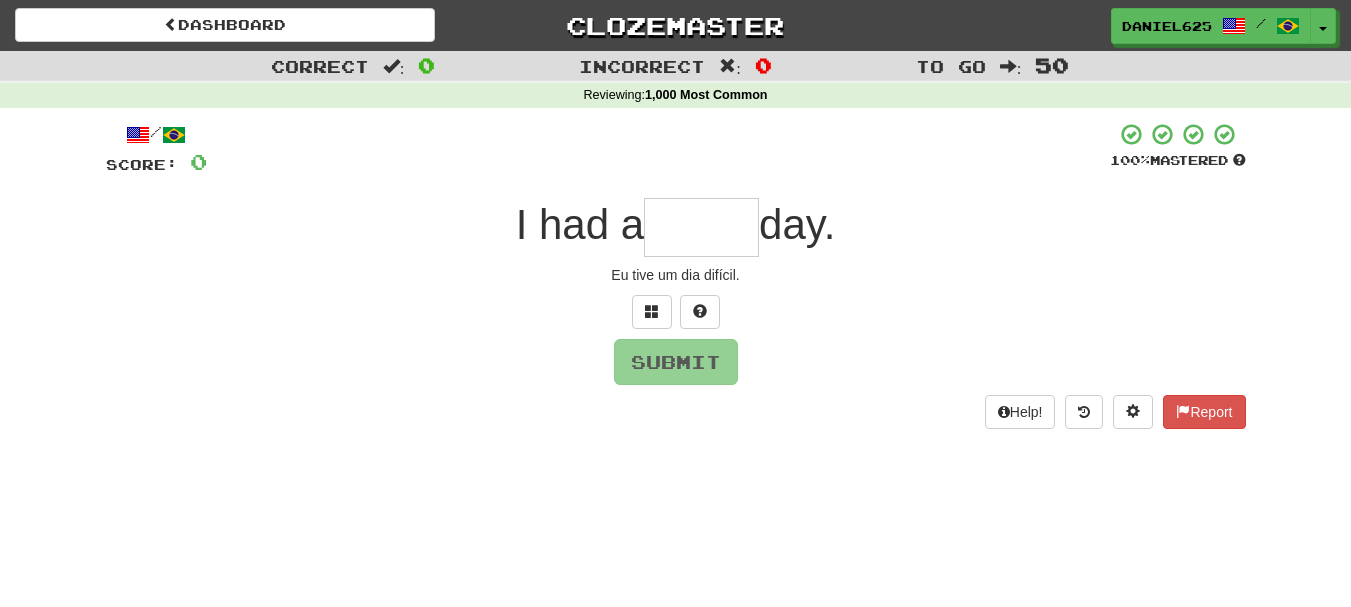 type on "*" 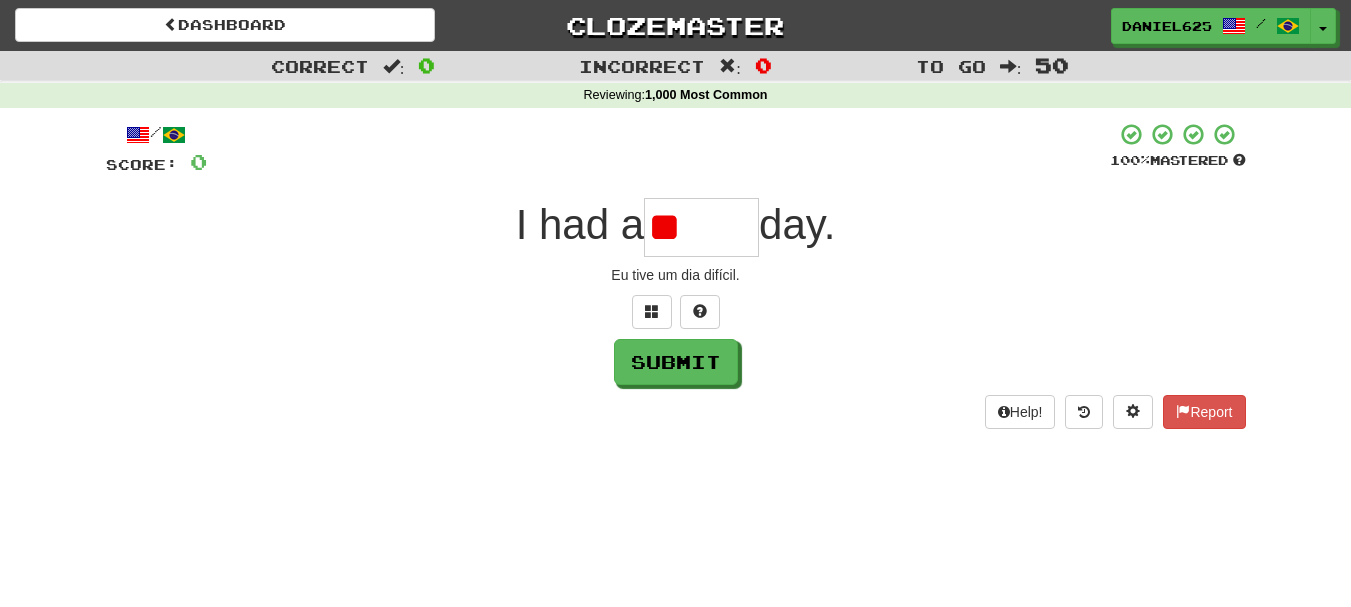 type on "*" 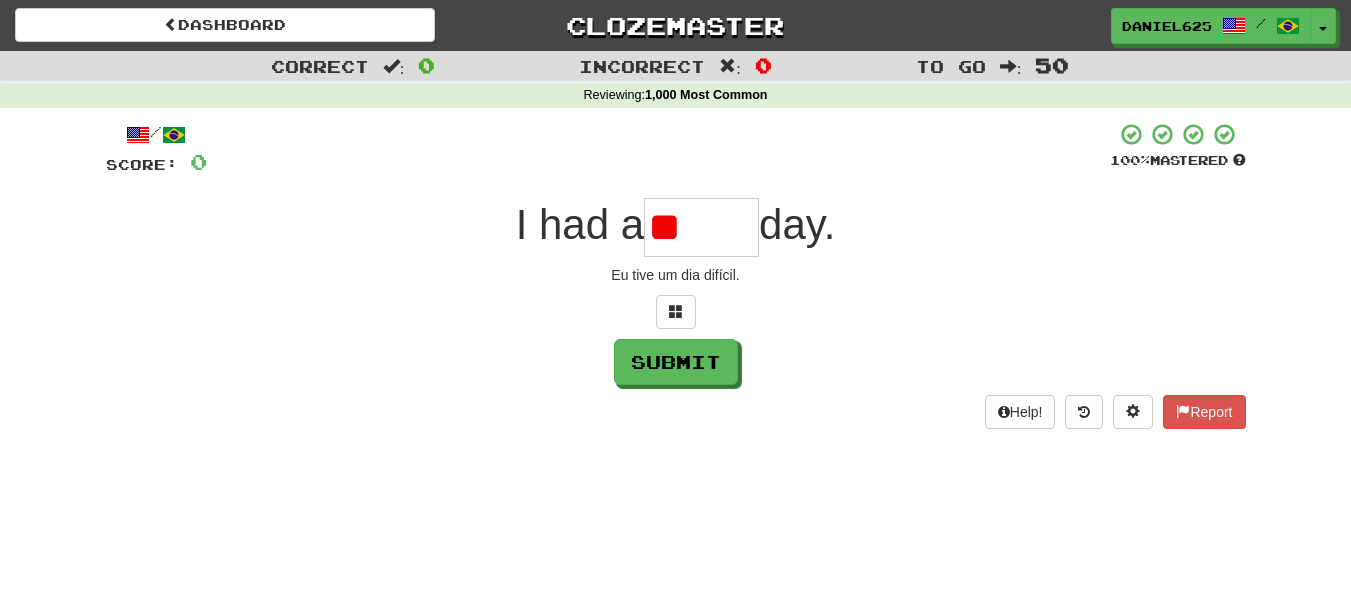 type on "*****" 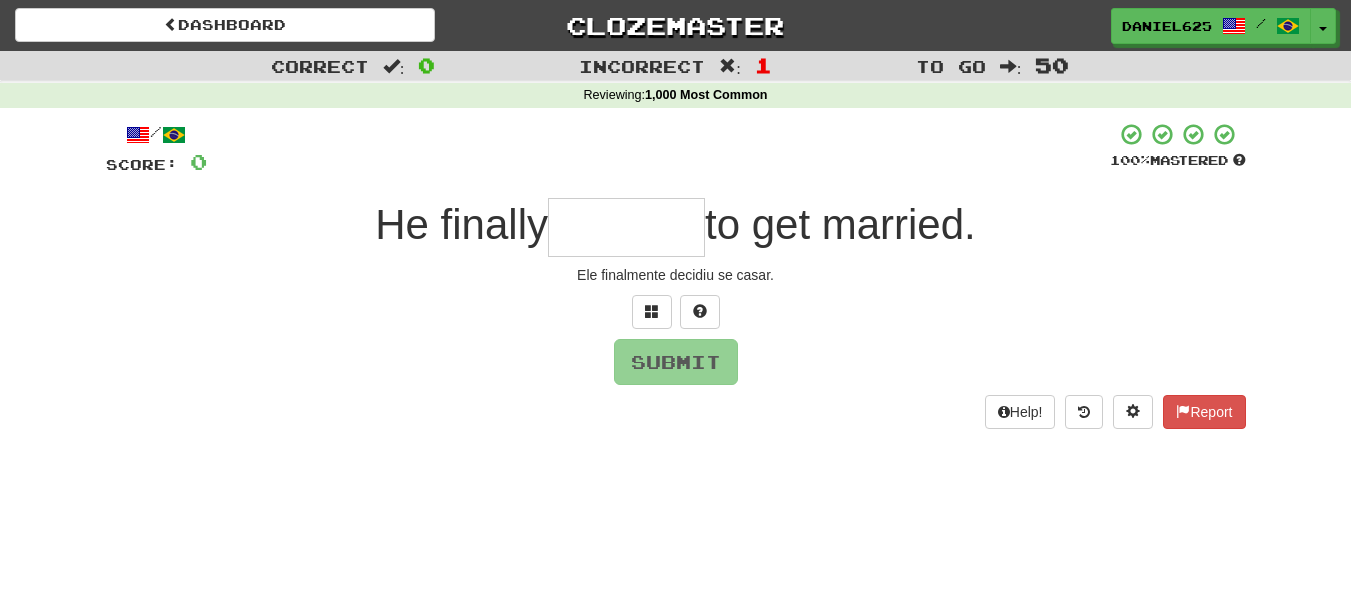 type on "*" 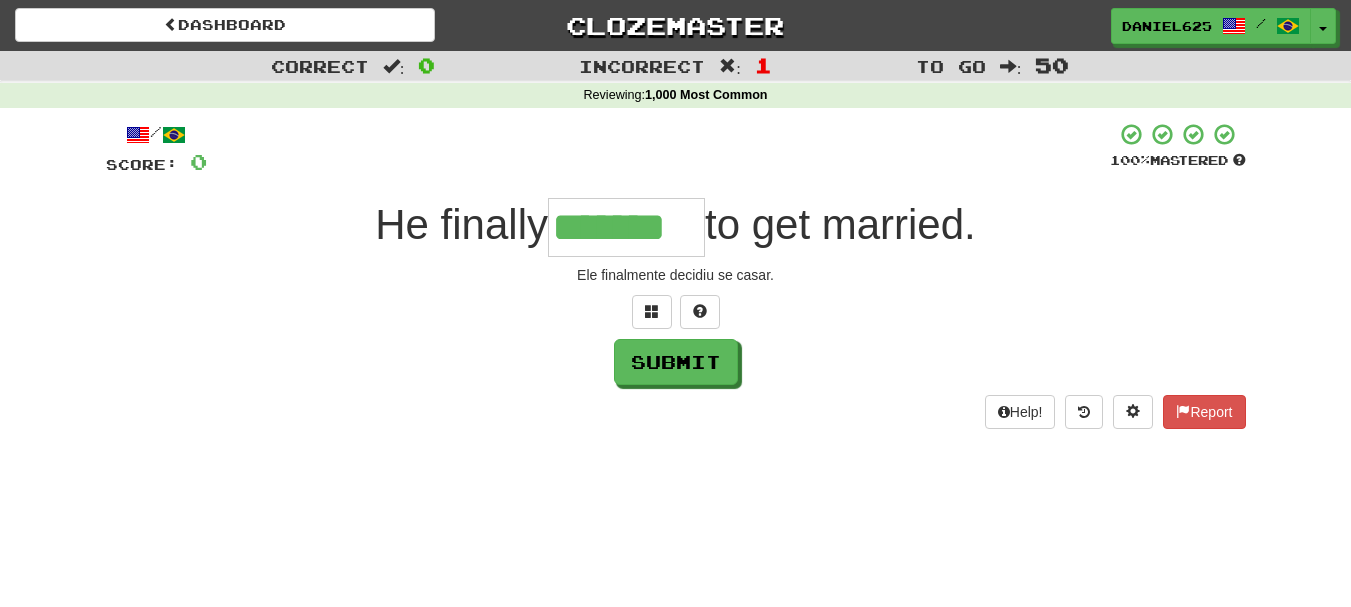 type on "*******" 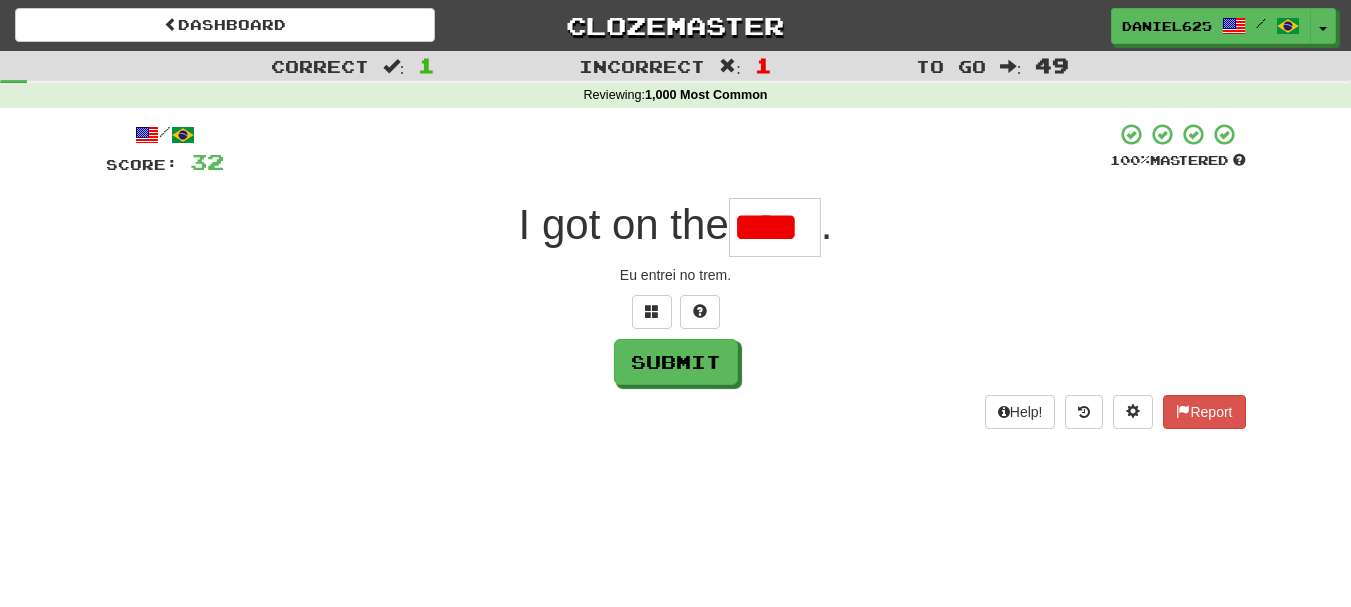 scroll, scrollTop: 0, scrollLeft: 0, axis: both 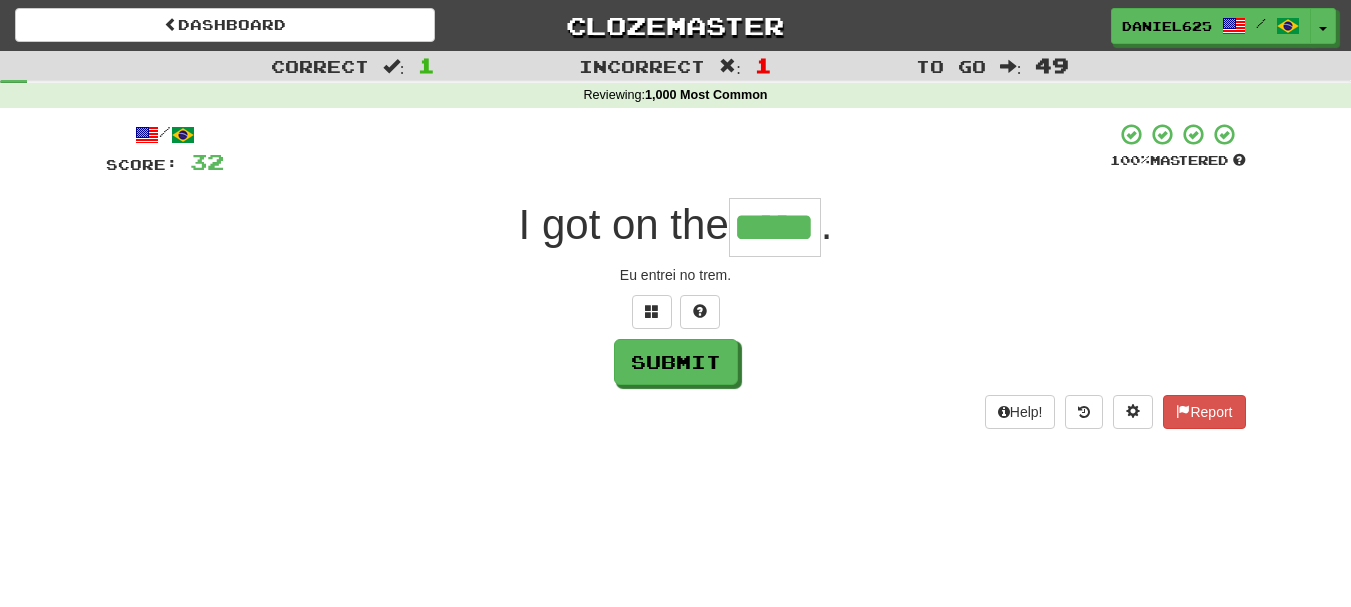 type on "*****" 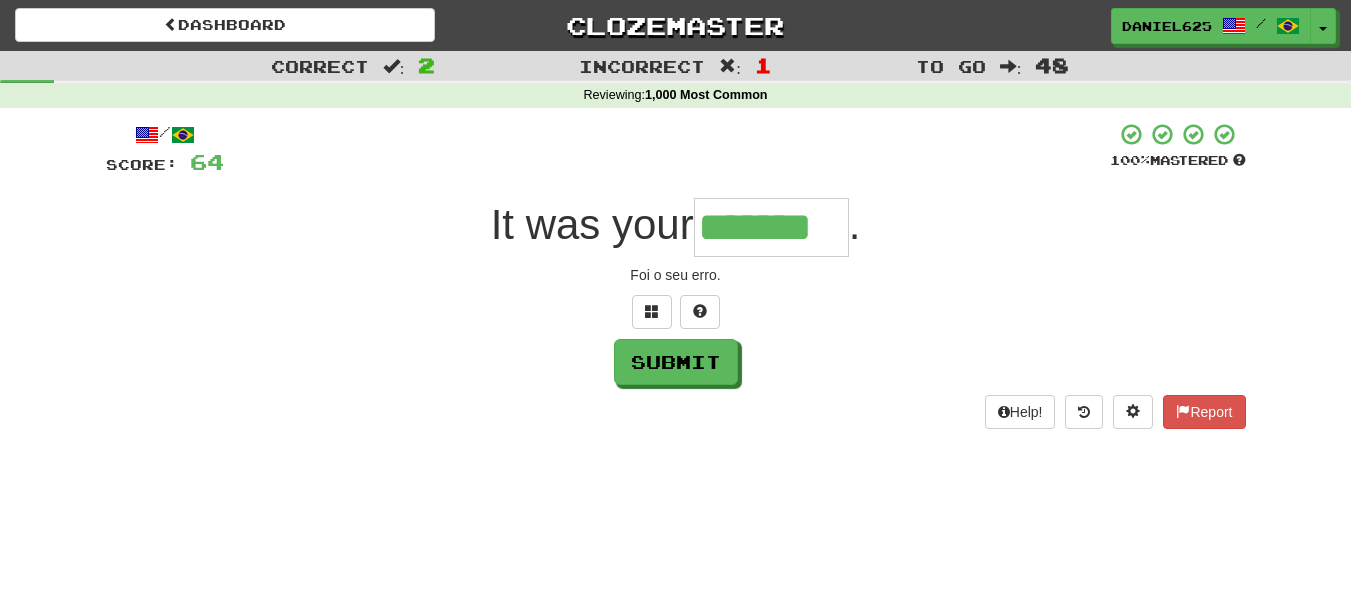 type on "*******" 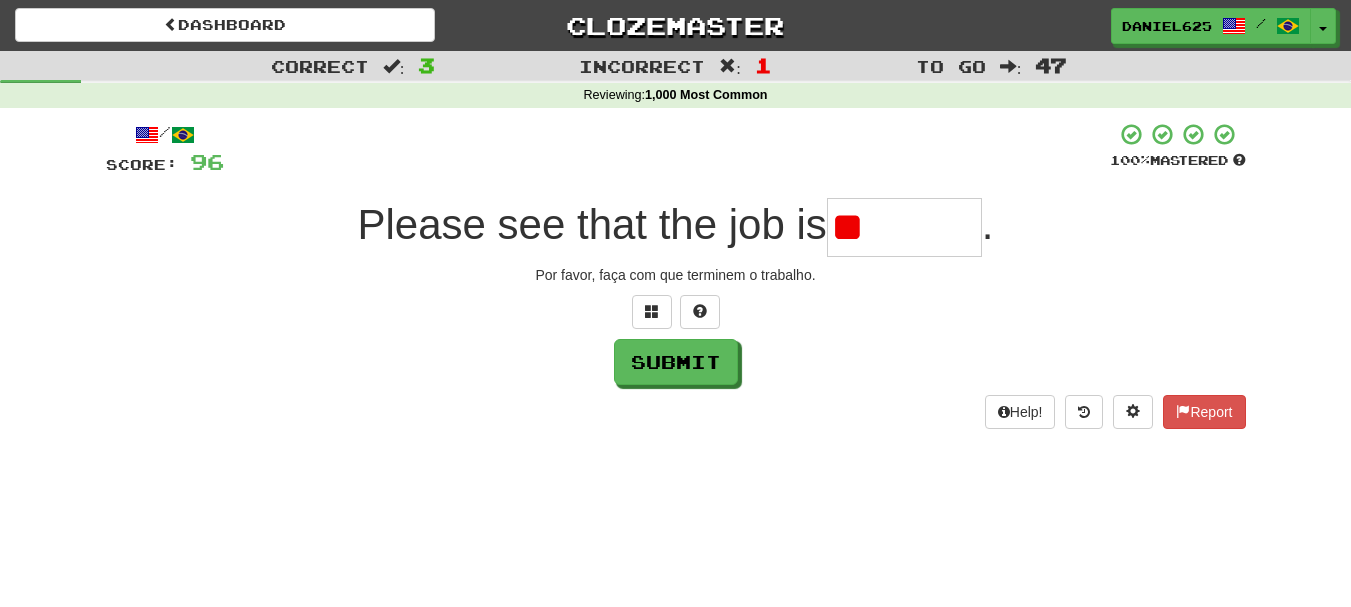 type on "*" 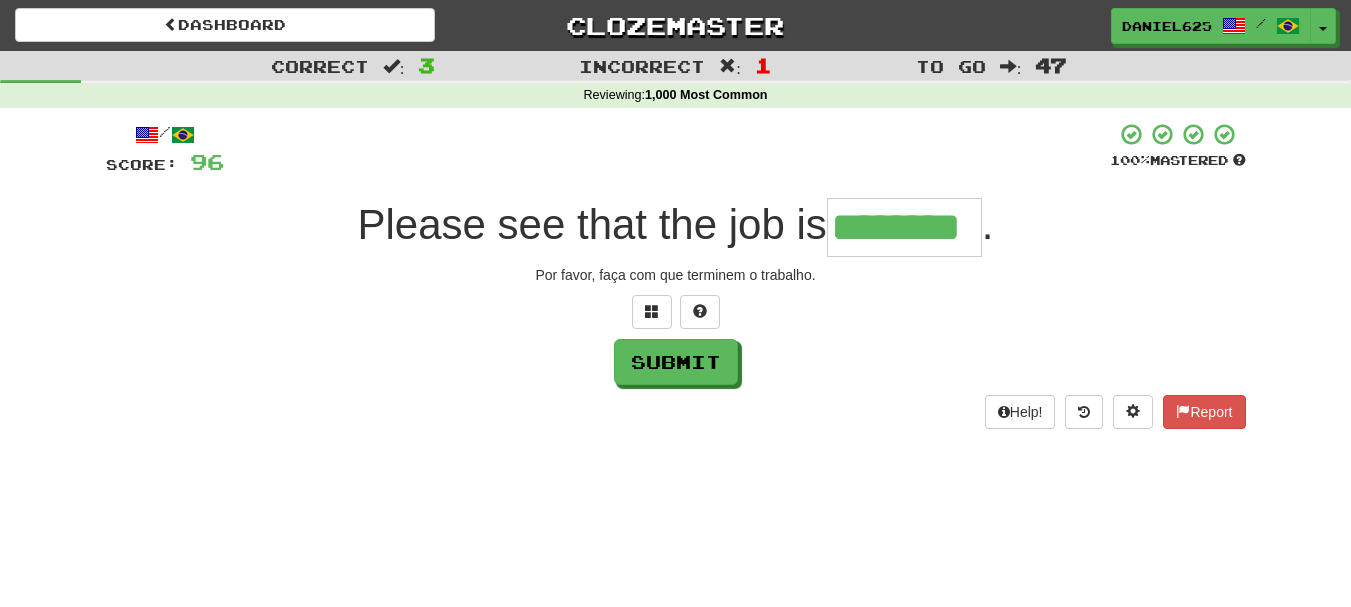 type on "********" 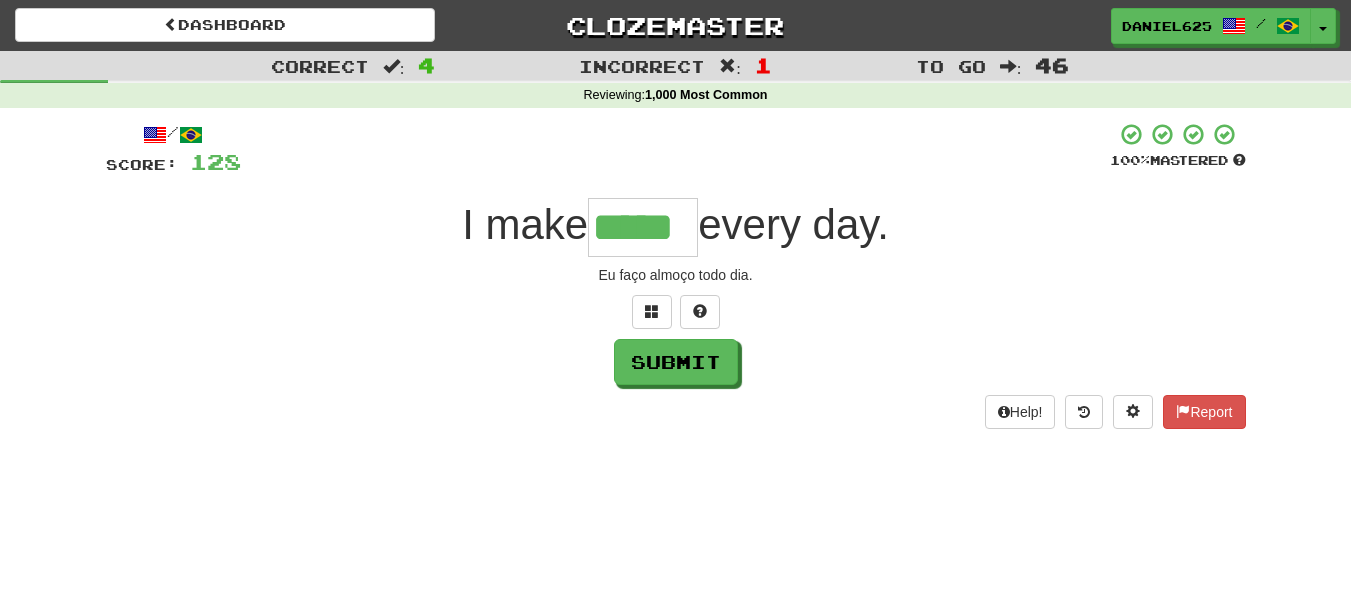 type on "*****" 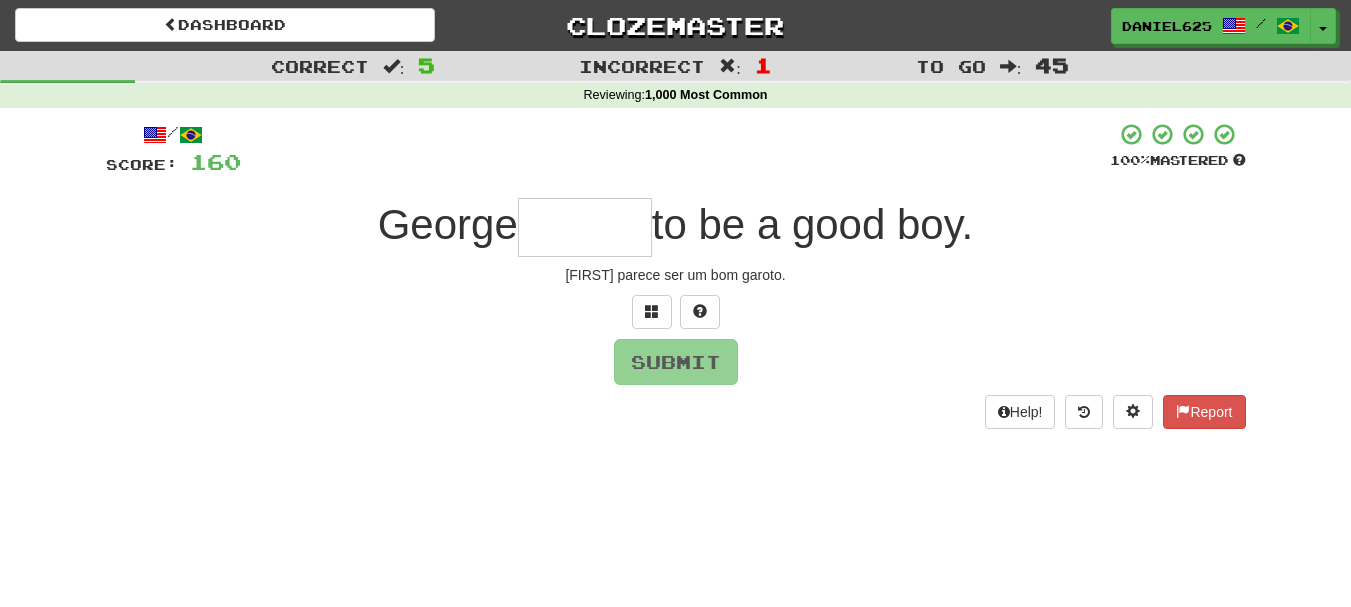 type on "*" 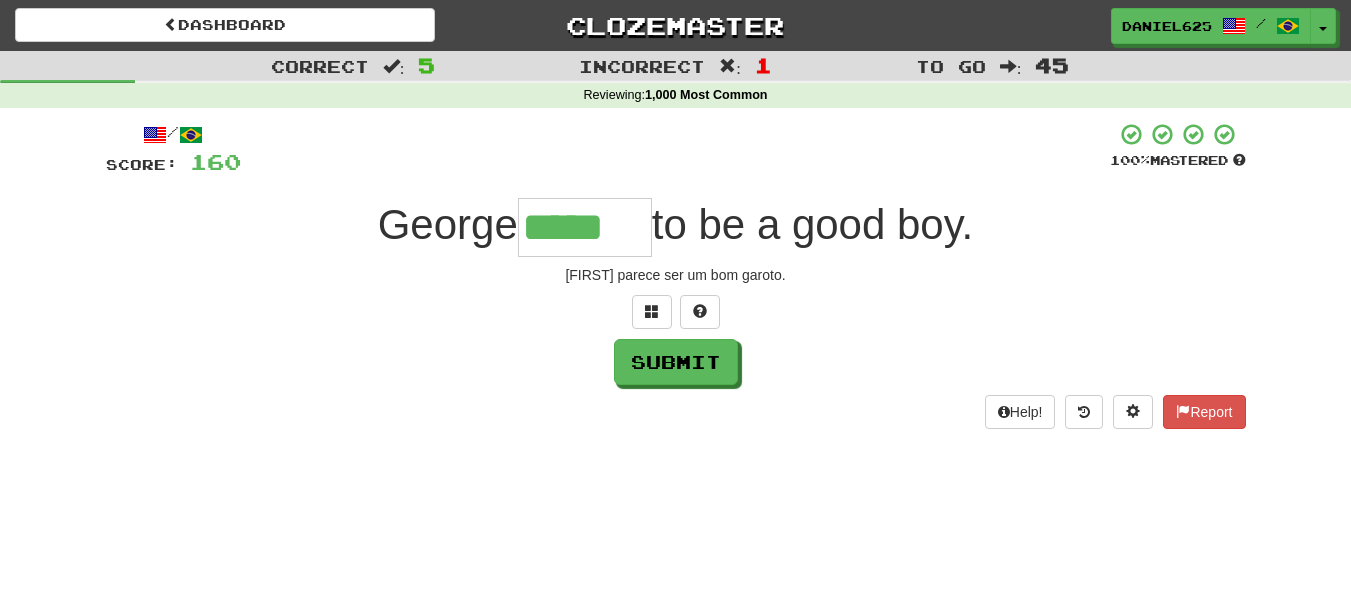 type on "*****" 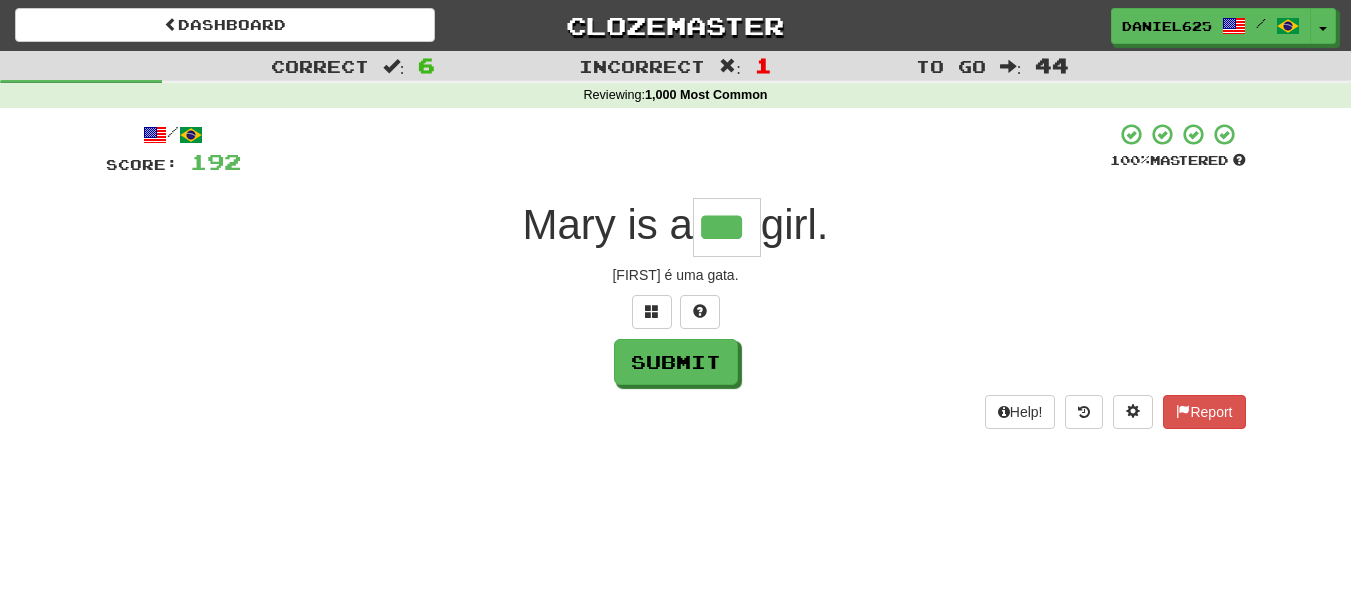 type on "***" 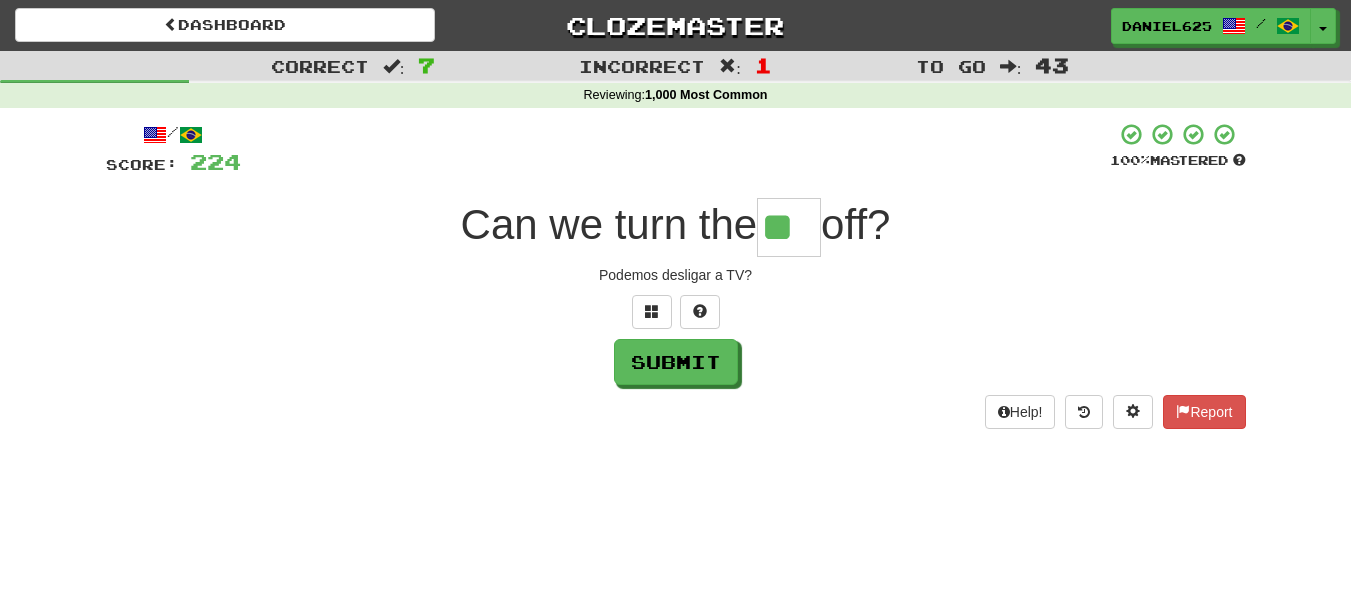 type on "**" 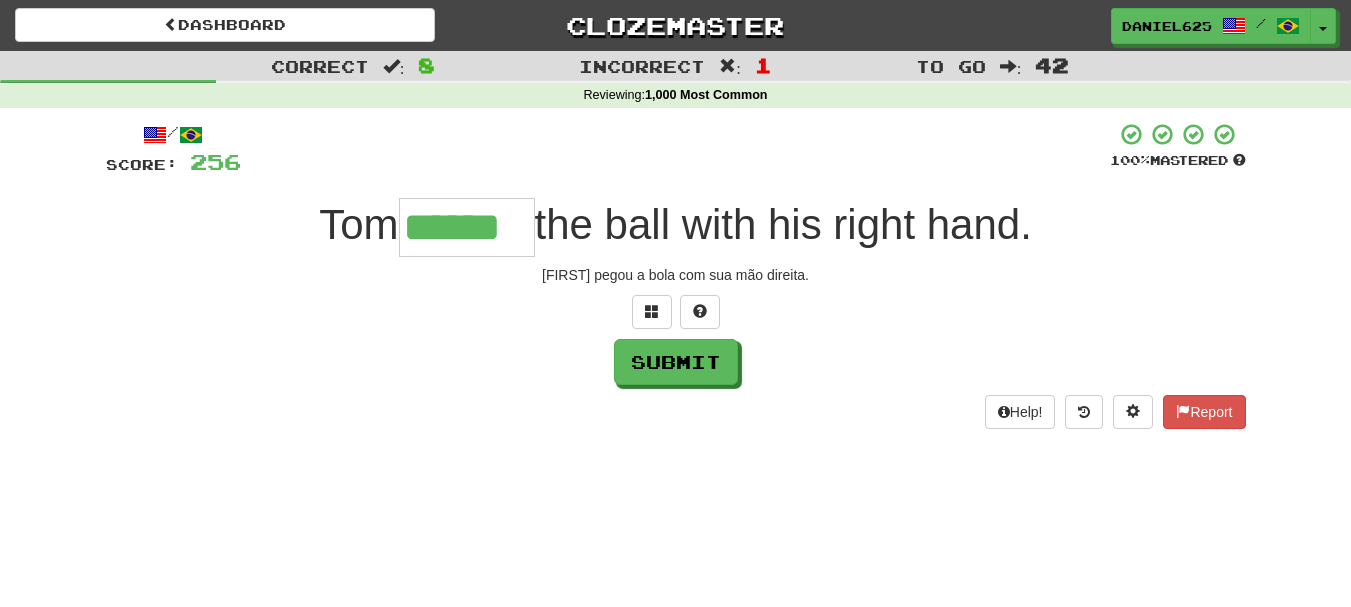 type on "******" 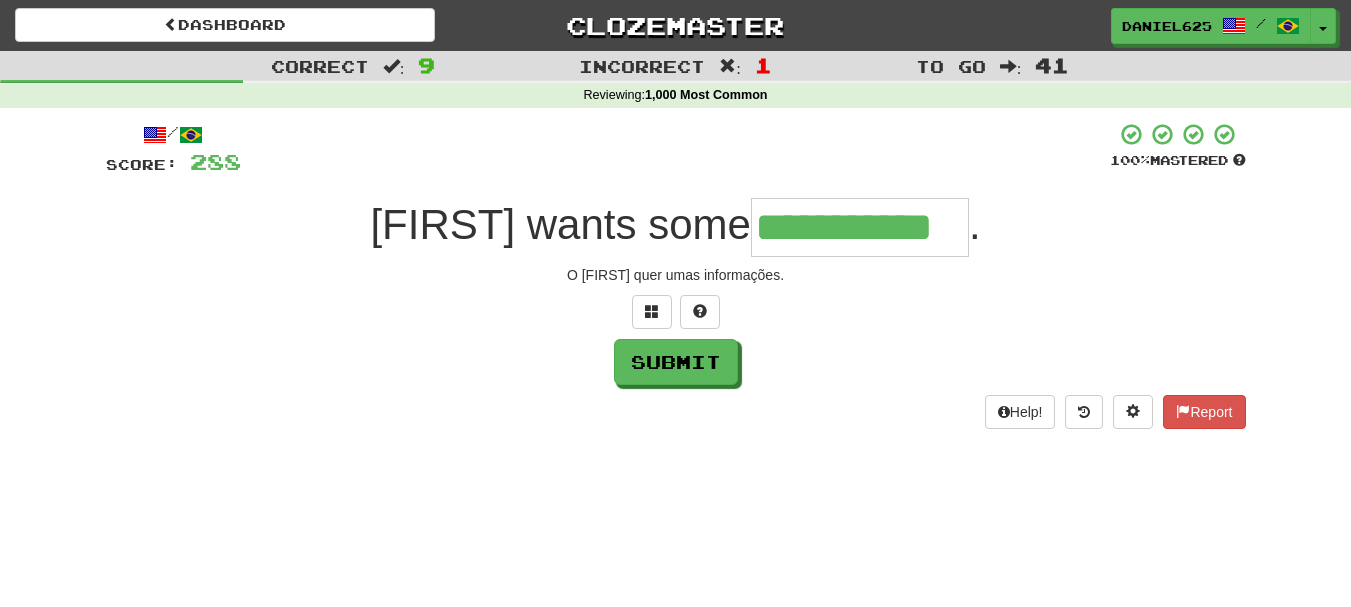 type on "**********" 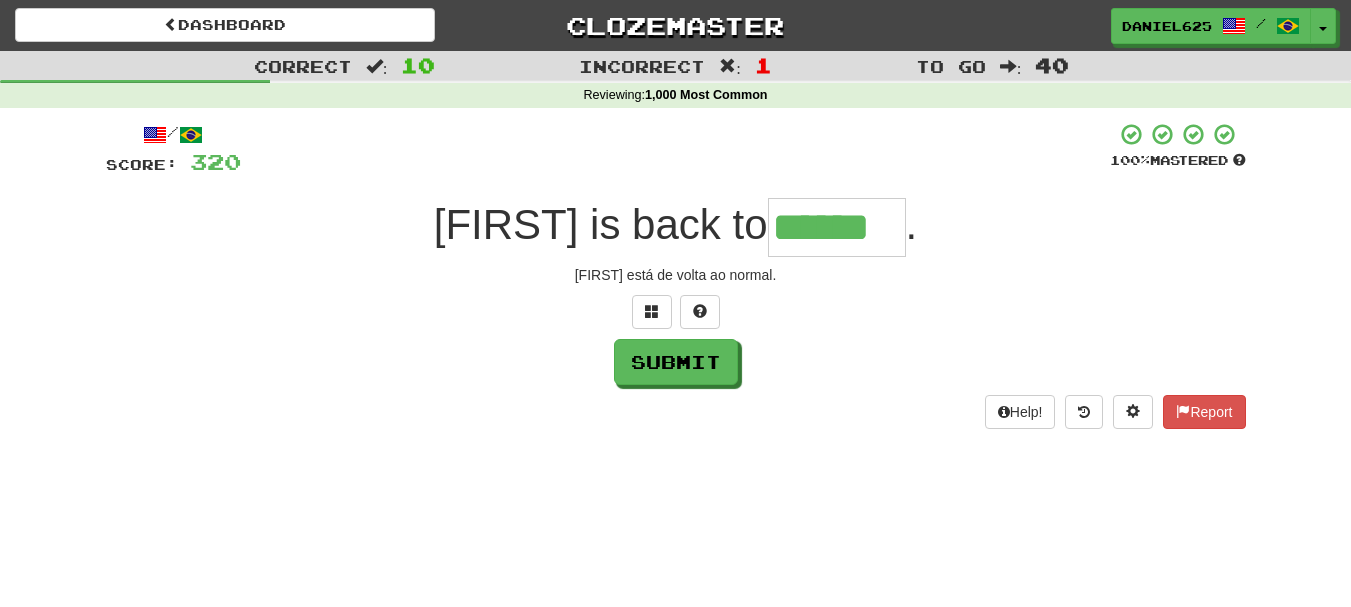type on "******" 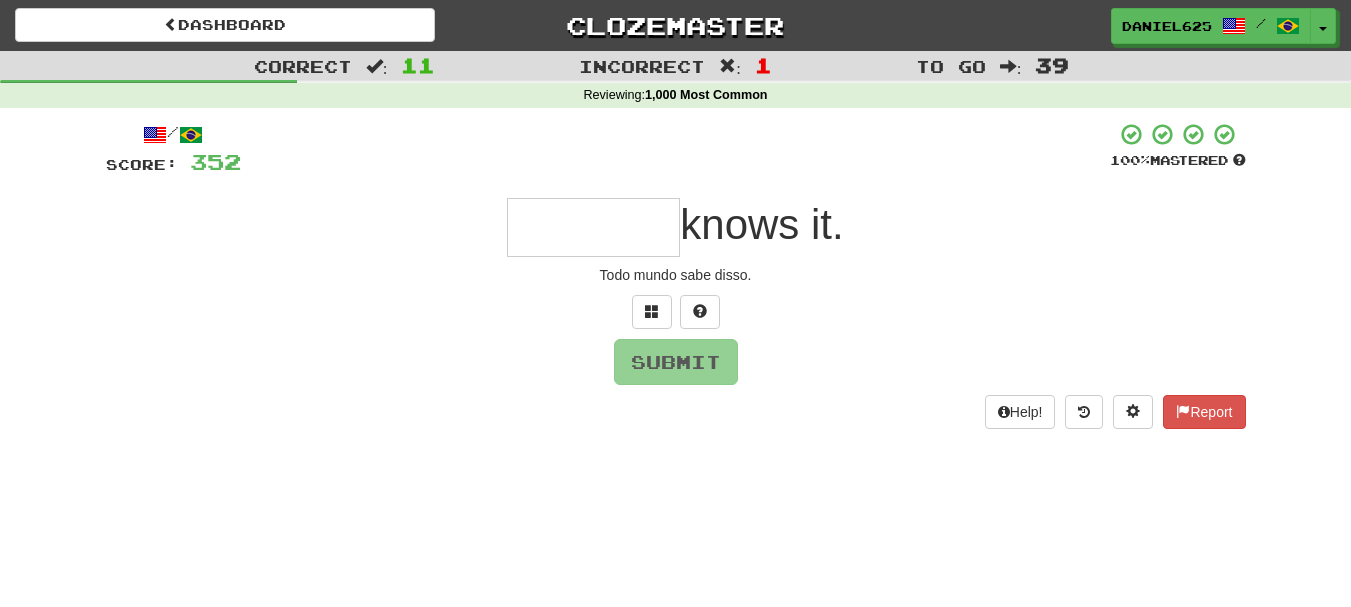 type on "*" 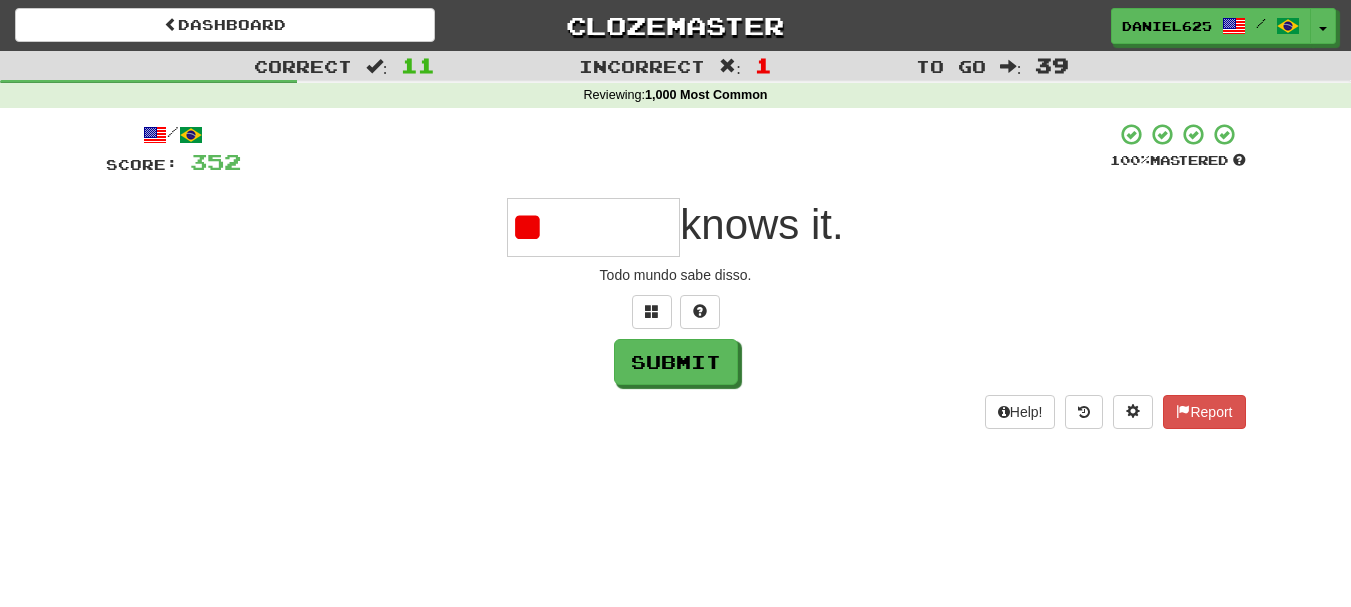 type on "*" 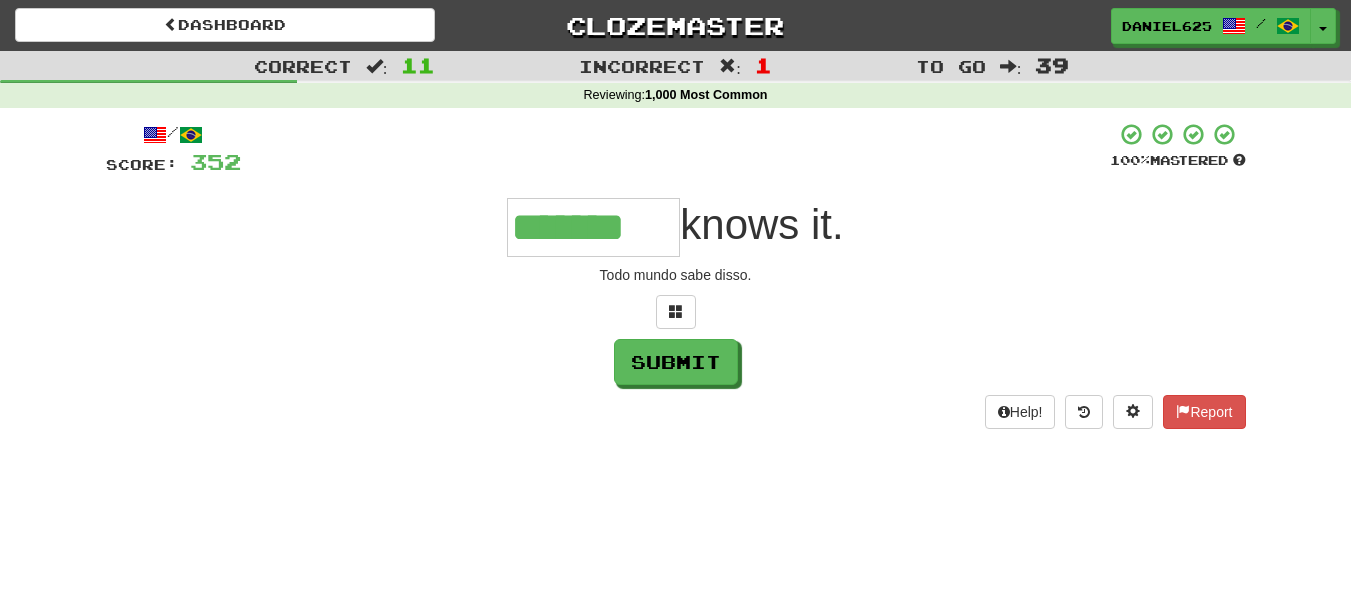 type on "*******" 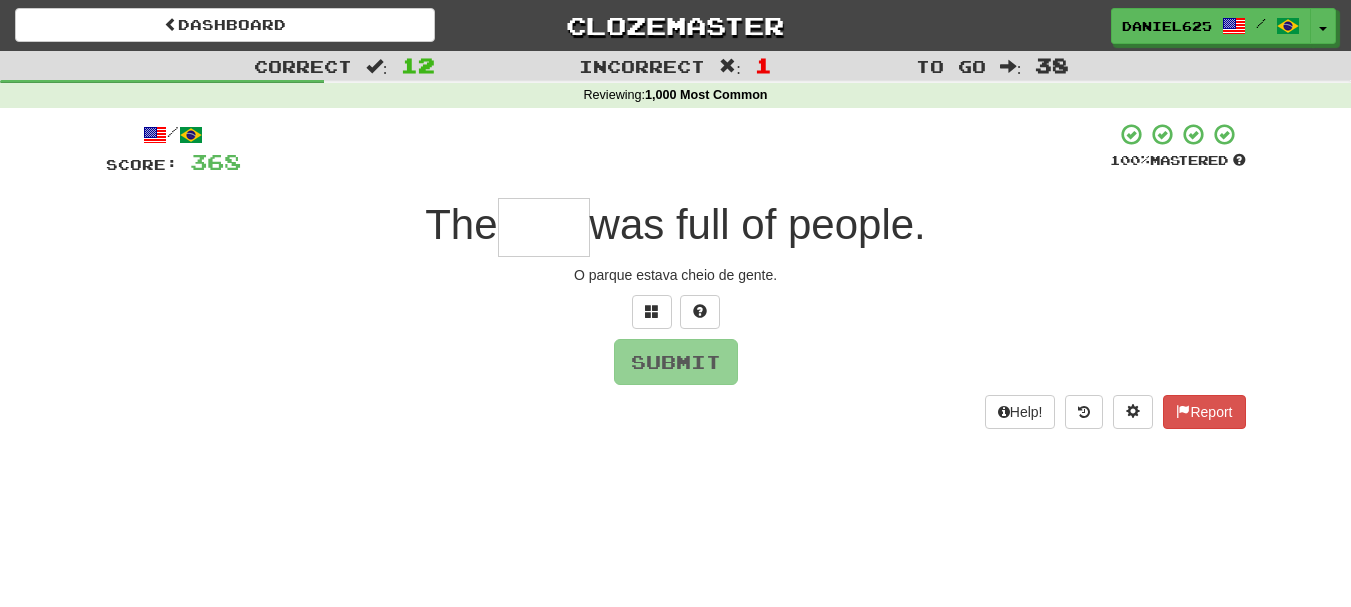 type on "*" 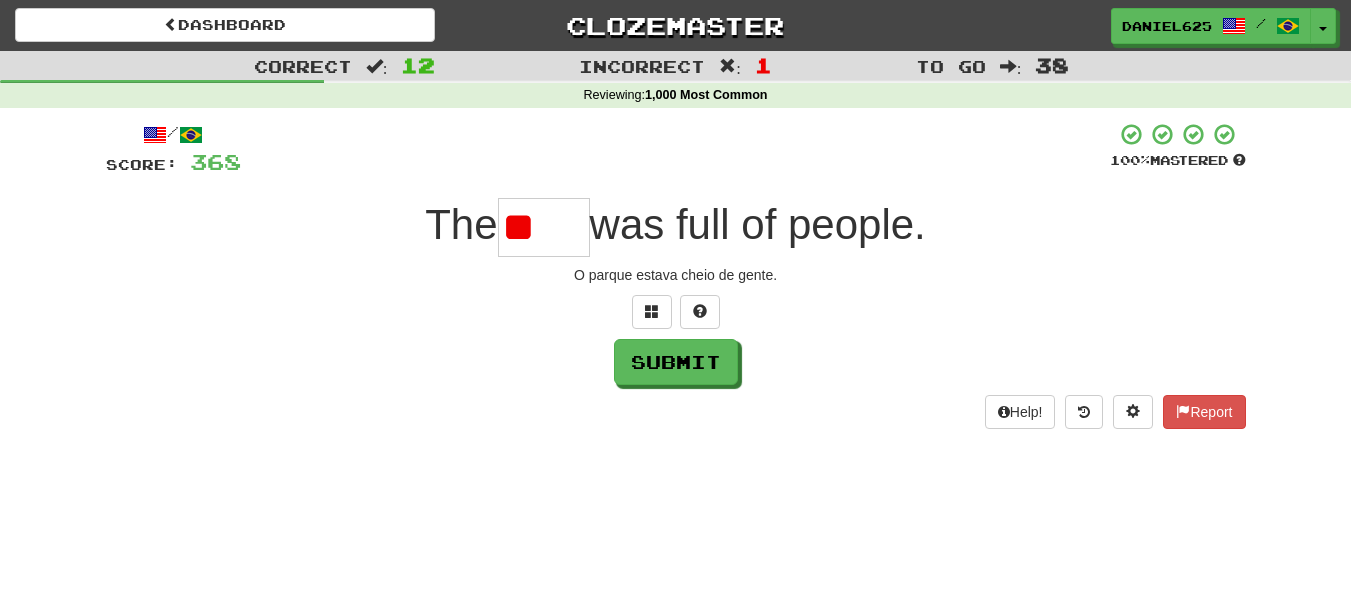 type on "*" 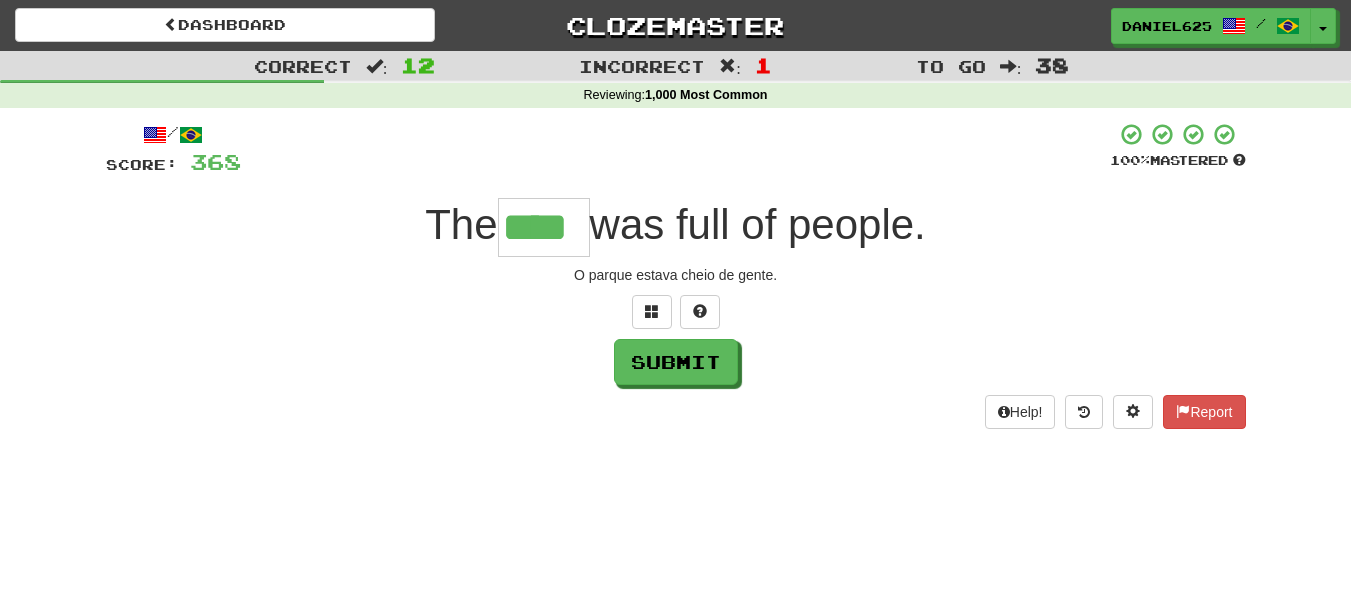 type on "****" 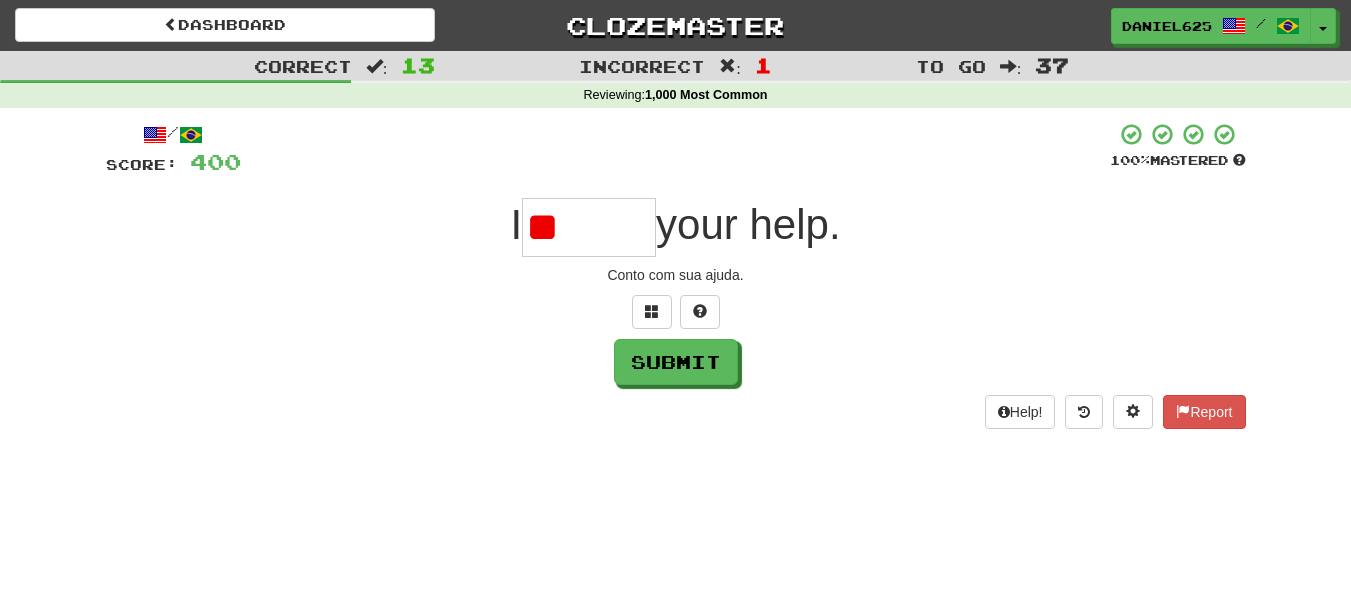 type on "*" 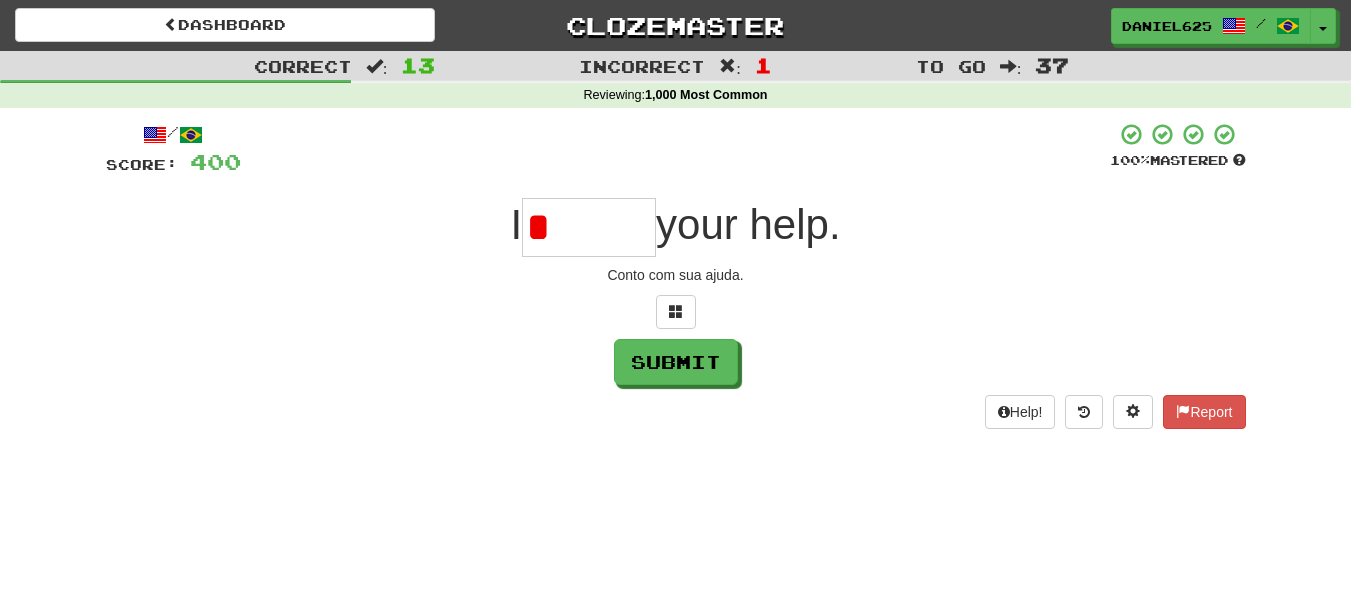 type on "******" 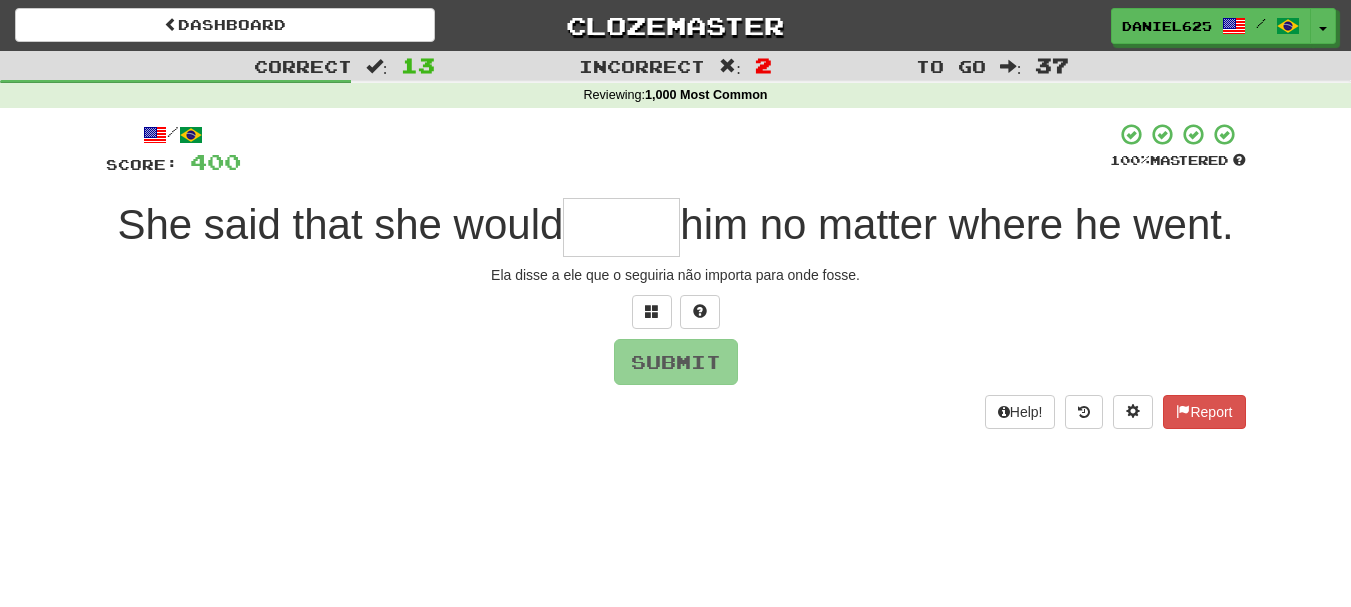 type on "*" 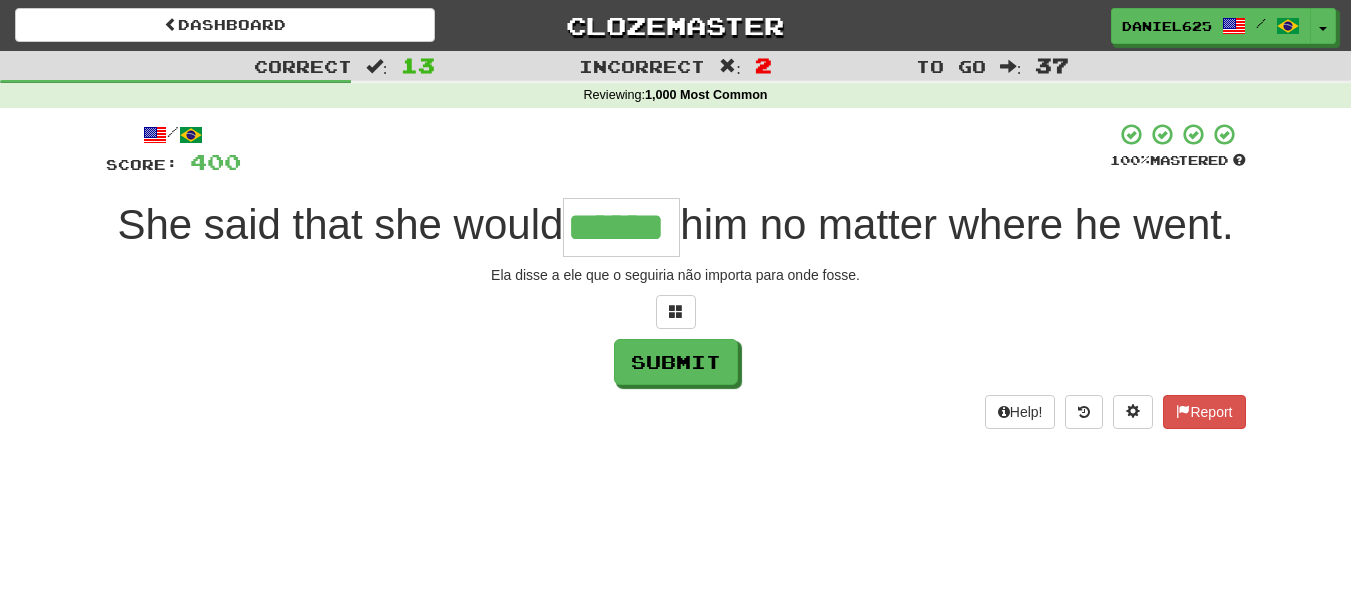 type on "******" 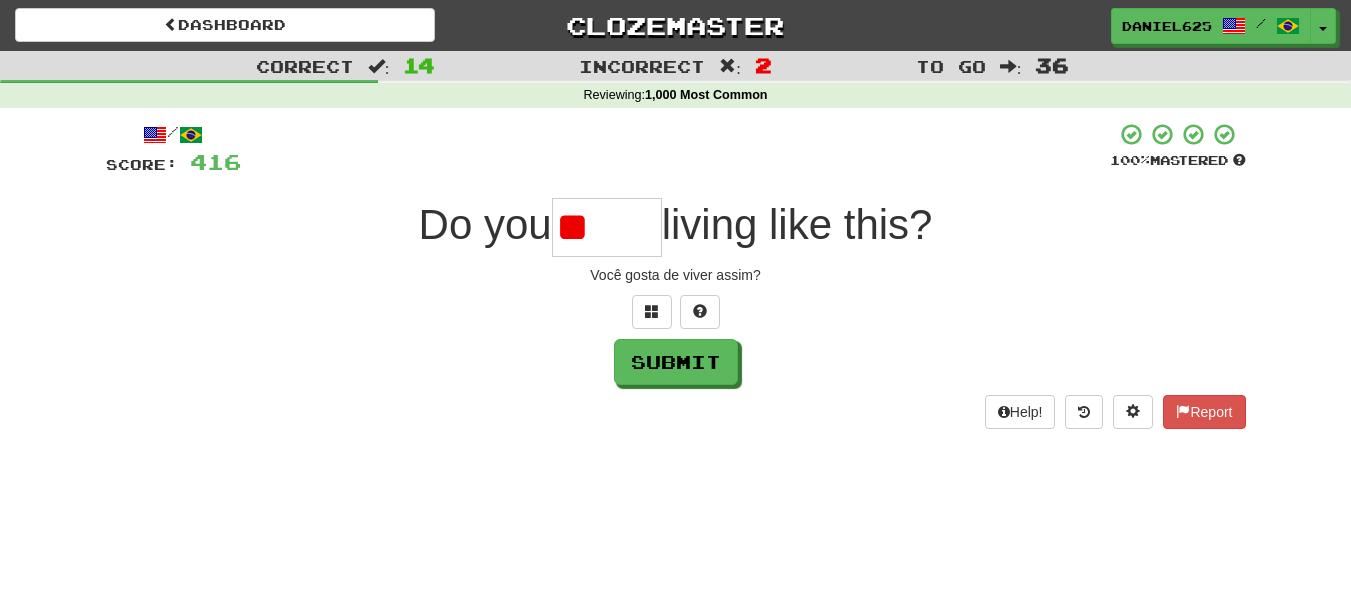 type on "*" 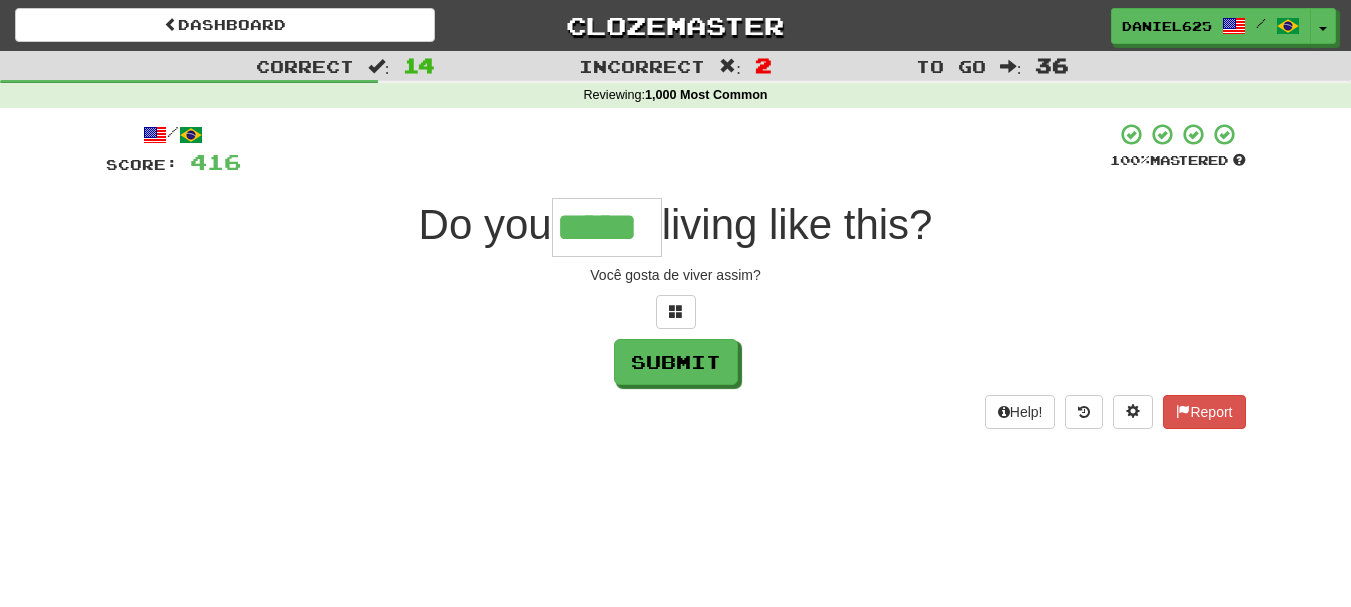 type on "*****" 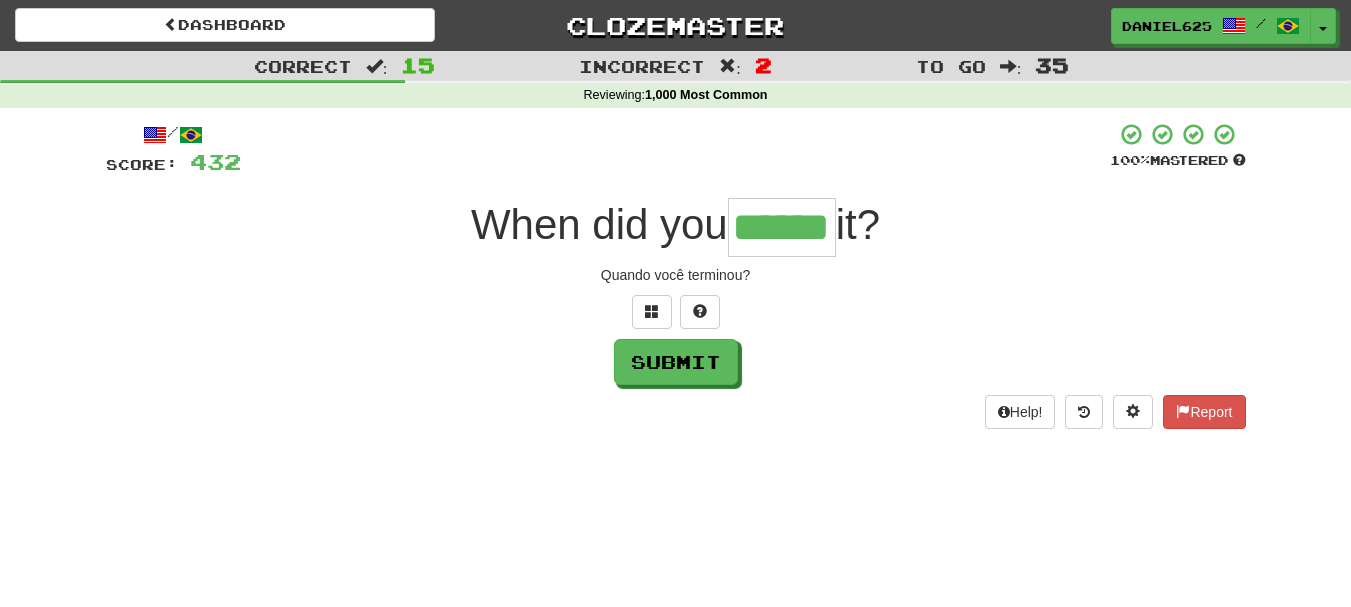 type on "******" 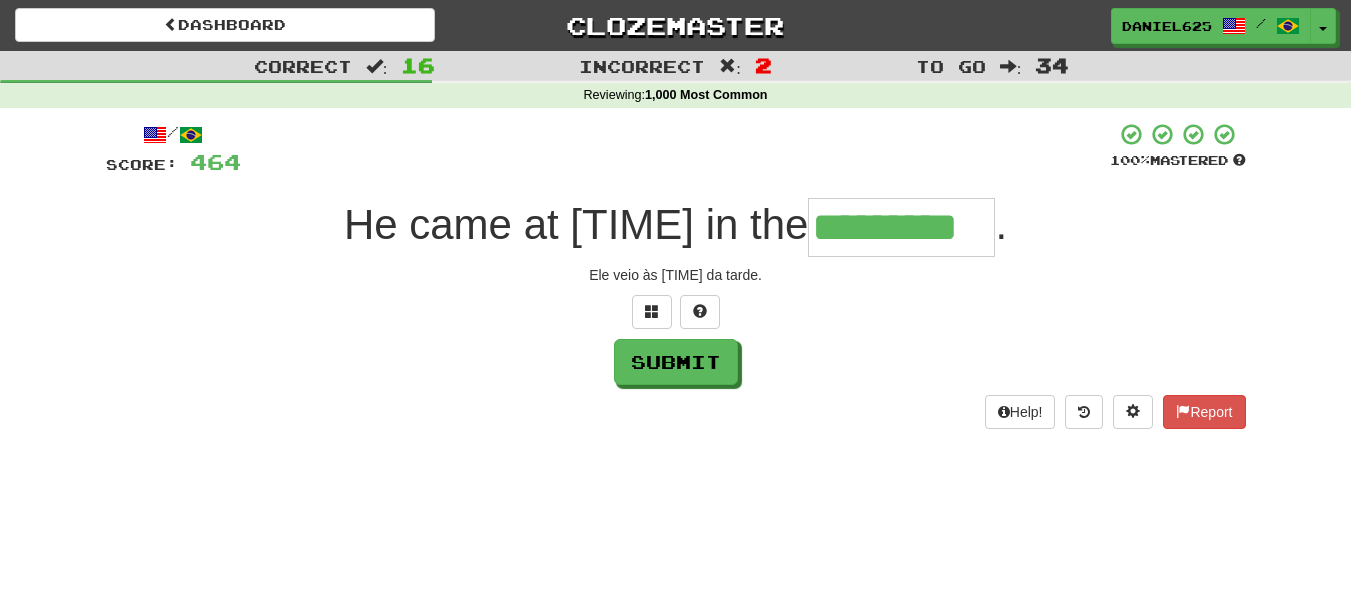 type on "*********" 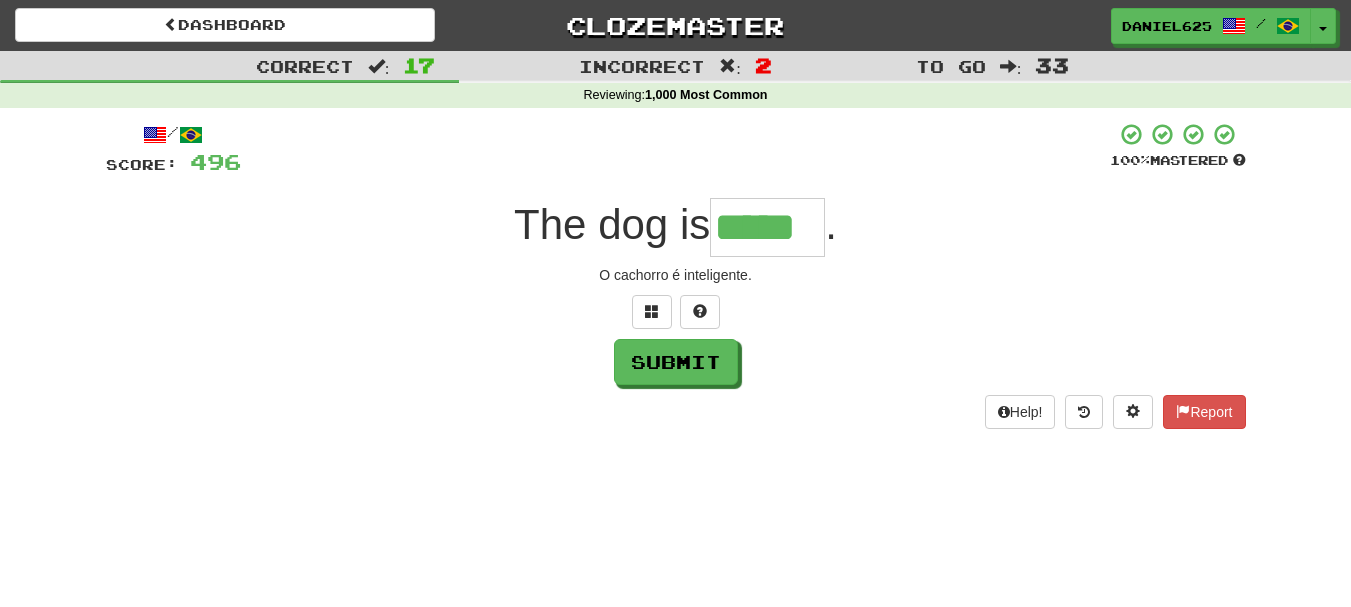 type on "*****" 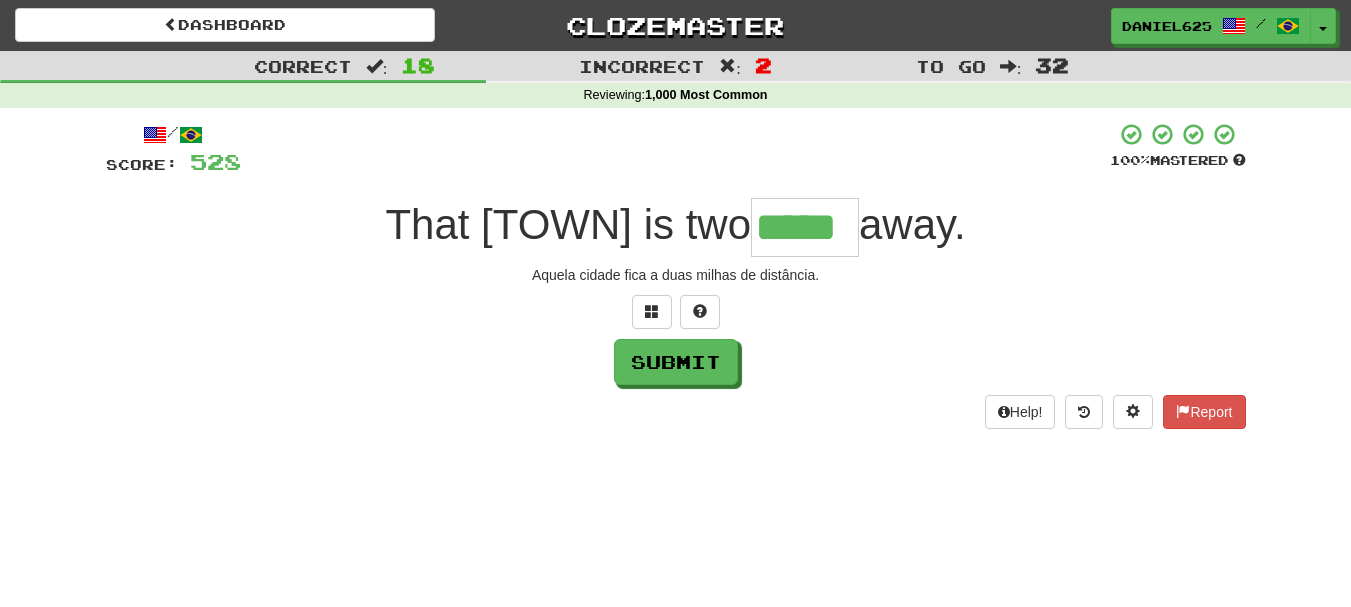 type on "*****" 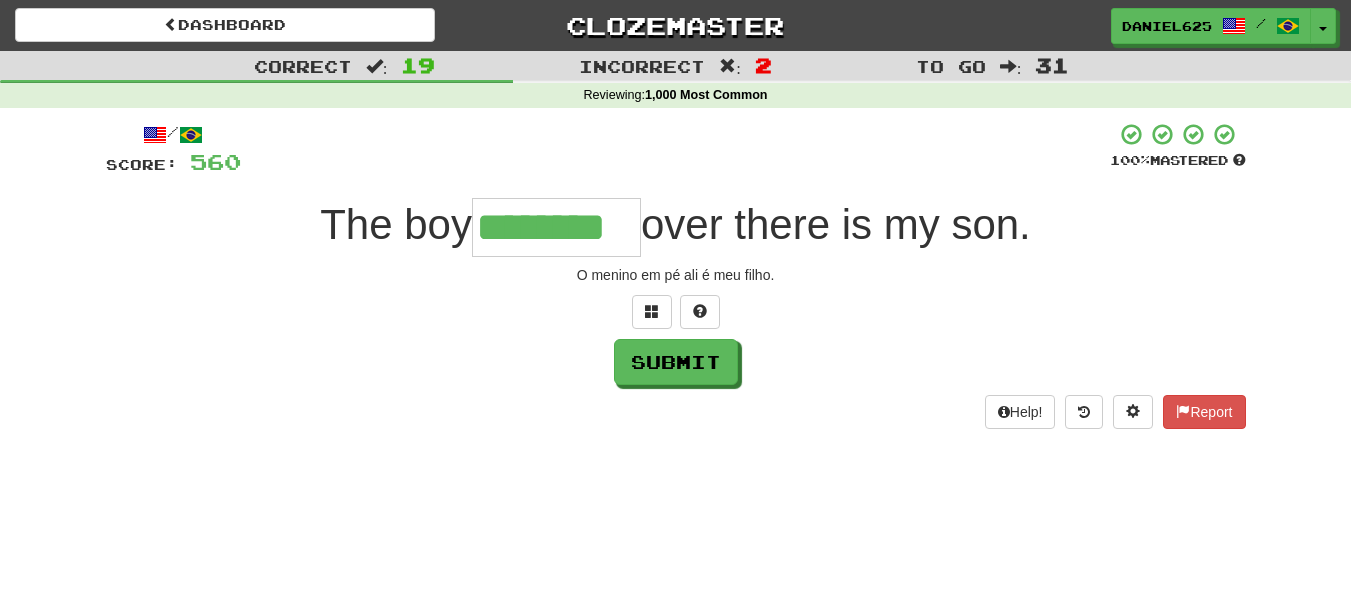 type on "********" 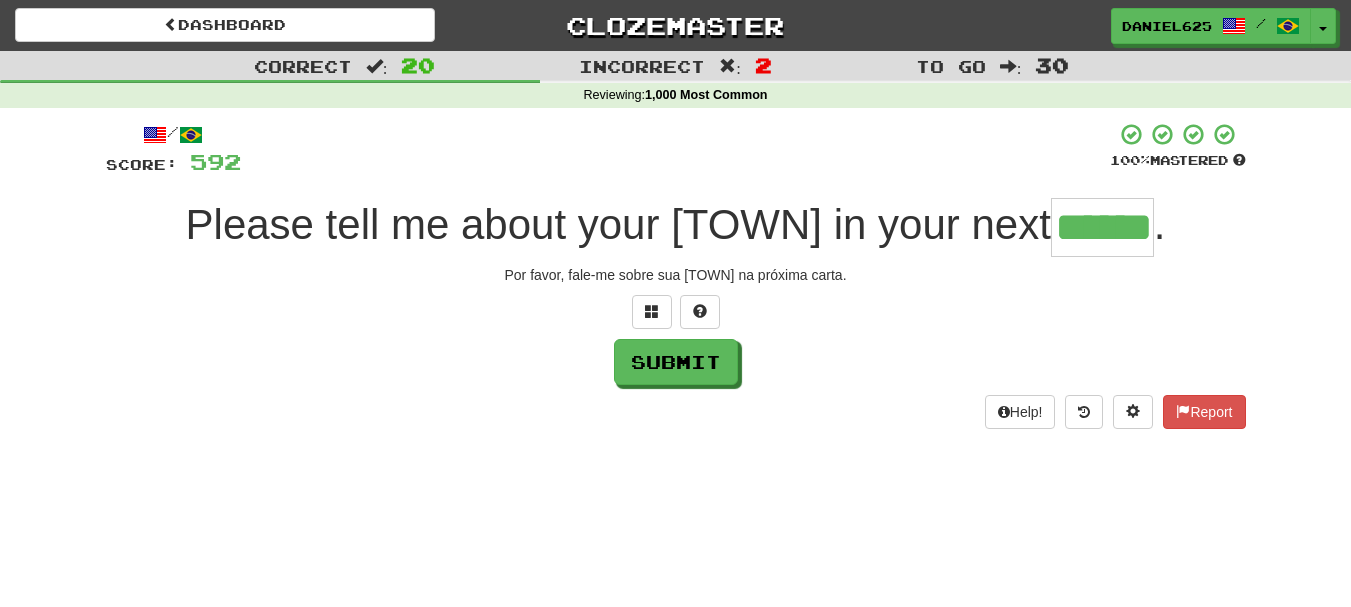 type on "******" 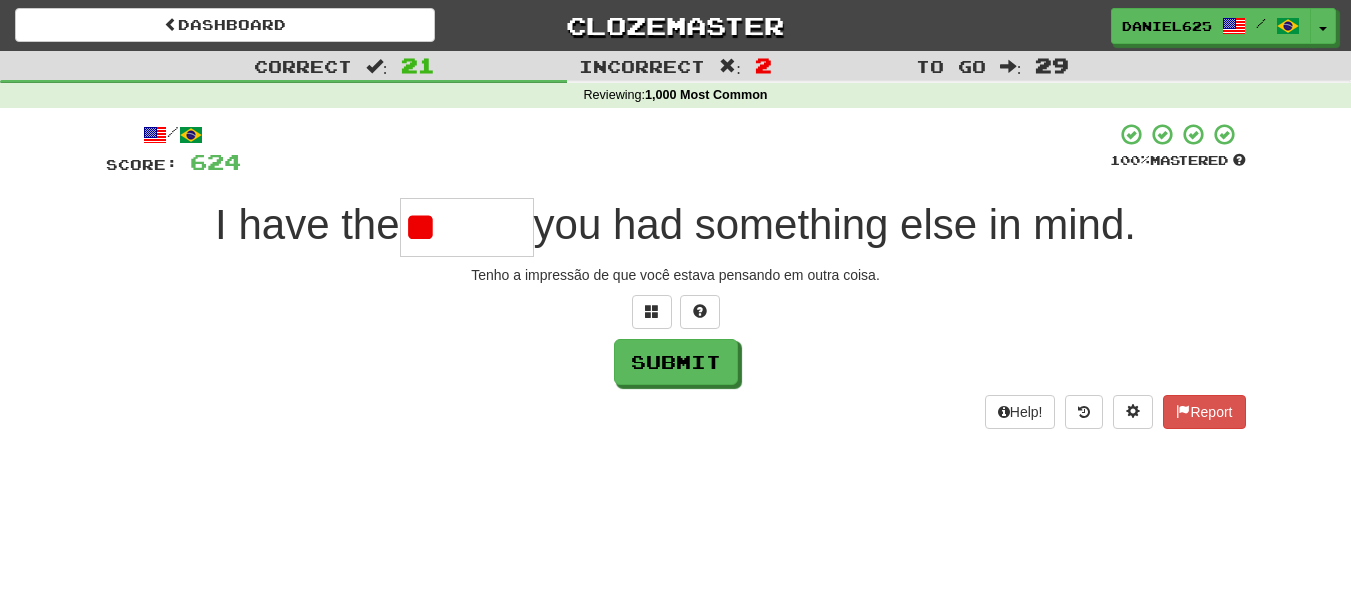 type on "*" 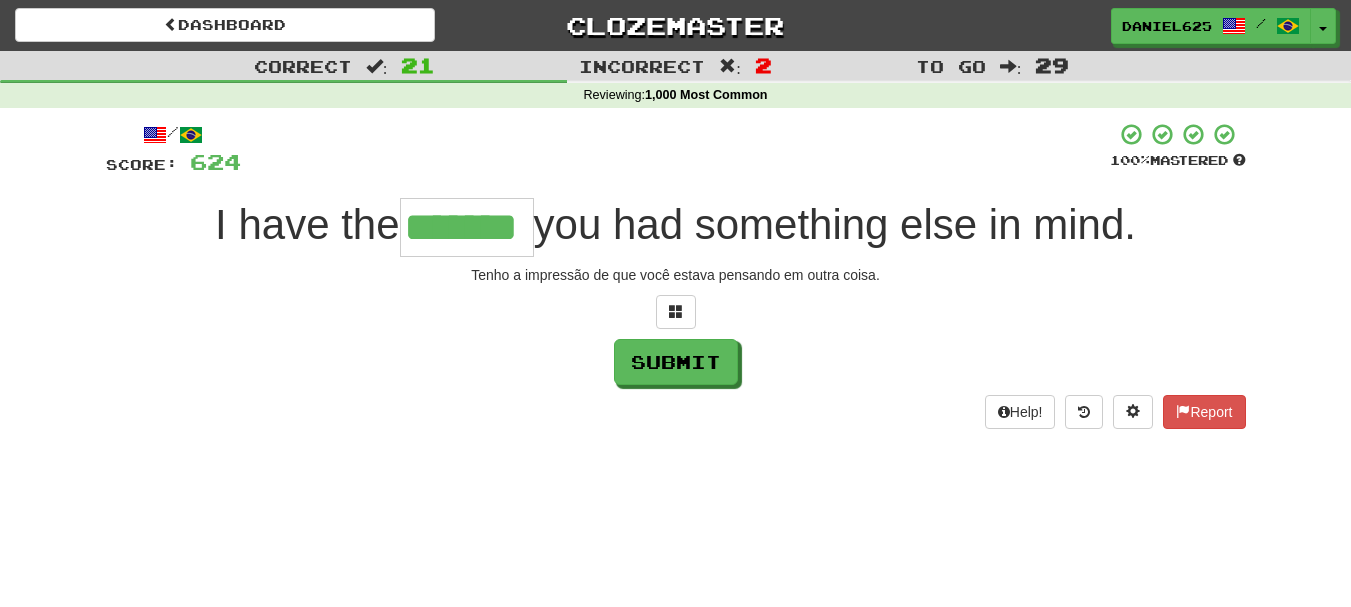 type on "*******" 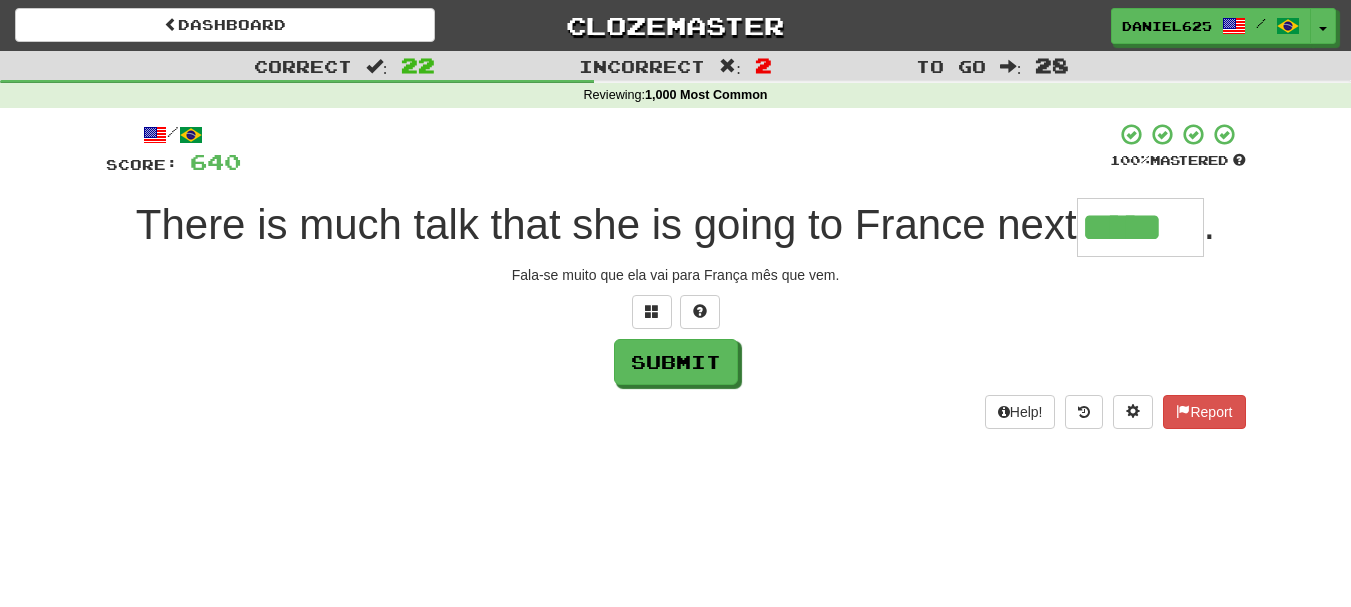 type on "*****" 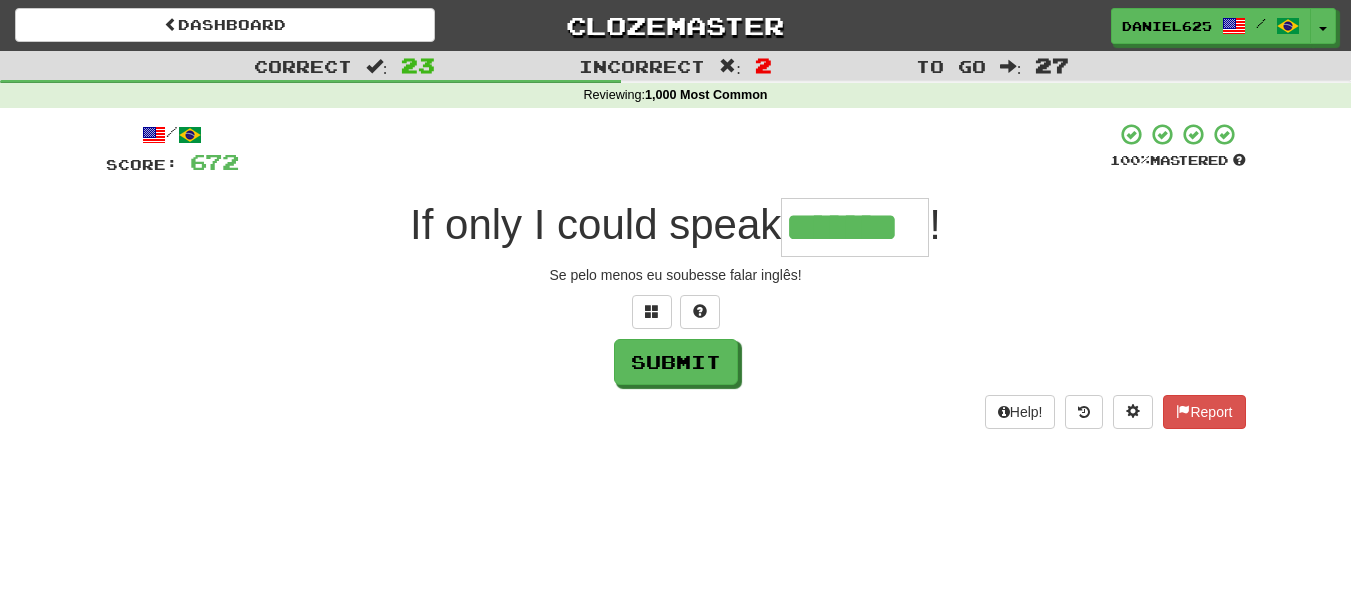 type on "*******" 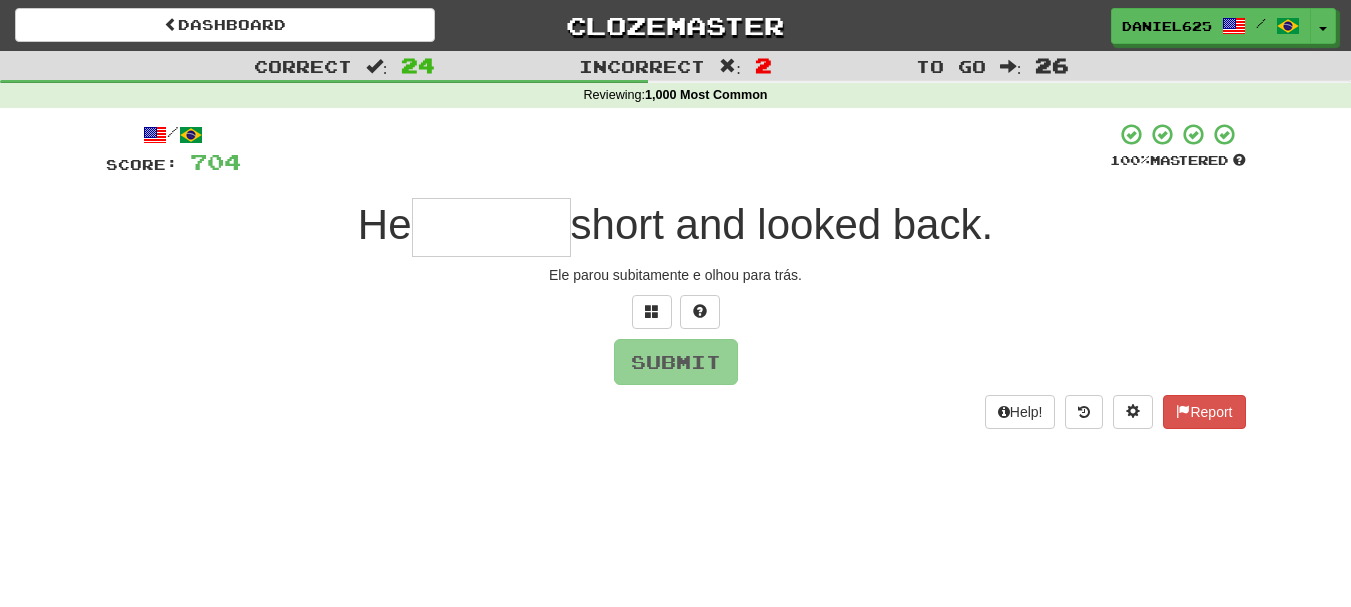 type on "*" 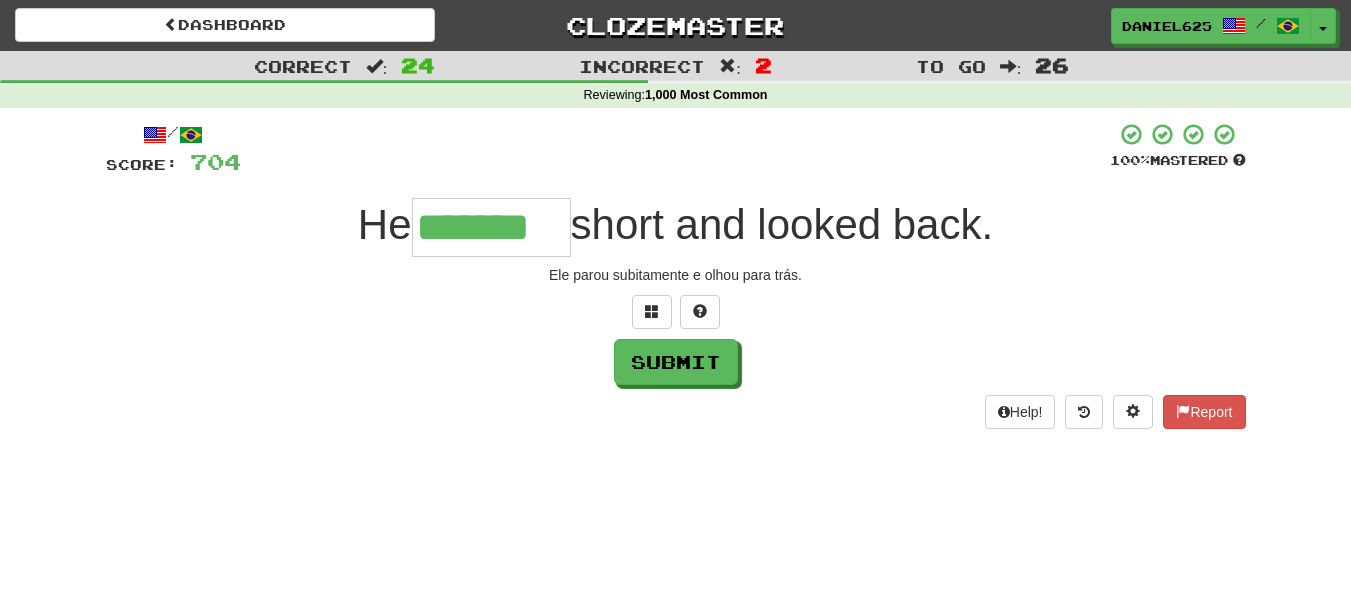 type on "*******" 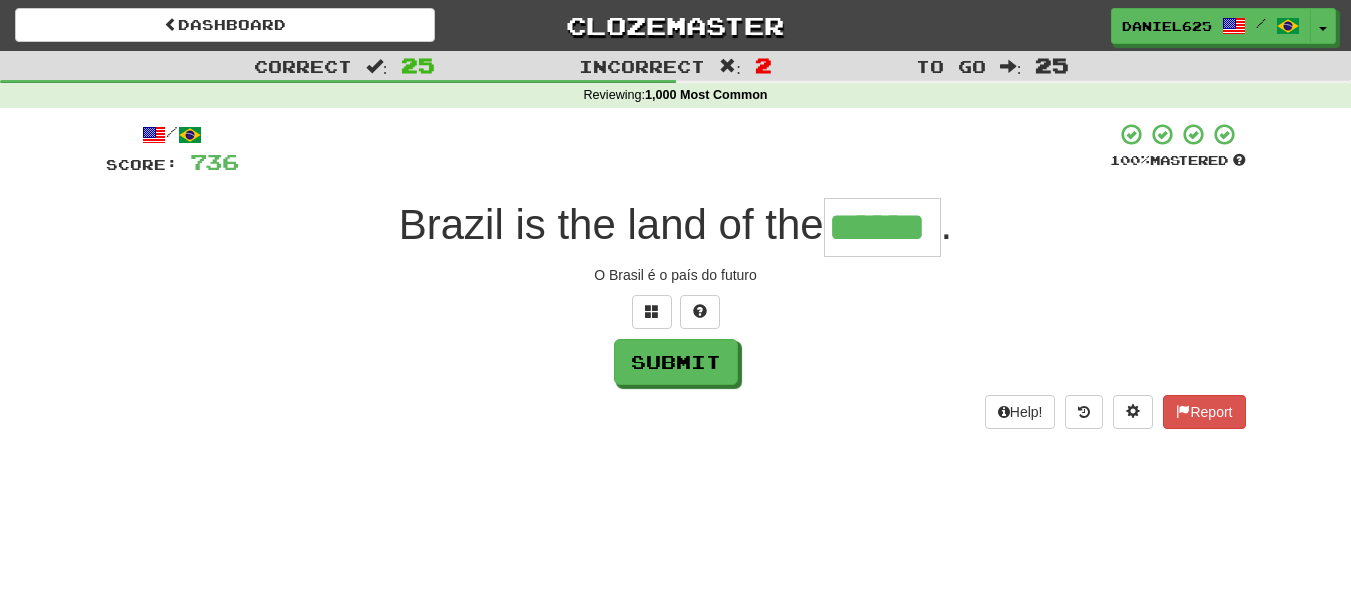 type on "******" 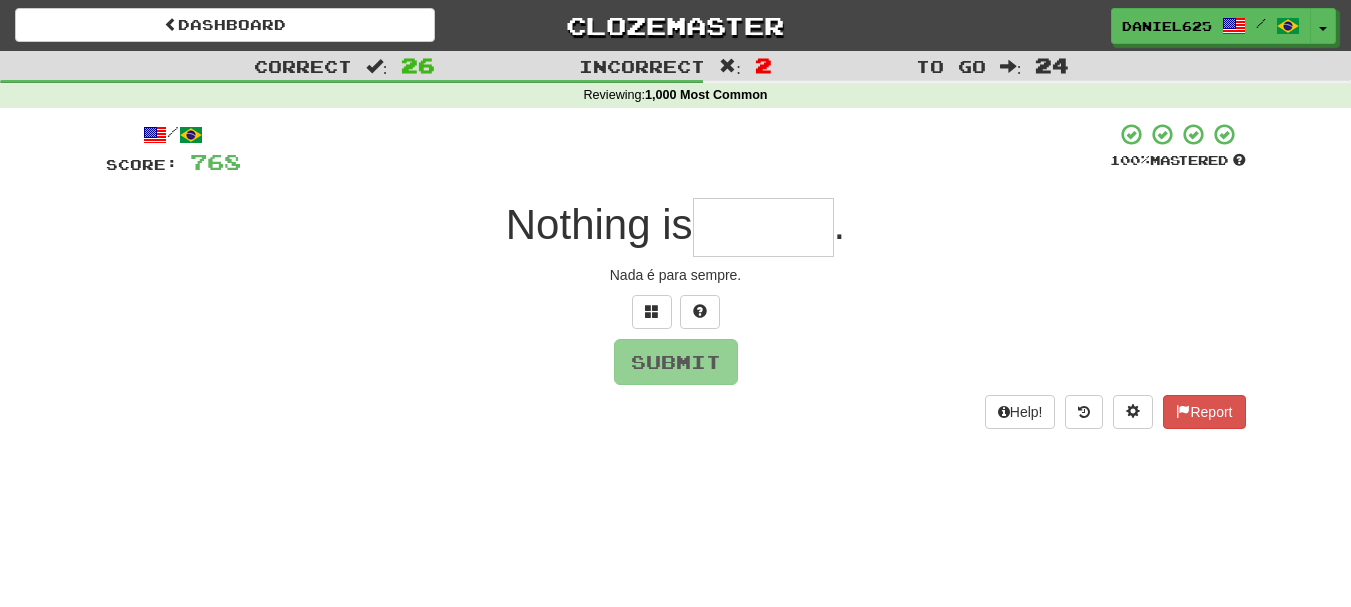 type on "*" 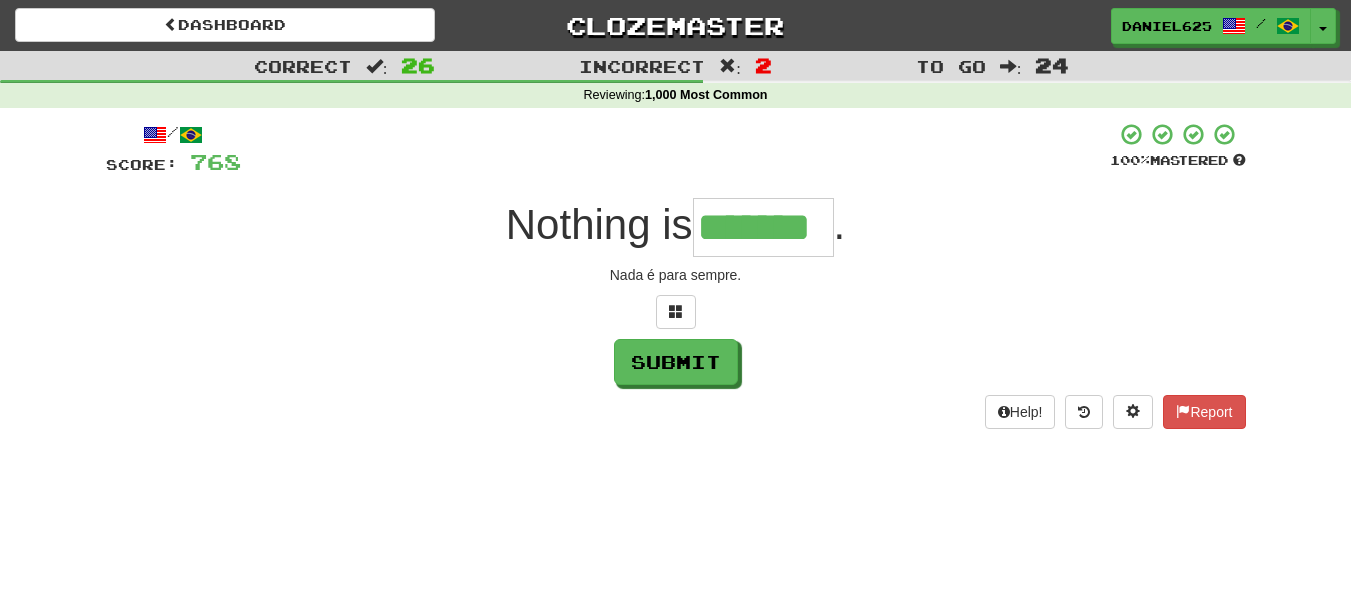 type on "*******" 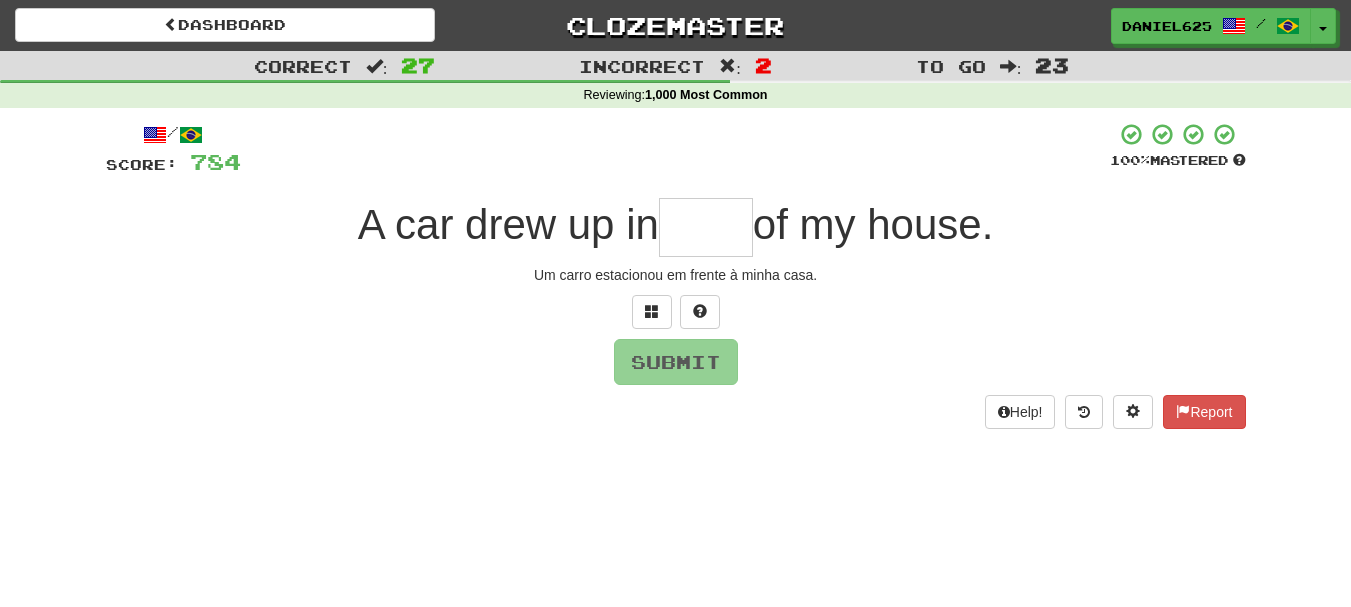 type on "*" 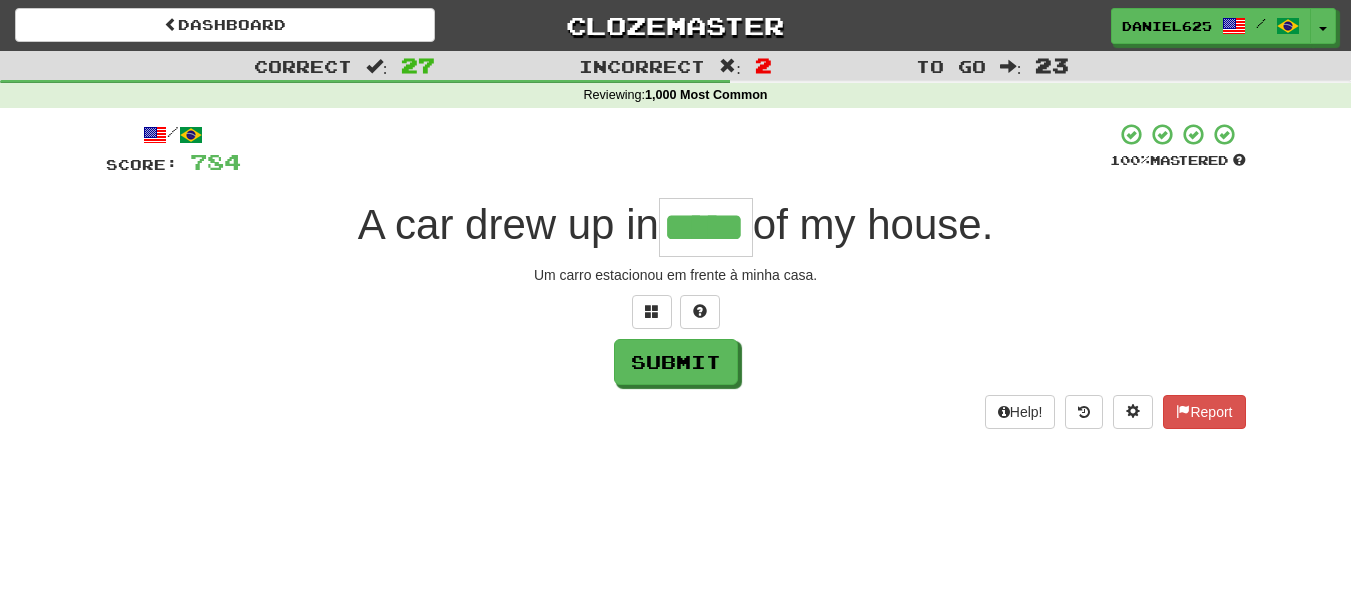 type on "*****" 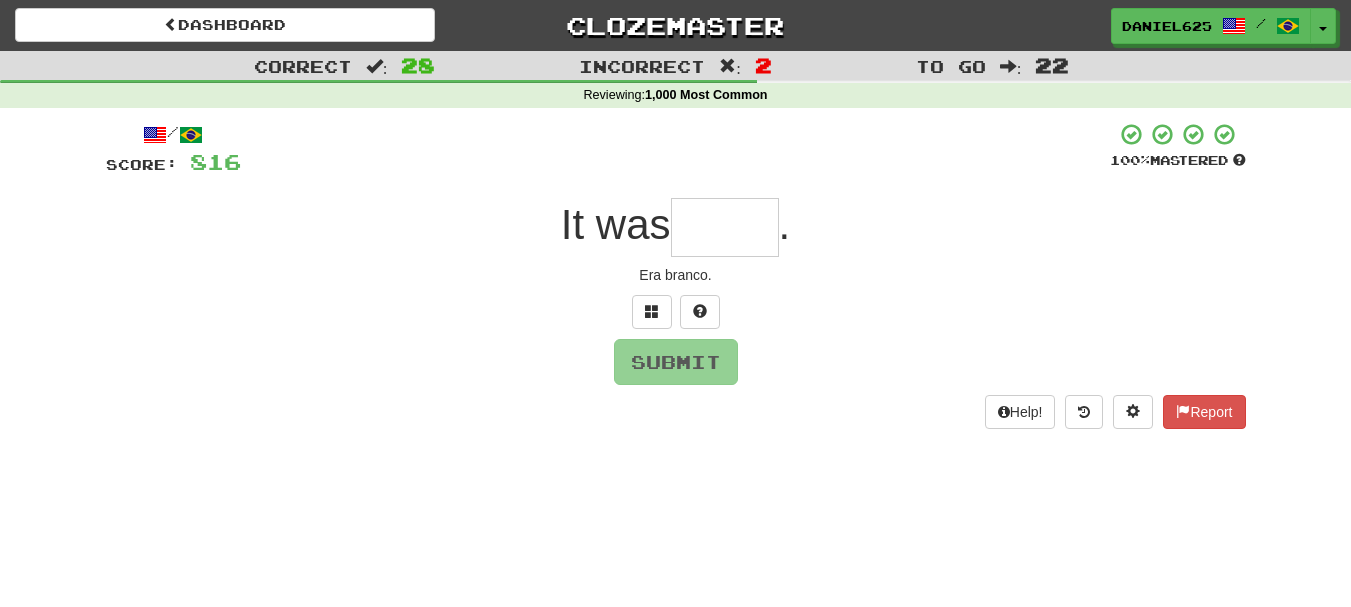 type on "*" 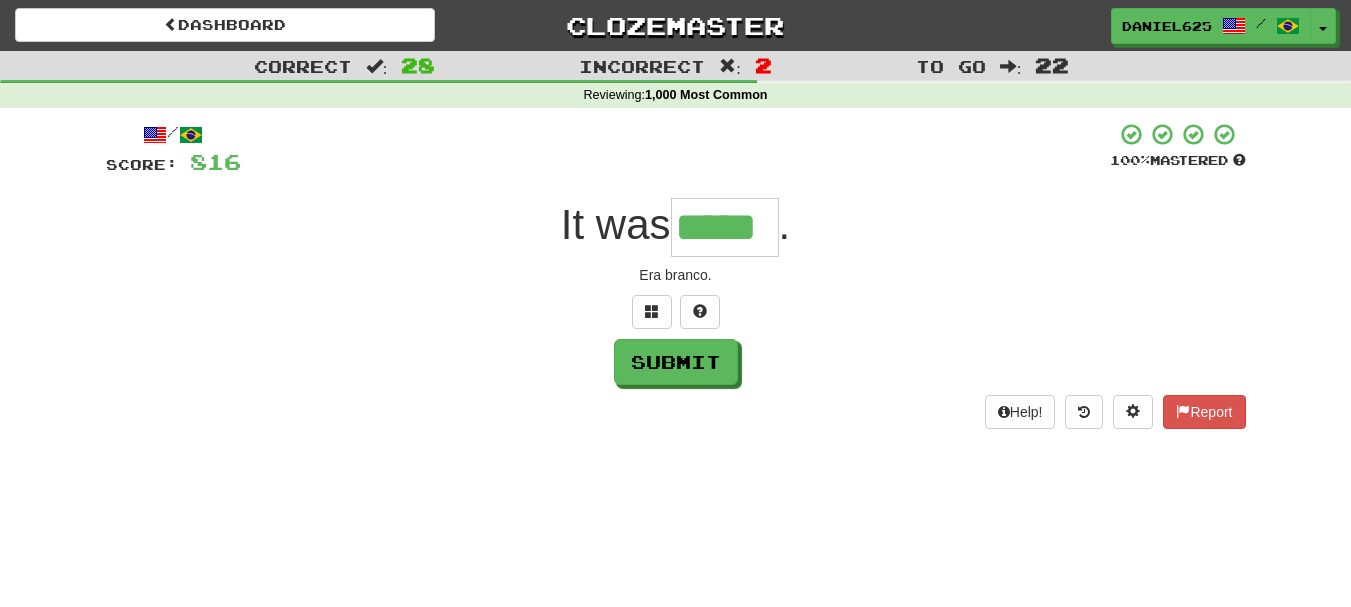 type on "*****" 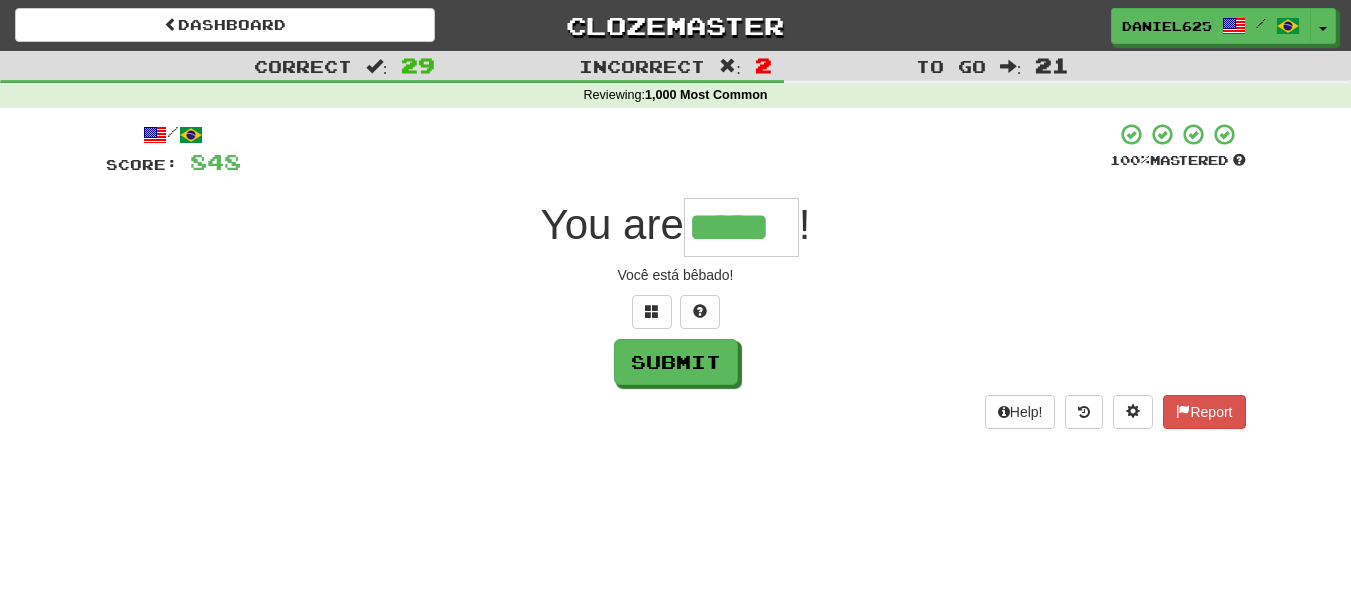 type on "*****" 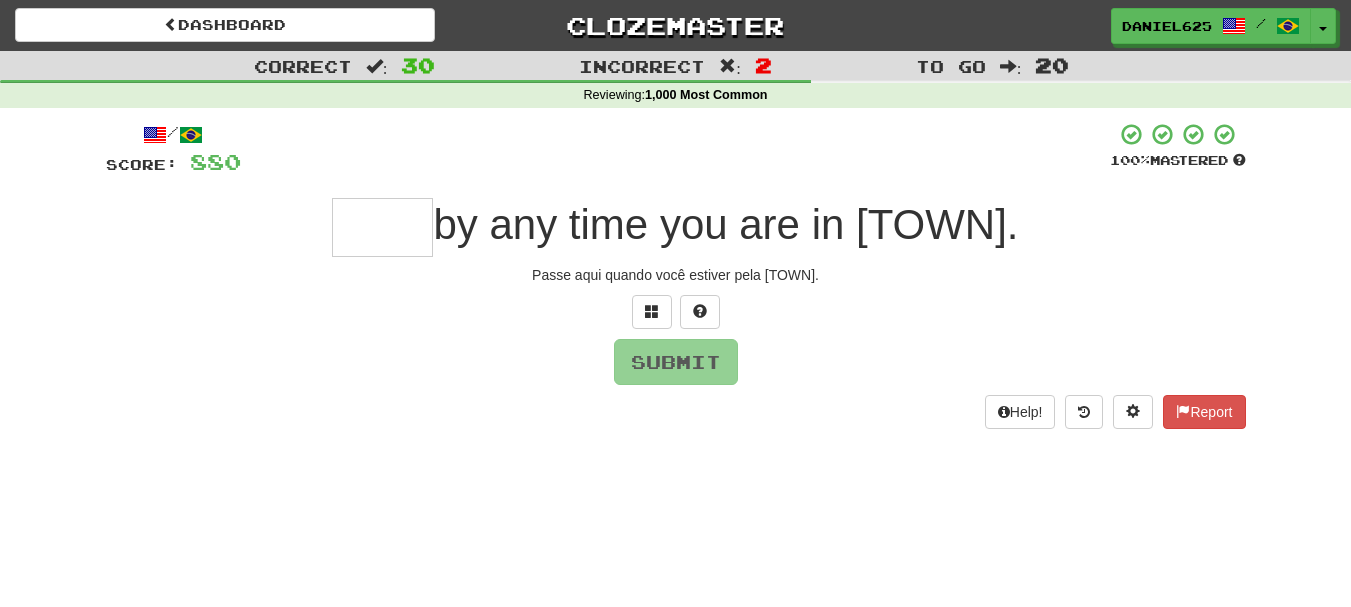 type on "*" 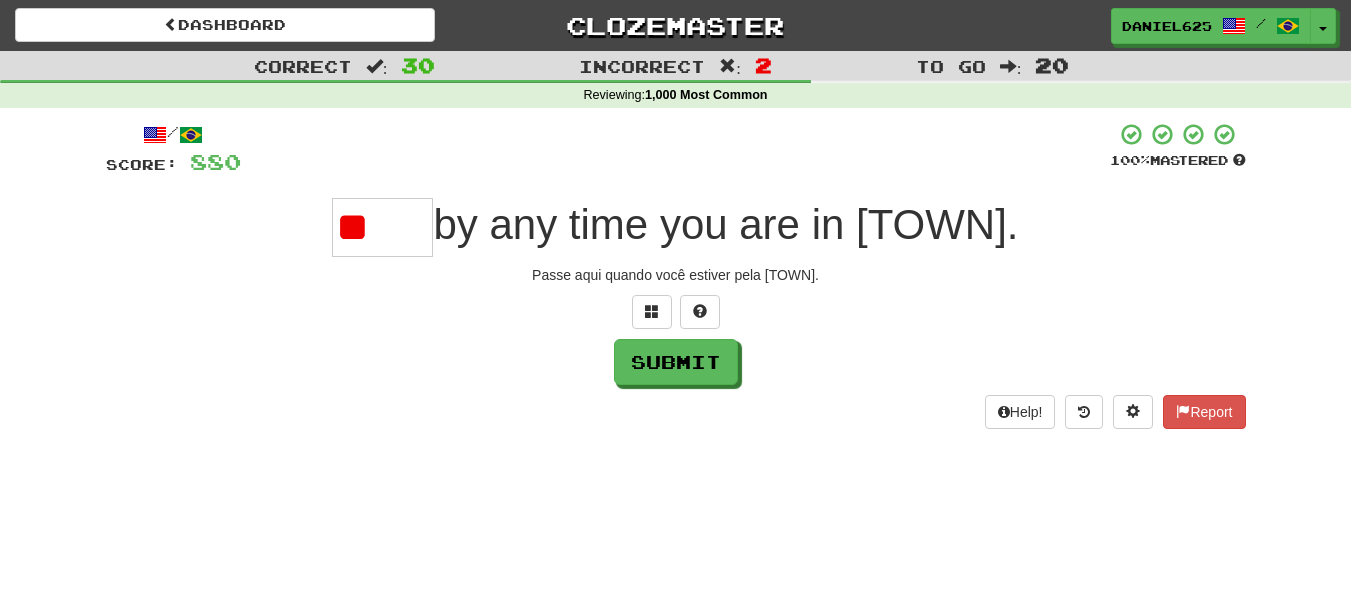 type on "*" 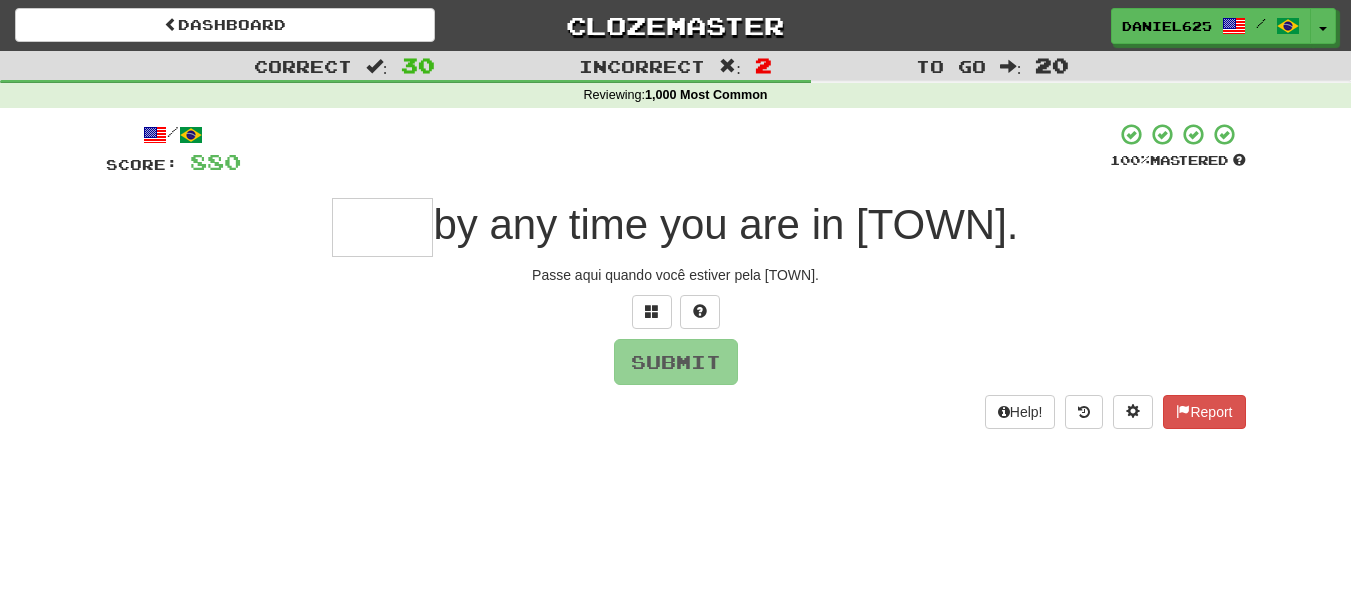 type on "*" 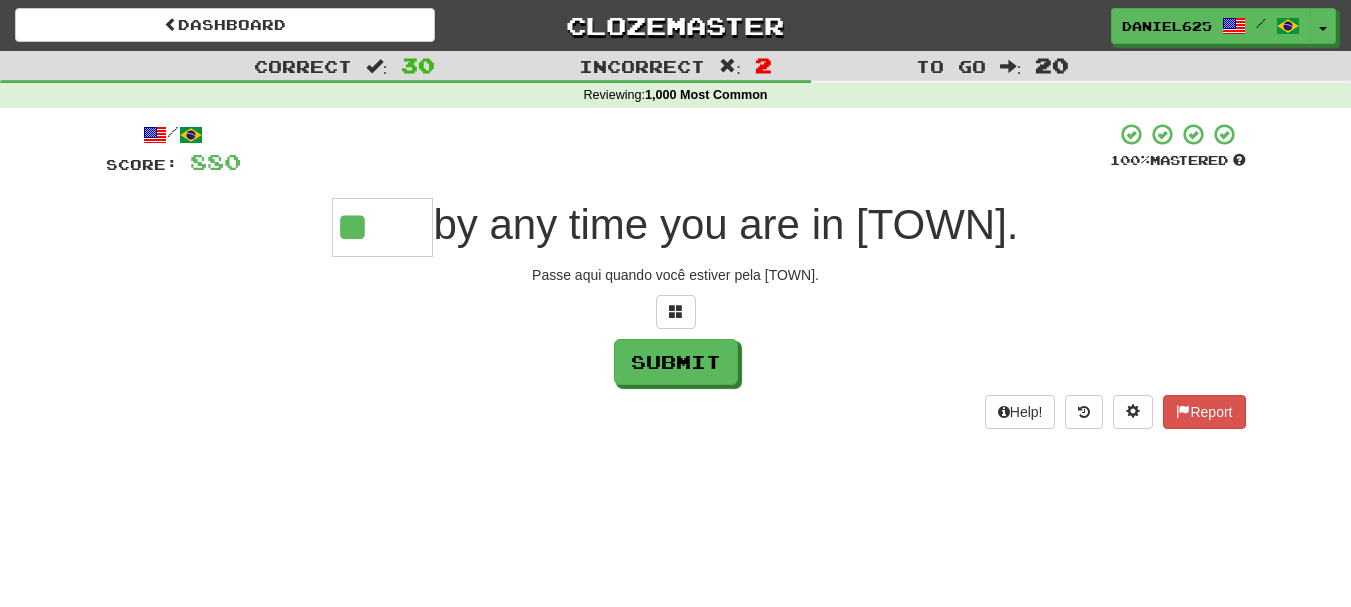 type on "****" 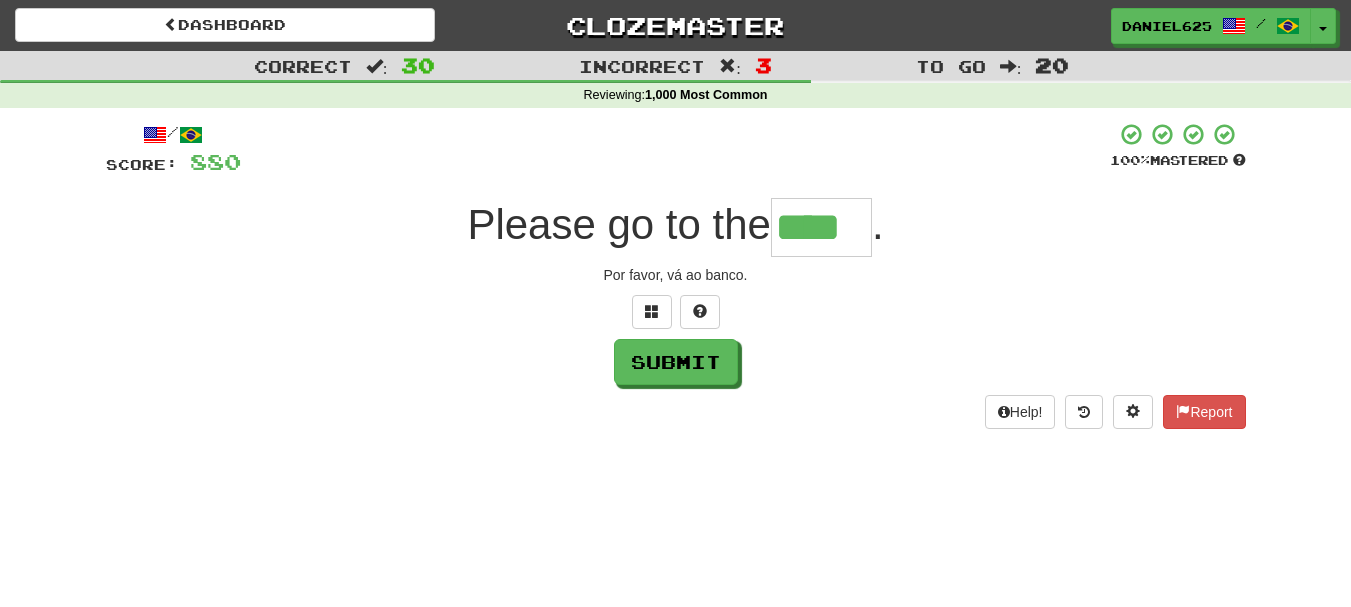 type on "****" 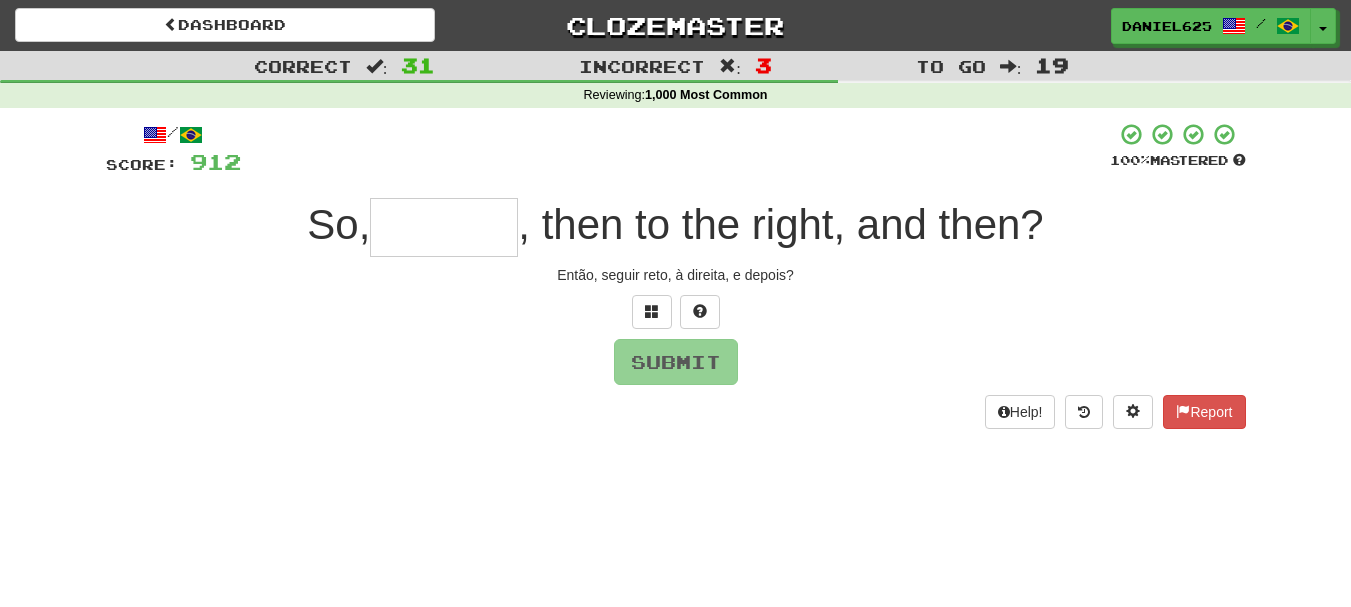 type on "*" 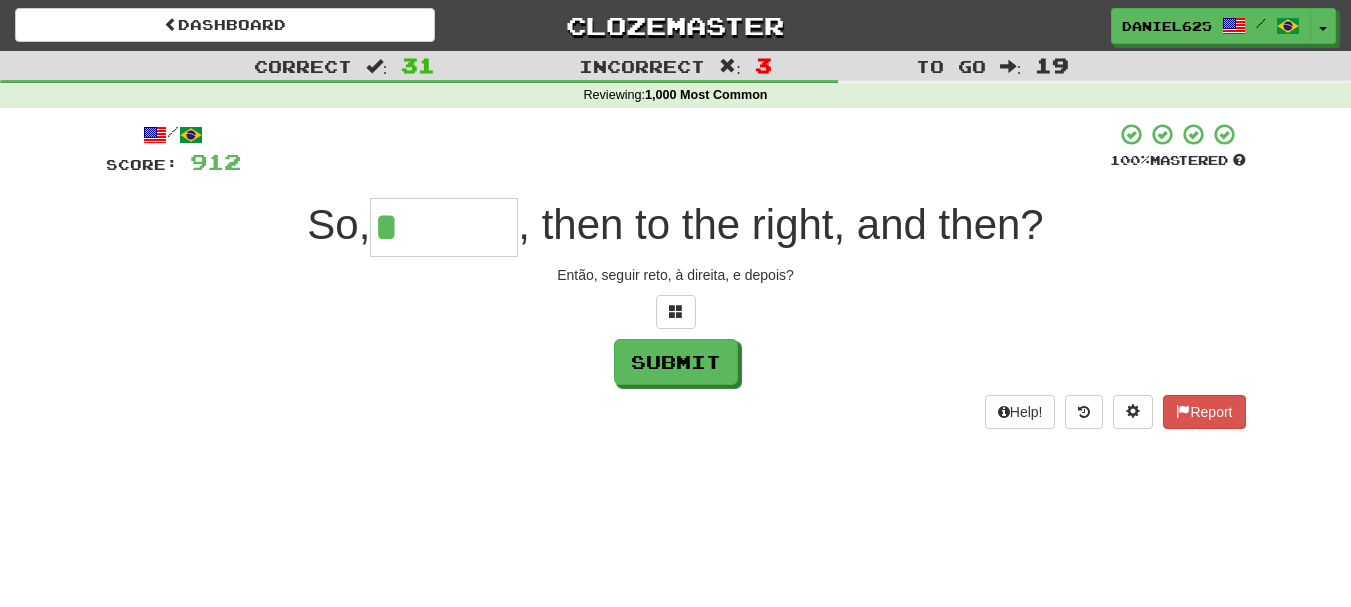 type on "********" 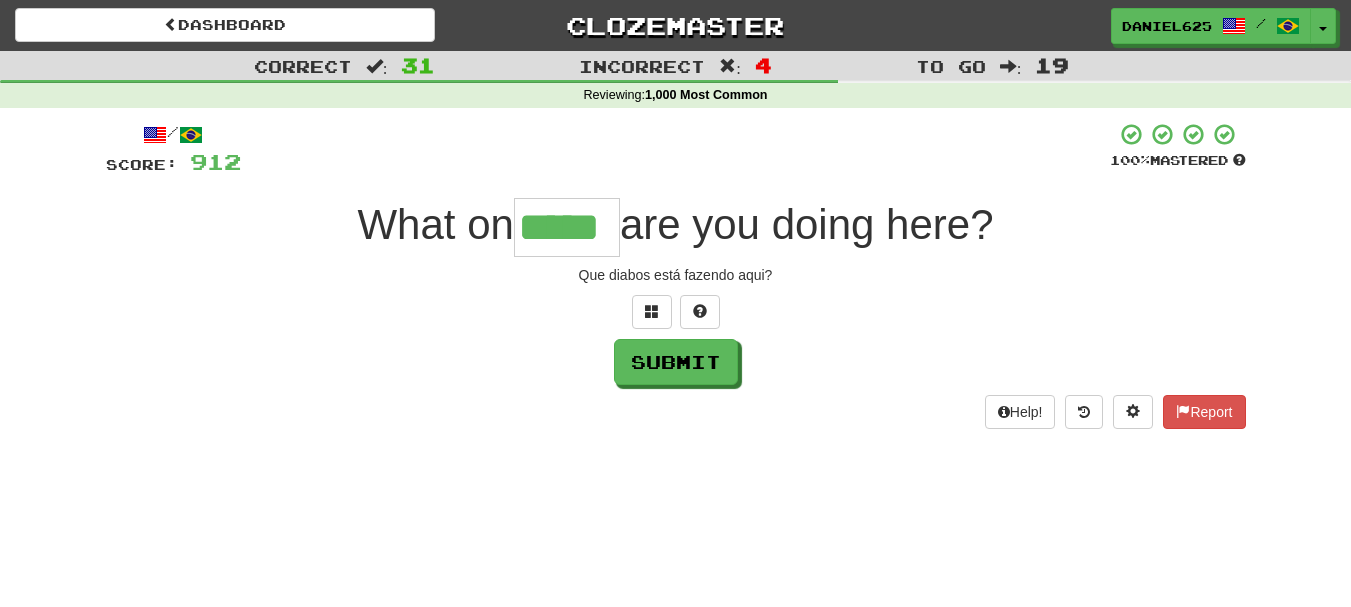 type on "*****" 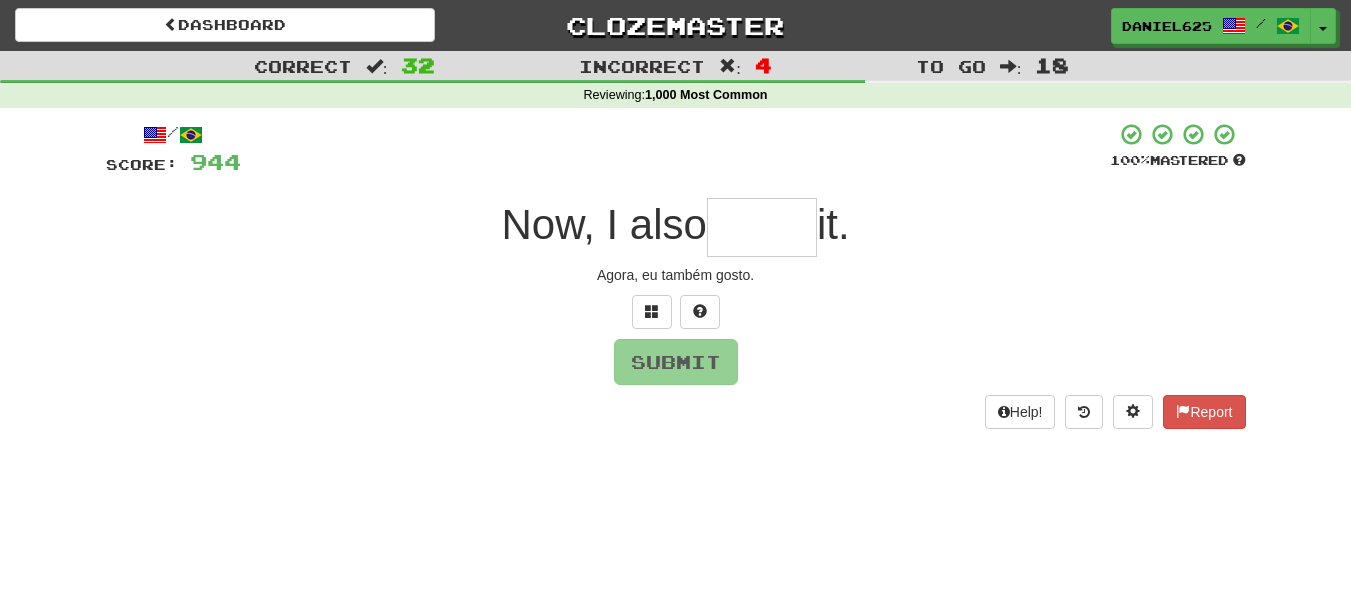 type on "*" 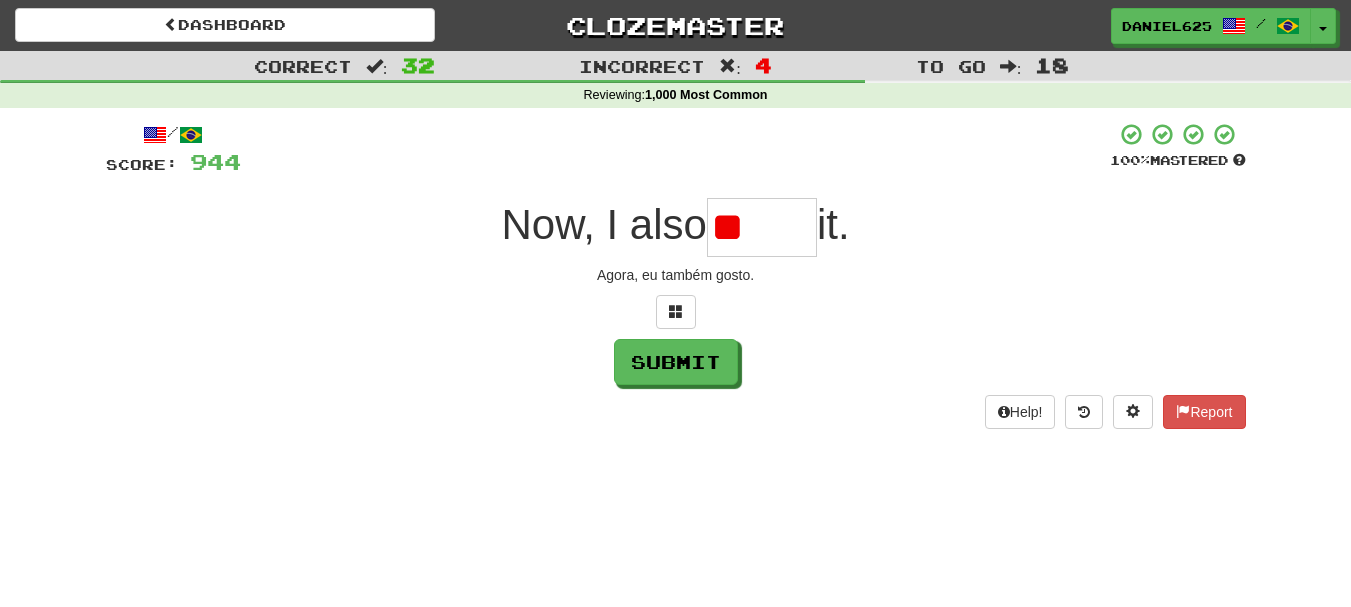 type on "*****" 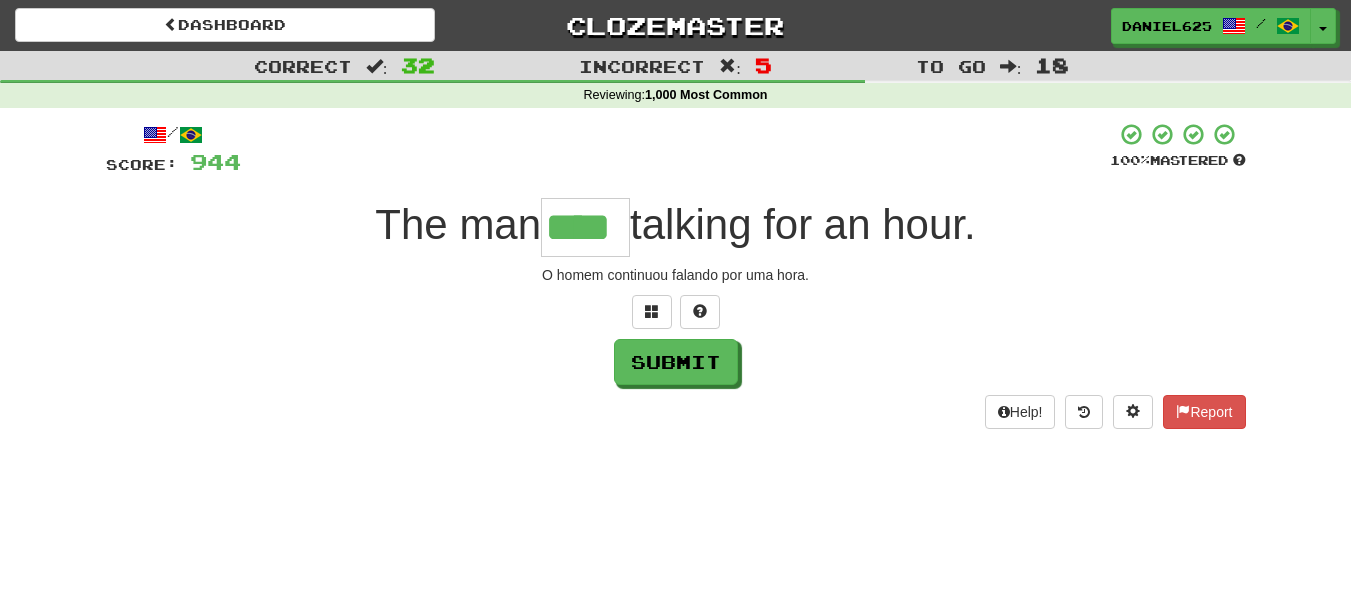 type on "****" 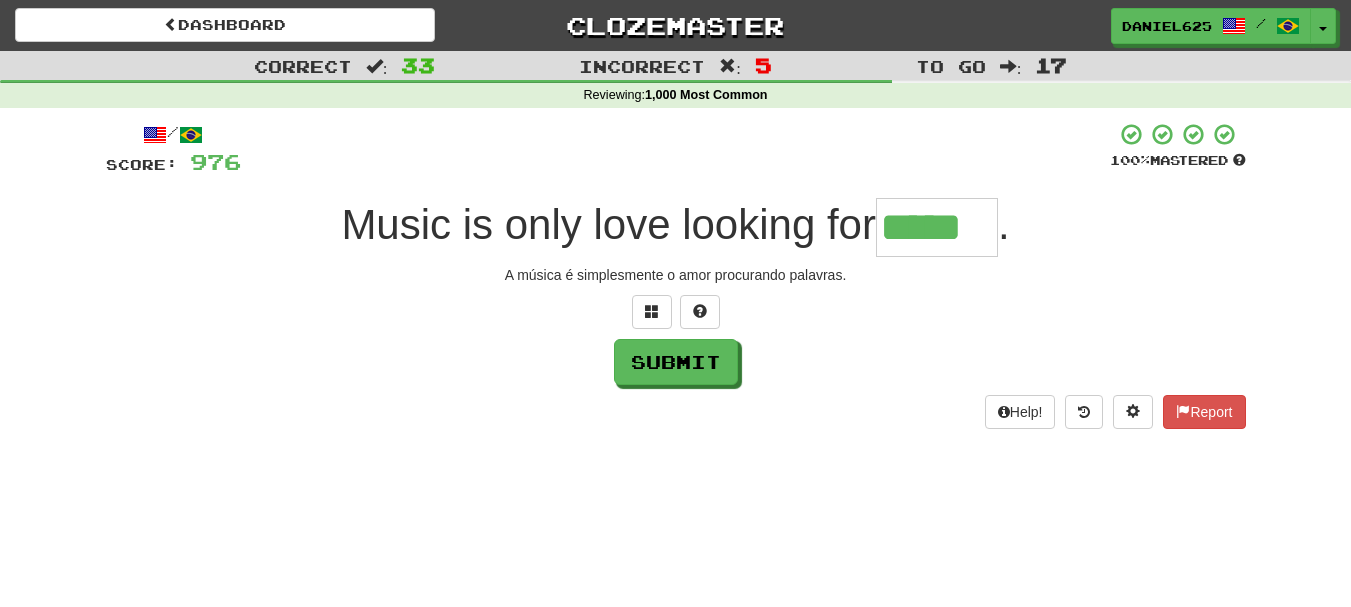 type on "*****" 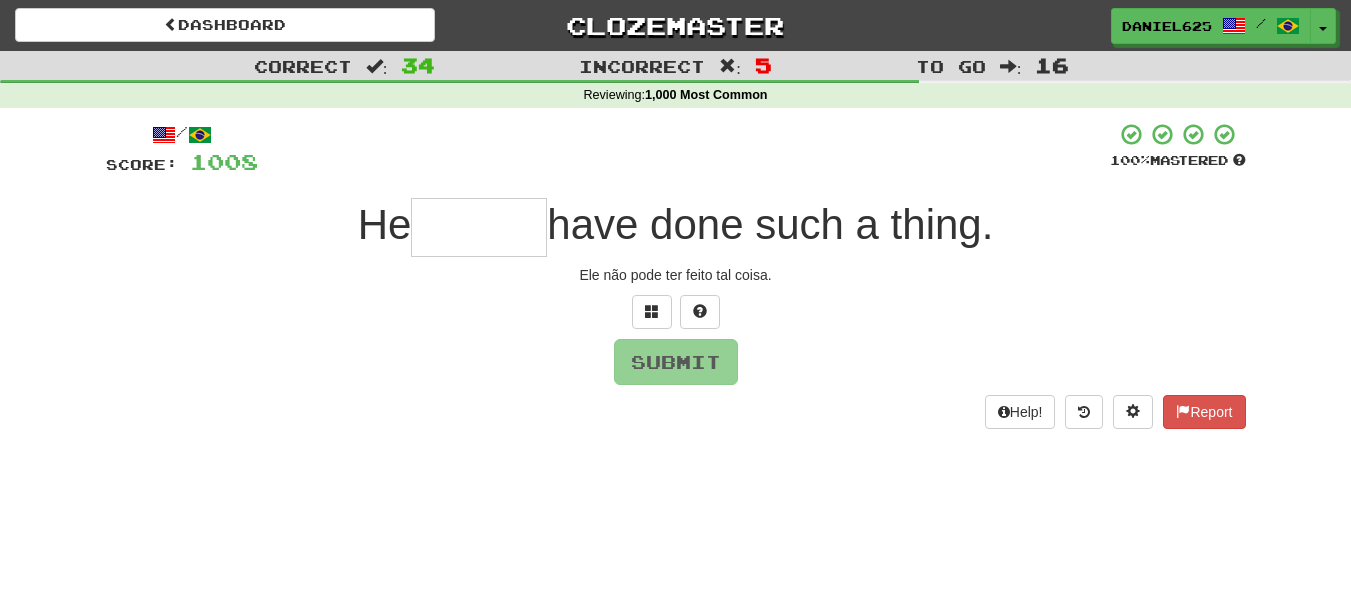 type on "*" 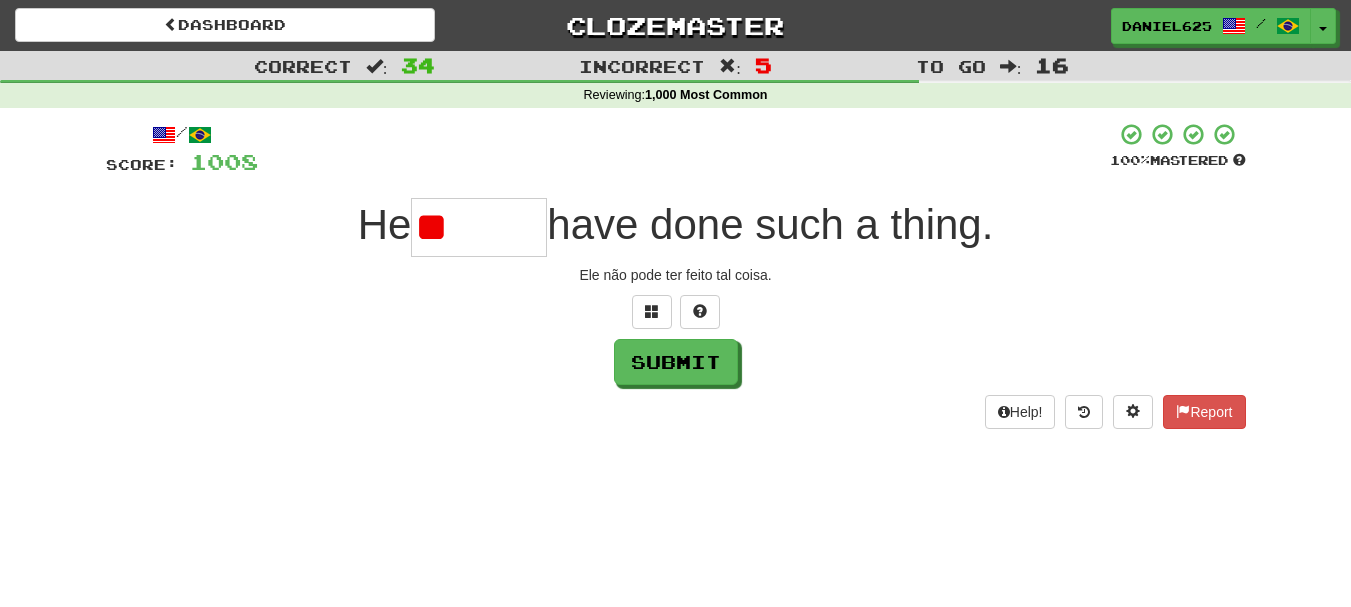 type on "*" 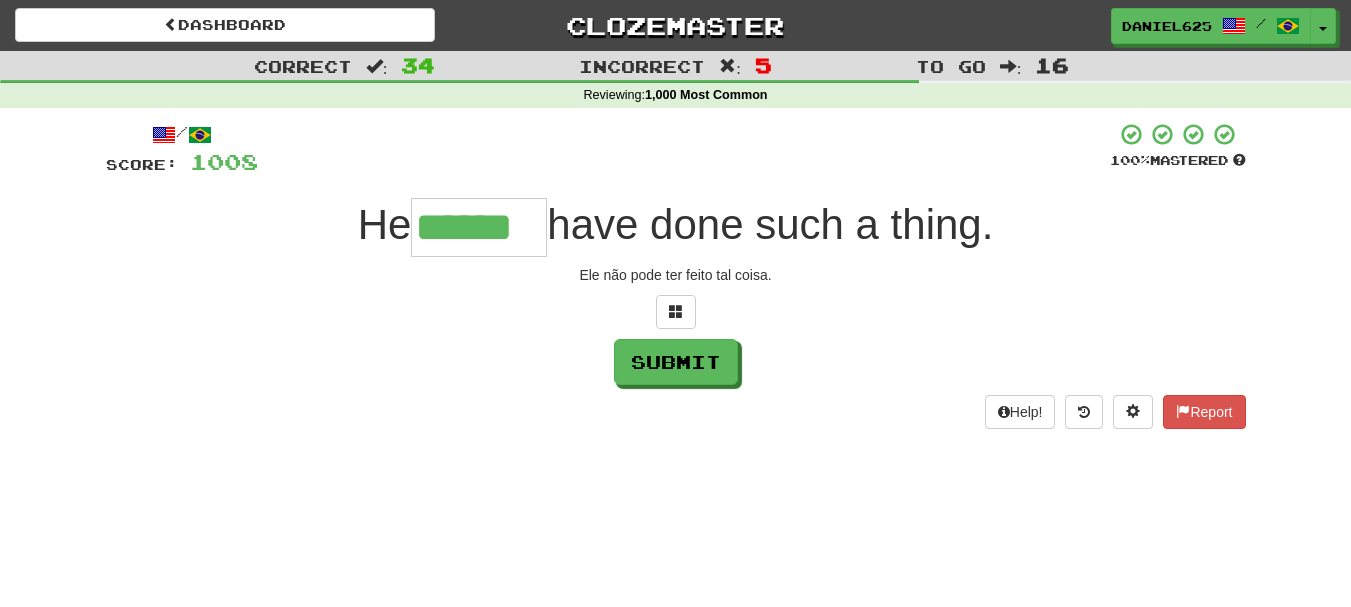 type on "******" 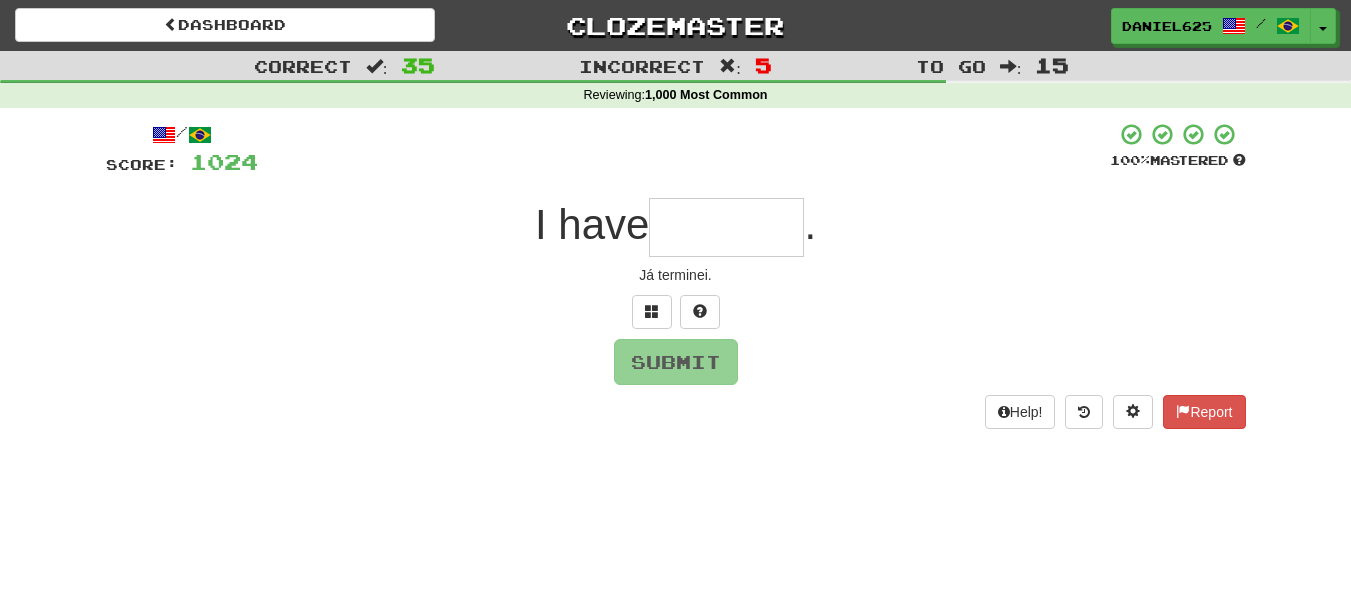 type on "*" 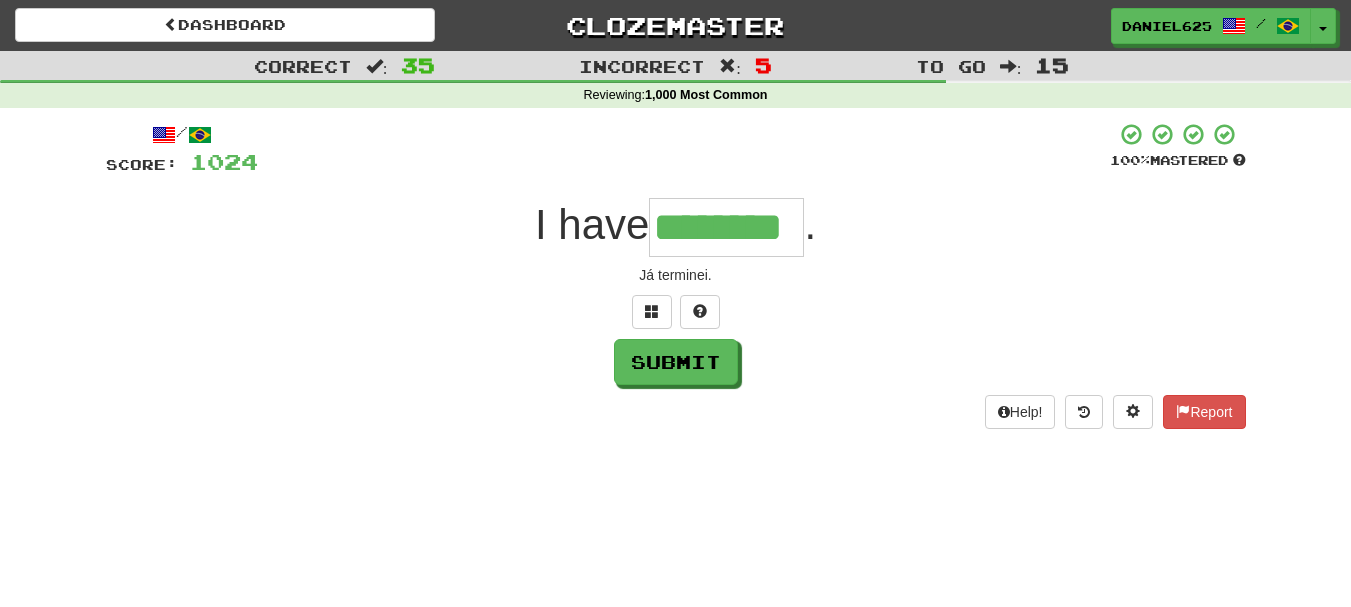 type on "********" 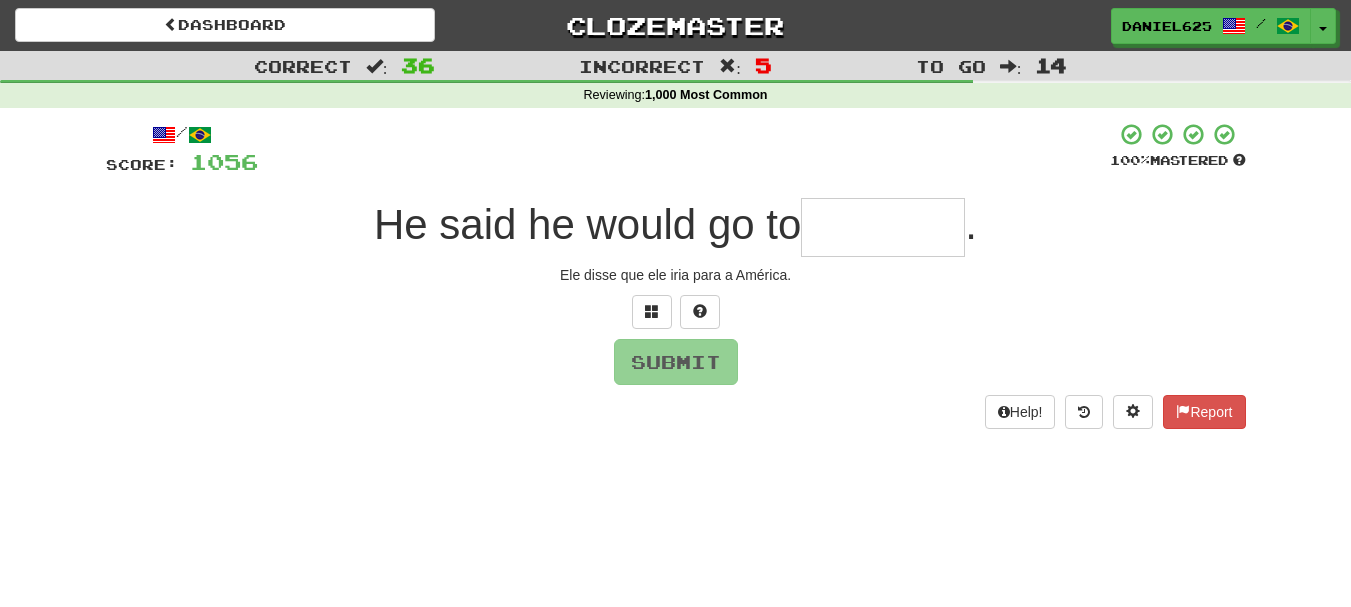 type on "*" 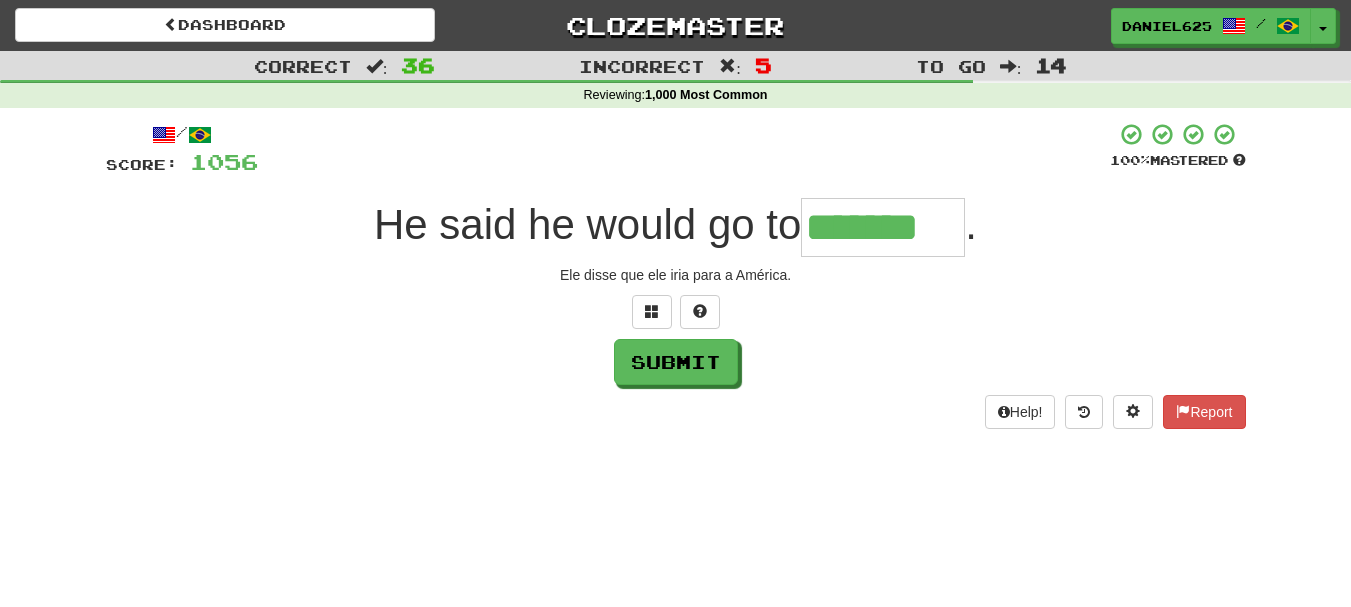 type on "*******" 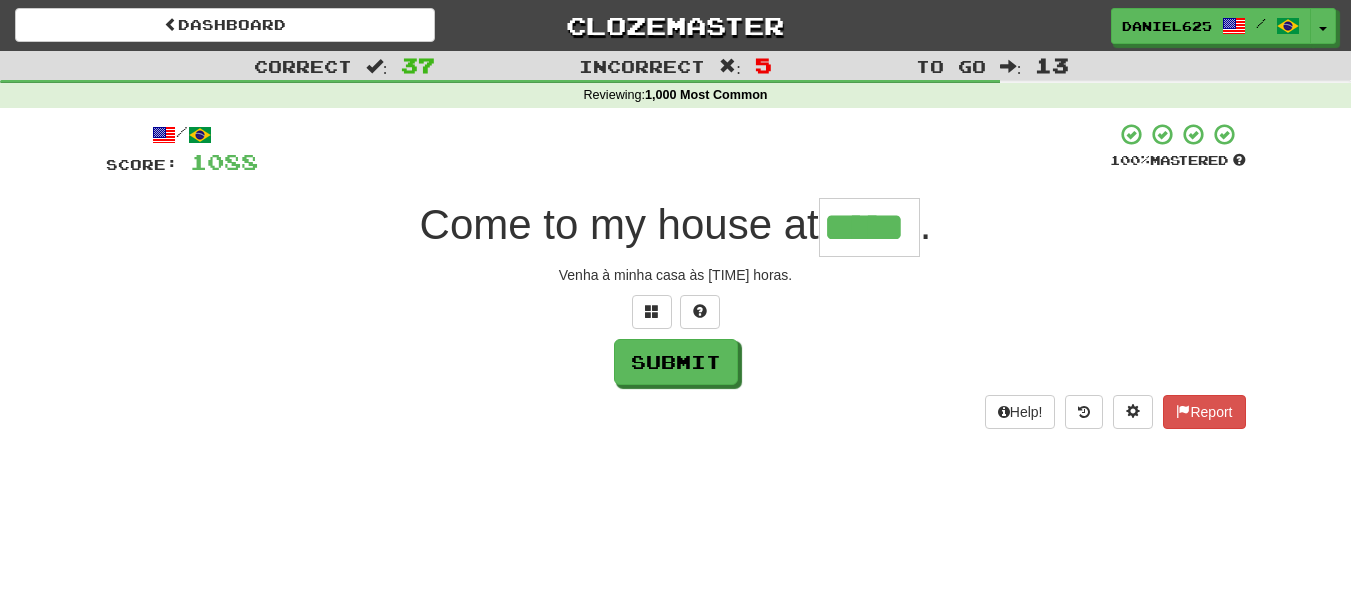 type on "*****" 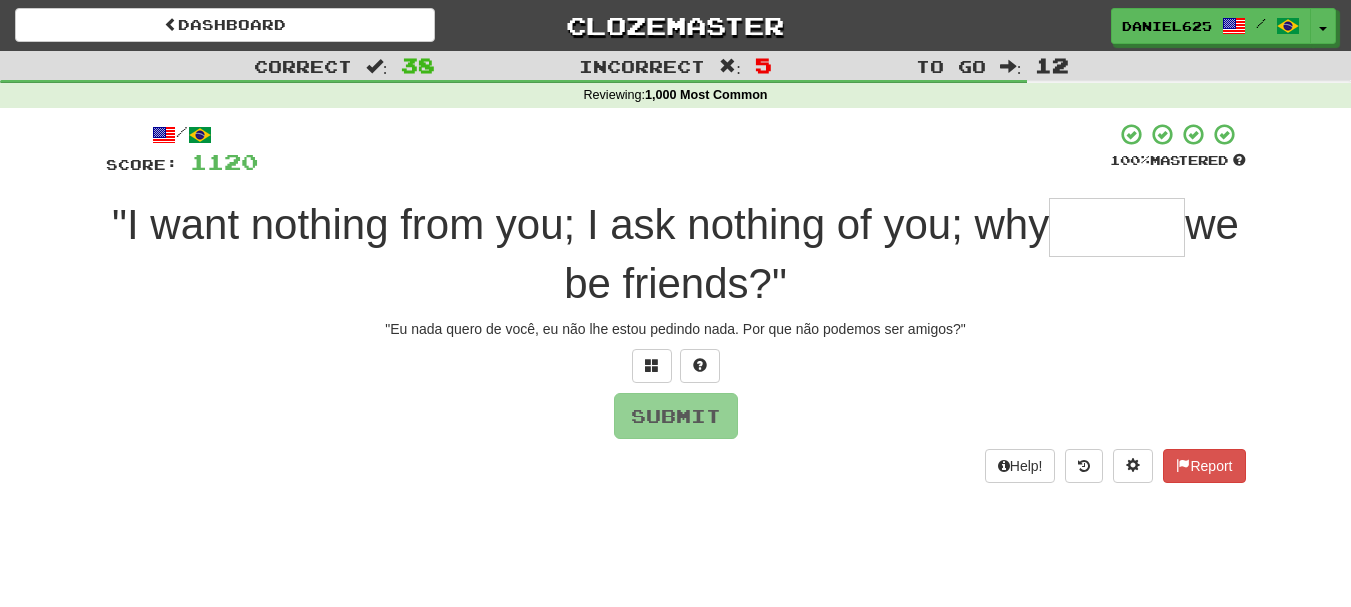 type on "******" 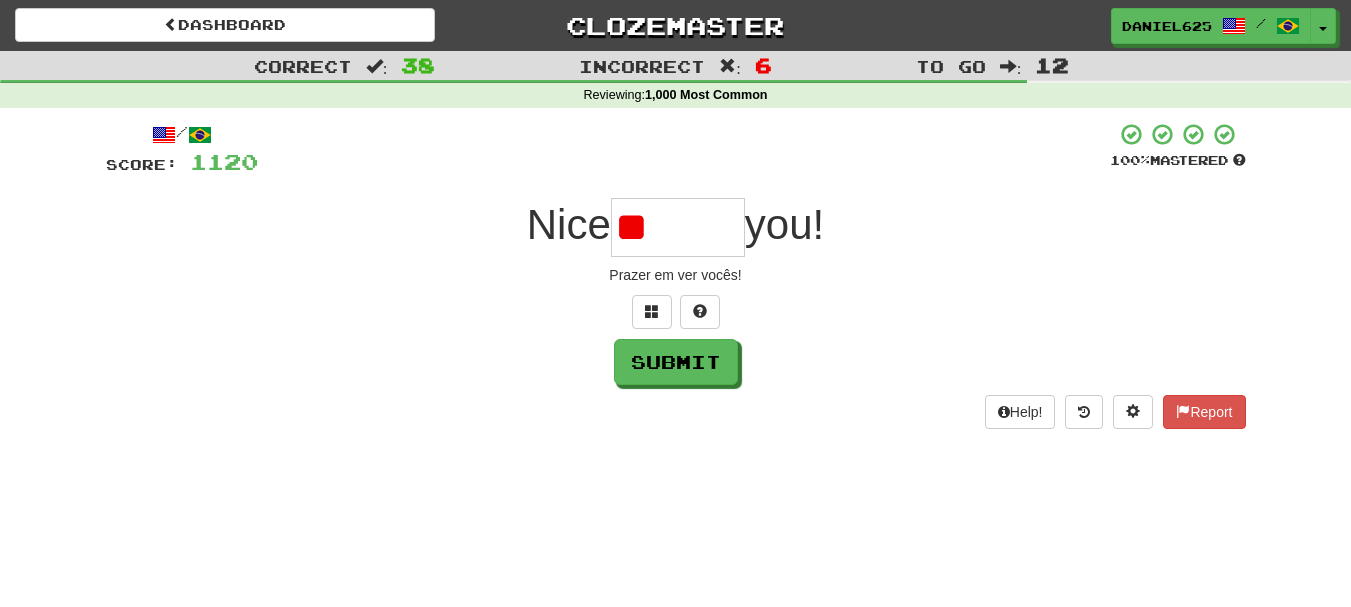 type on "*" 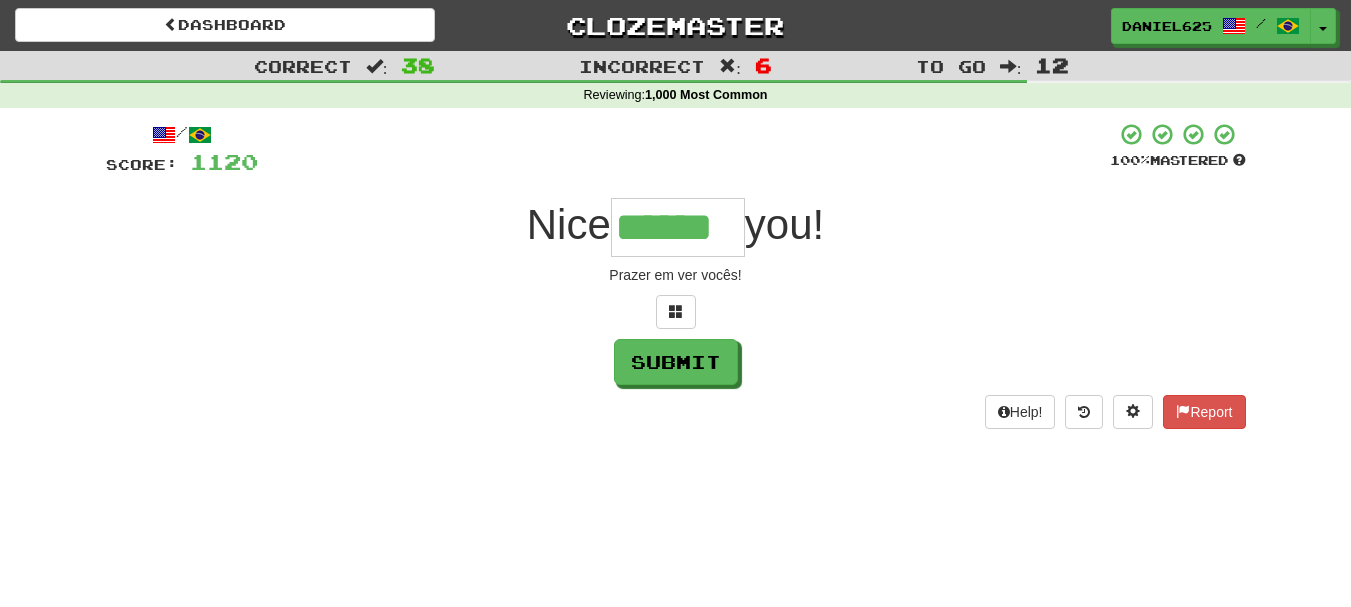 type on "******" 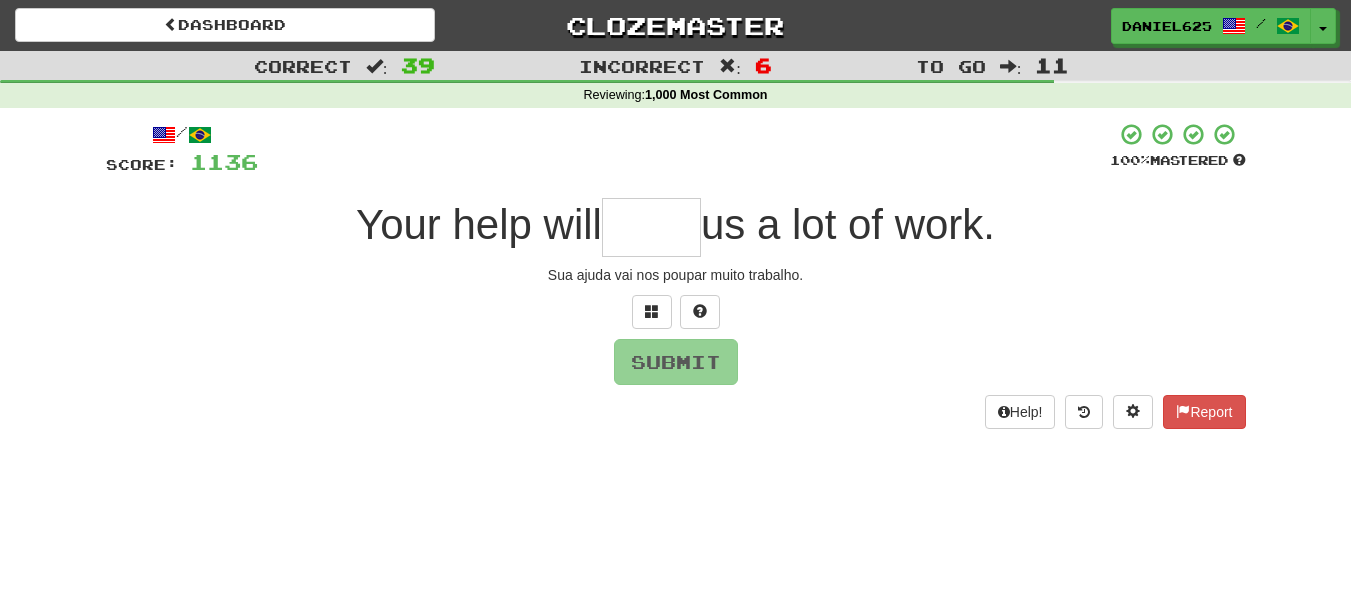 type on "*" 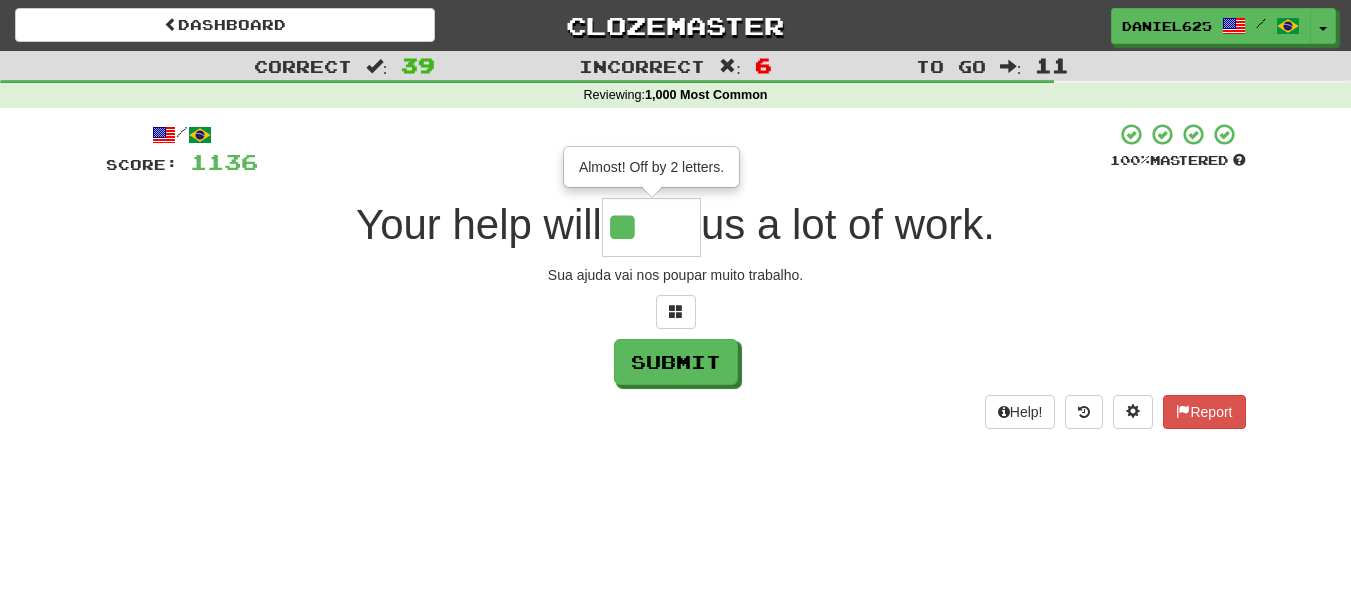 type on "****" 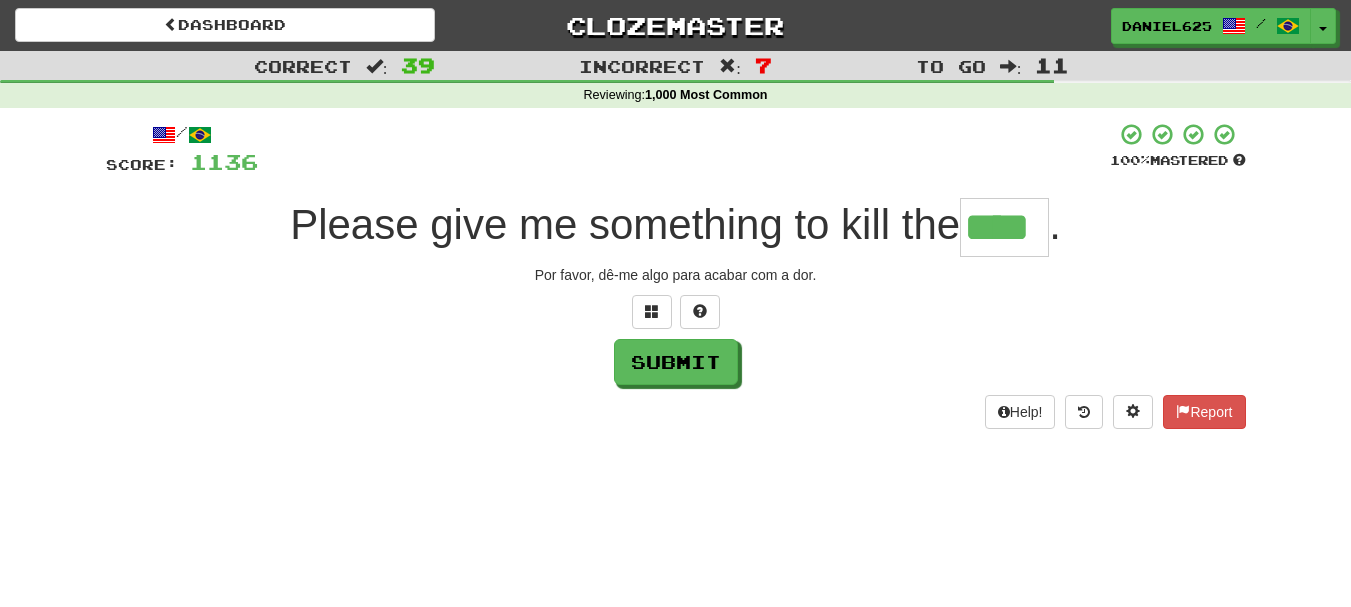 type on "****" 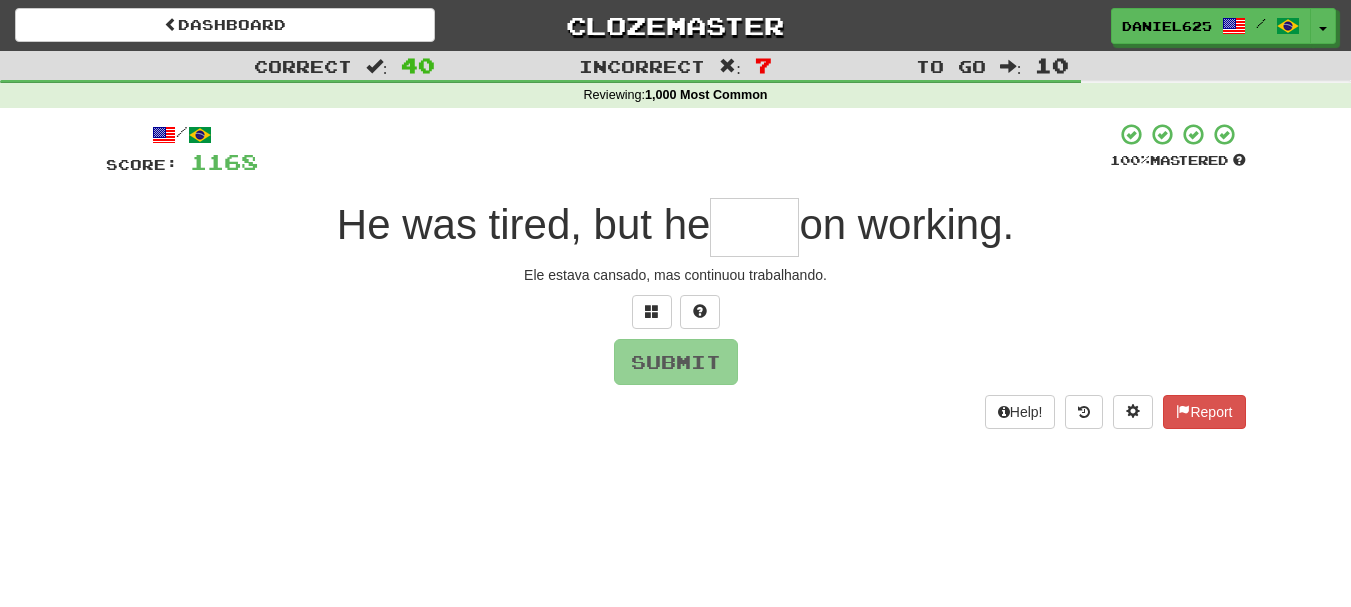 type on "*" 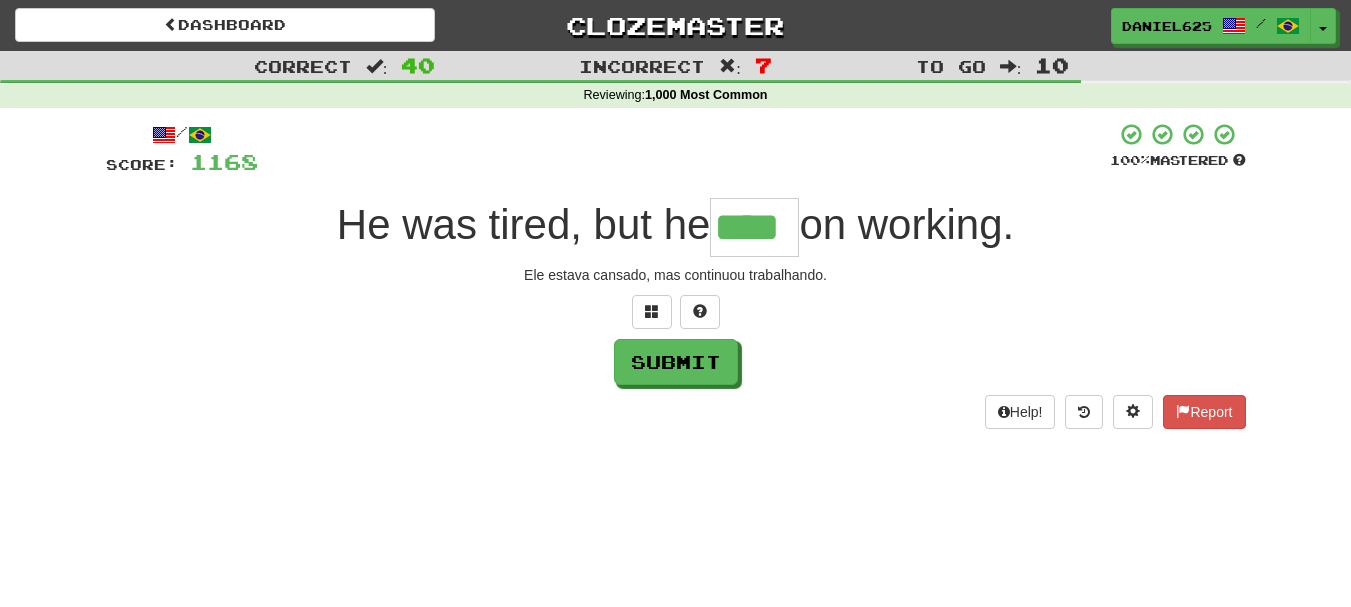 type on "****" 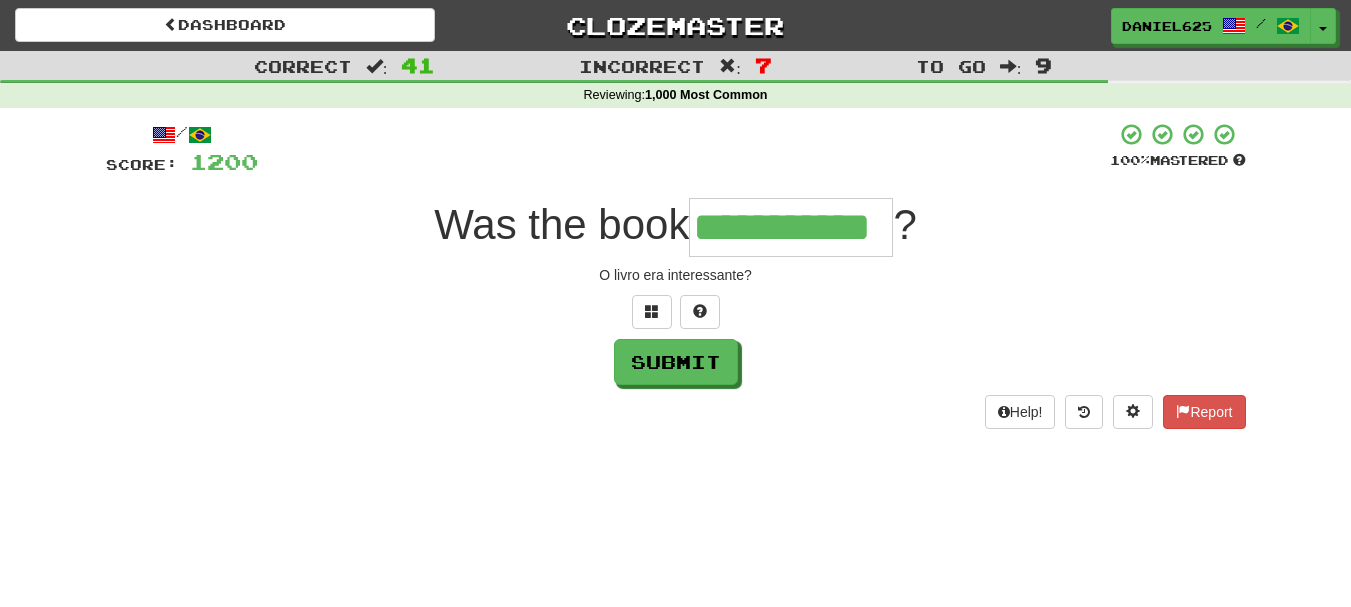 type on "**********" 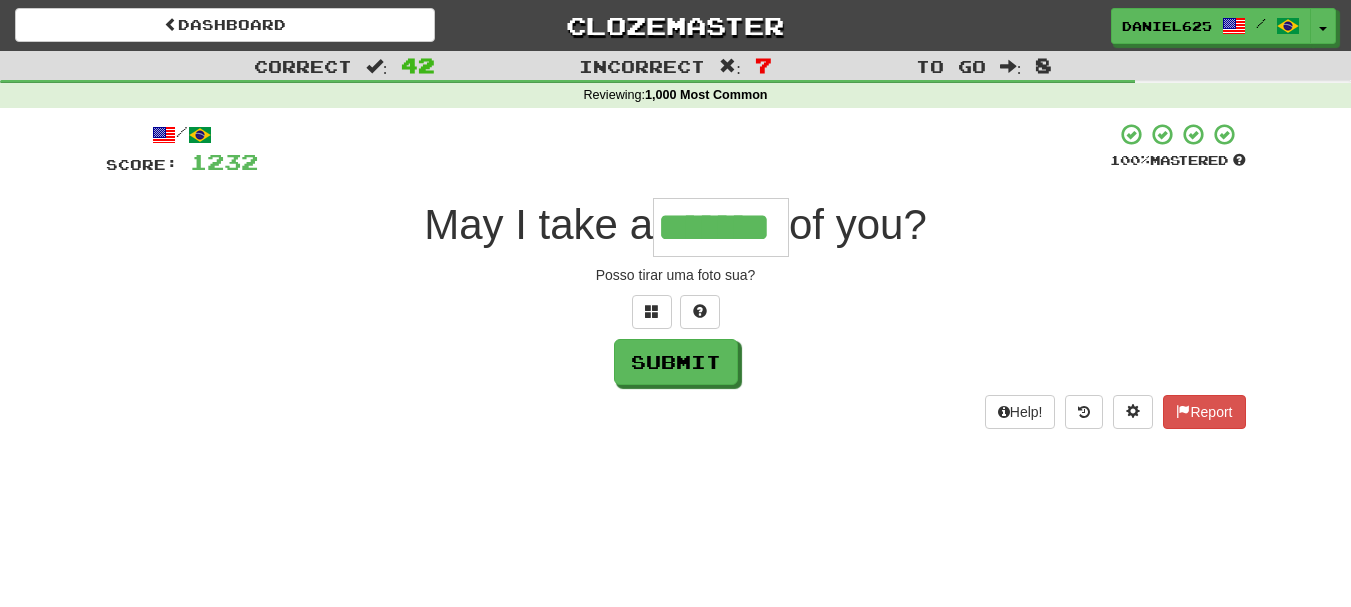 type on "*******" 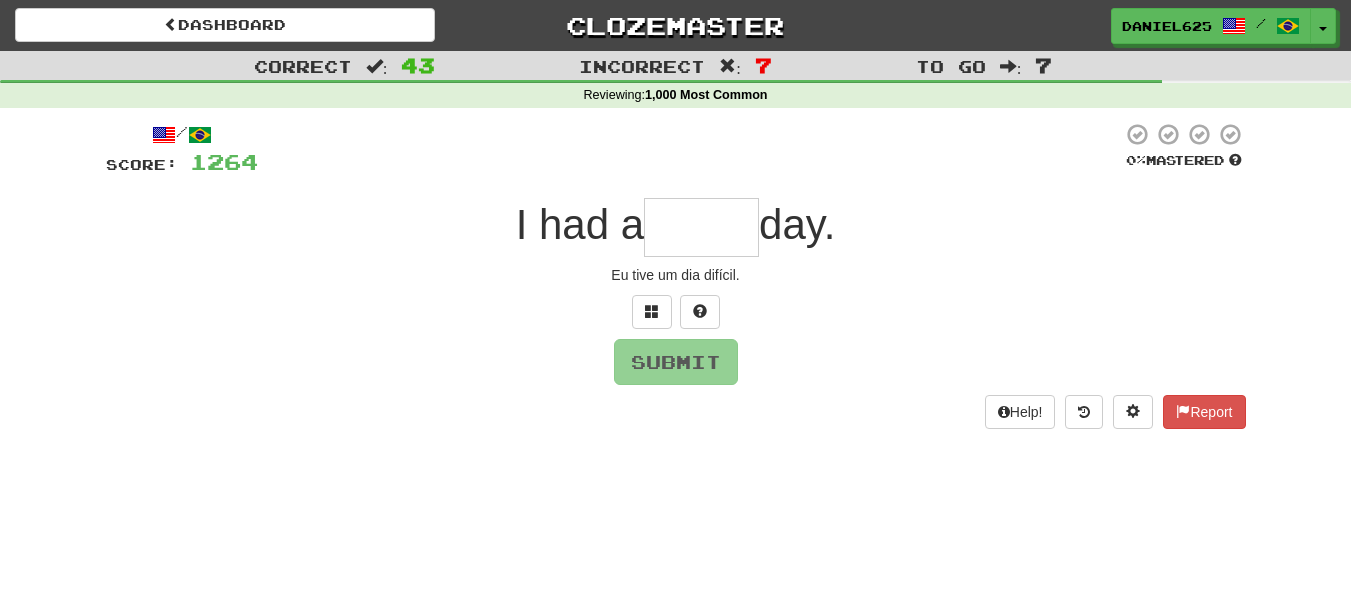 type on "*" 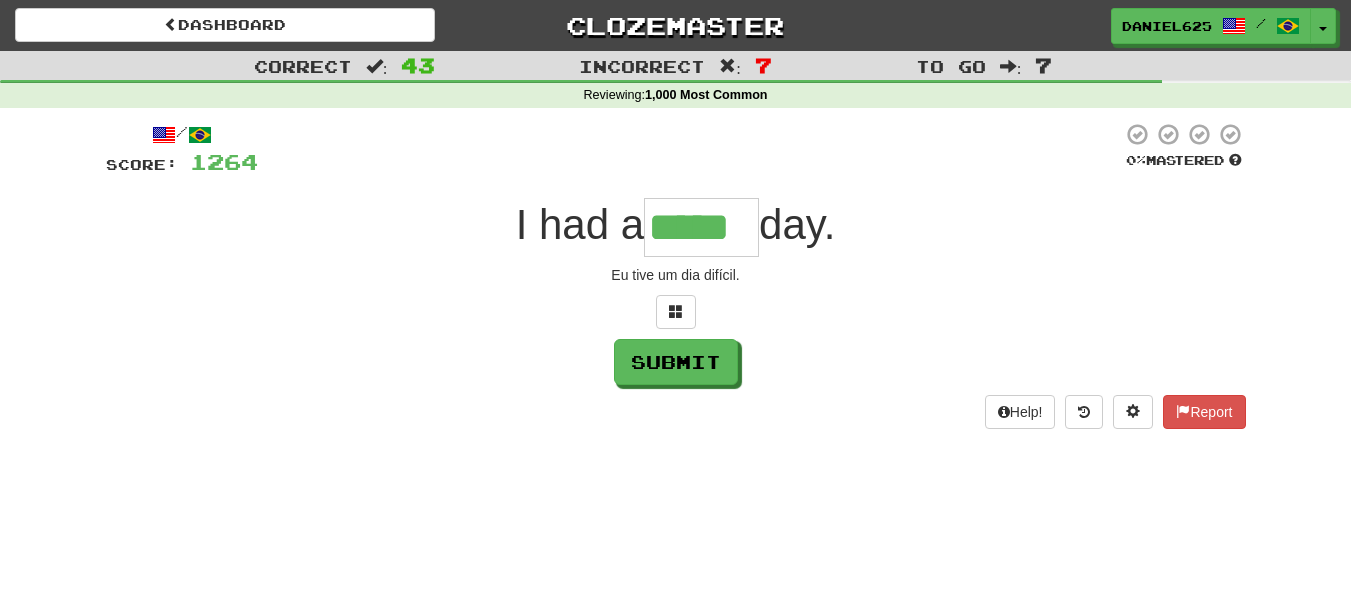 type on "*****" 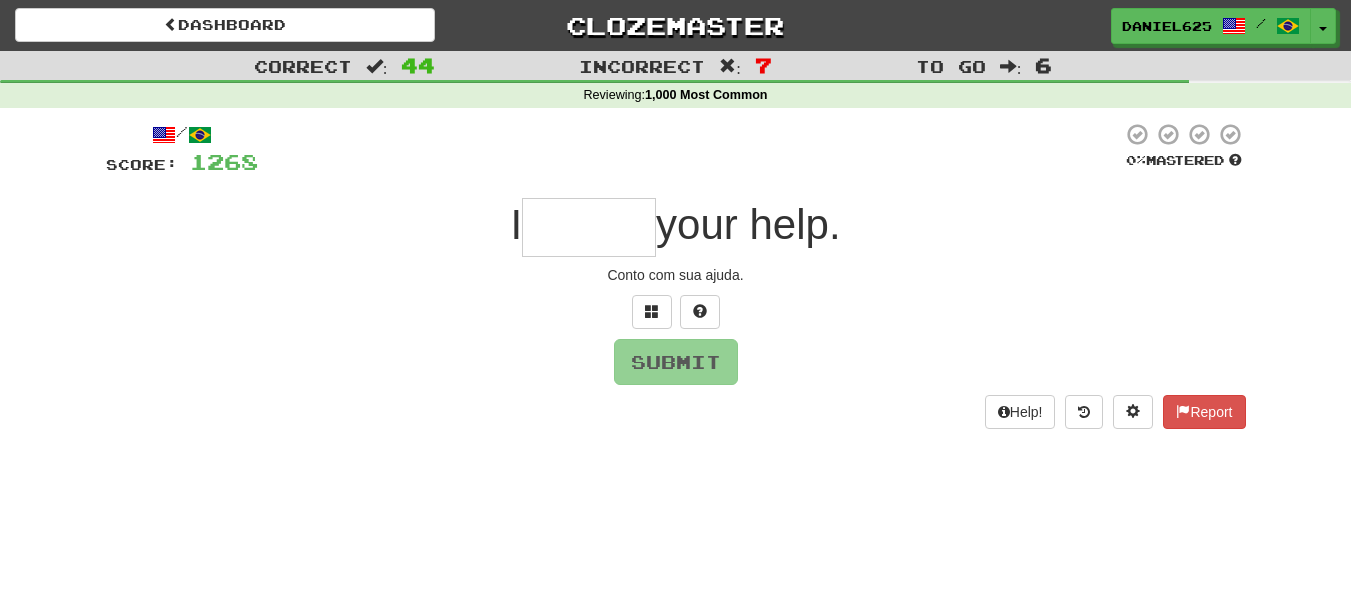 type on "*" 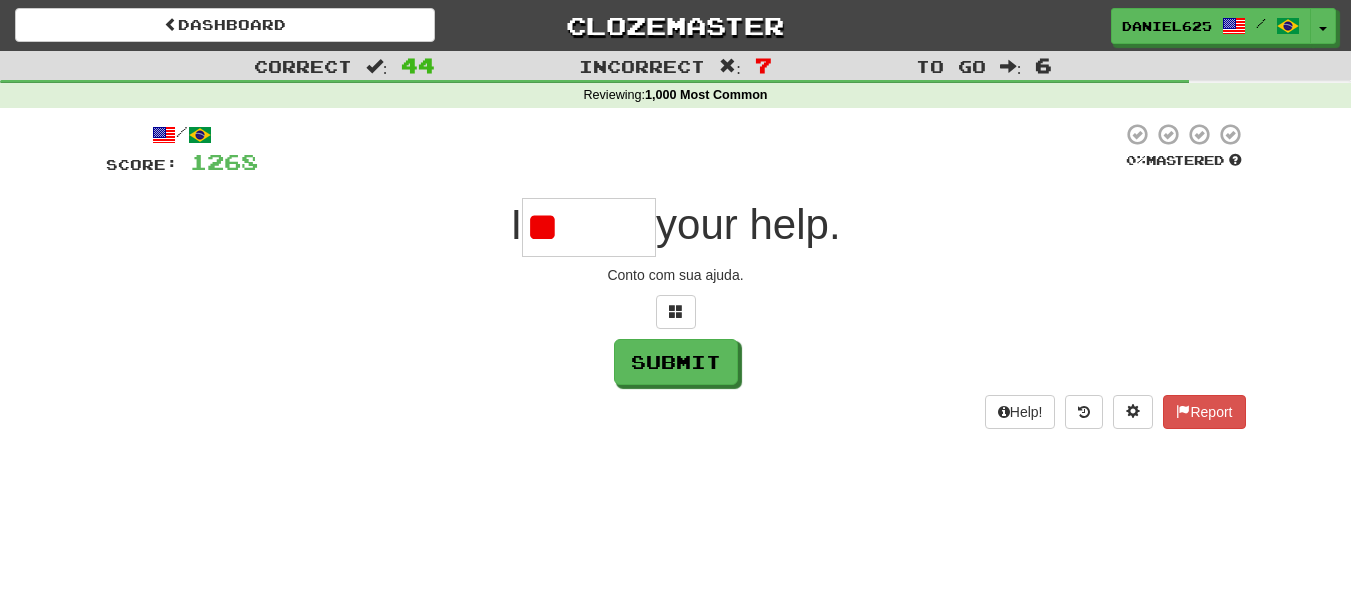 type on "******" 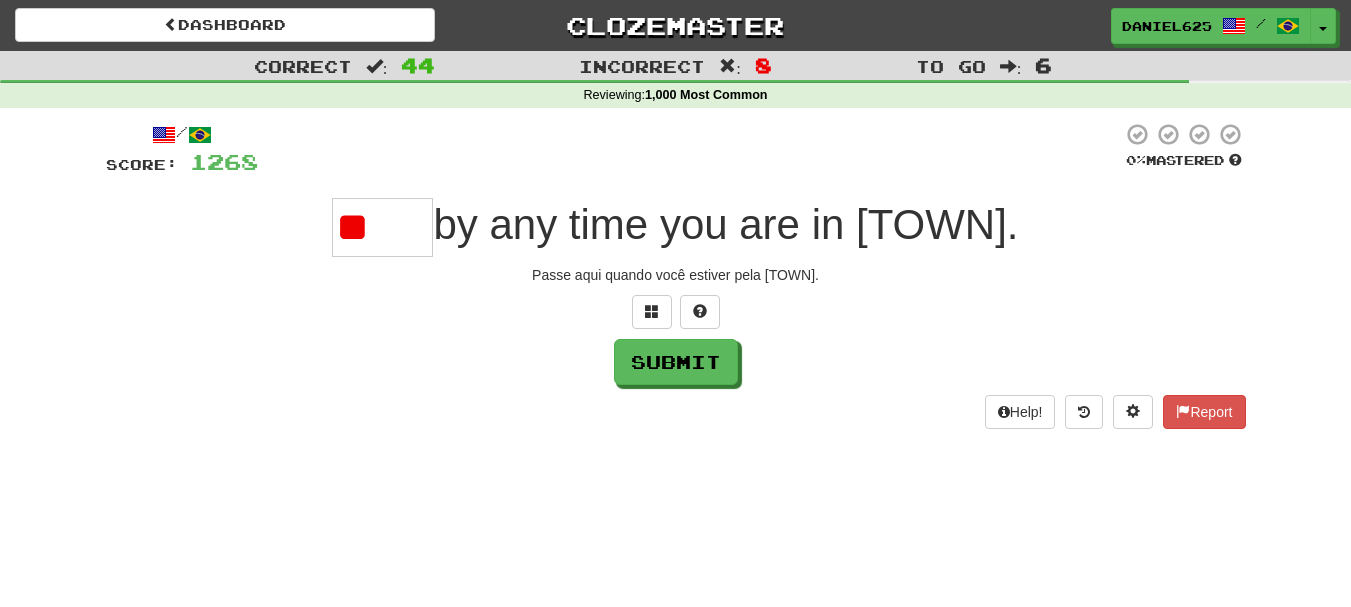 type on "*" 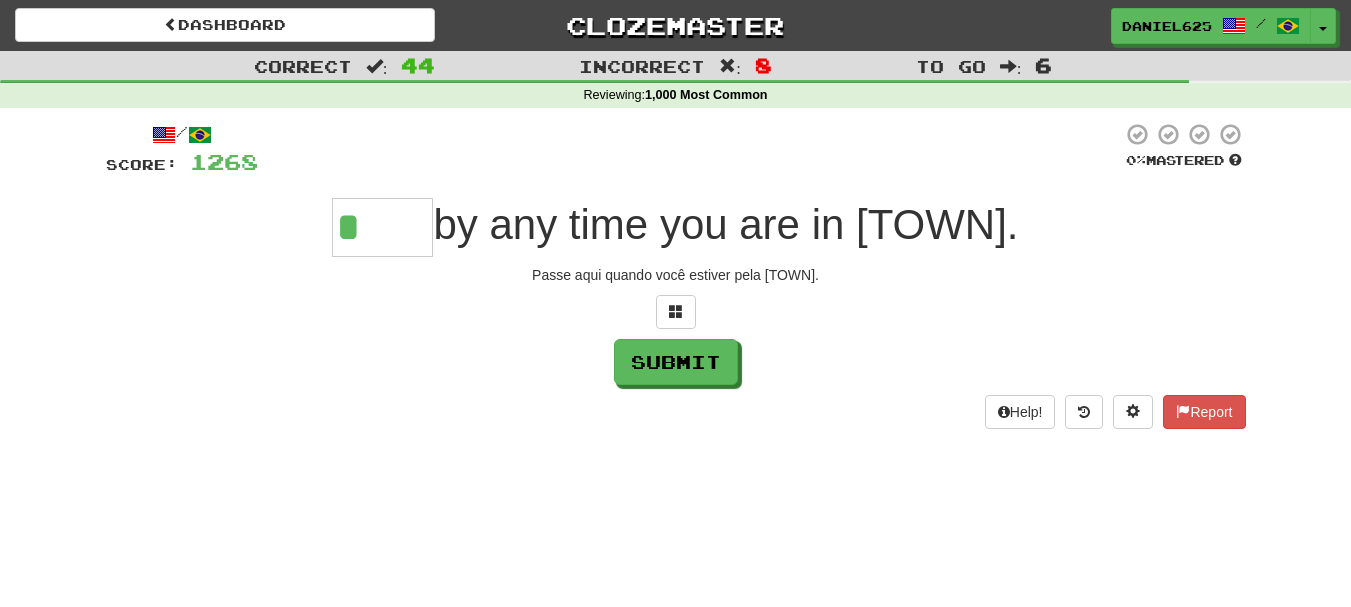 type on "****" 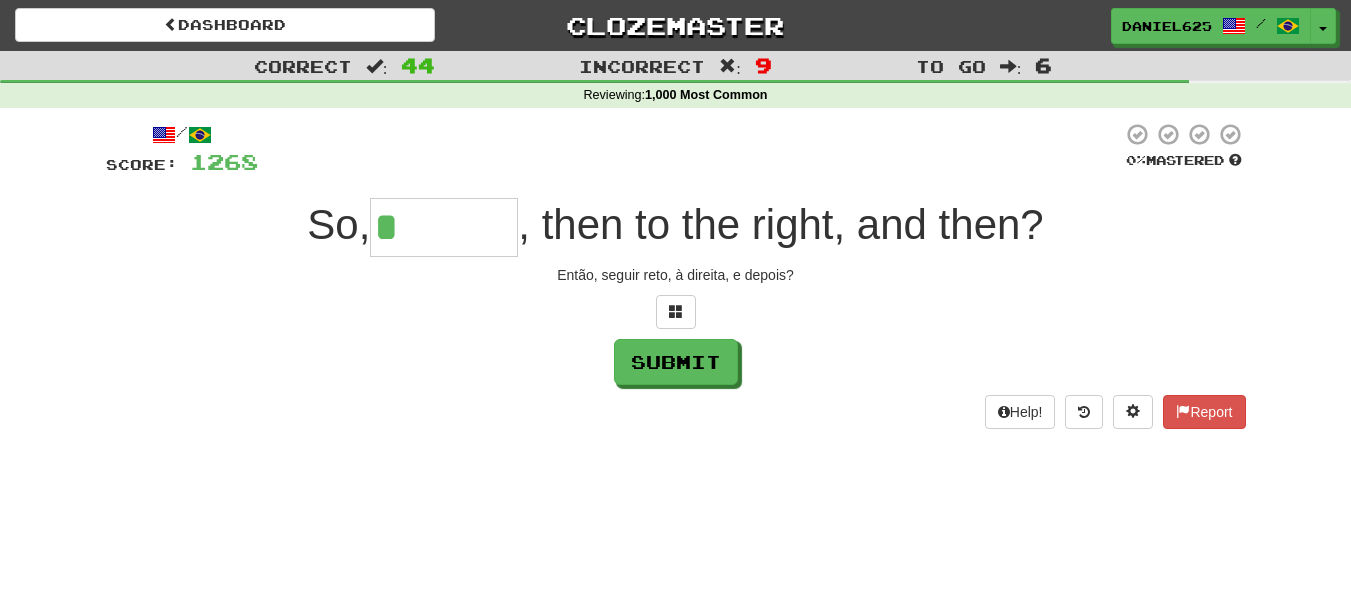 type on "********" 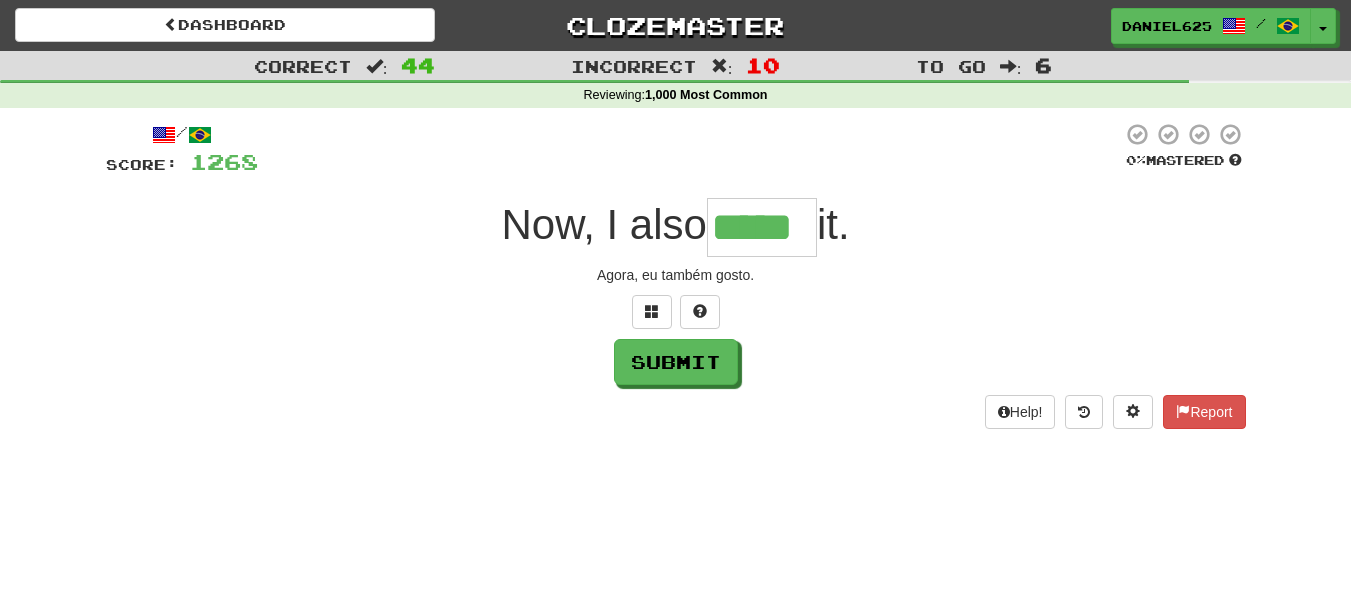 type on "*****" 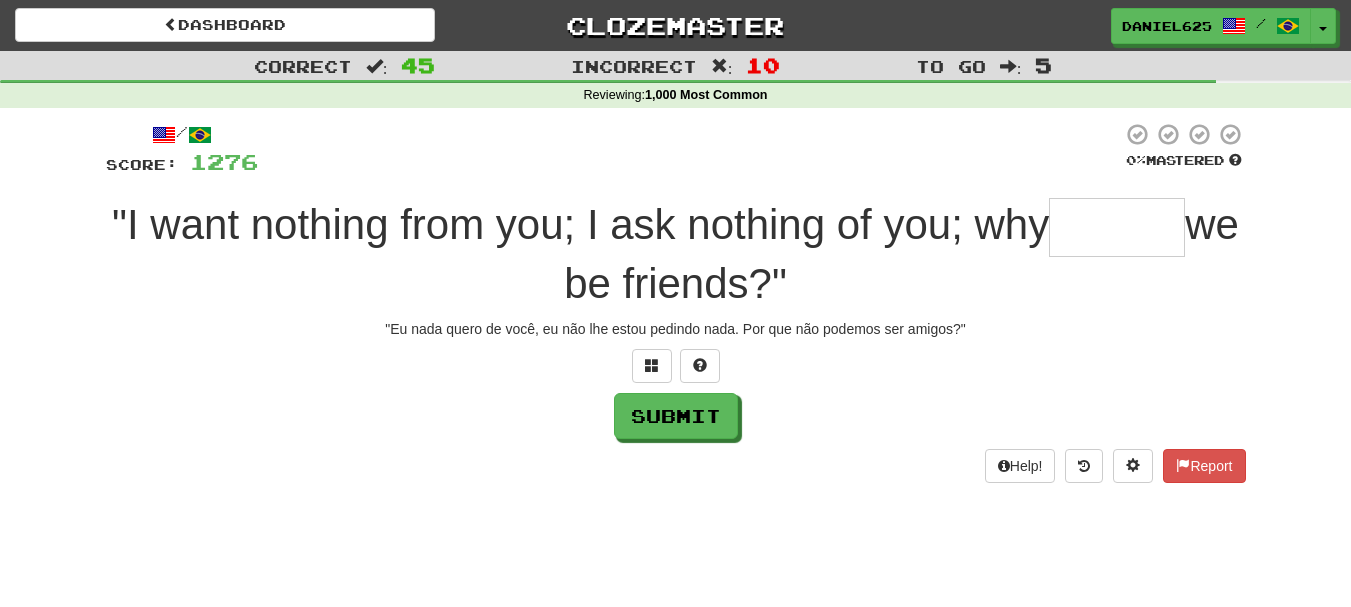 type on "*" 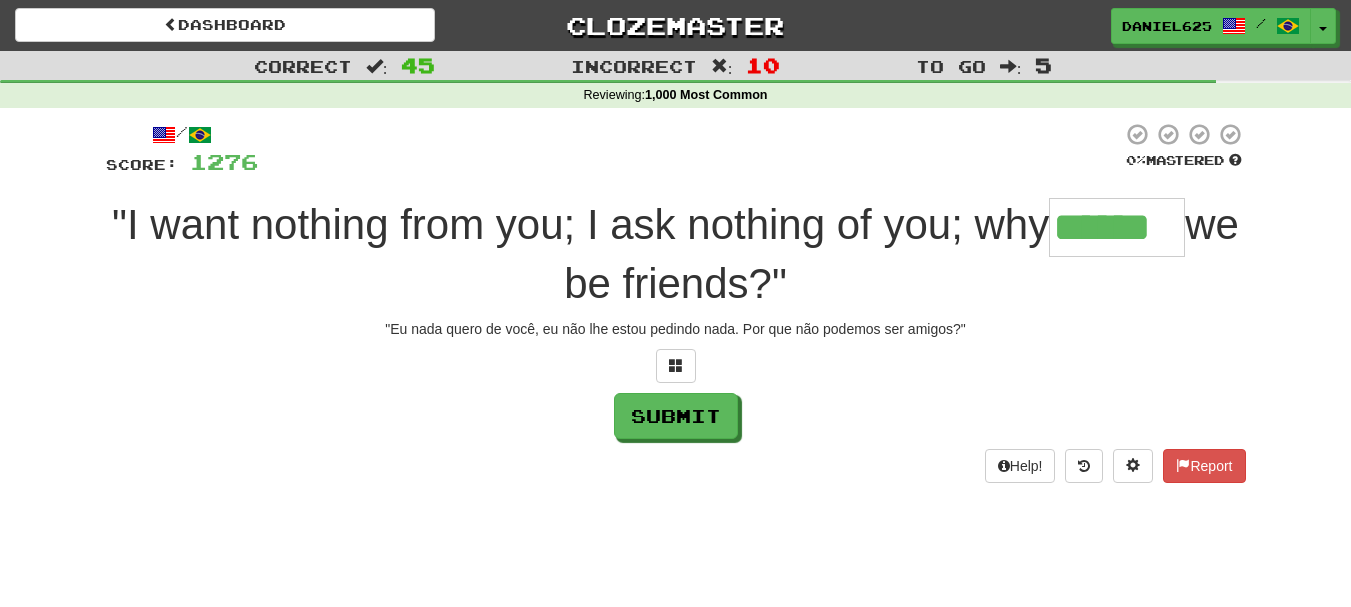type on "******" 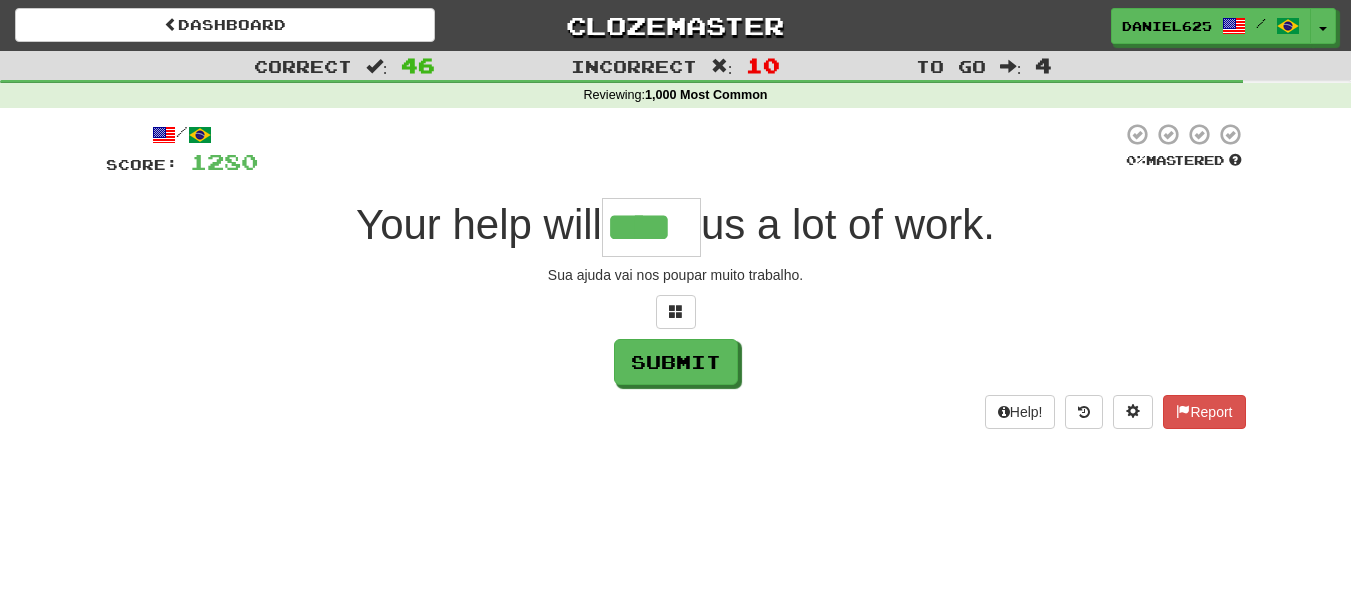 type on "****" 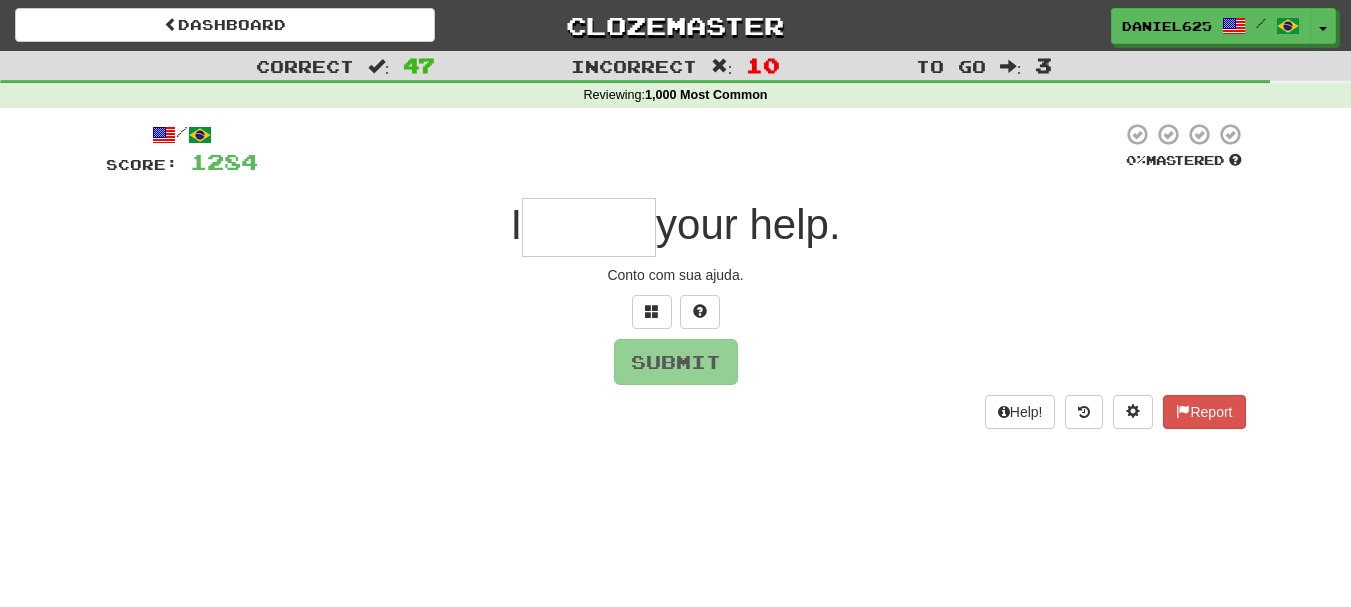 click at bounding box center (589, 227) 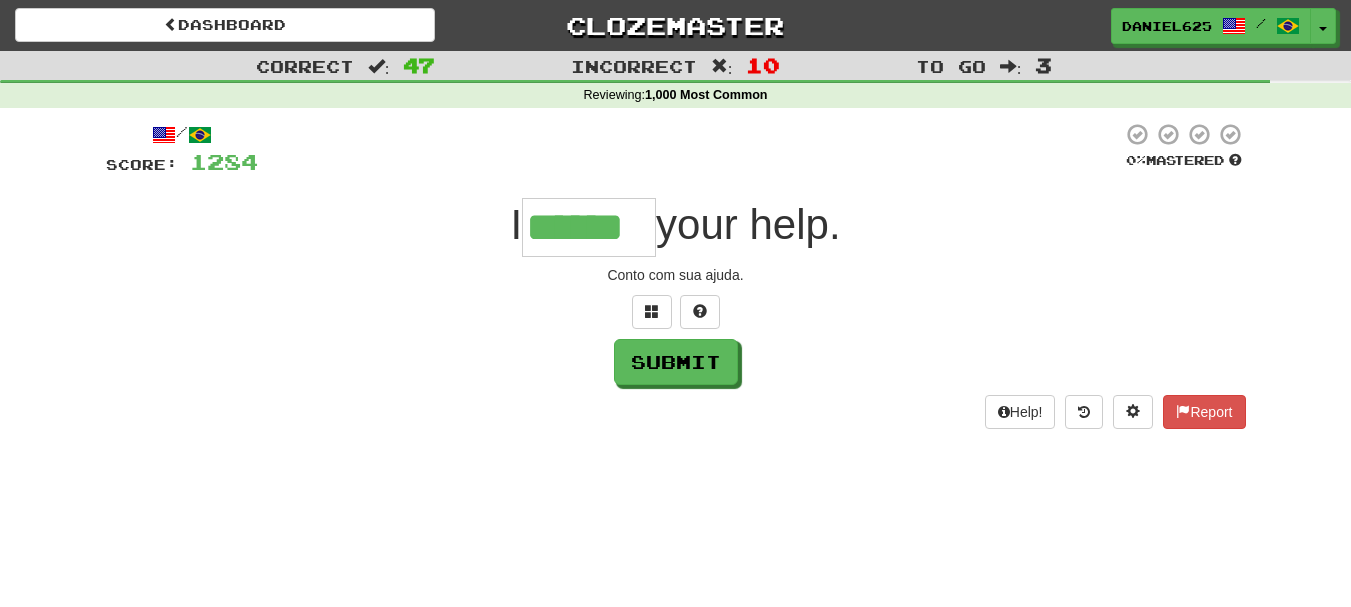 scroll, scrollTop: 0, scrollLeft: 0, axis: both 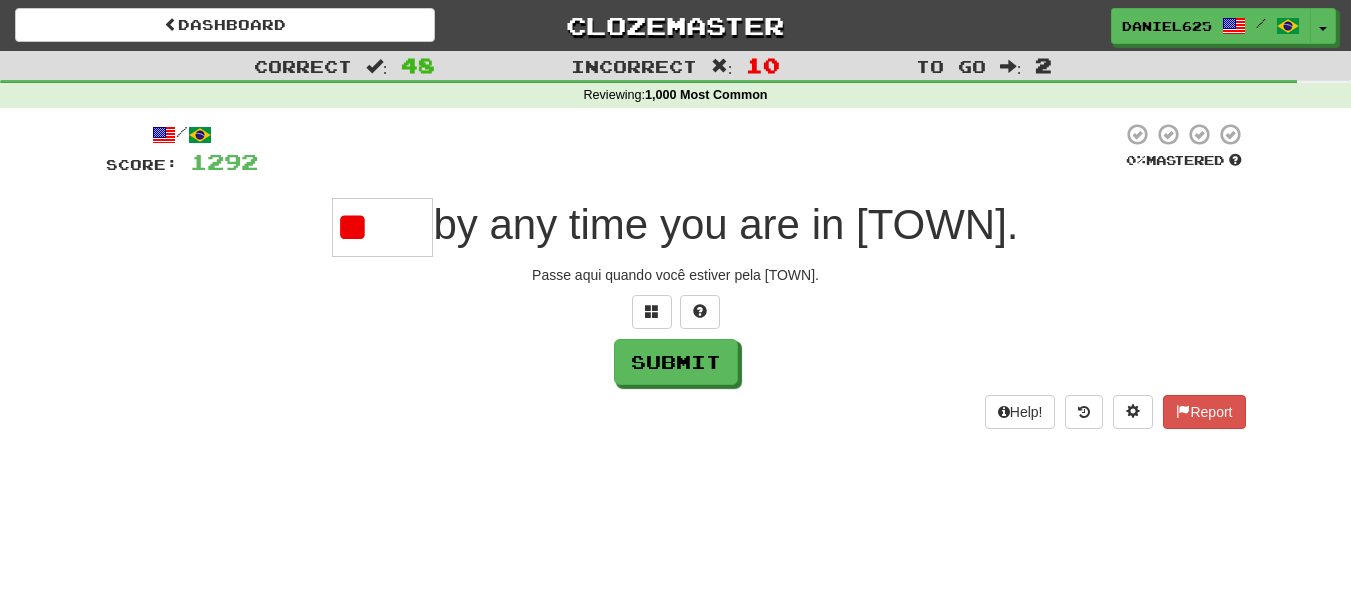 type on "*" 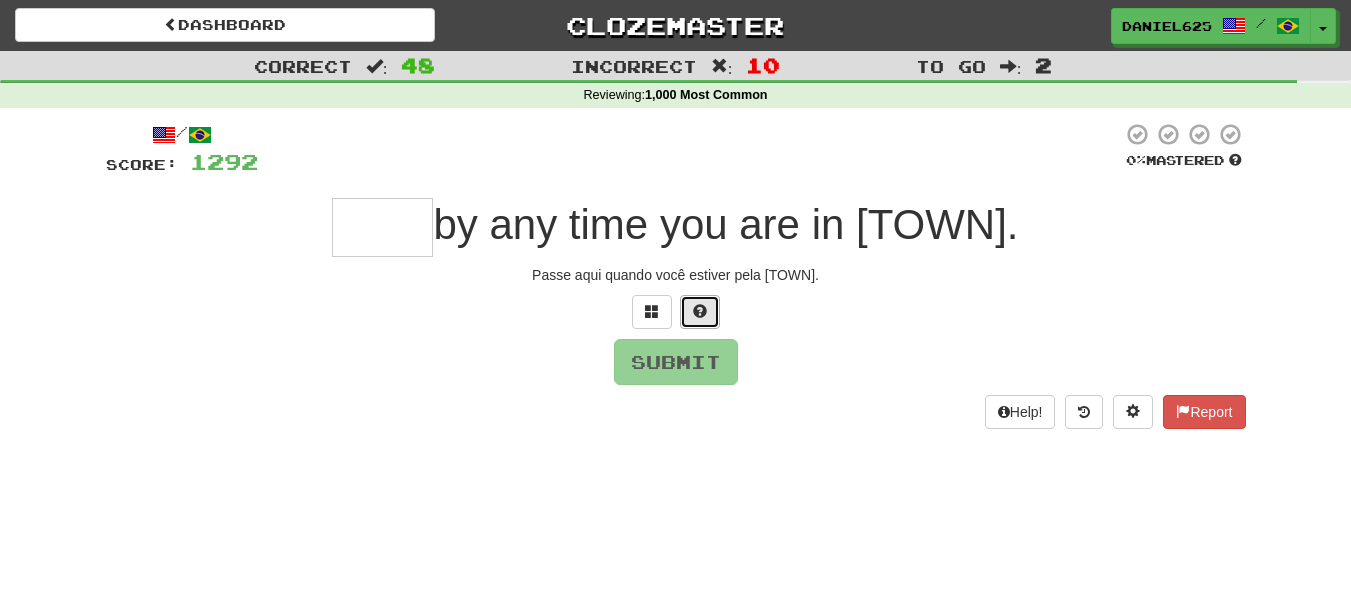 click at bounding box center (700, 312) 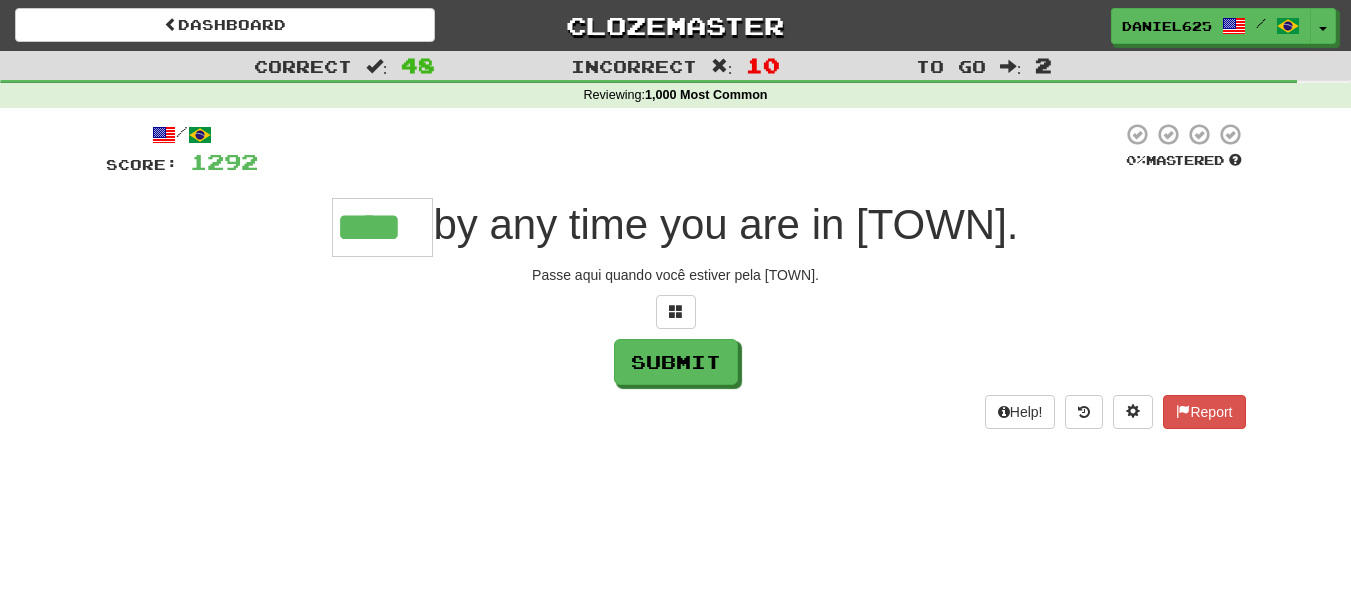 type on "****" 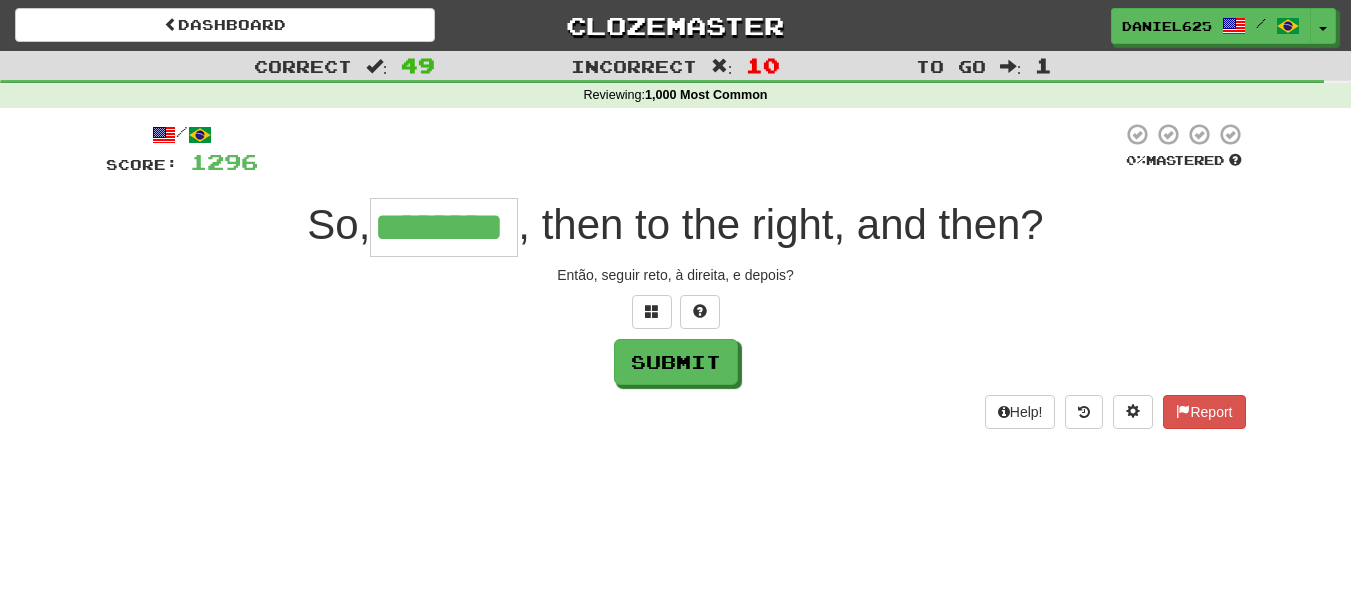 type on "********" 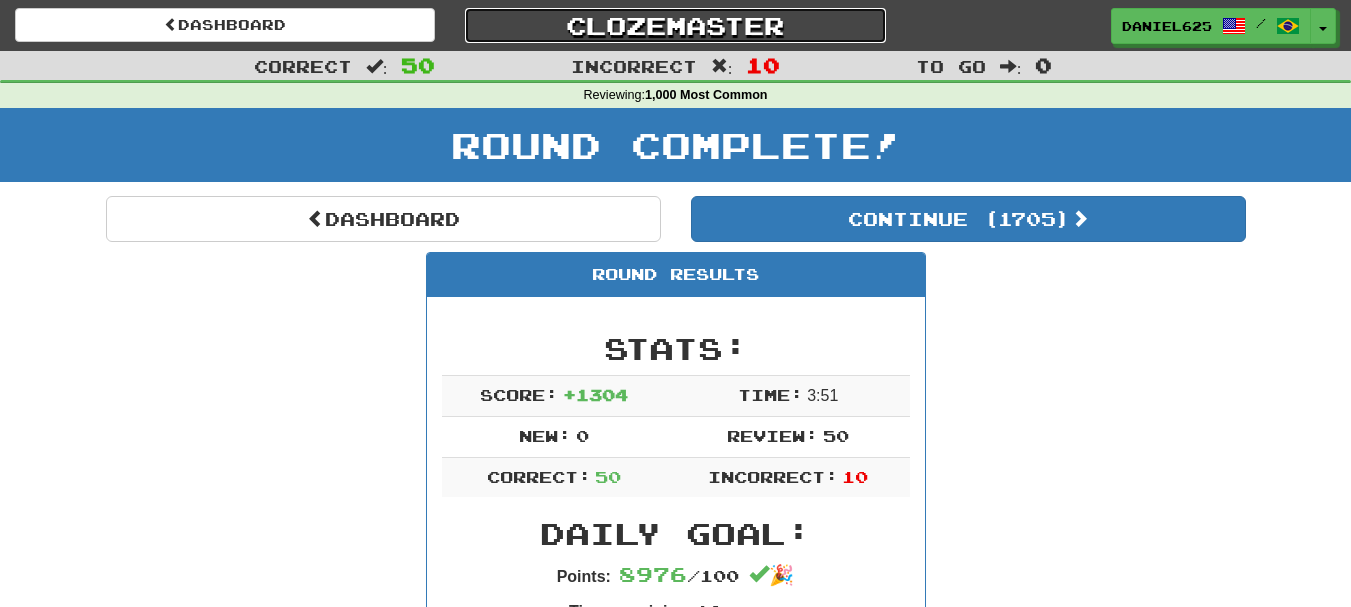 click on "Clozemaster" at bounding box center [675, 25] 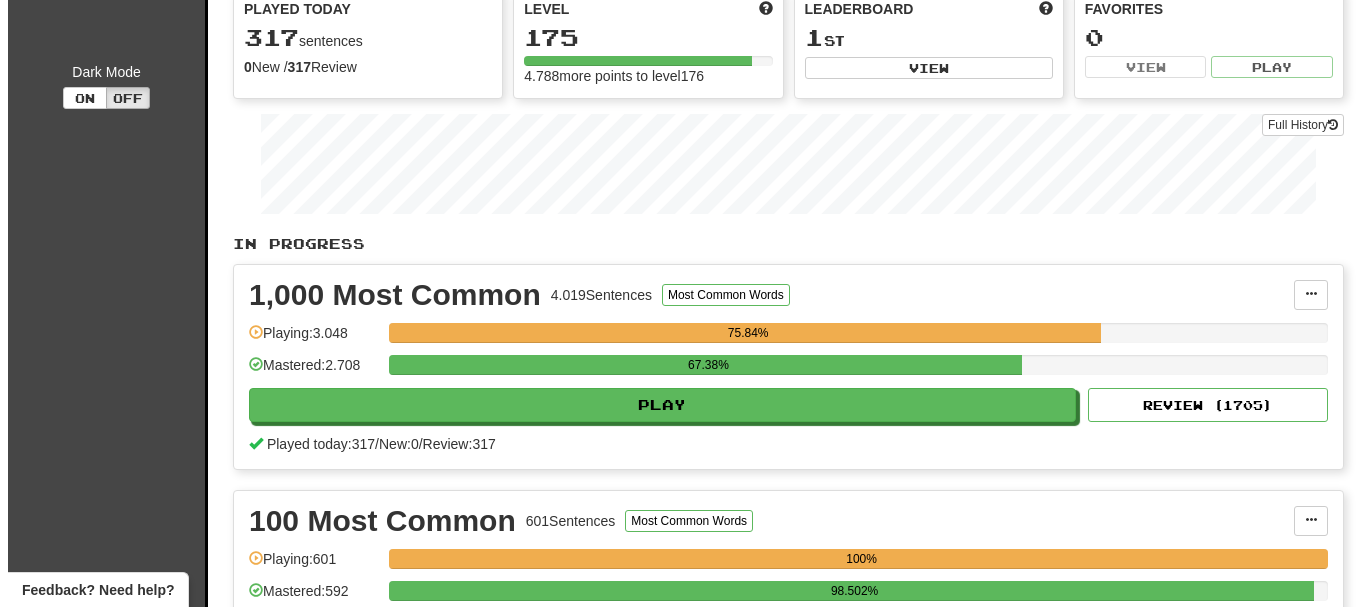scroll, scrollTop: 300, scrollLeft: 0, axis: vertical 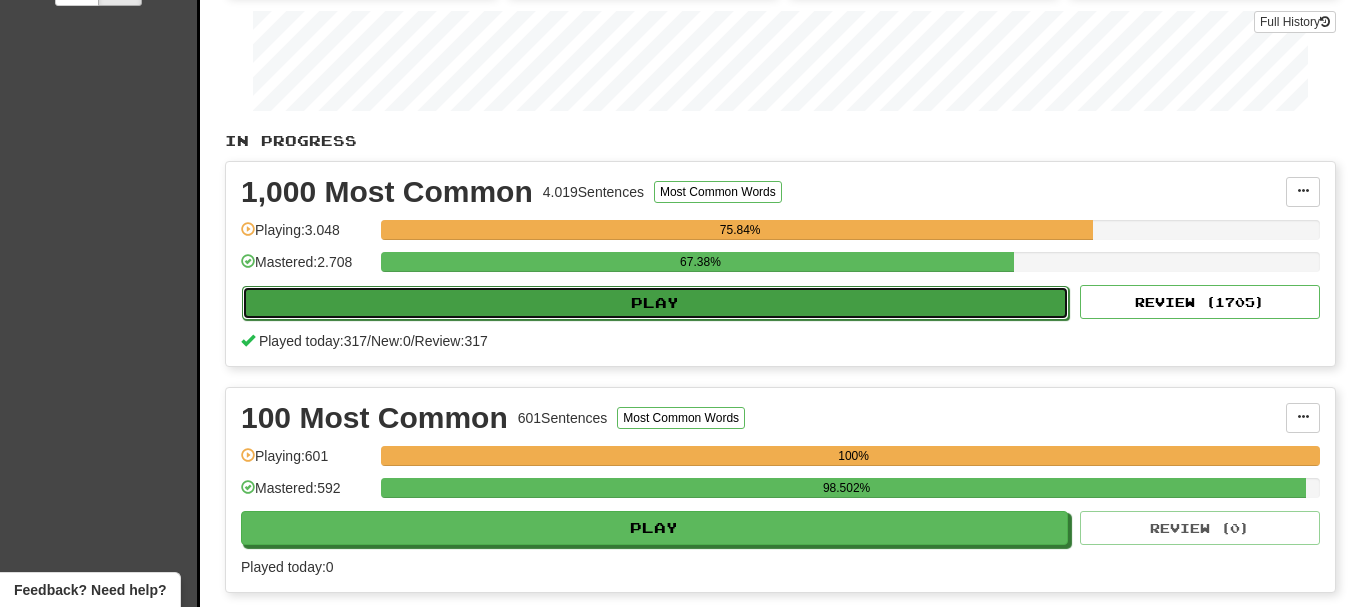 click on "Play" at bounding box center (655, 303) 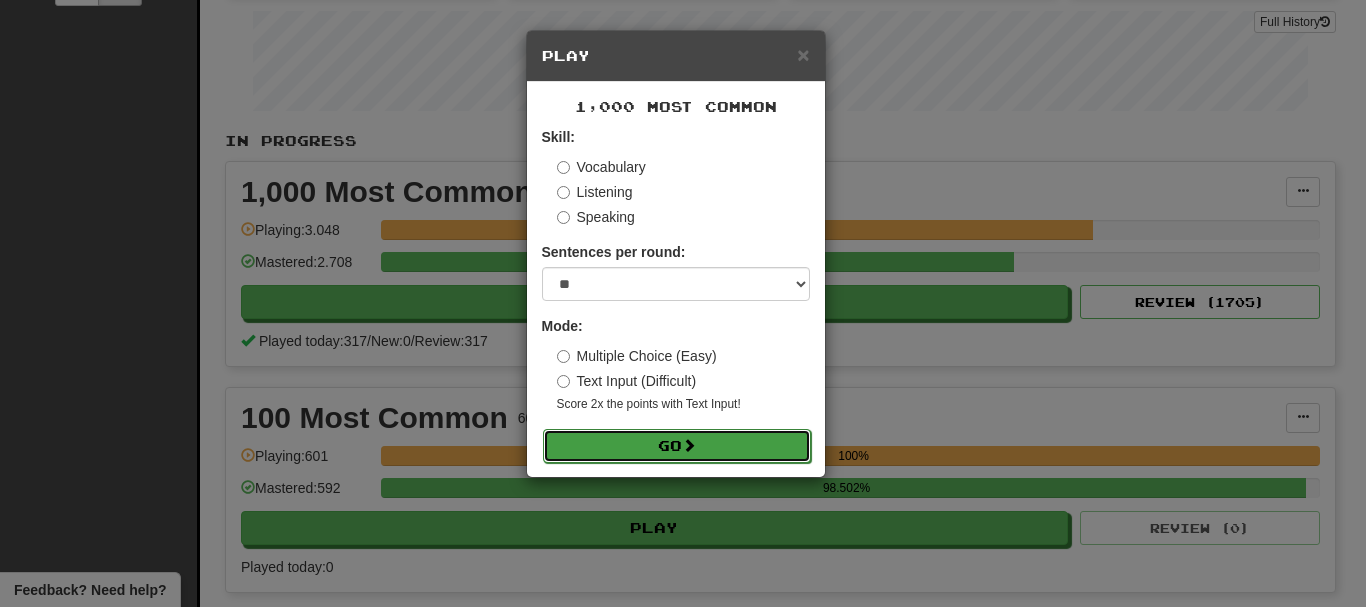 click on "Go" at bounding box center [677, 446] 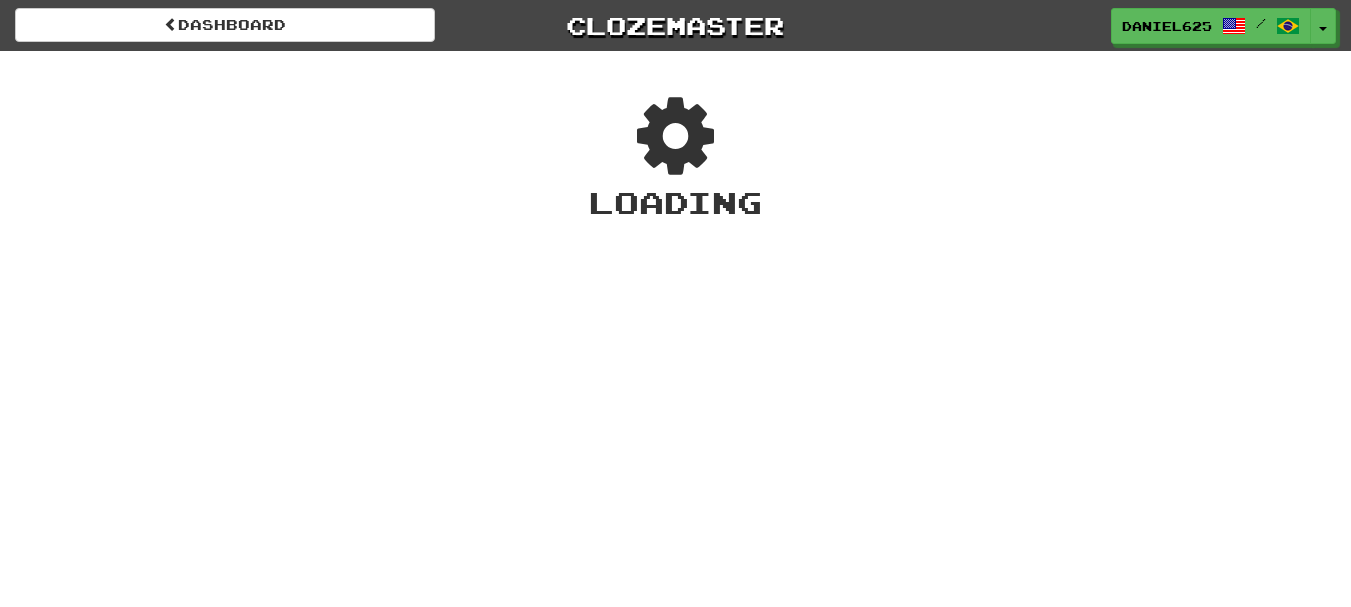 scroll, scrollTop: 0, scrollLeft: 0, axis: both 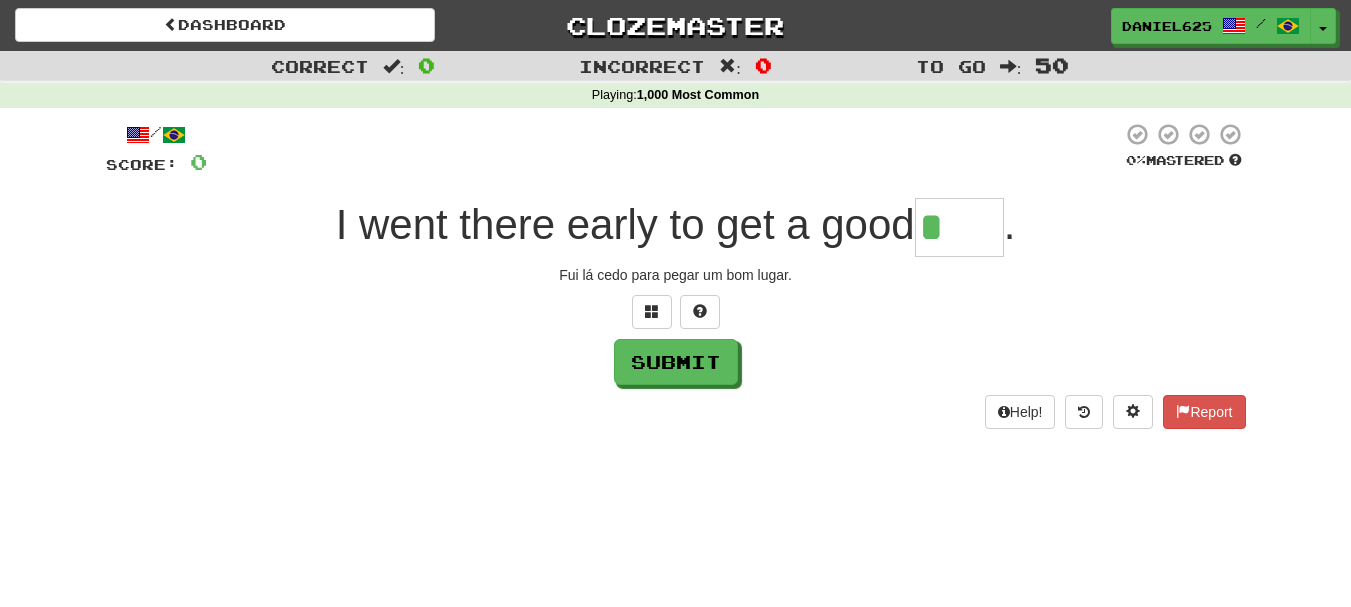 type on "****" 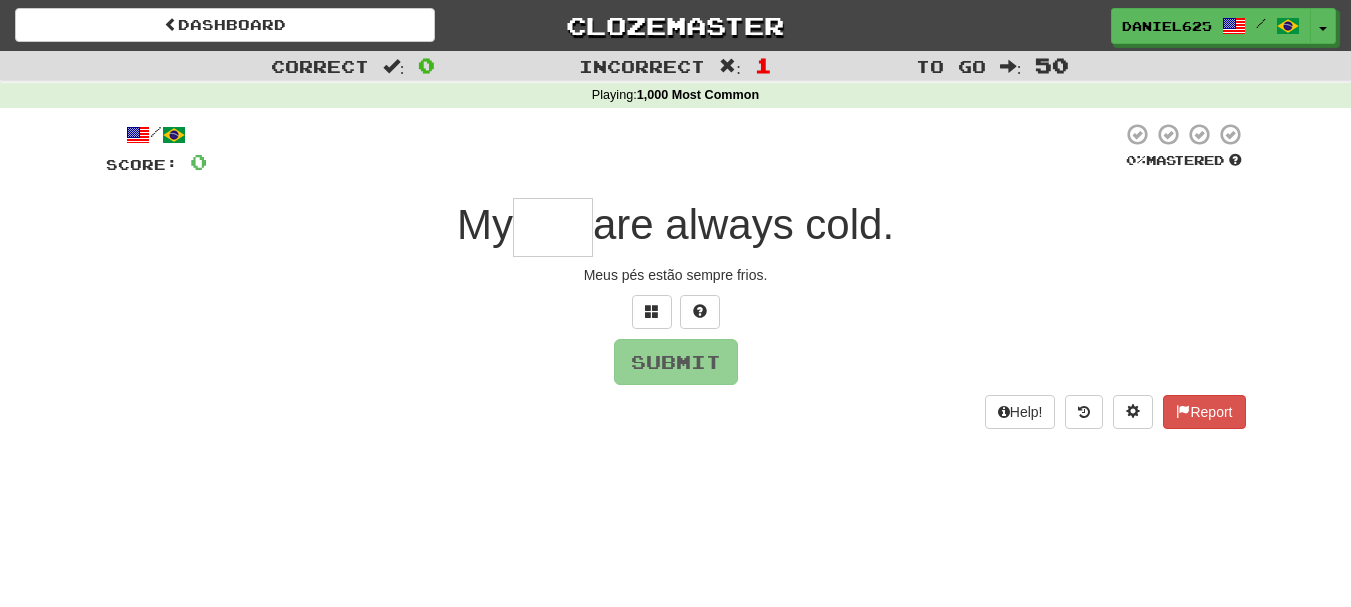 type on "*" 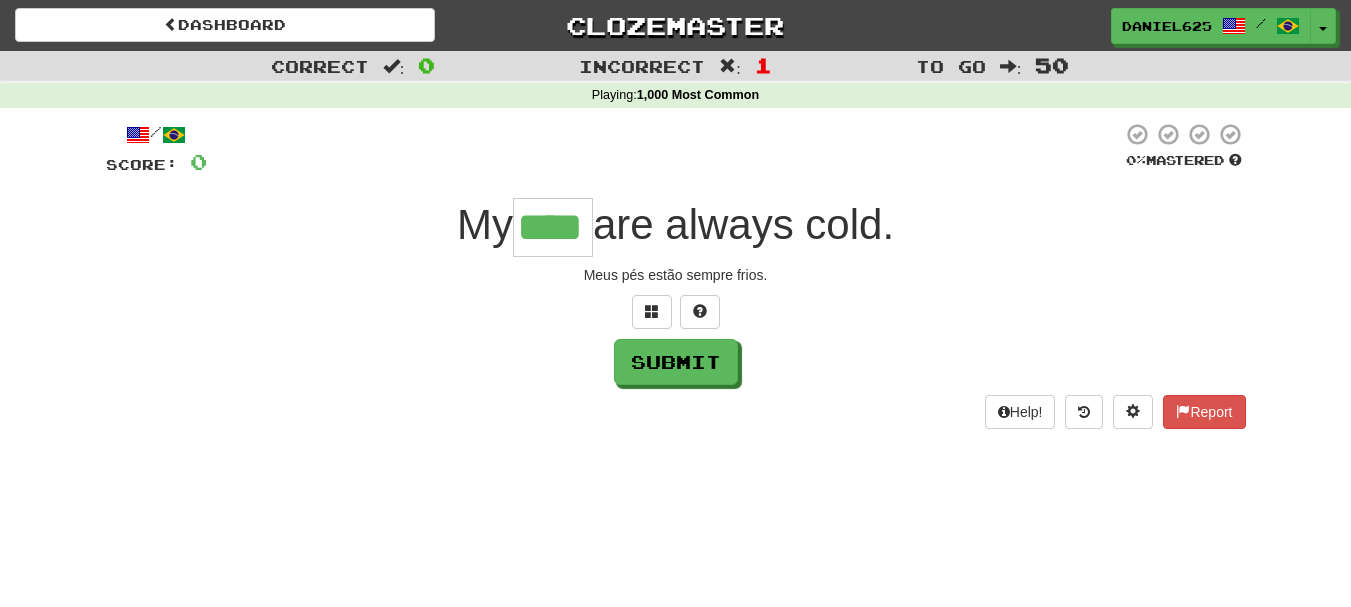 type on "****" 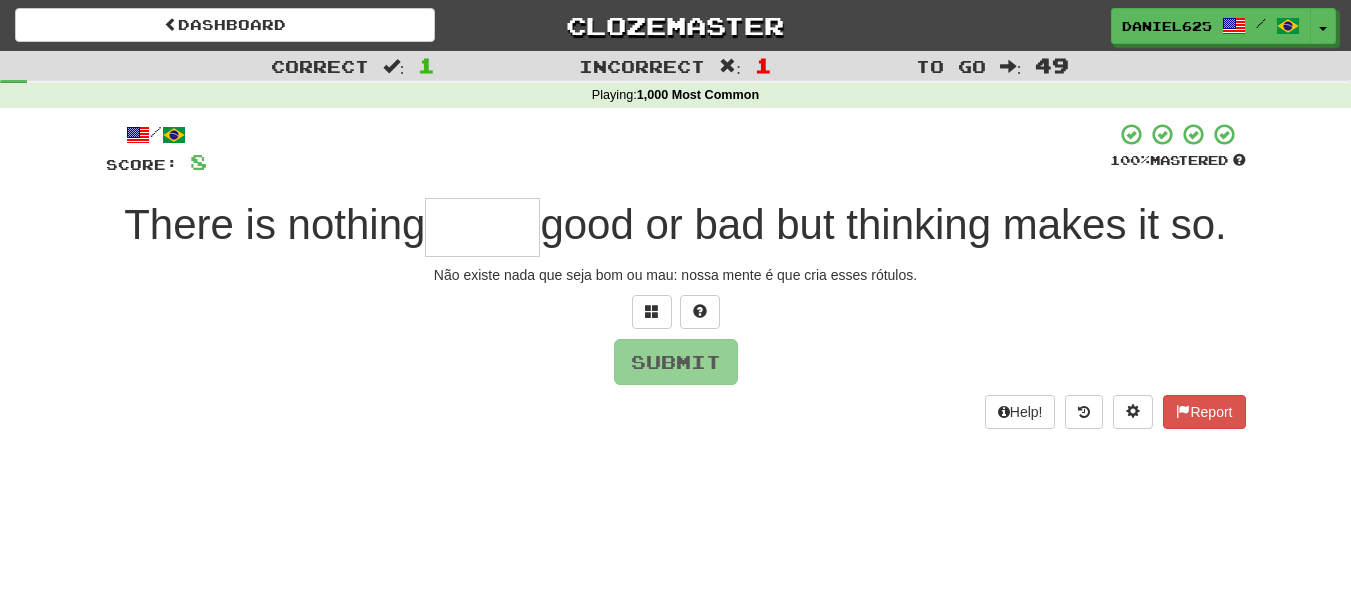 type on "*" 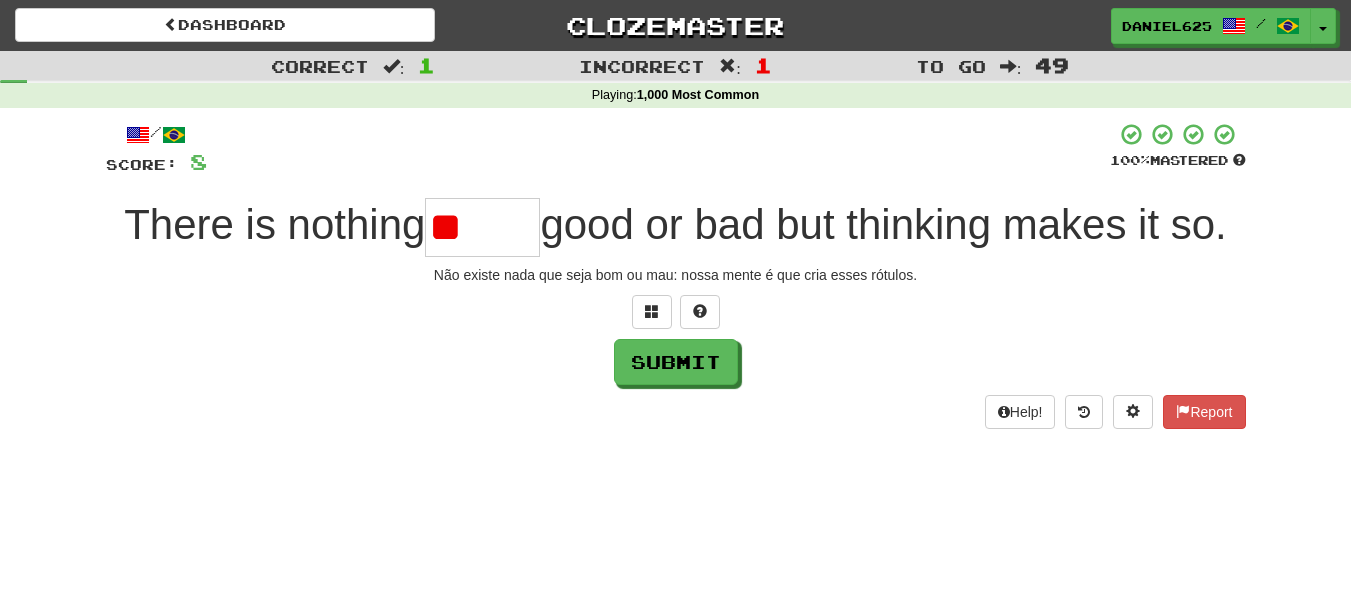 type on "*" 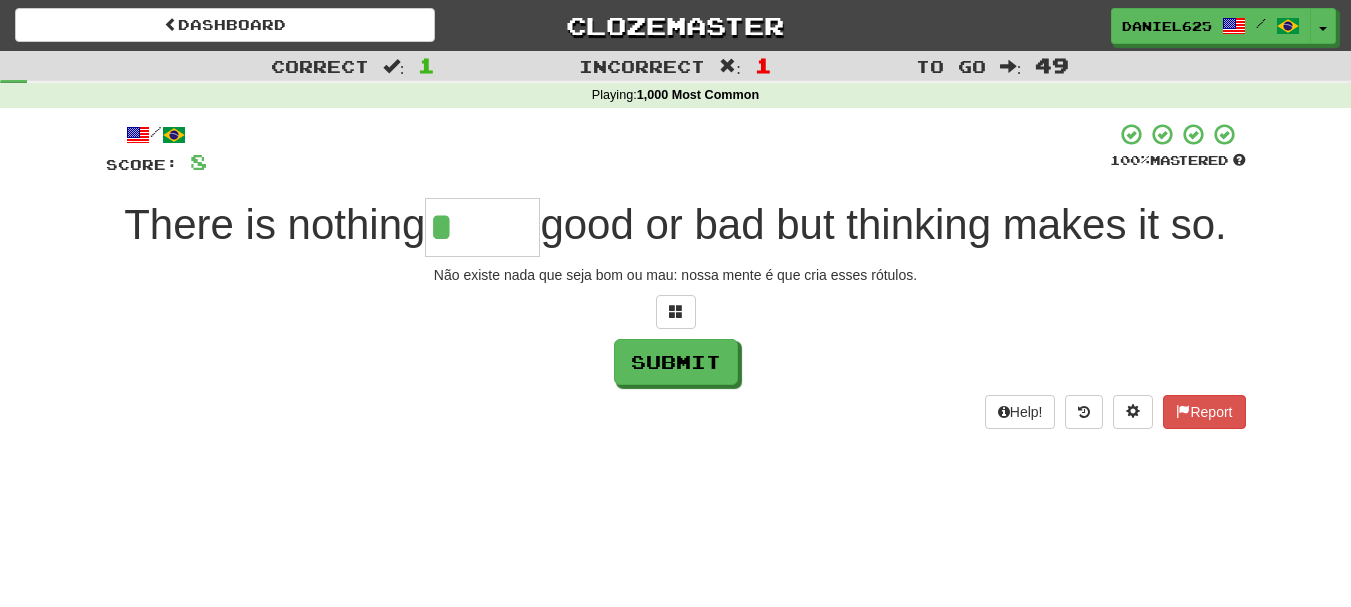 type on "******" 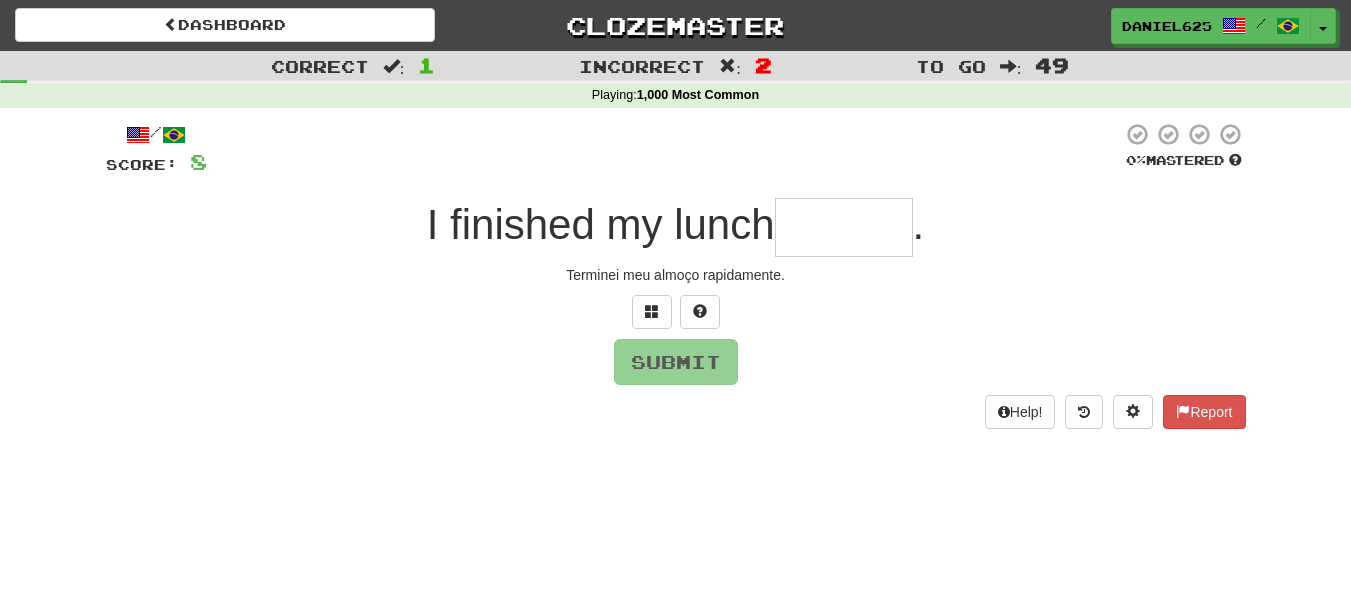 type on "*" 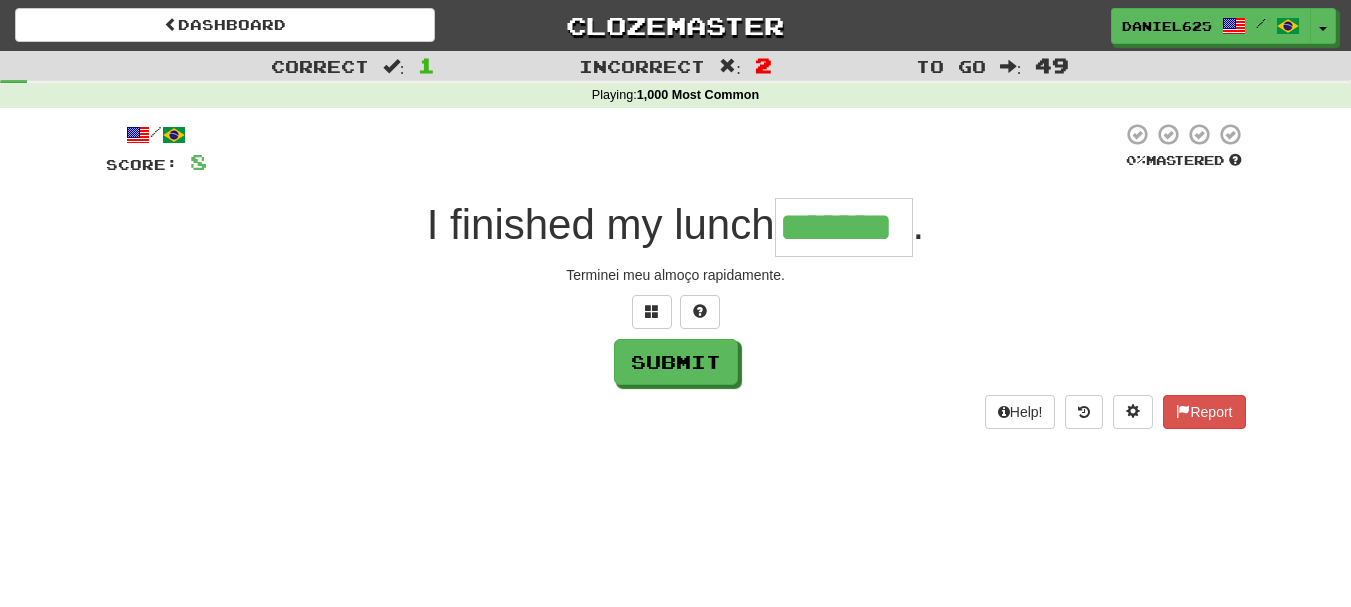 type on "*******" 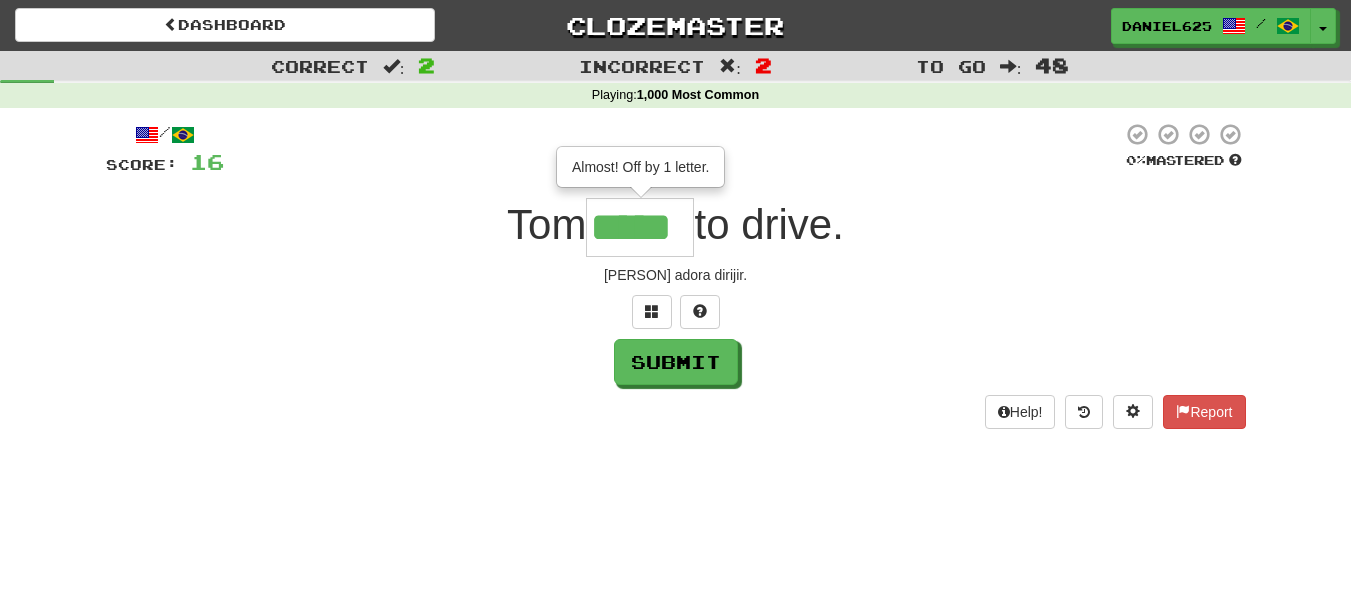 type on "*****" 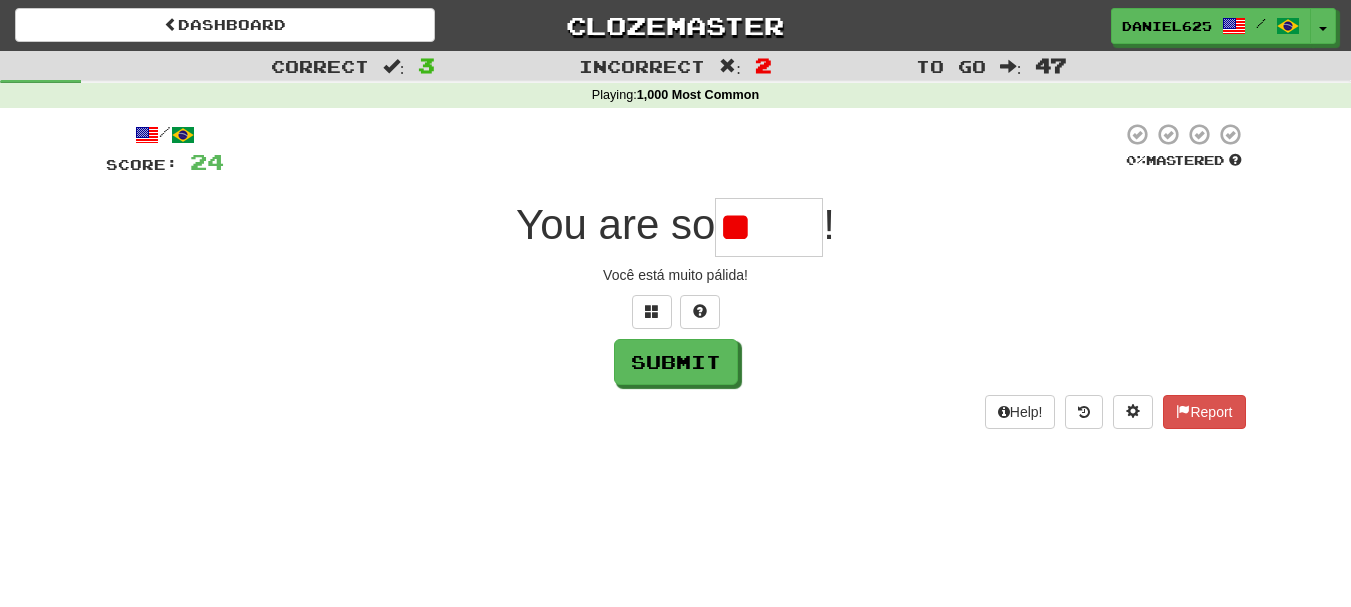 type on "*" 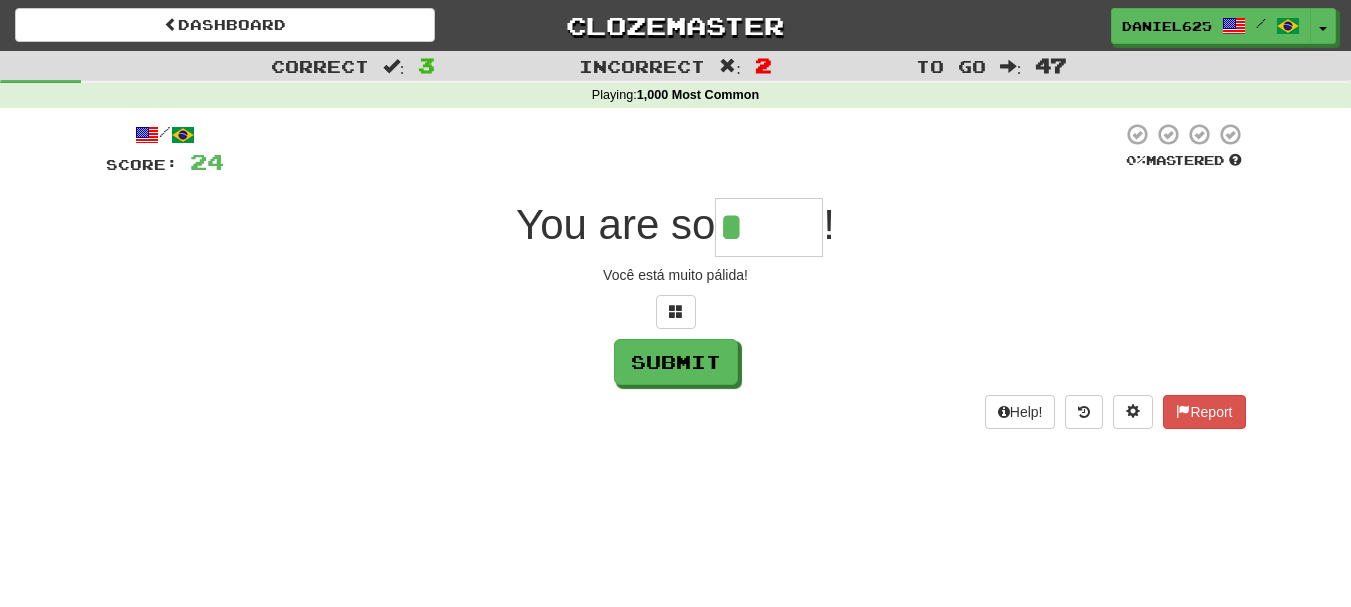 type on "*****" 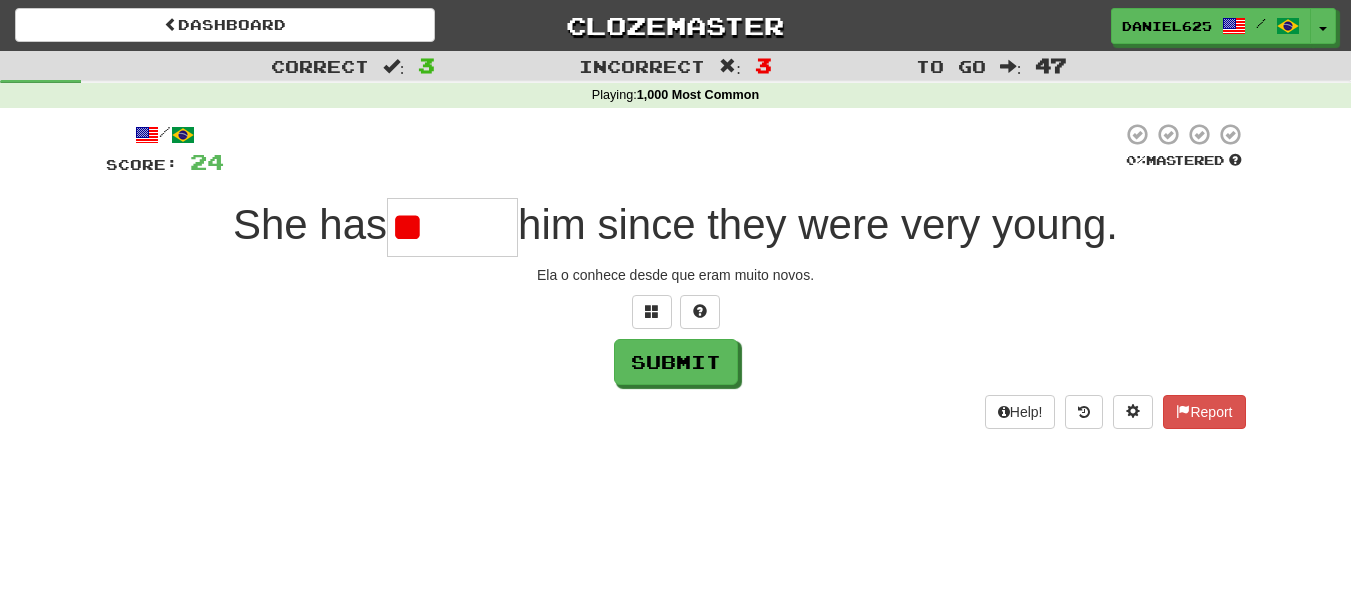 type on "*" 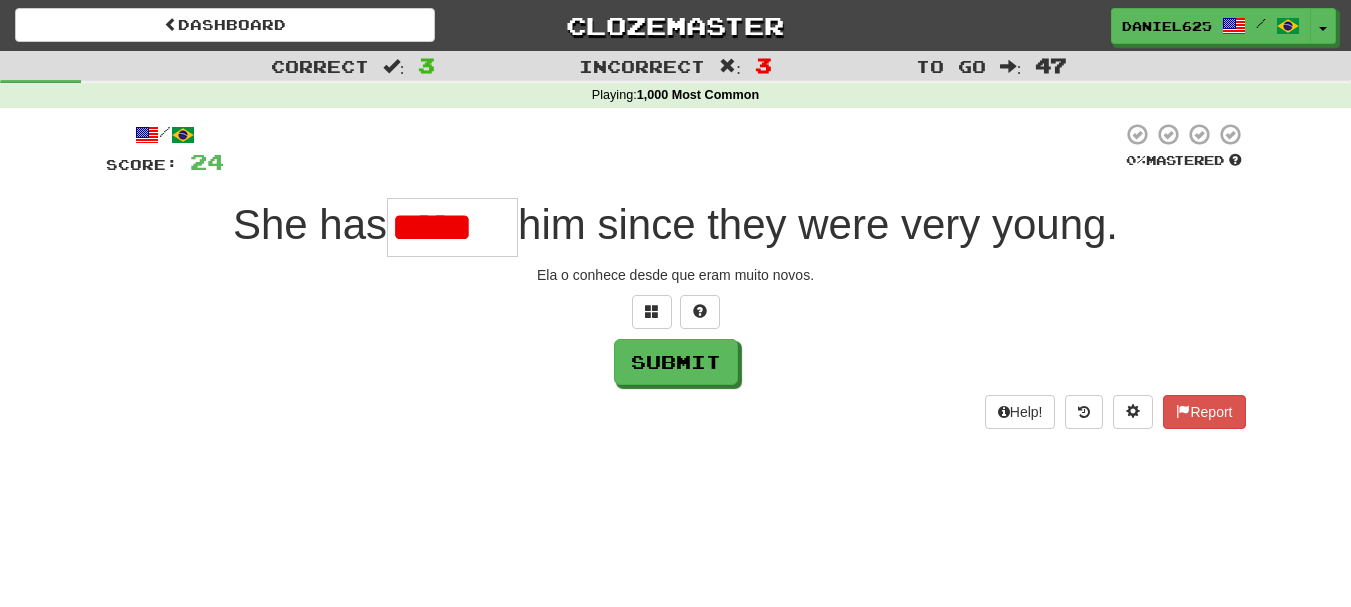 scroll, scrollTop: 0, scrollLeft: 0, axis: both 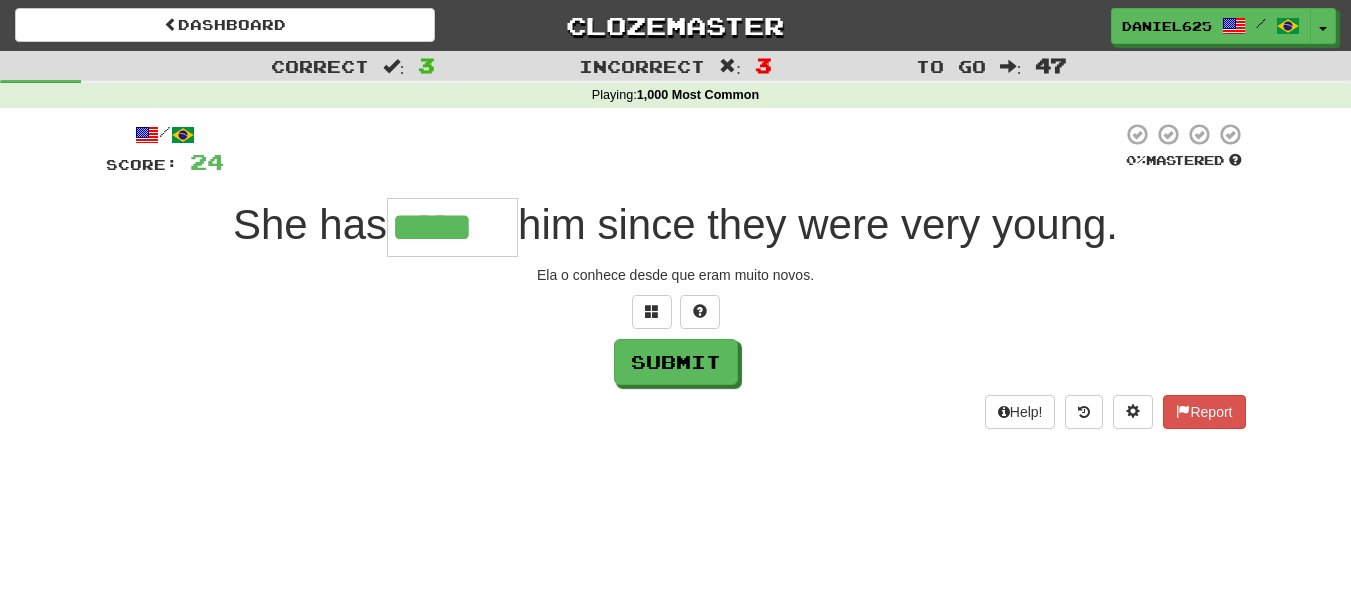 type on "*****" 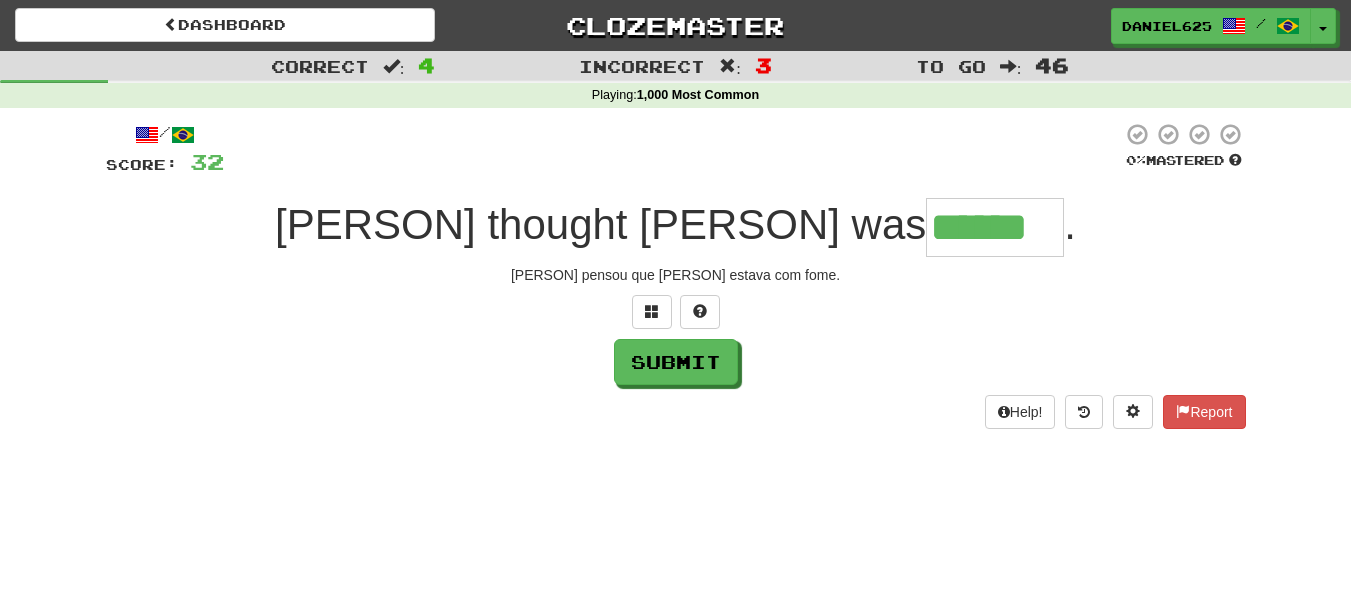 type on "******" 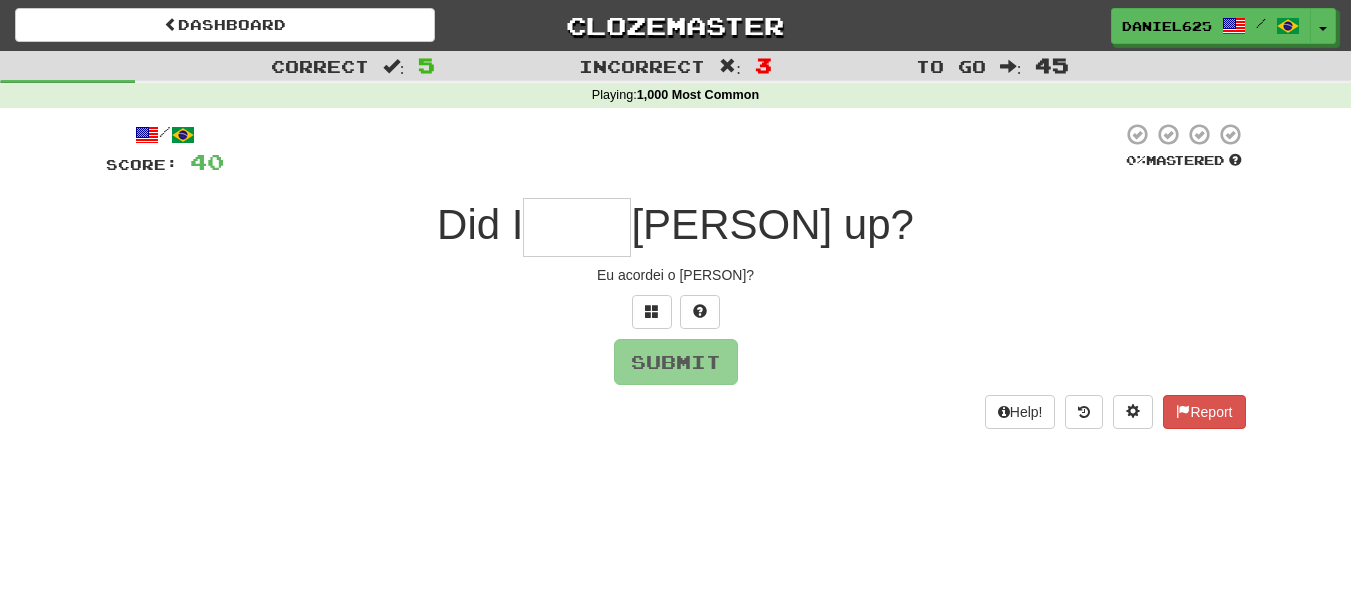 type on "*" 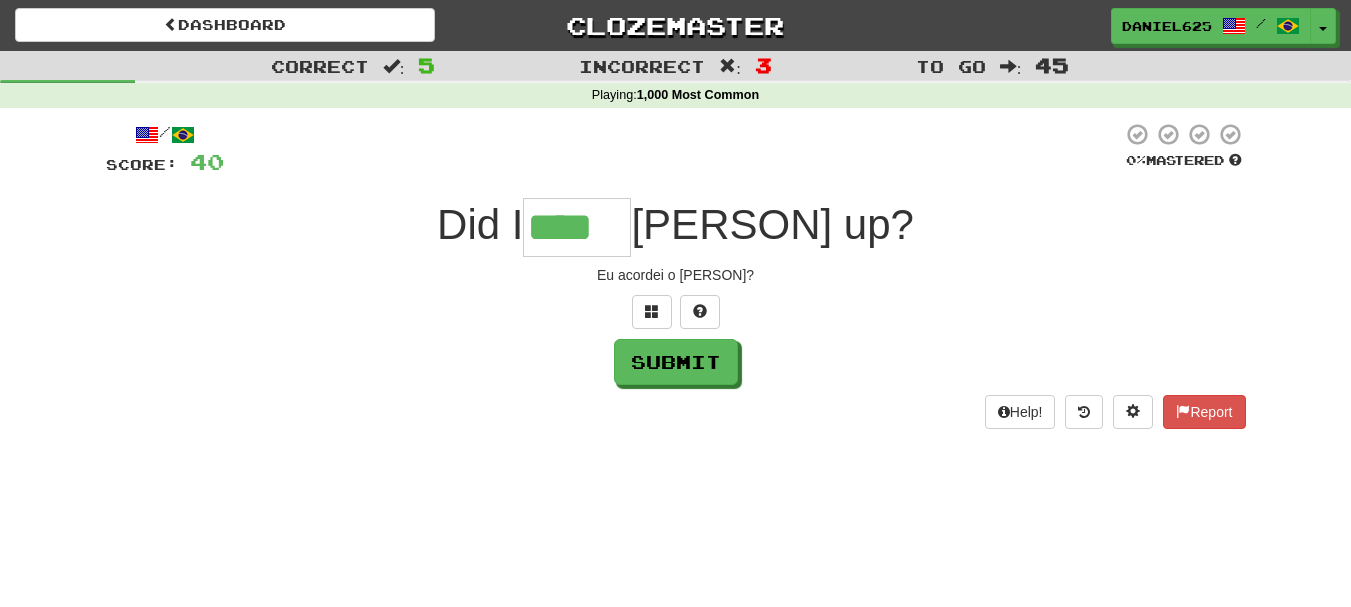 type on "****" 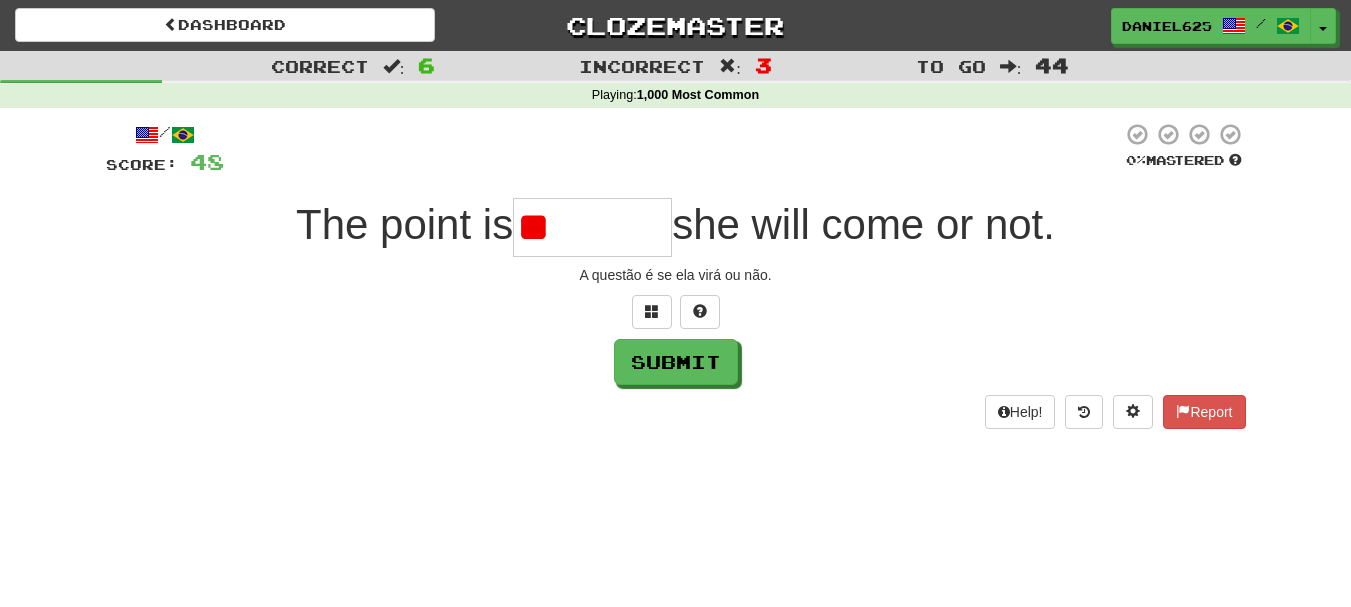 type on "*" 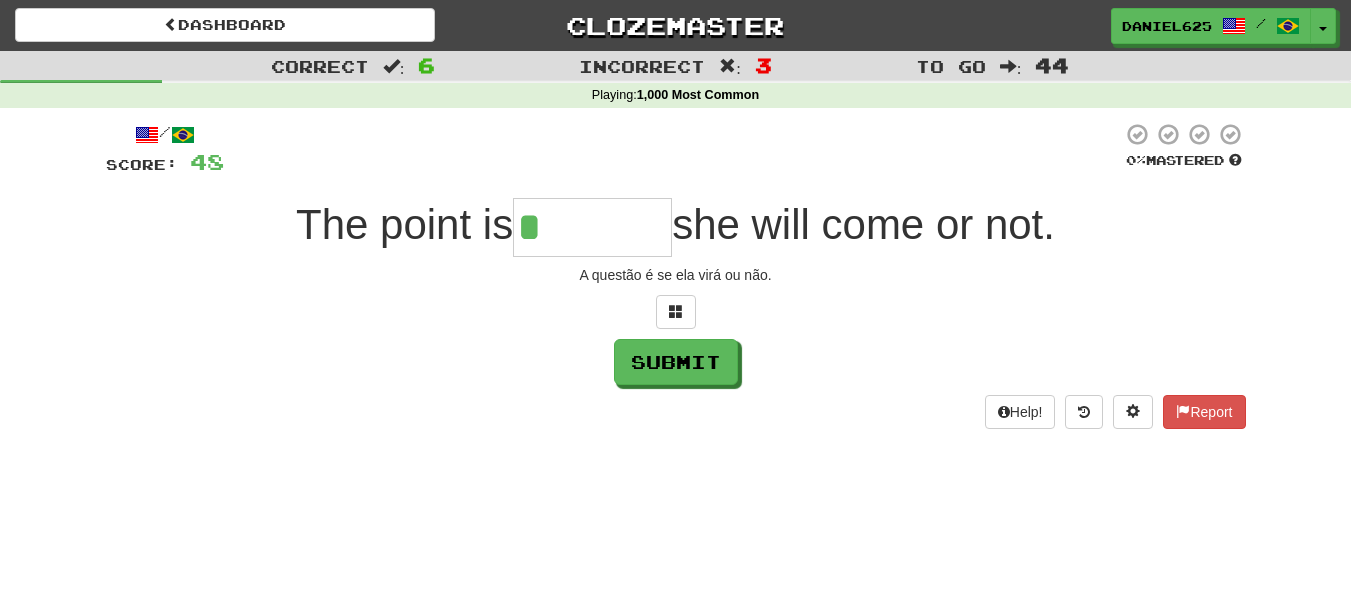 type on "*******" 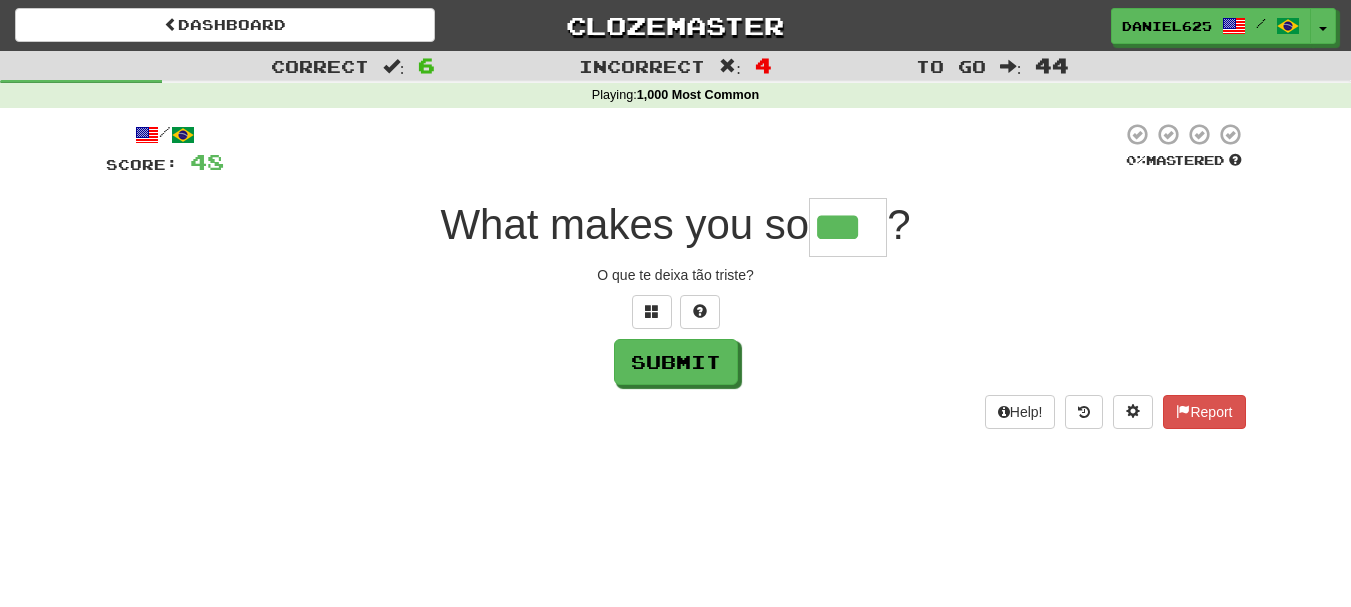 type on "***" 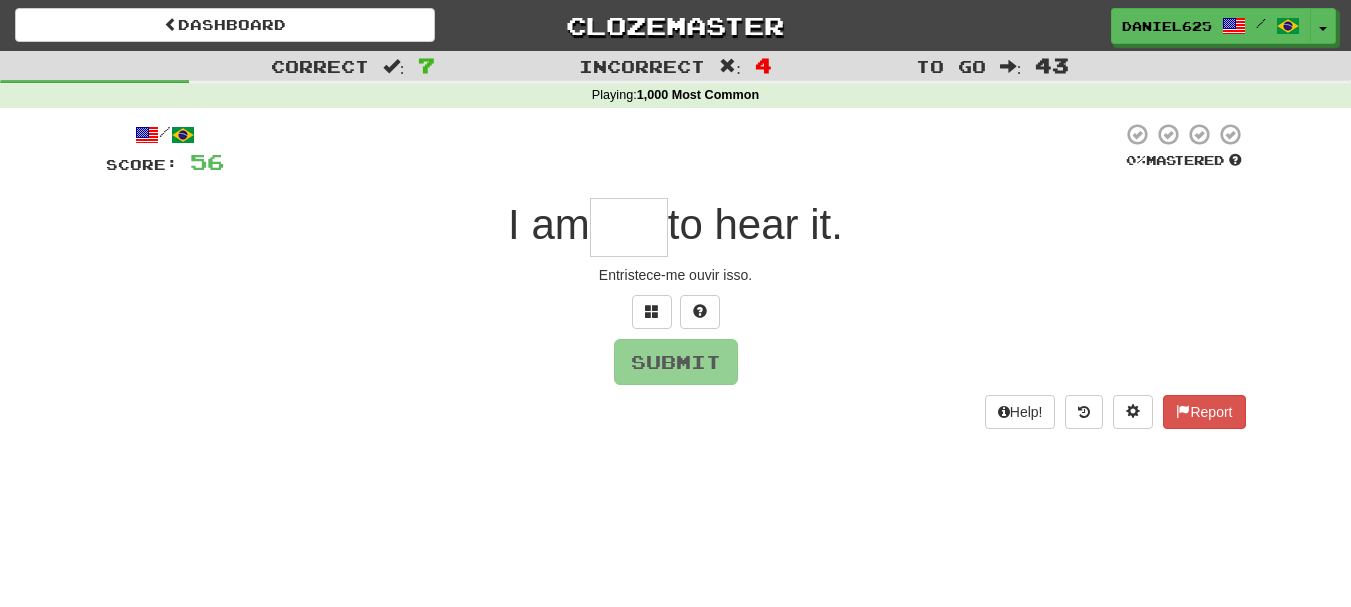 type on "*" 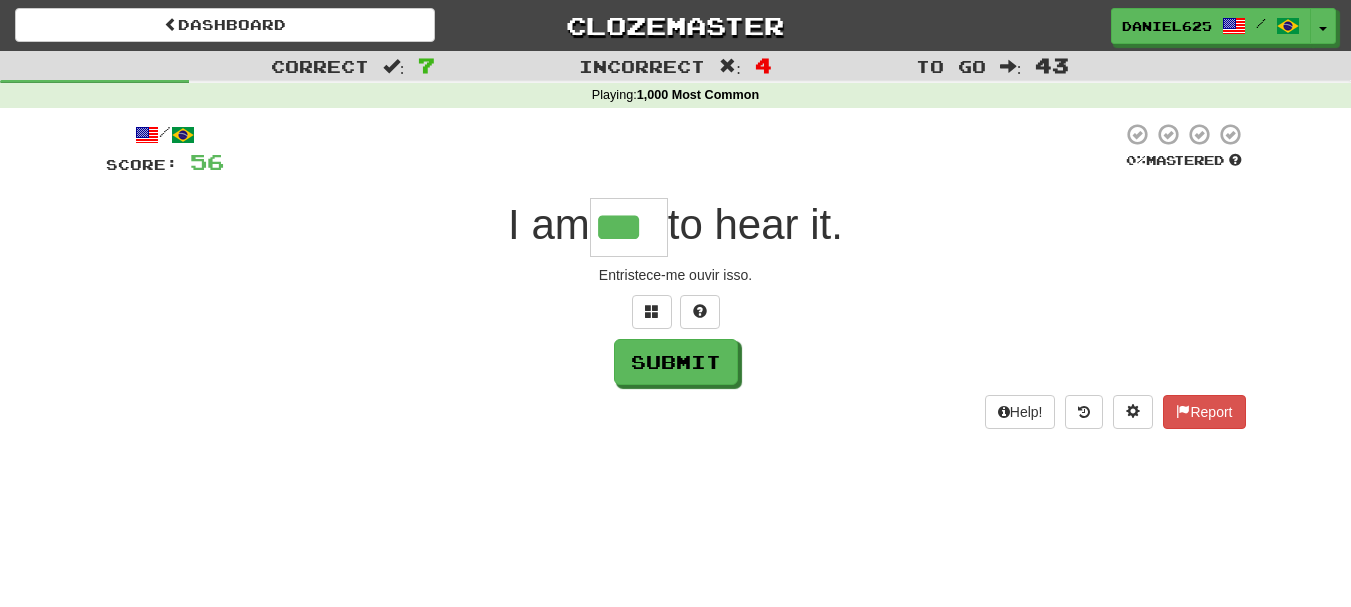 type on "***" 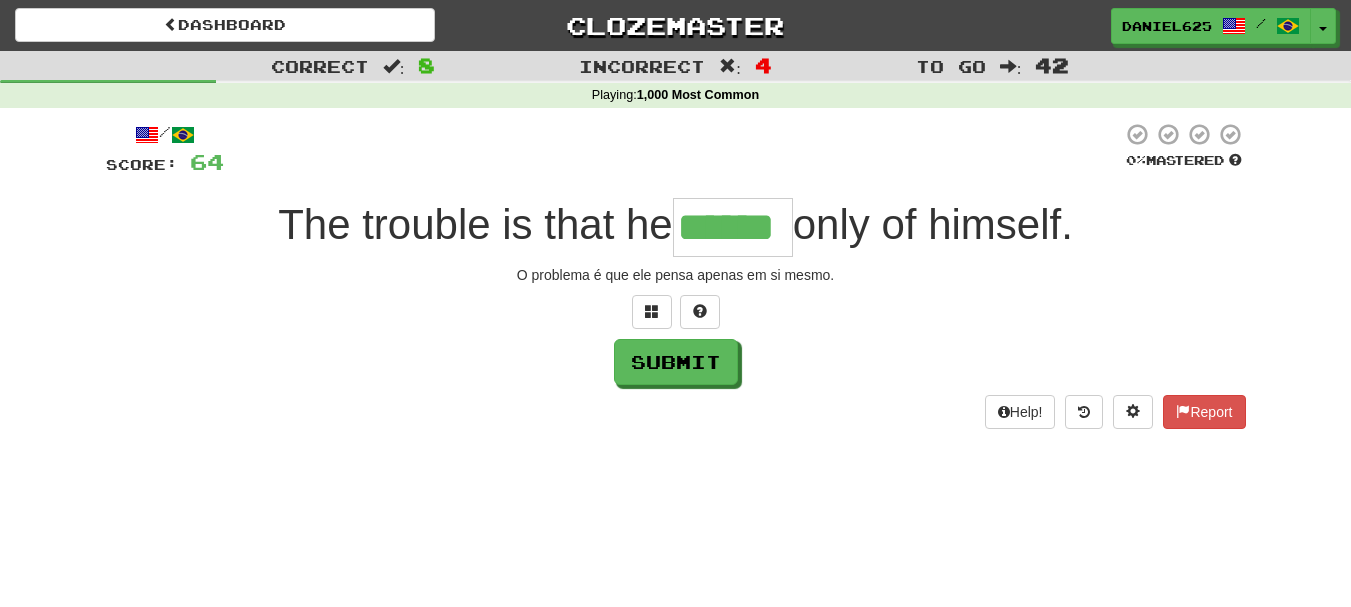 type on "******" 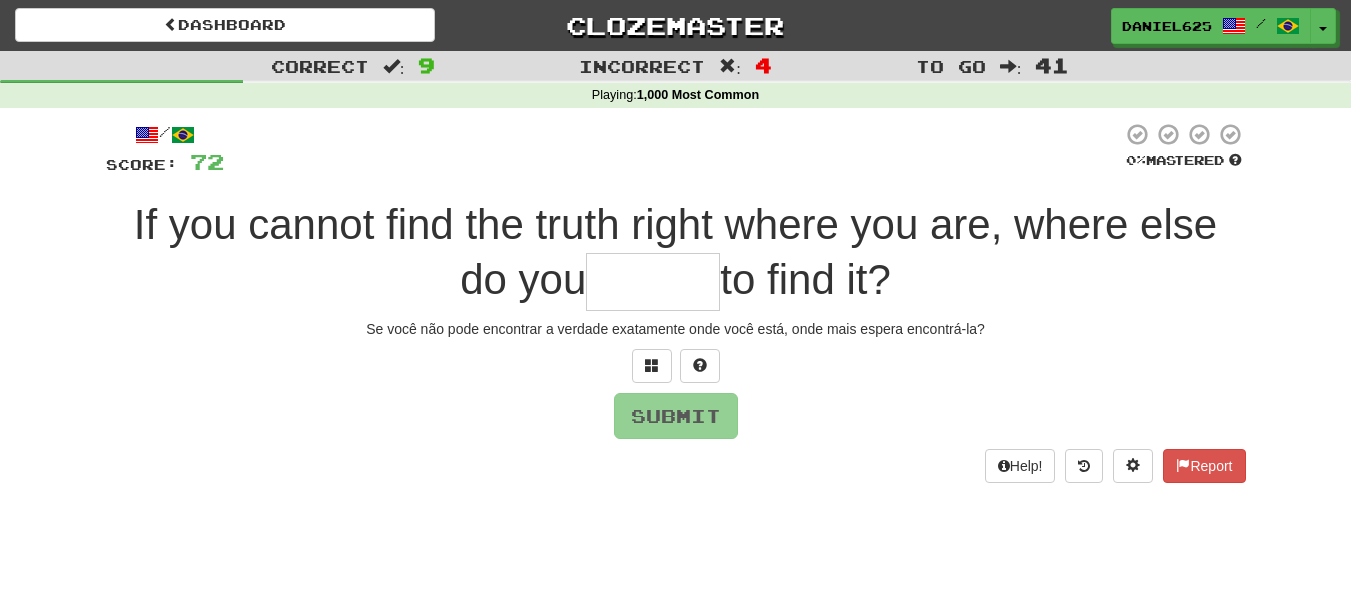 type on "*" 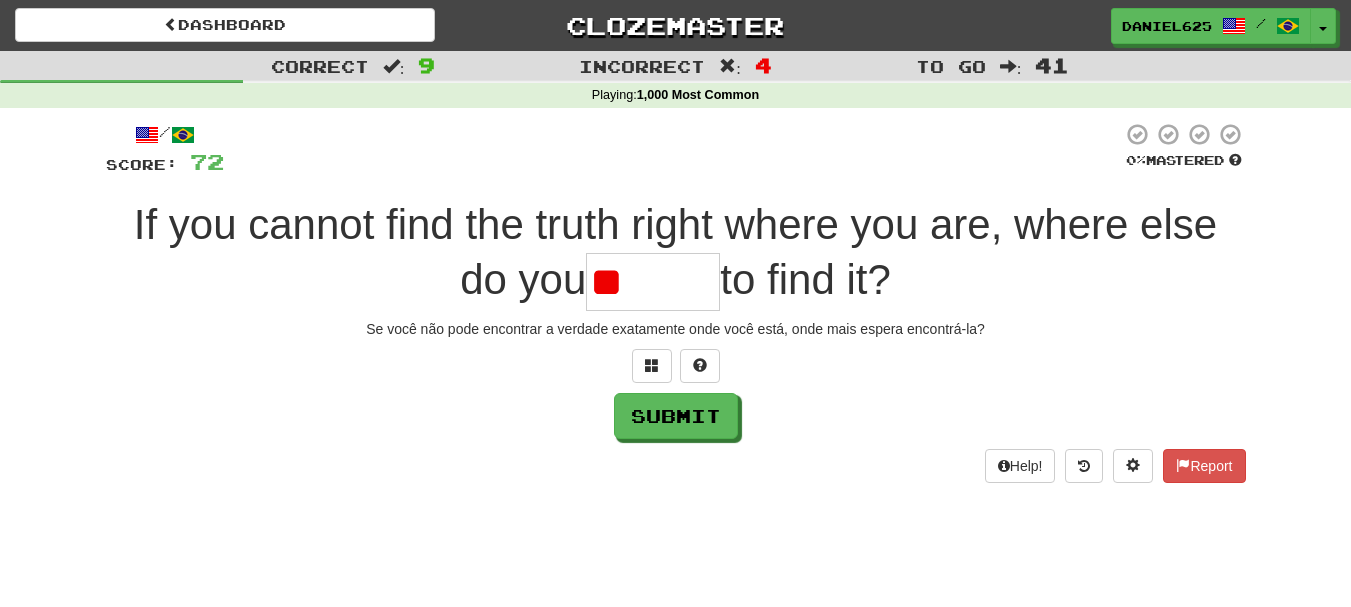 type on "*" 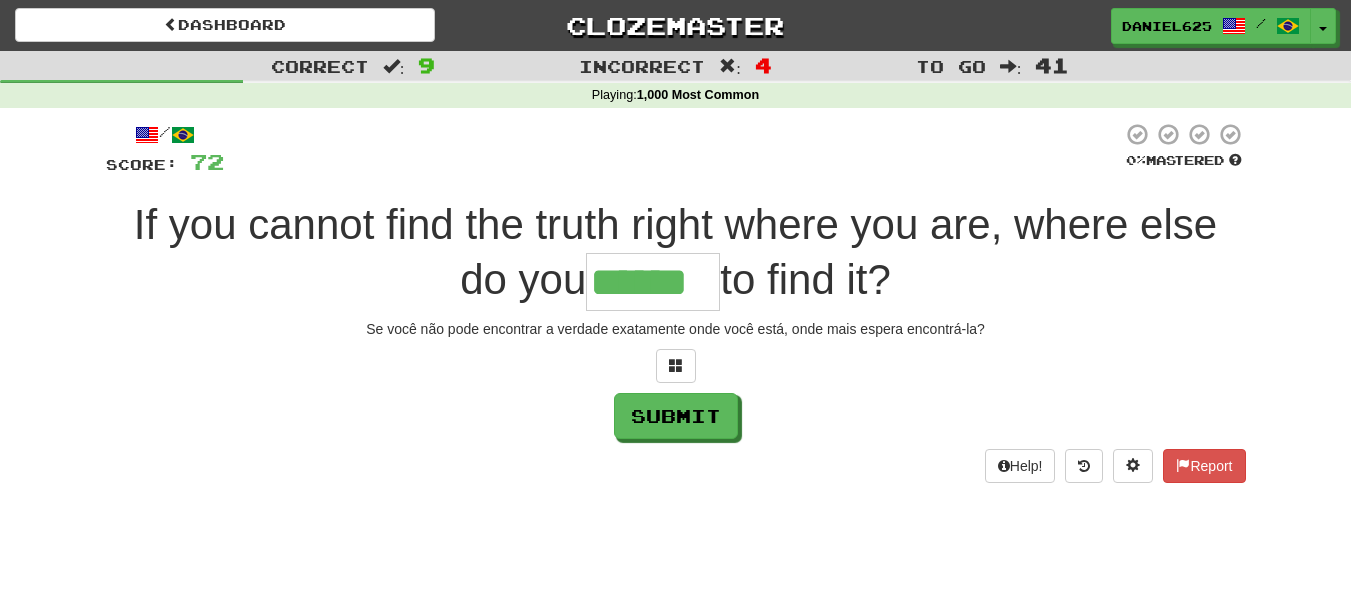 type on "******" 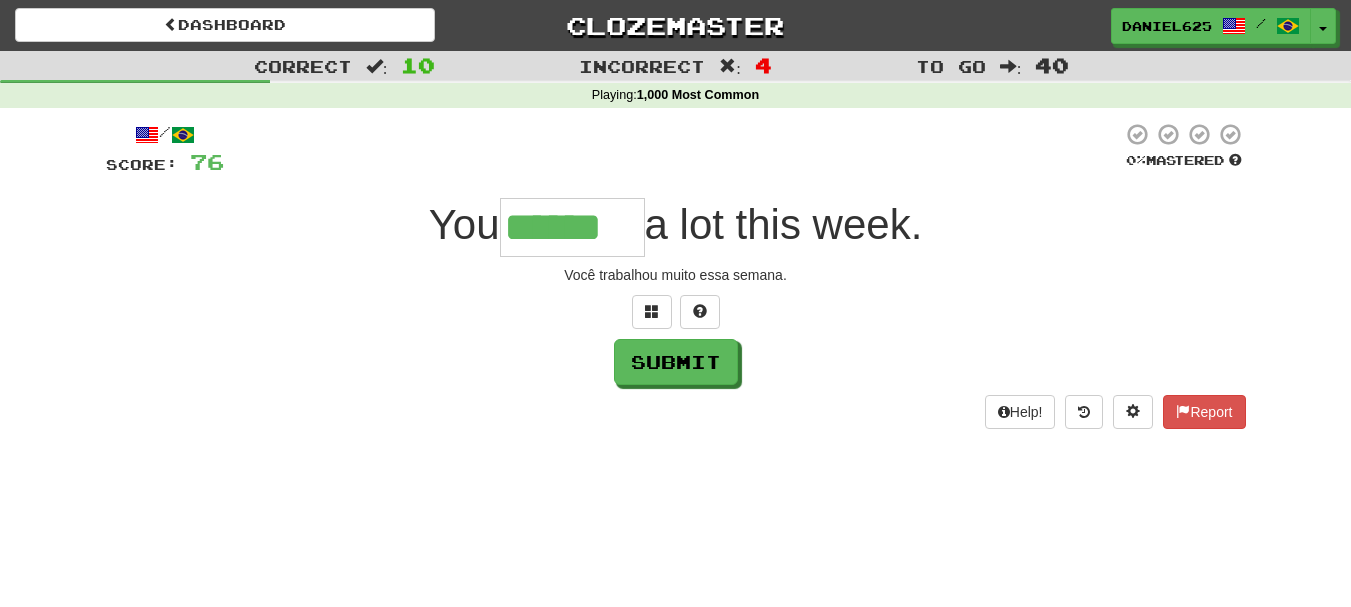type on "******" 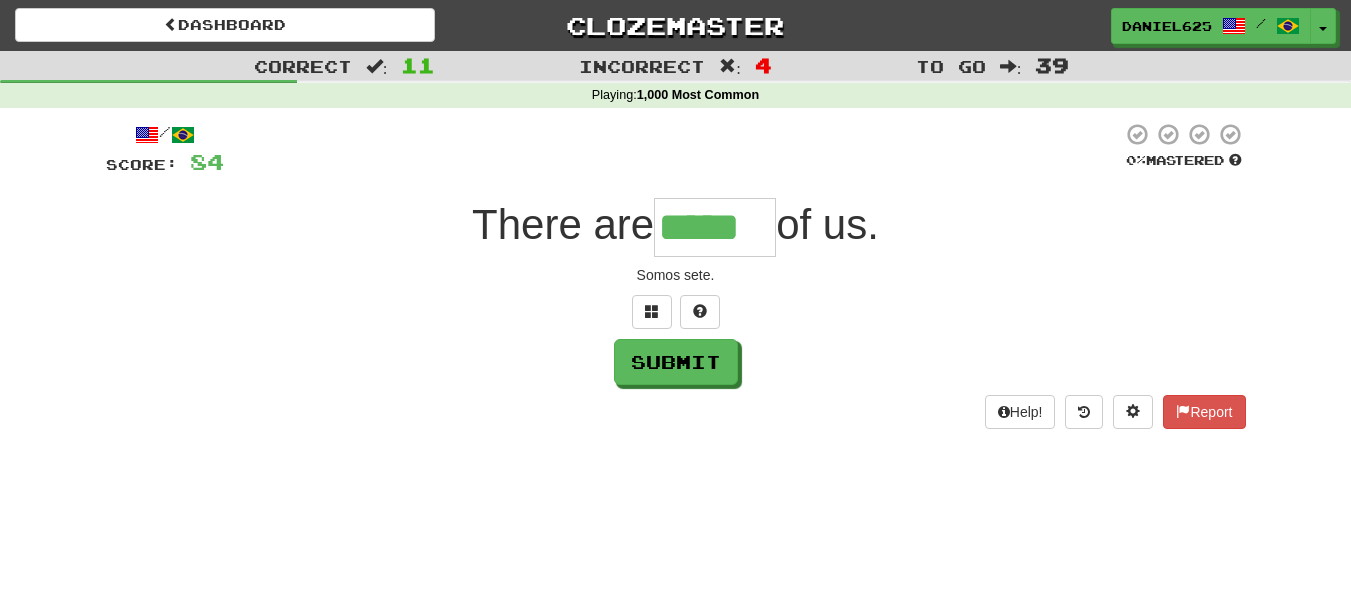 type on "*****" 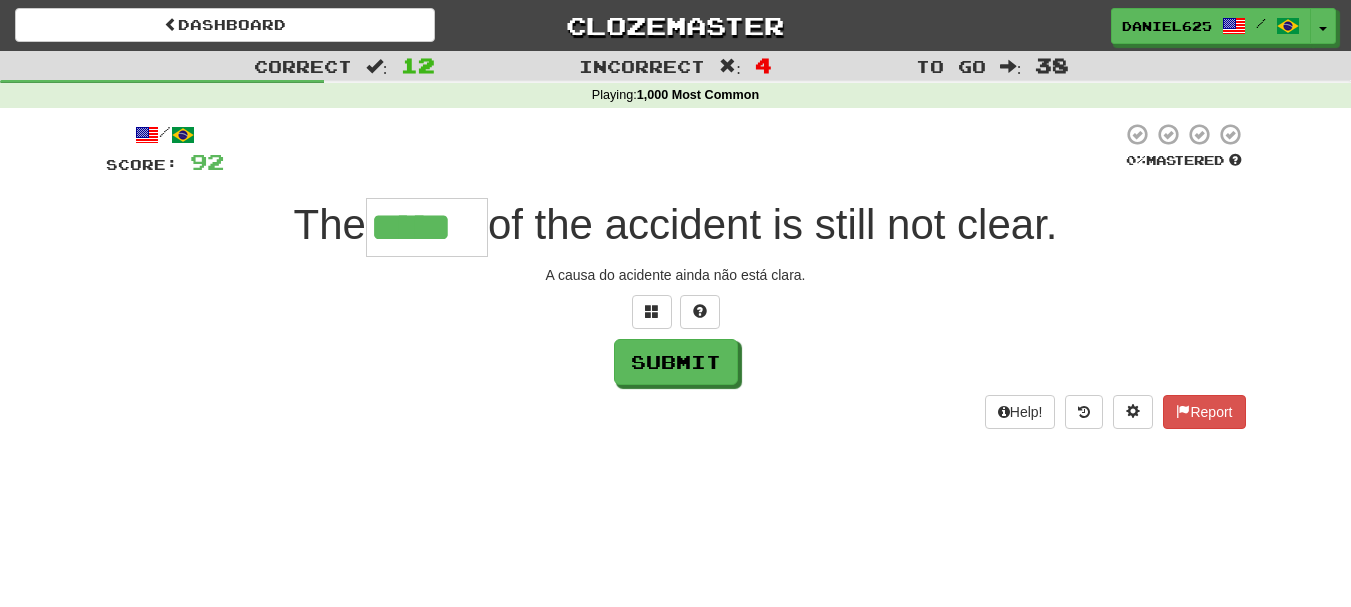 type on "*****" 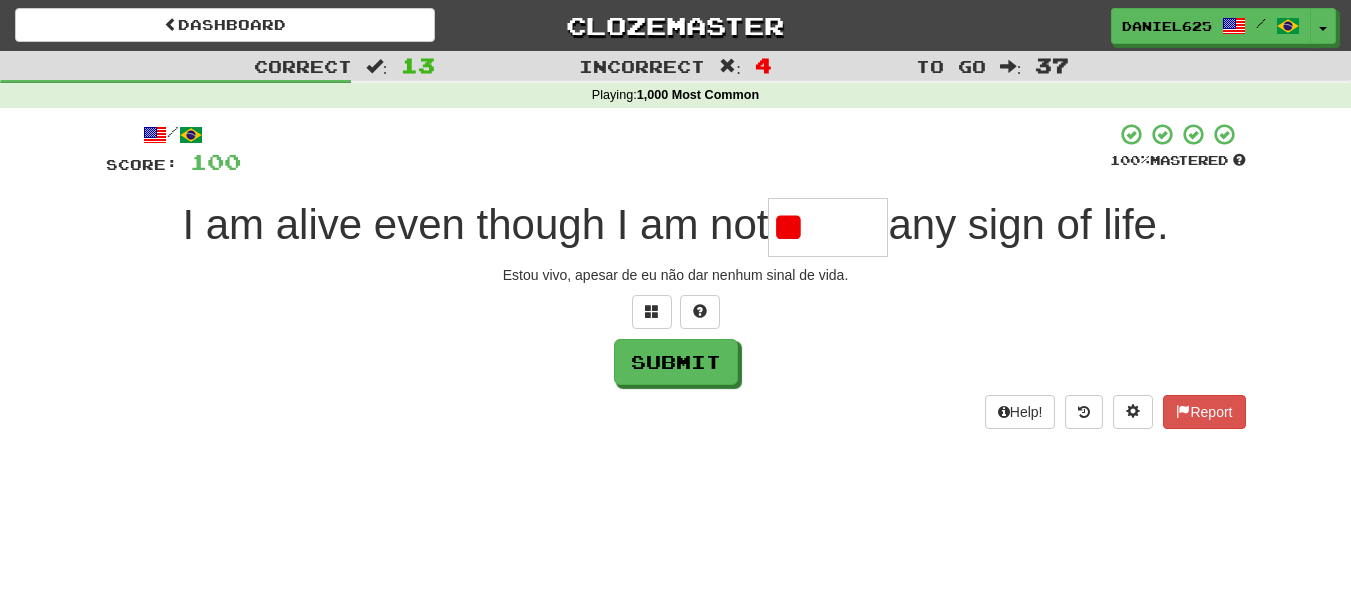 type on "*" 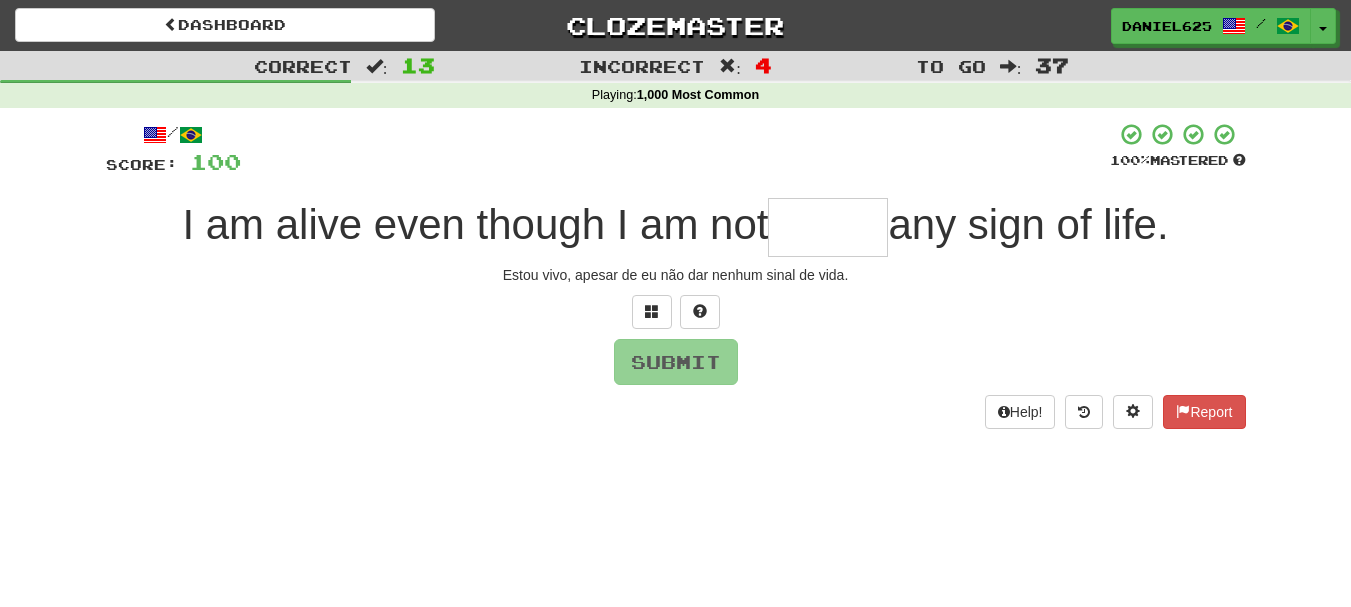 type on "*" 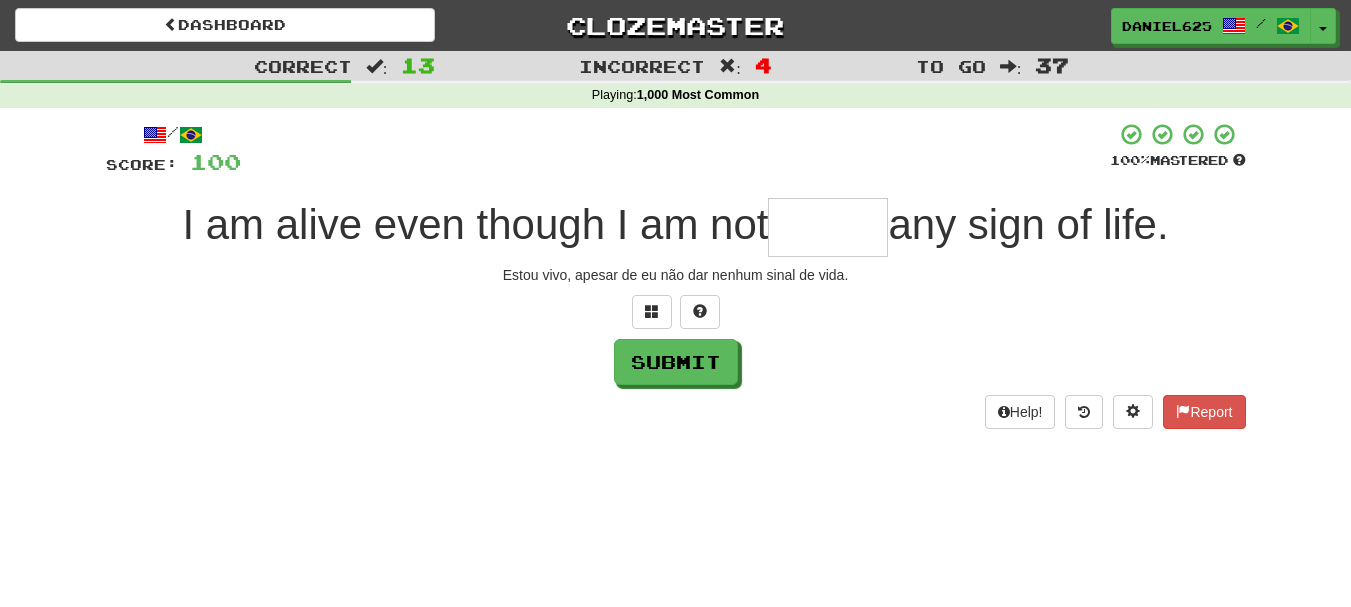type on "*" 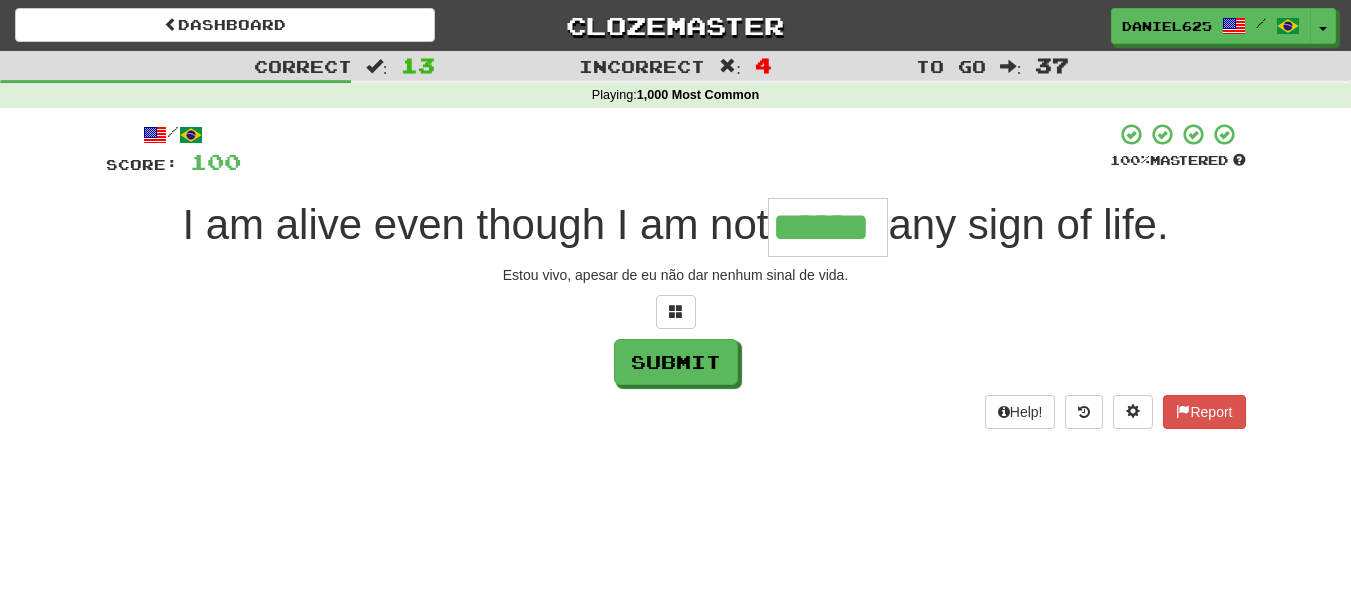 type on "******" 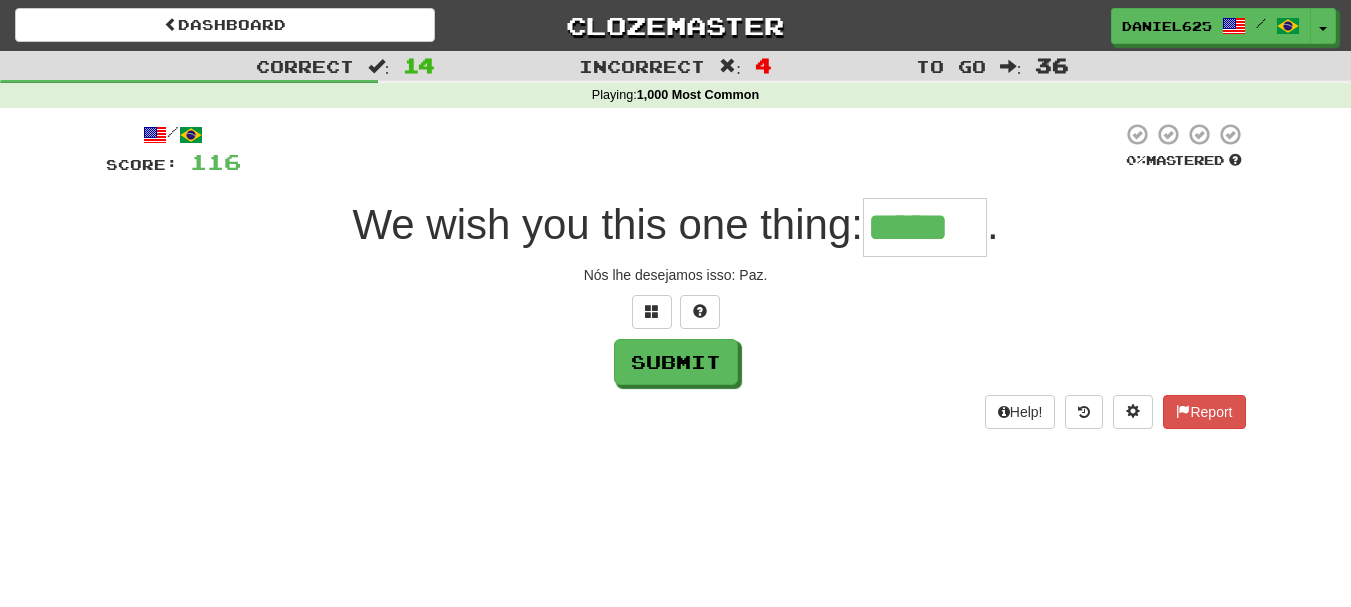 type on "*****" 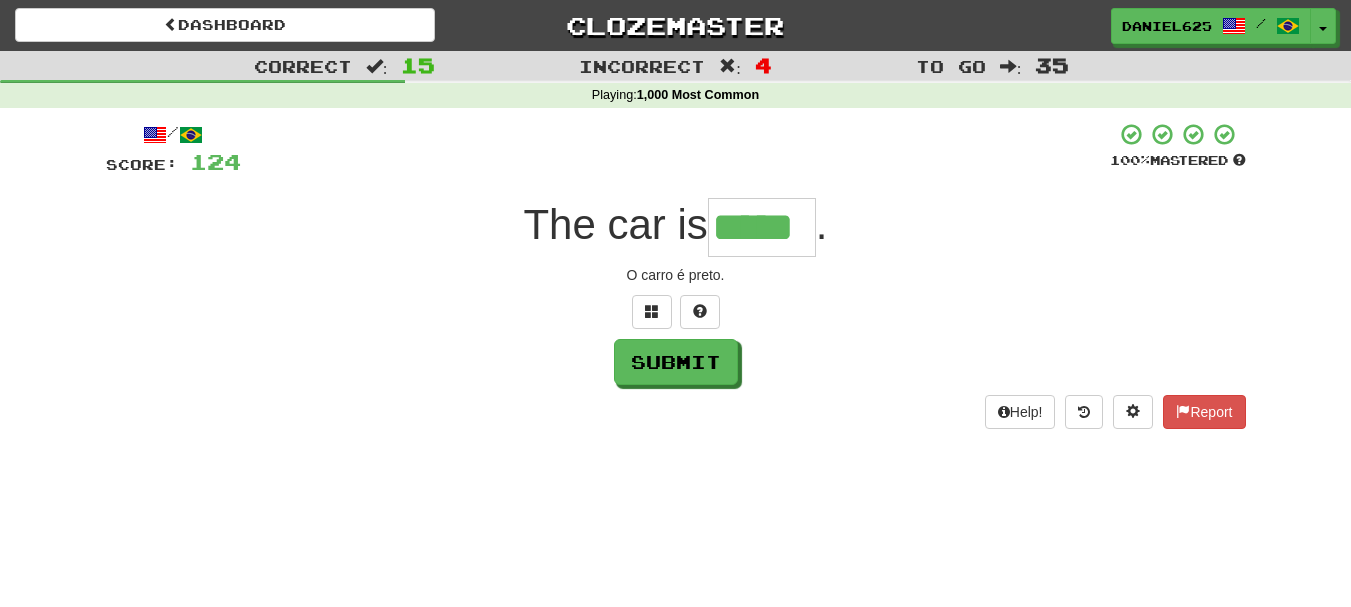 type on "*****" 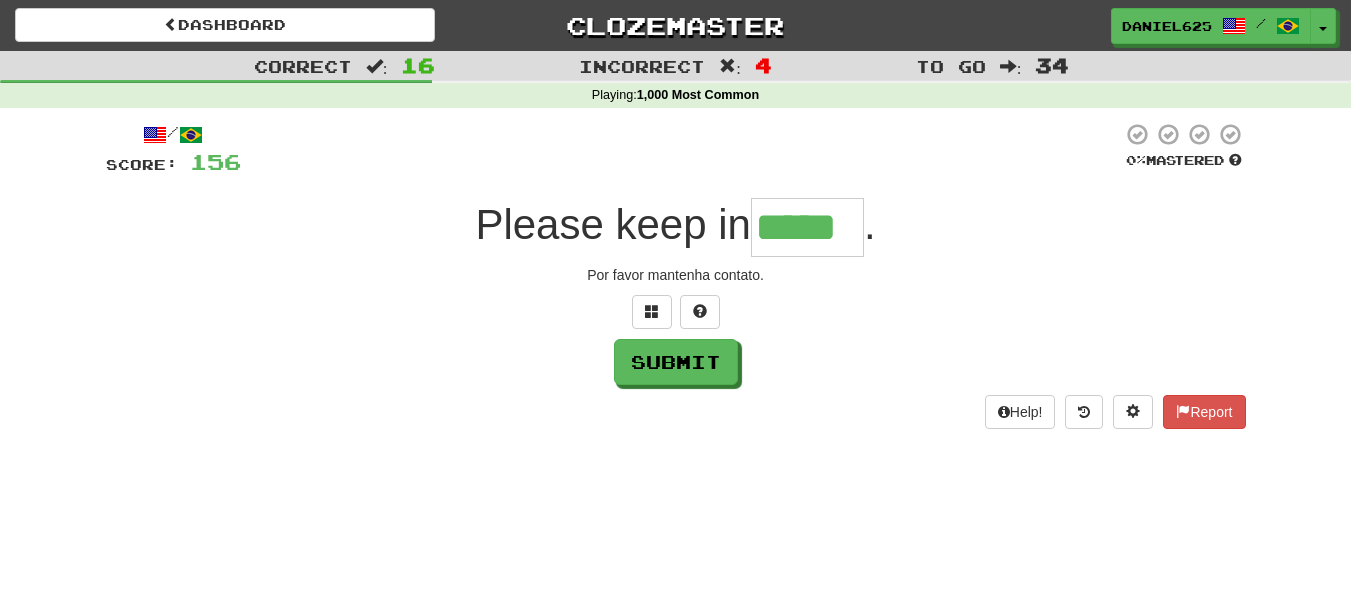 type on "*****" 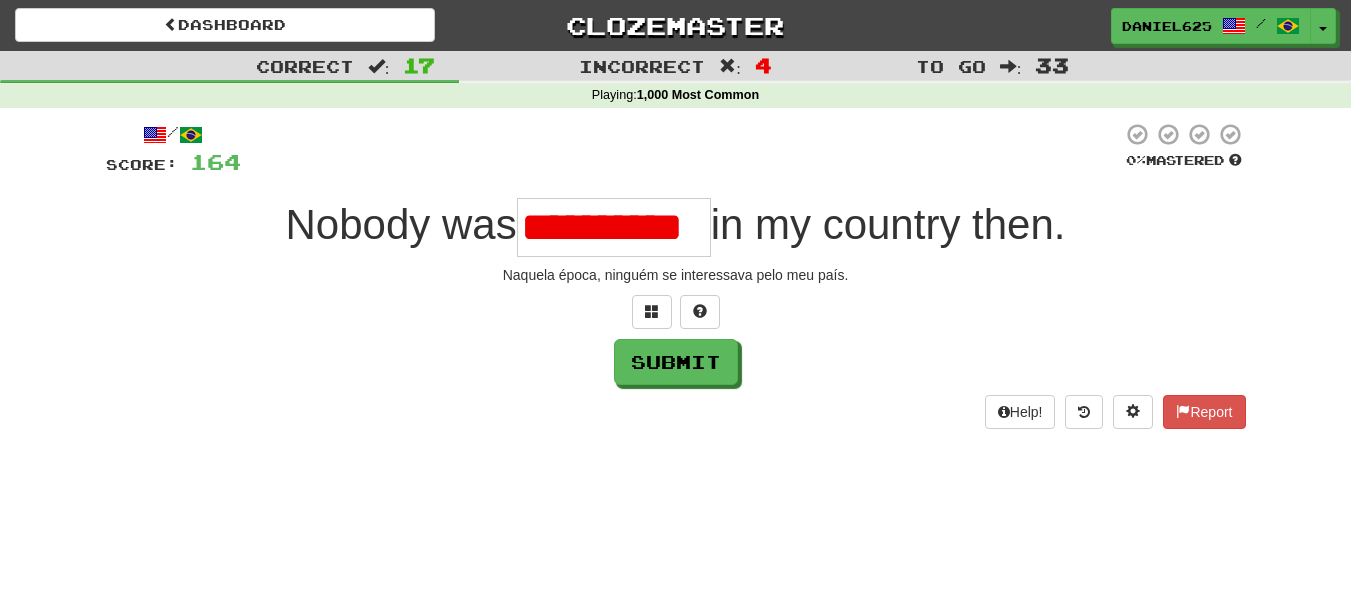 scroll, scrollTop: 0, scrollLeft: 0, axis: both 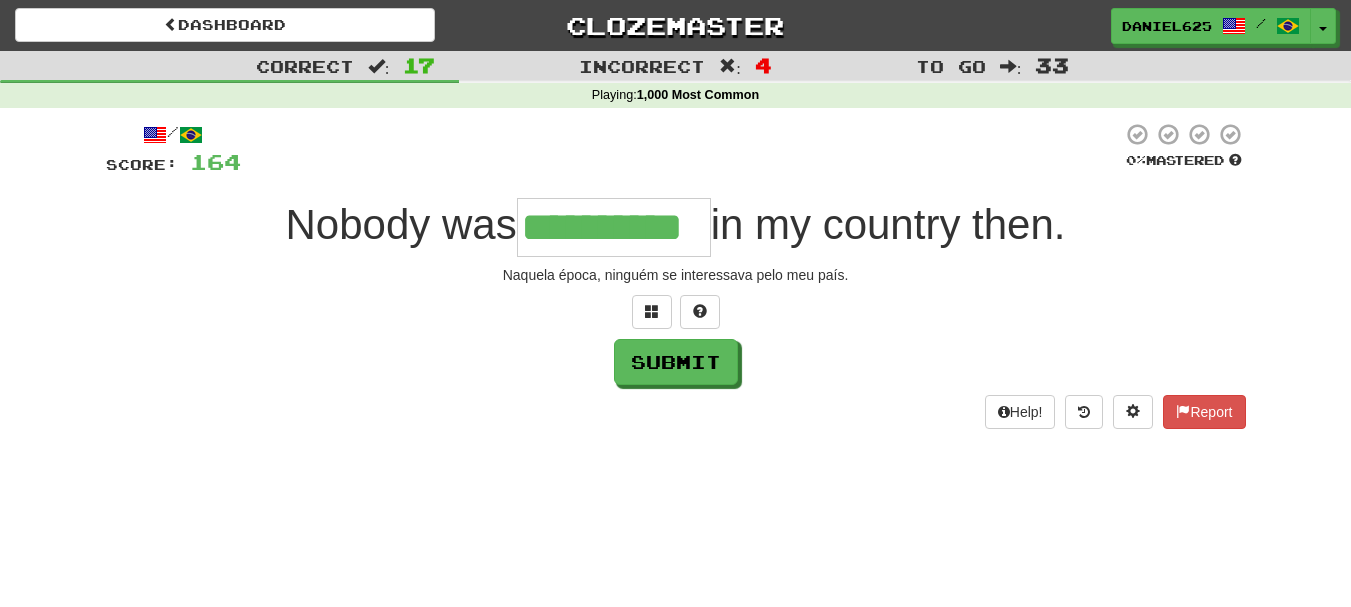 type on "**********" 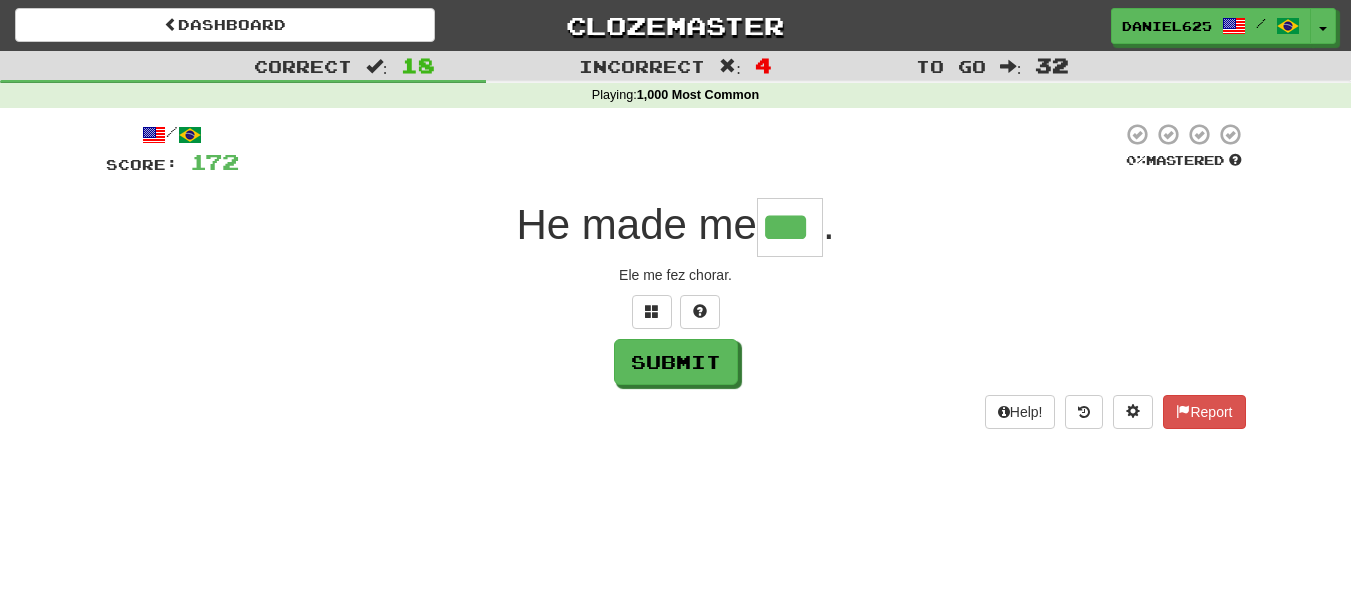 type on "***" 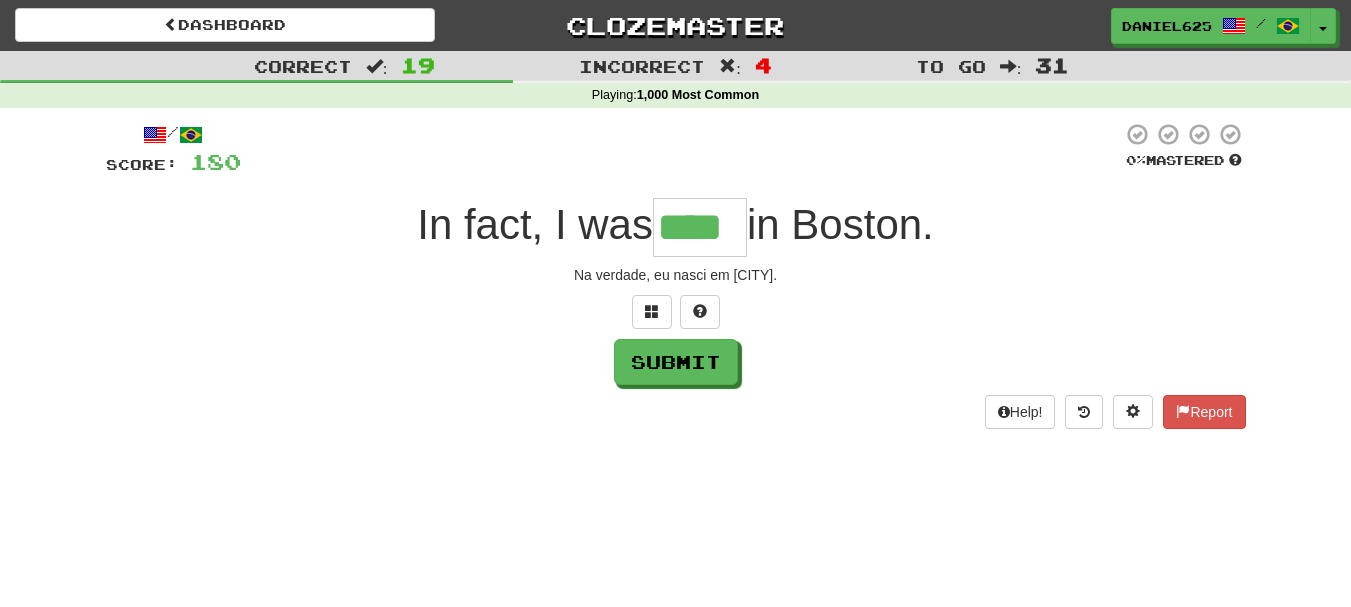type on "****" 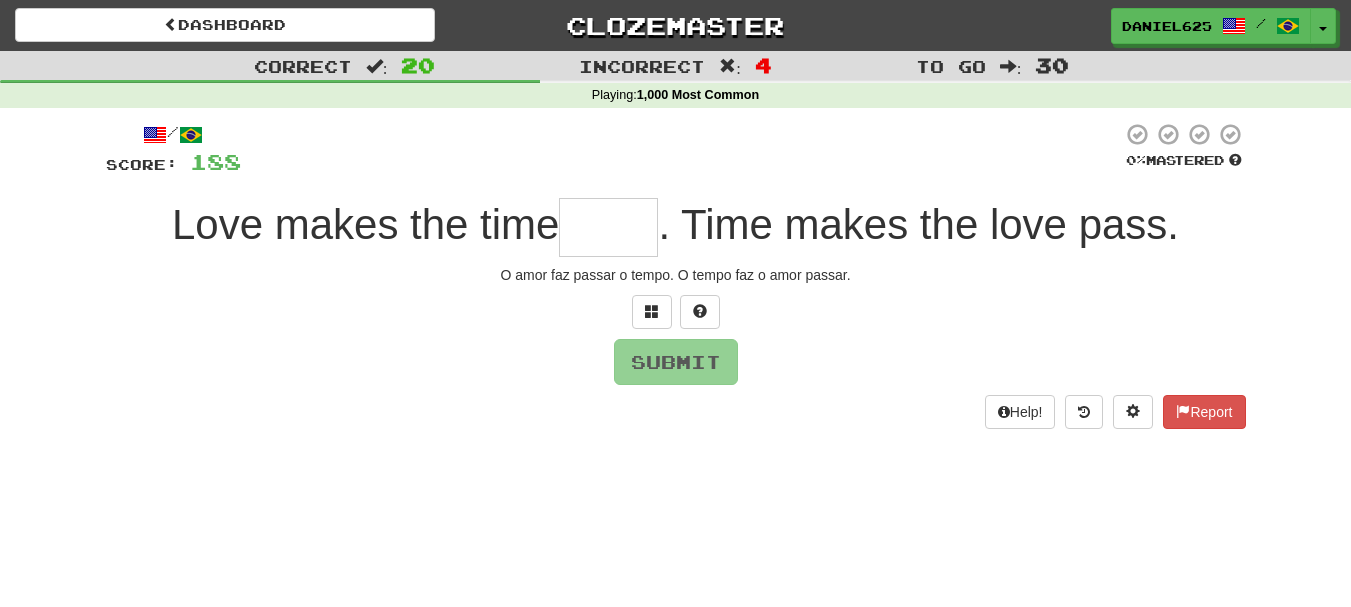 type on "*" 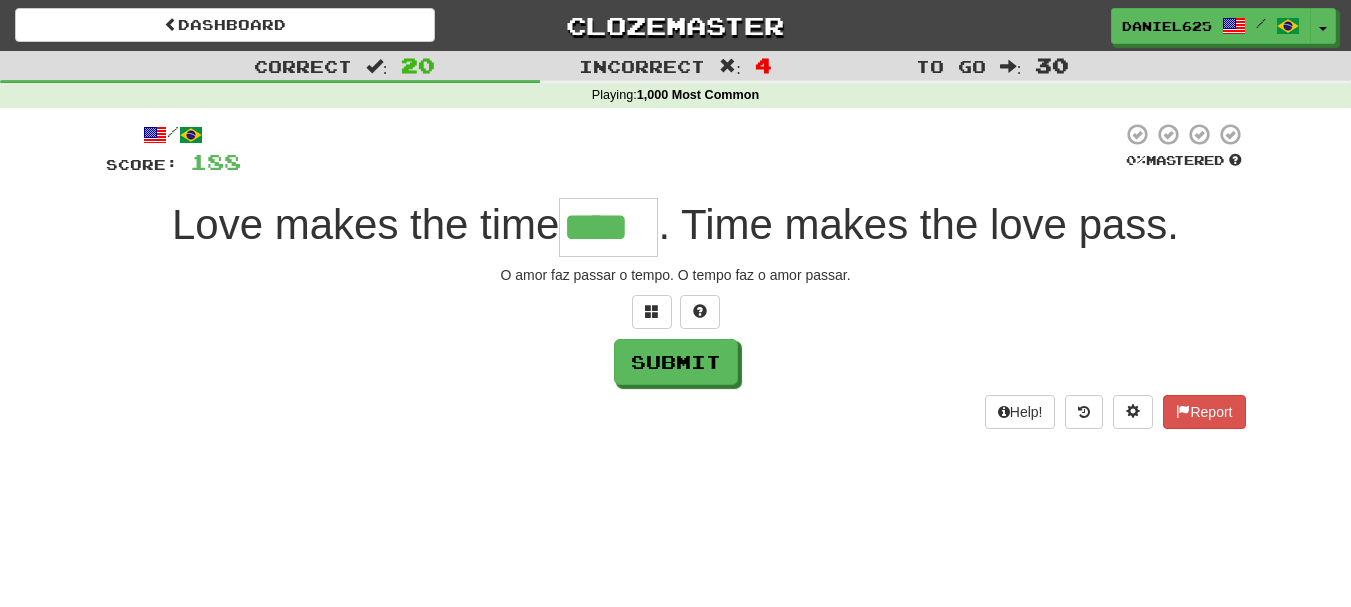 type on "****" 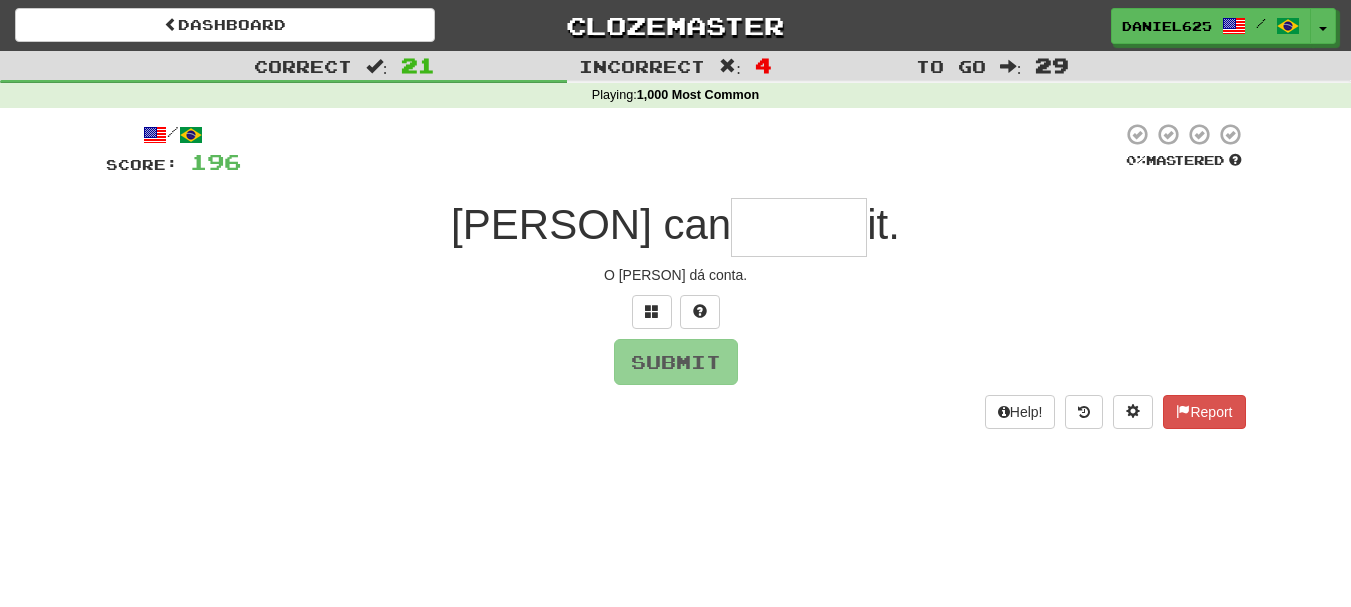 type on "*" 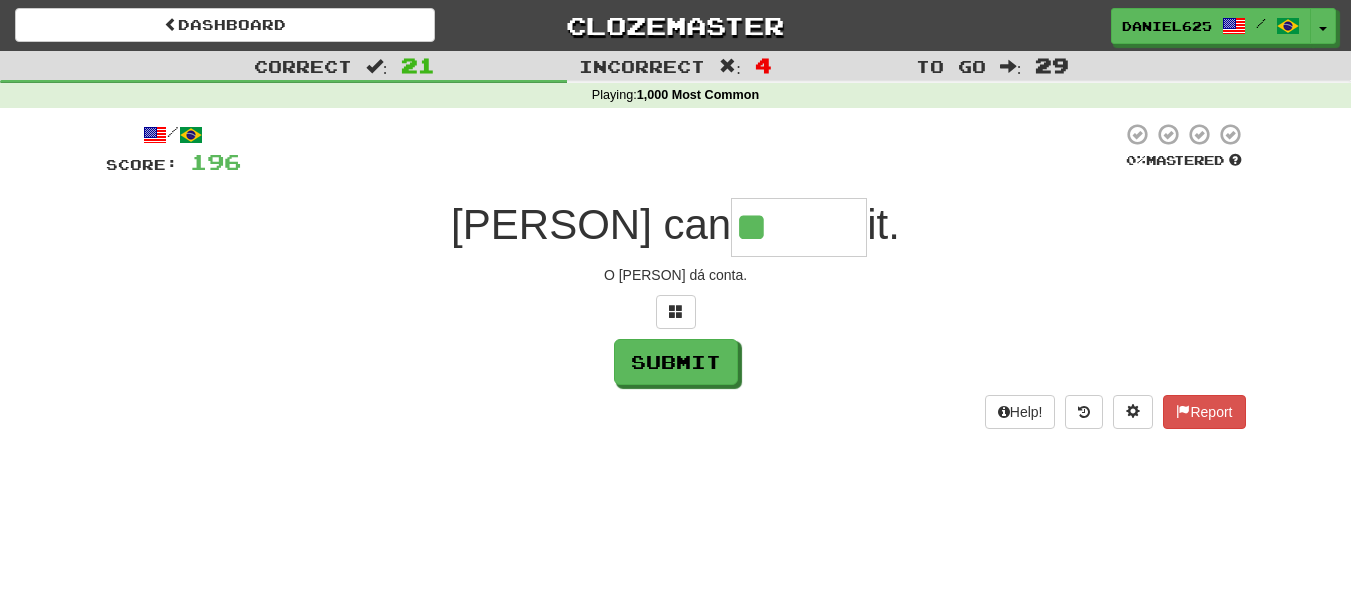 type on "******" 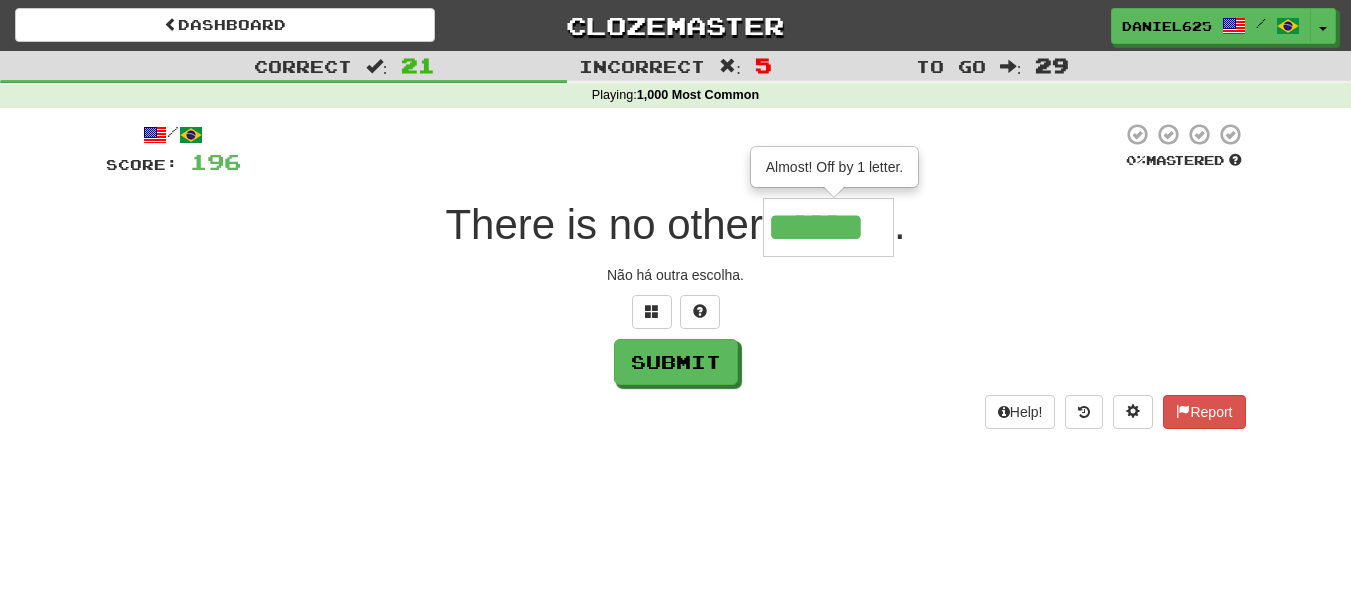 type on "******" 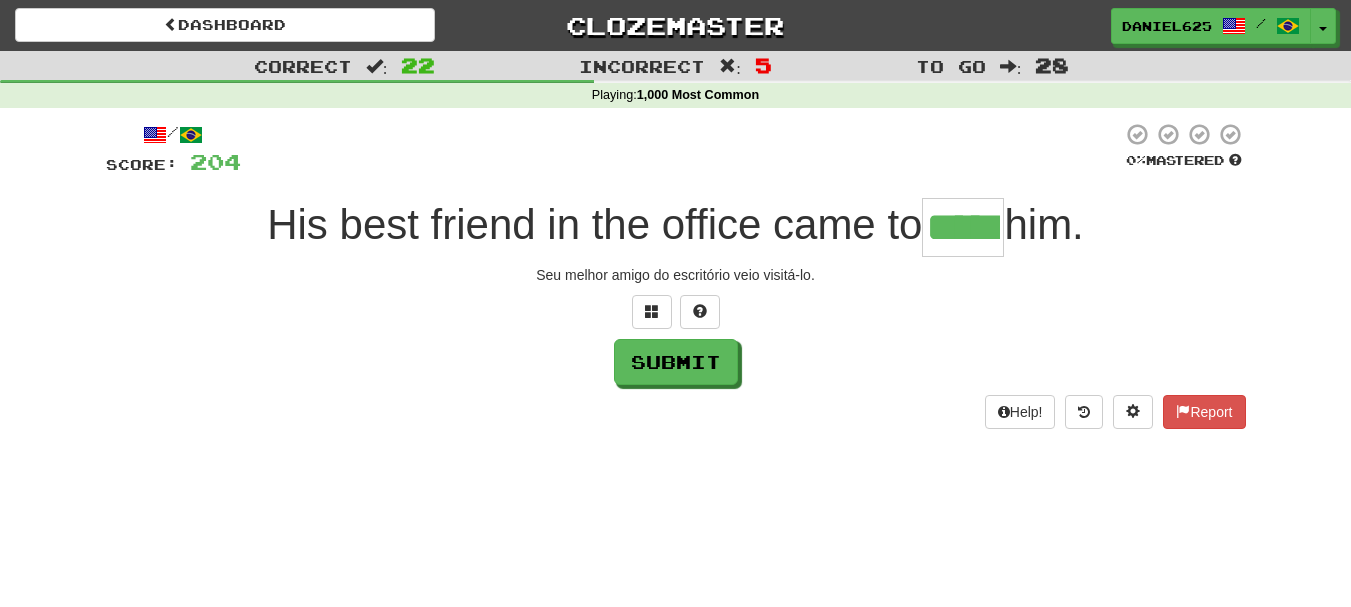 type on "*****" 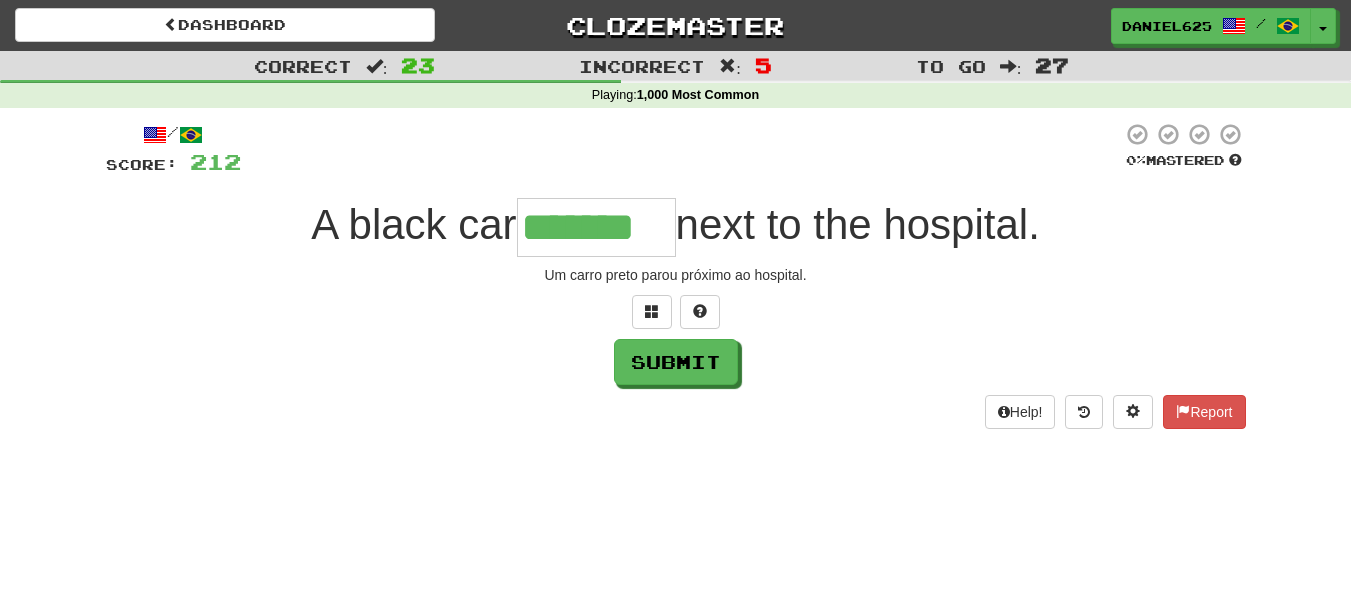 type on "*******" 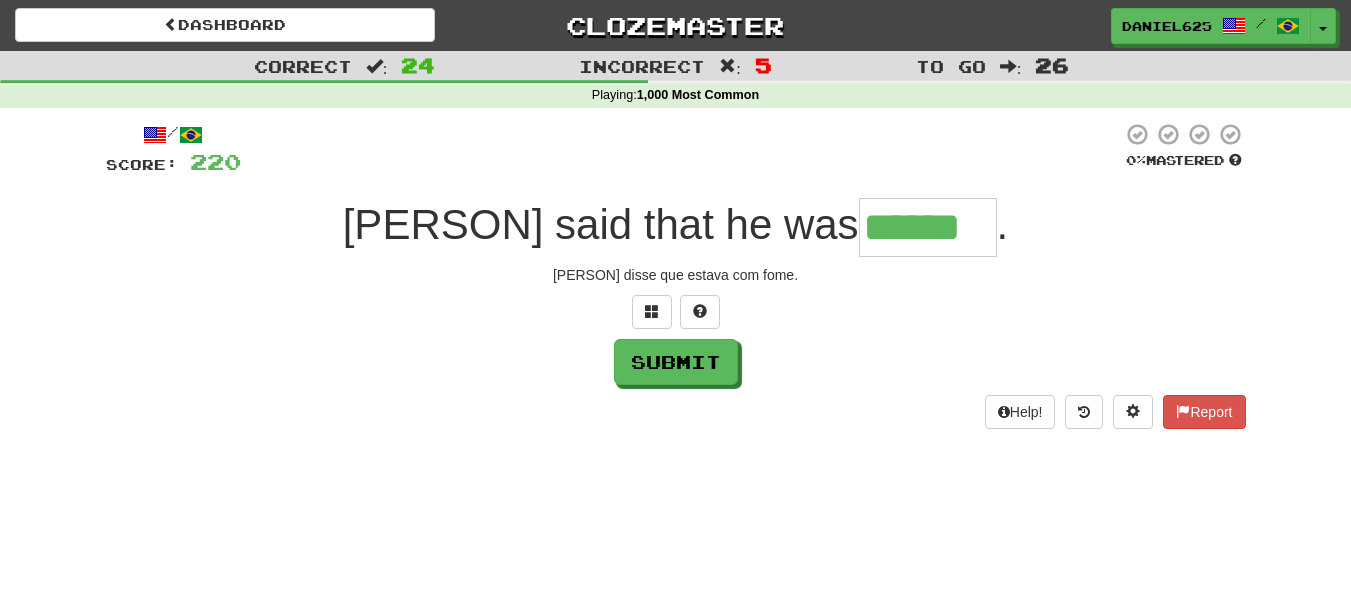 type on "******" 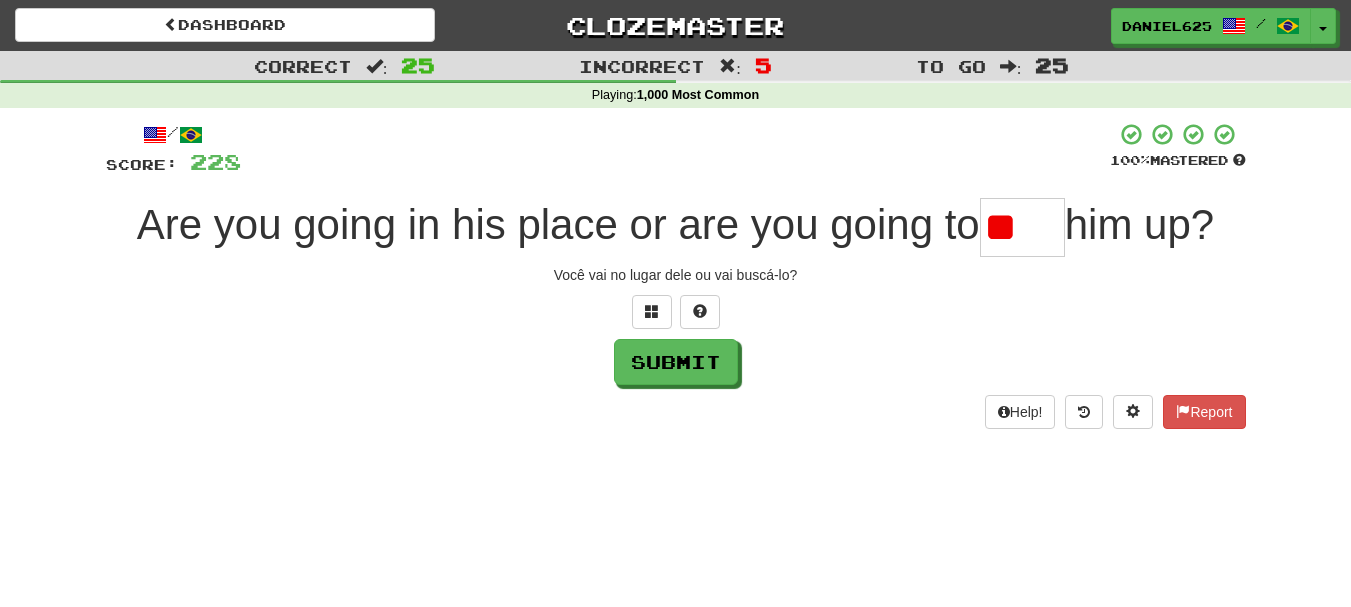 type on "*" 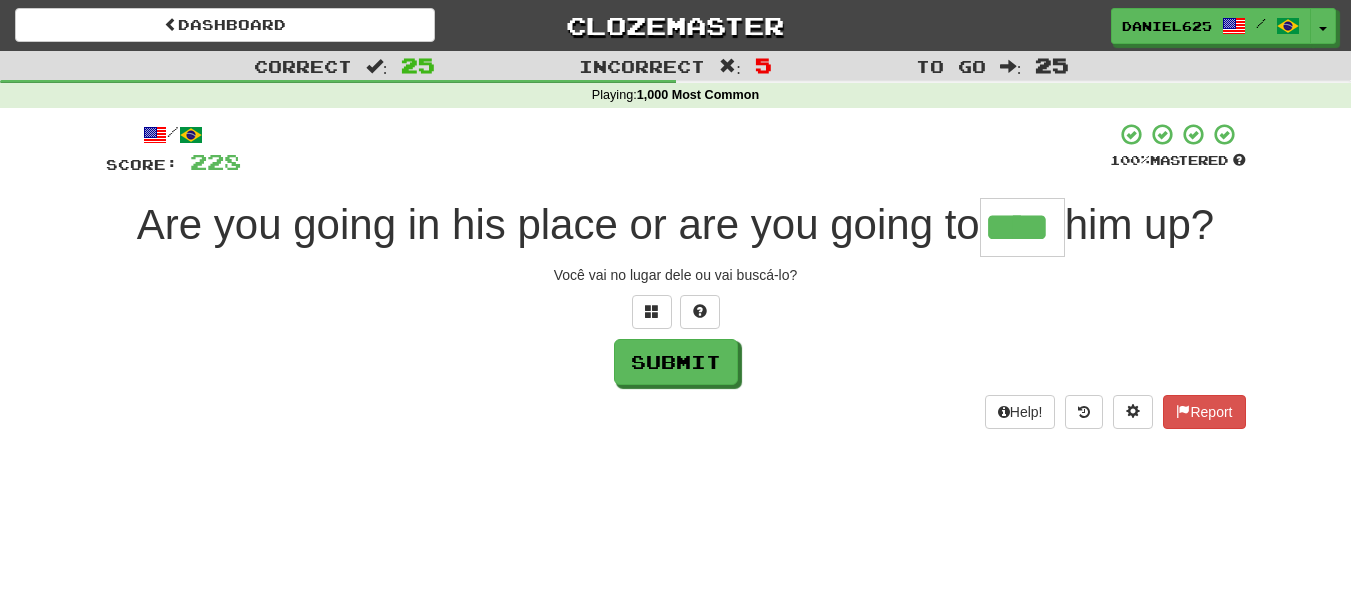 type on "****" 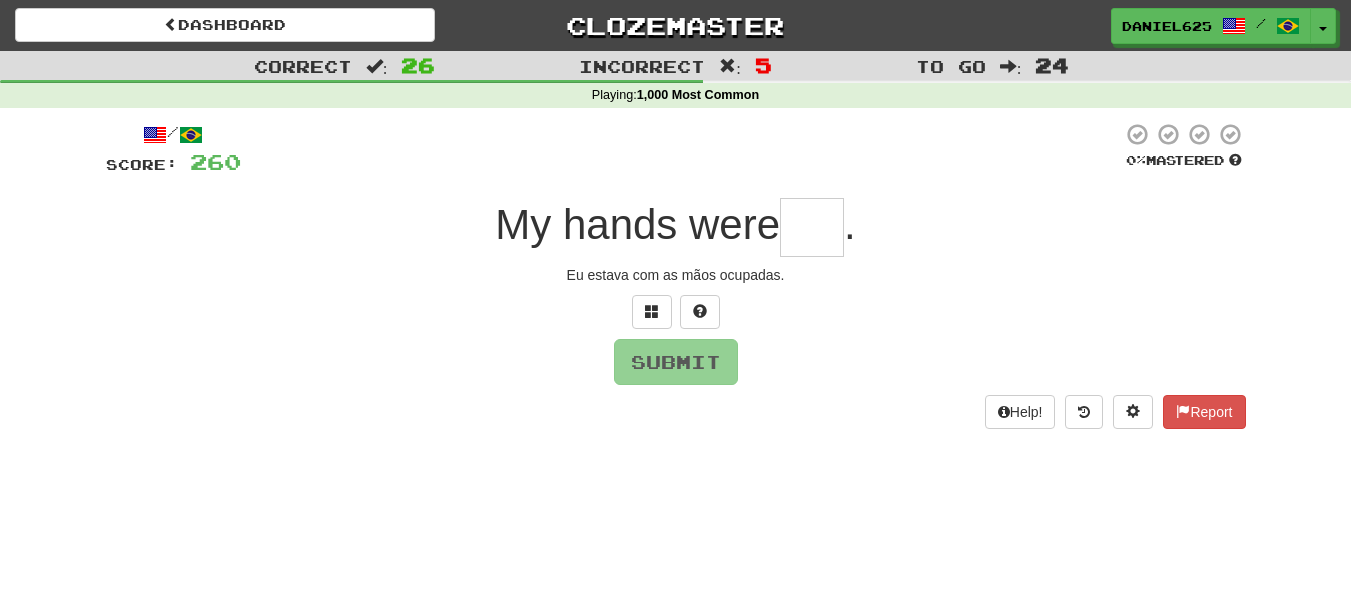 type on "*" 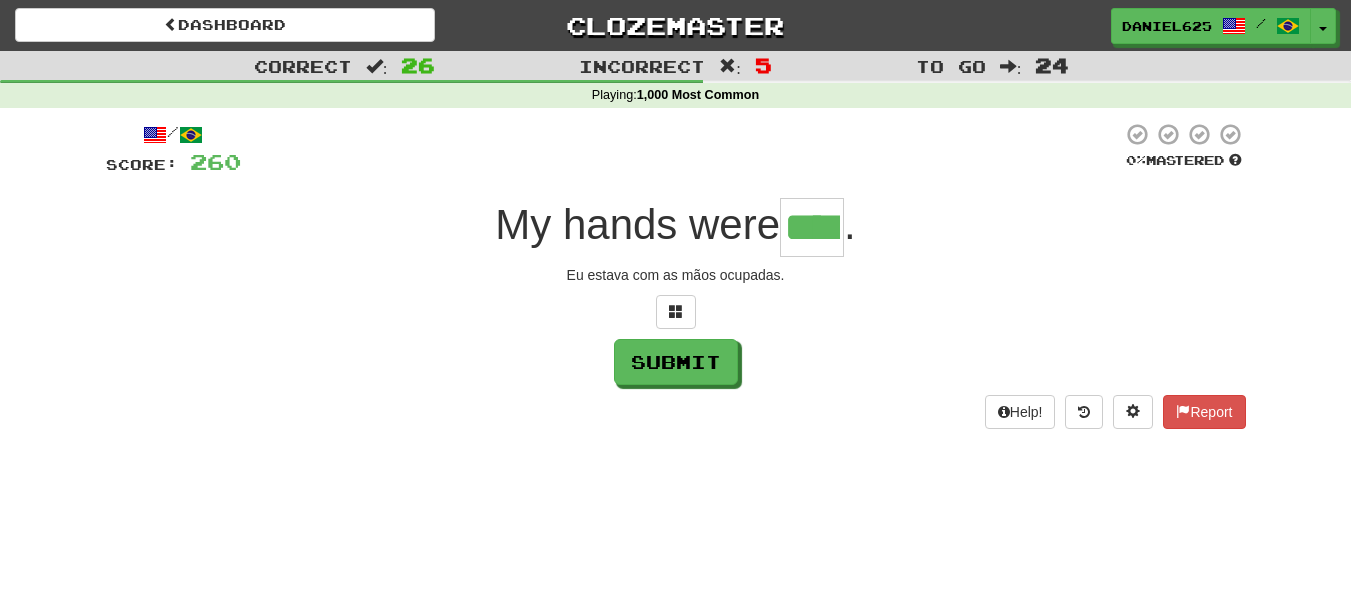 type on "****" 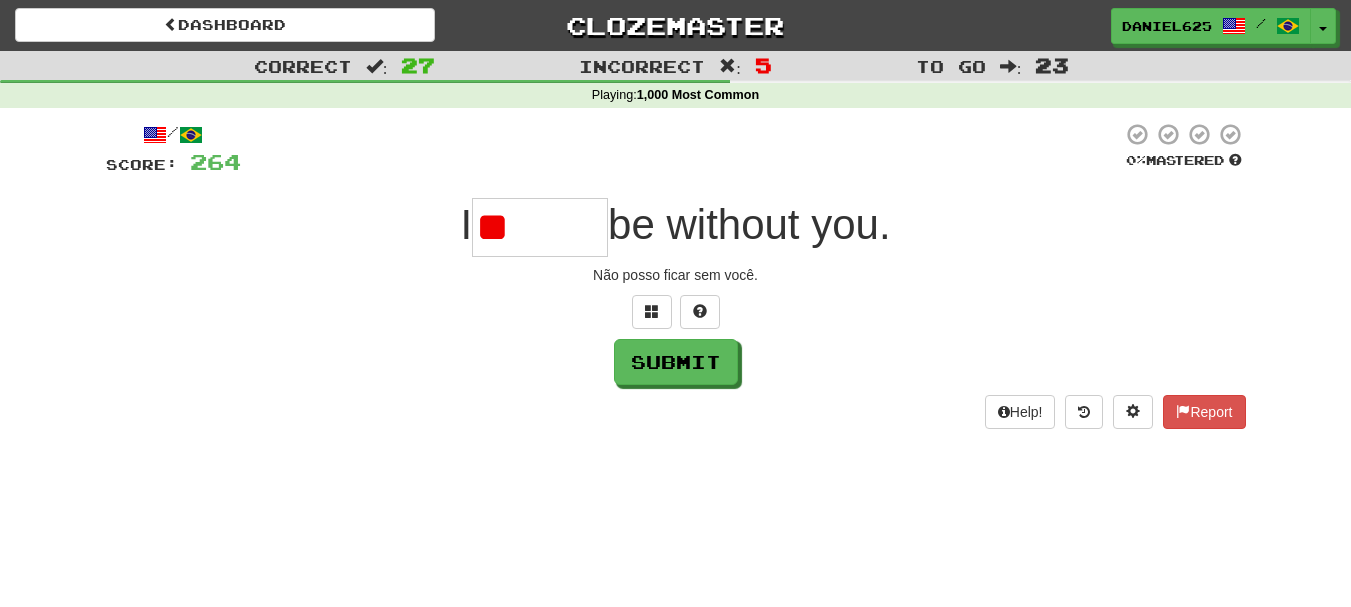 type on "*" 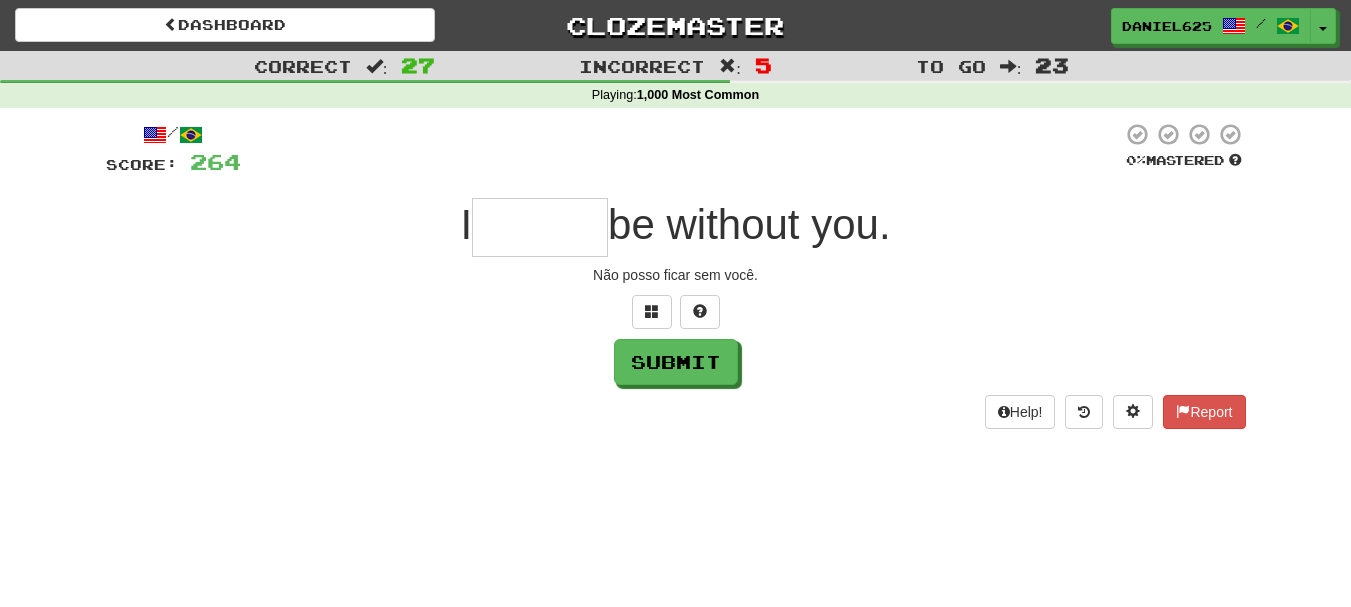 type on "*" 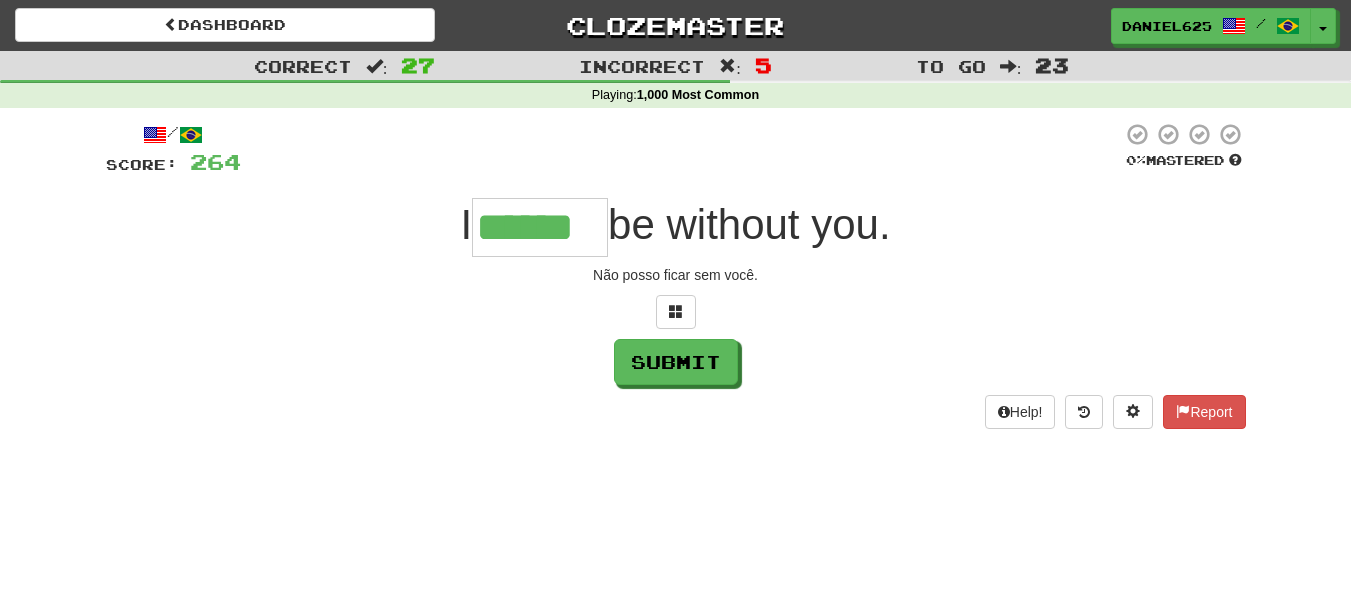 type on "******" 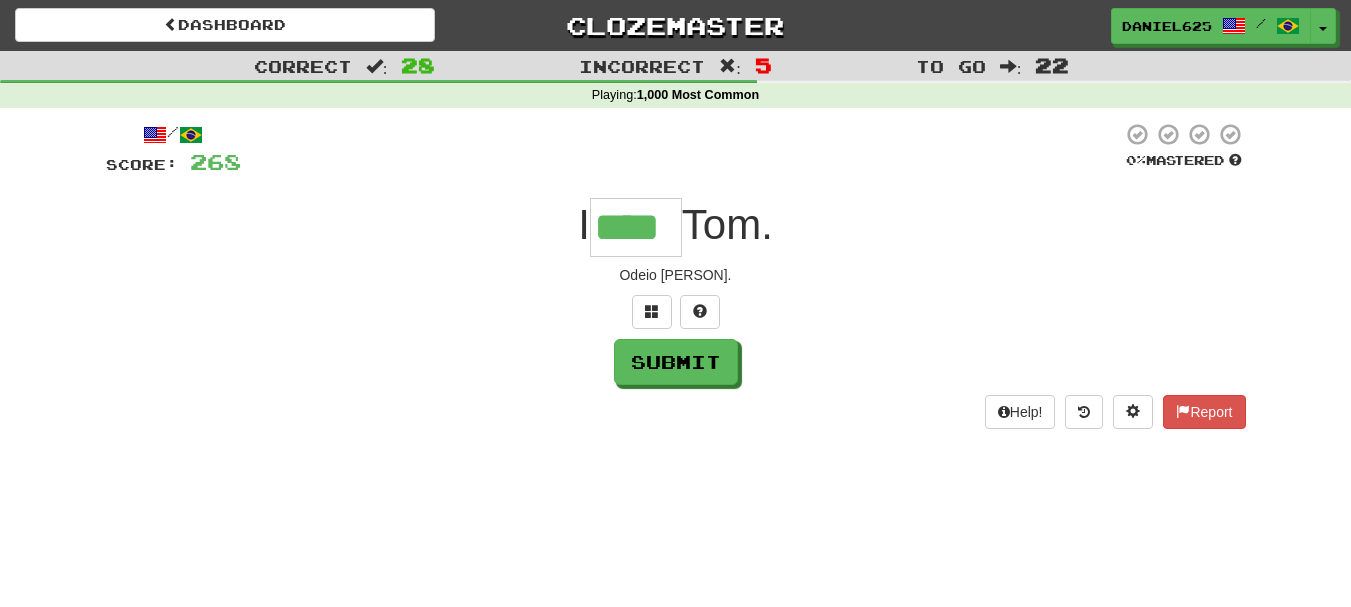 type on "****" 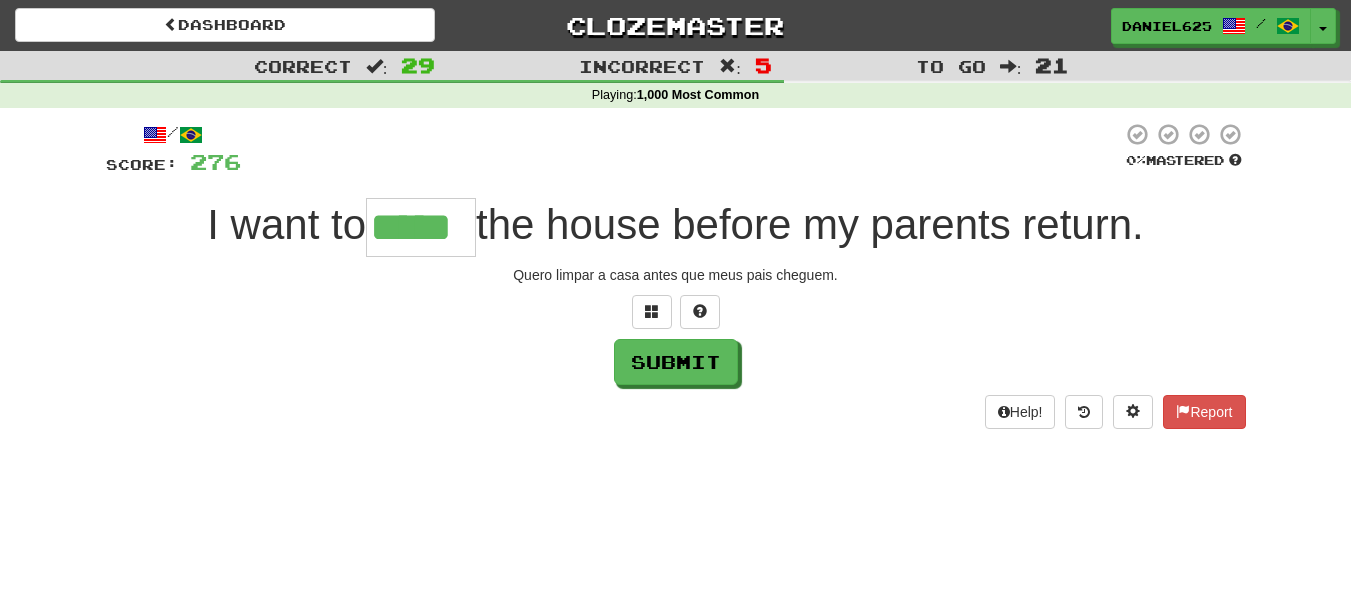 type on "*****" 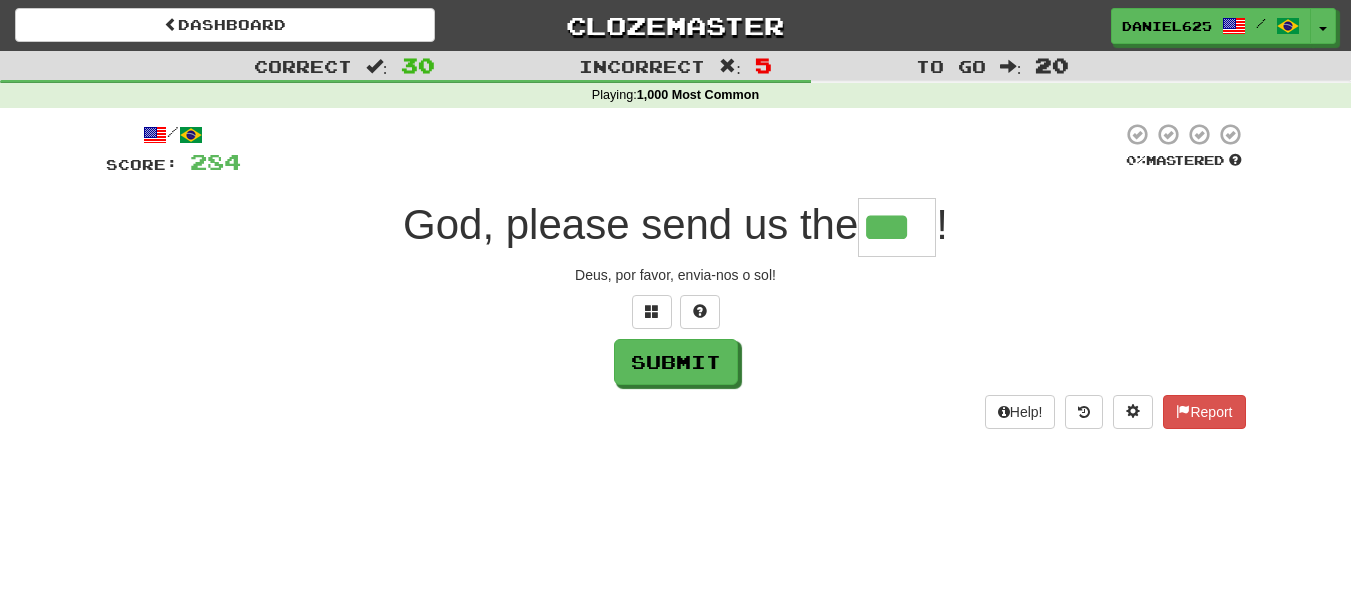 type on "***" 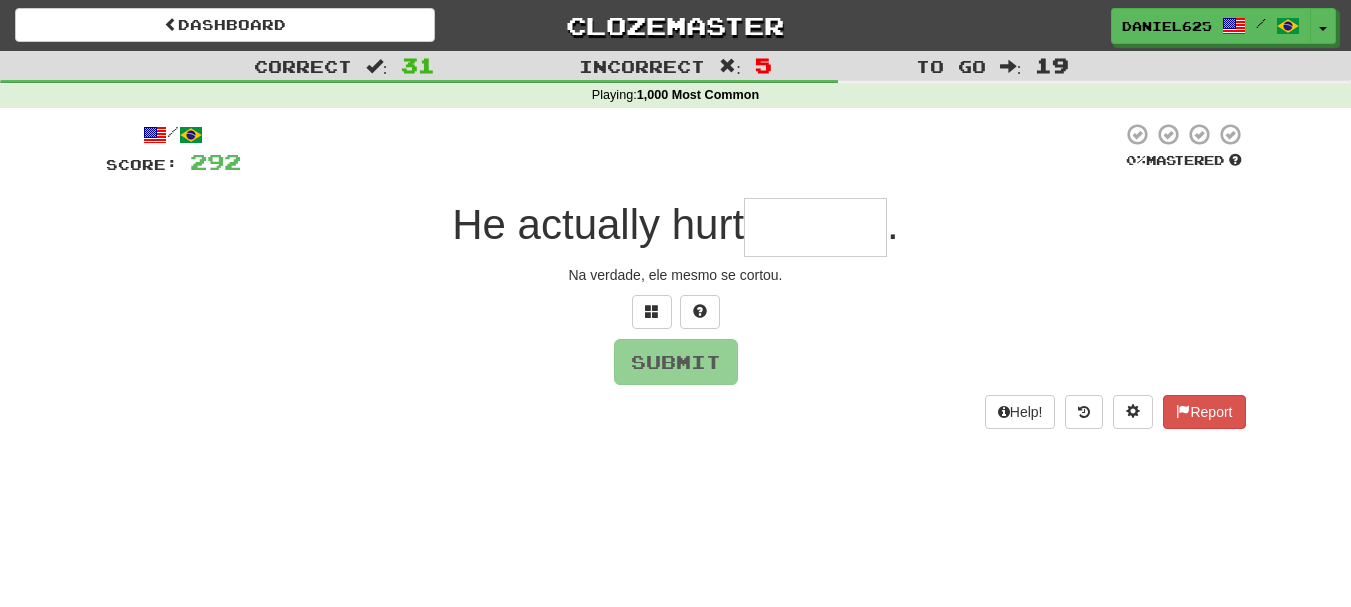 type on "*" 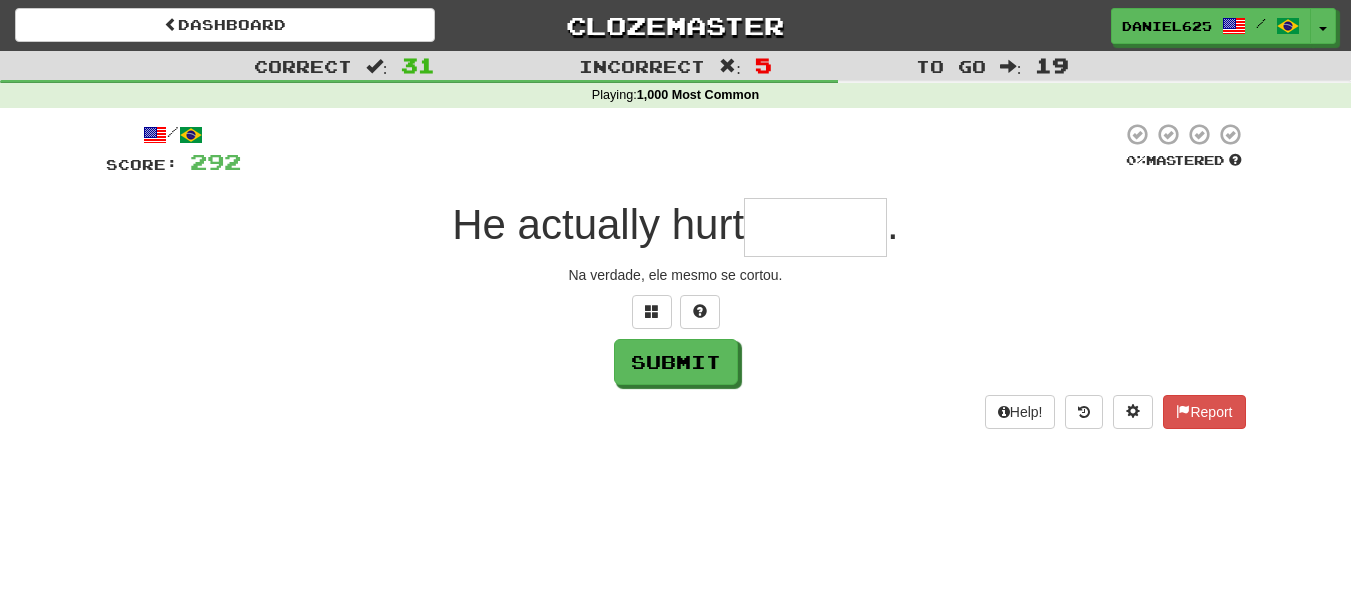 type on "*" 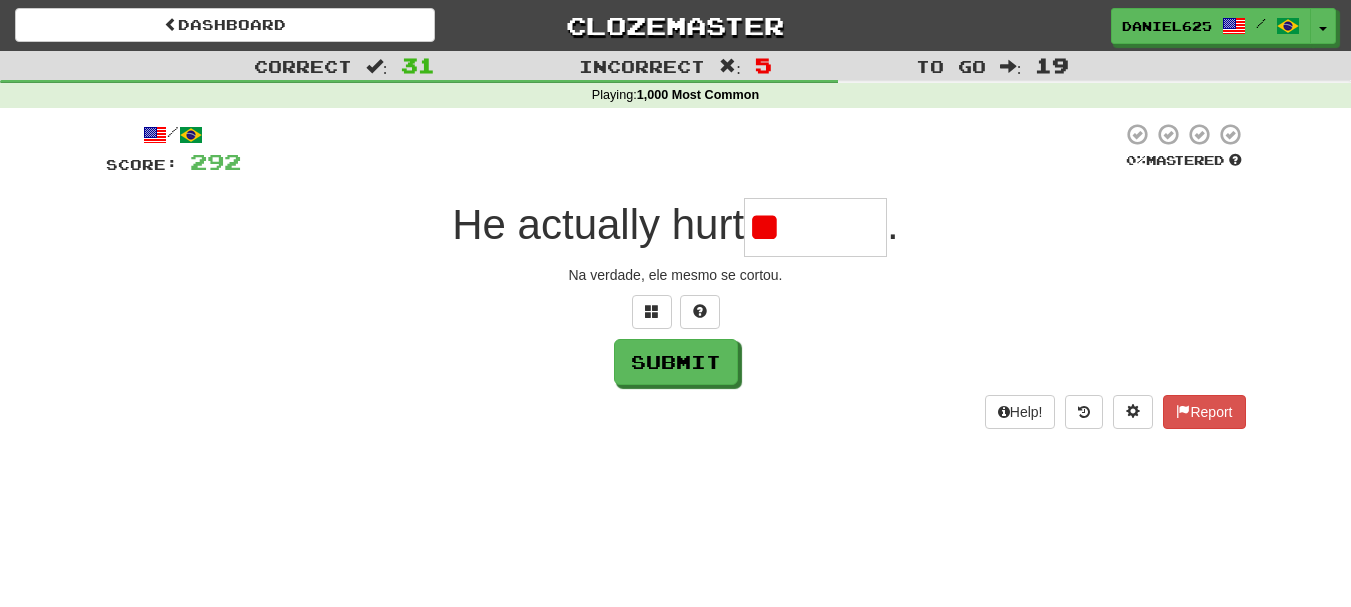 type on "*" 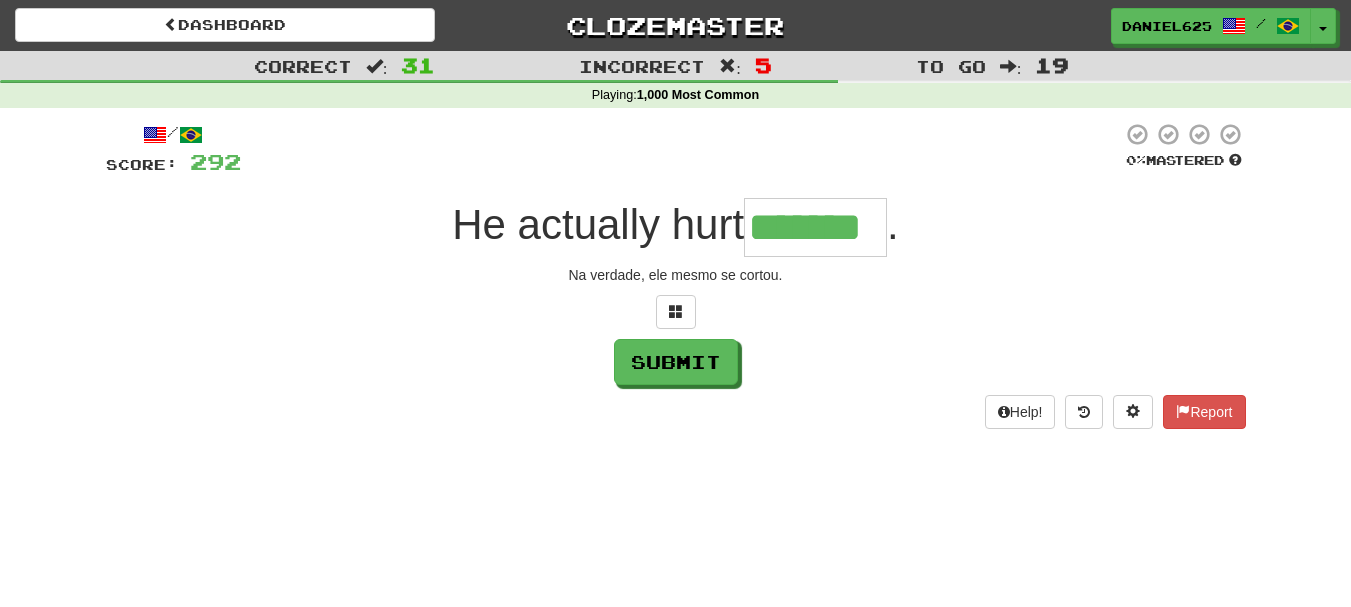 type on "*******" 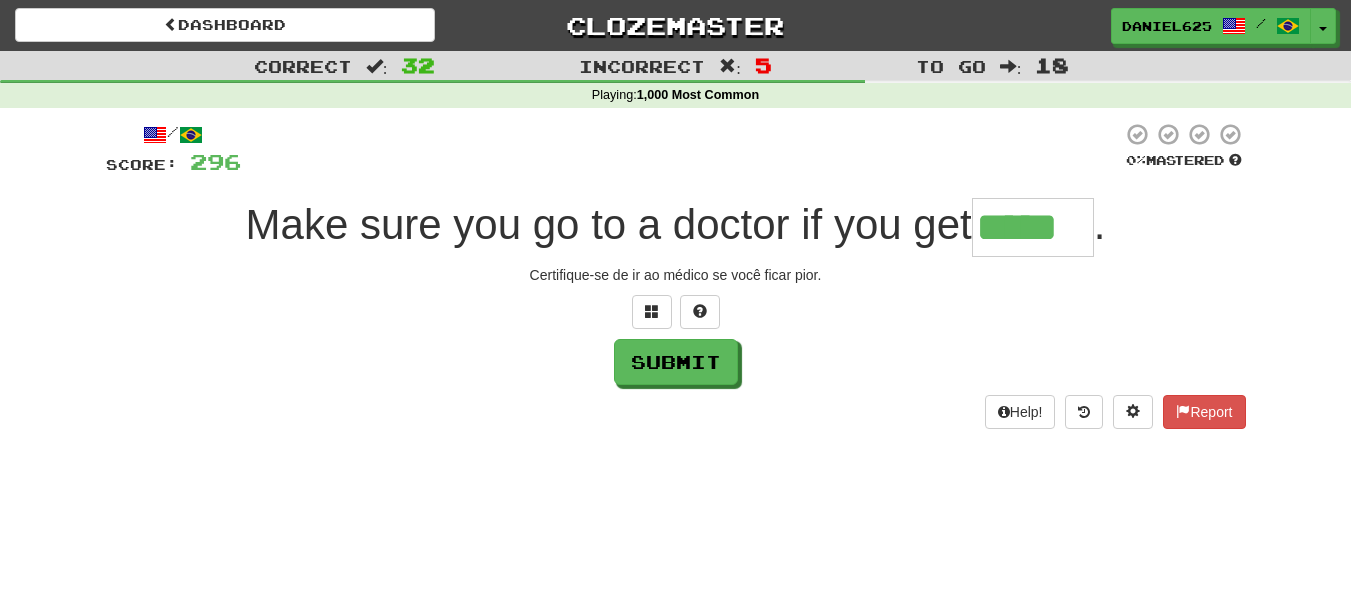 type on "*****" 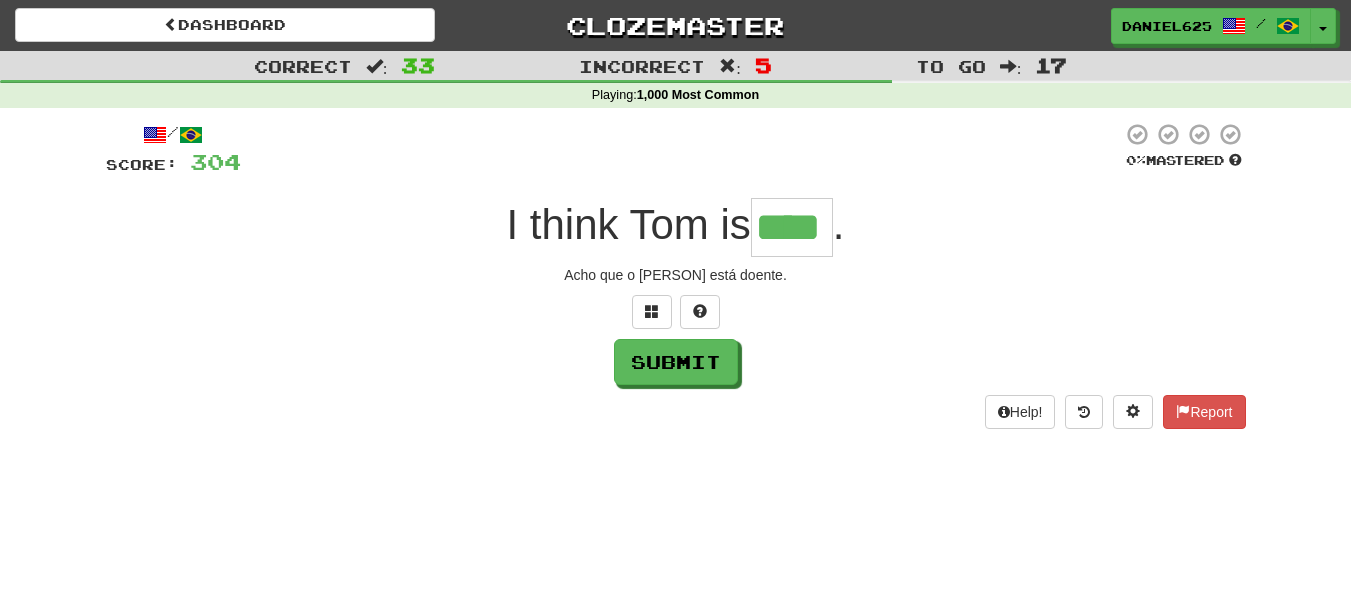 type on "****" 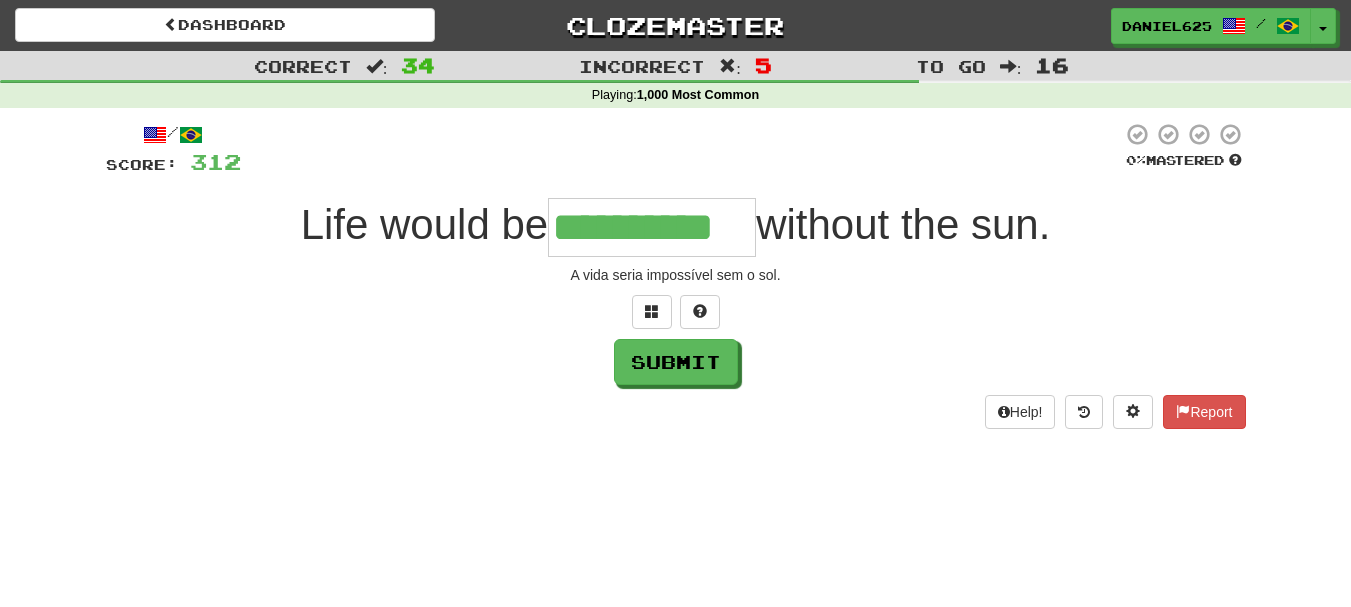 type on "**********" 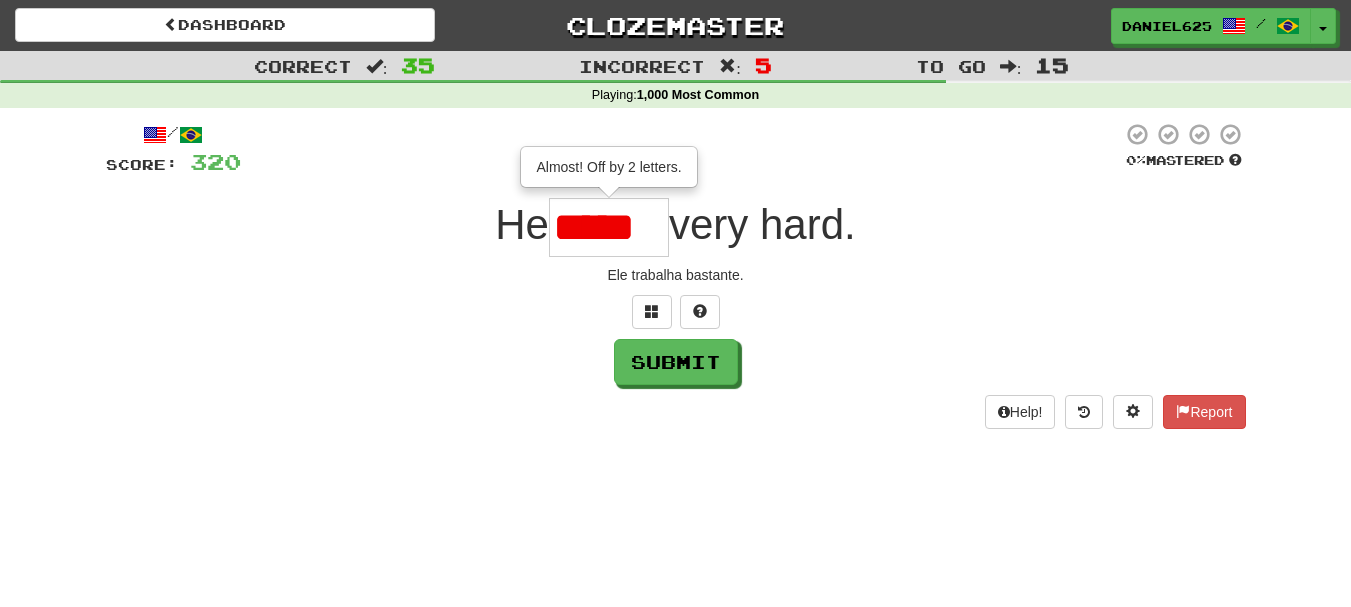 scroll, scrollTop: 0, scrollLeft: 0, axis: both 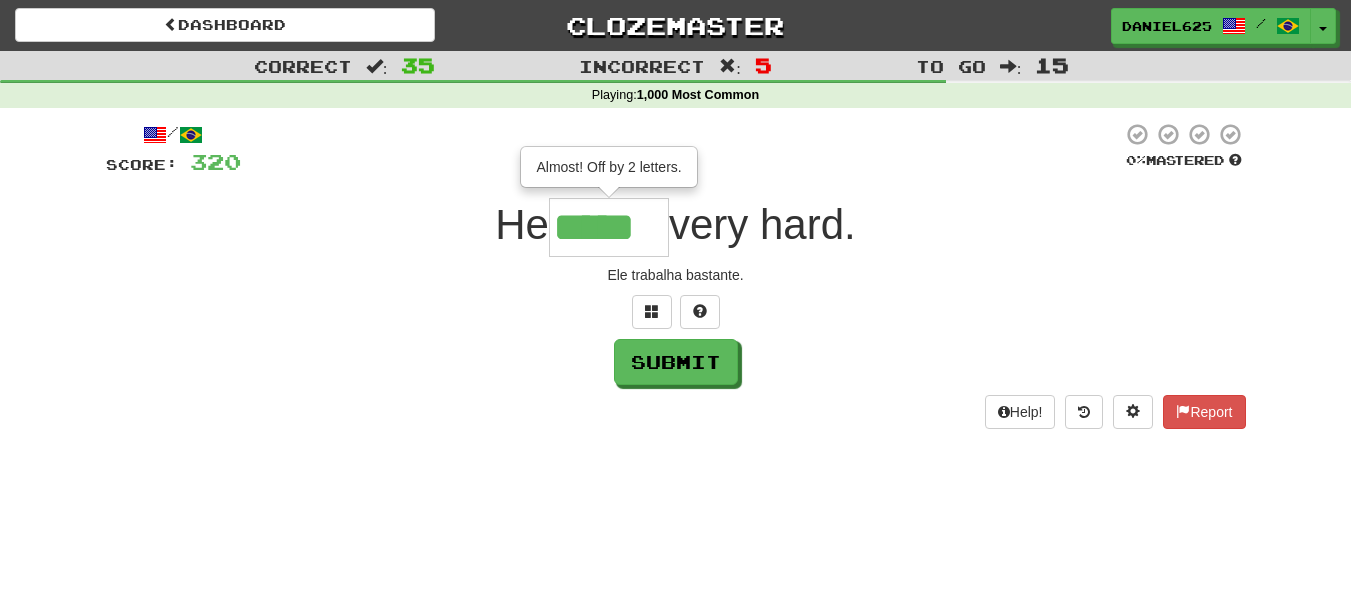 type on "*****" 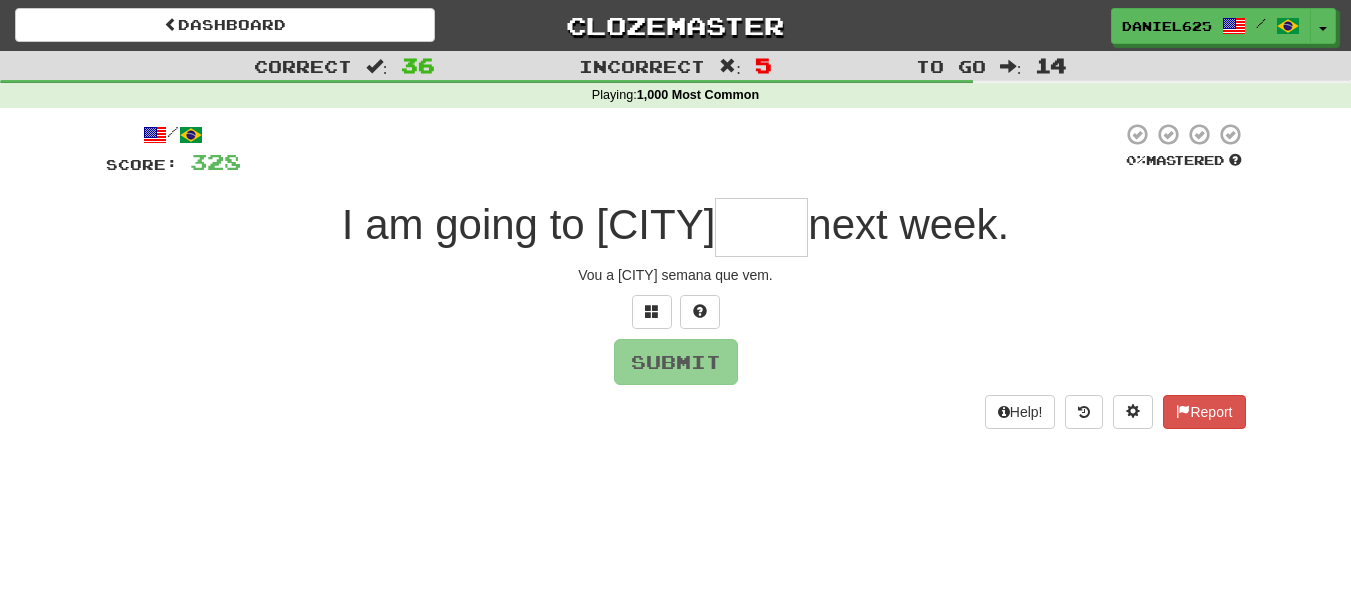 type on "*" 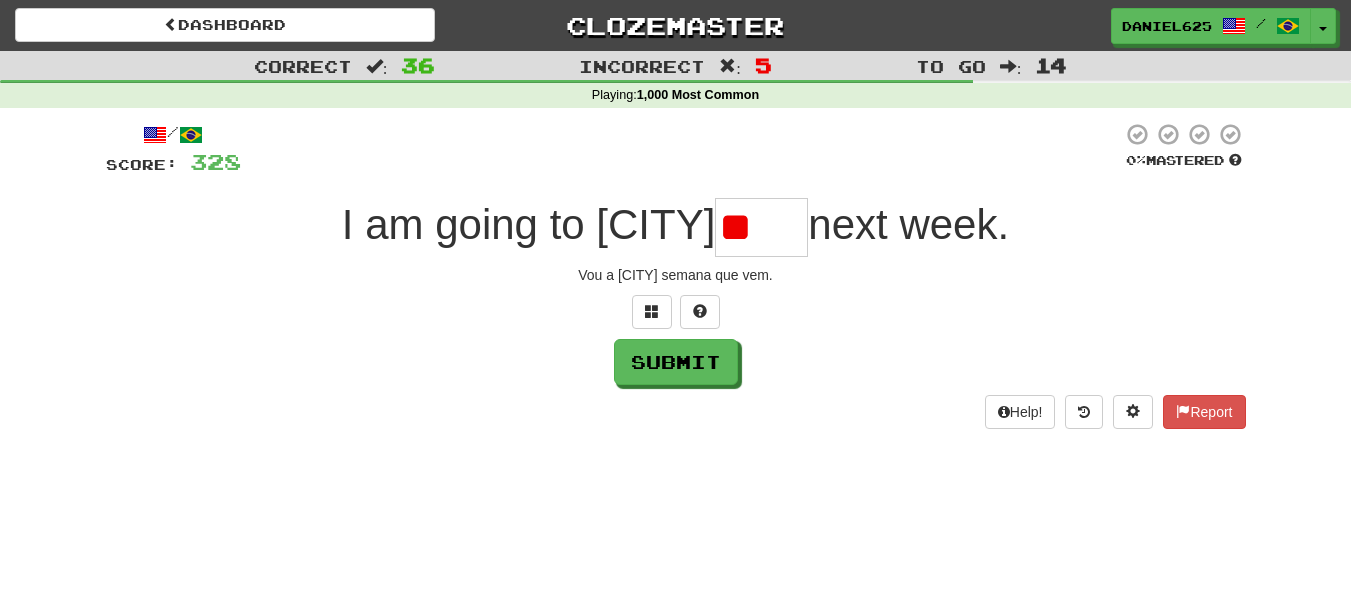 type on "*" 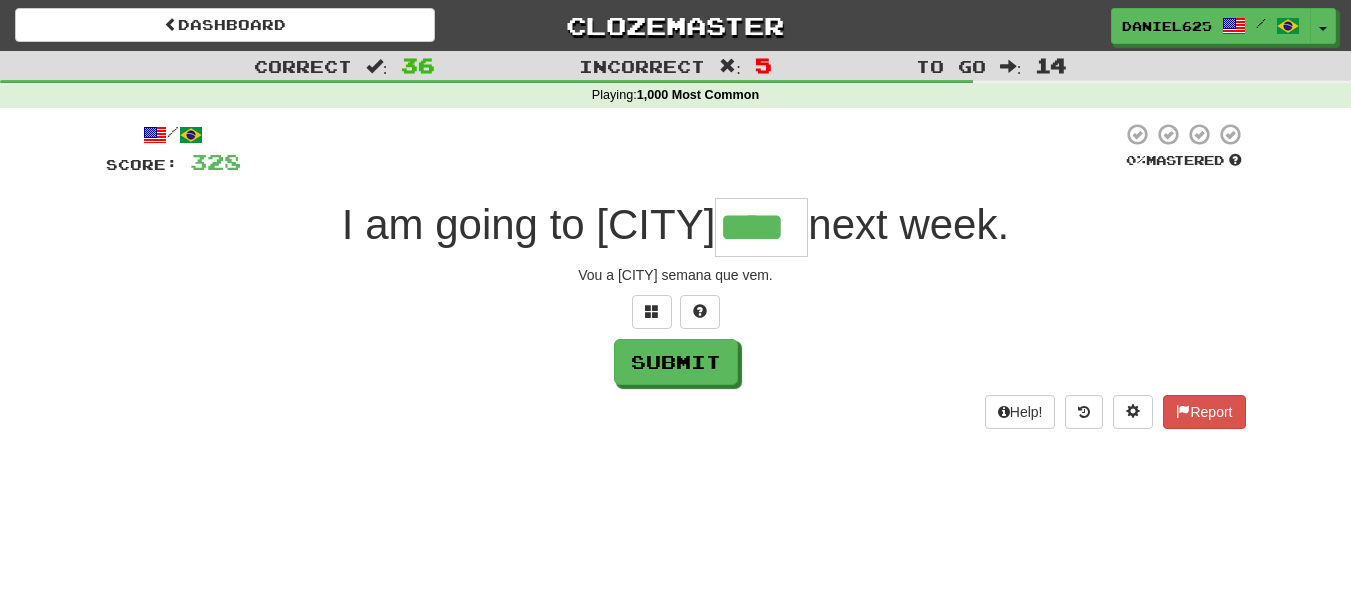 type on "****" 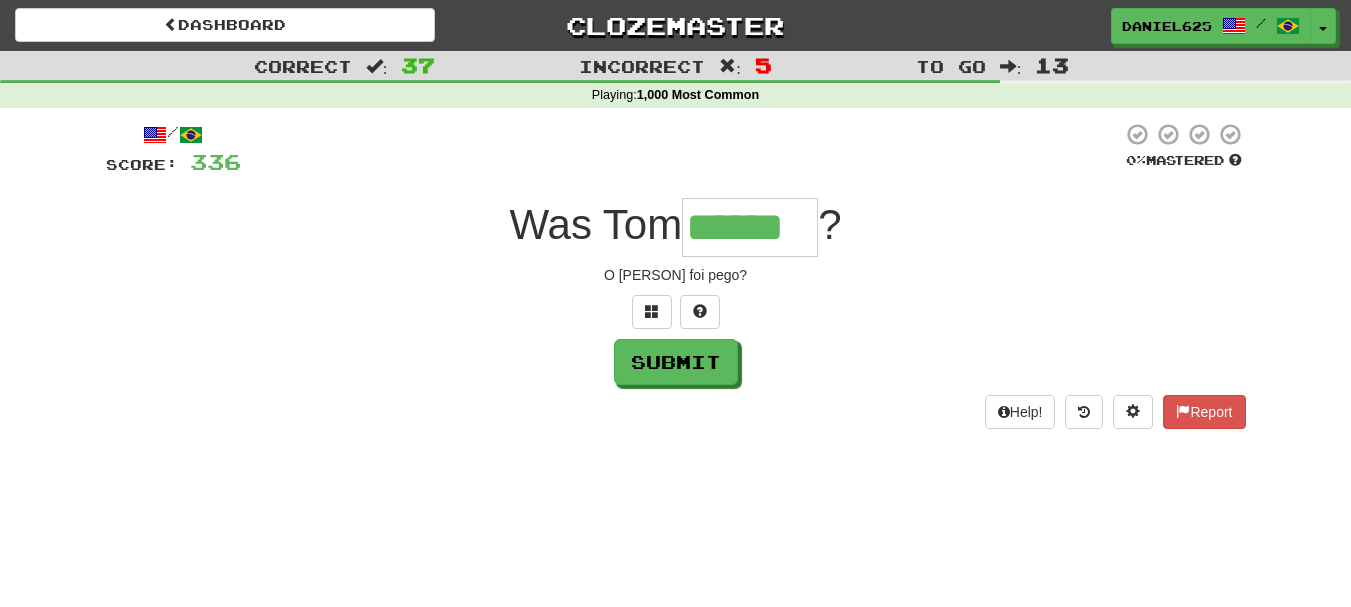 type on "******" 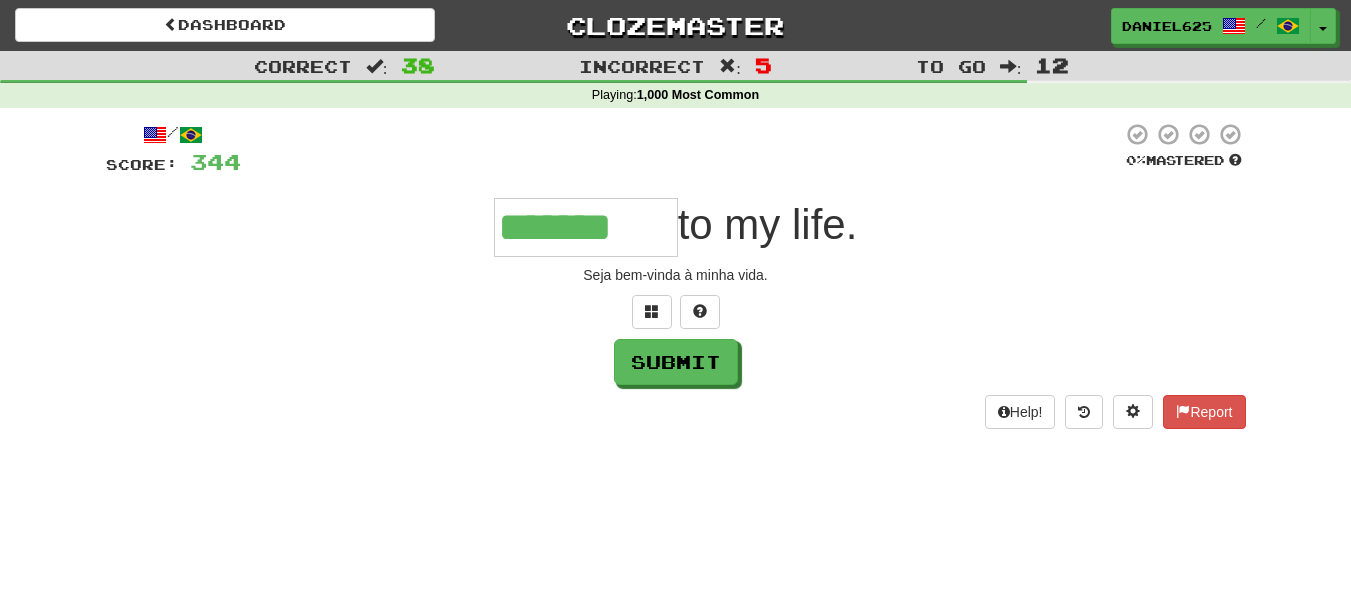 type on "*******" 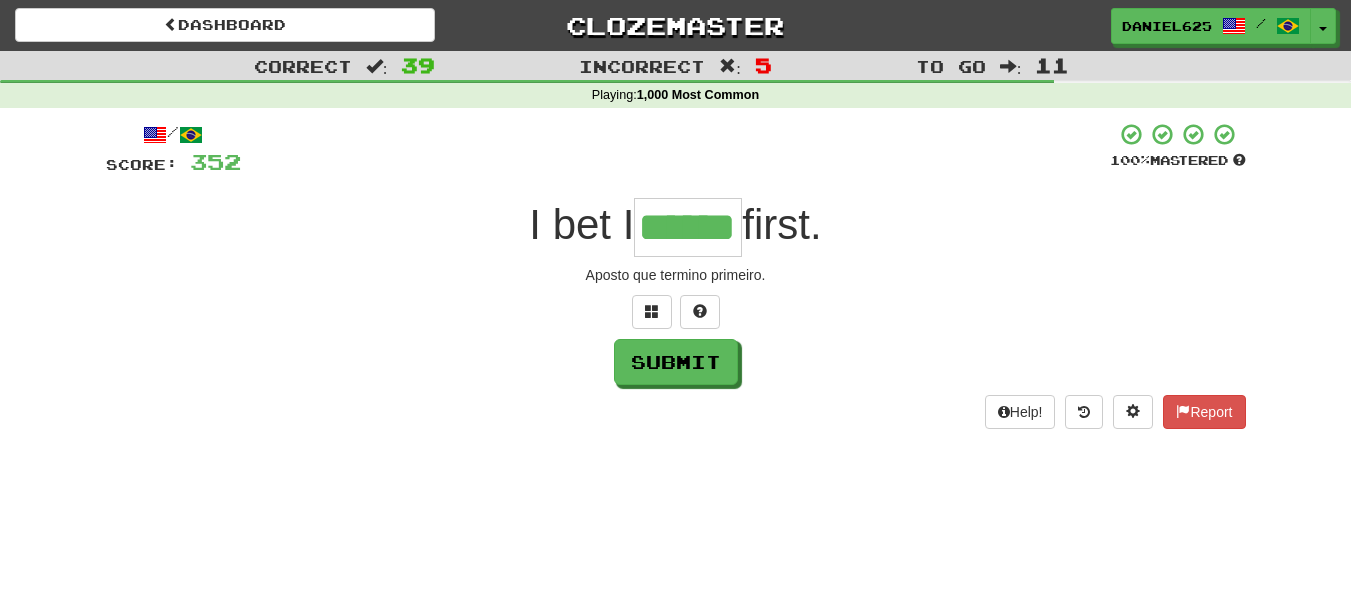type on "******" 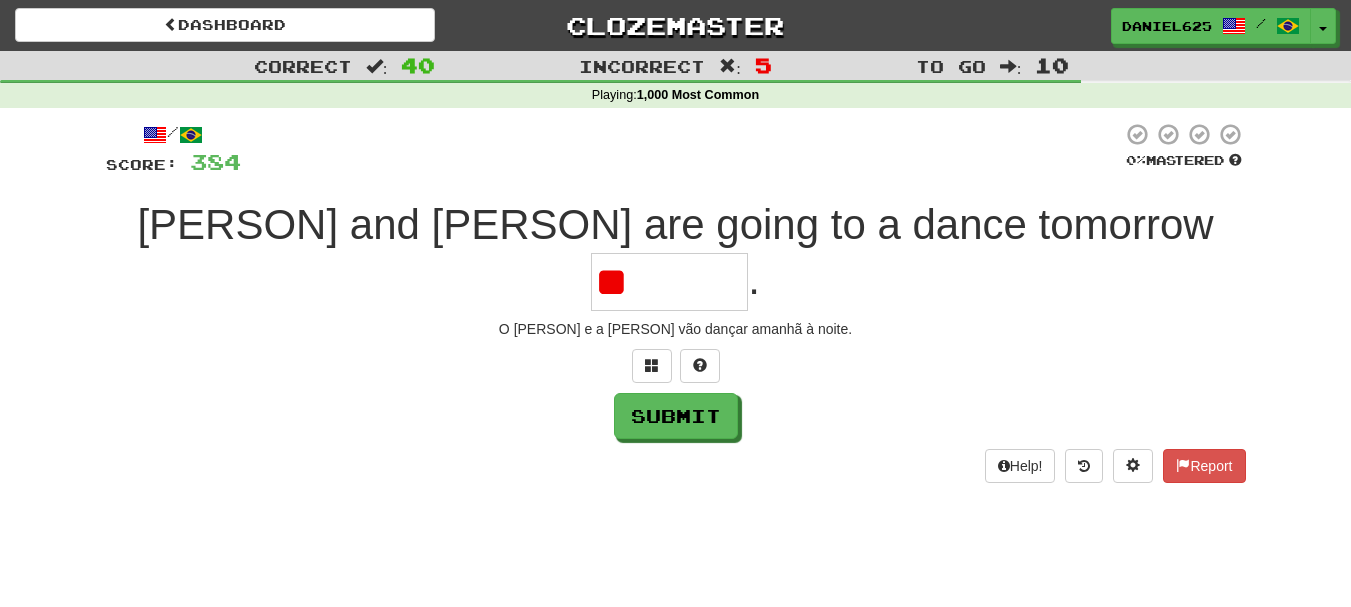 type on "*" 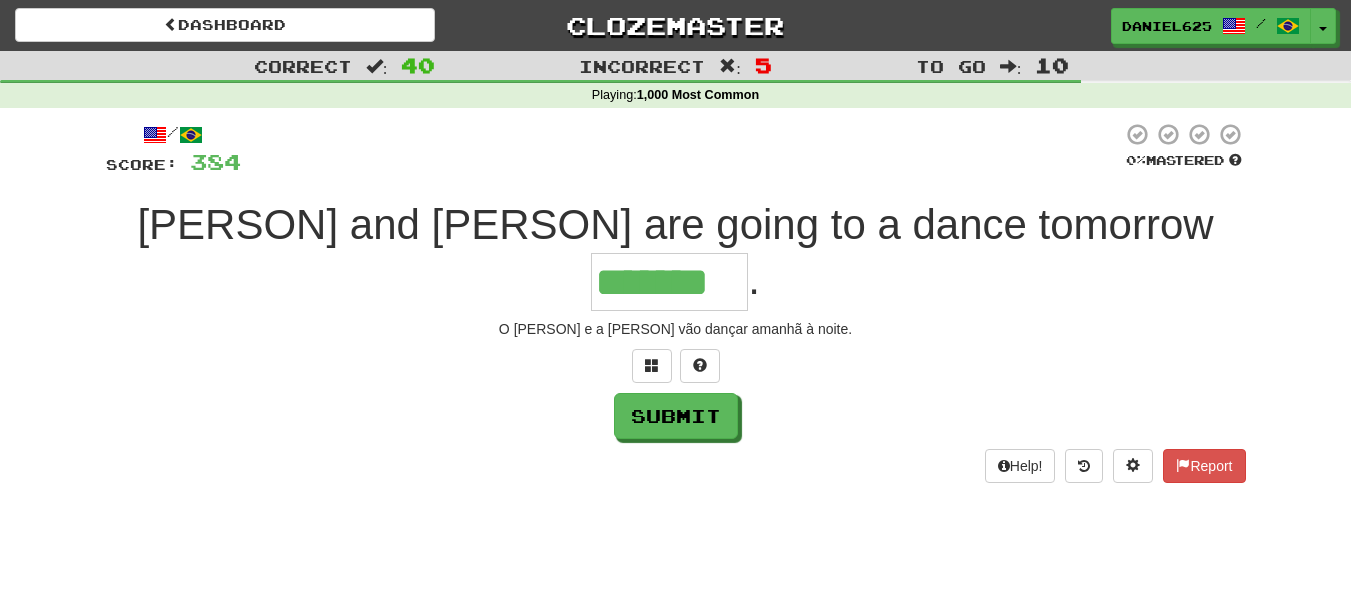type on "*******" 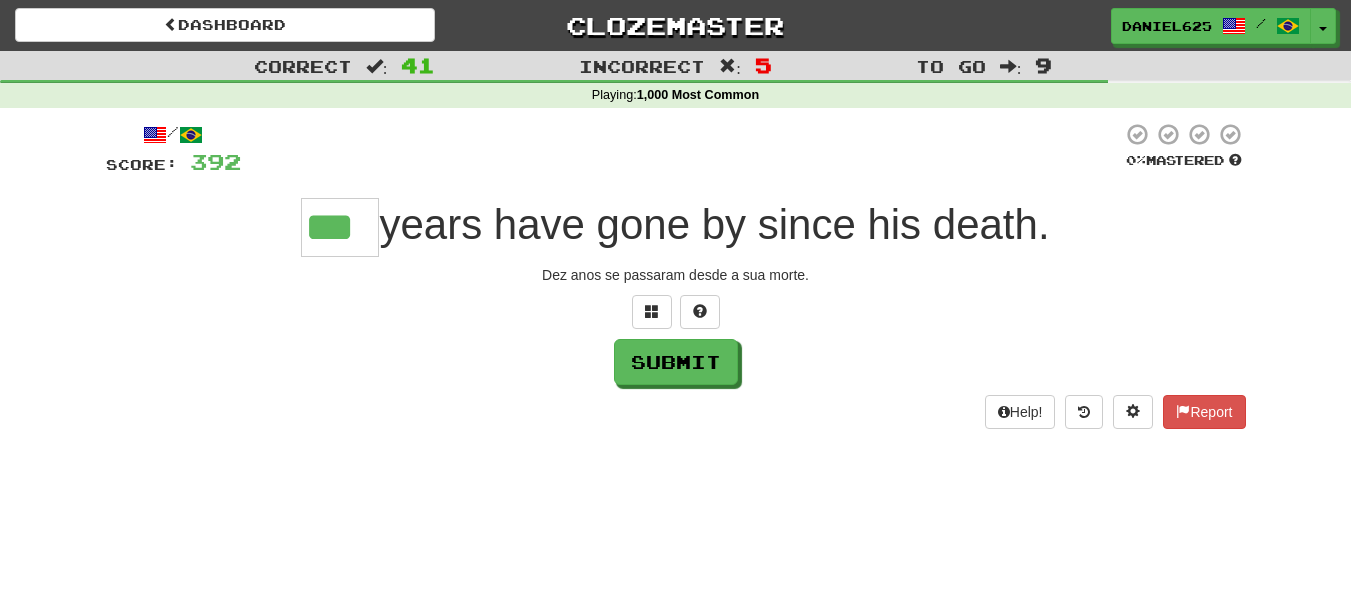 type on "***" 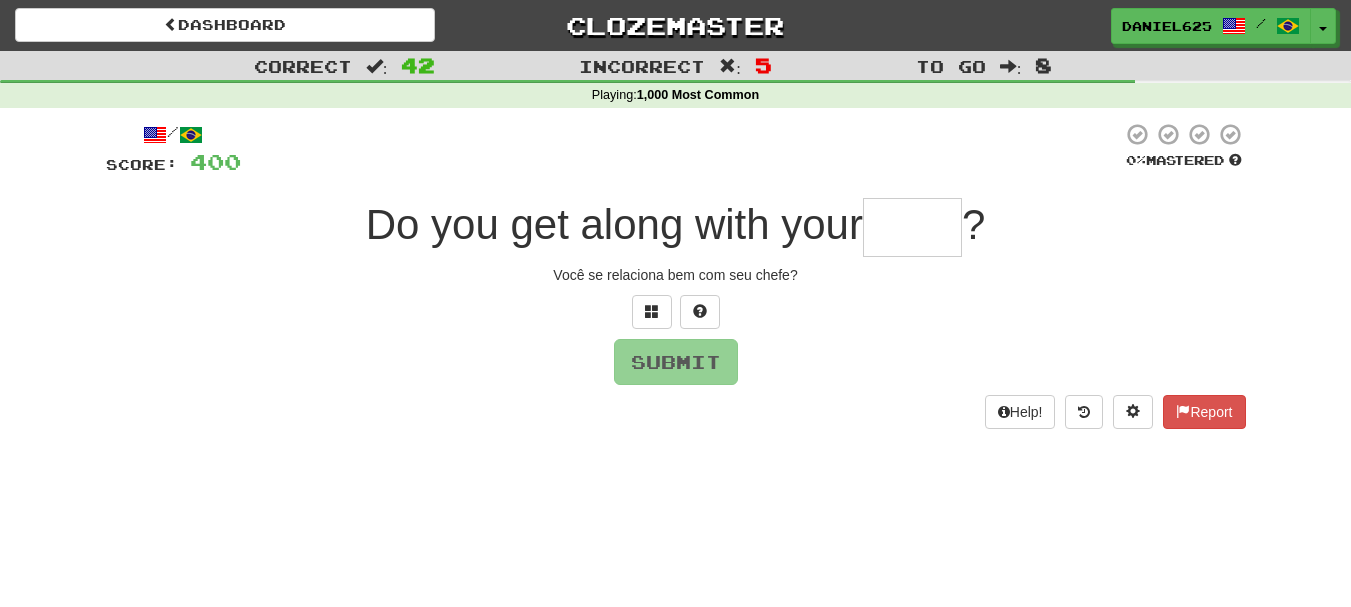 type on "*" 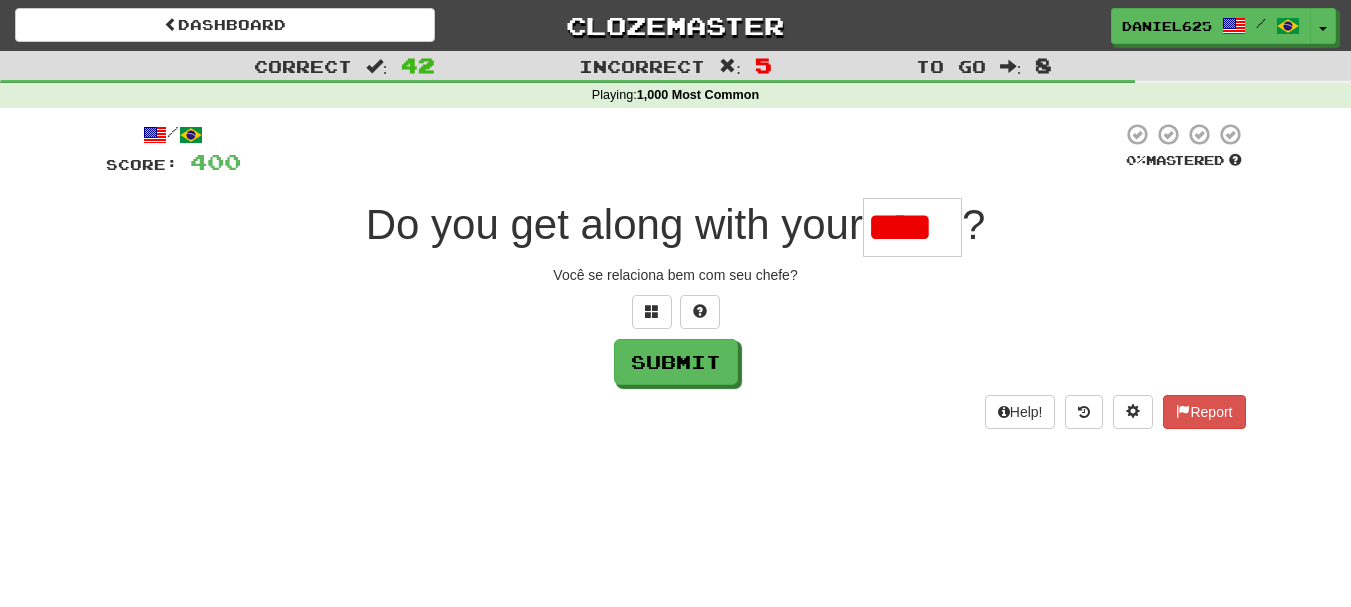 scroll, scrollTop: 0, scrollLeft: 0, axis: both 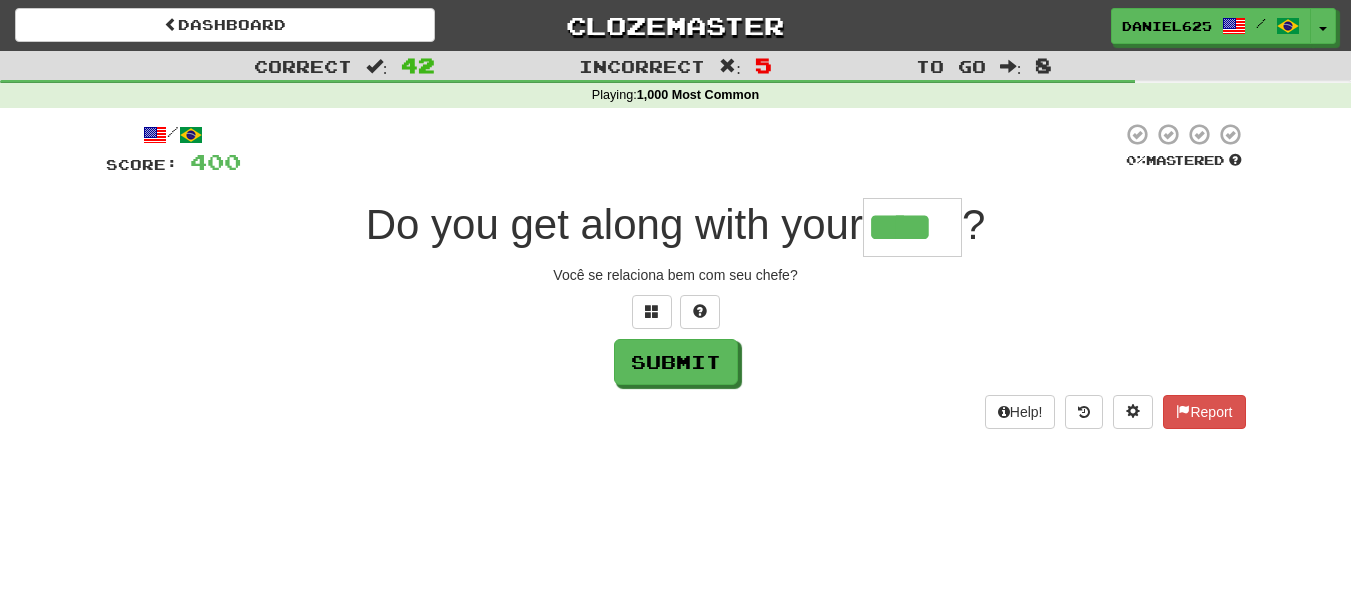 type on "****" 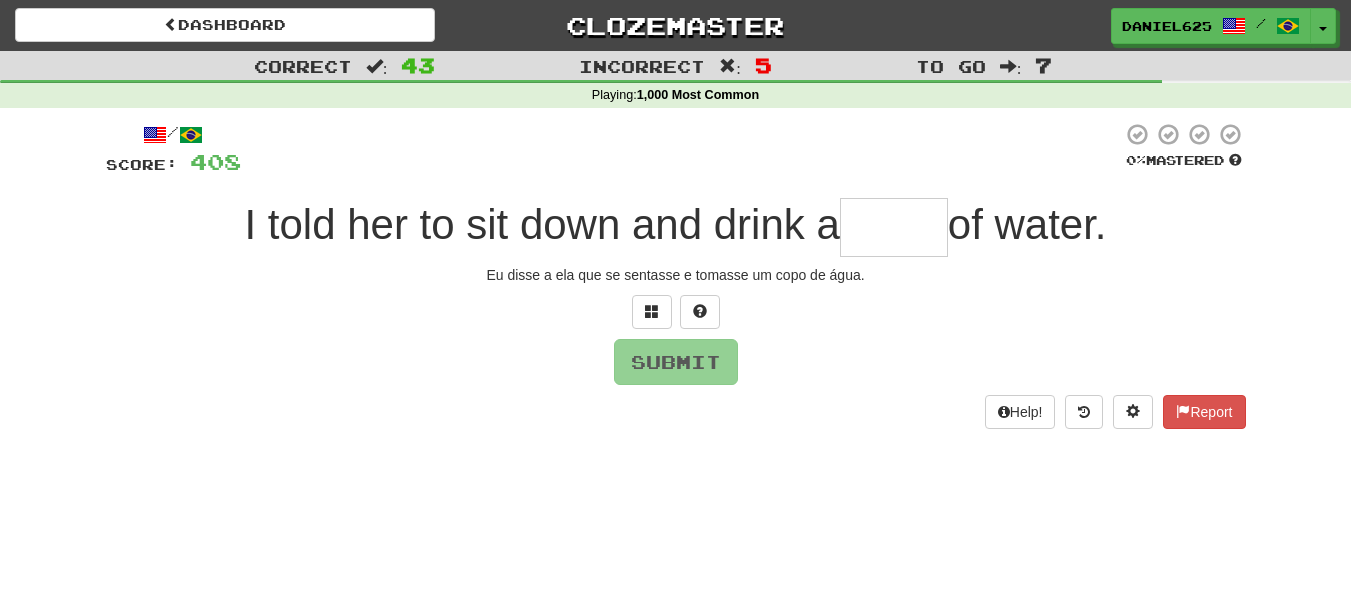 type on "*" 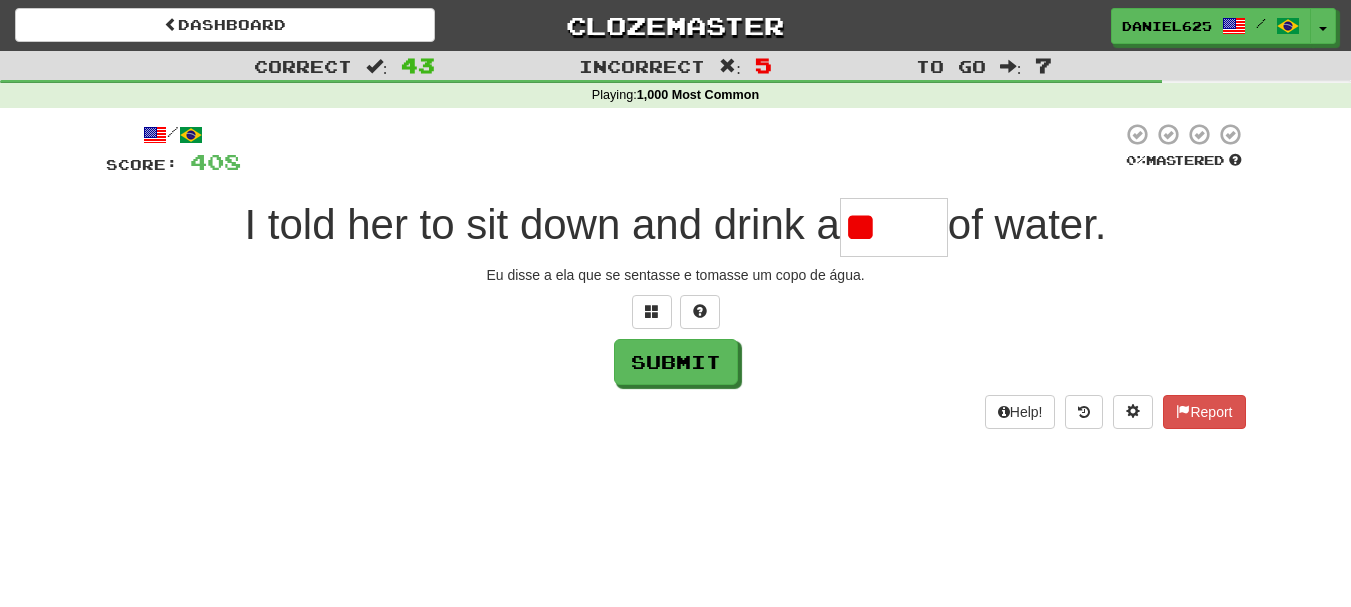 type on "*" 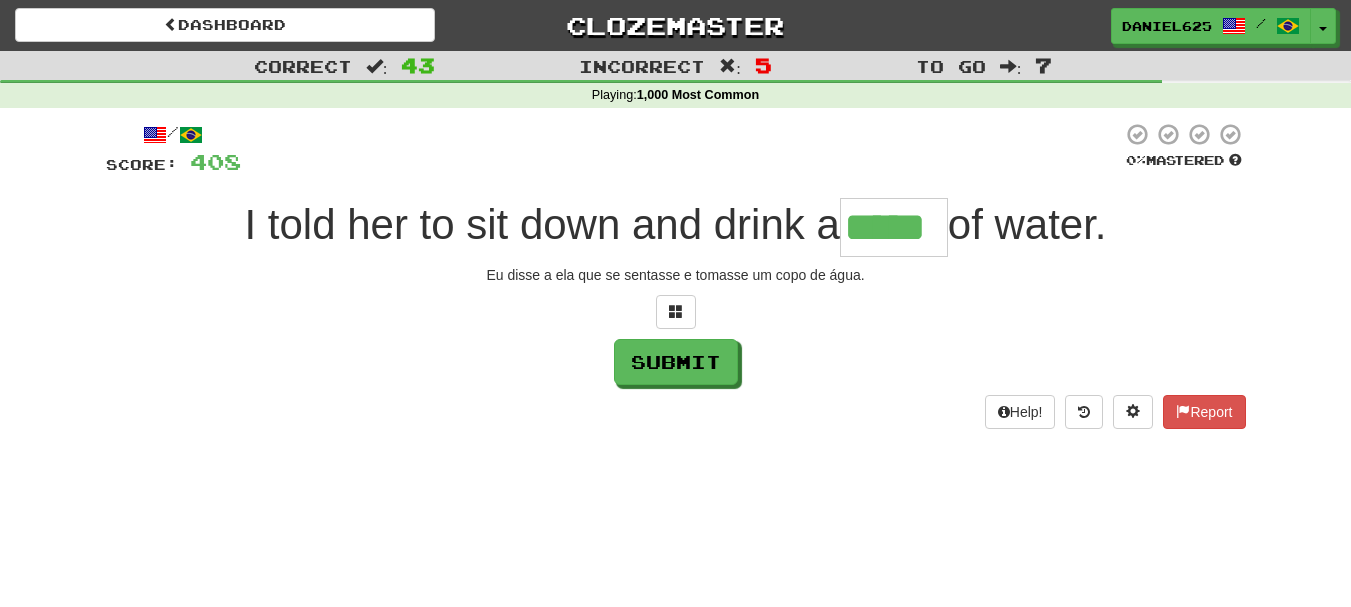 type on "*****" 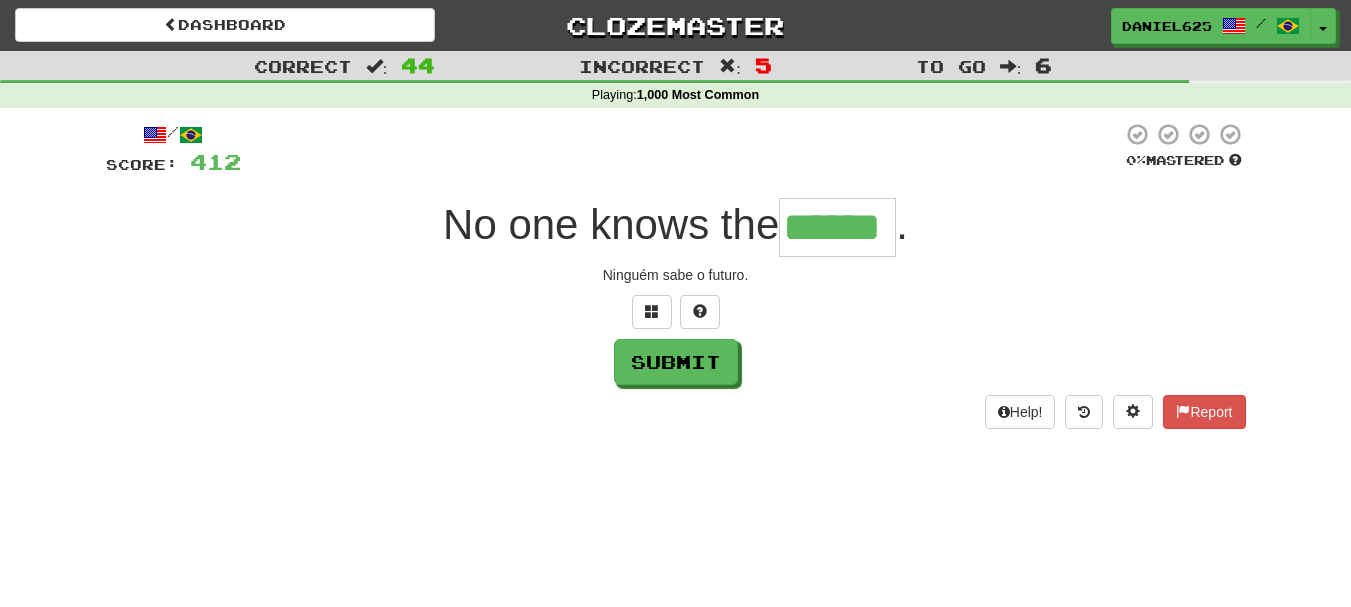 type on "******" 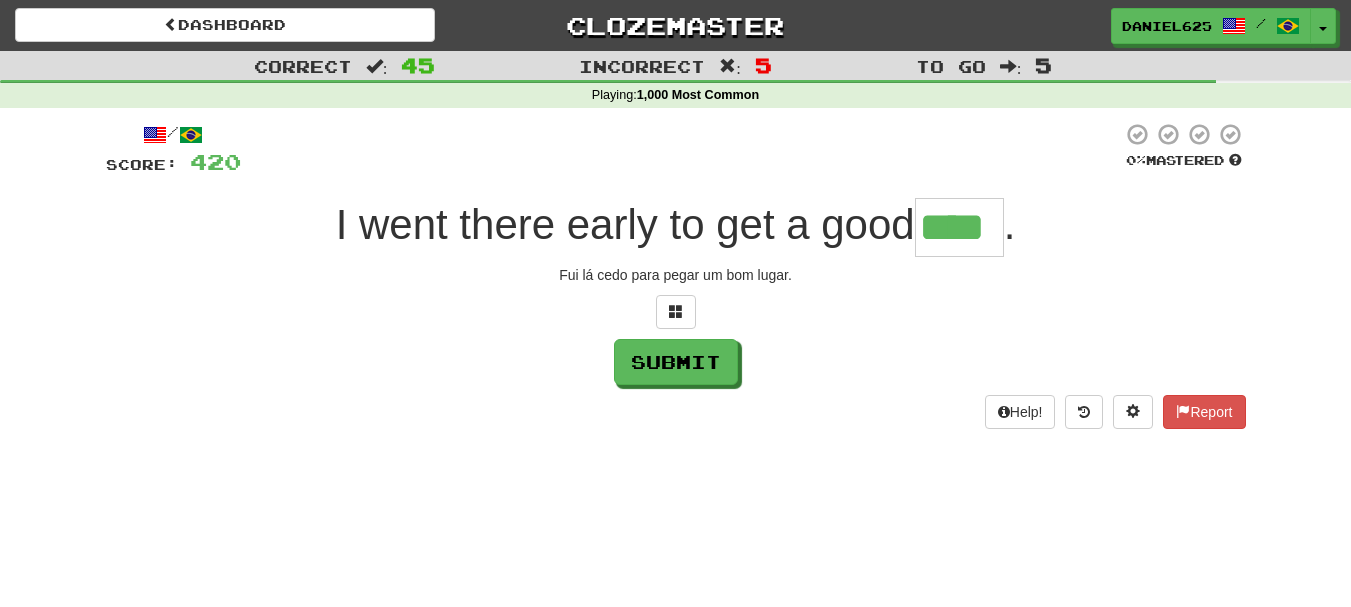 type on "****" 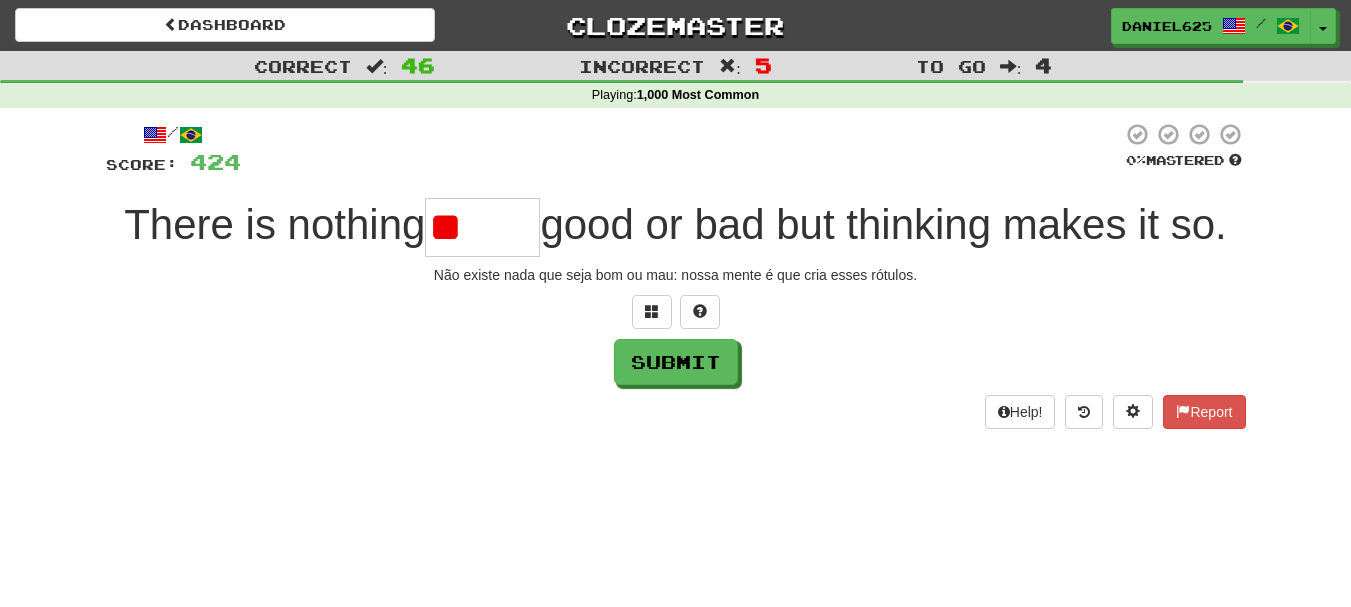 type on "******" 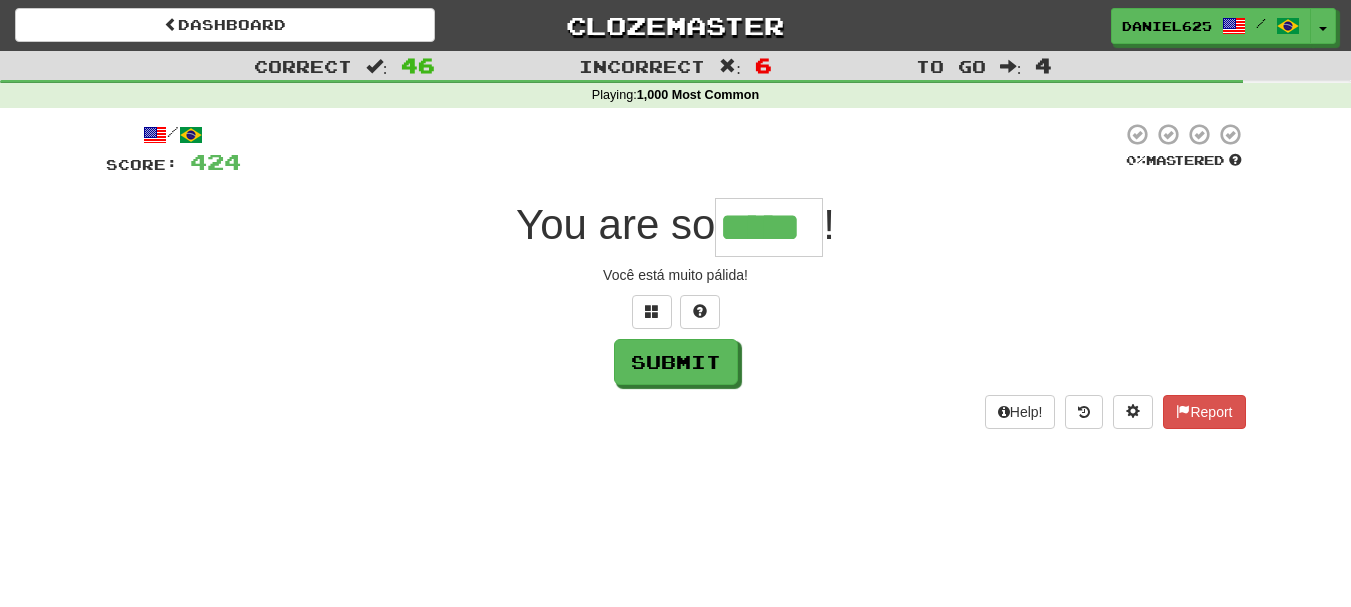 type on "*****" 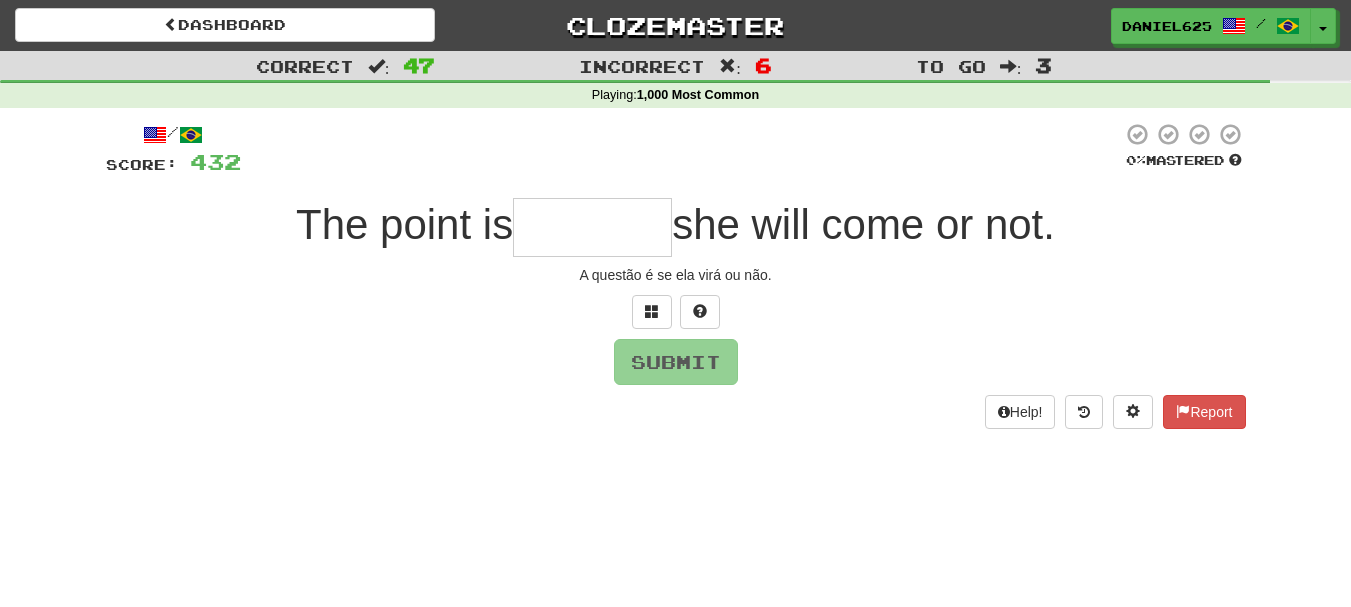 type on "*" 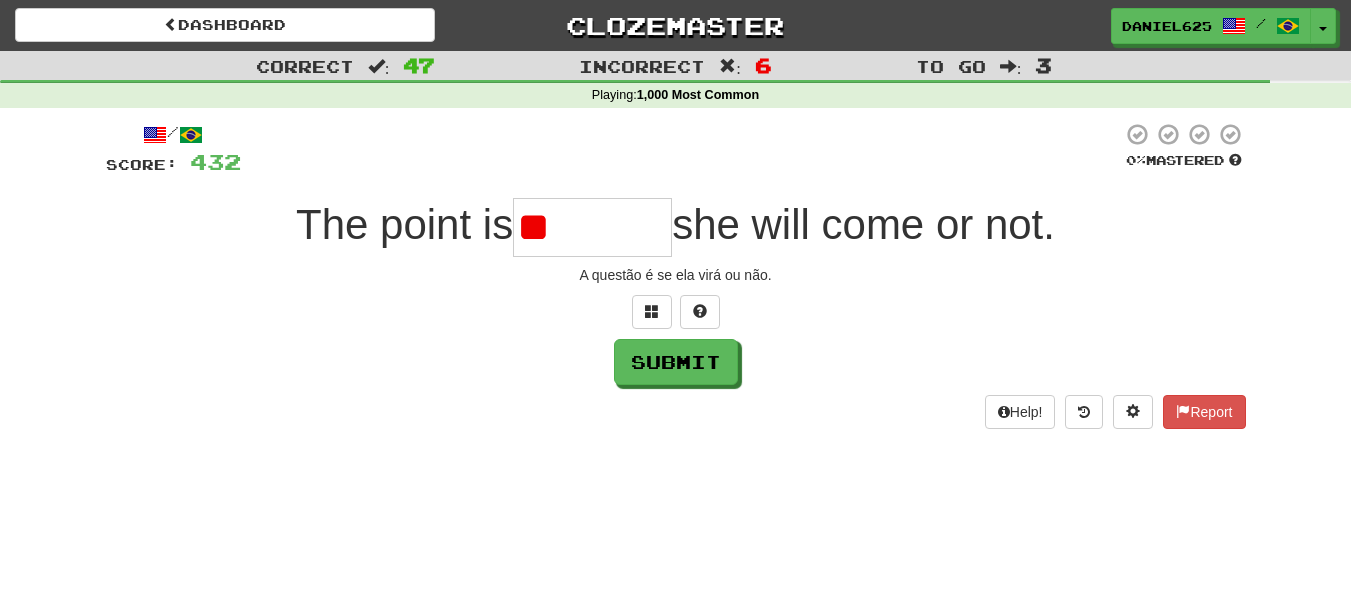 type on "*" 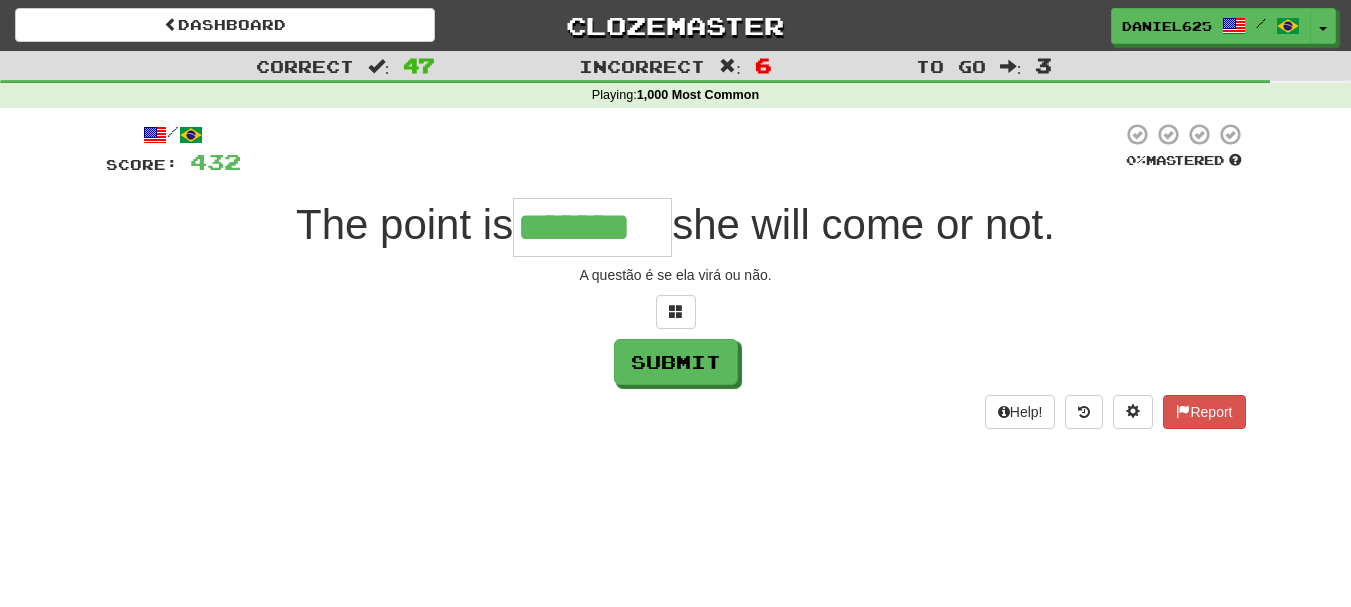 type on "*******" 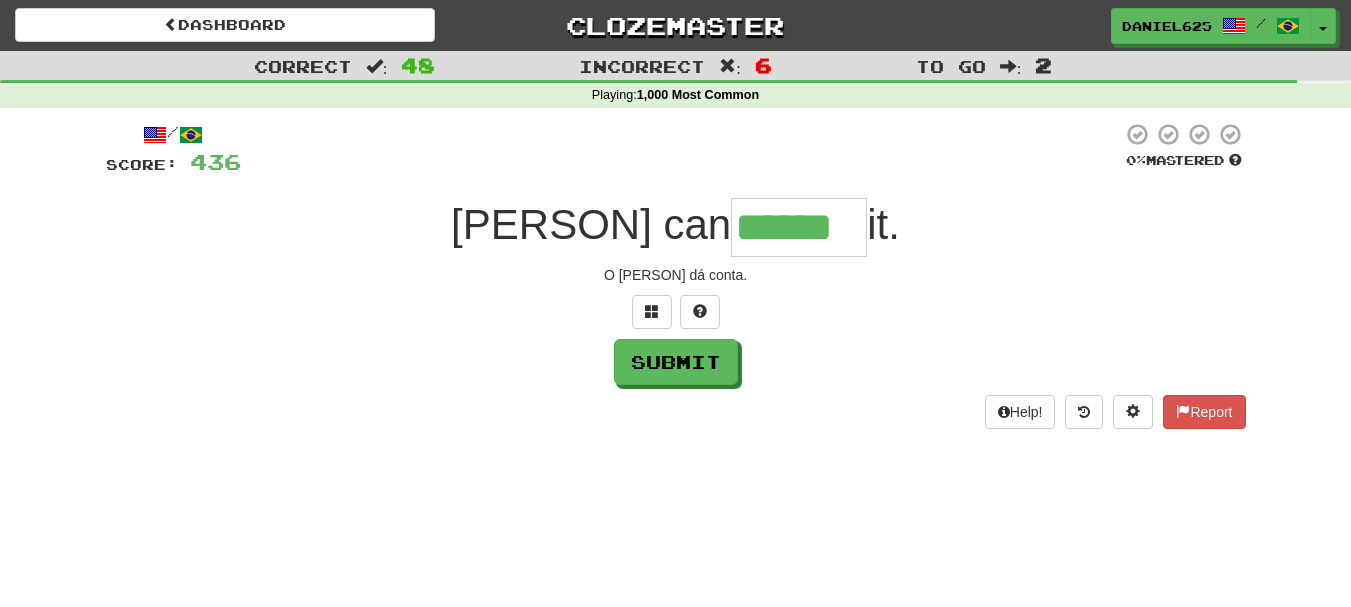 type on "******" 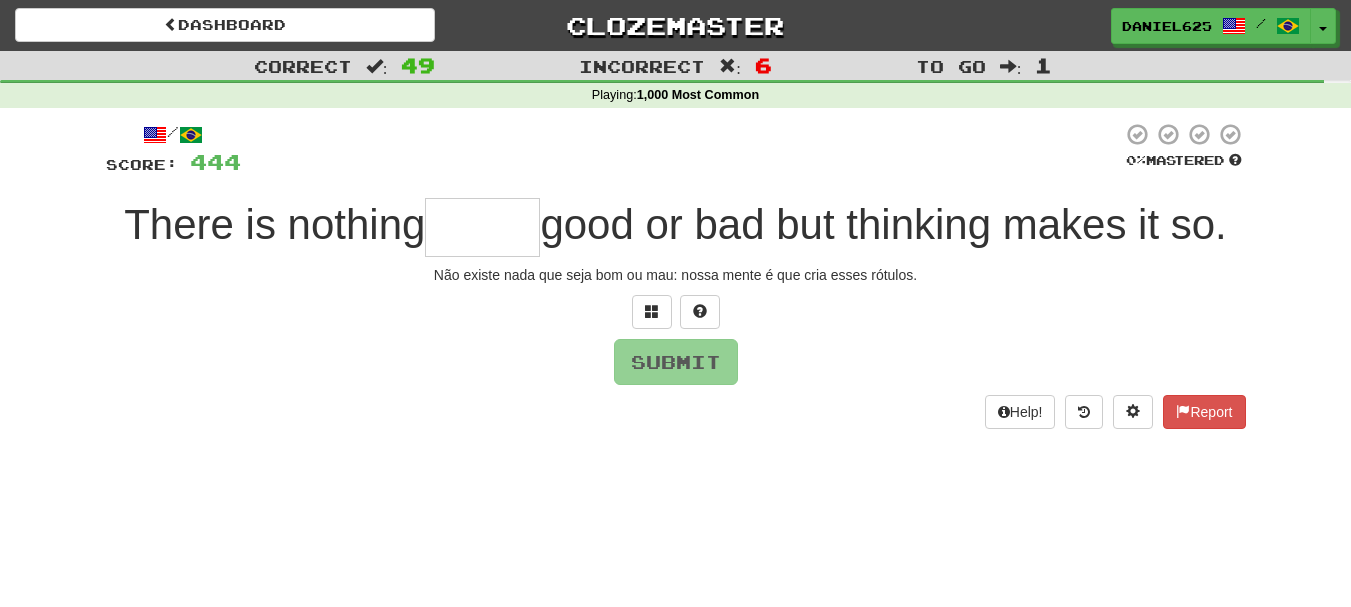 type on "*" 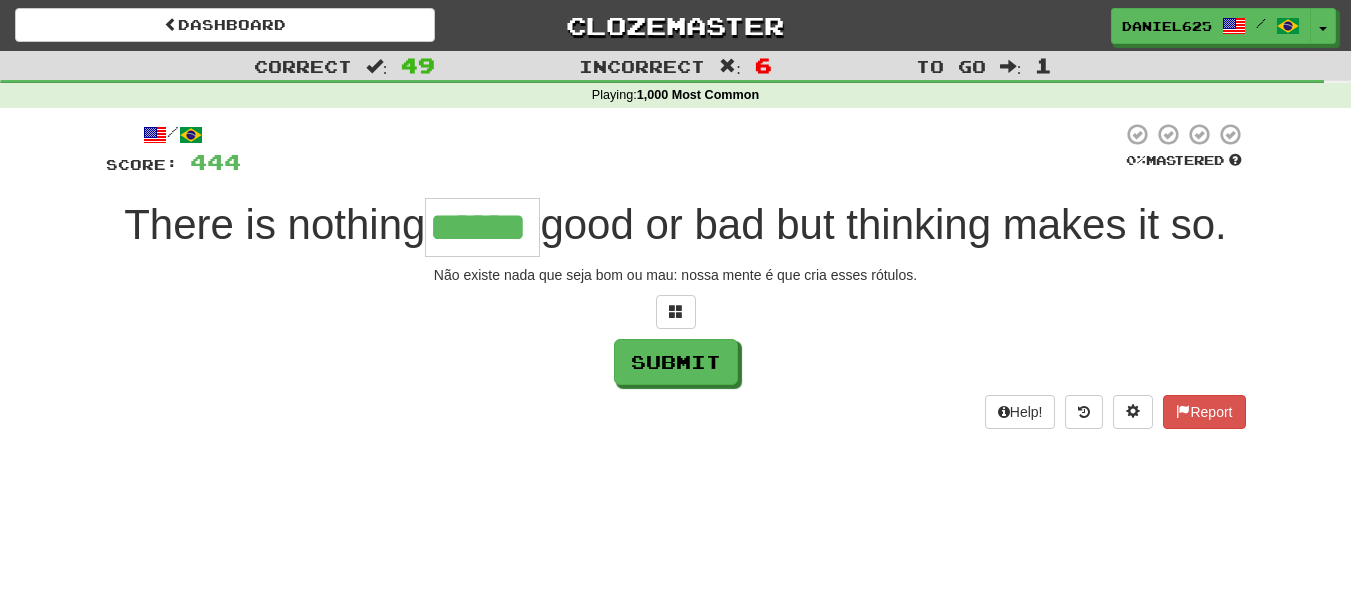 type on "******" 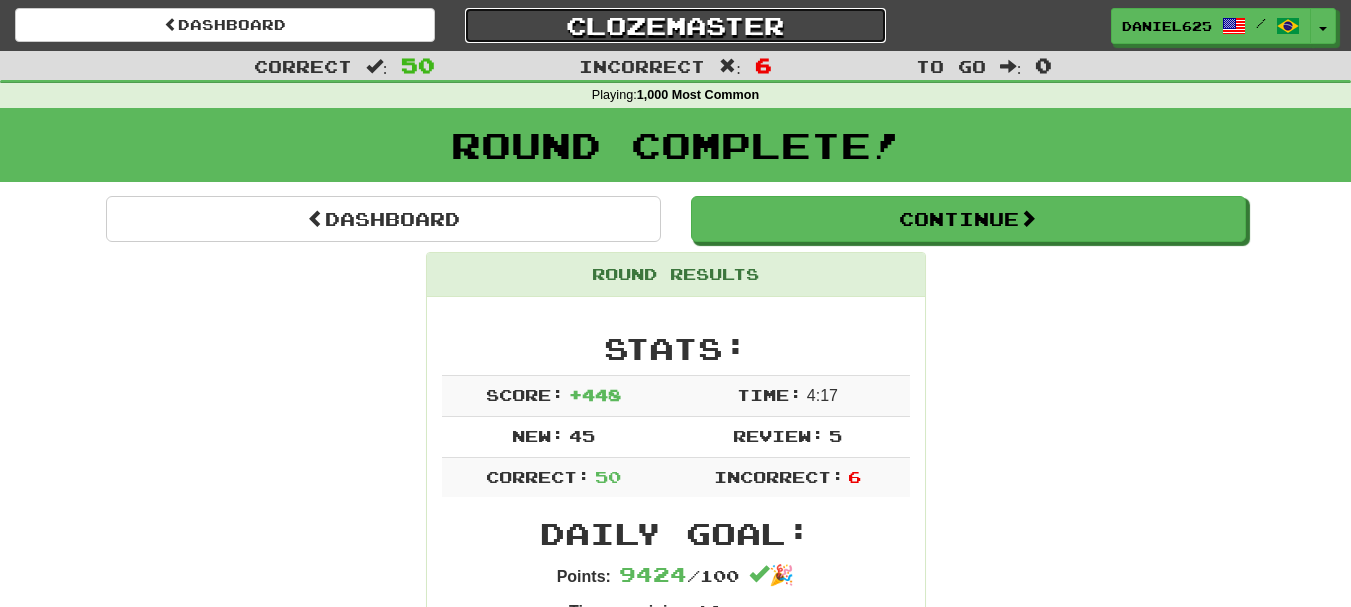 click on "Clozemaster" at bounding box center [675, 25] 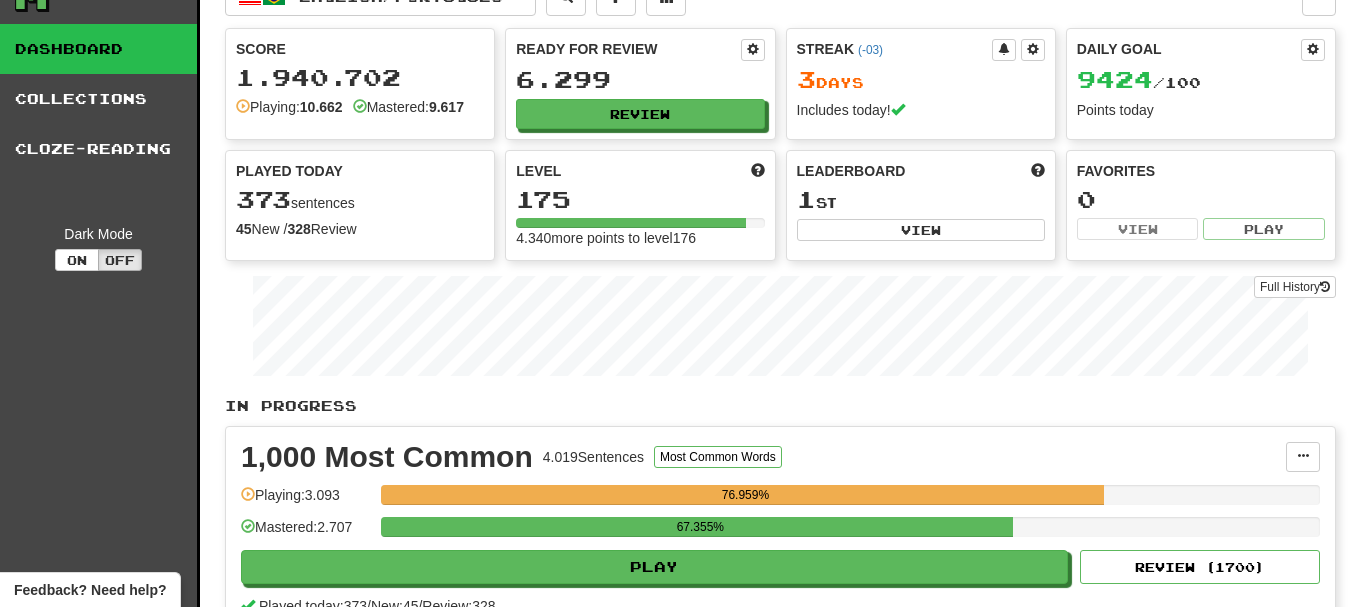 scroll, scrollTop: 0, scrollLeft: 0, axis: both 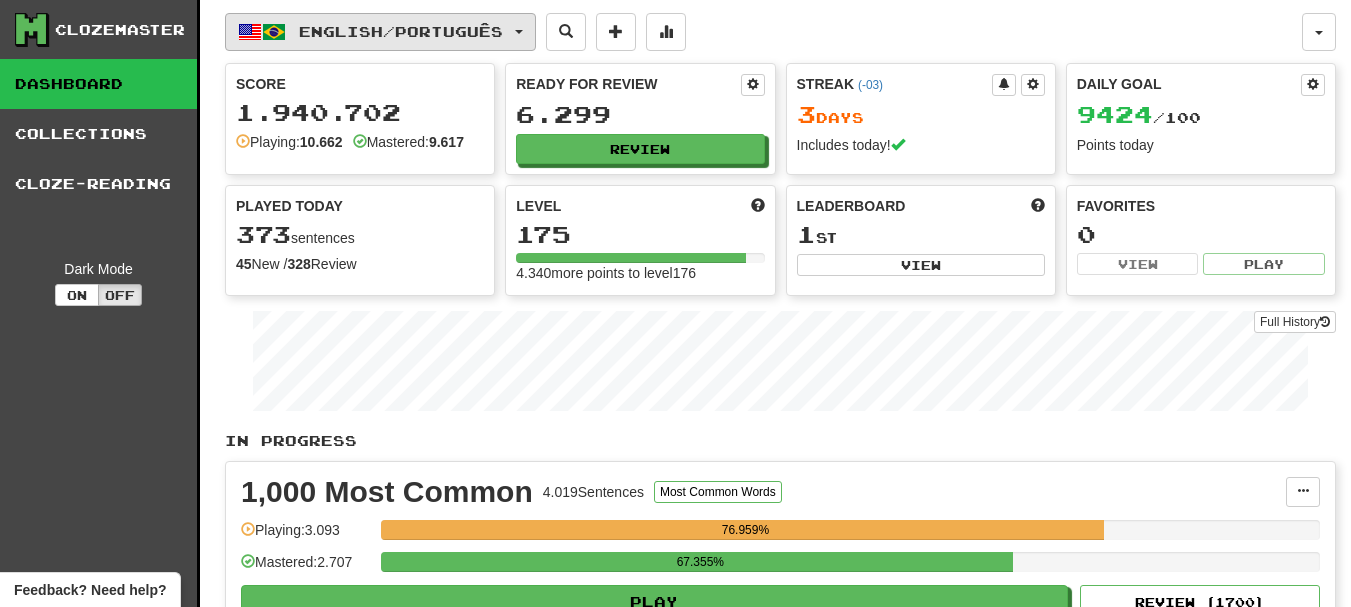 click on "English  /  Português" at bounding box center (380, 32) 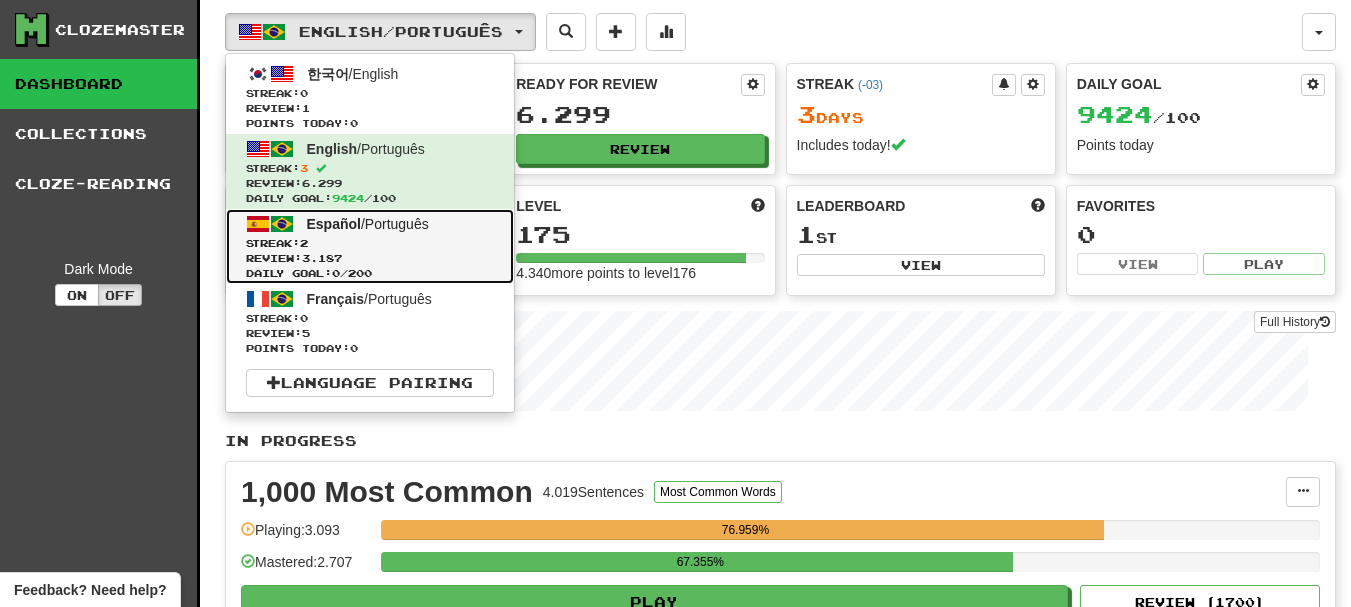 click on "Review:  3.187" at bounding box center [370, 258] 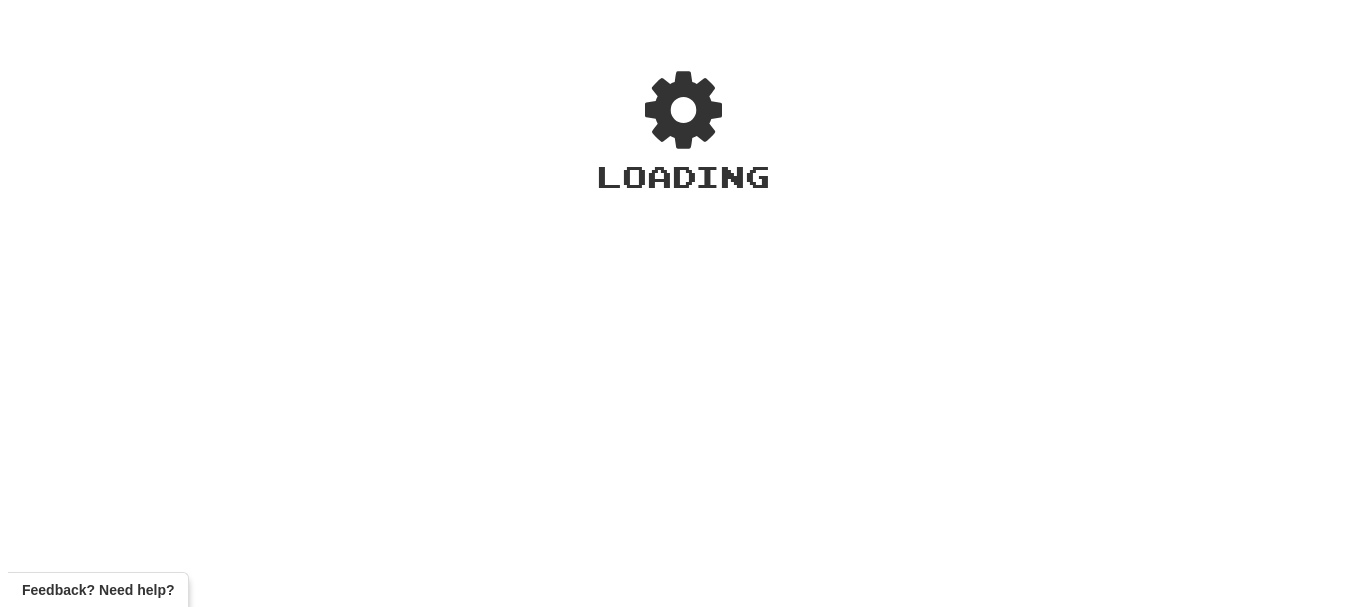scroll, scrollTop: 0, scrollLeft: 0, axis: both 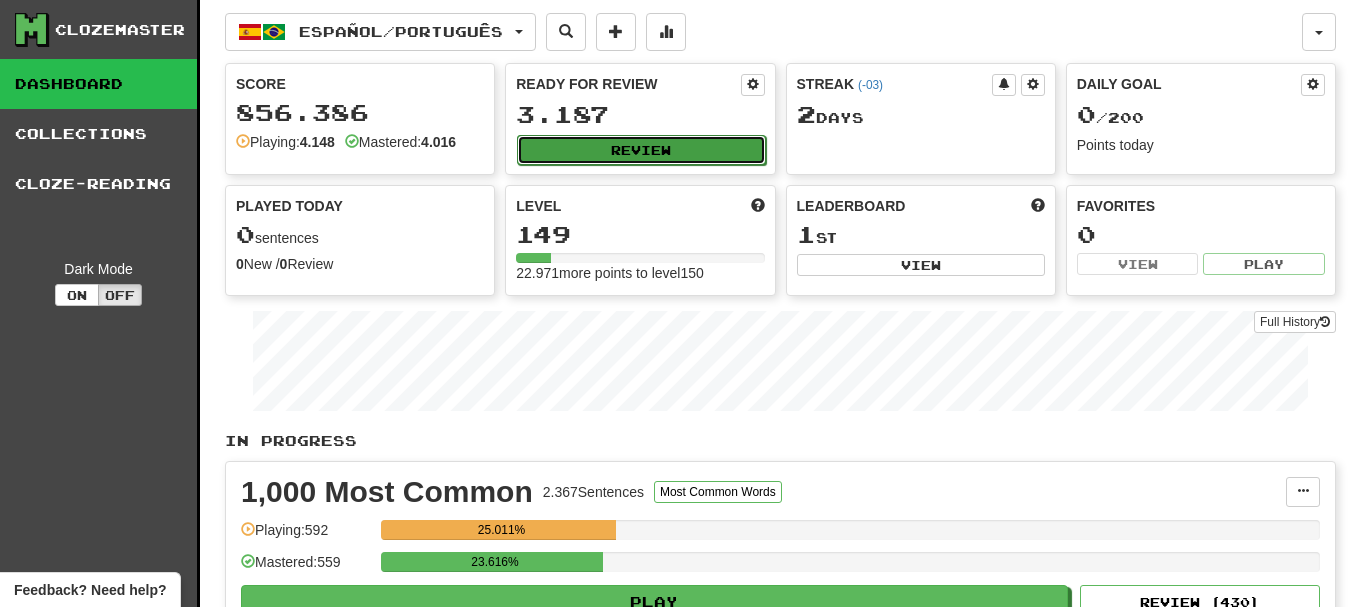 click on "Review" at bounding box center (641, 150) 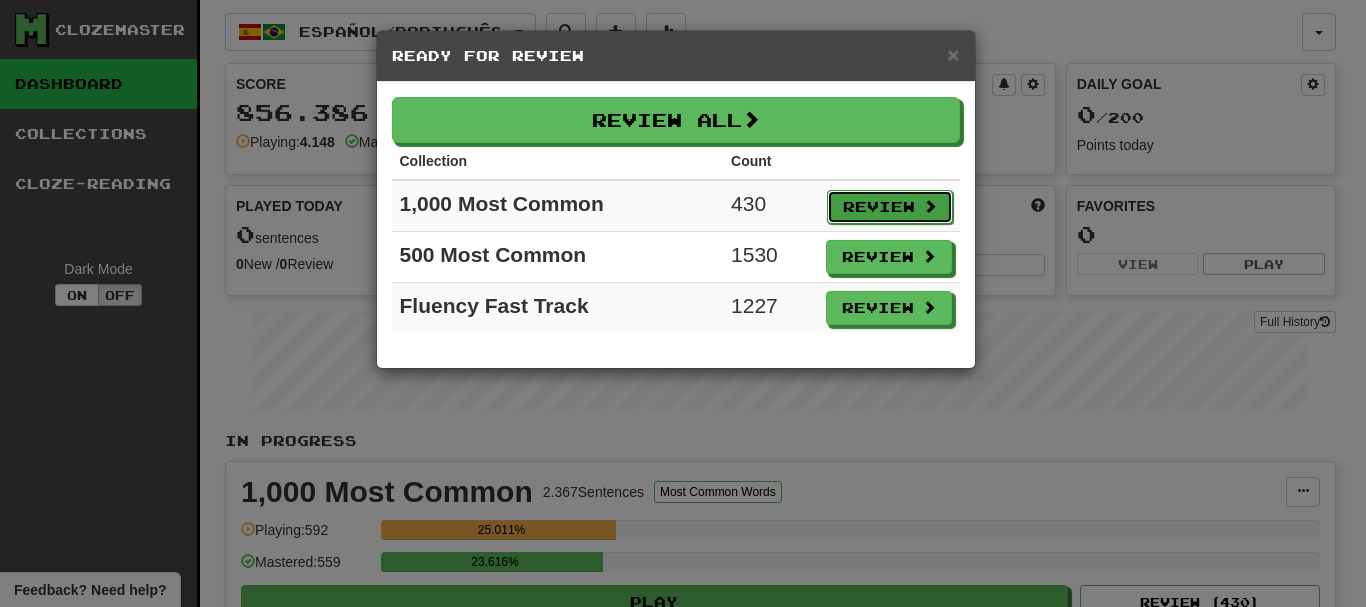 click on "Review" at bounding box center [890, 207] 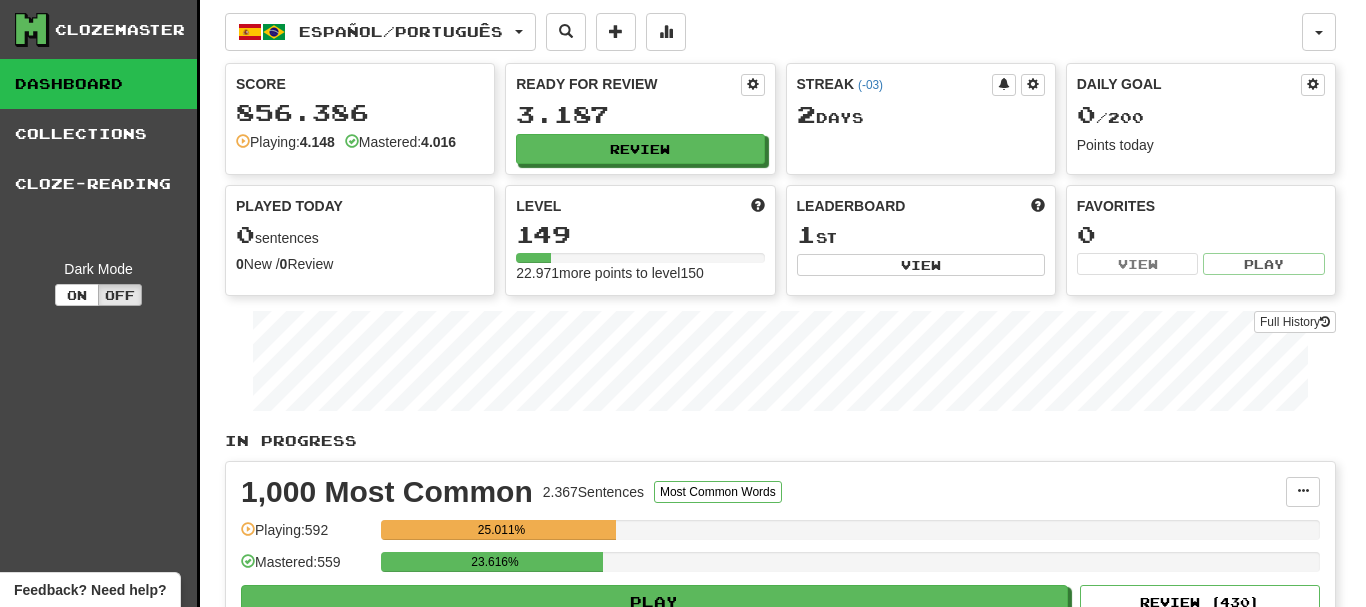 select on "**" 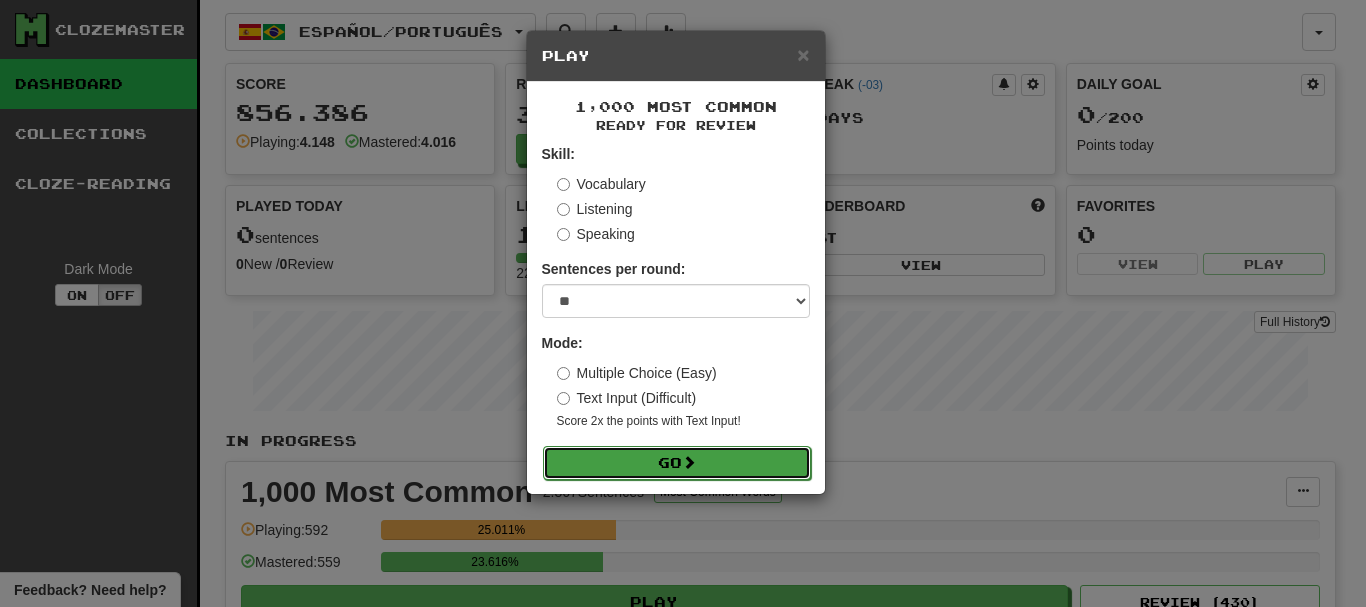 click on "Go" at bounding box center (677, 463) 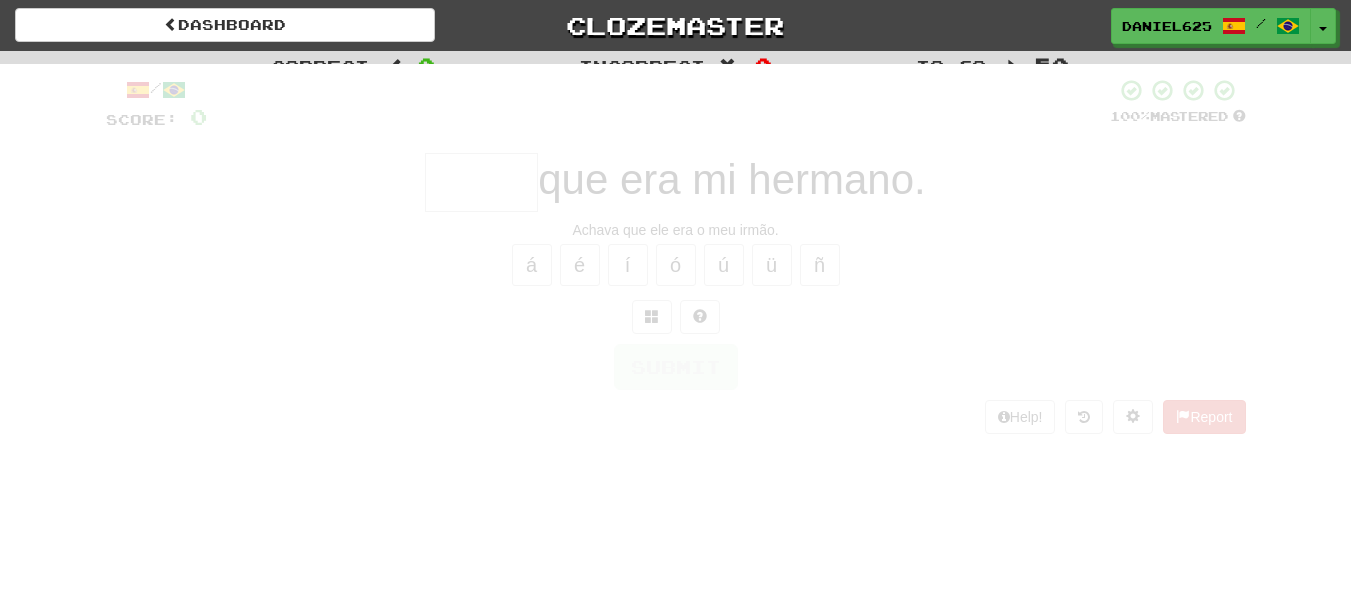 scroll, scrollTop: 0, scrollLeft: 0, axis: both 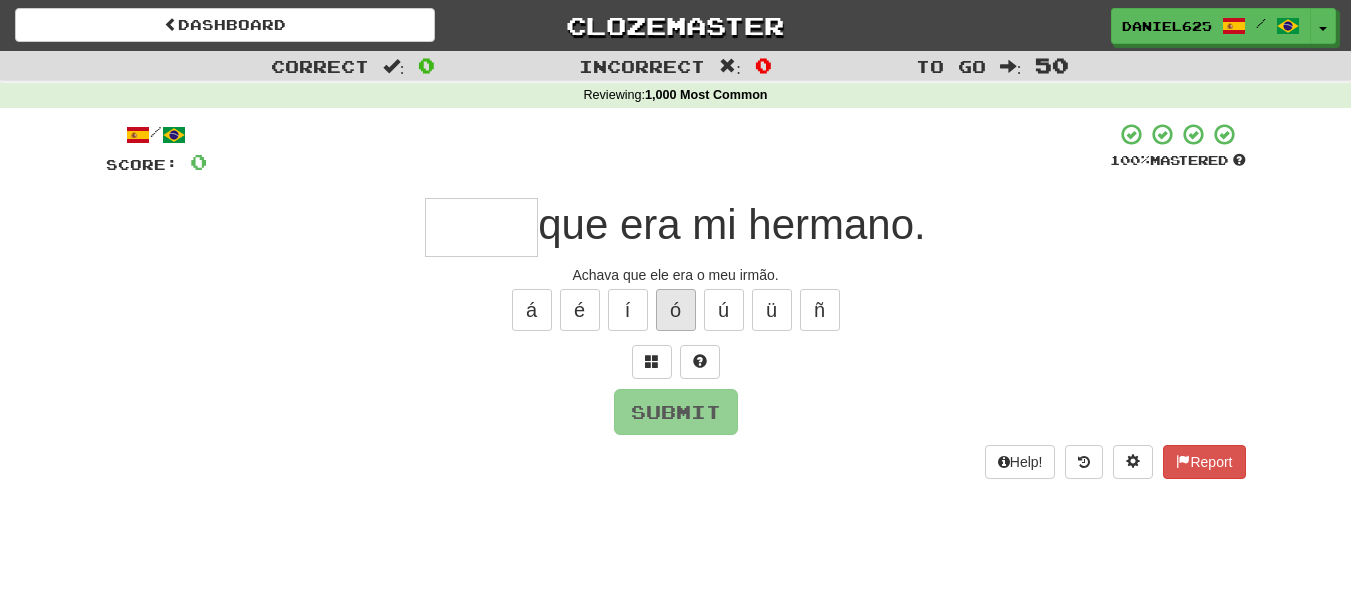 type on "*" 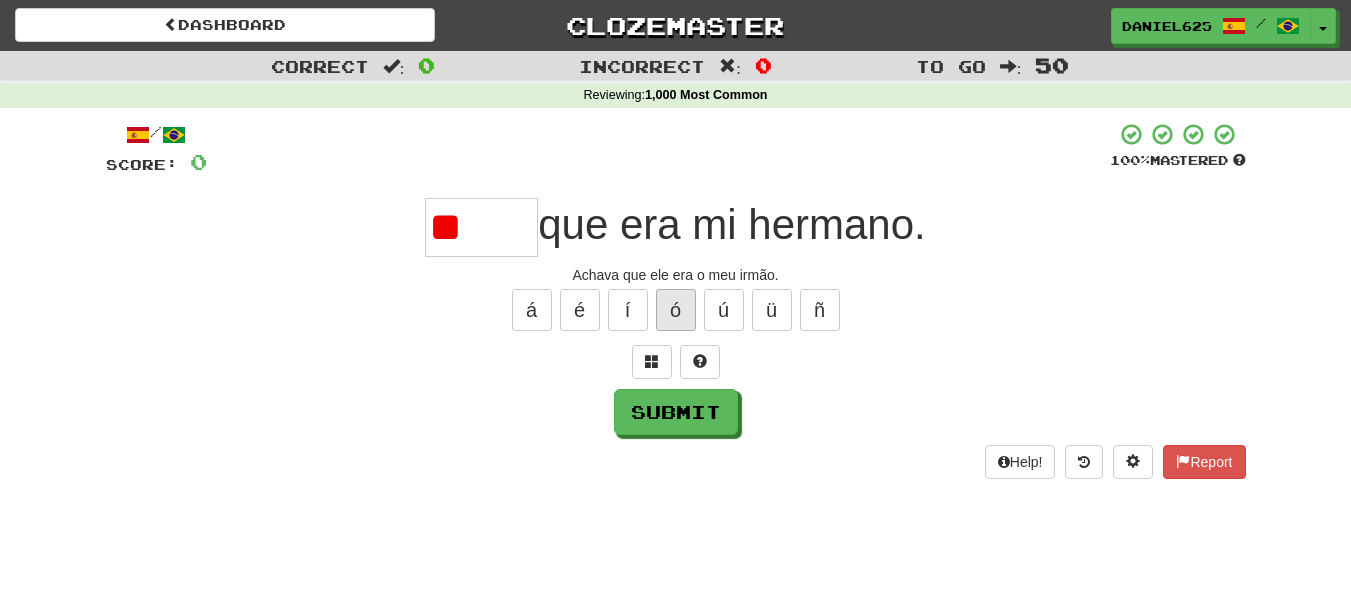 type on "*" 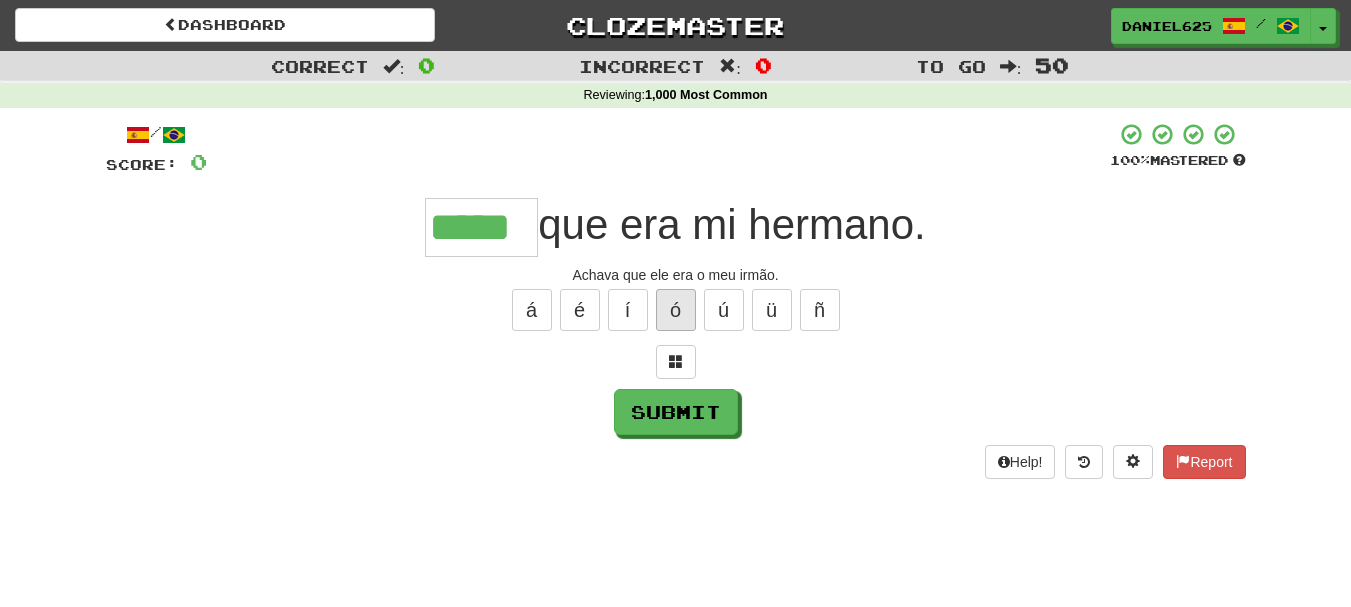 type on "*****" 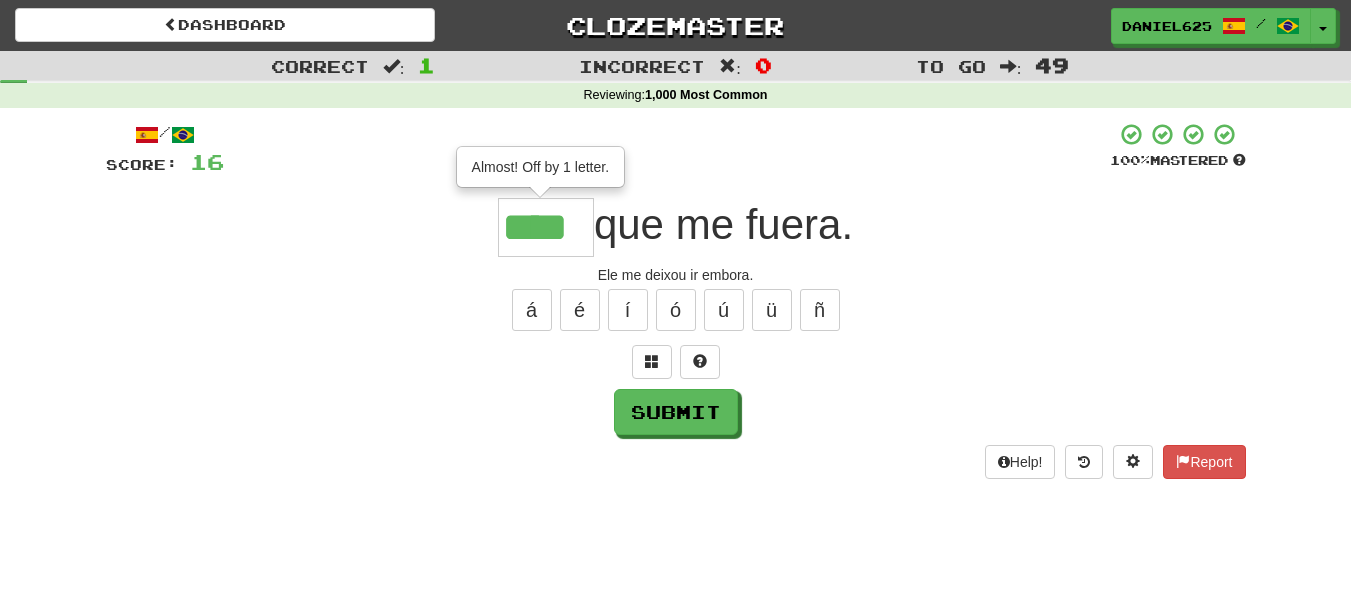 type on "****" 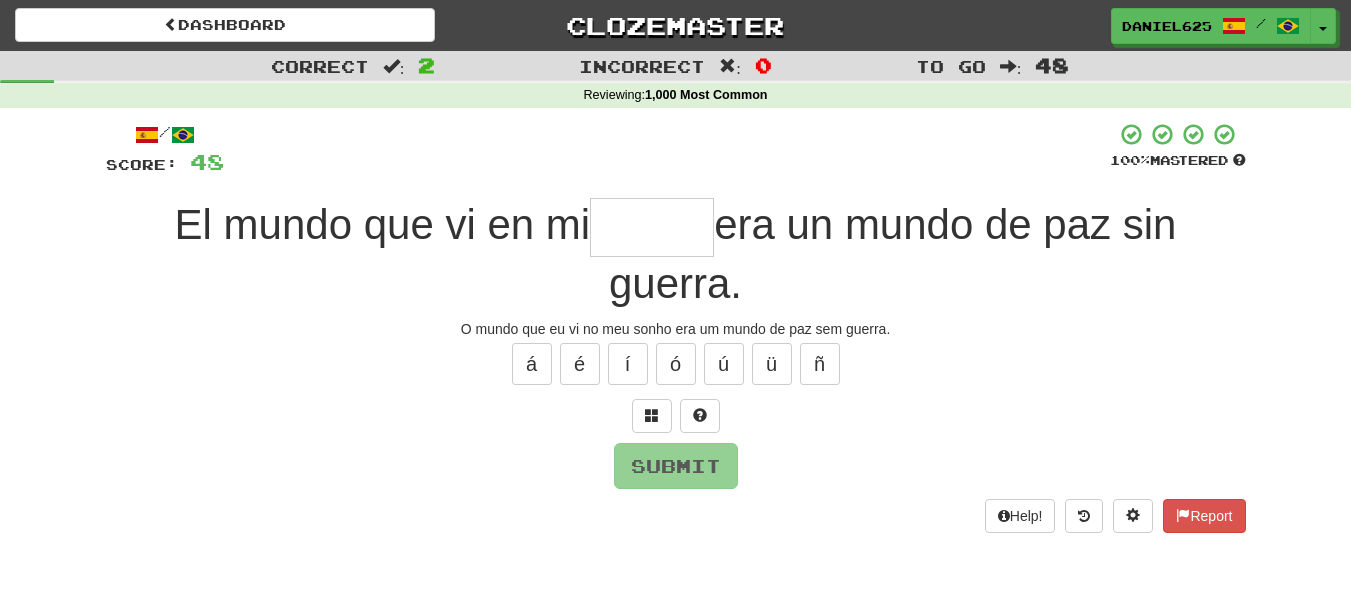 type on "*" 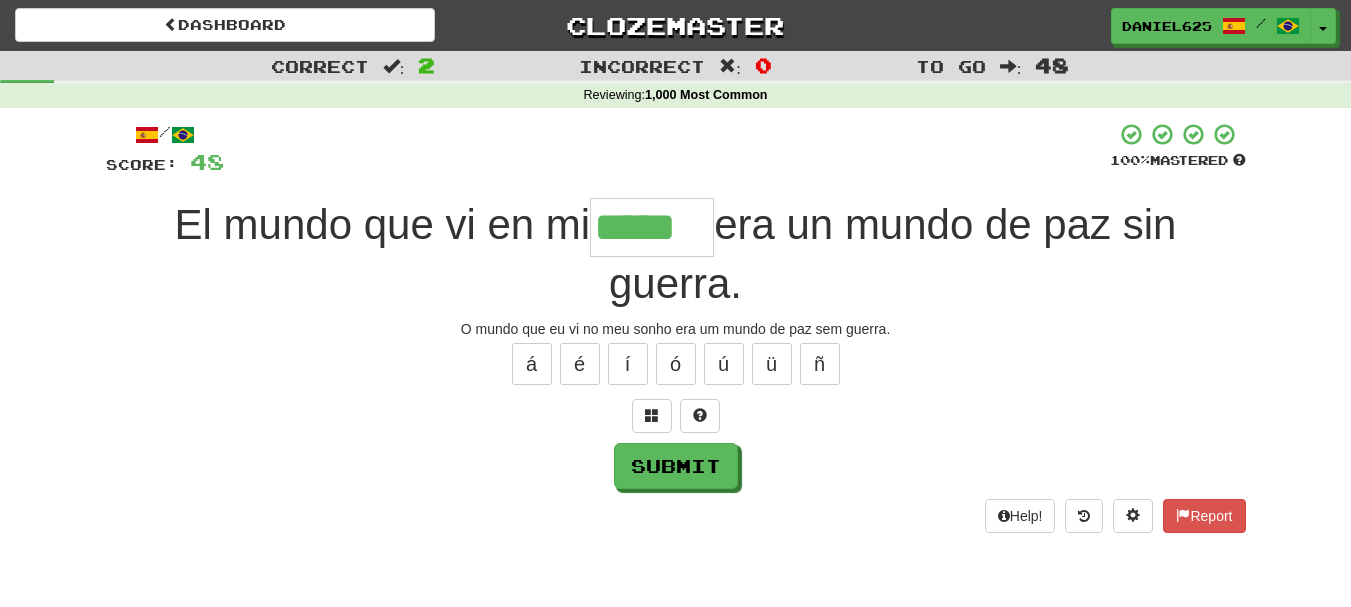 type on "*****" 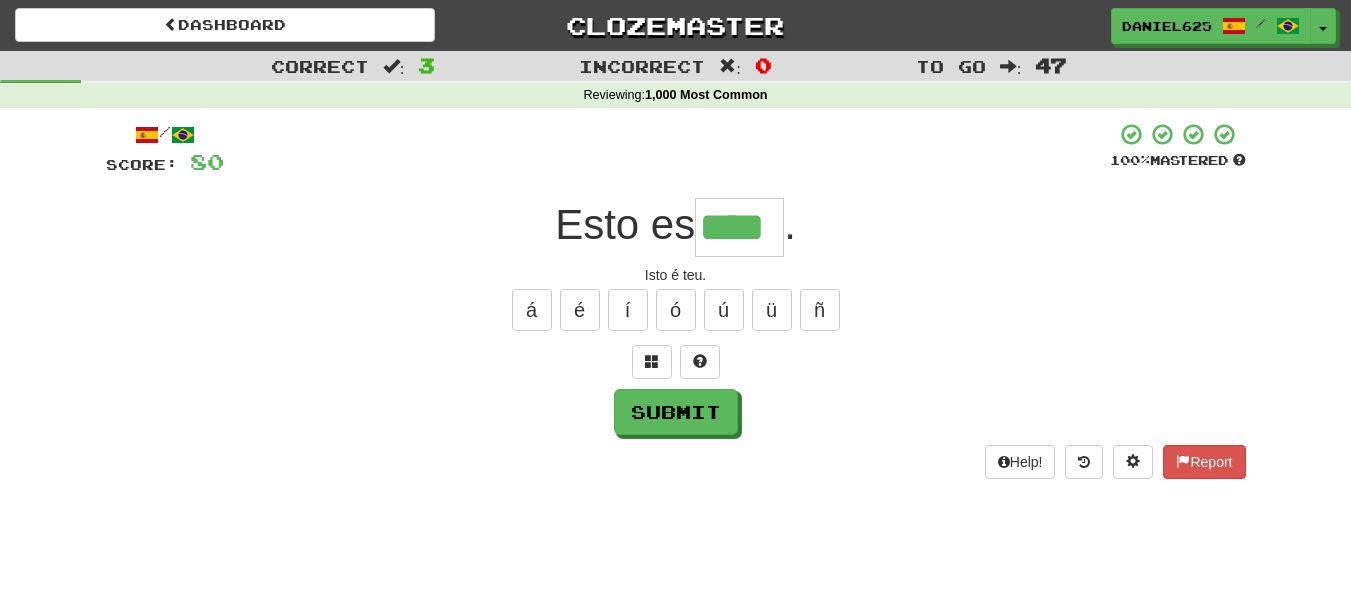 type on "****" 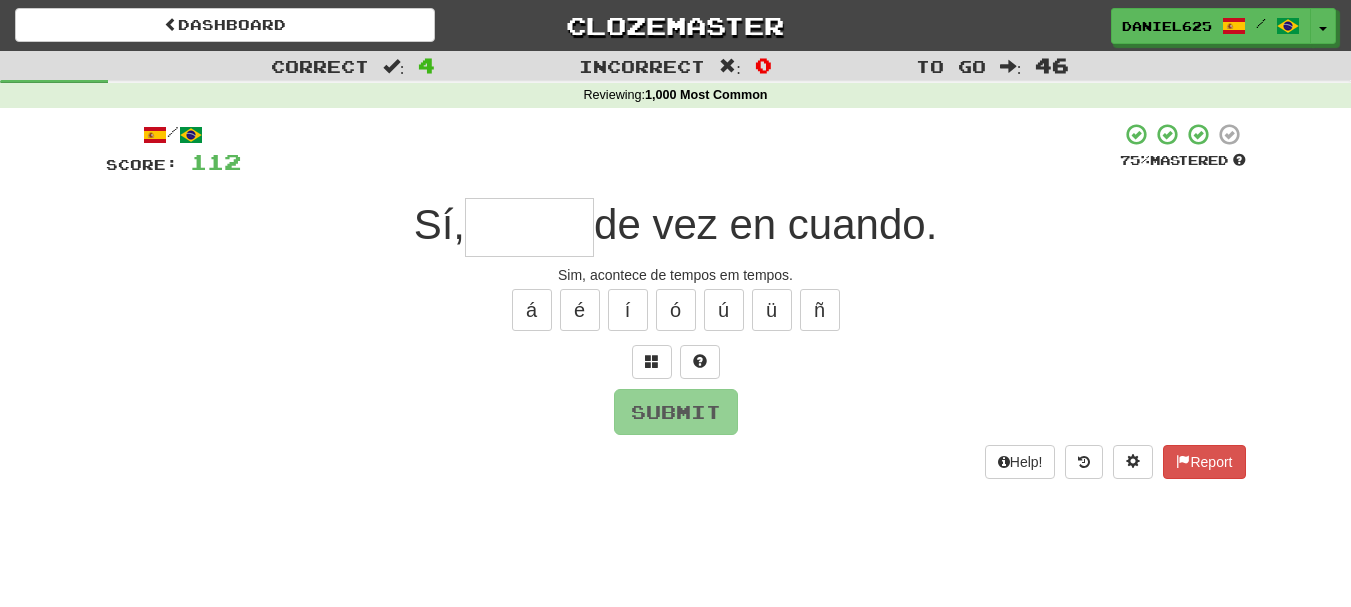 type on "*" 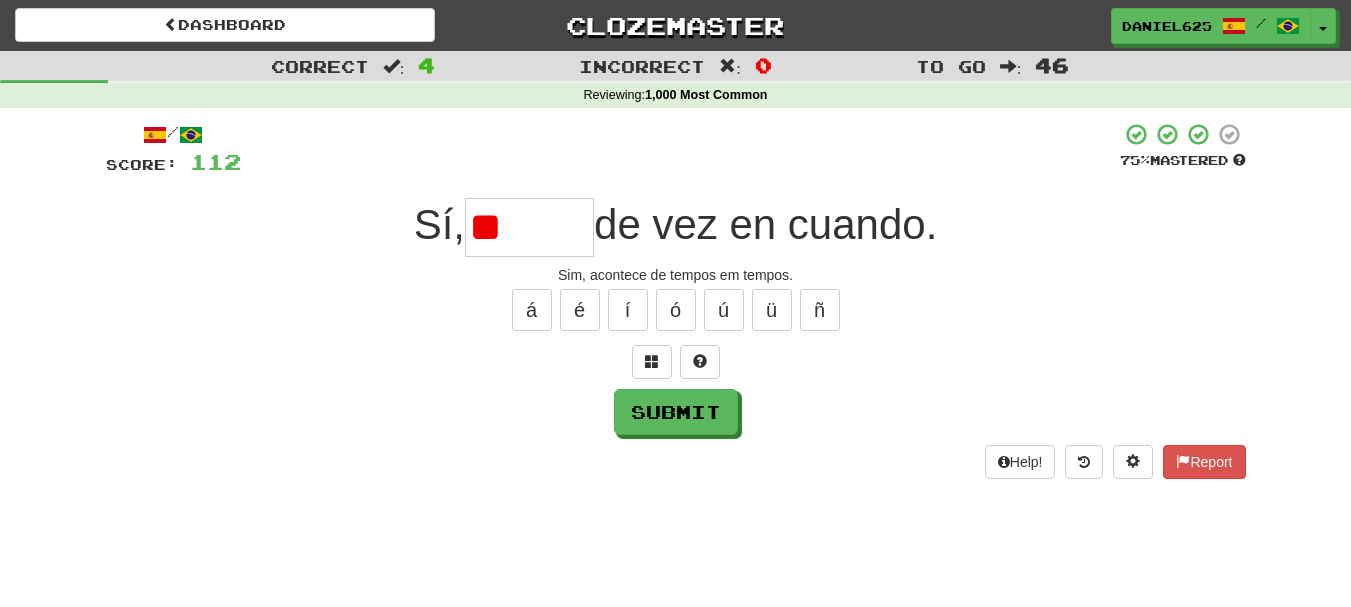 type on "*" 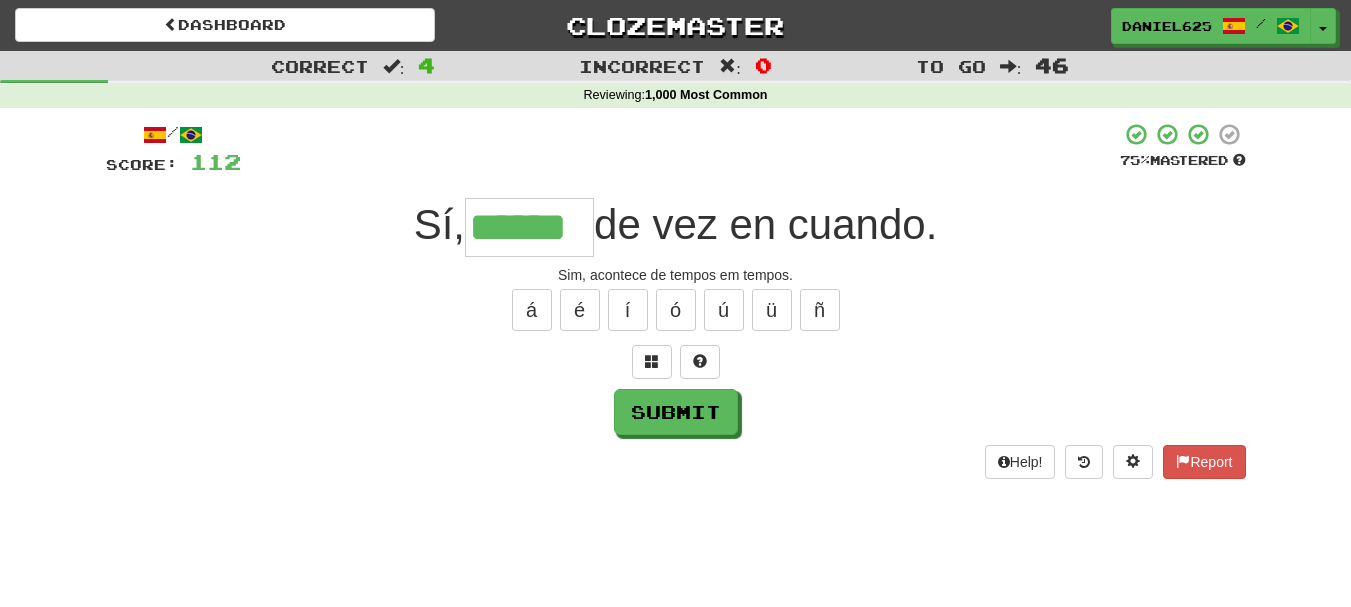 type on "******" 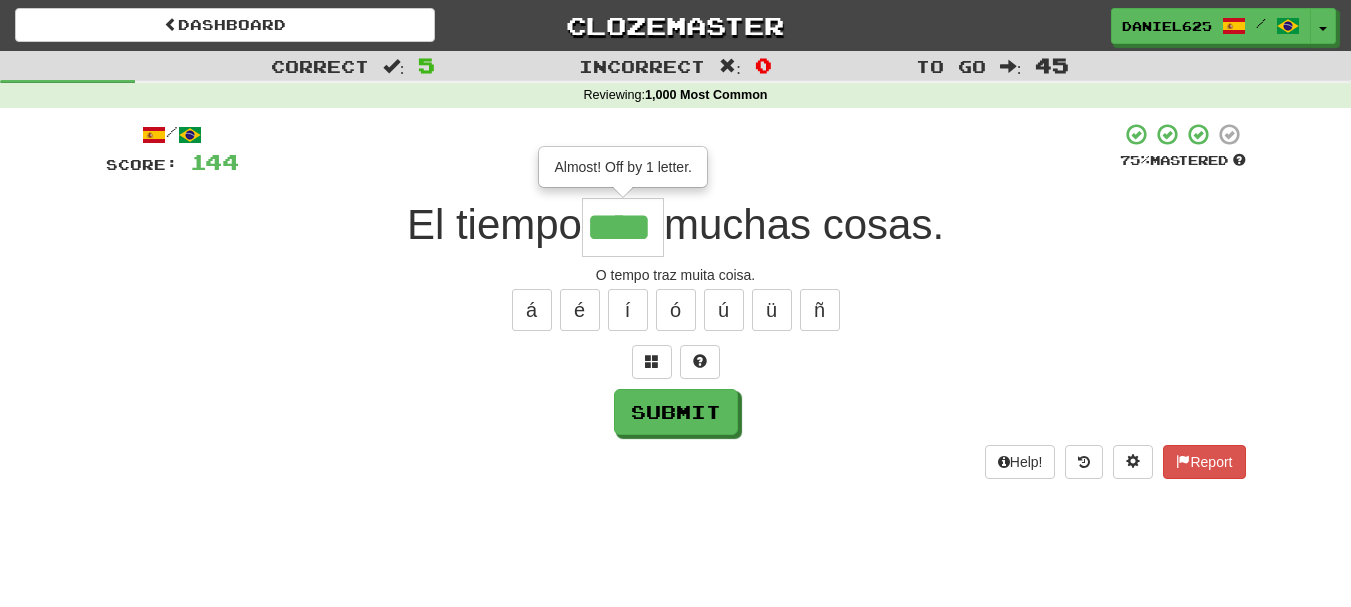 type on "****" 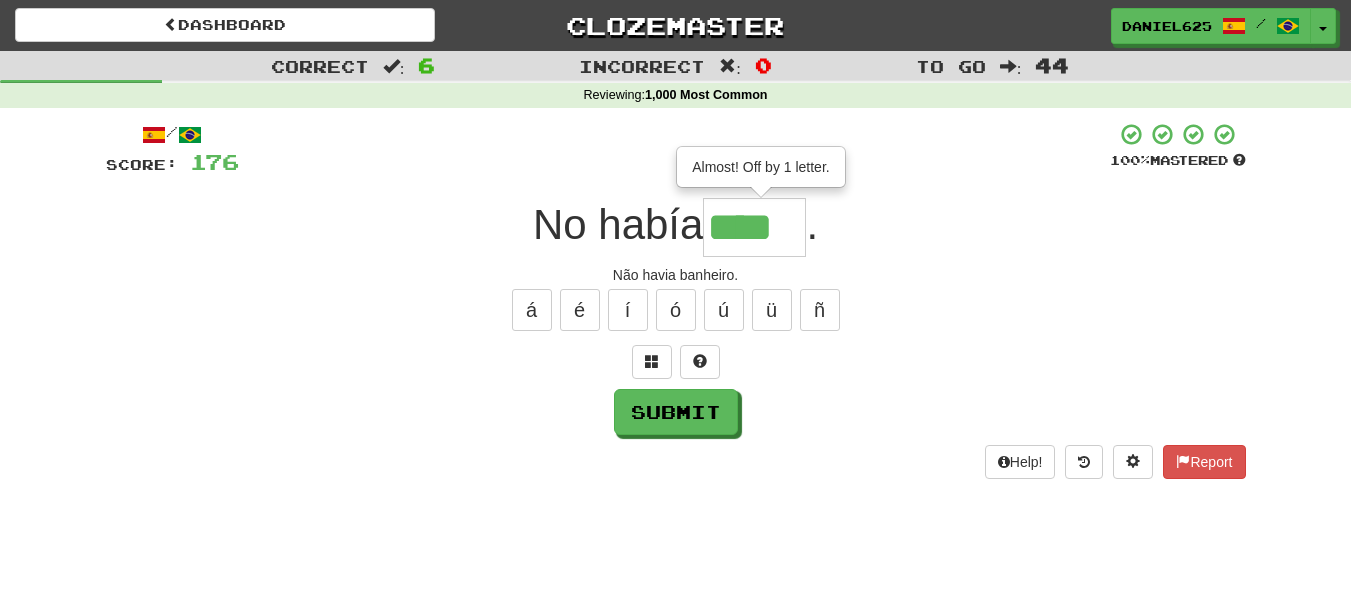 type on "****" 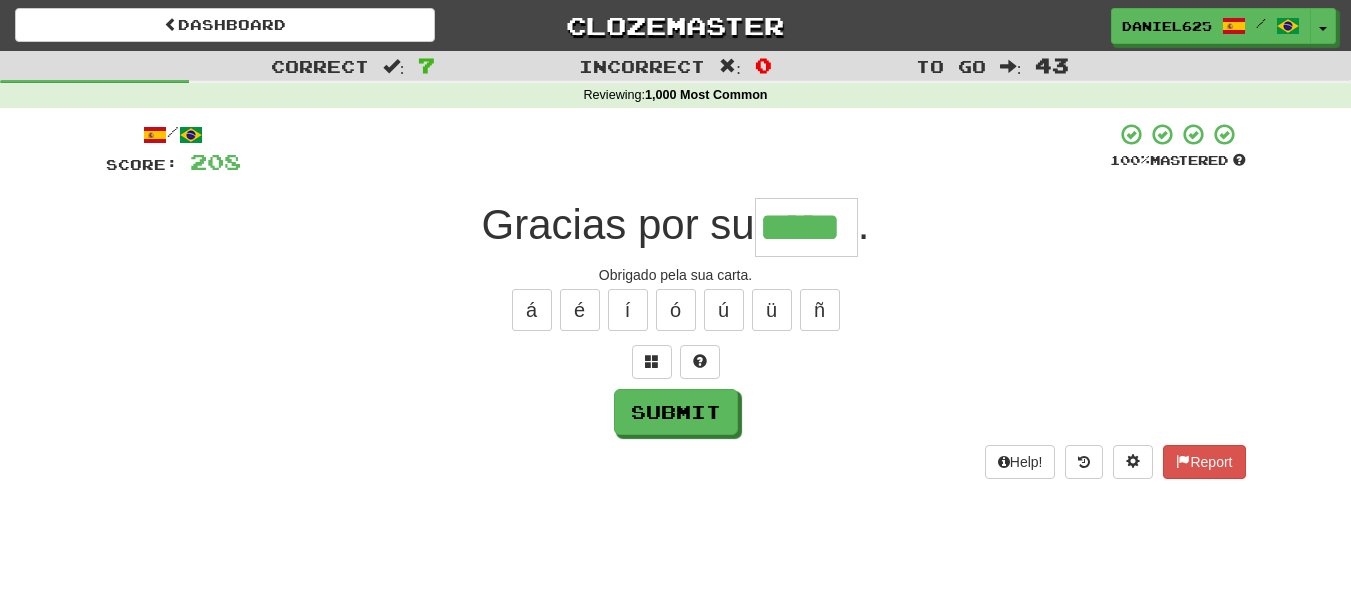 type on "*****" 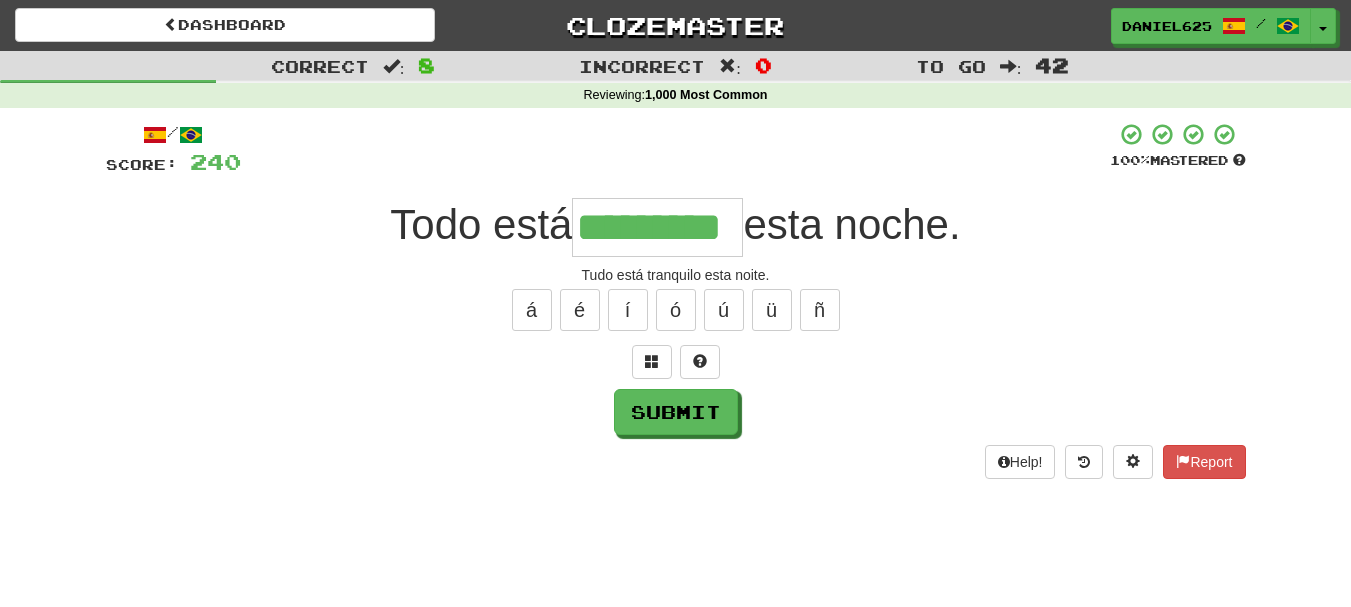 type on "*********" 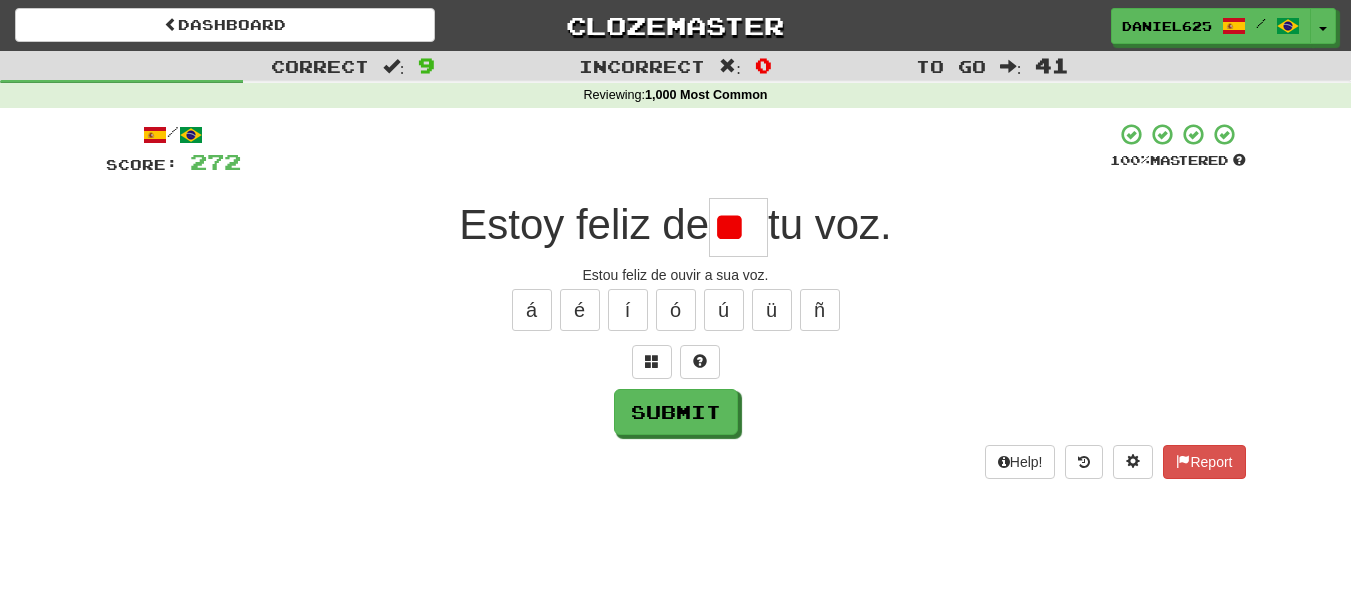 type on "*" 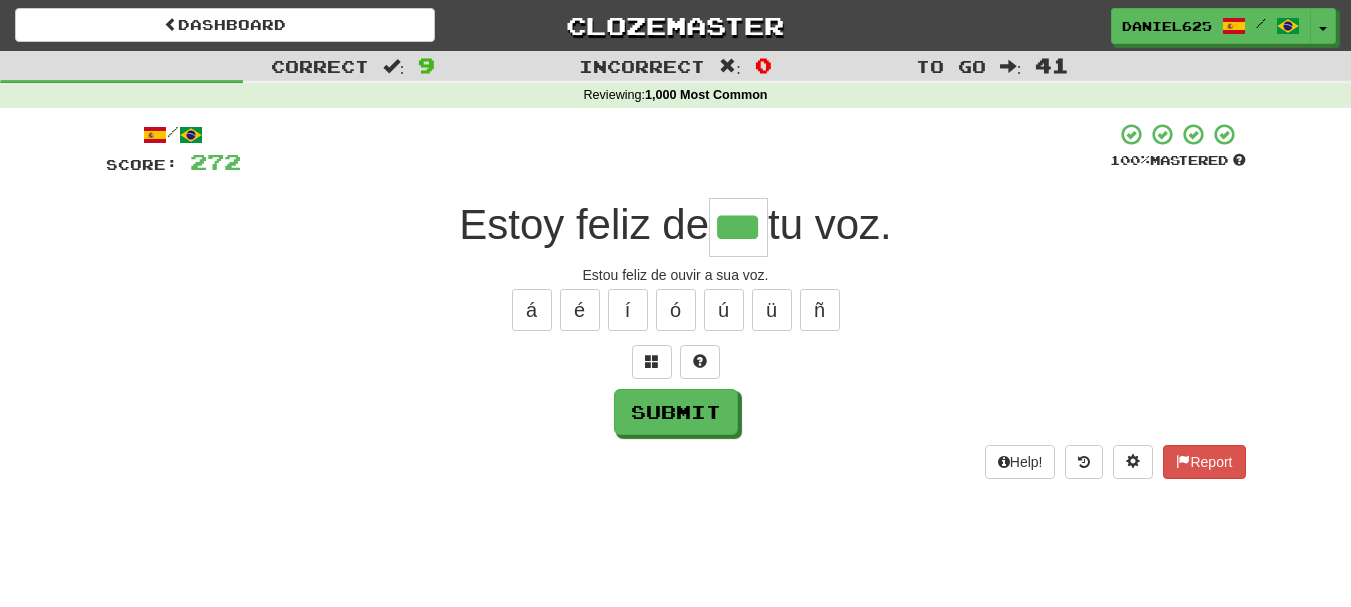 type on "***" 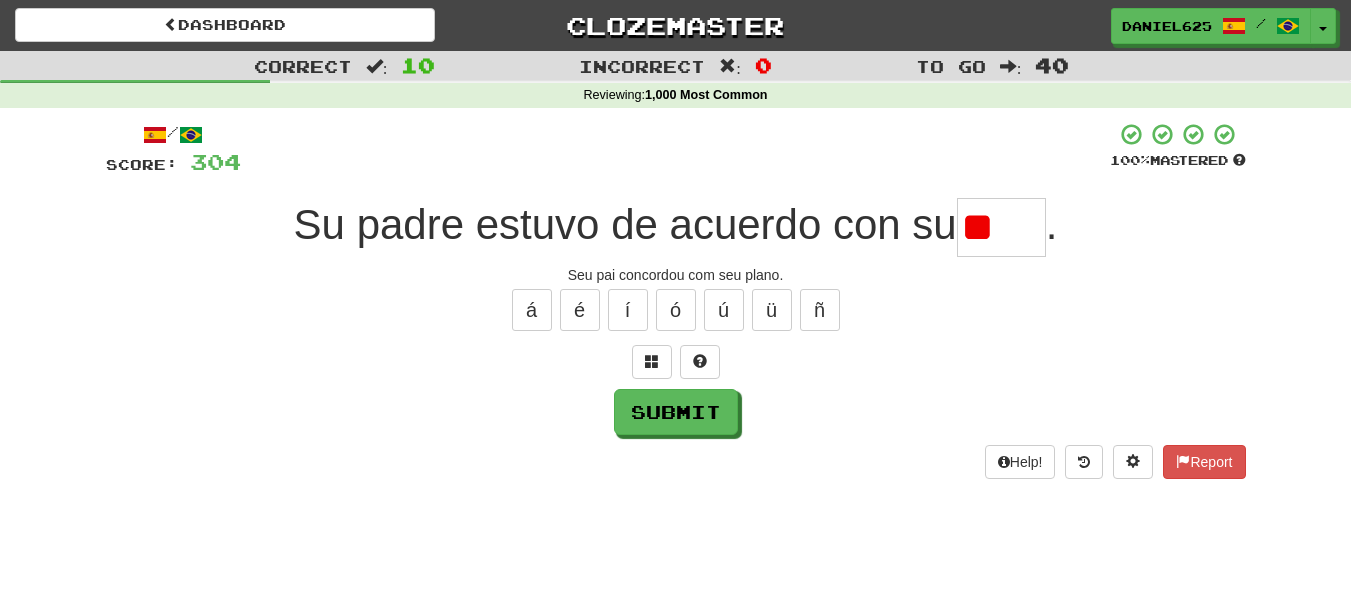 type on "*" 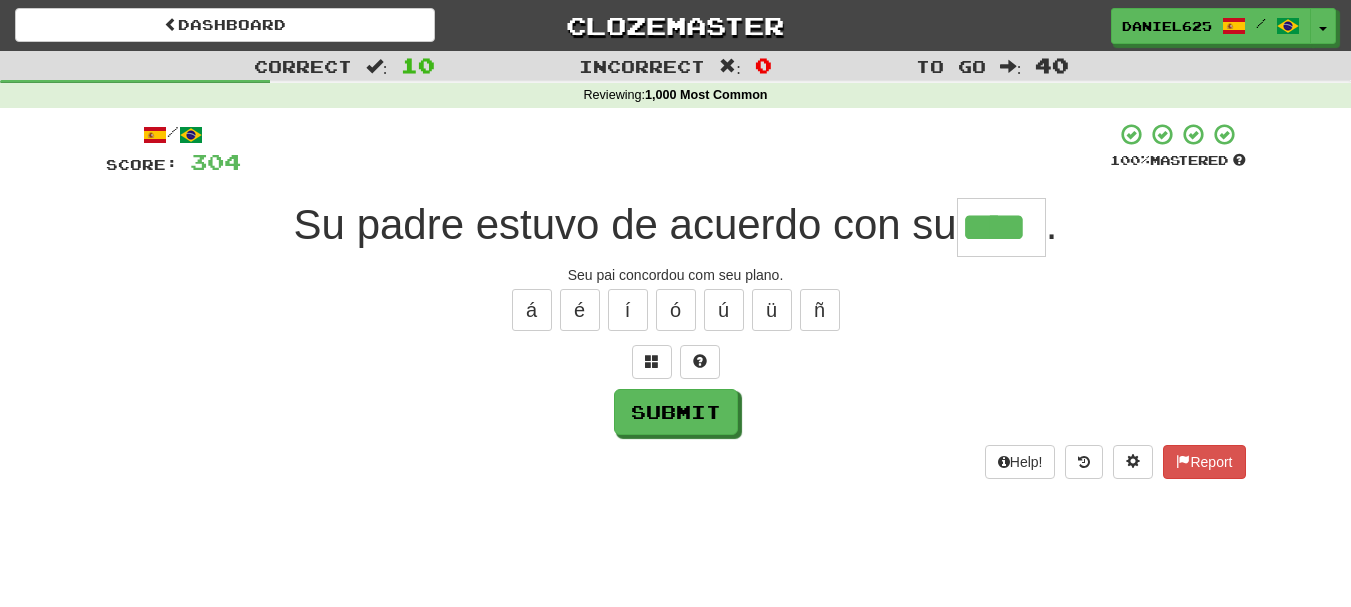 type on "****" 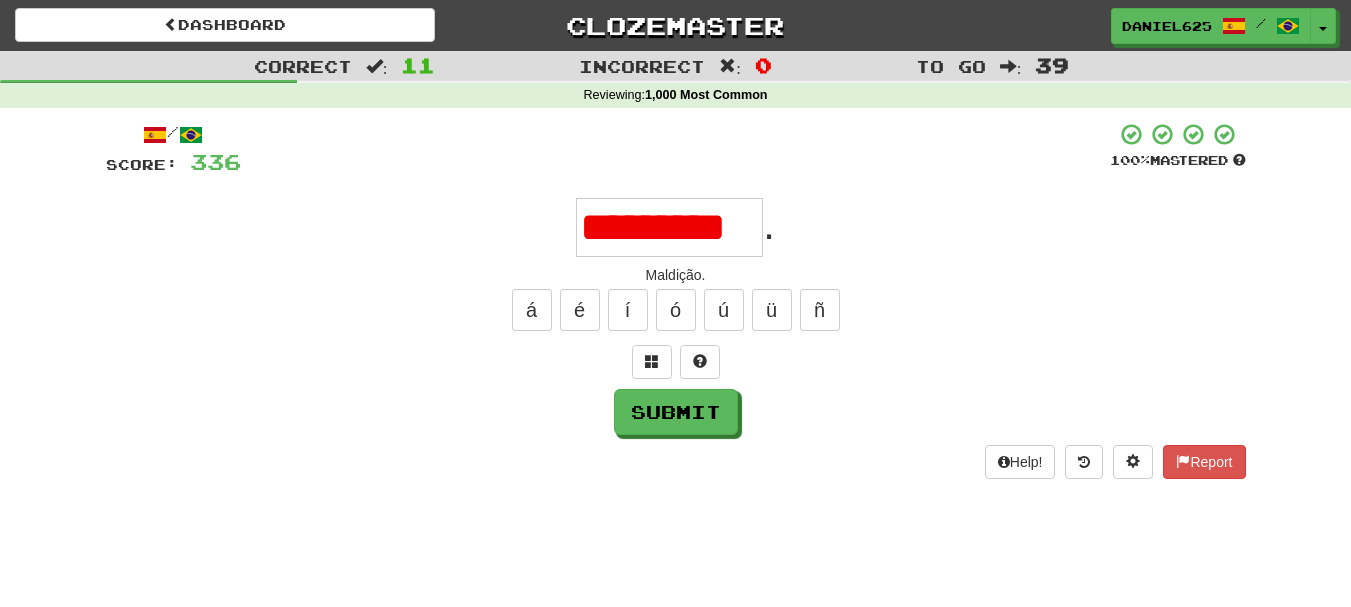 scroll, scrollTop: 0, scrollLeft: 0, axis: both 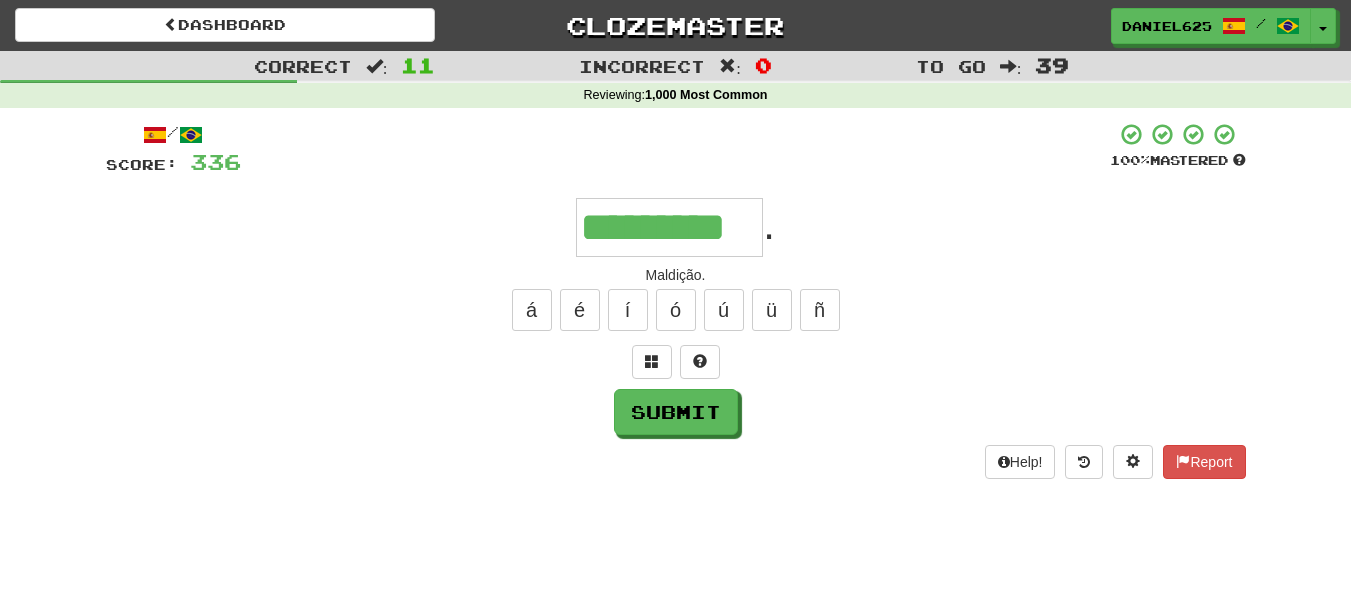 type on "*********" 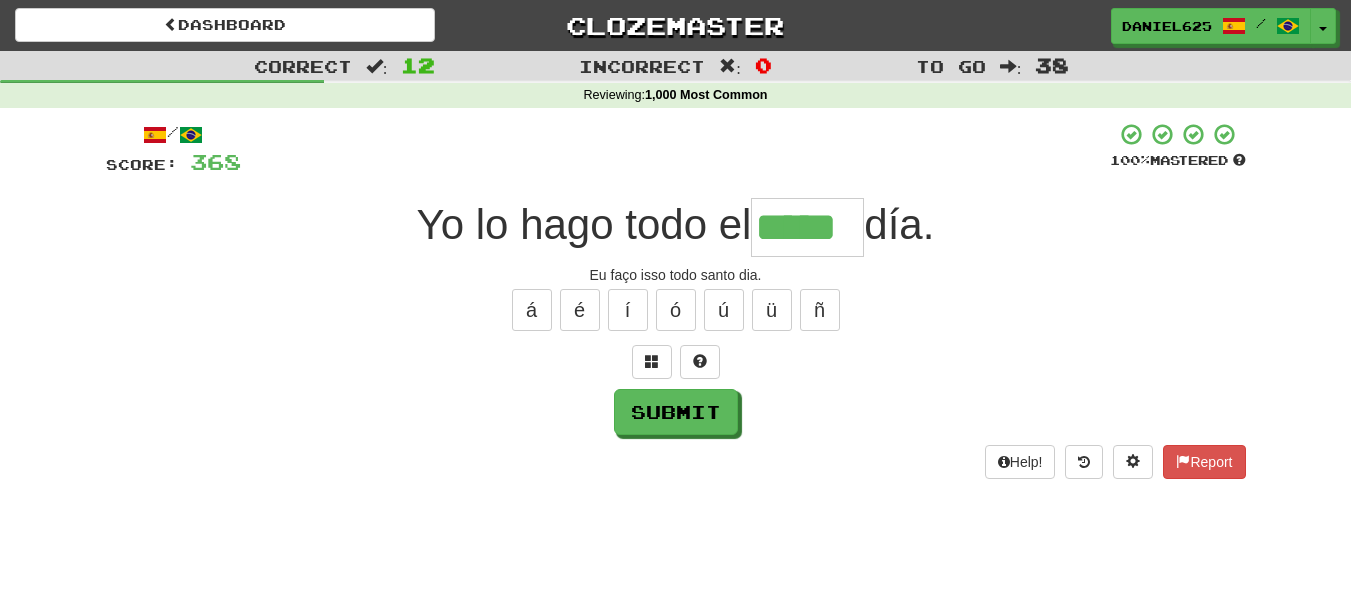 type on "*****" 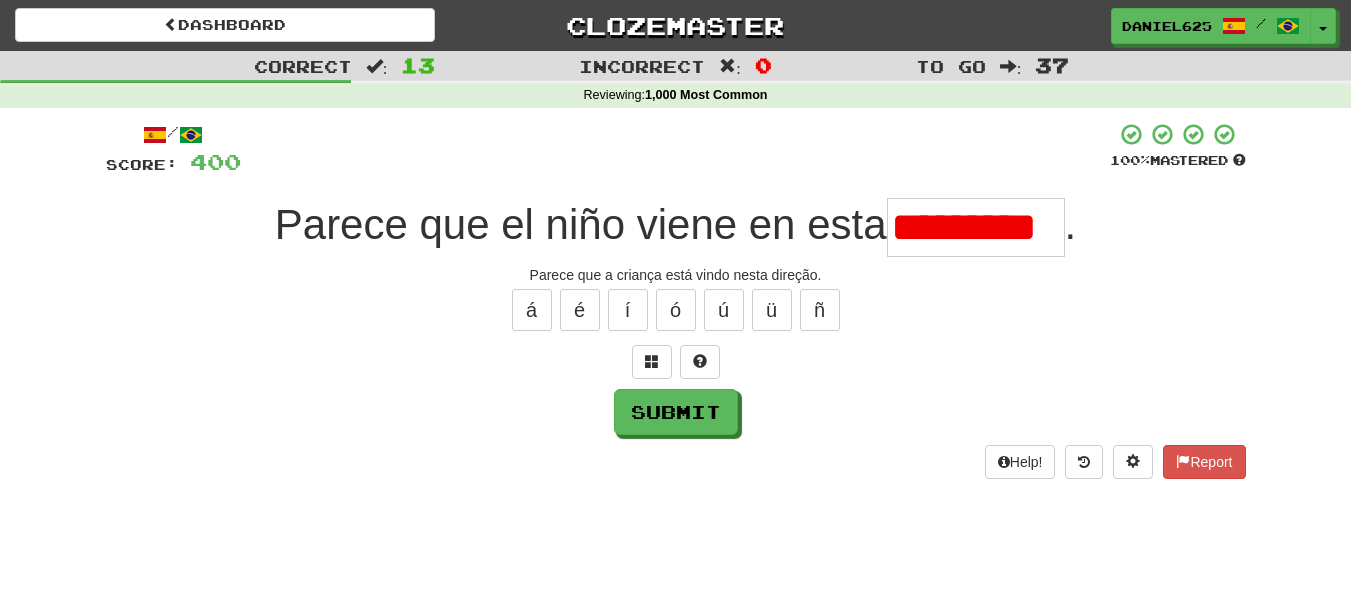 scroll, scrollTop: 0, scrollLeft: 0, axis: both 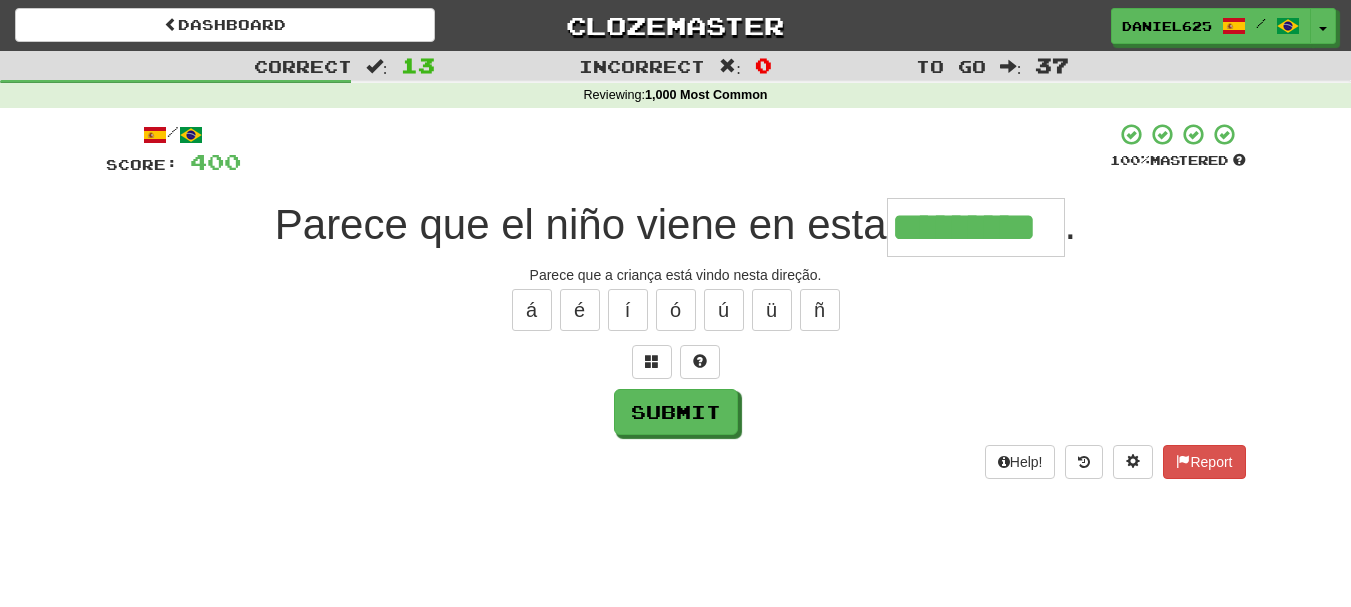 type on "*********" 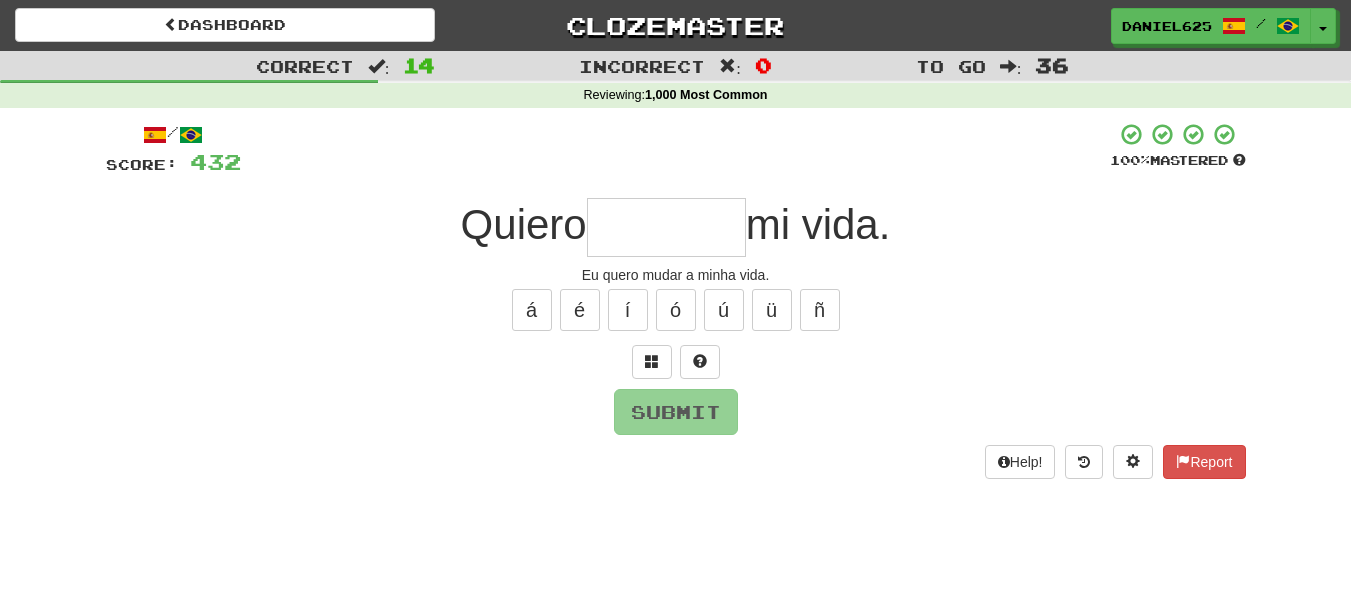 type on "*" 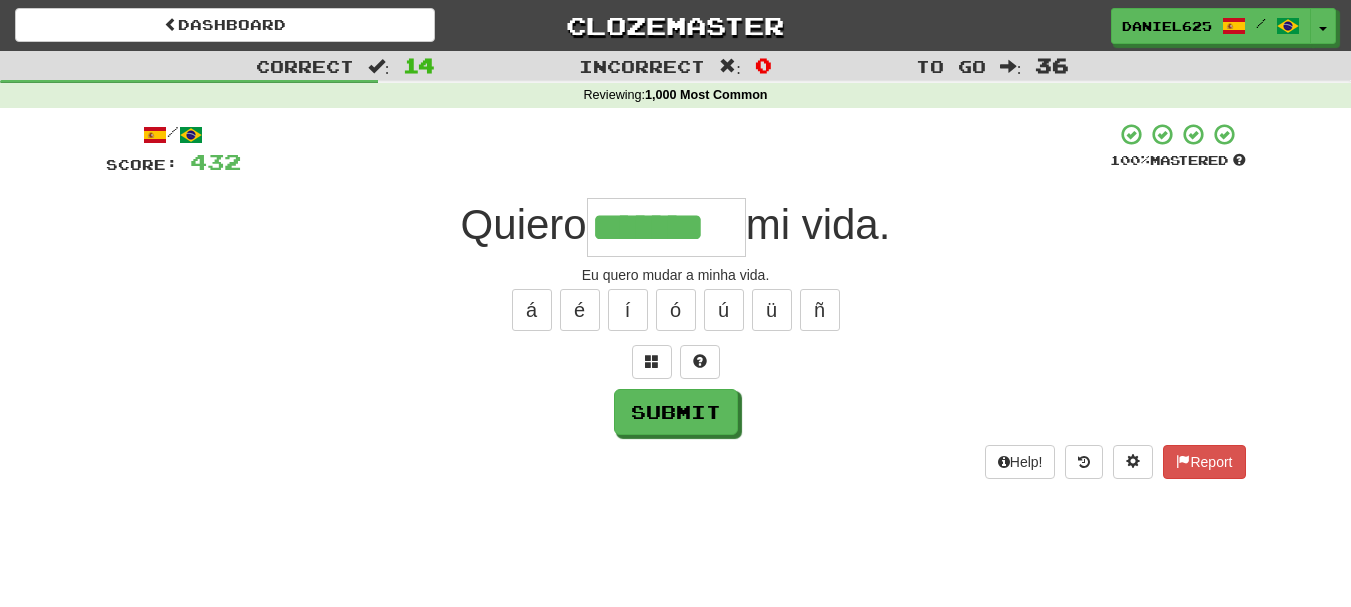 type on "*******" 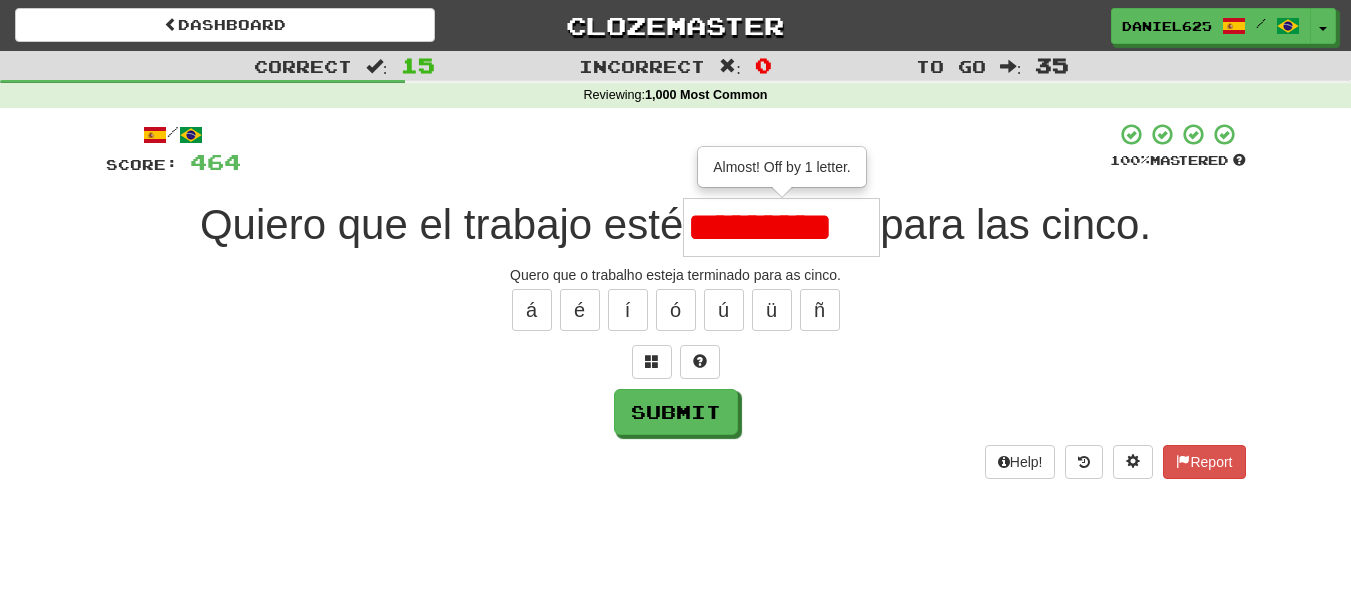 scroll, scrollTop: 0, scrollLeft: 0, axis: both 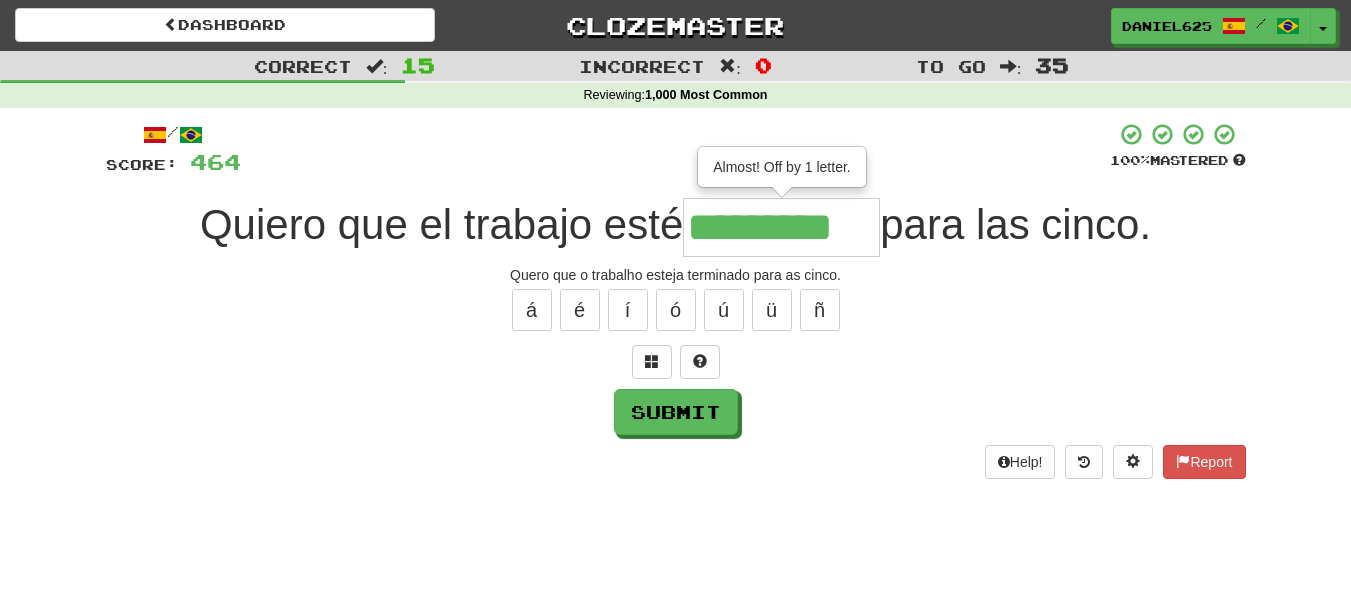 type on "*********" 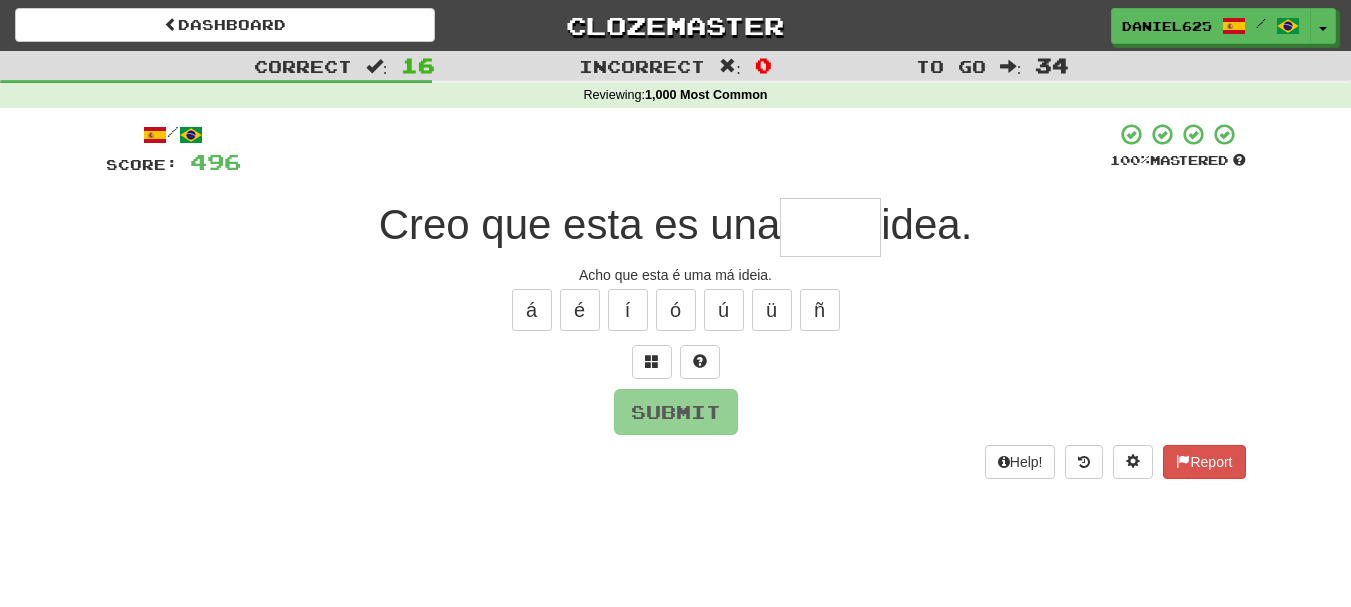 type on "*" 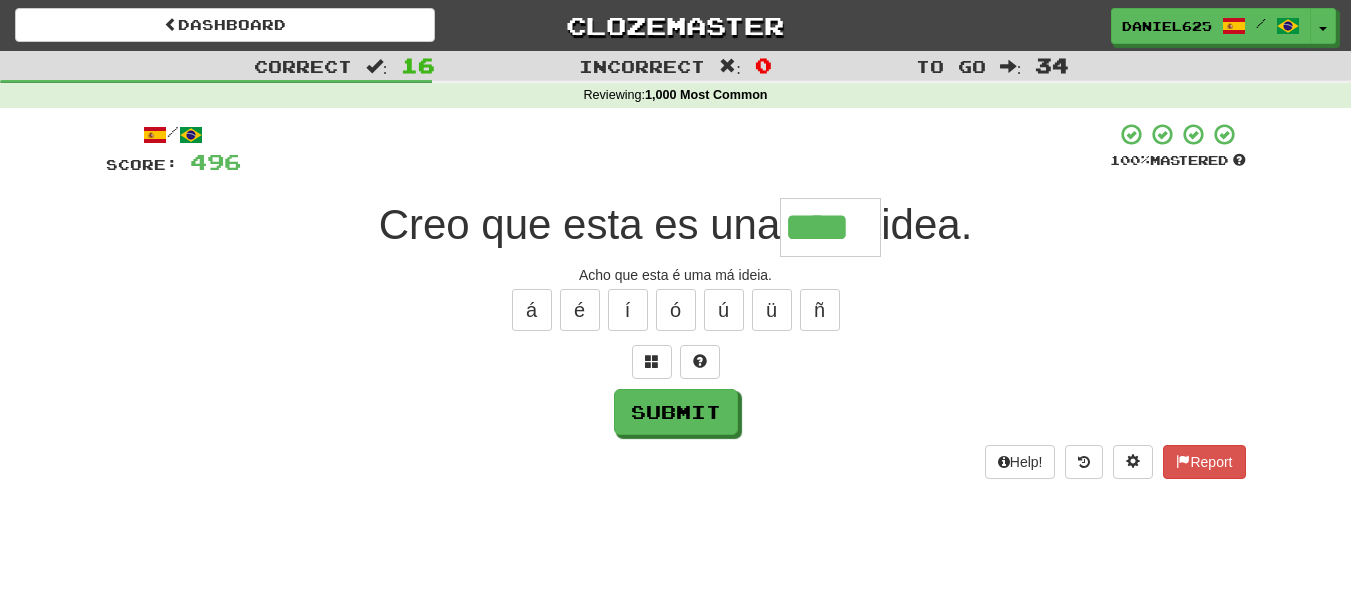 type on "****" 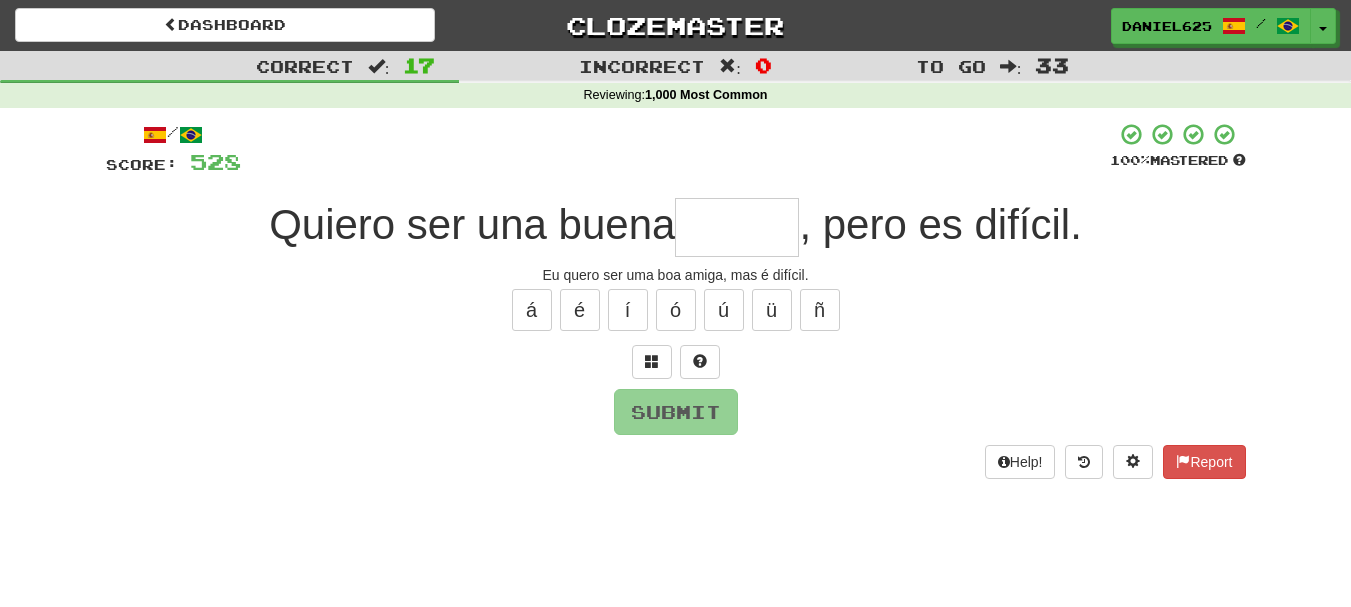 type on "*" 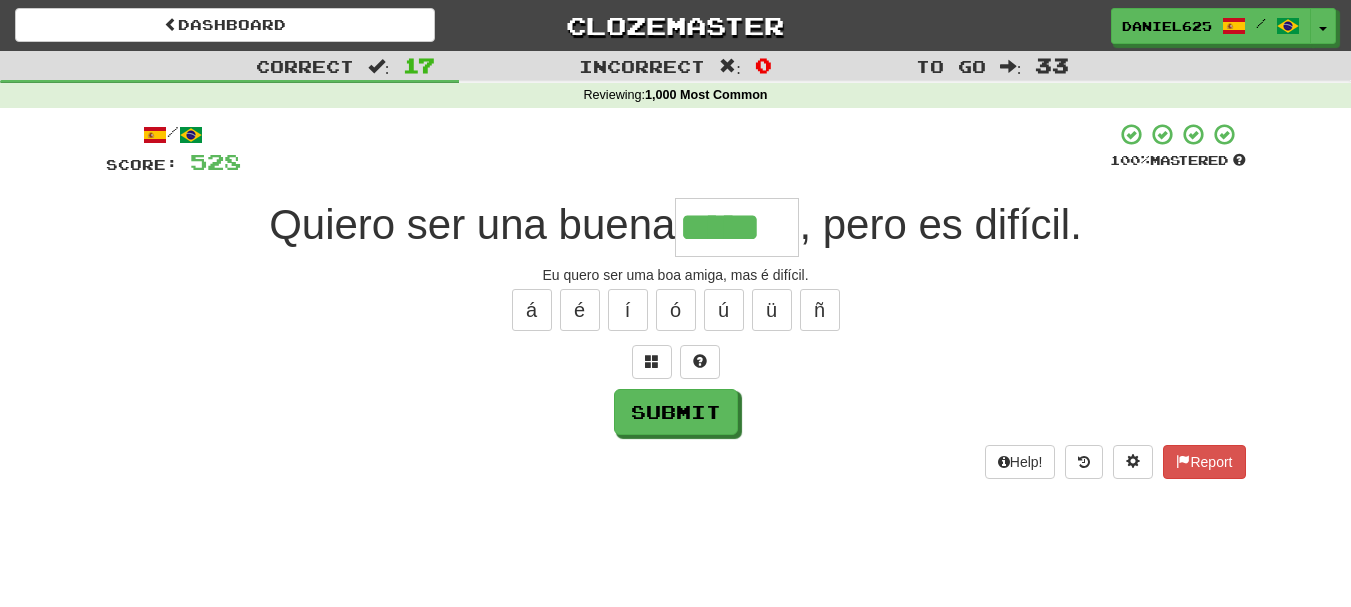 type on "*****" 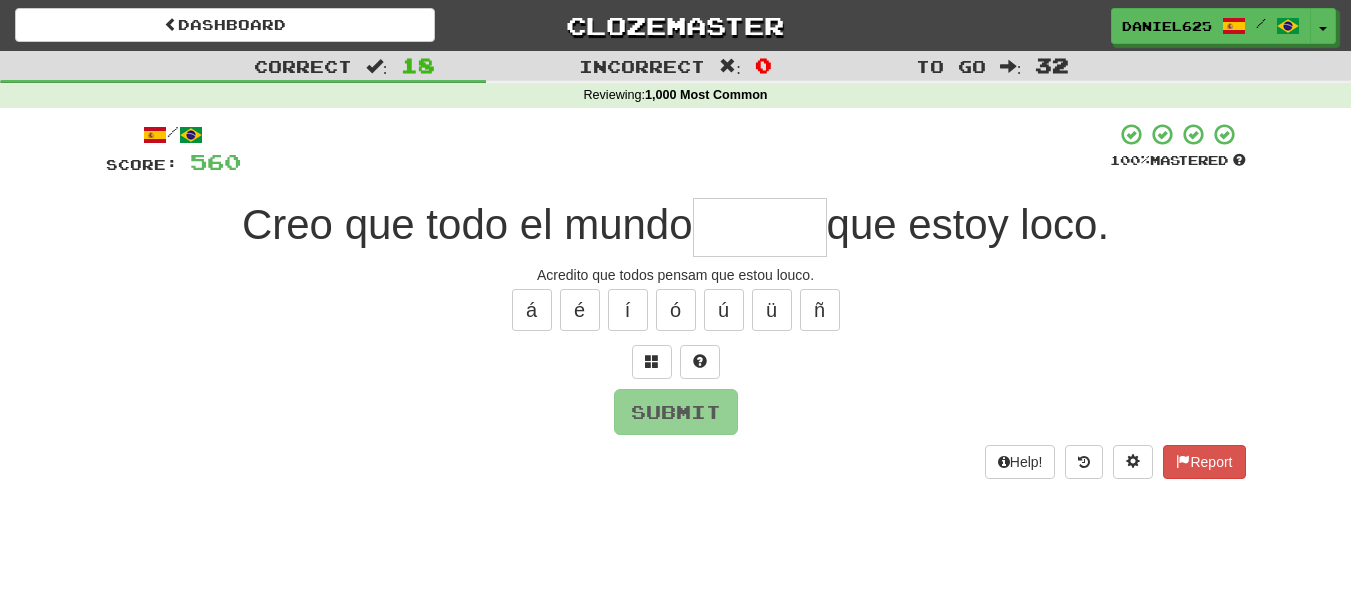type on "*" 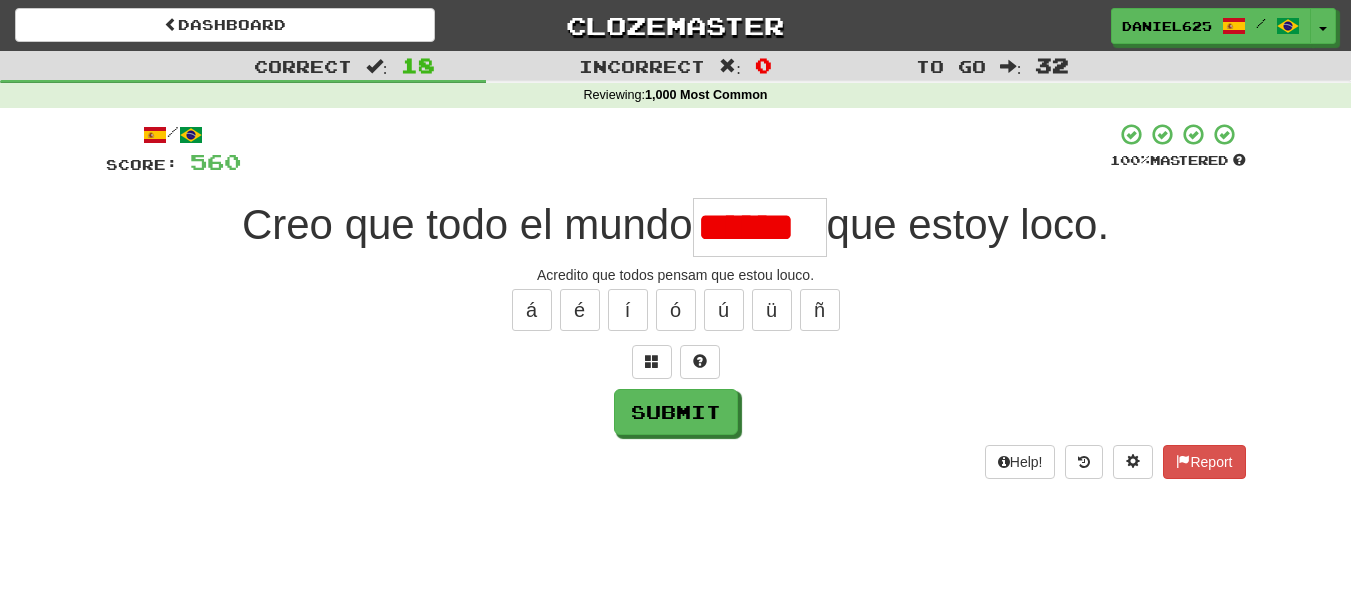 scroll, scrollTop: 0, scrollLeft: 0, axis: both 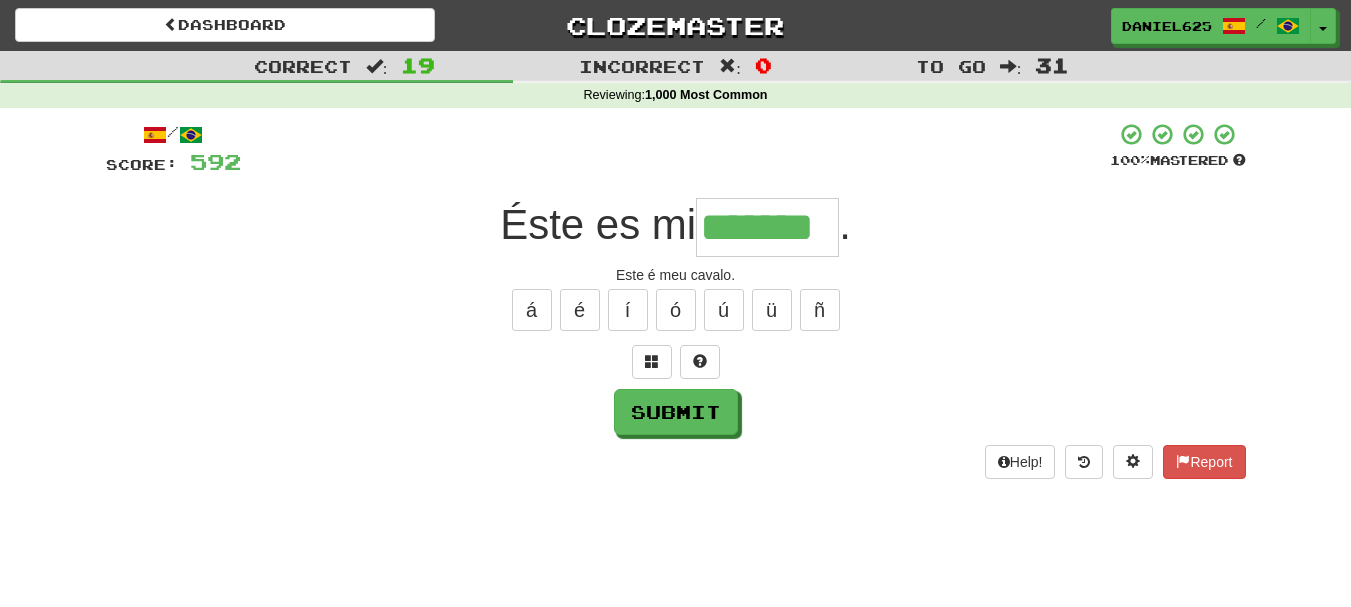 type on "*******" 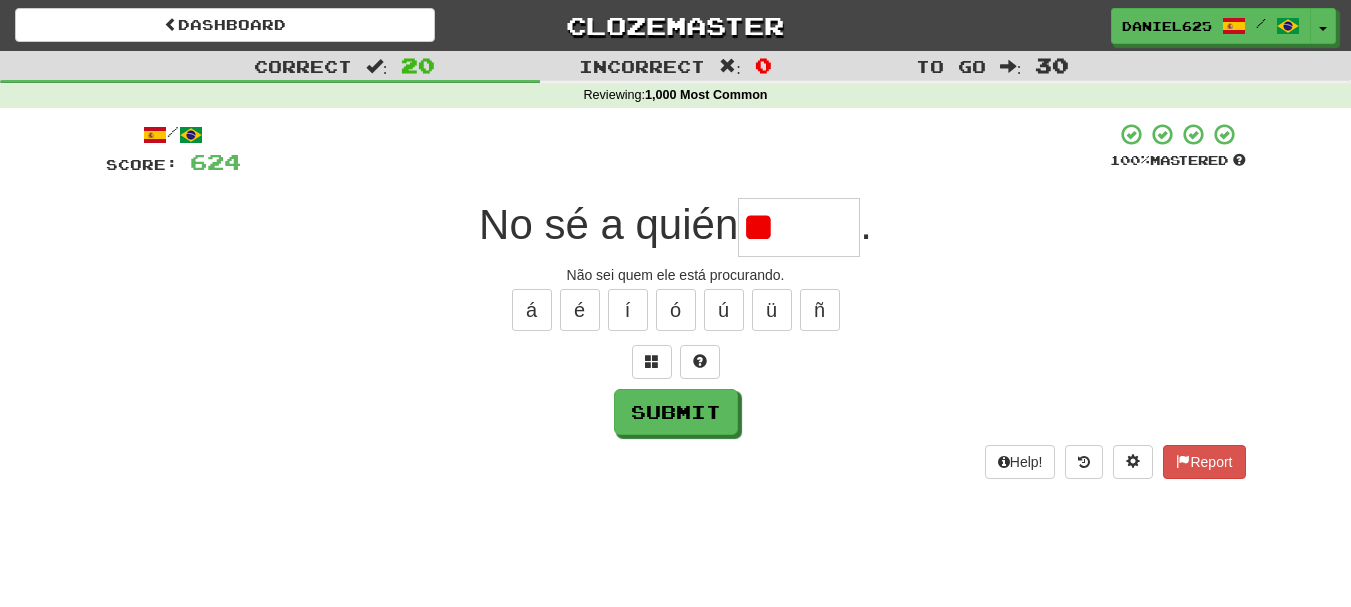 type on "*" 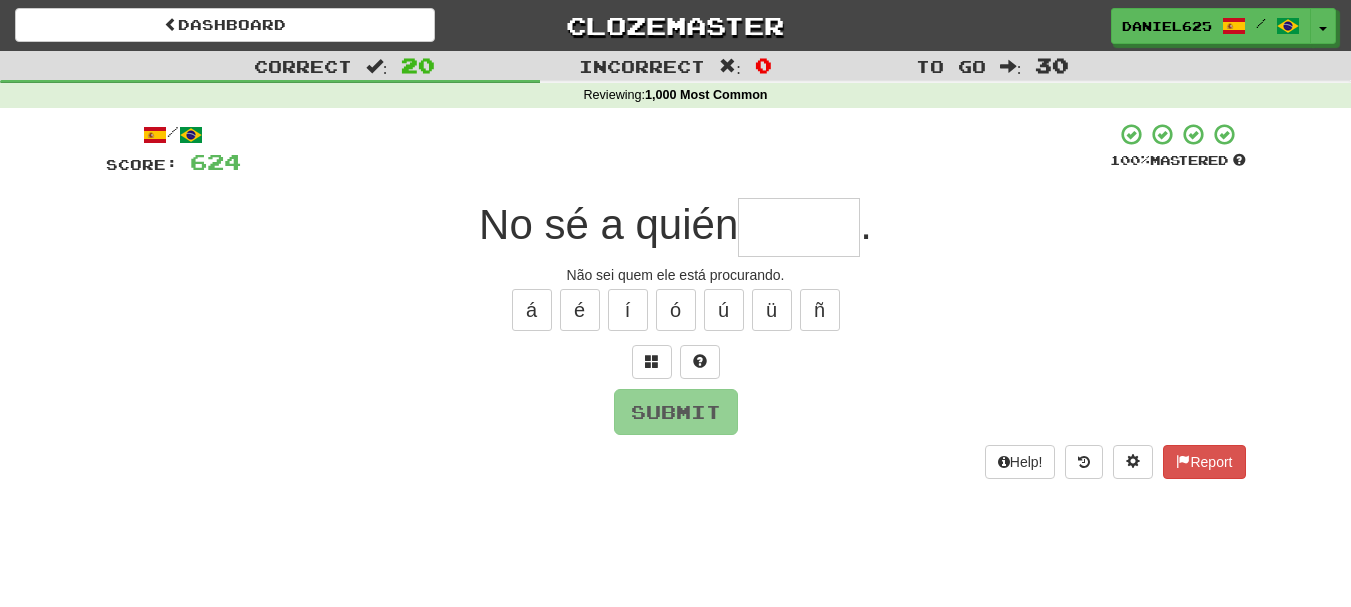 type on "*" 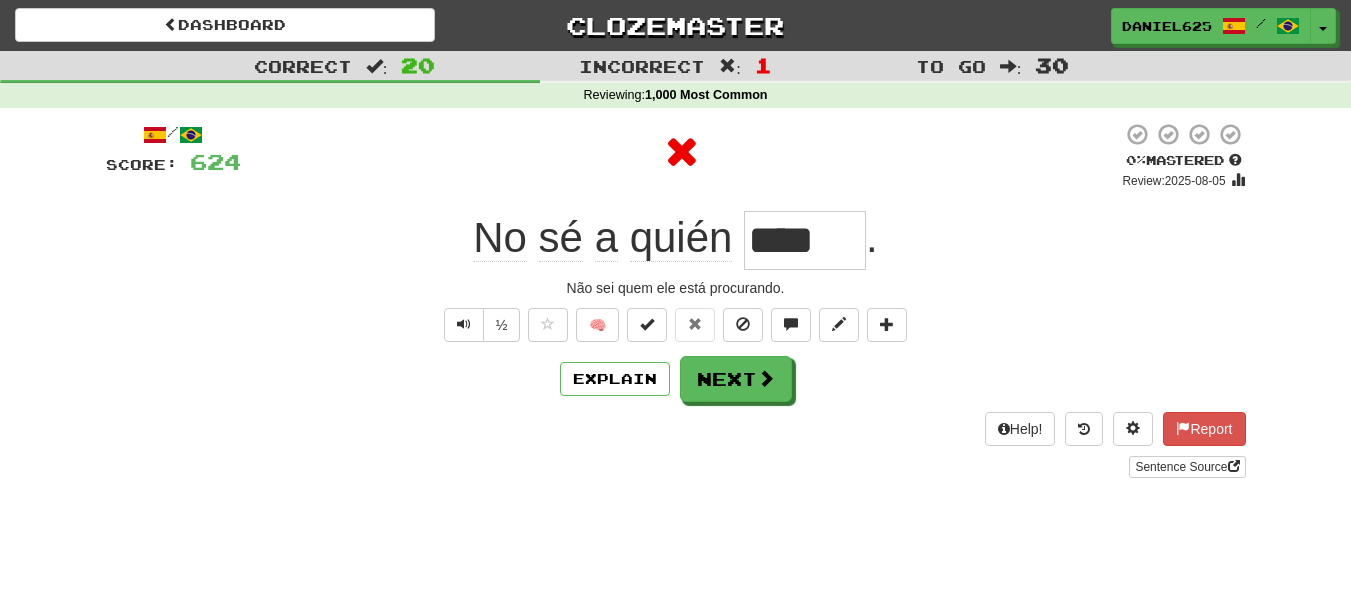 type on "*****" 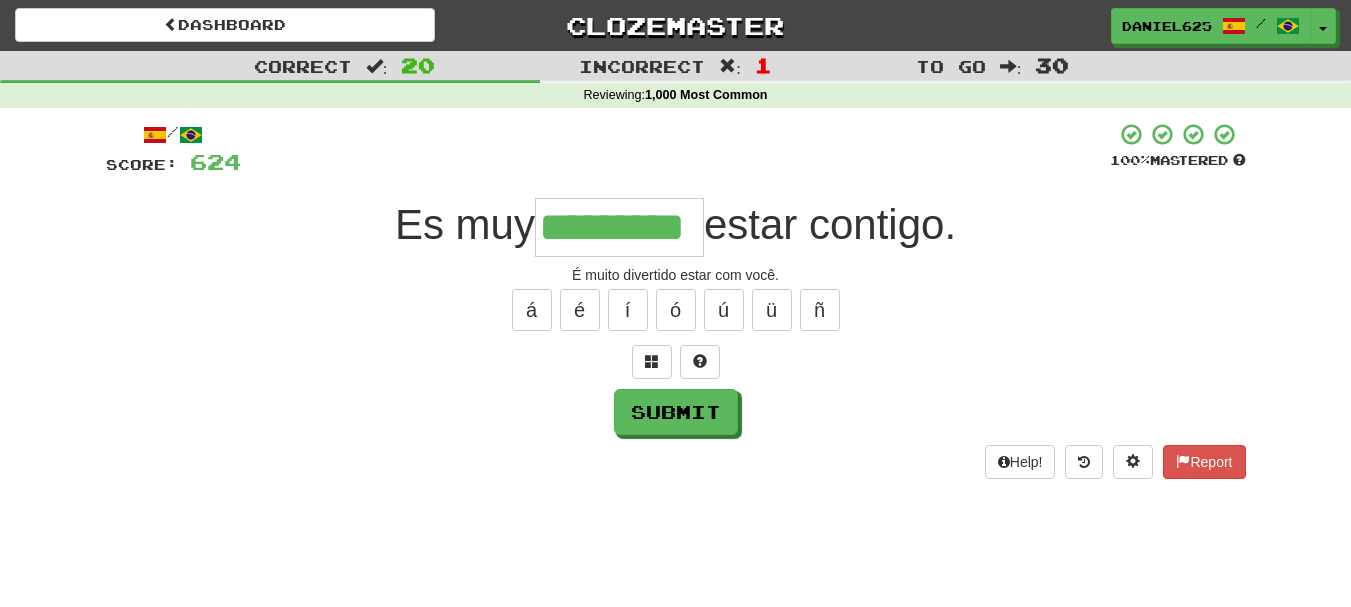 type on "*********" 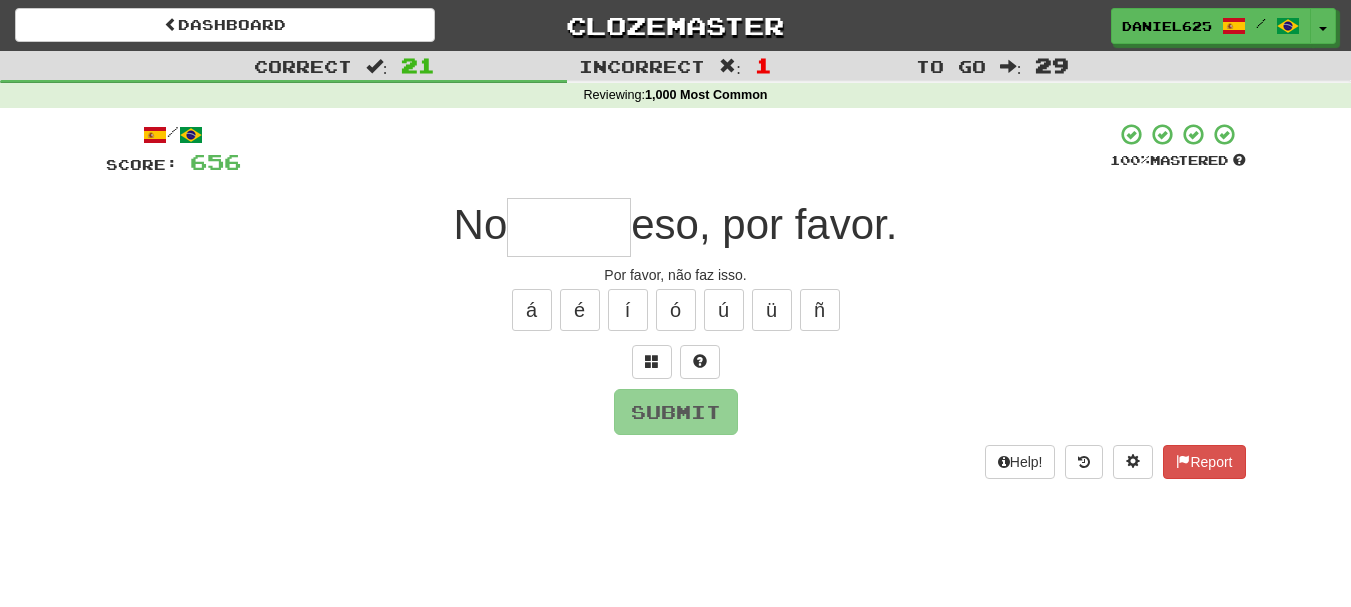 type on "*" 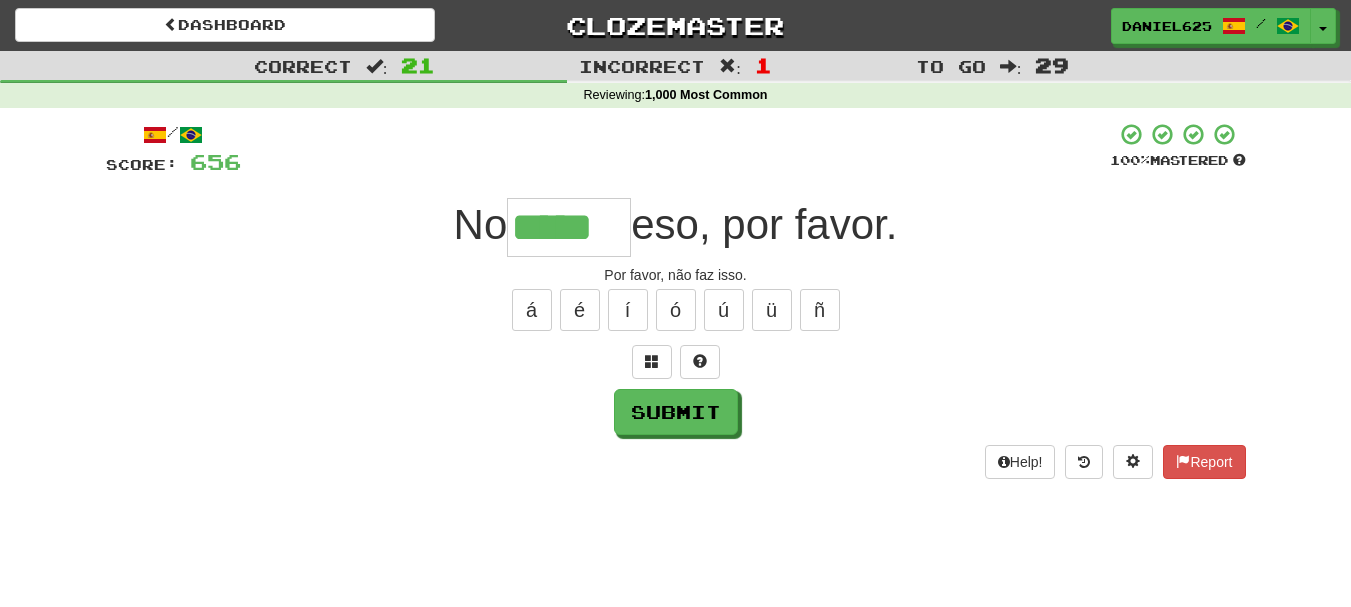 type on "*****" 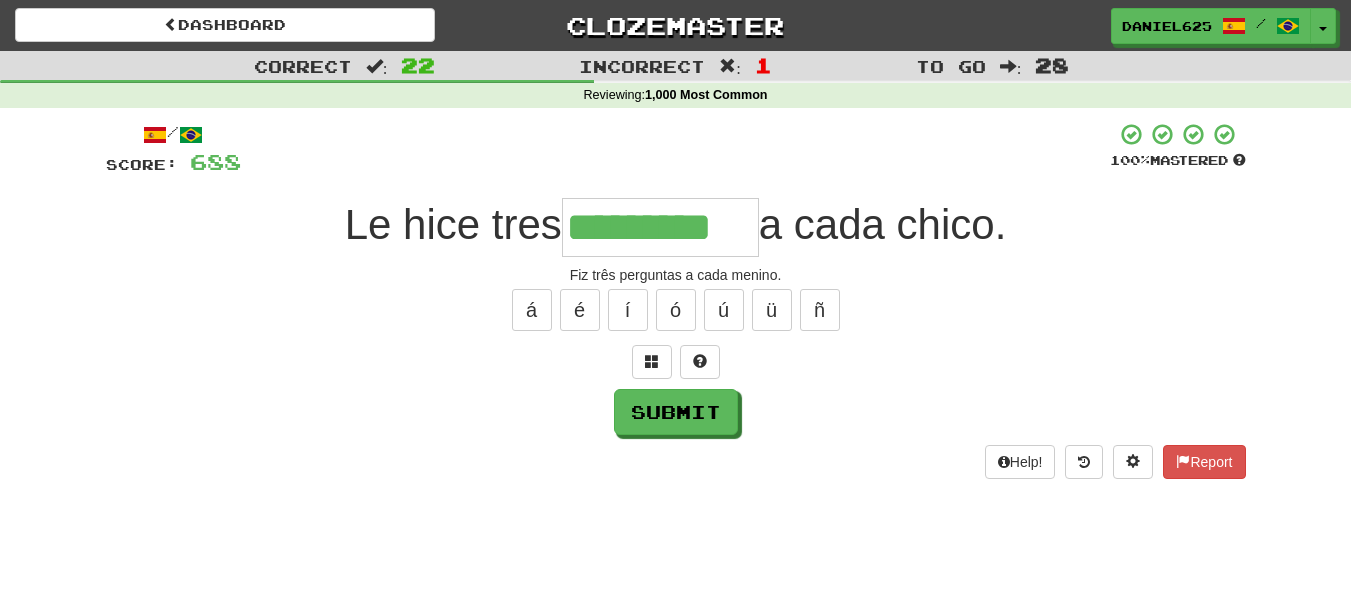 type on "*********" 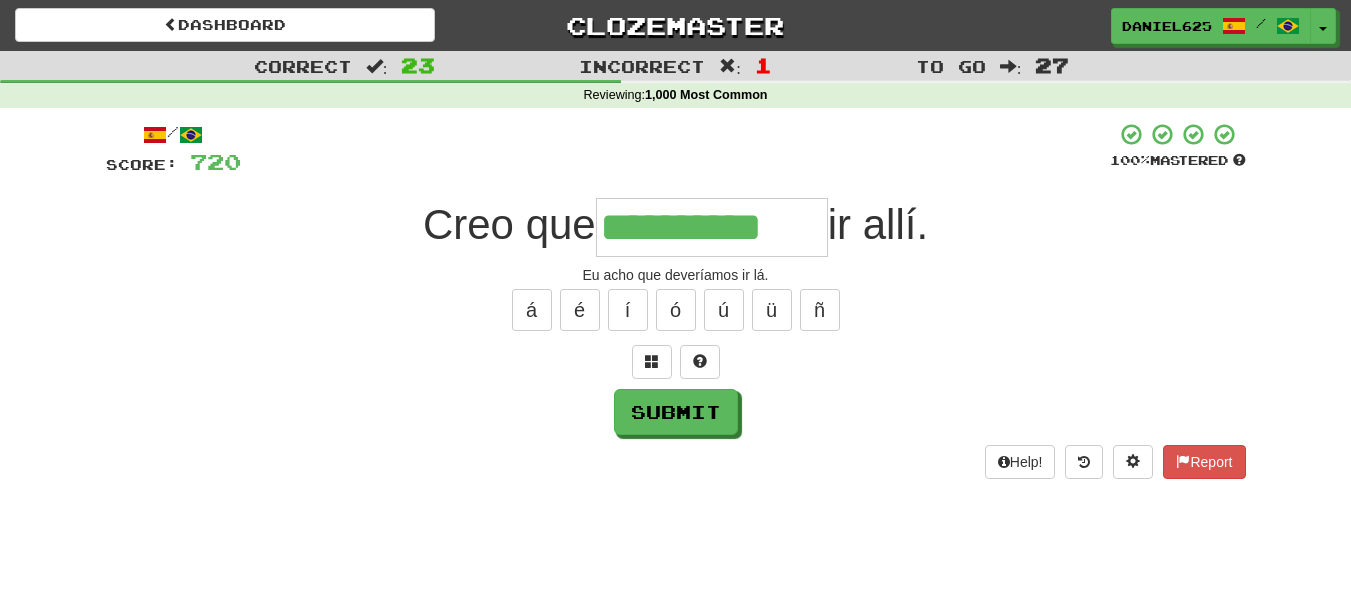 type on "**********" 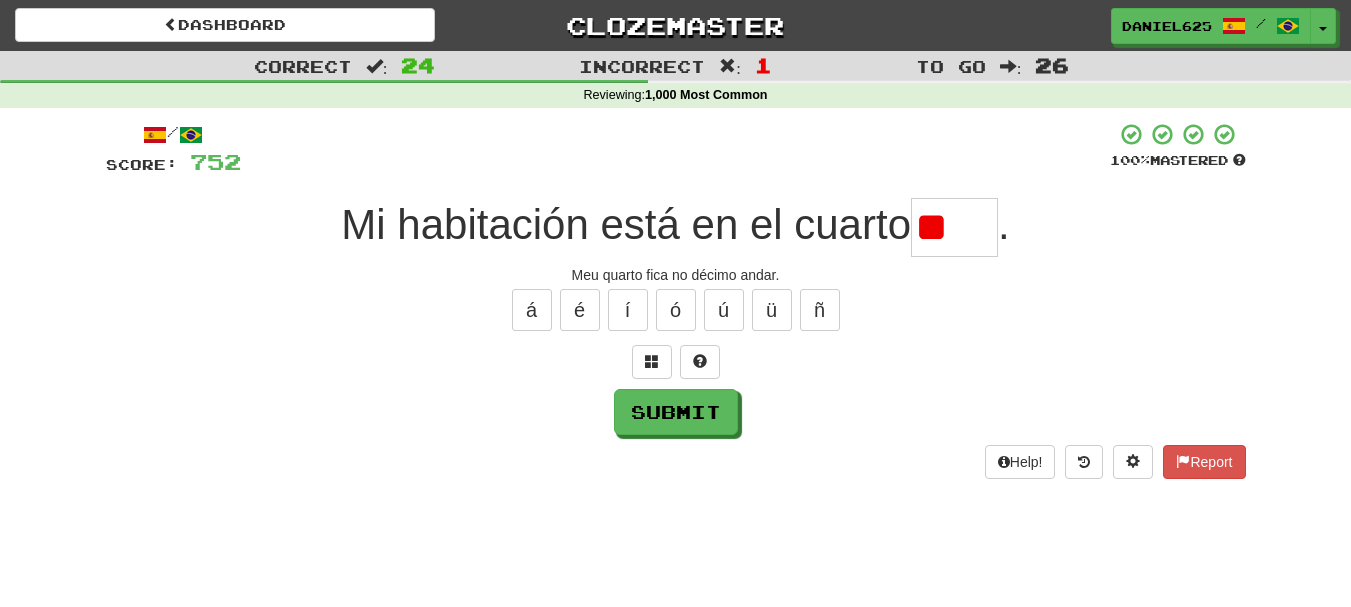 type on "*" 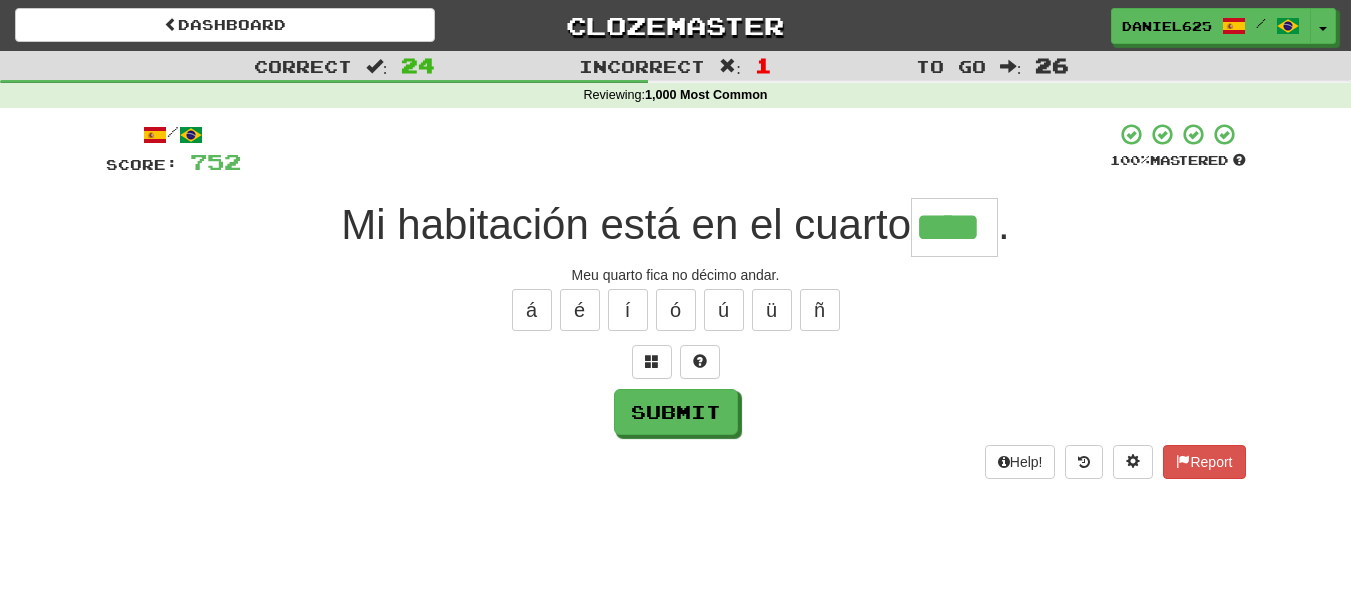 type on "****" 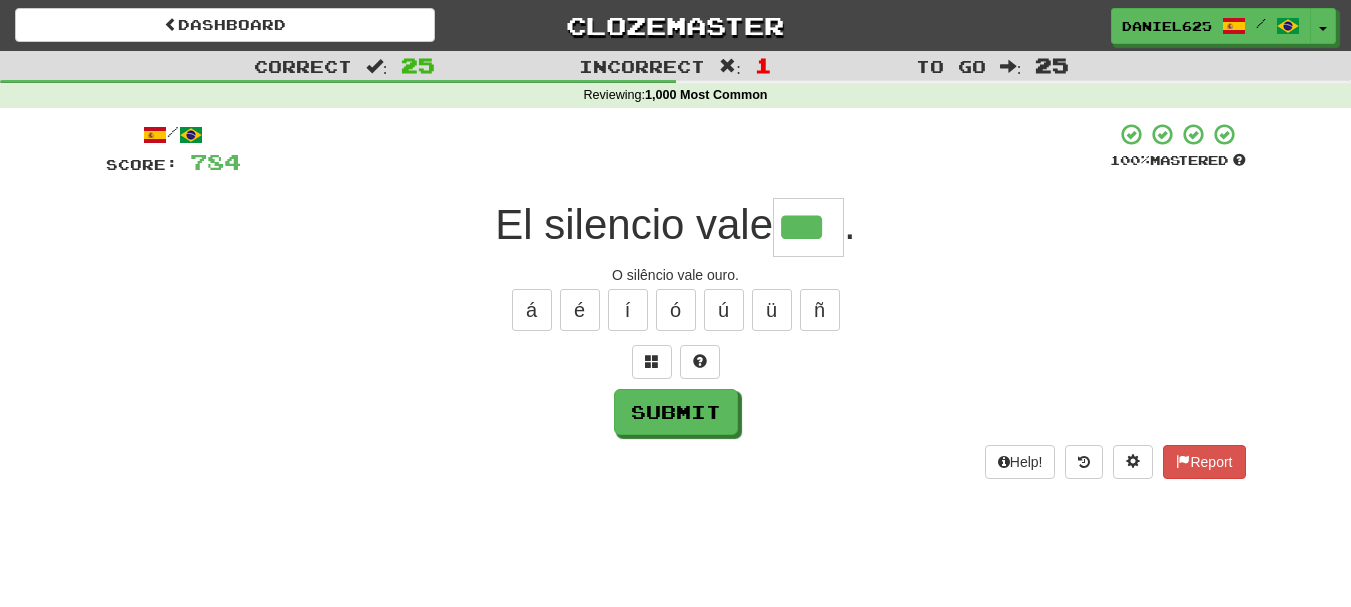 type on "***" 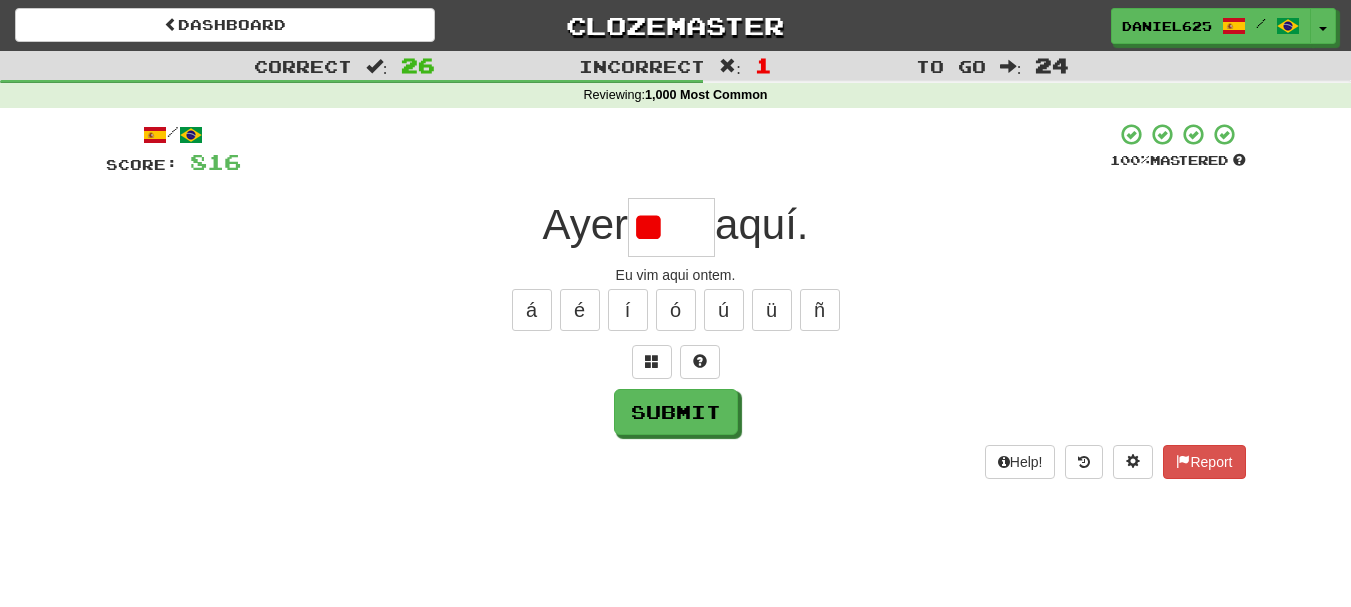 type on "*" 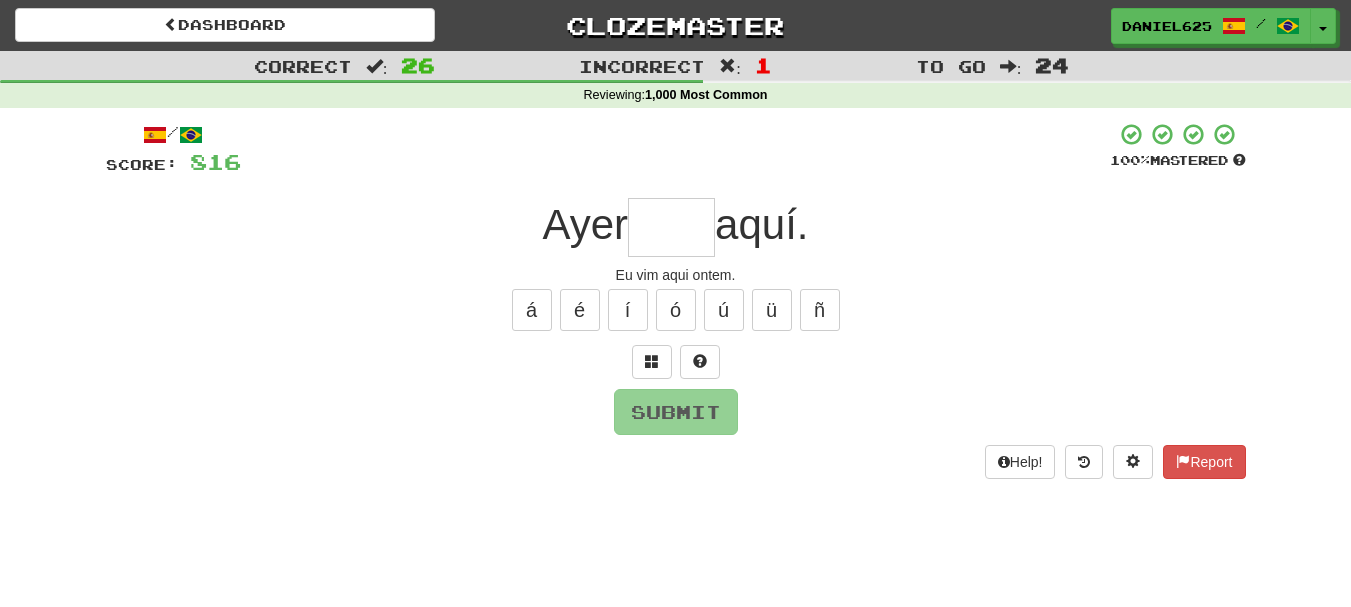 type on "*" 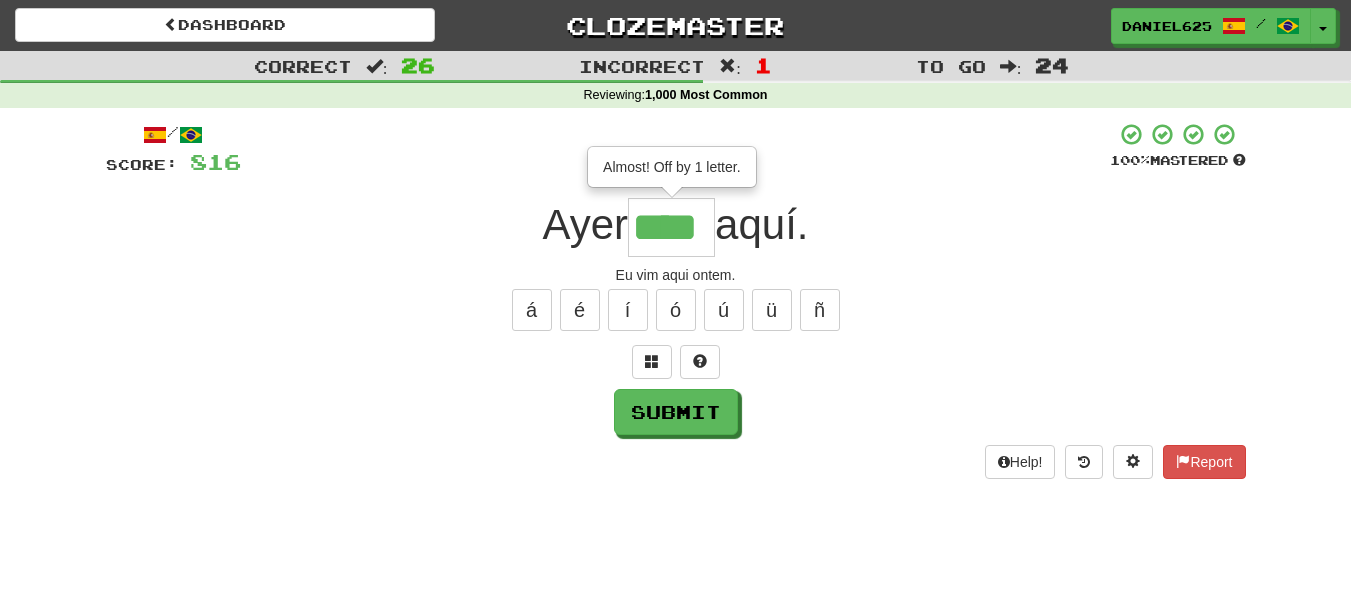 type on "****" 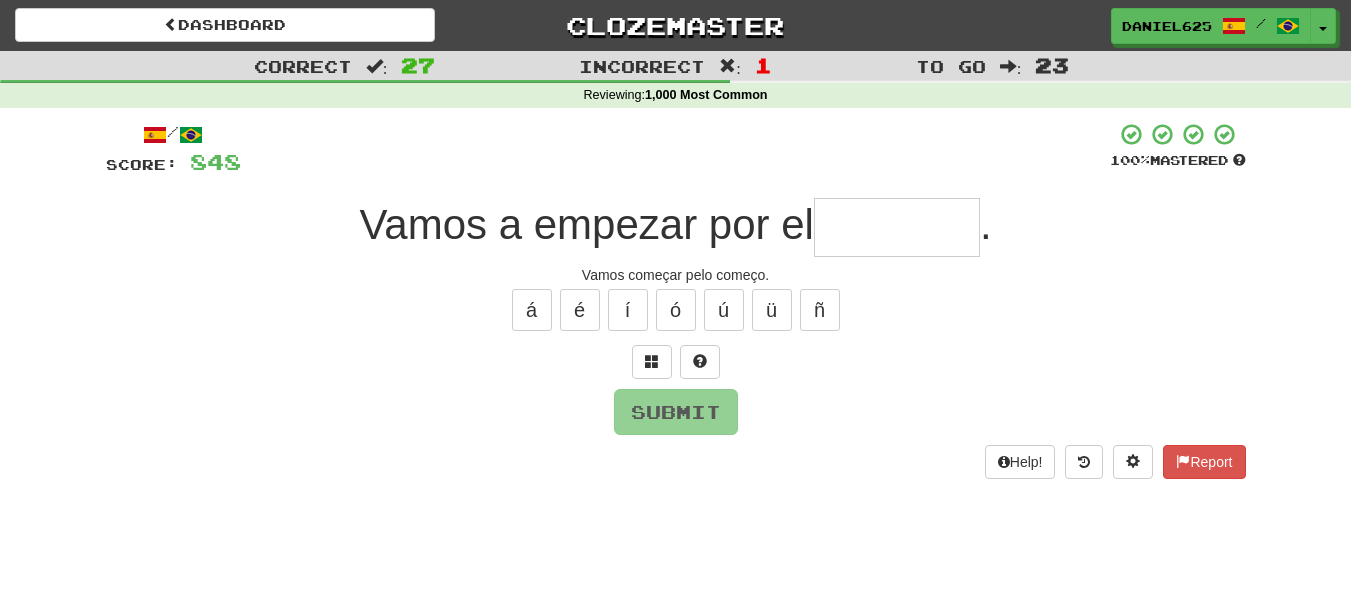 type on "*" 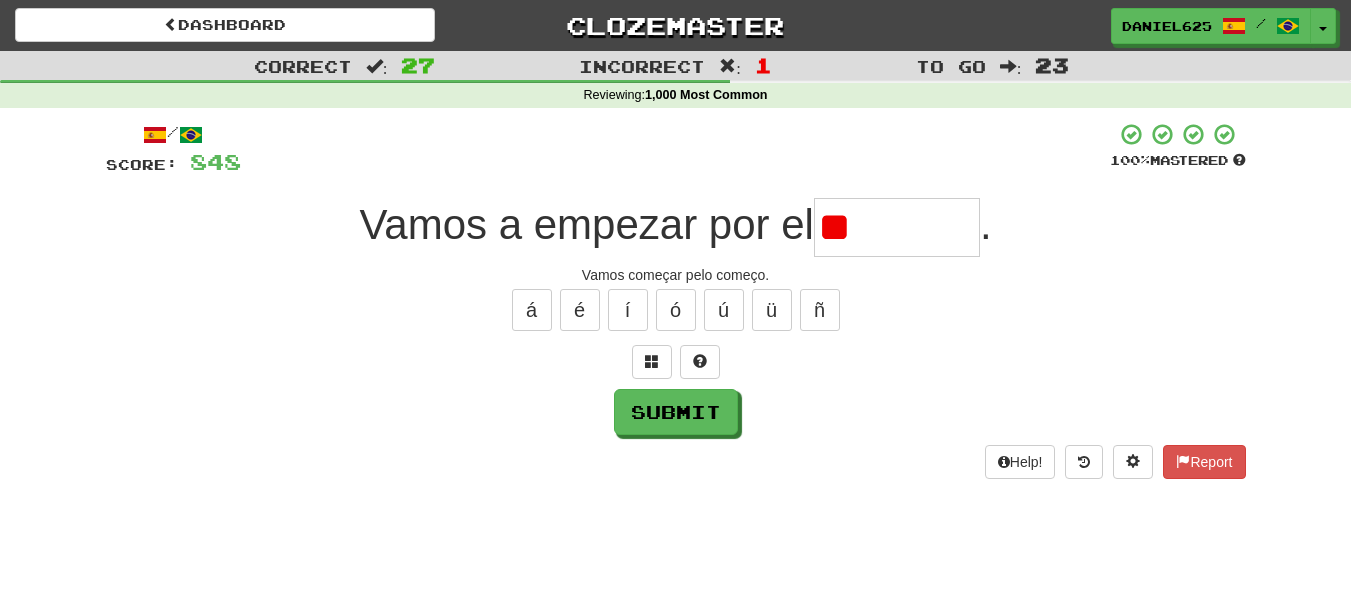 type on "*" 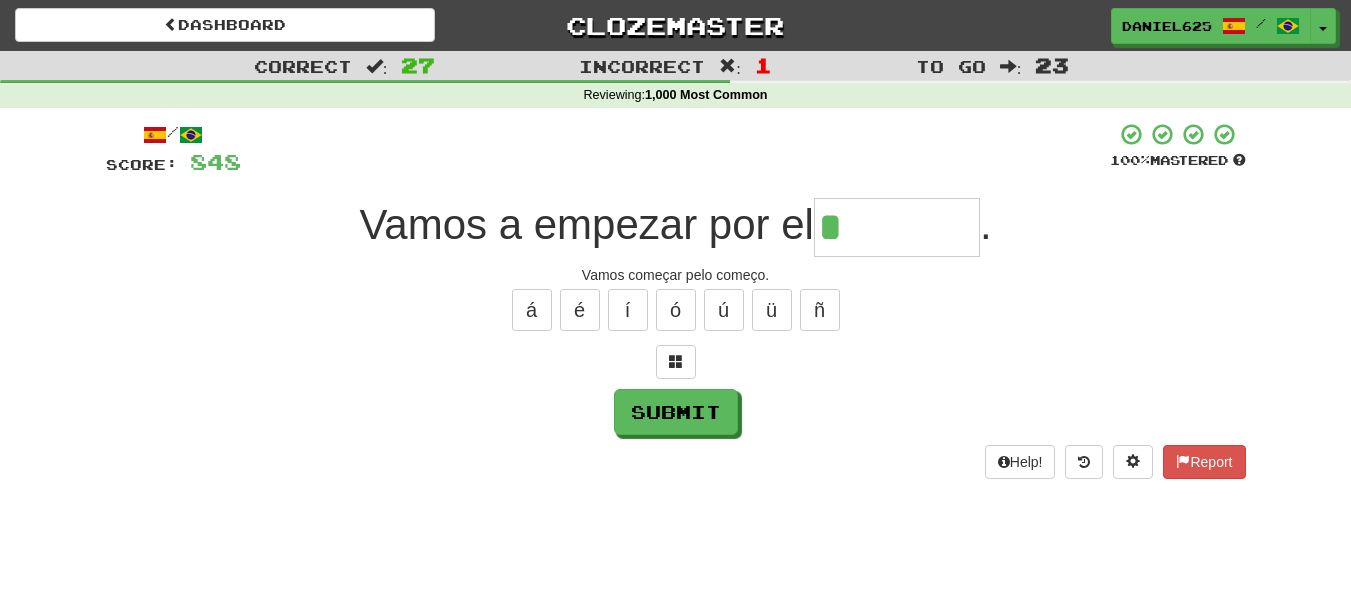 type on "*********" 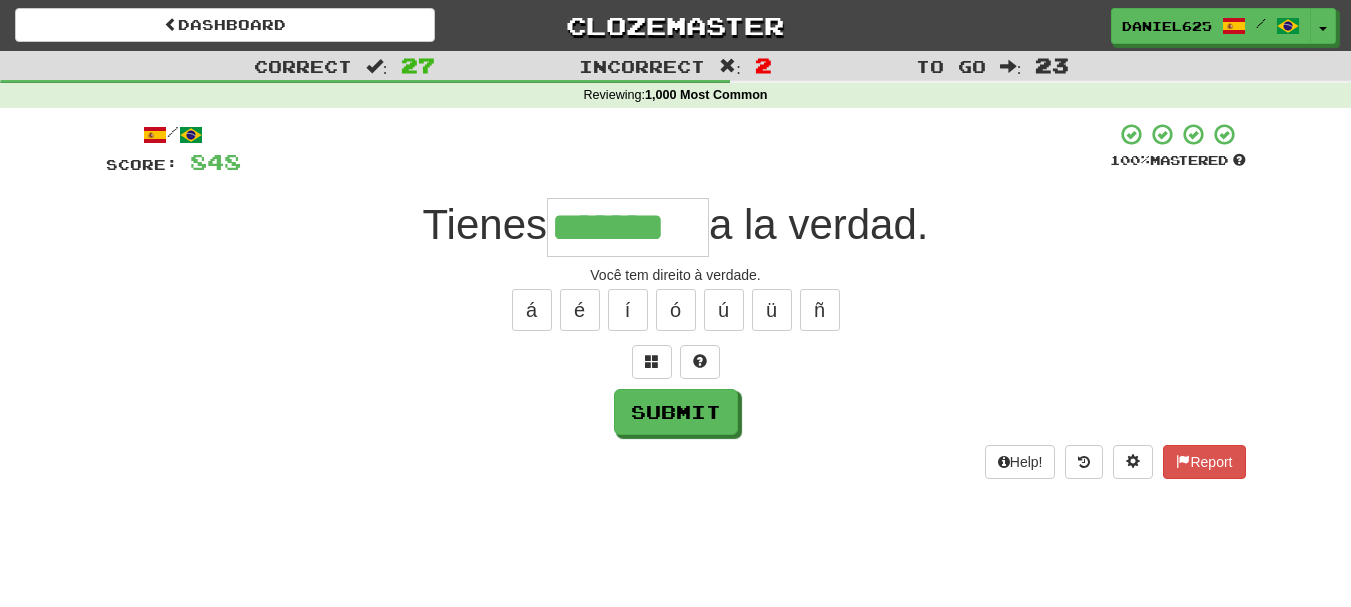 type on "*******" 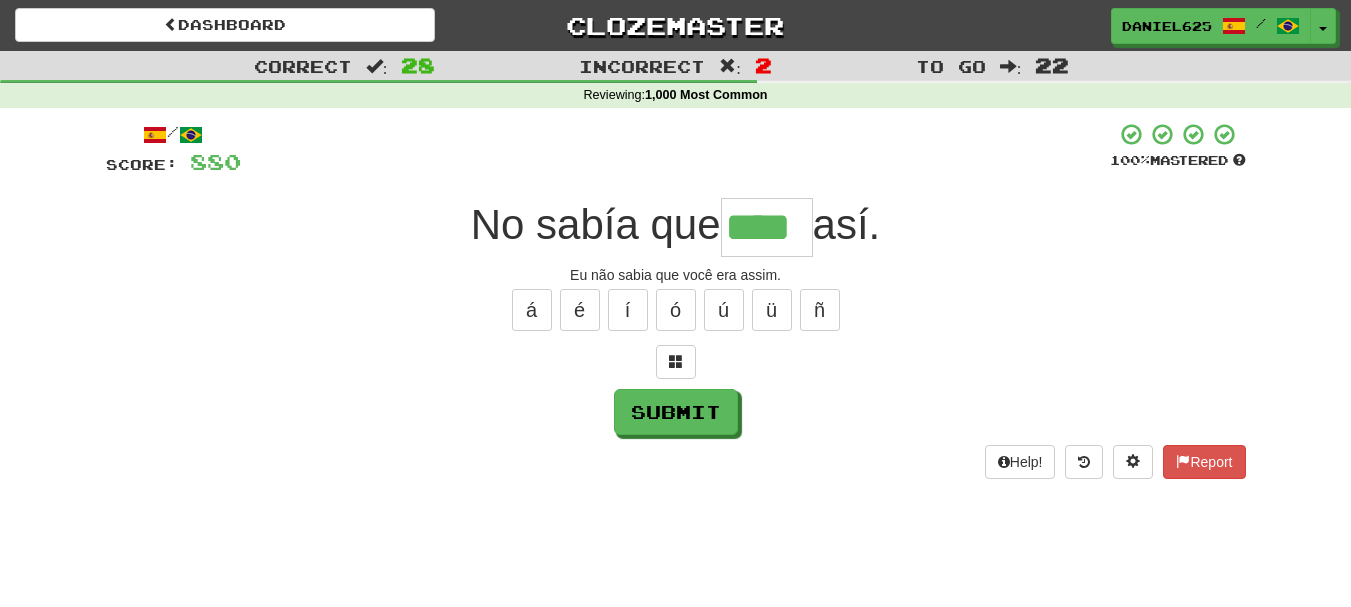 type on "****" 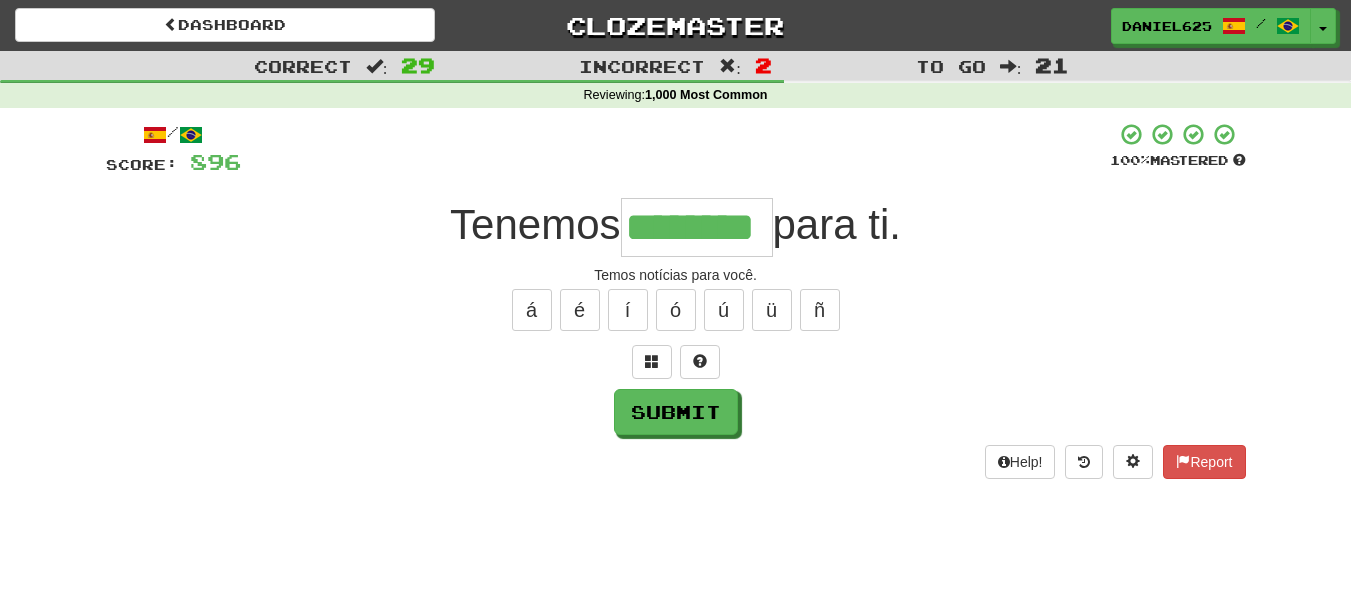 type on "********" 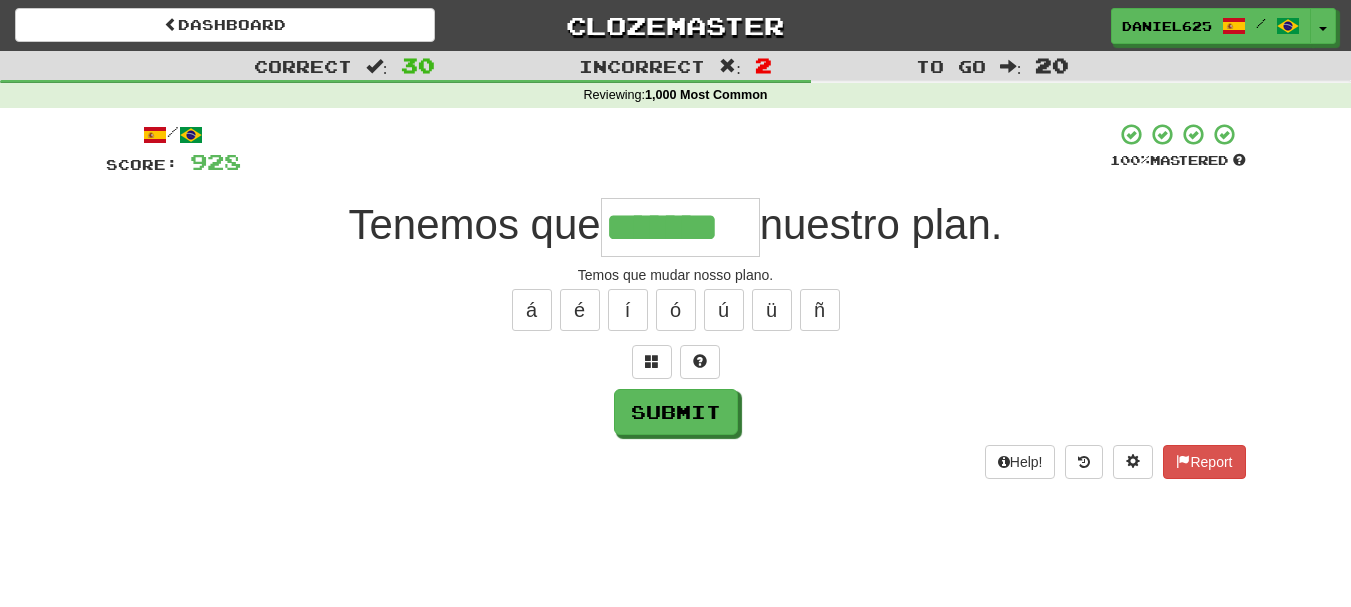 type on "*******" 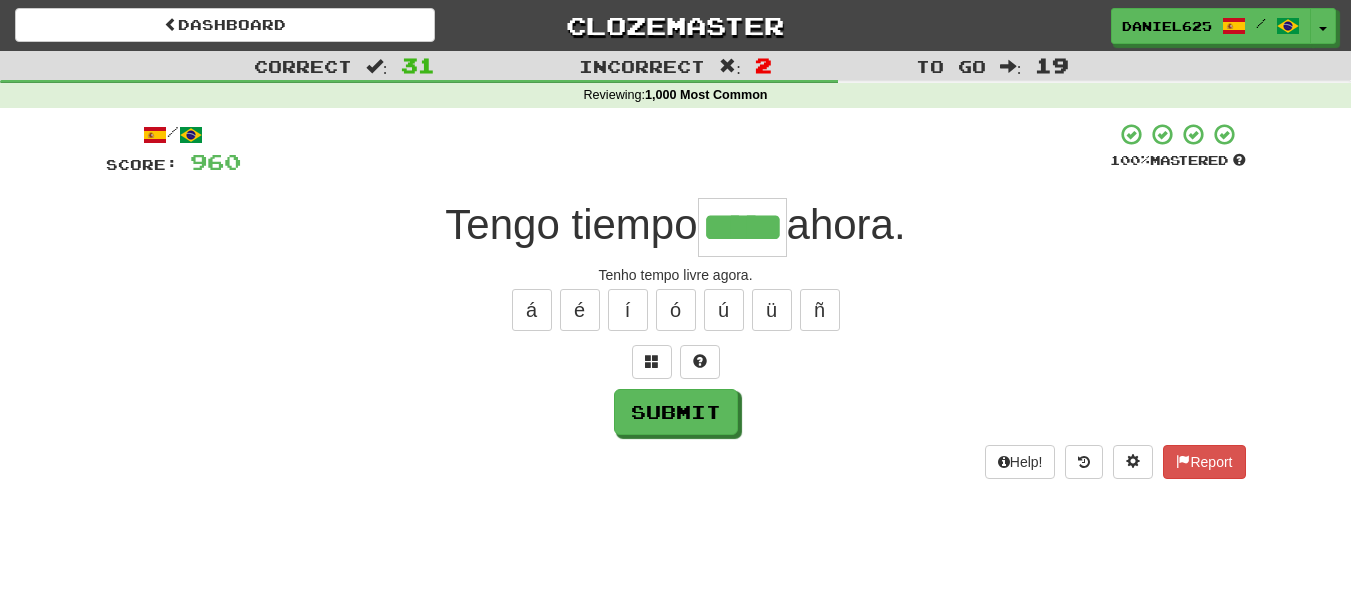 type on "*****" 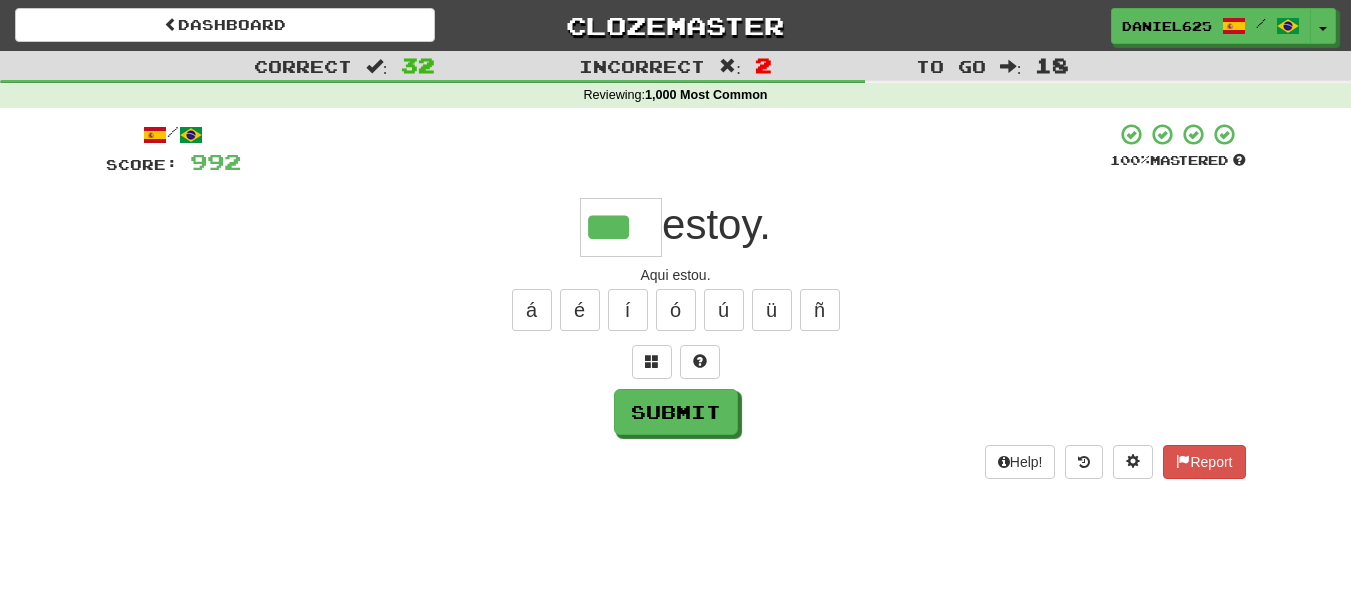 type on "***" 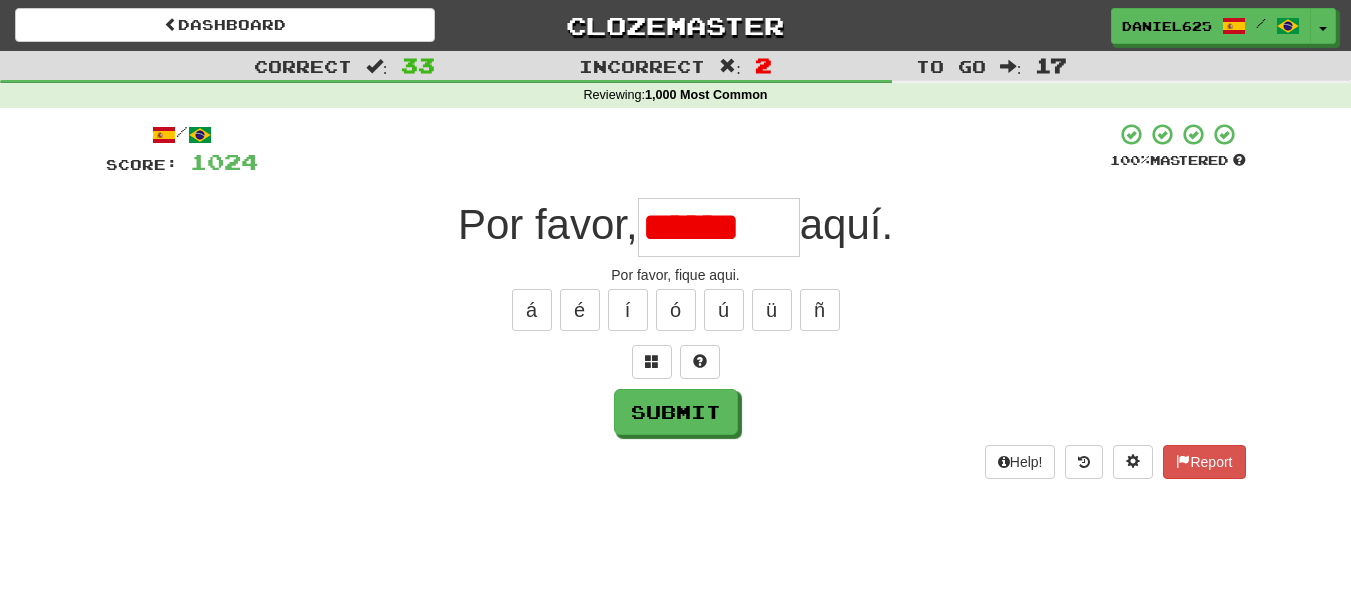 scroll, scrollTop: 0, scrollLeft: 0, axis: both 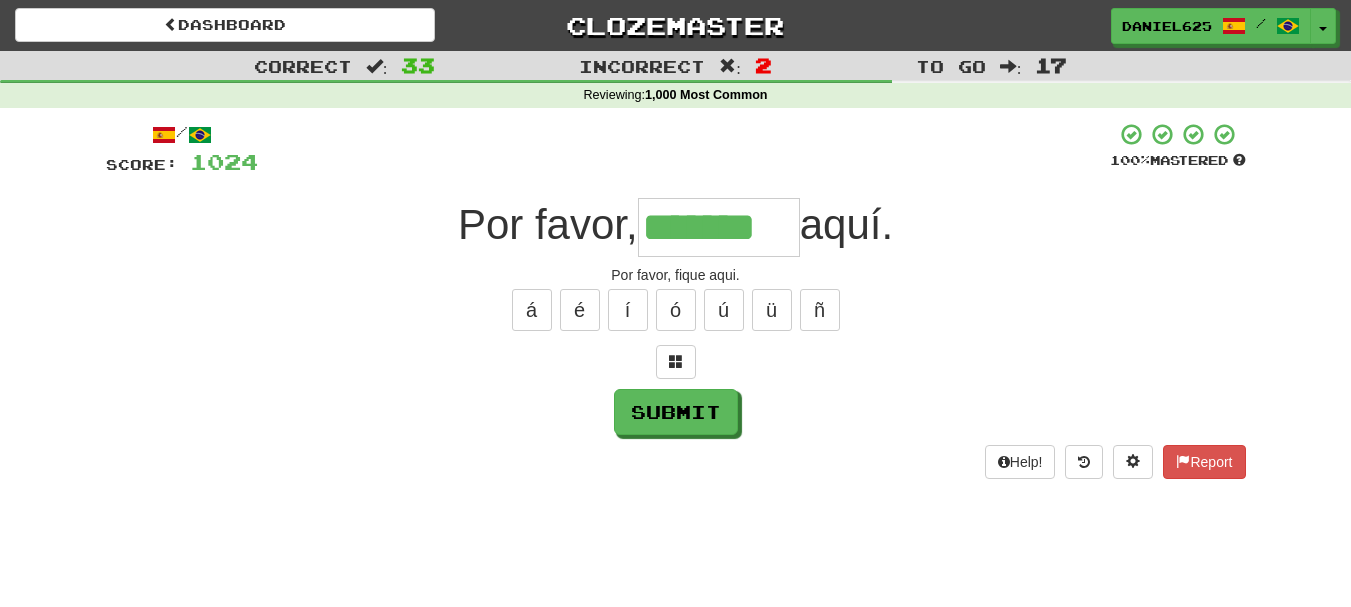 type on "*******" 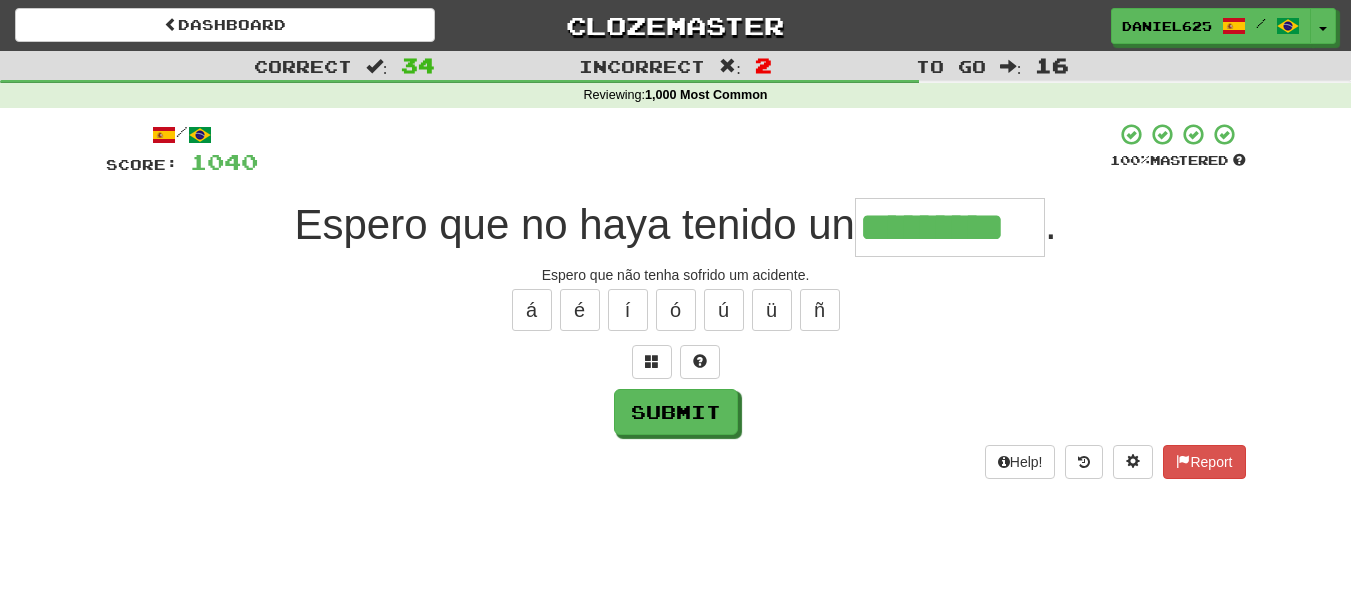 type on "*********" 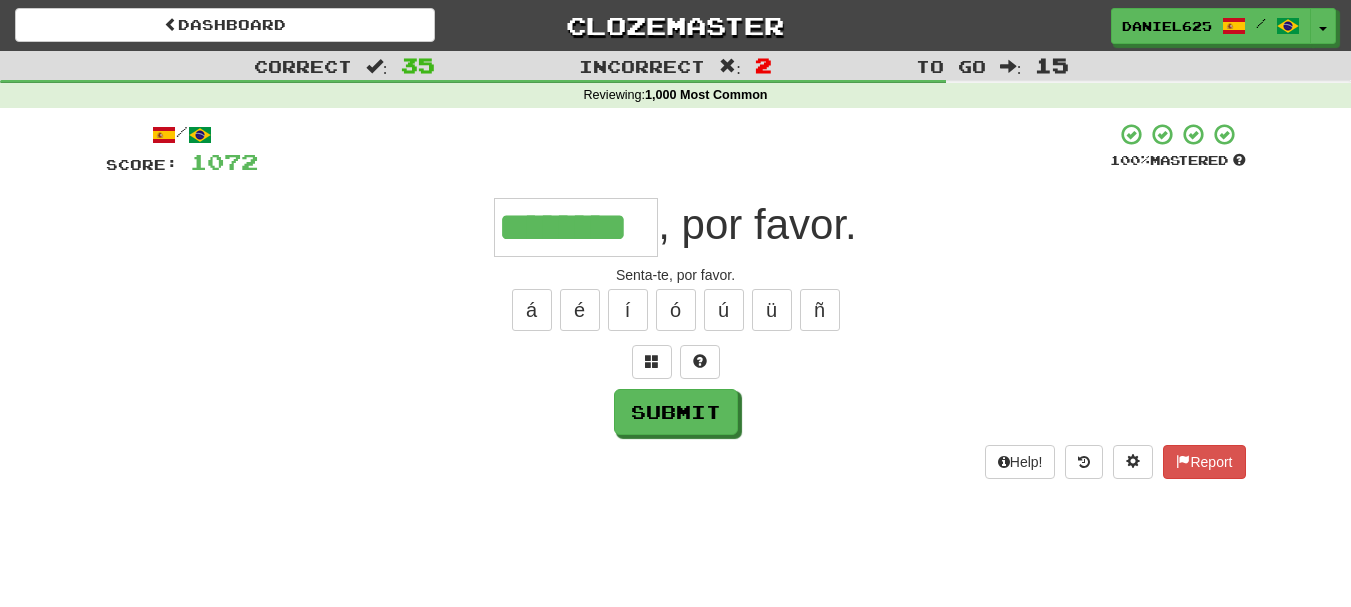 type on "********" 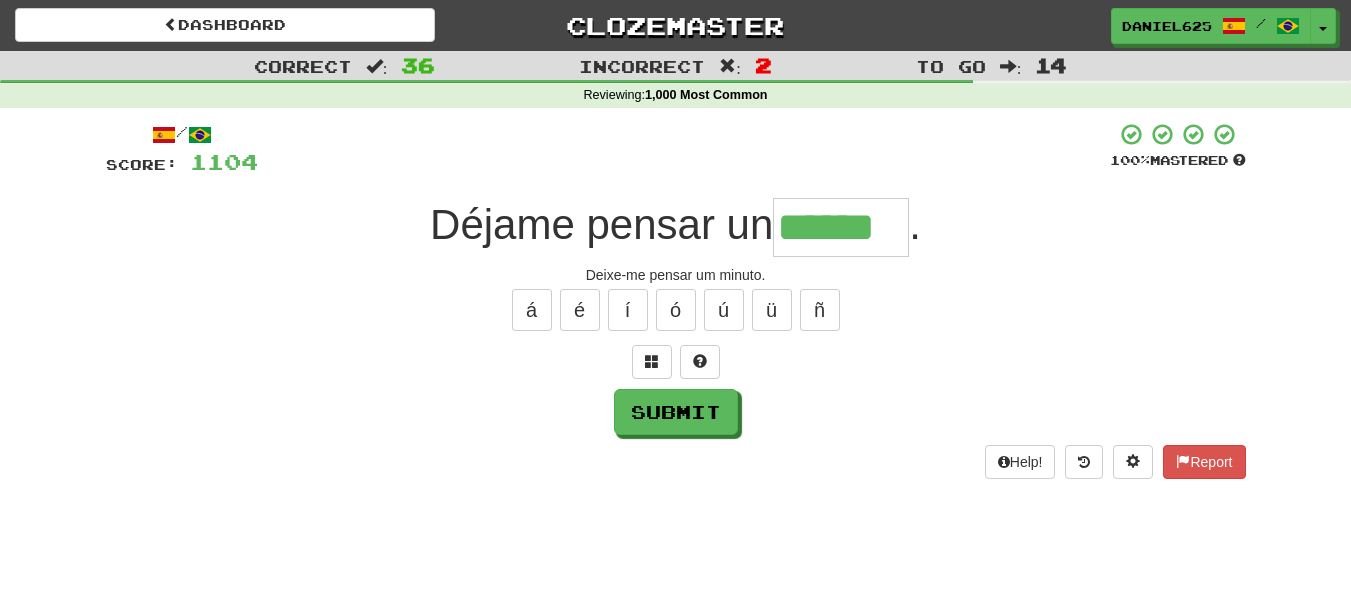 type on "******" 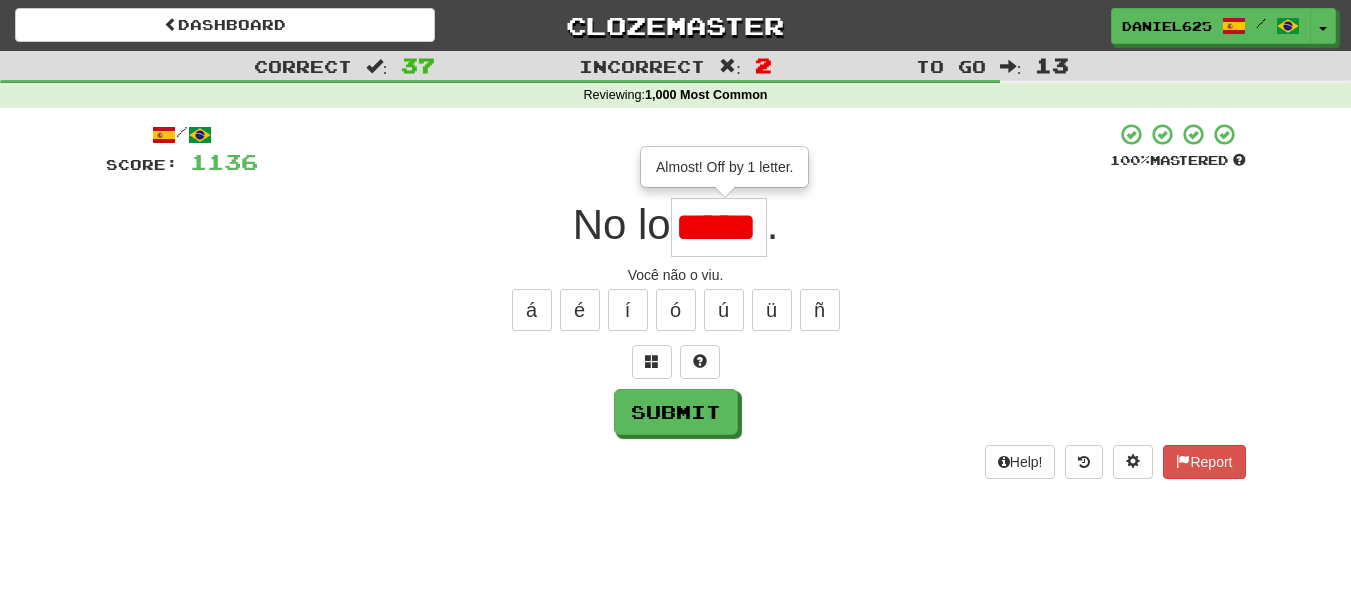 type on "*****" 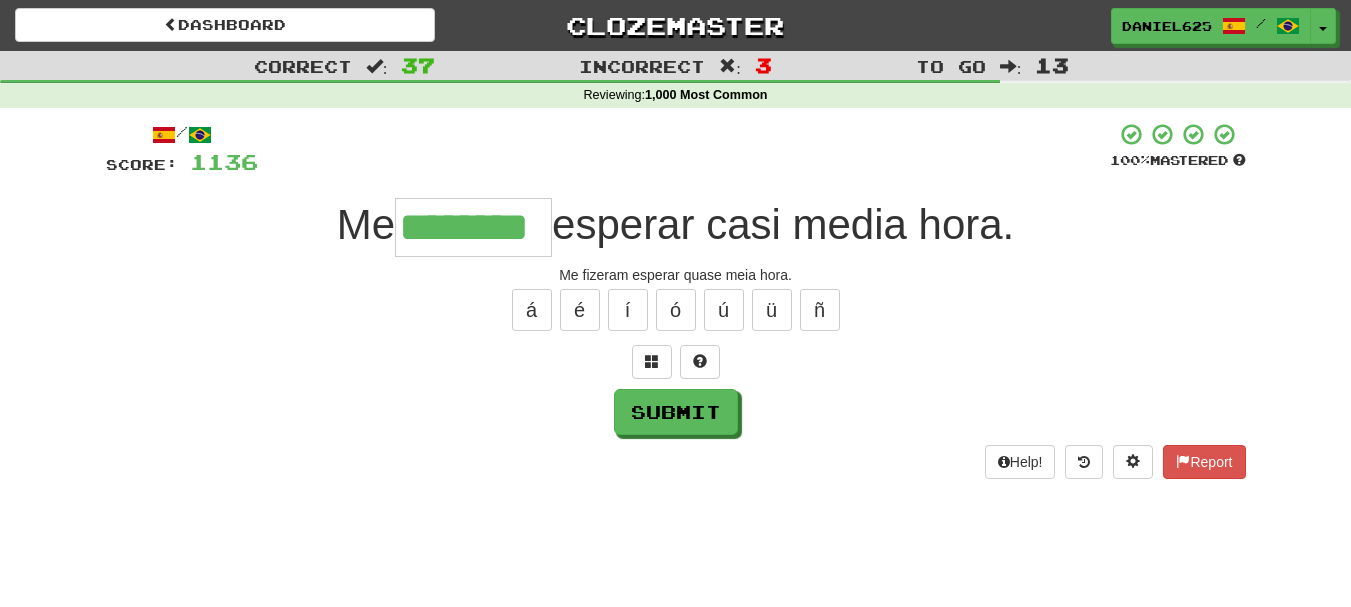 type on "********" 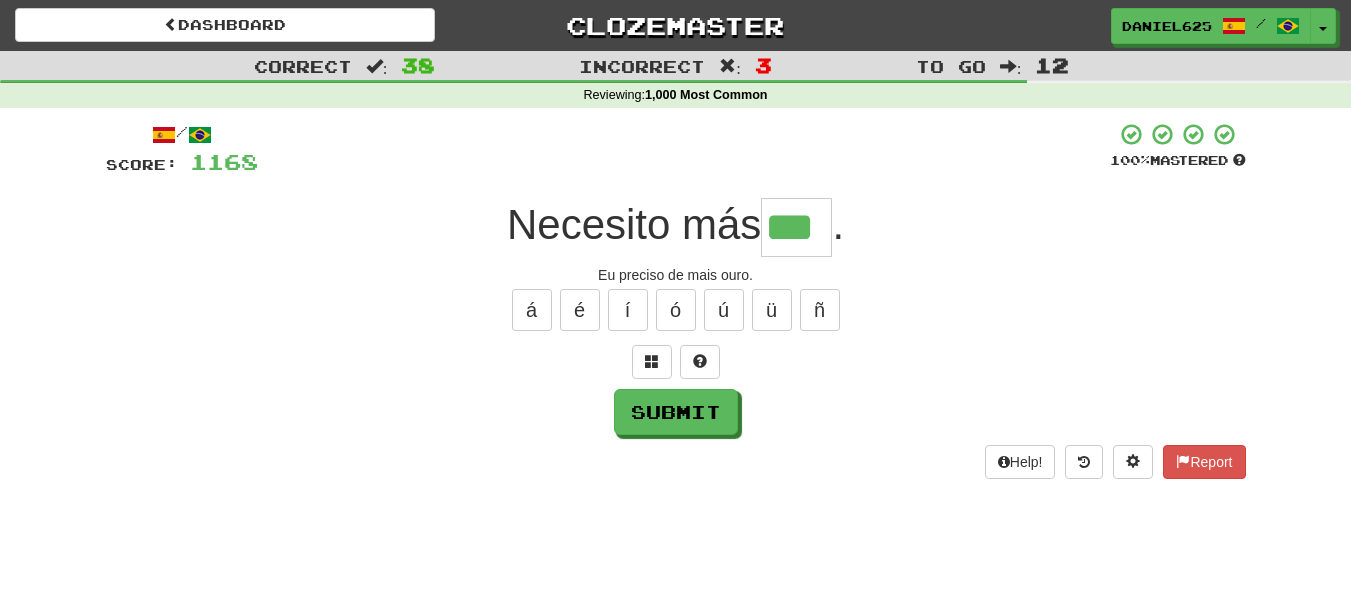 type on "***" 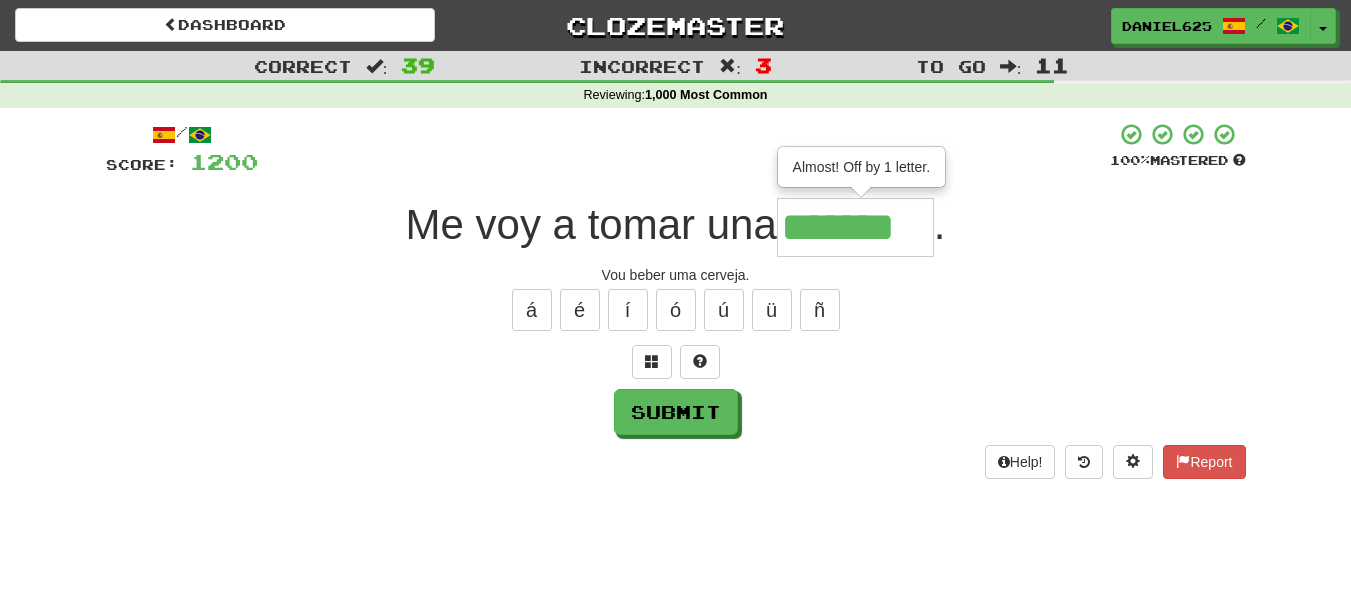 type on "*******" 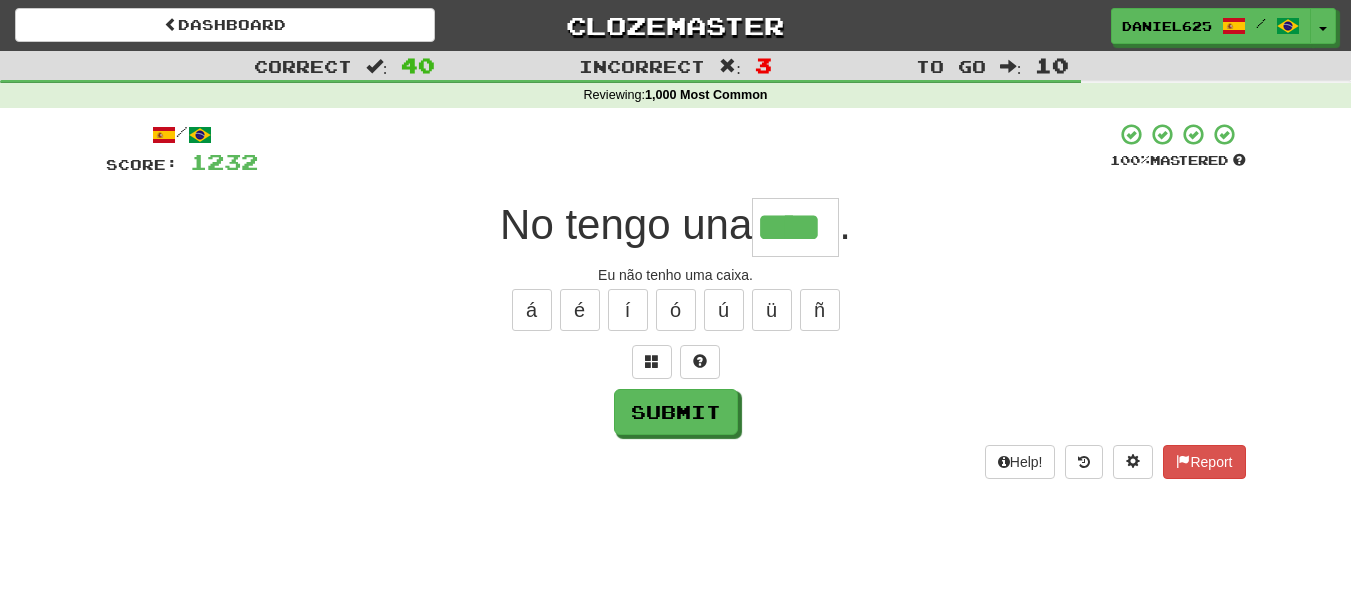 type on "****" 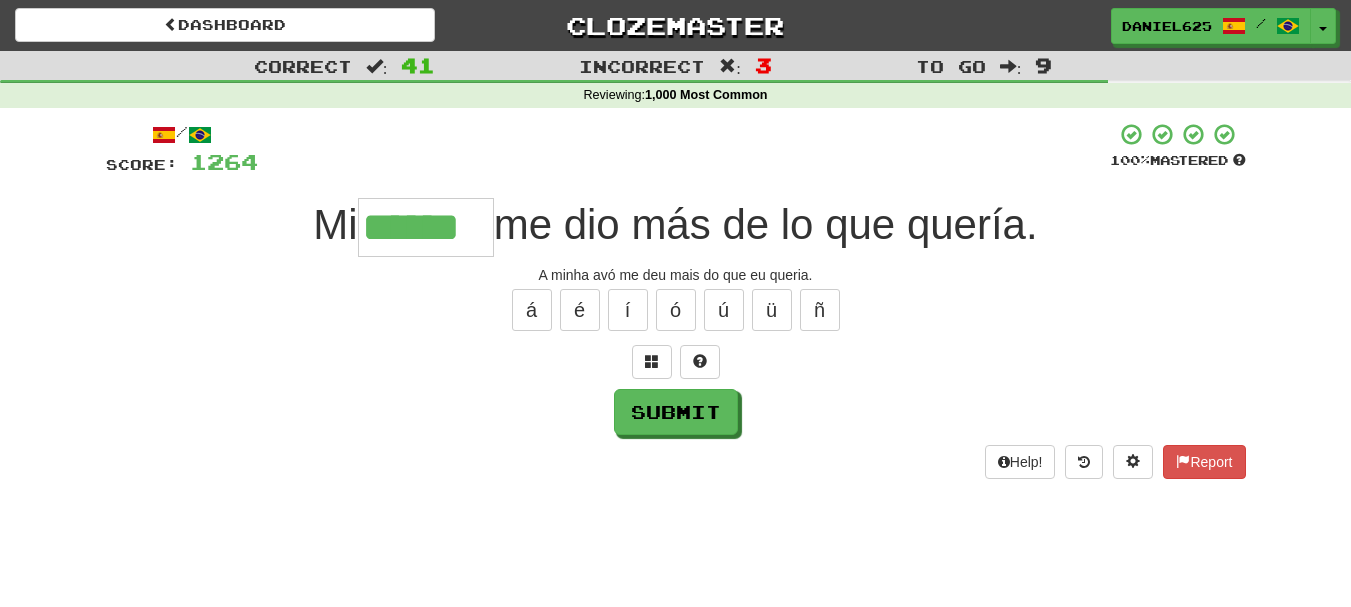 type on "******" 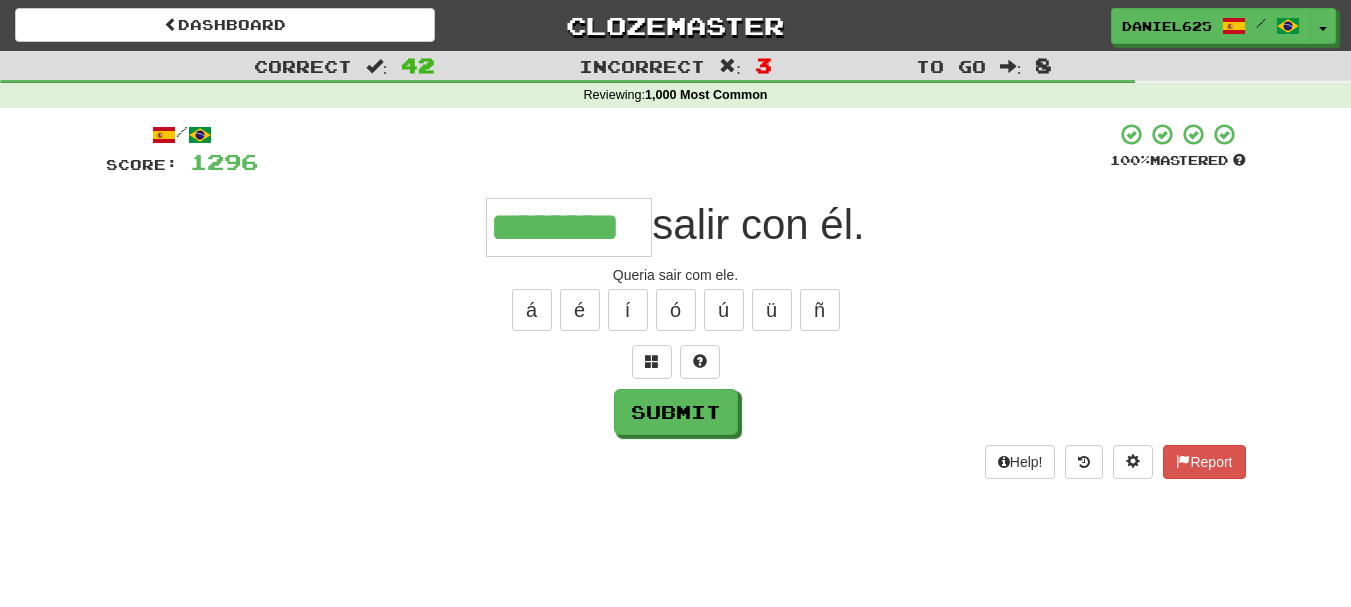 type on "********" 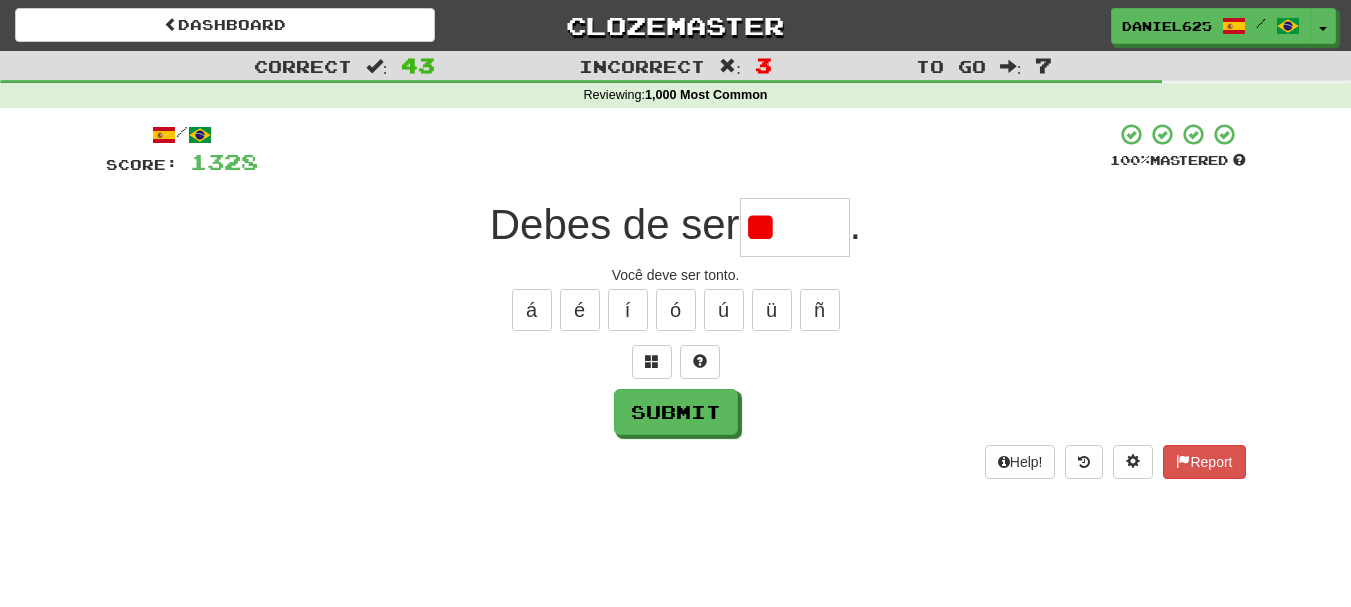type on "*" 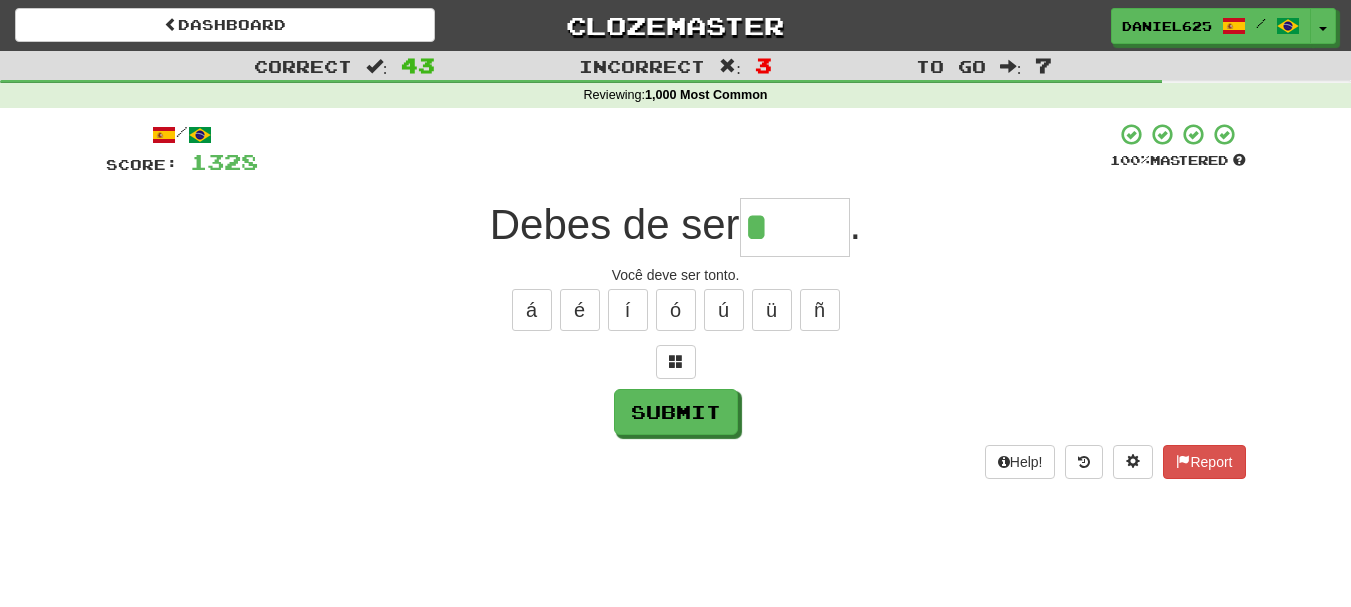 type on "******" 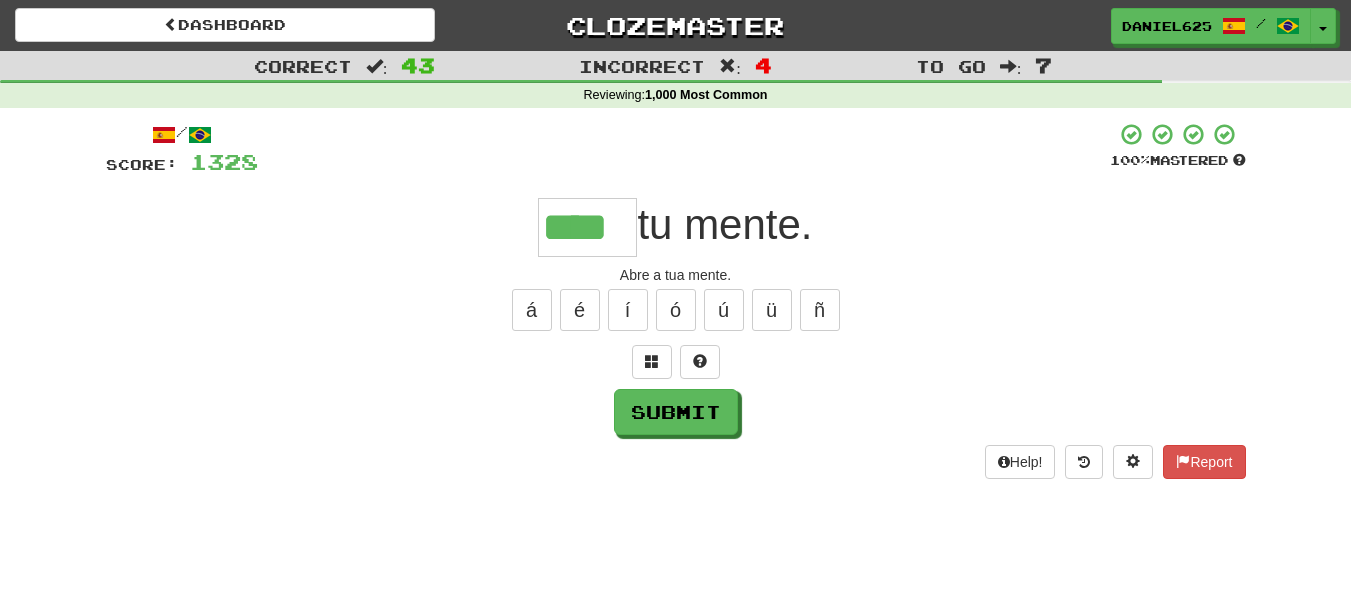 type on "****" 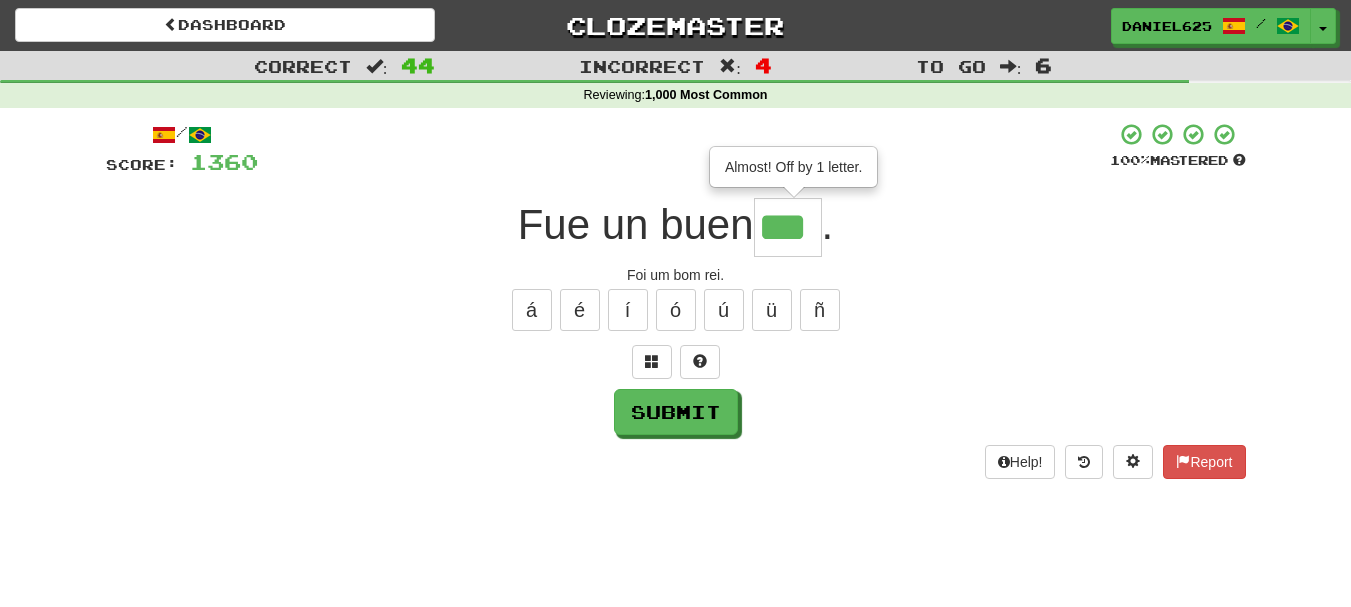 type on "***" 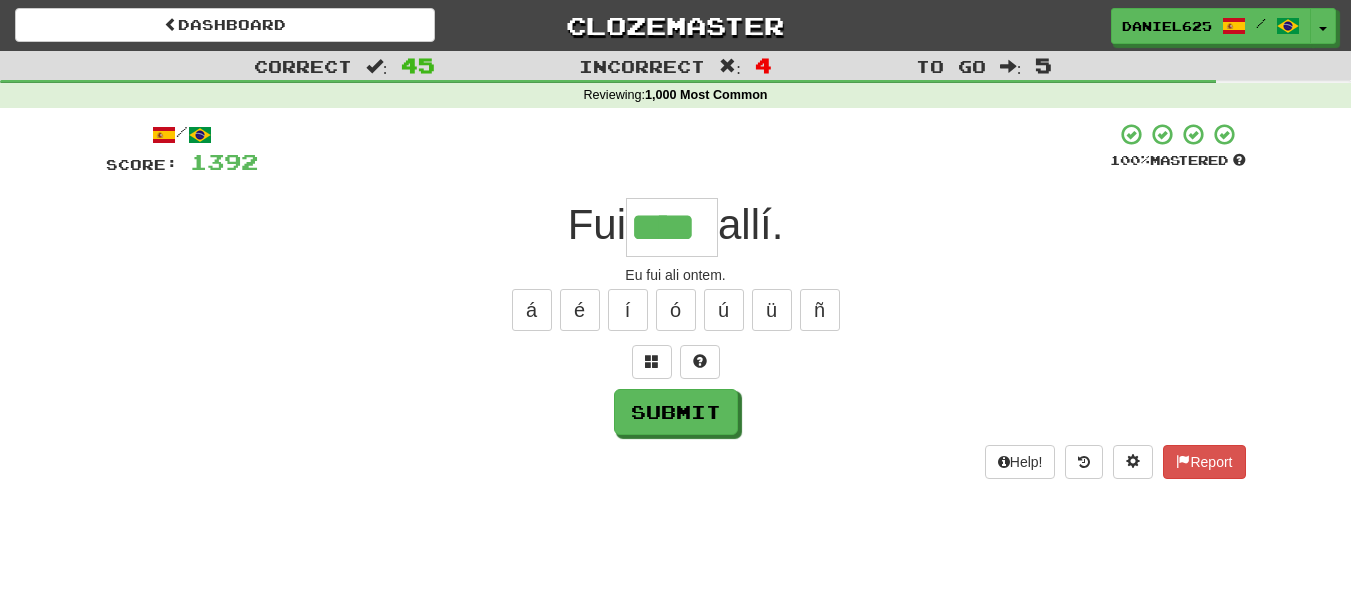 type on "****" 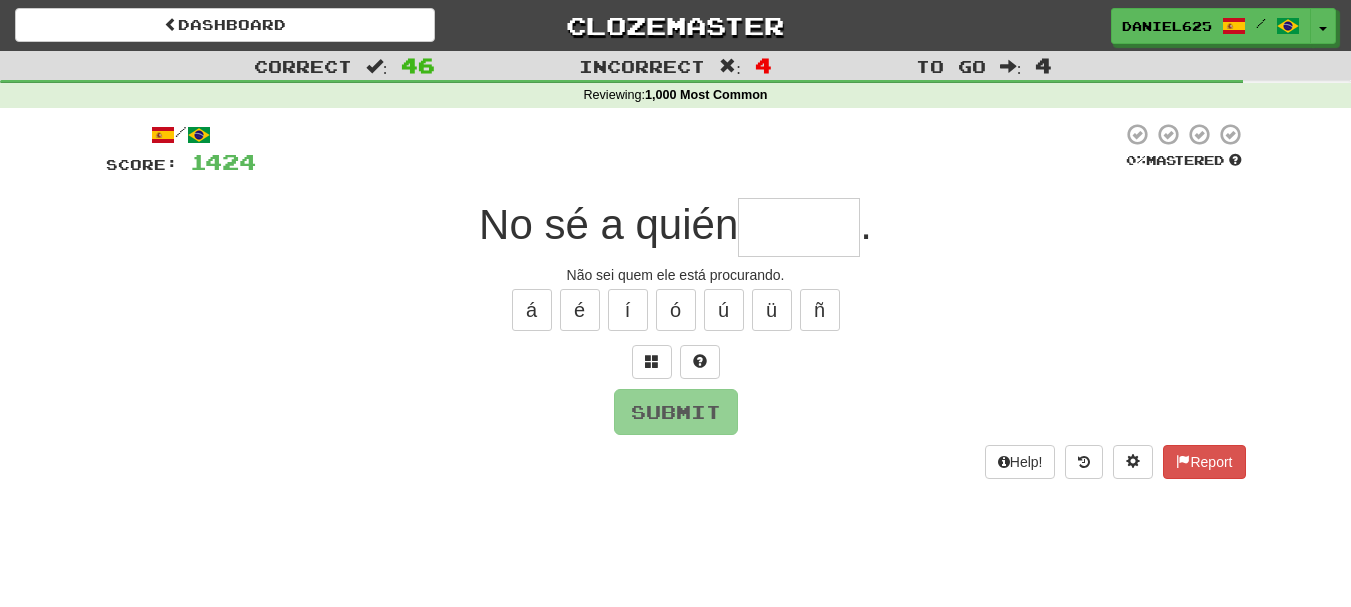 type on "*" 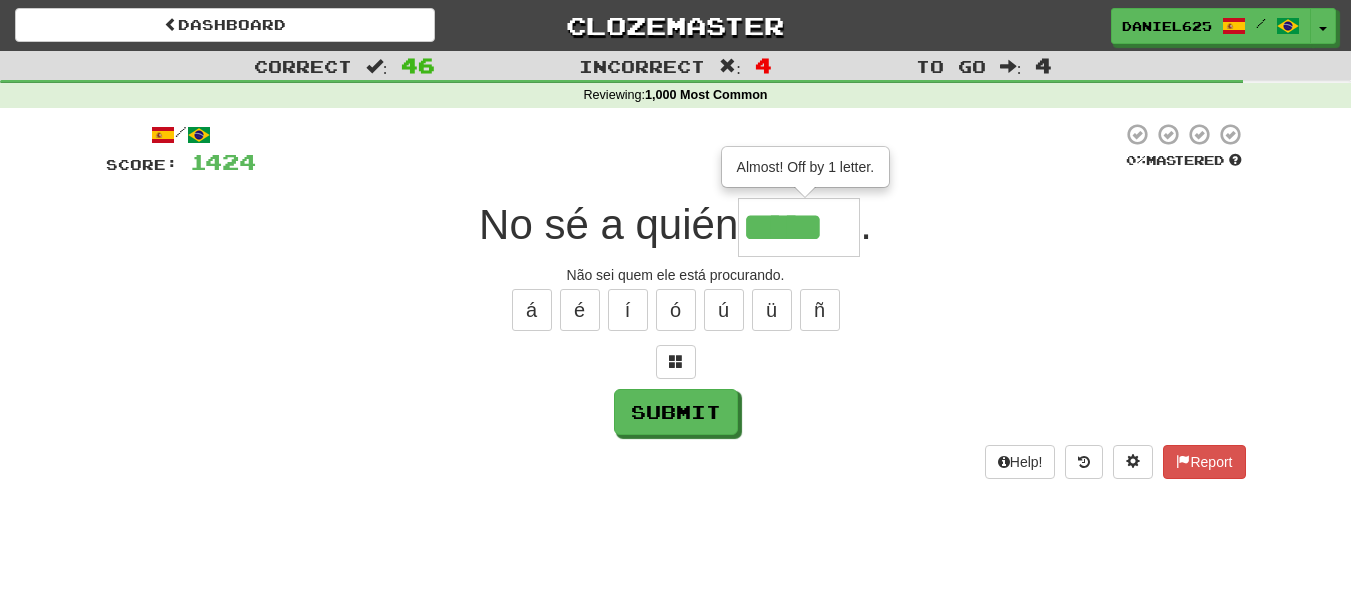 type on "*****" 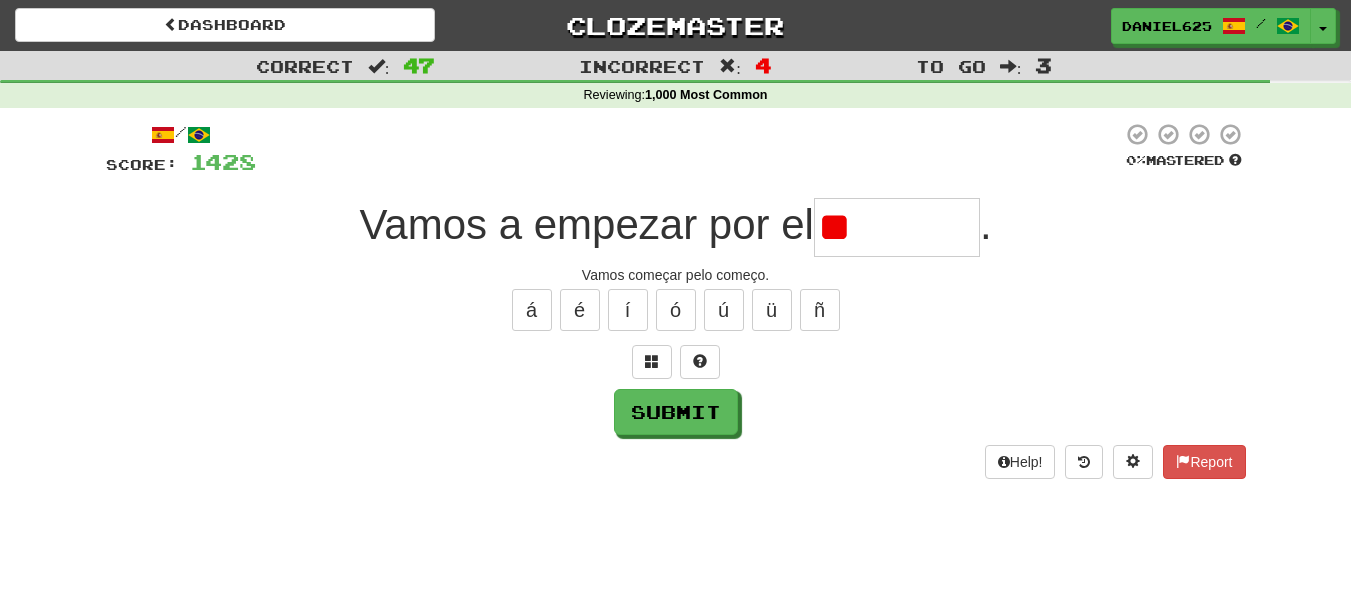 type on "*" 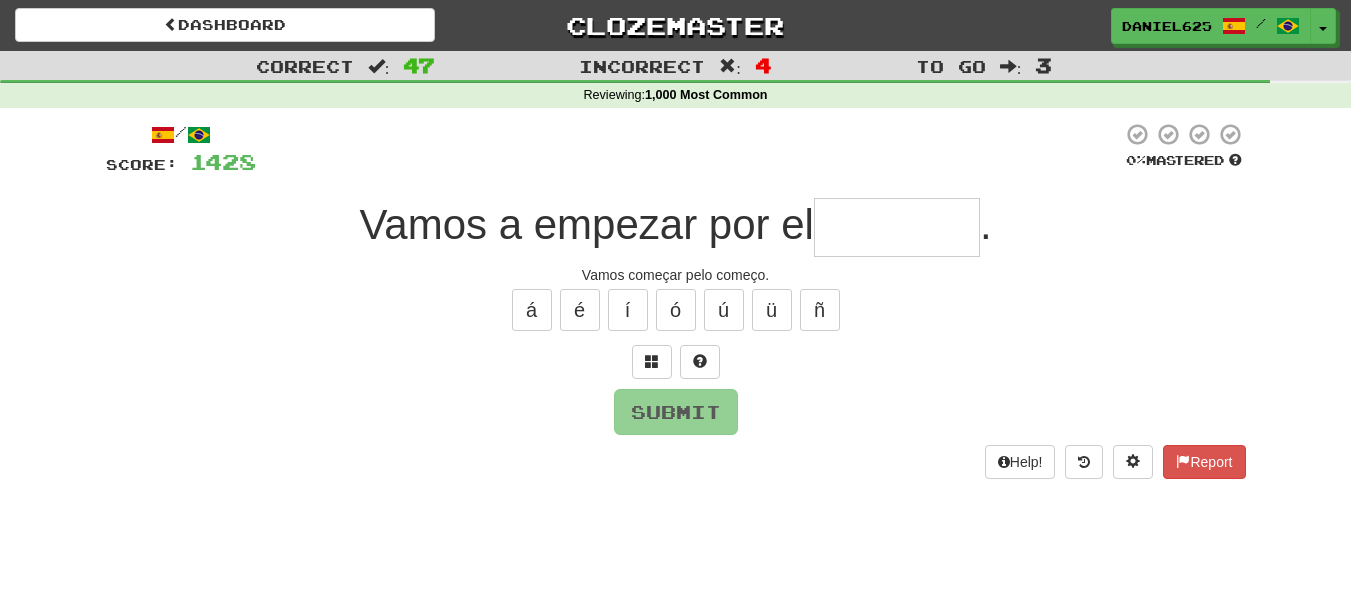 type on "*" 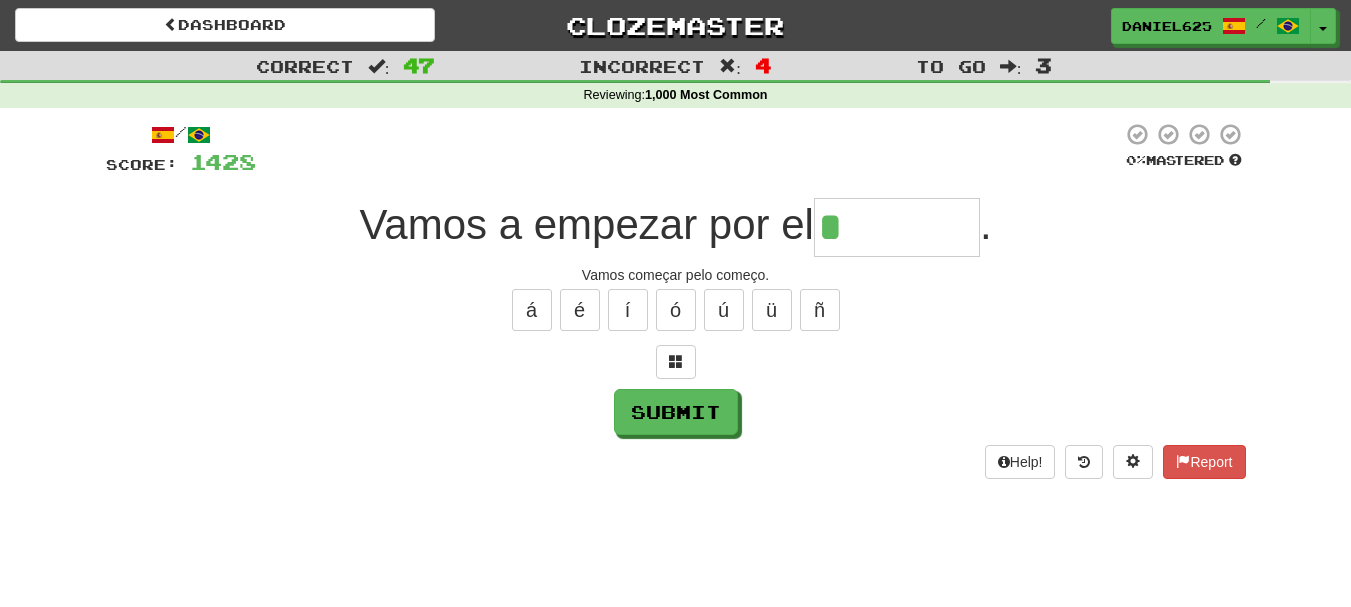 type on "*********" 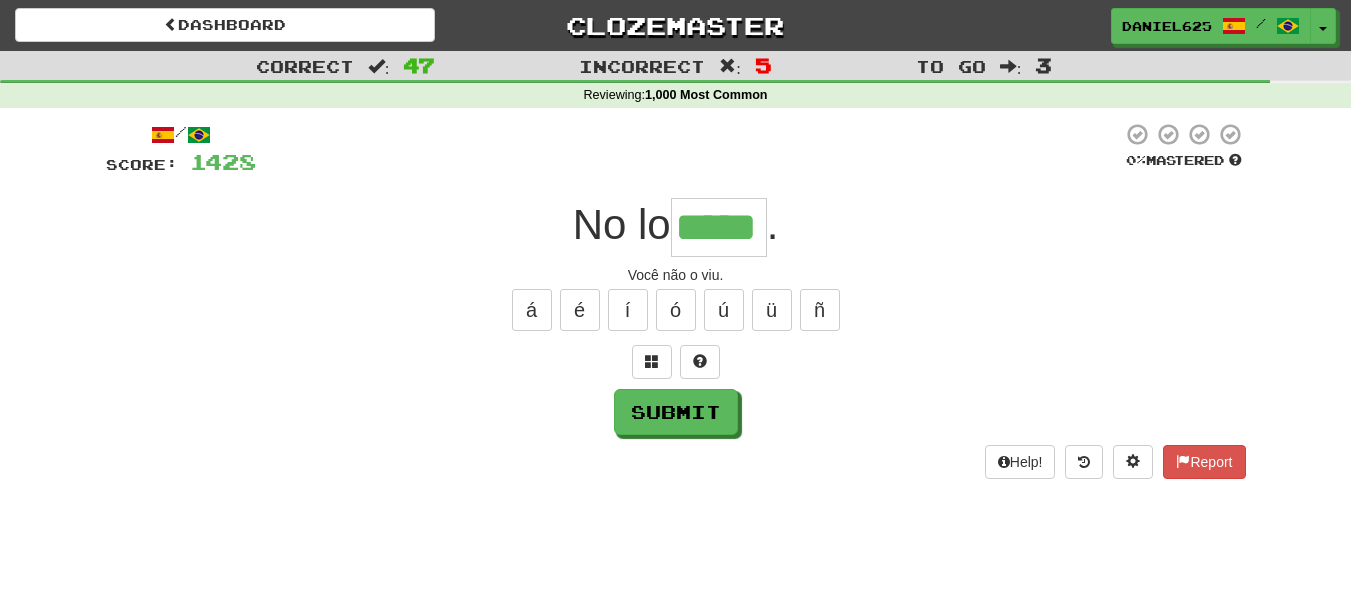 type on "*****" 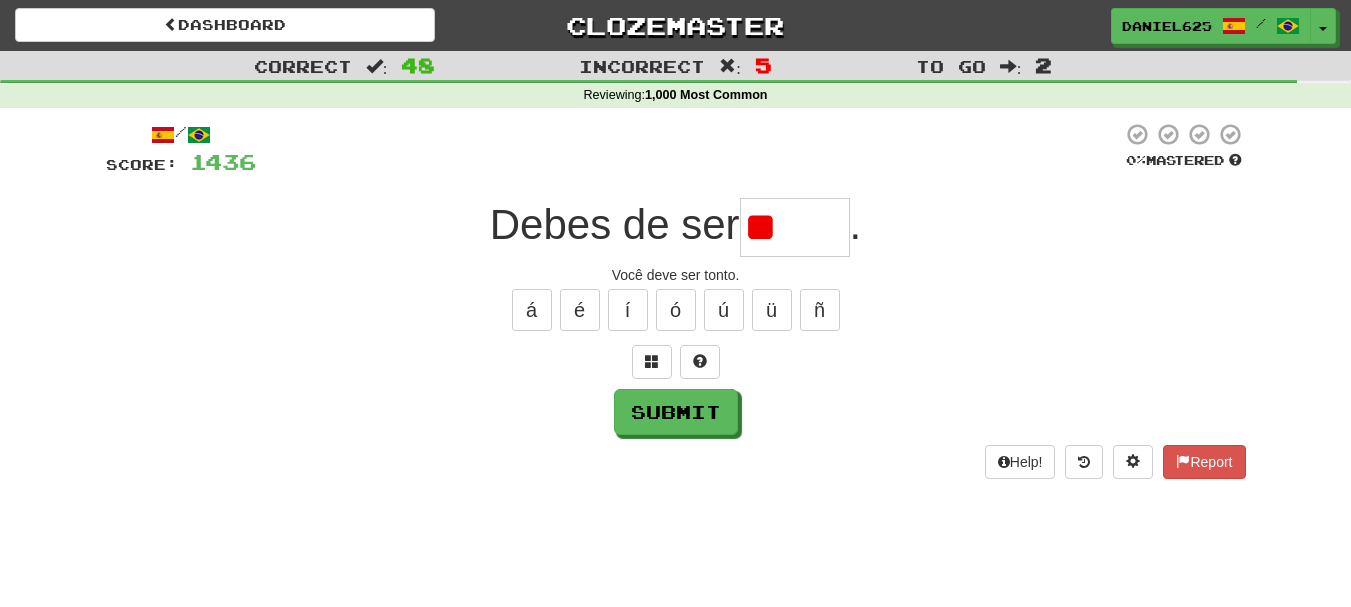 type on "*" 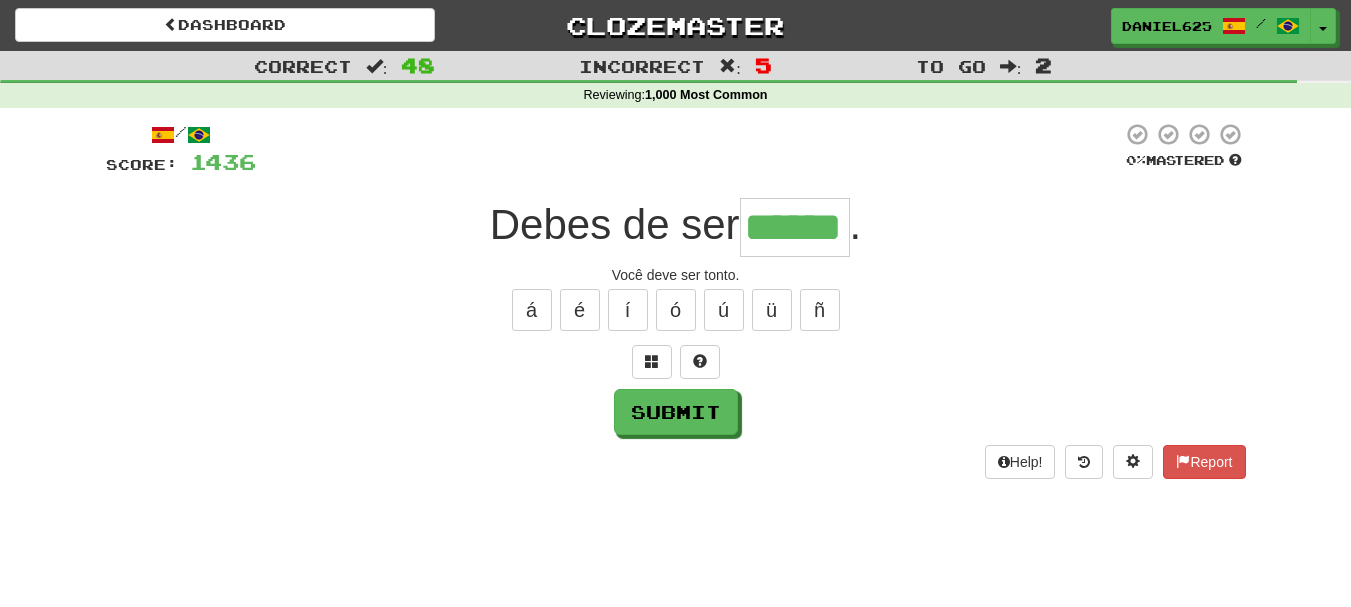 type on "******" 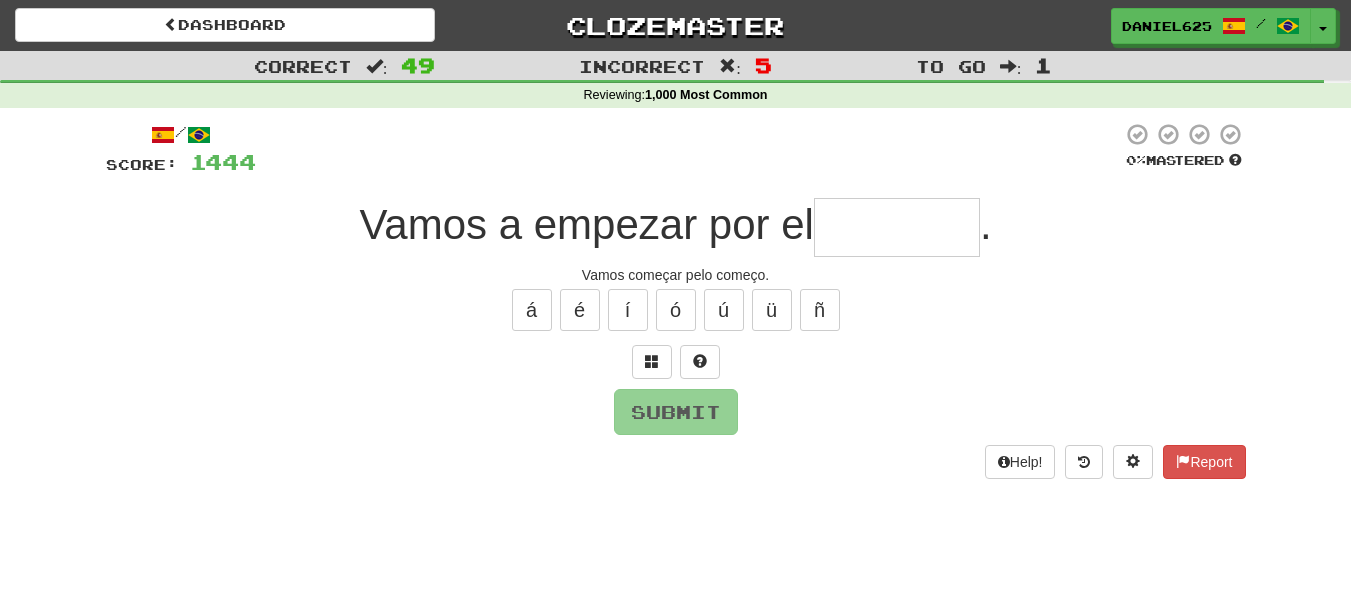 type on "*" 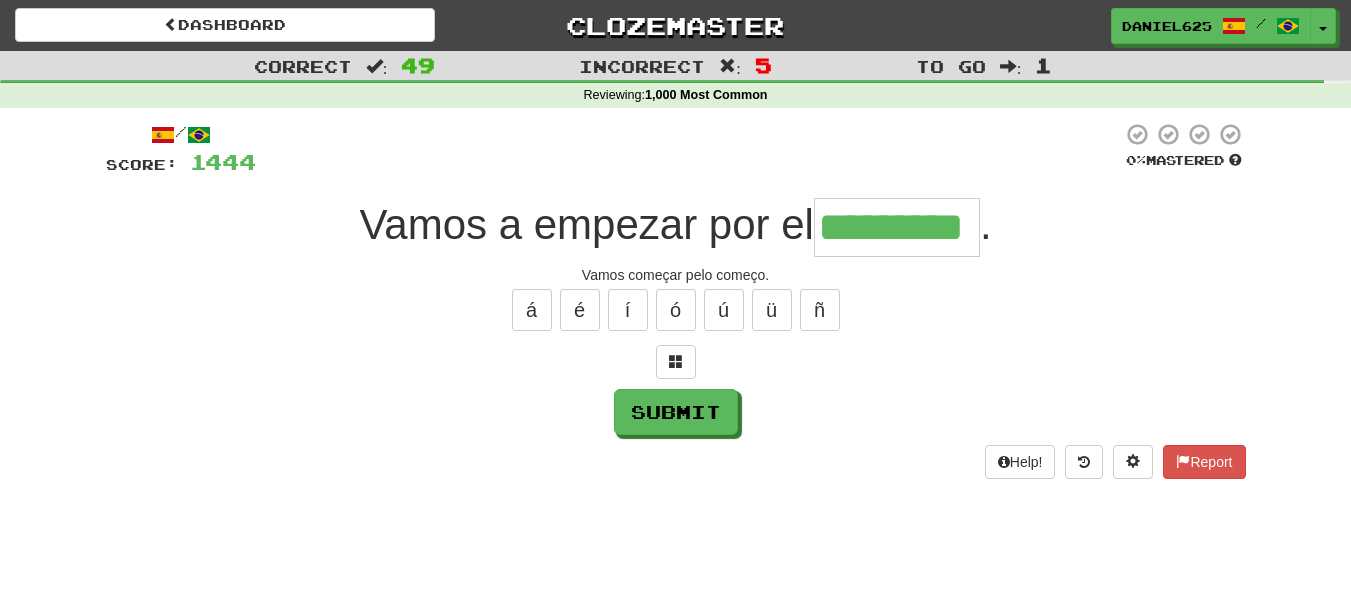 type on "*********" 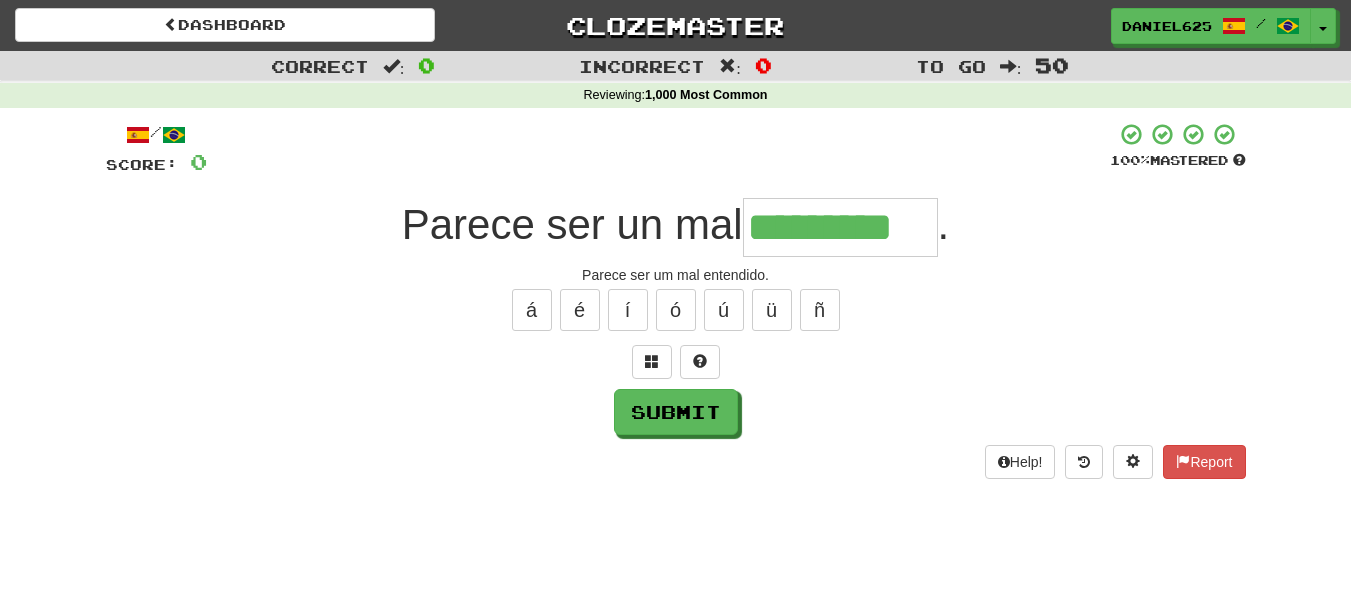 type on "*********" 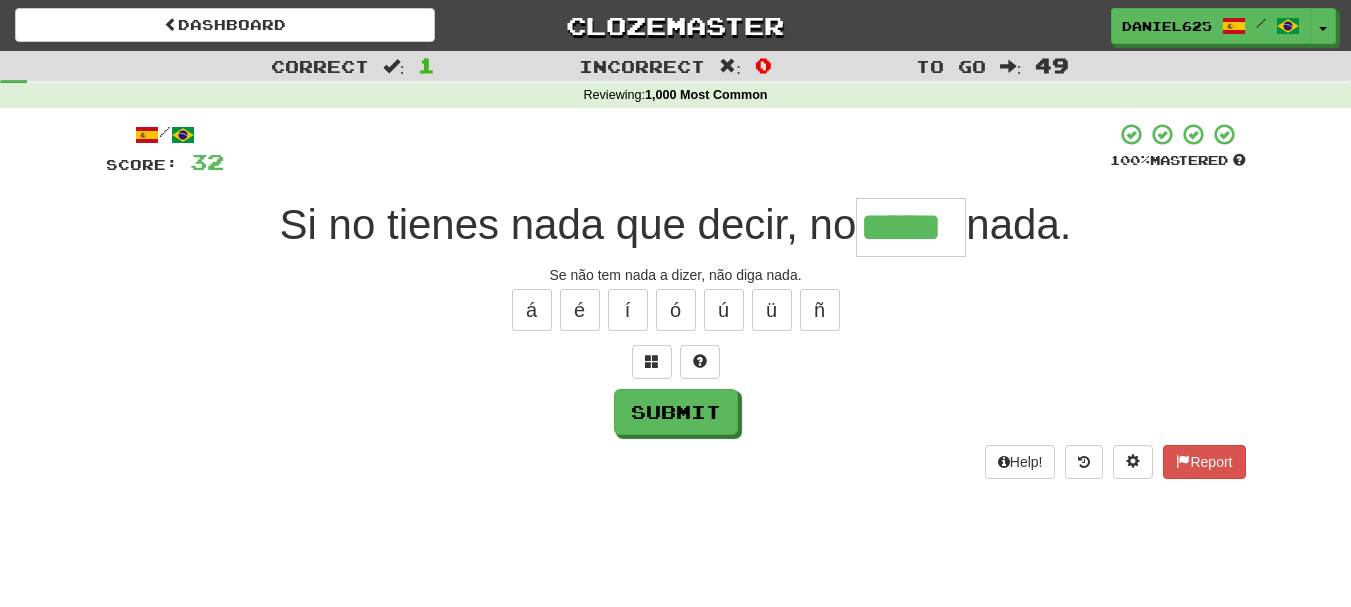 type on "*****" 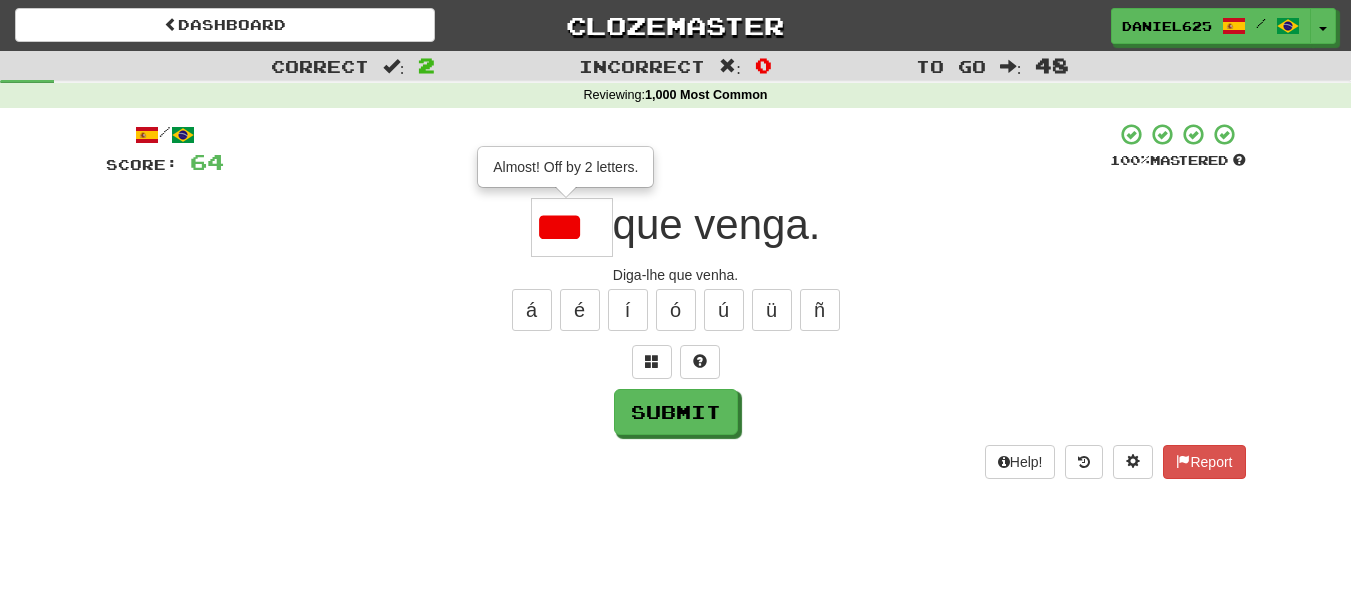 scroll, scrollTop: 0, scrollLeft: 0, axis: both 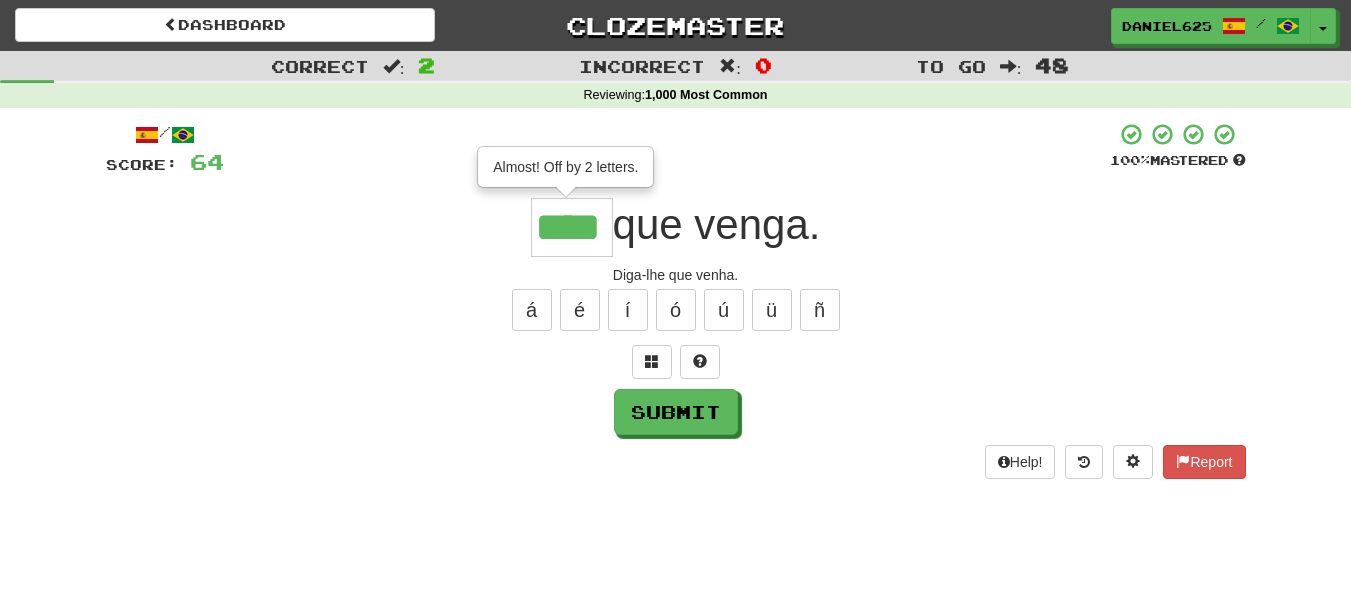 type on "****" 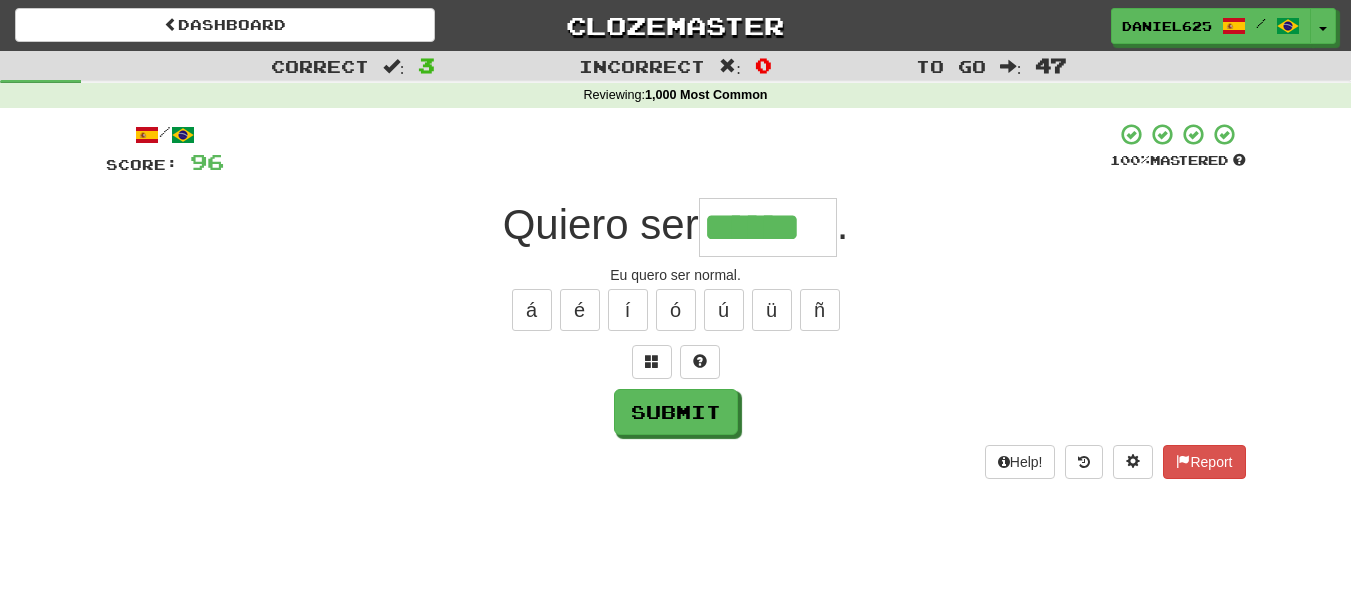 type on "******" 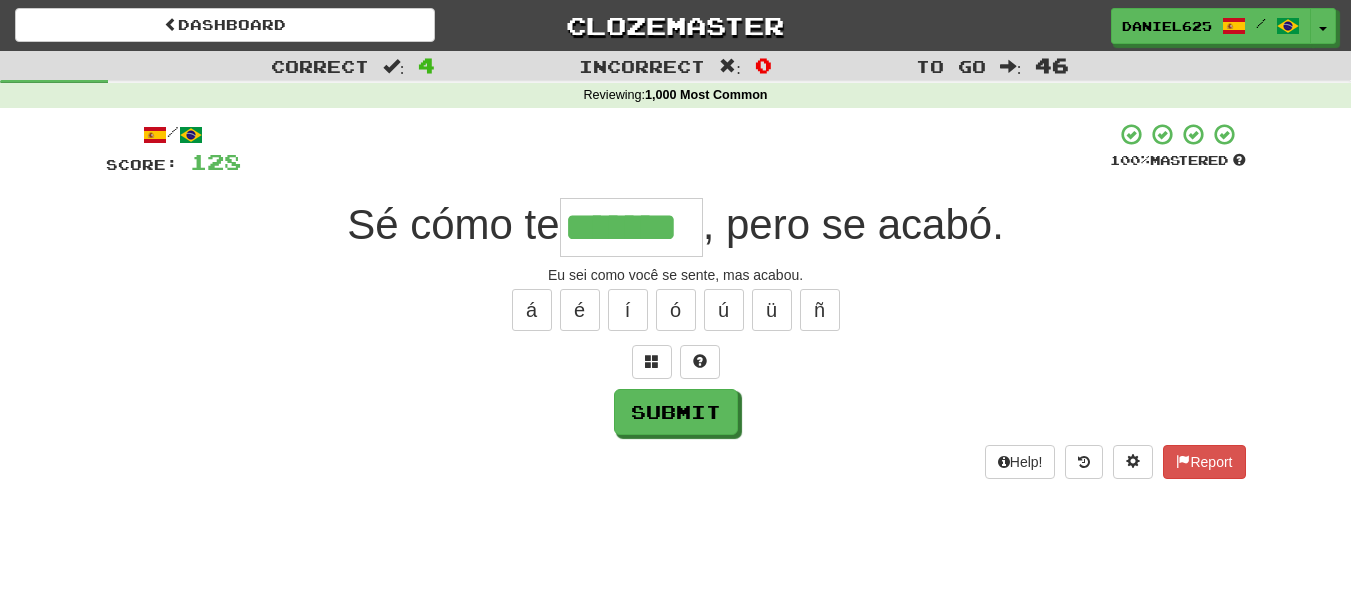 type on "*******" 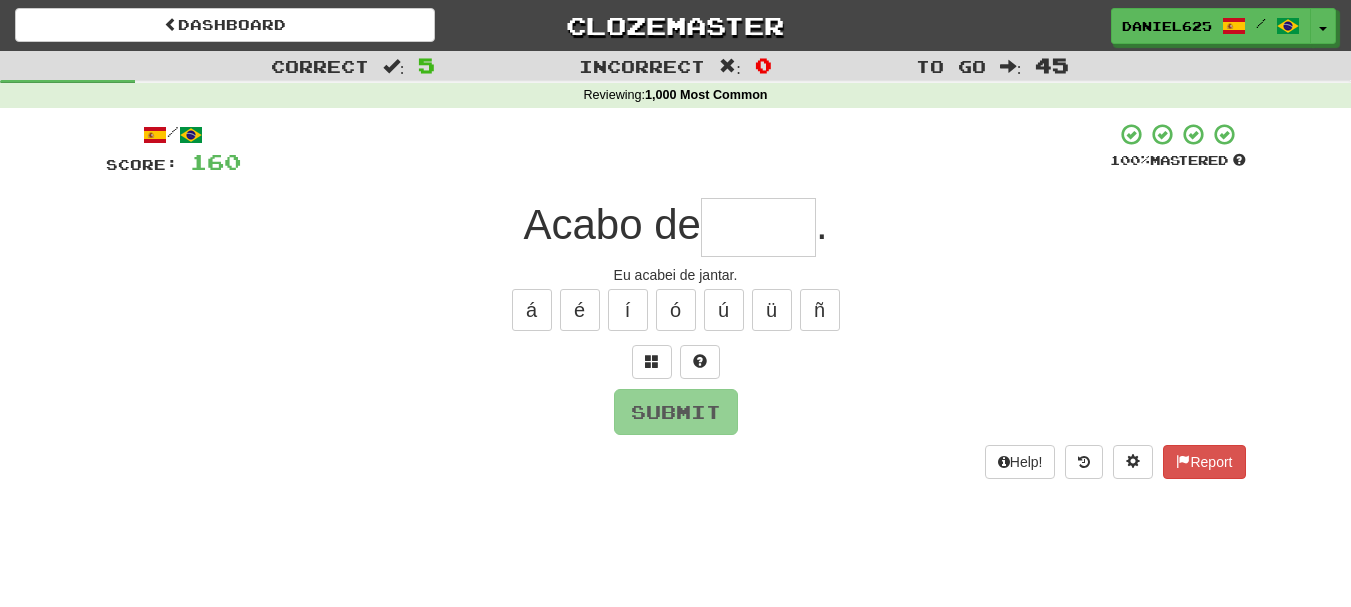 type on "*" 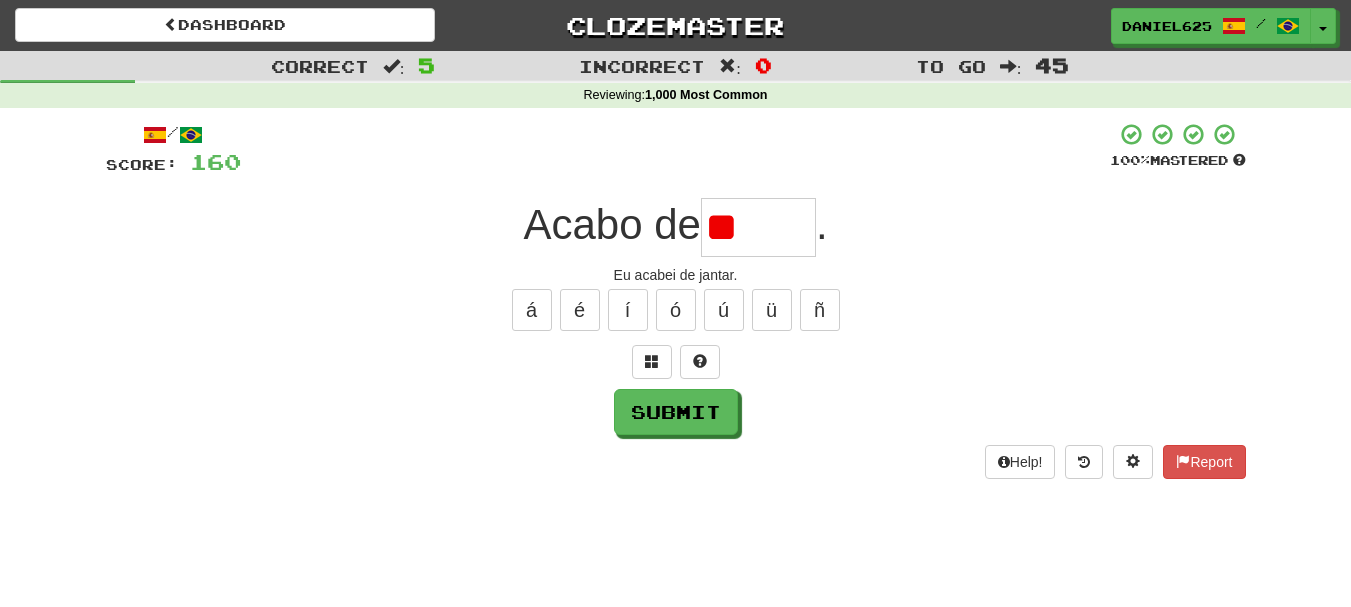 type on "*" 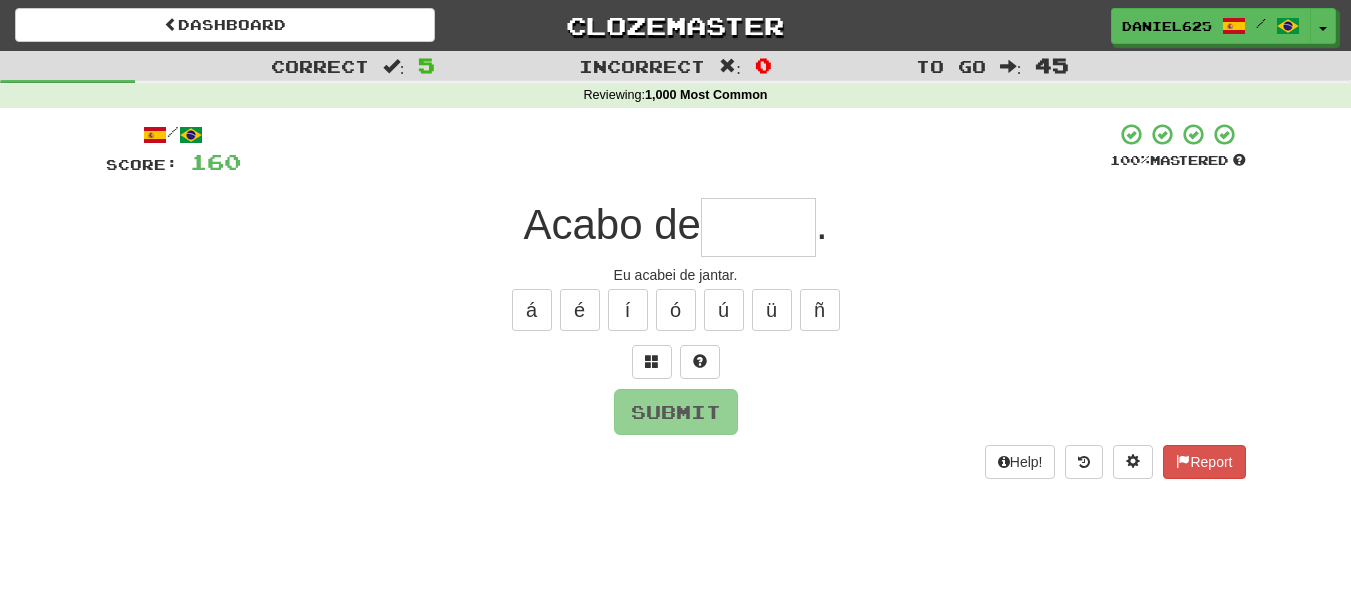 type on "*" 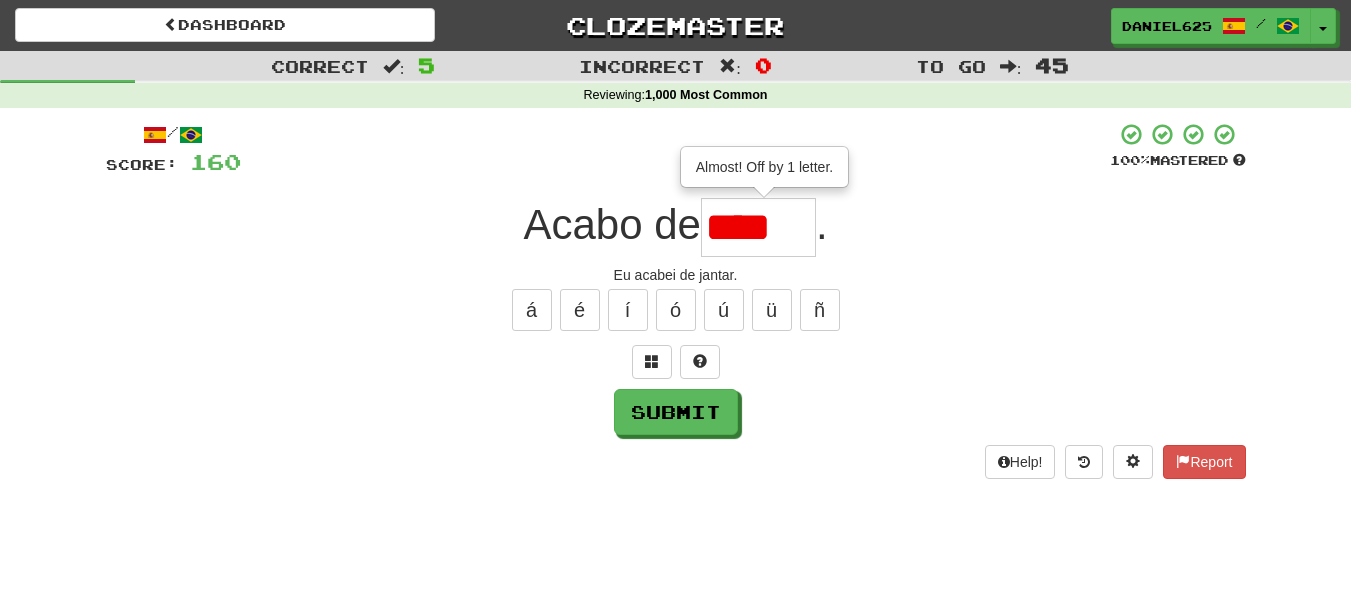 scroll, scrollTop: 0, scrollLeft: 0, axis: both 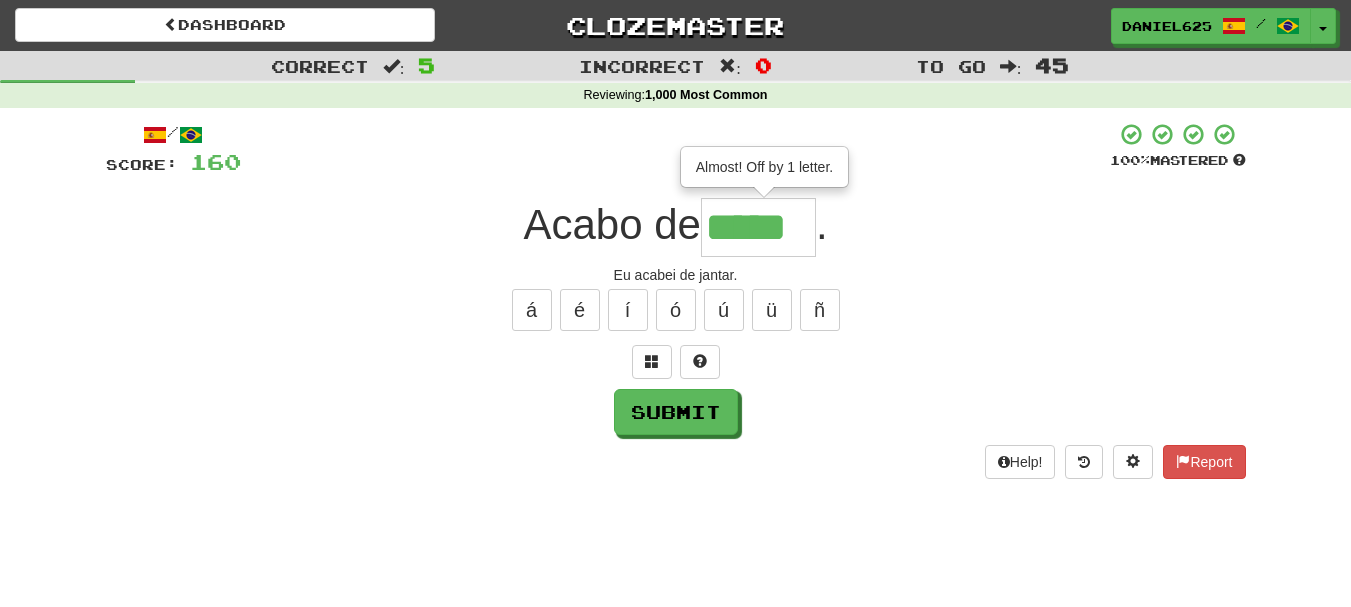 type on "*****" 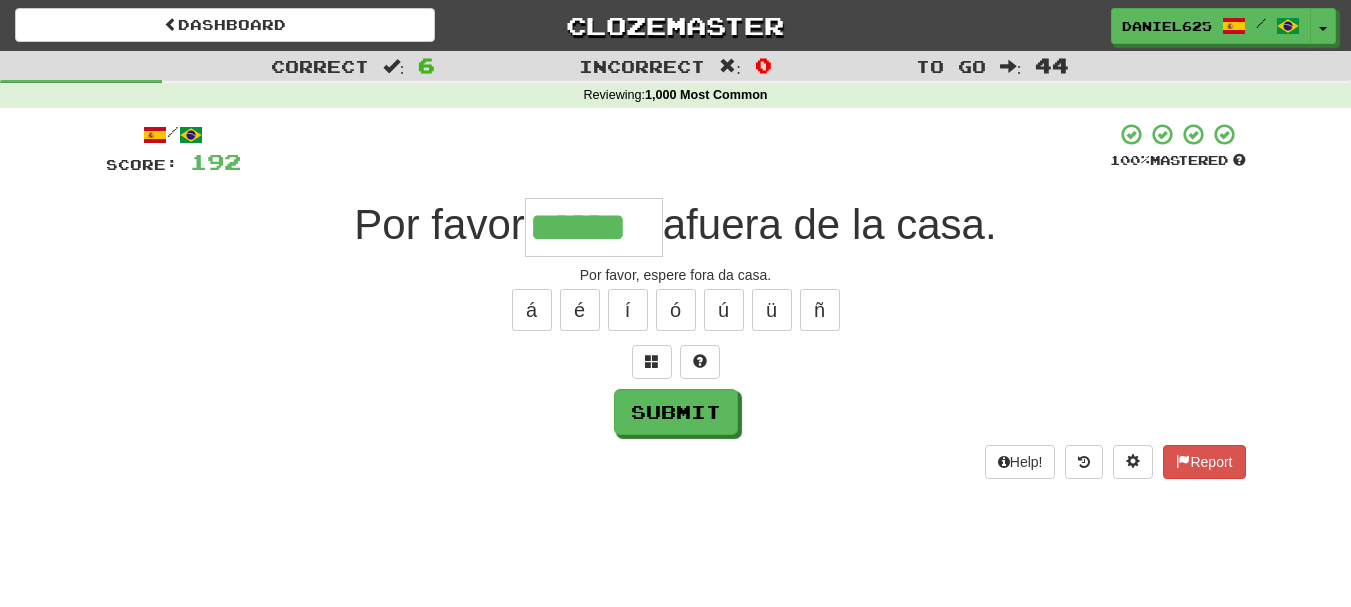 type on "******" 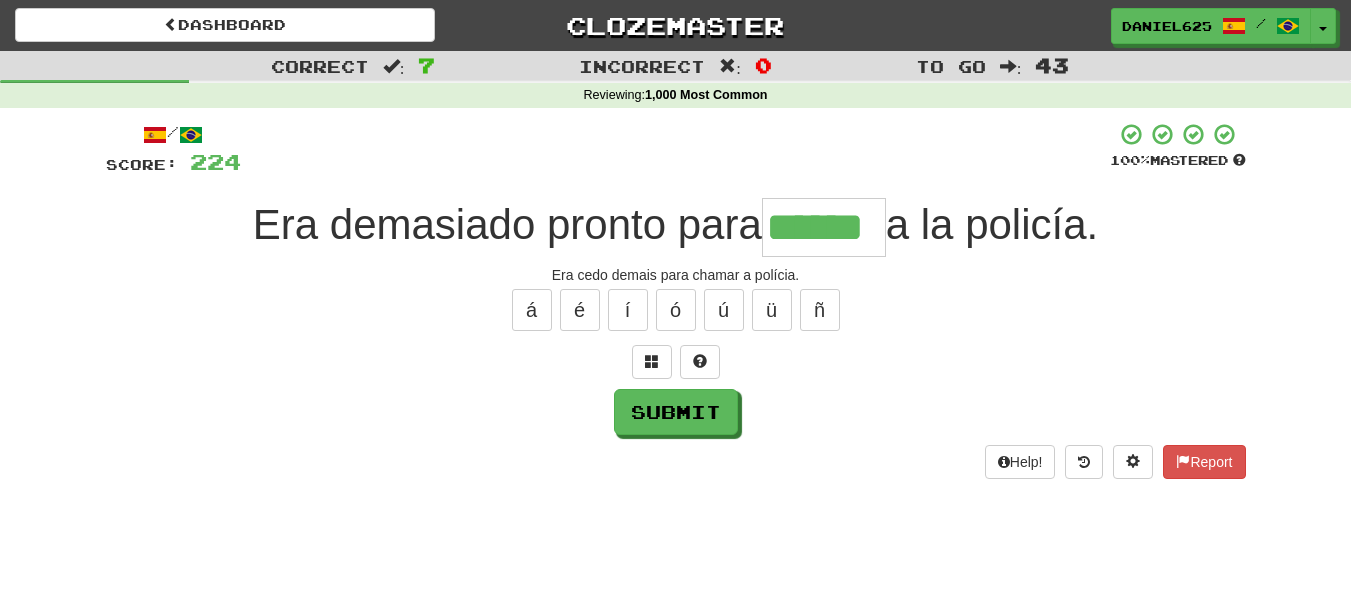 type on "******" 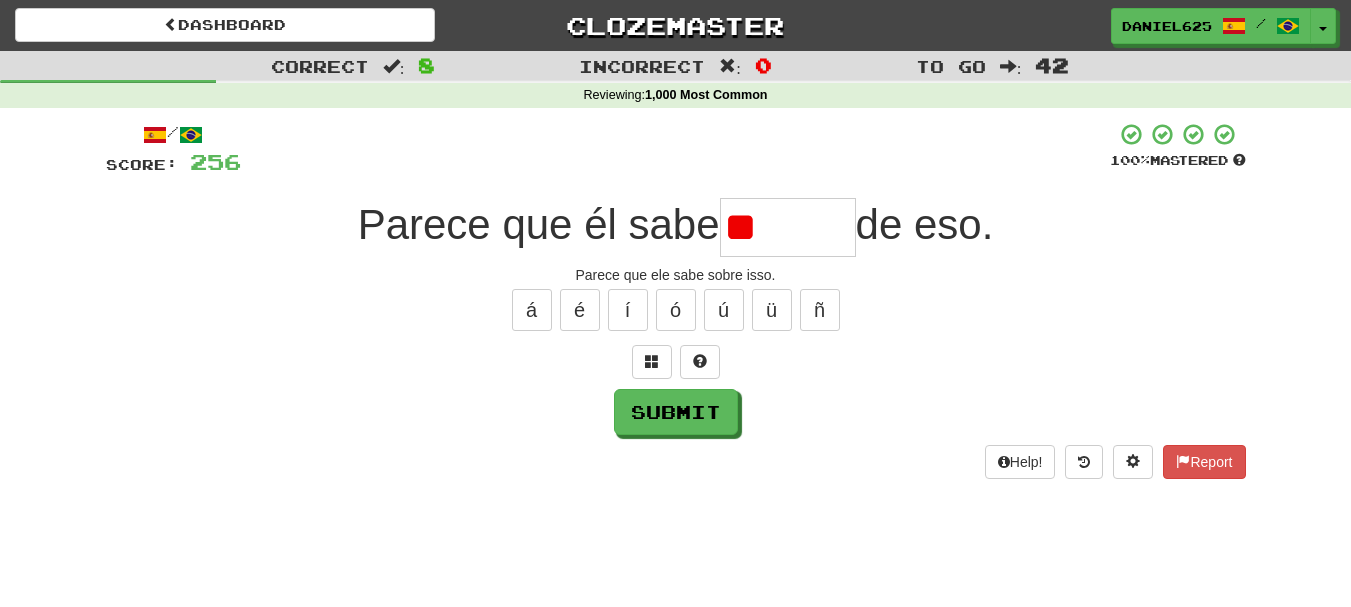 type on "*" 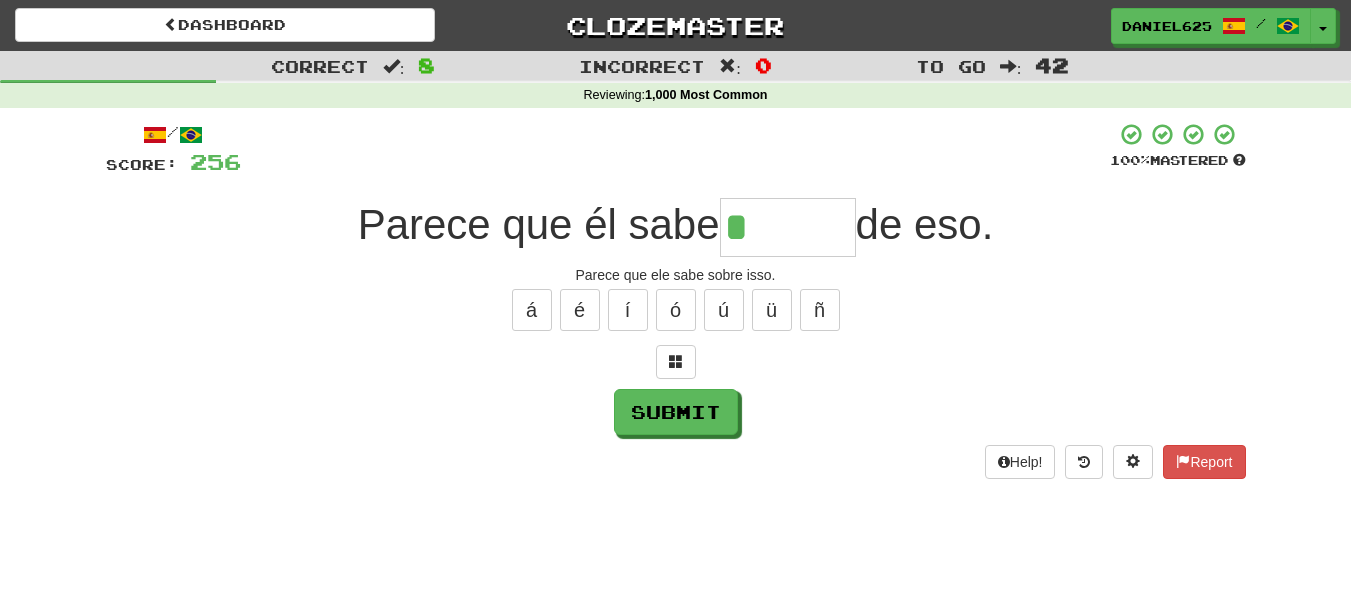 type on "******" 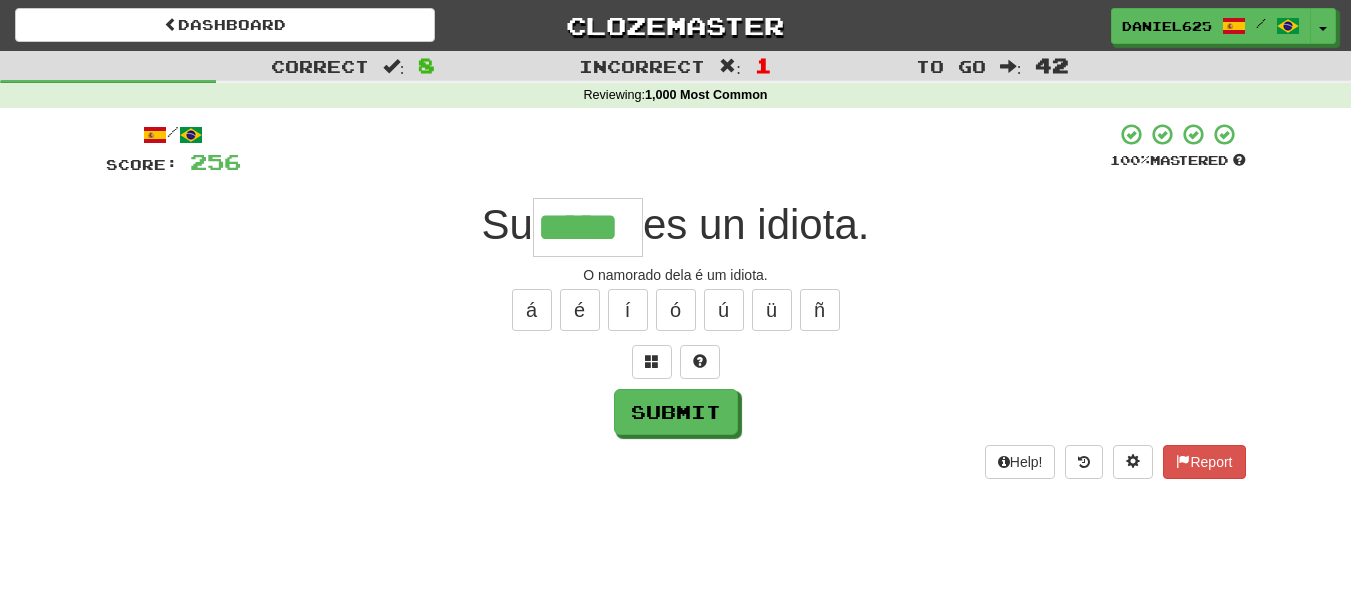 type on "*****" 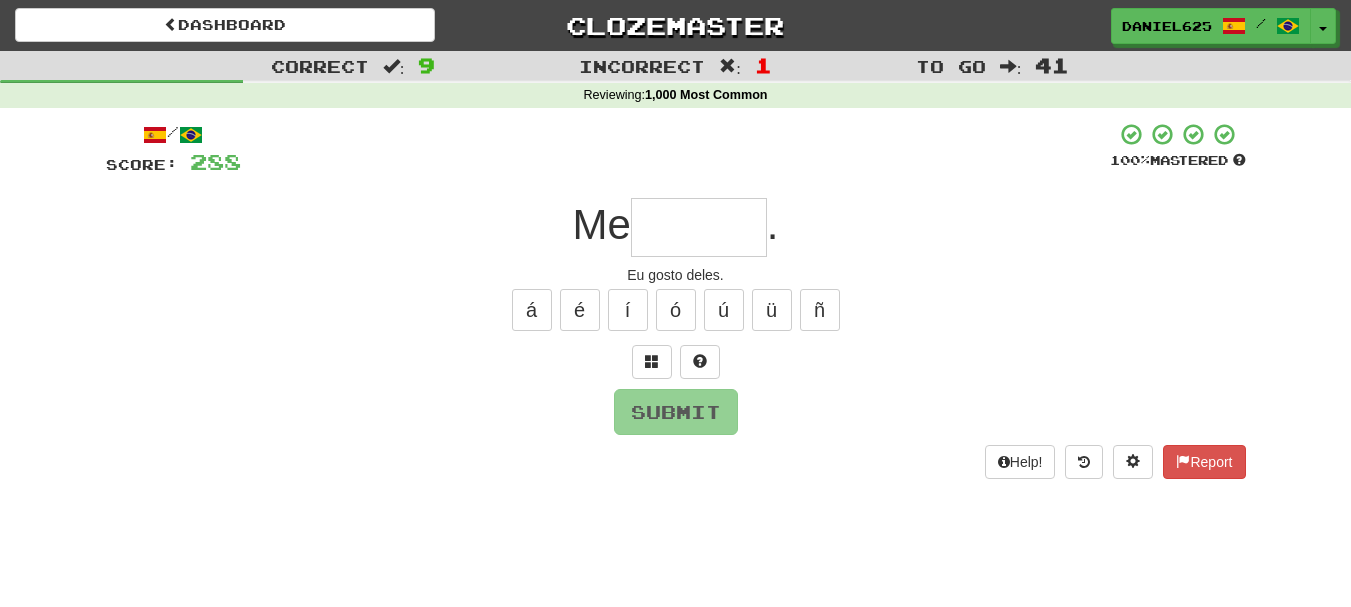 type on "*" 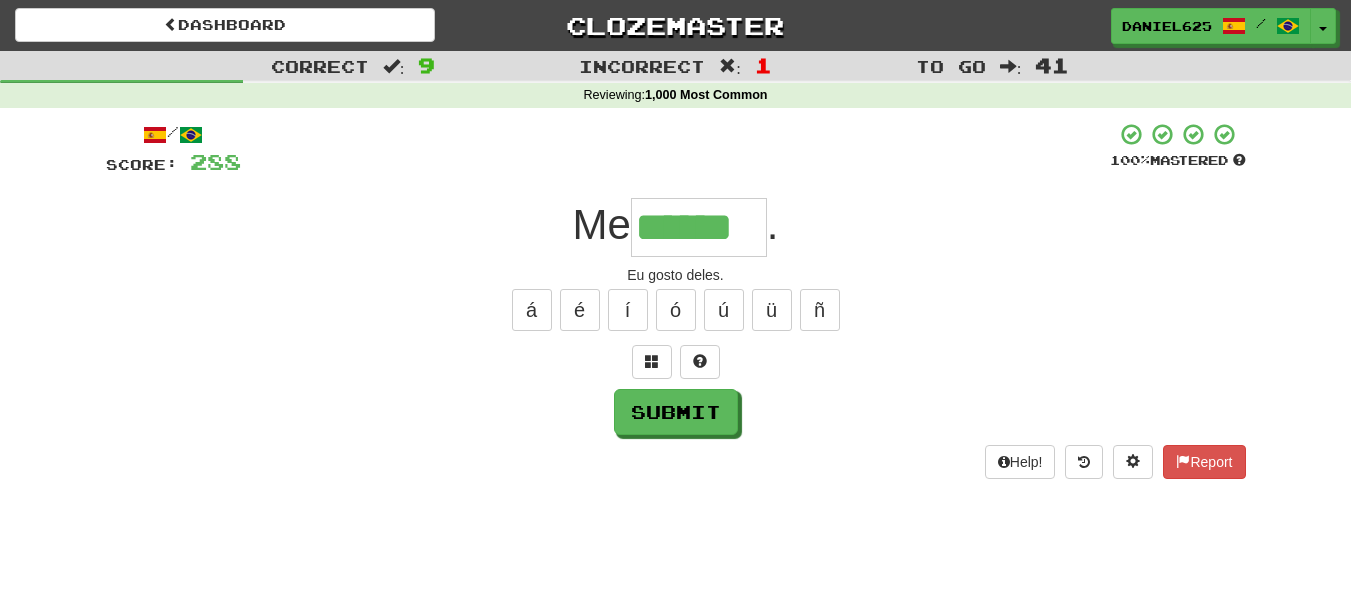type on "******" 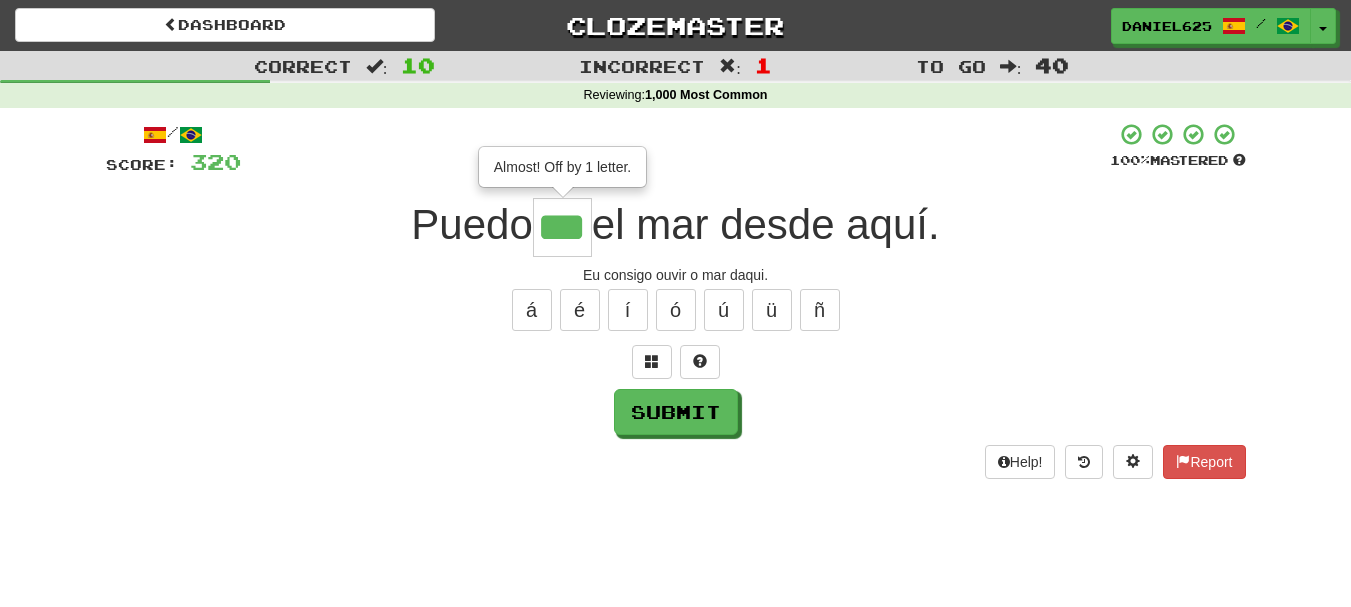 type on "***" 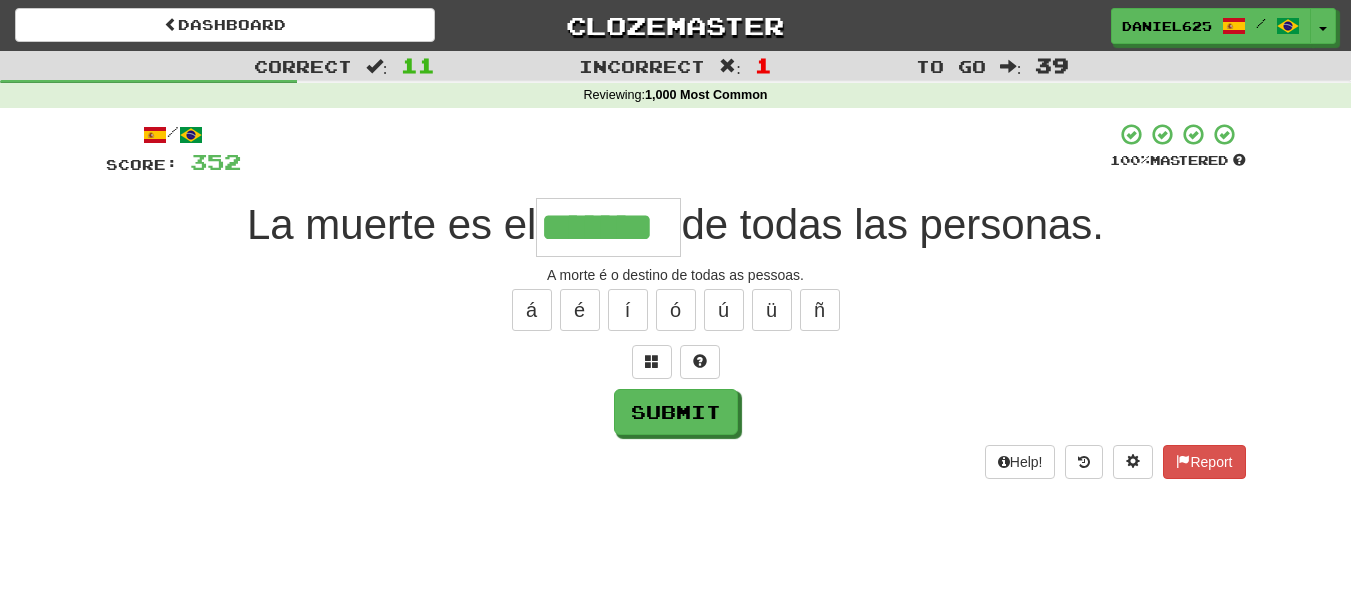 type on "*******" 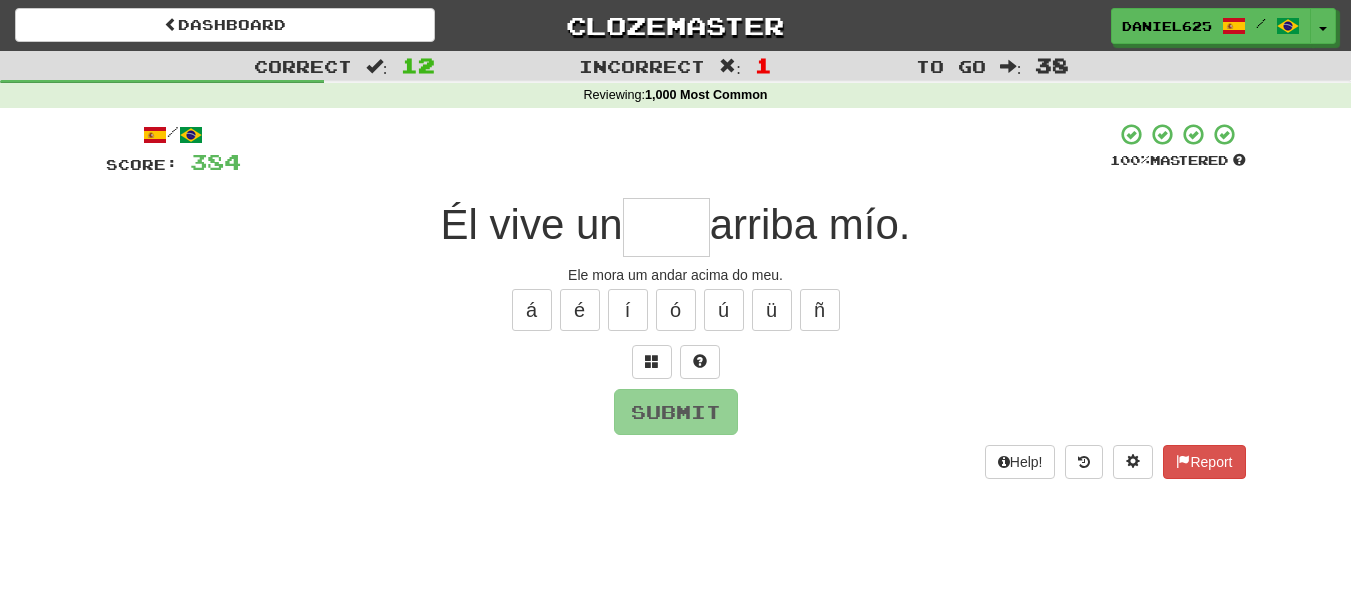 type on "*" 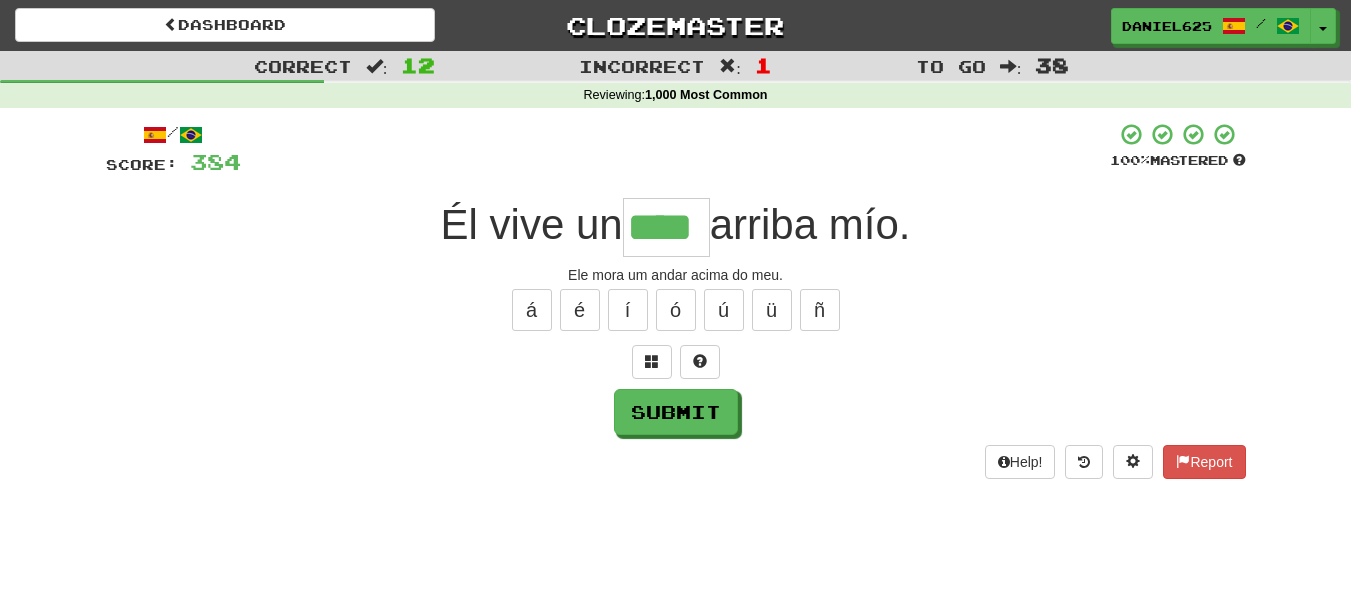 type on "****" 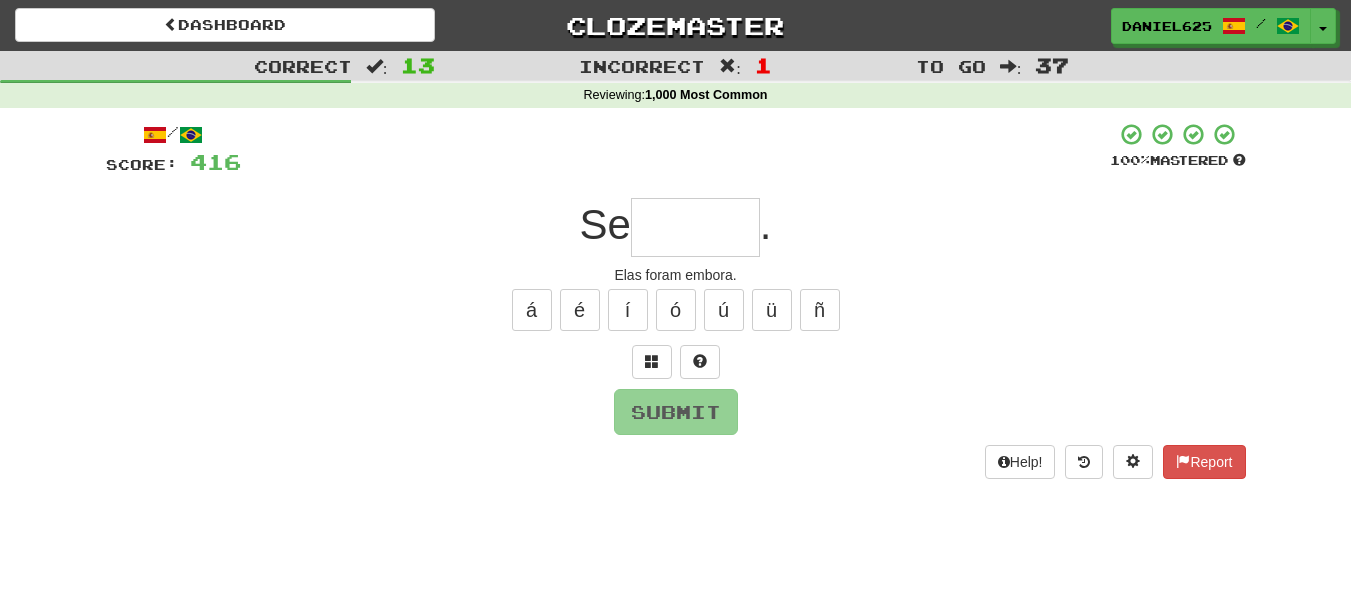 type on "*" 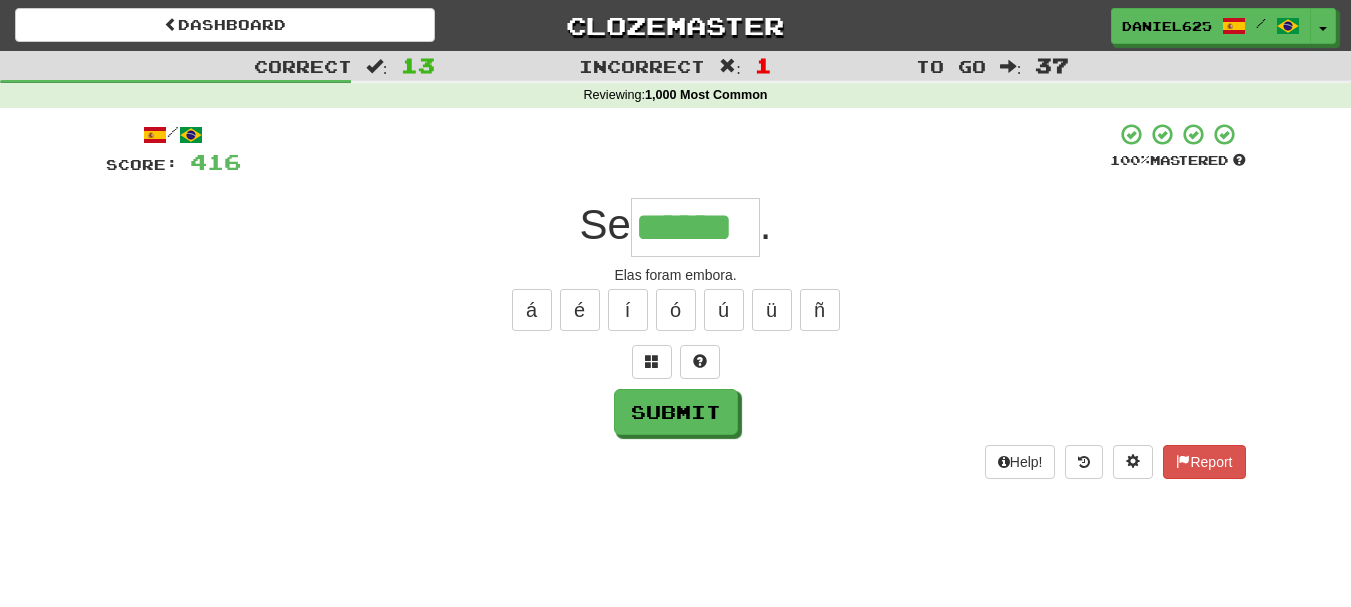 type on "******" 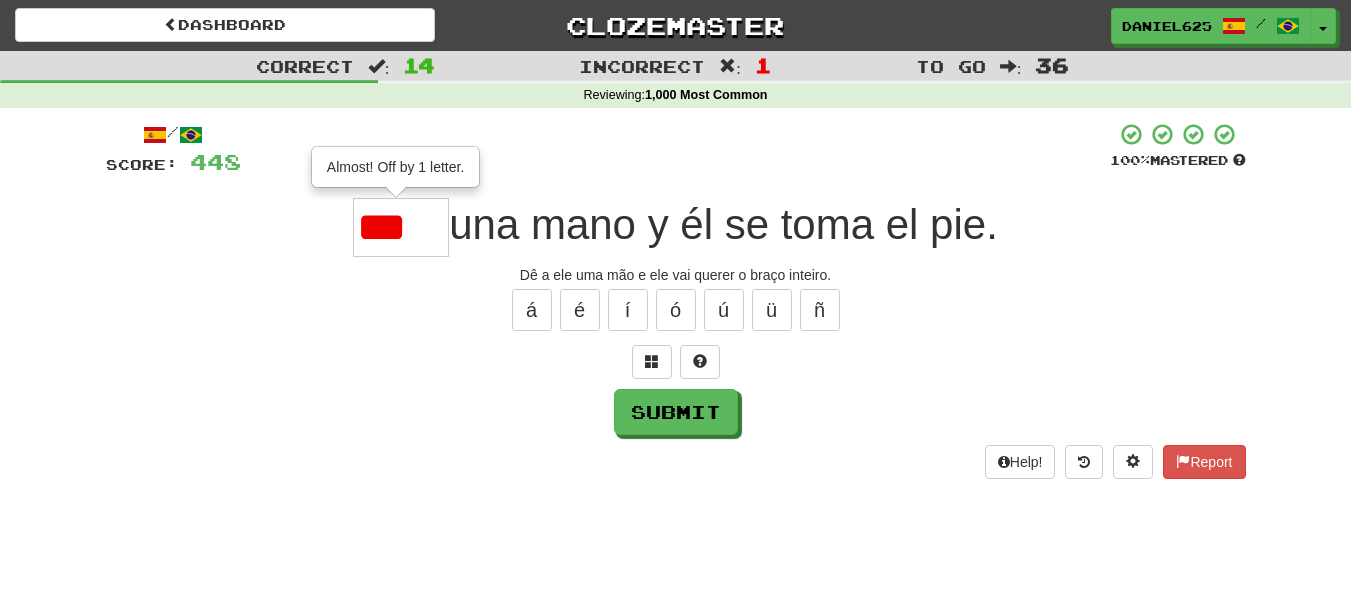 scroll, scrollTop: 0, scrollLeft: 0, axis: both 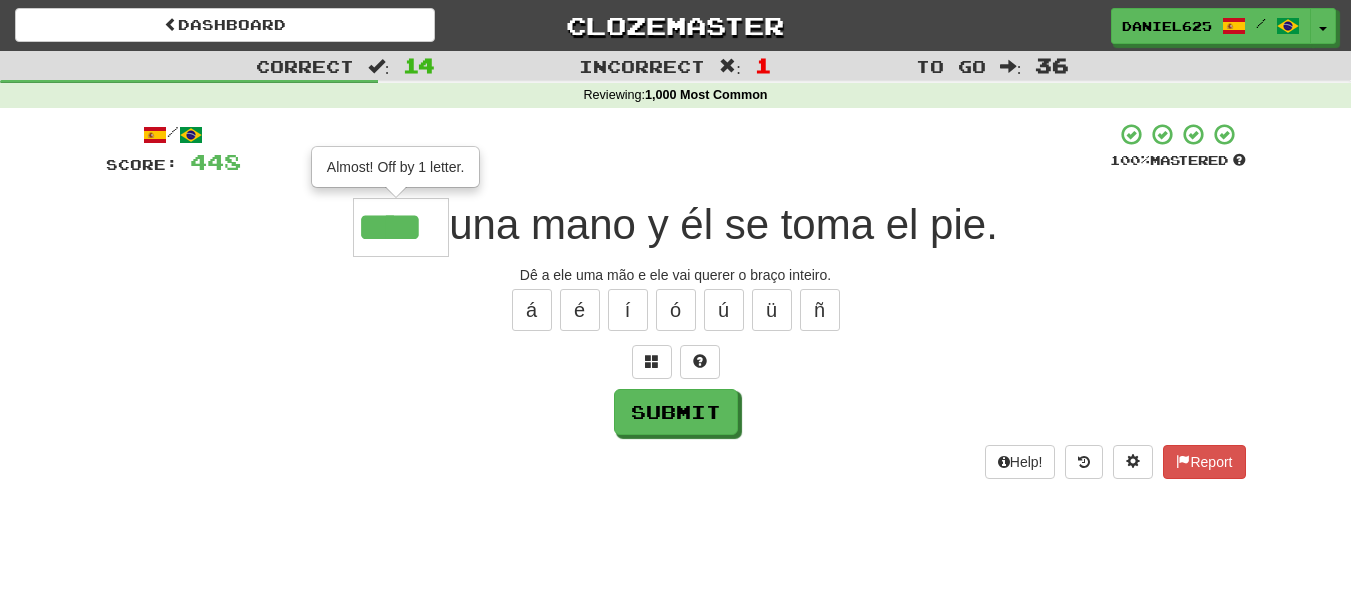 type on "****" 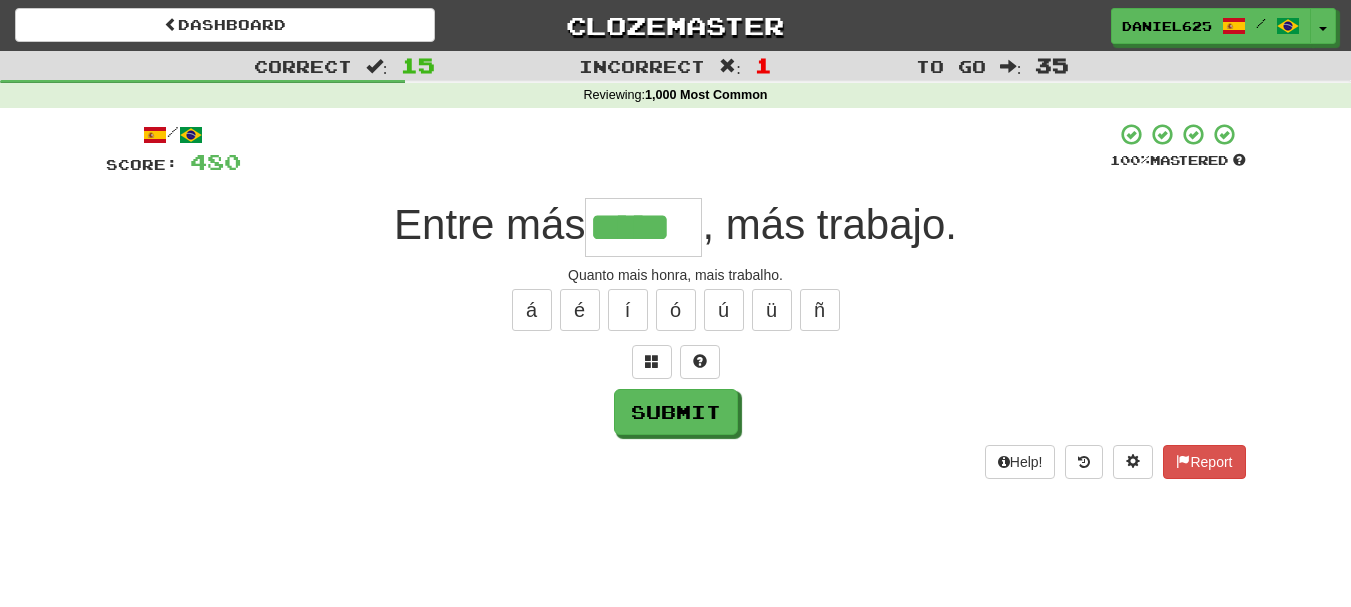 type on "*****" 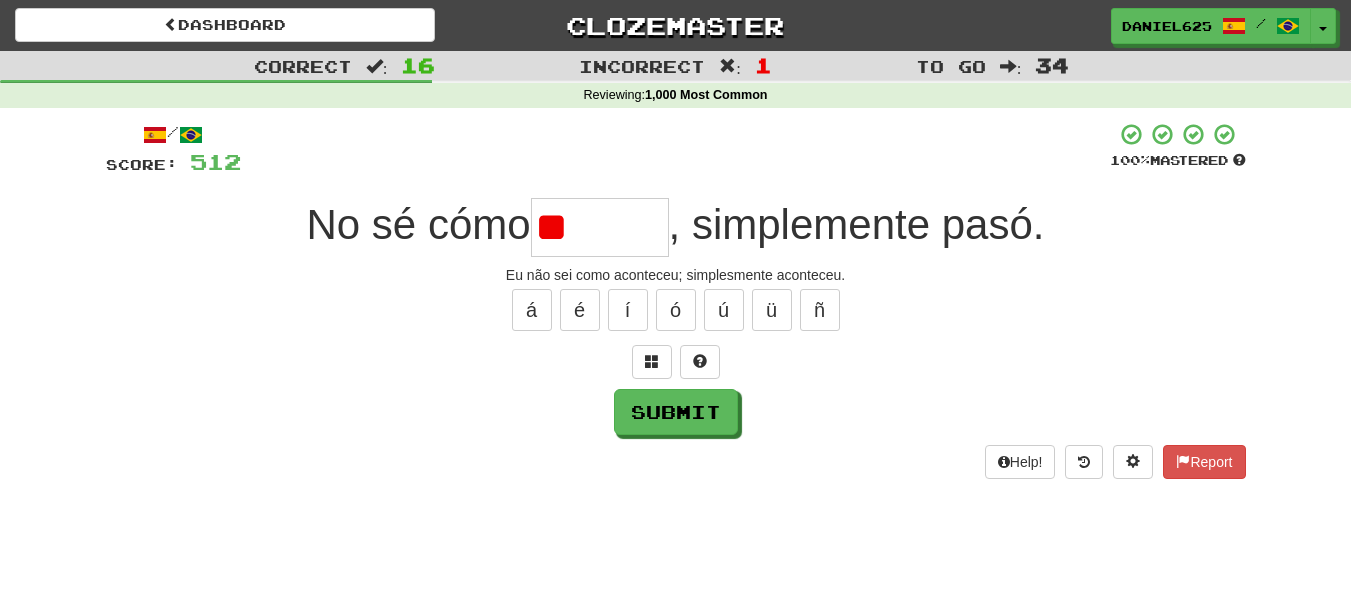 type on "*" 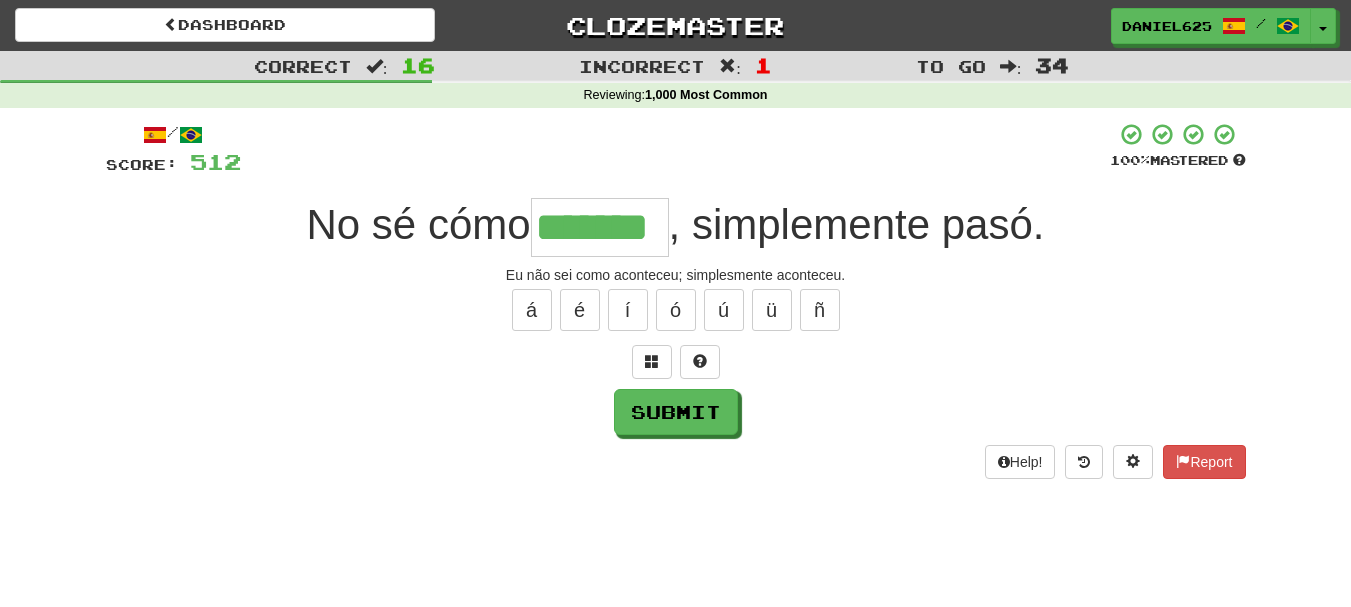 type on "*******" 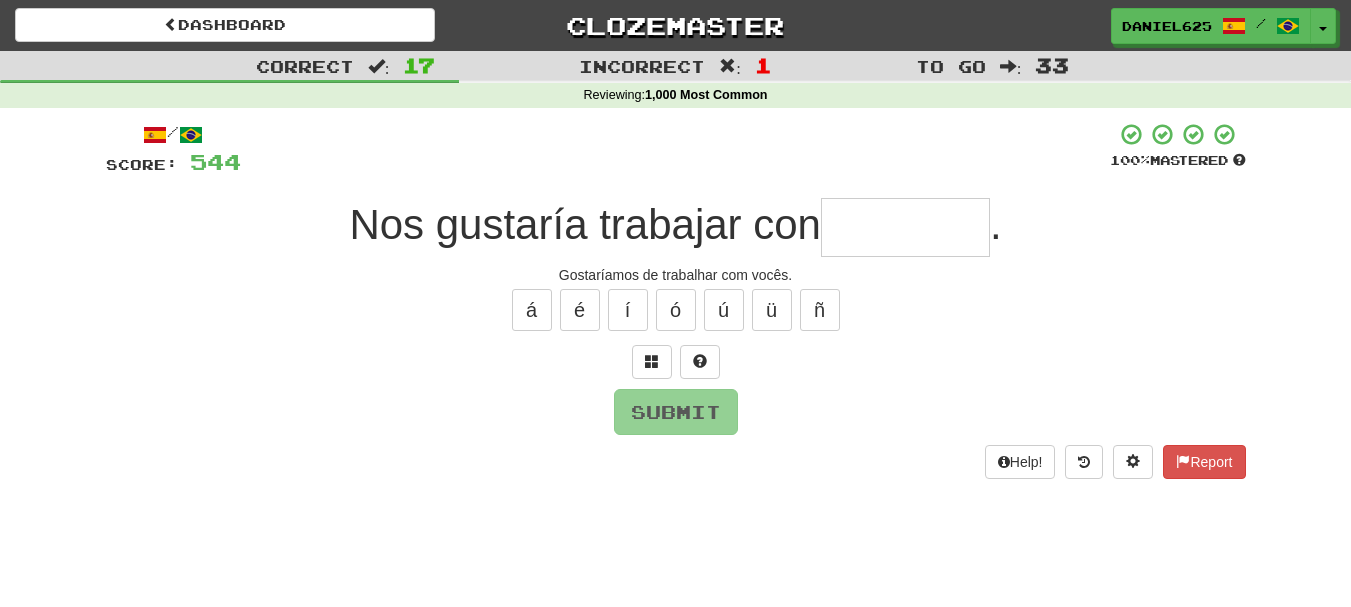 type on "*" 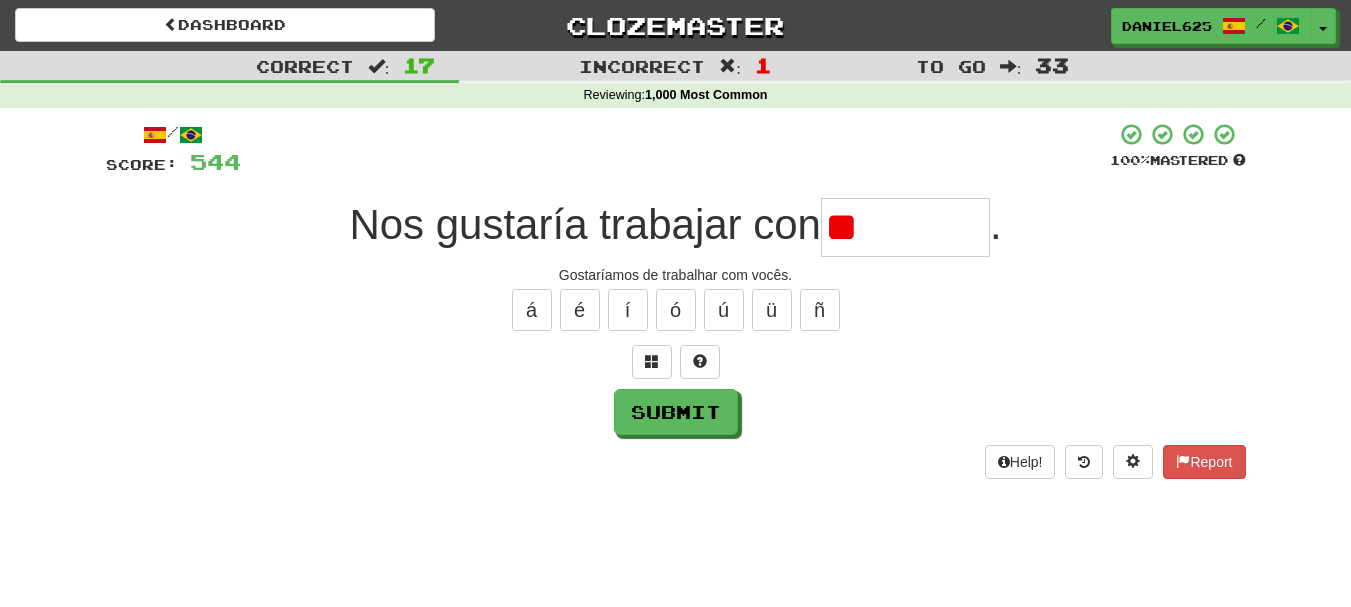 type on "*" 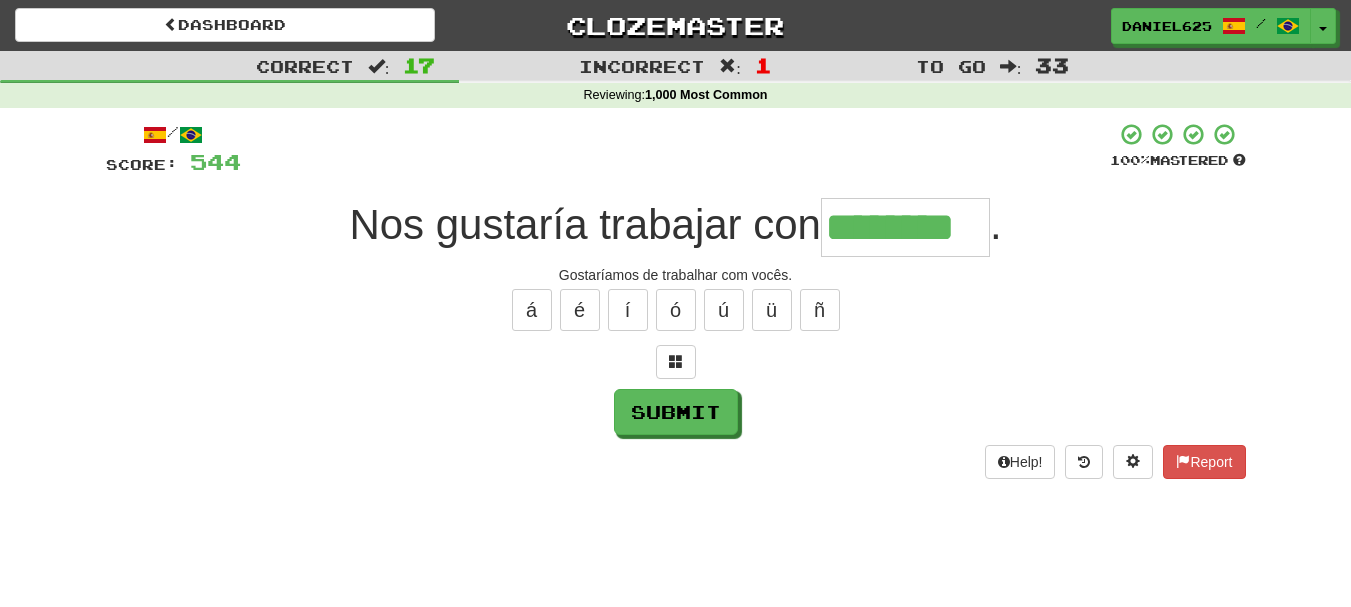type on "********" 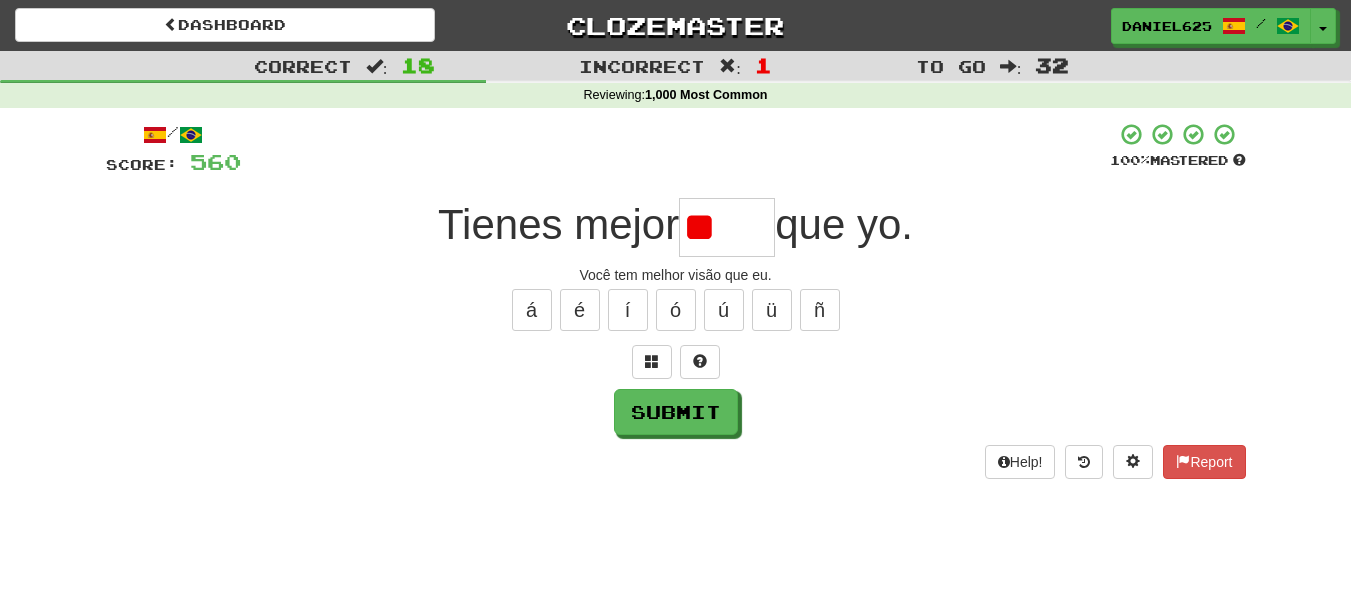 type on "*" 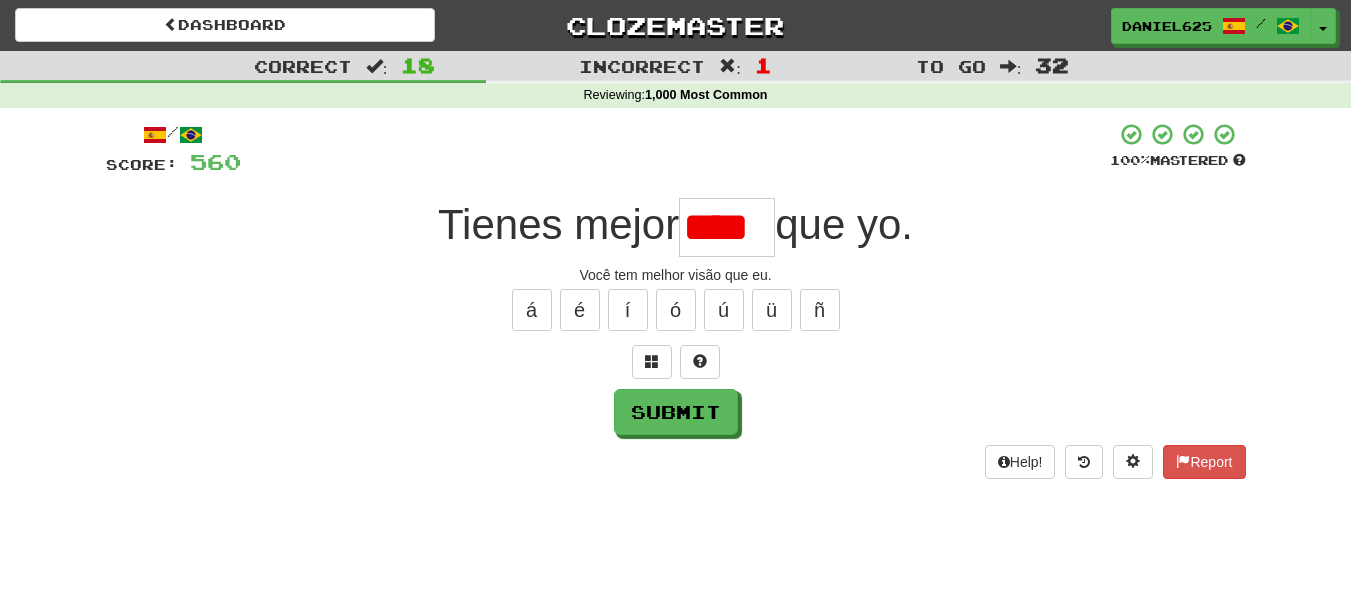 scroll, scrollTop: 0, scrollLeft: 0, axis: both 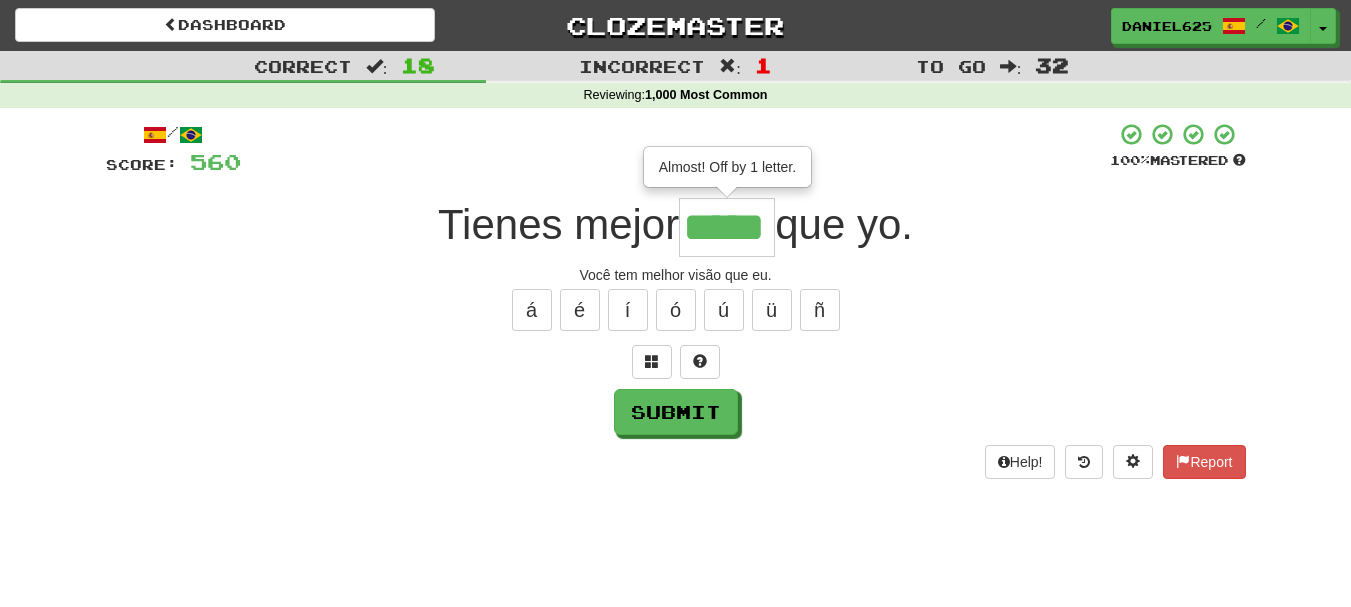 type on "*****" 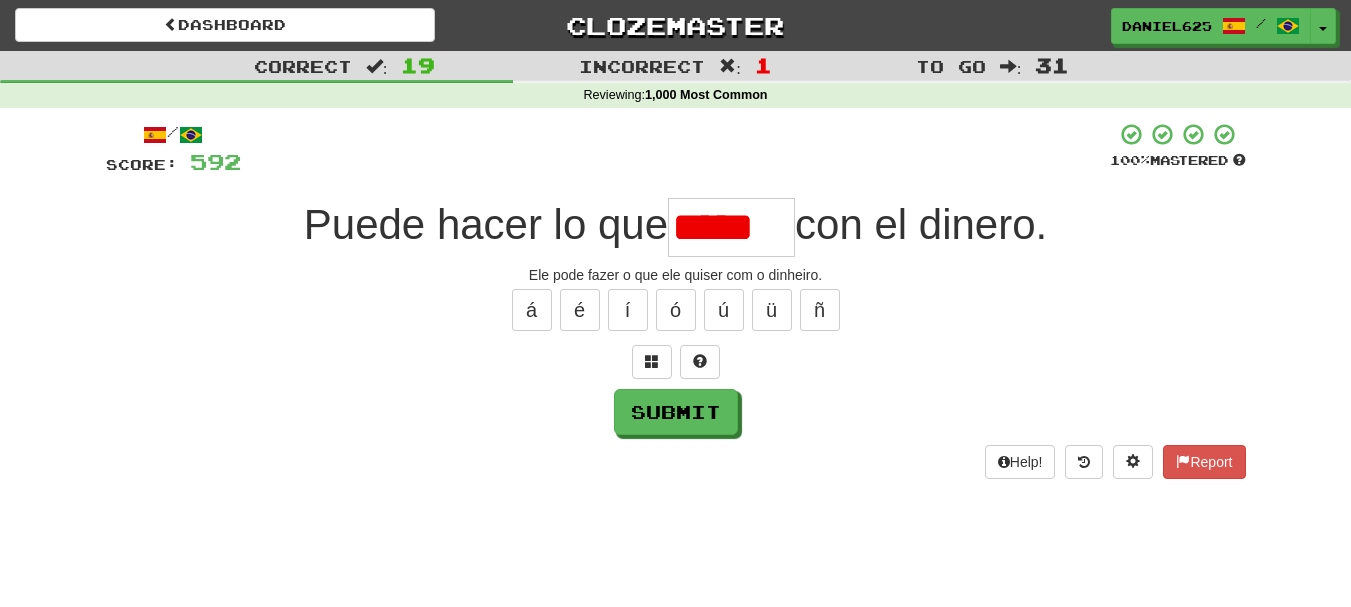 scroll, scrollTop: 0, scrollLeft: 0, axis: both 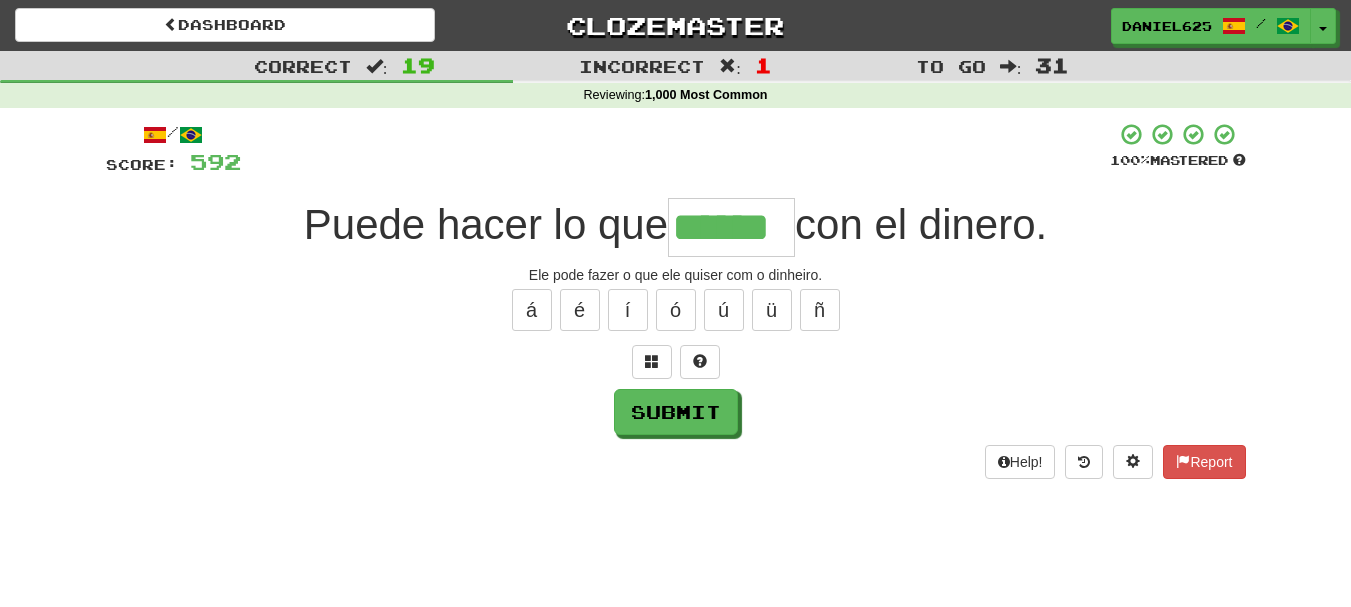 type on "******" 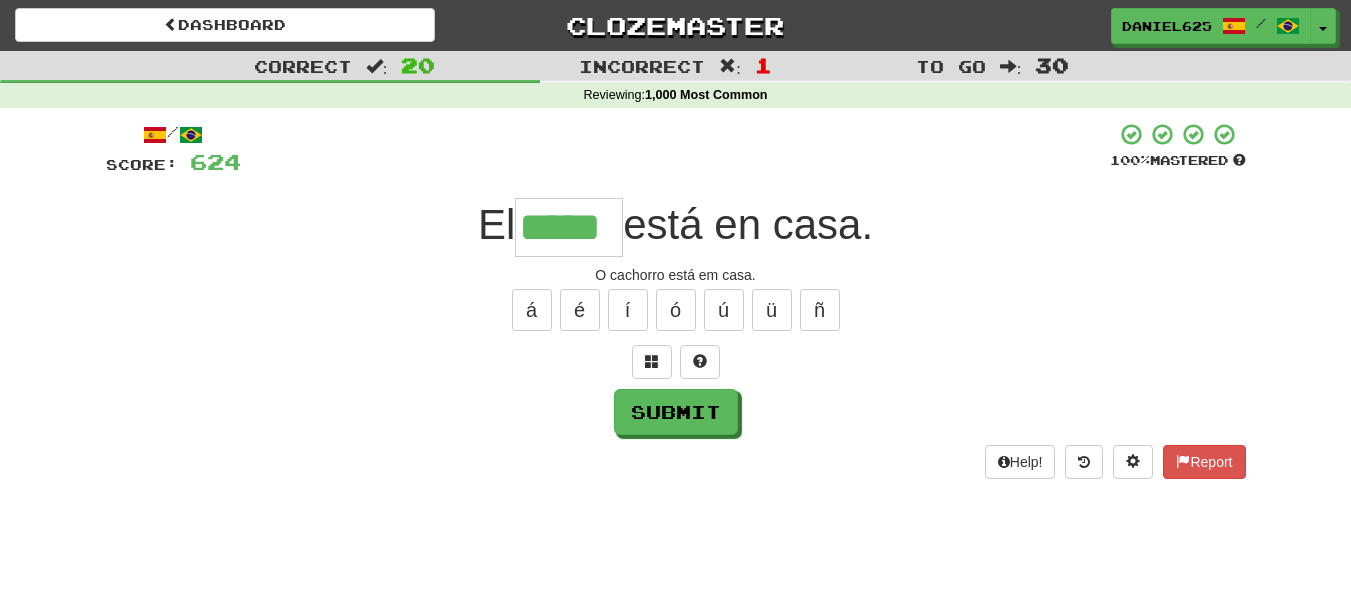 type on "*****" 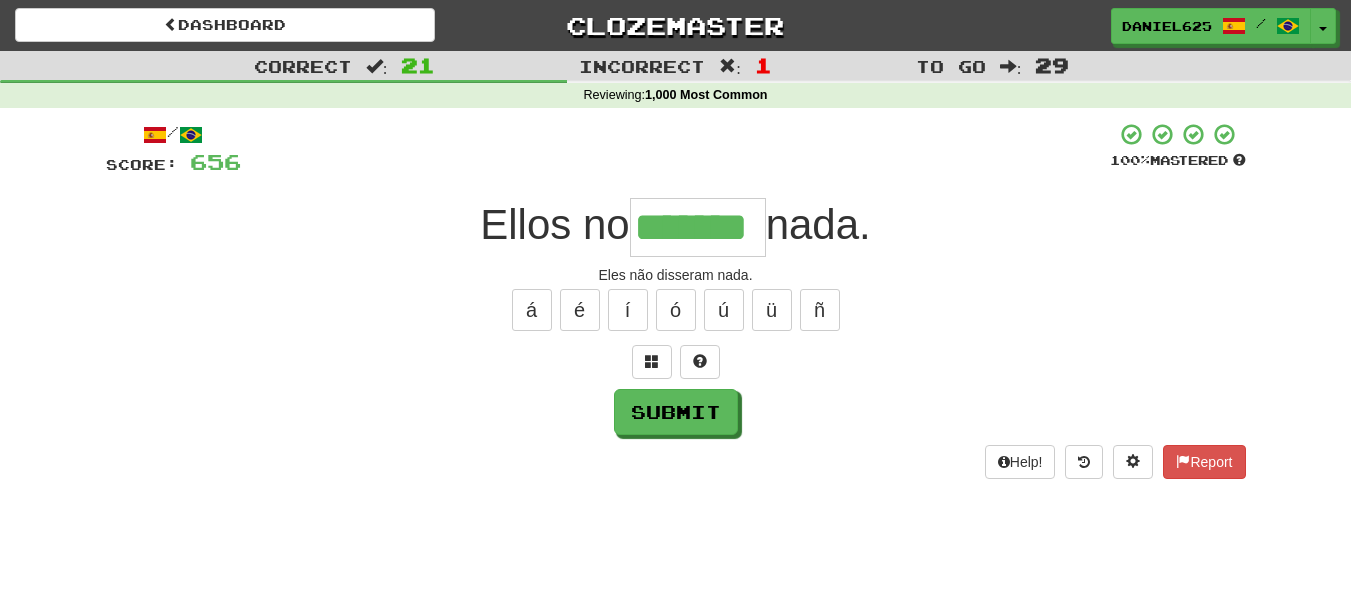 type on "*******" 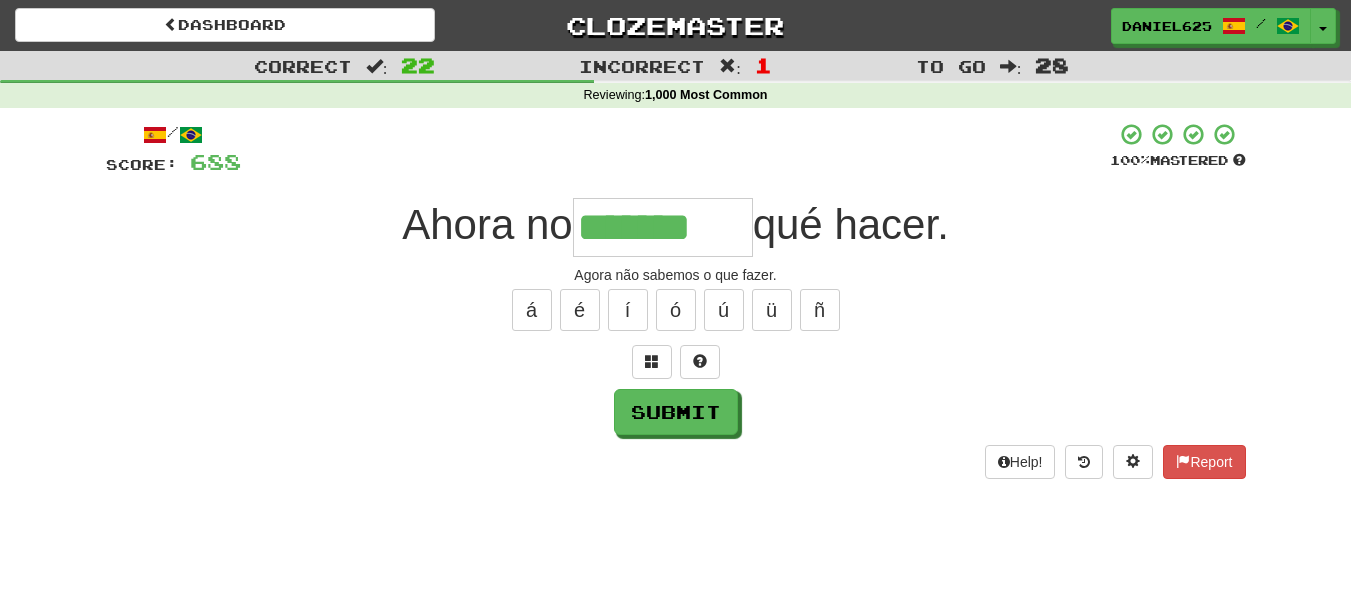 type on "*******" 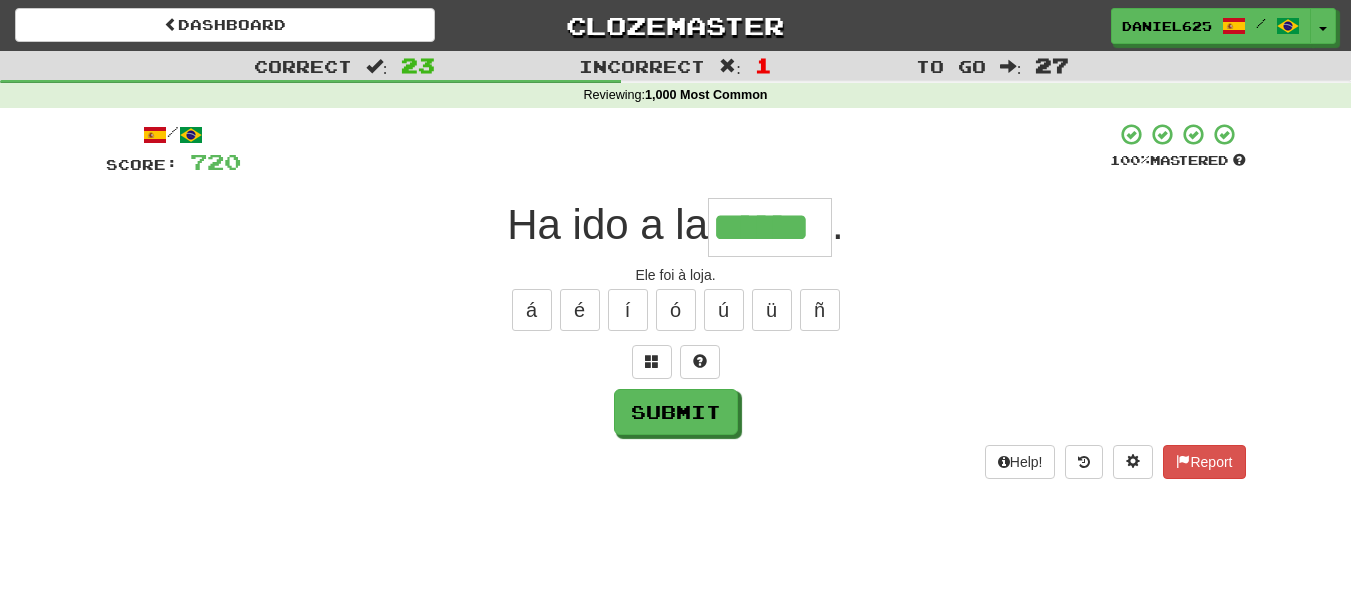 type on "******" 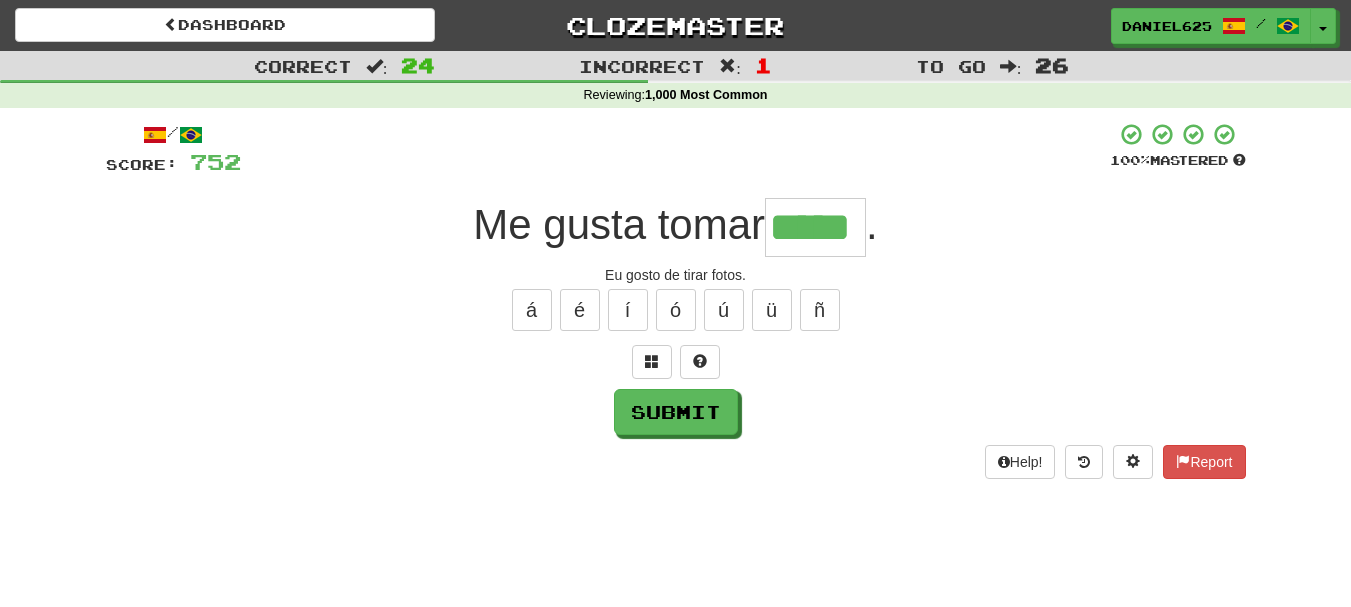 type on "*****" 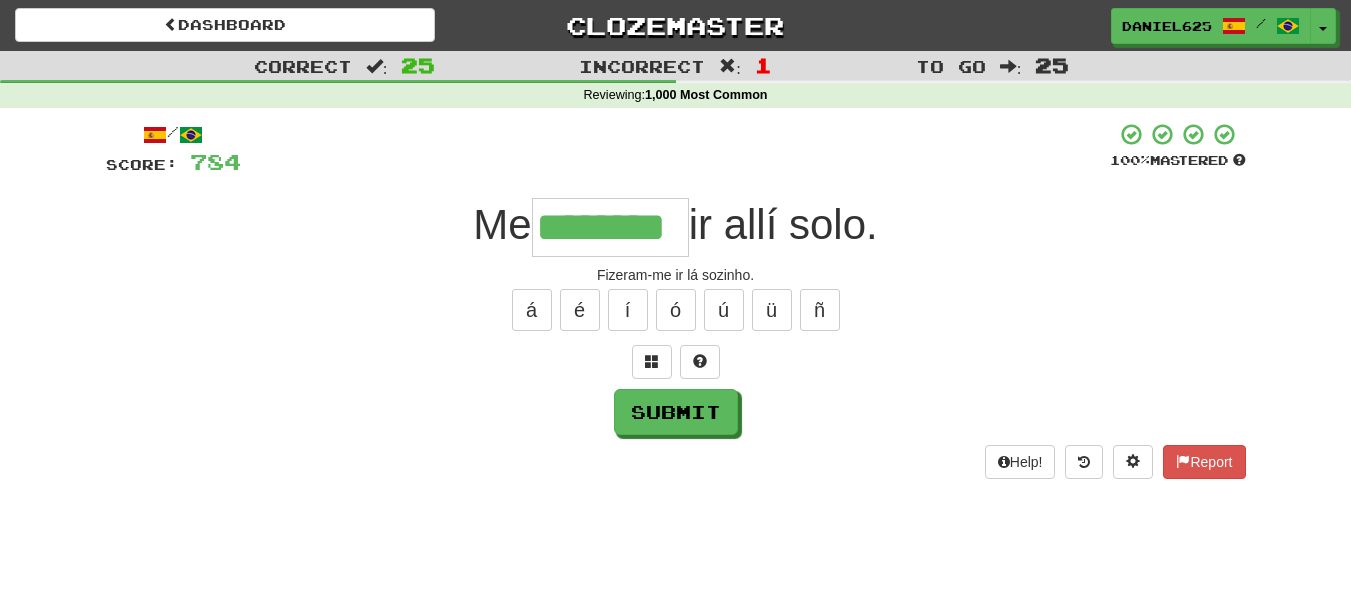 type on "********" 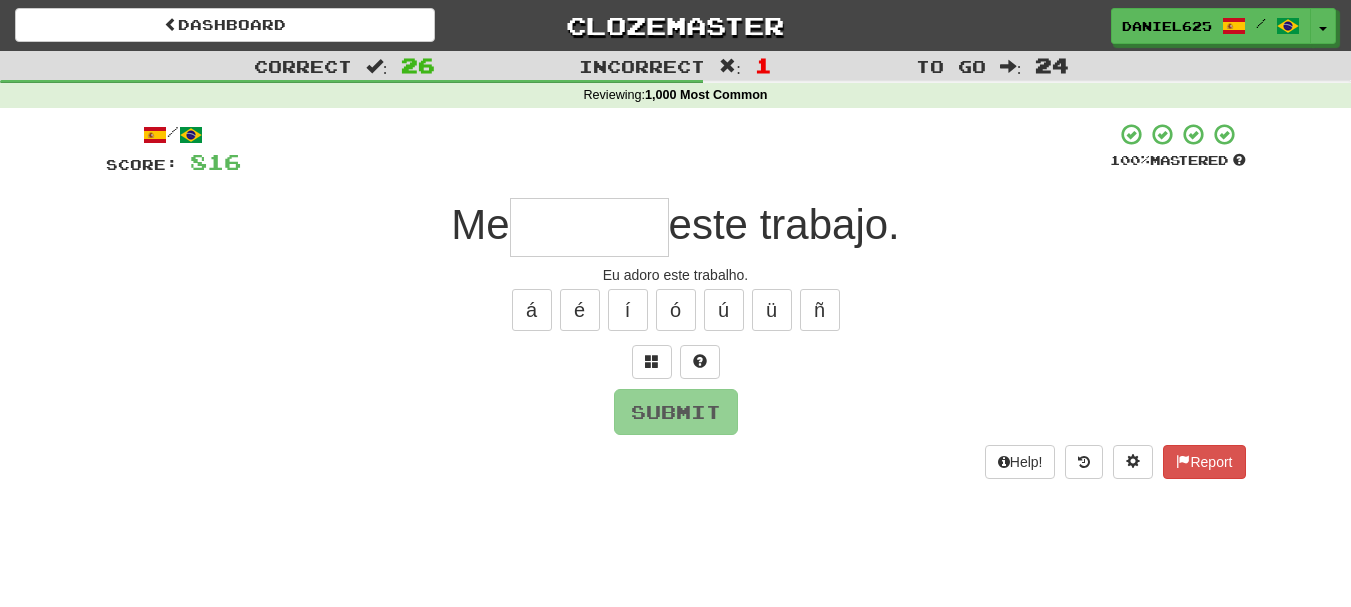 type on "*" 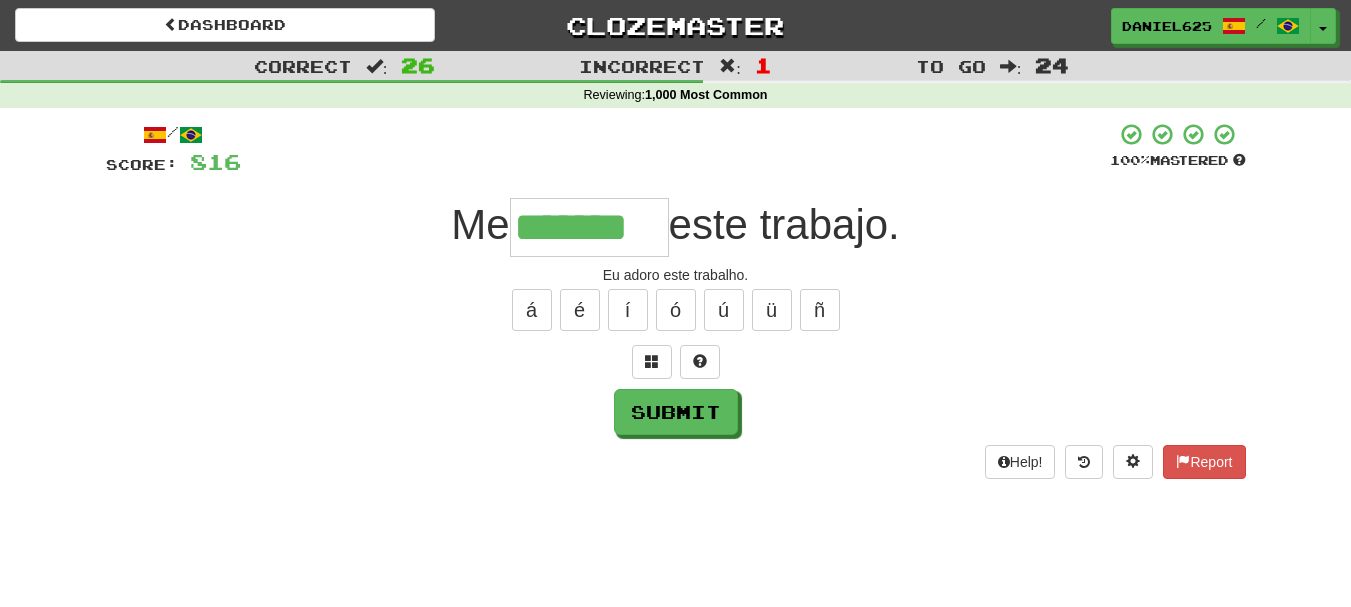 type on "*******" 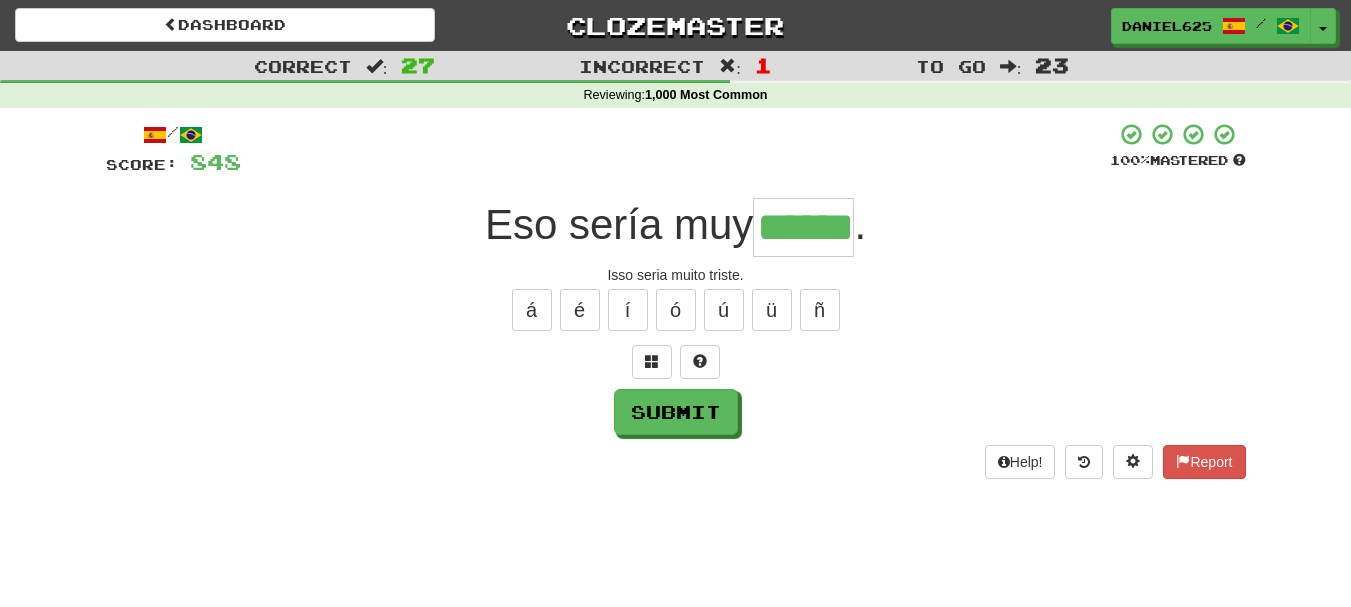 type on "******" 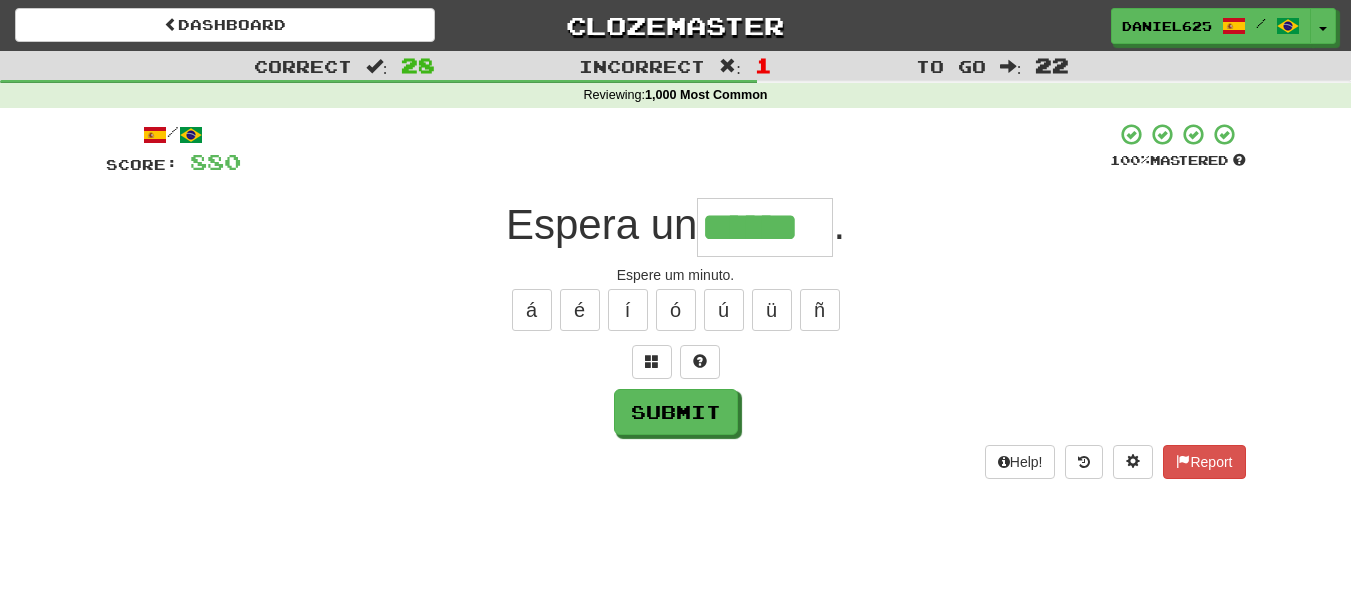 type on "******" 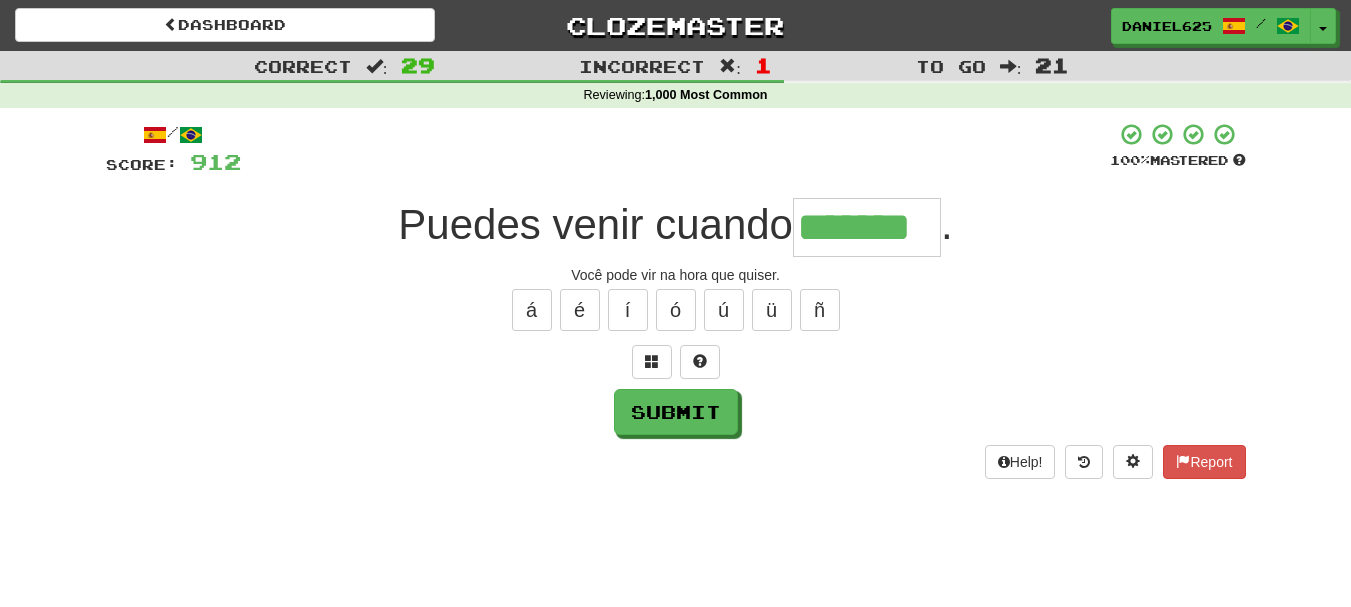 type on "*******" 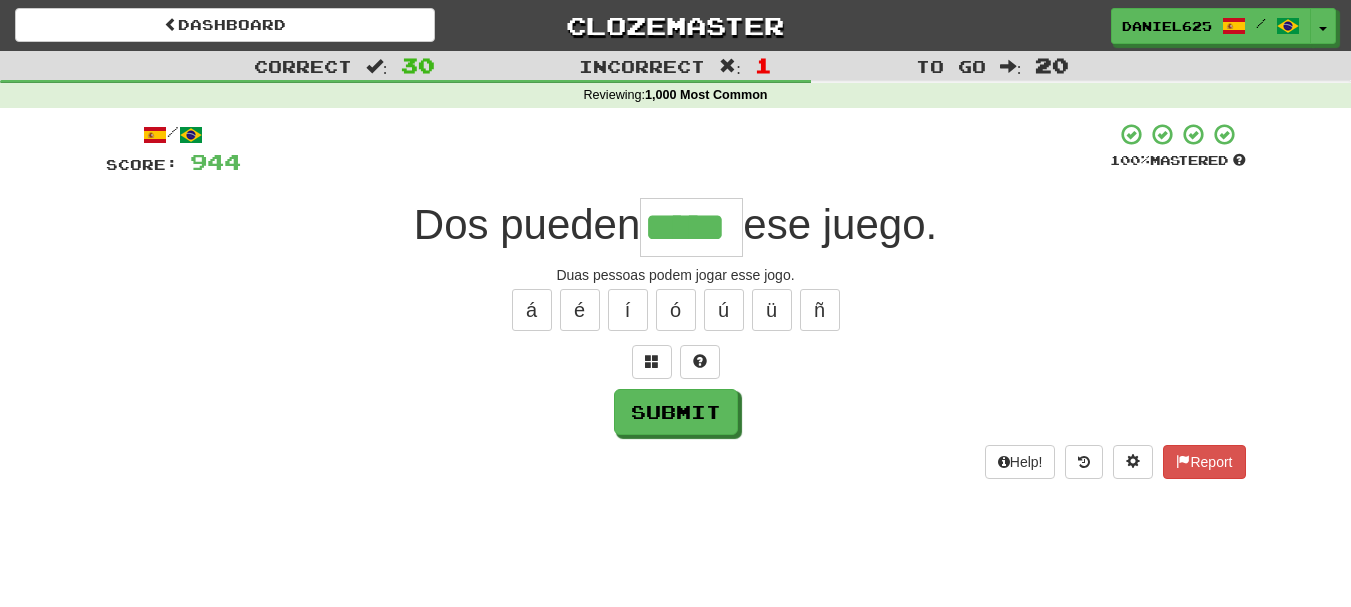 type on "*****" 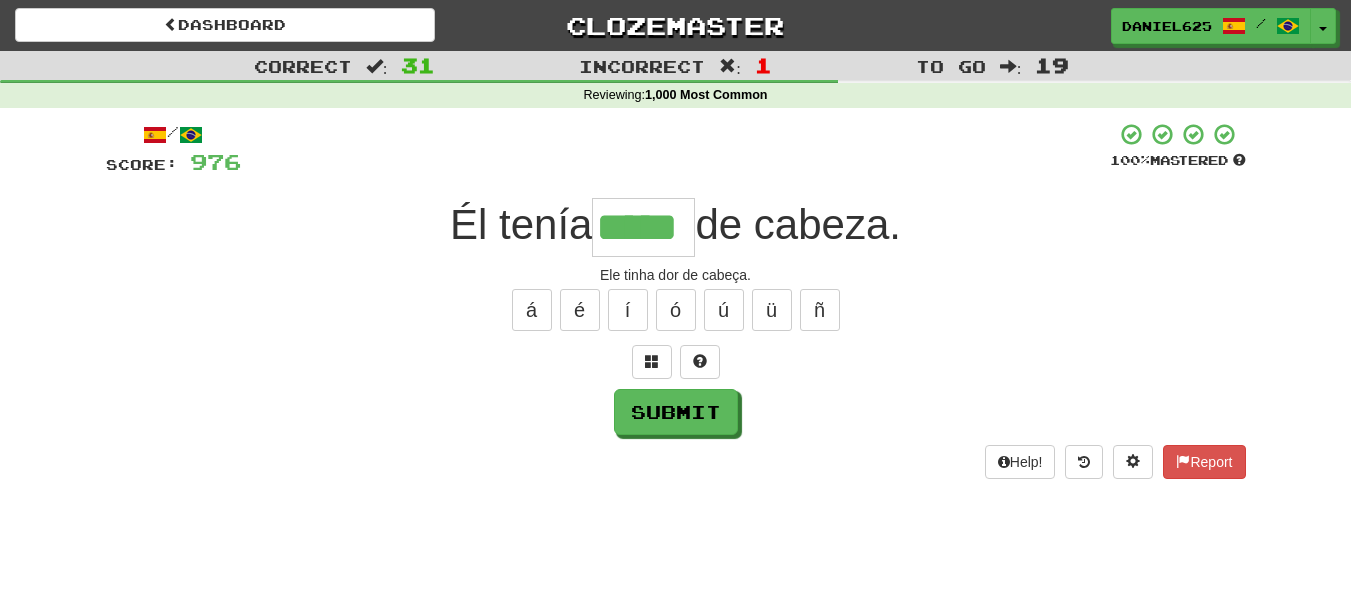 type on "*****" 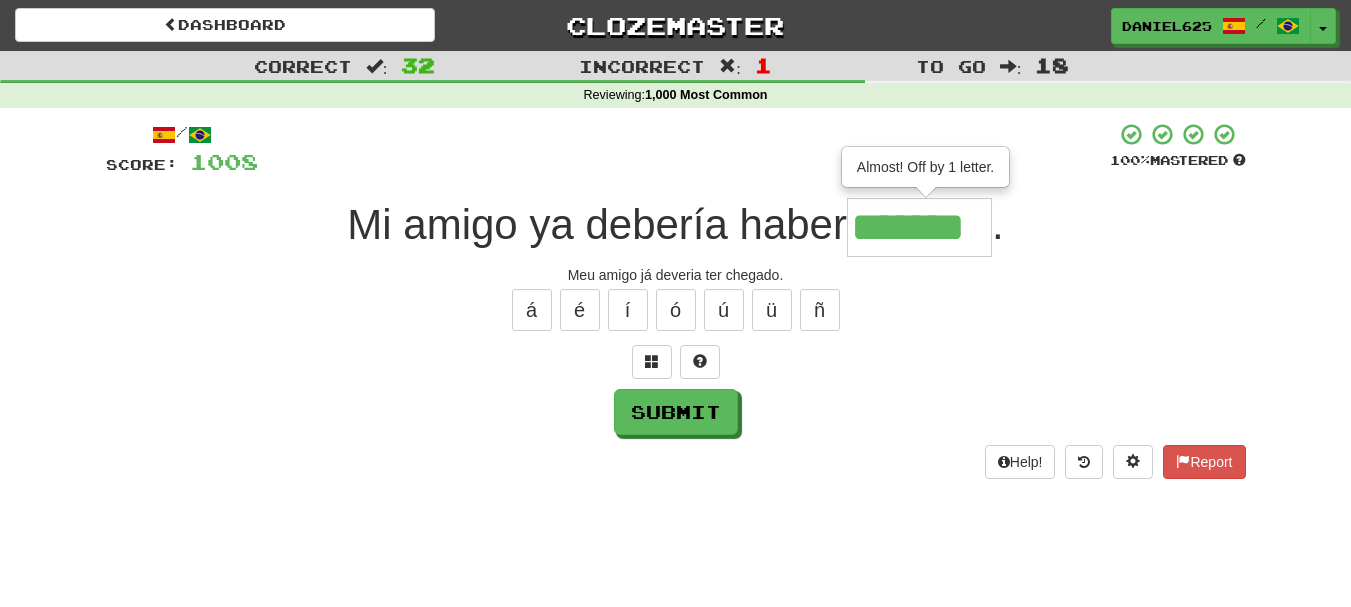 type on "*******" 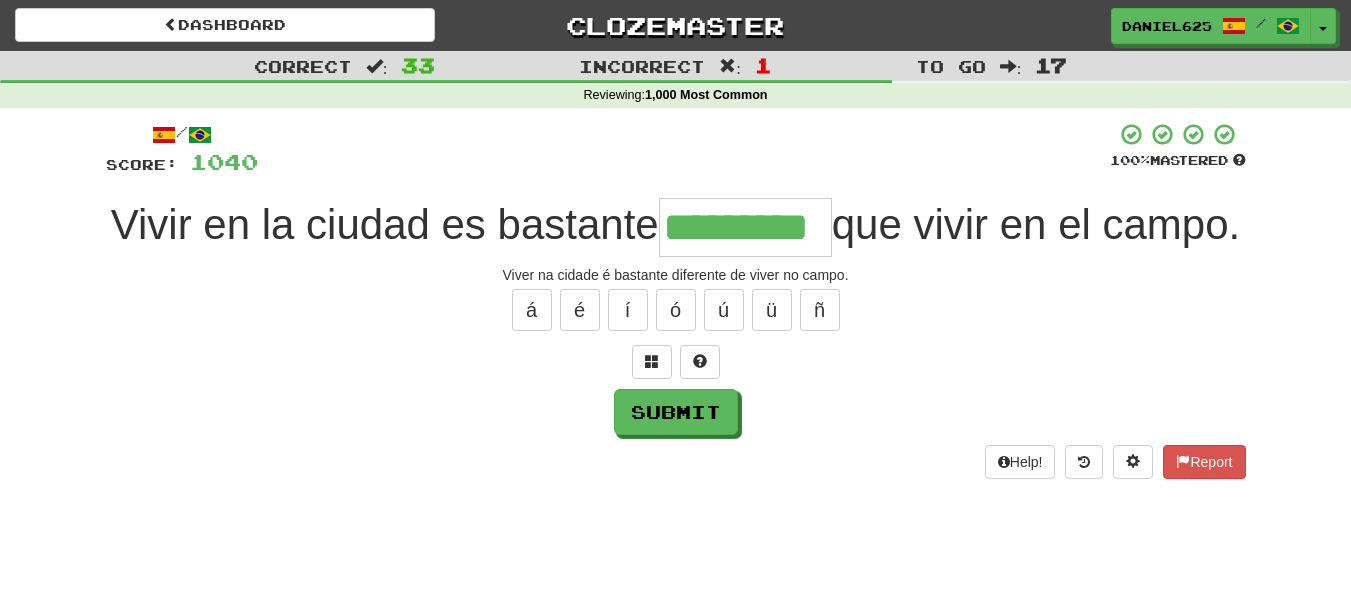 type on "*********" 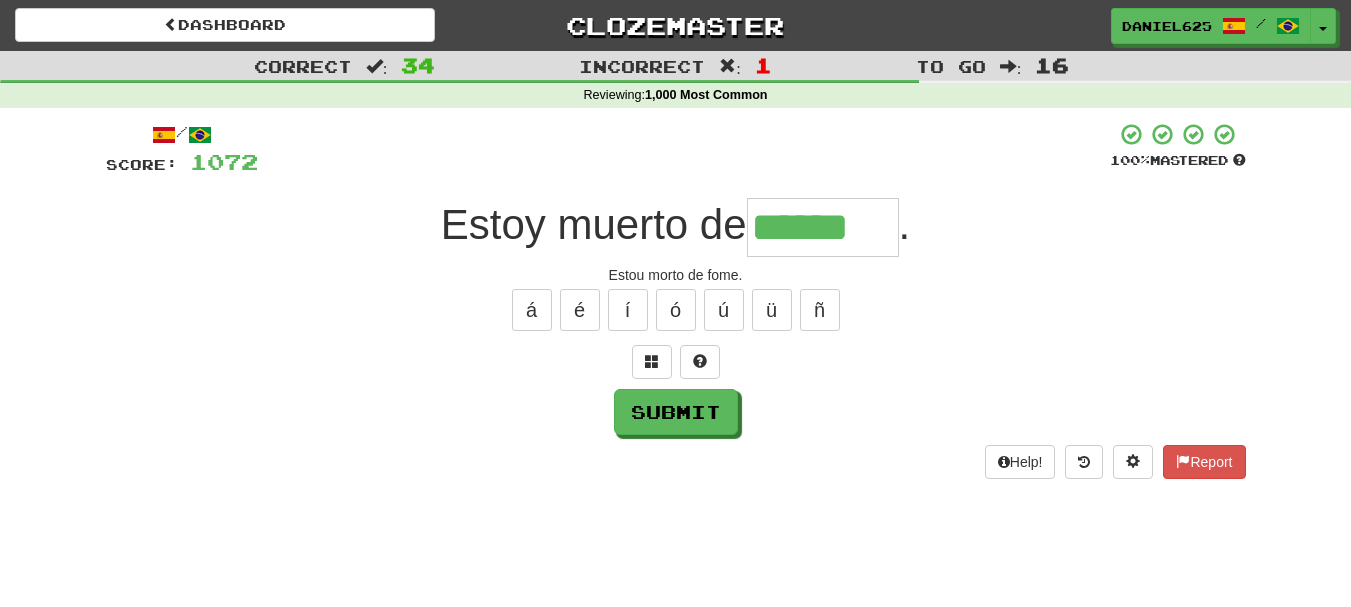 type on "******" 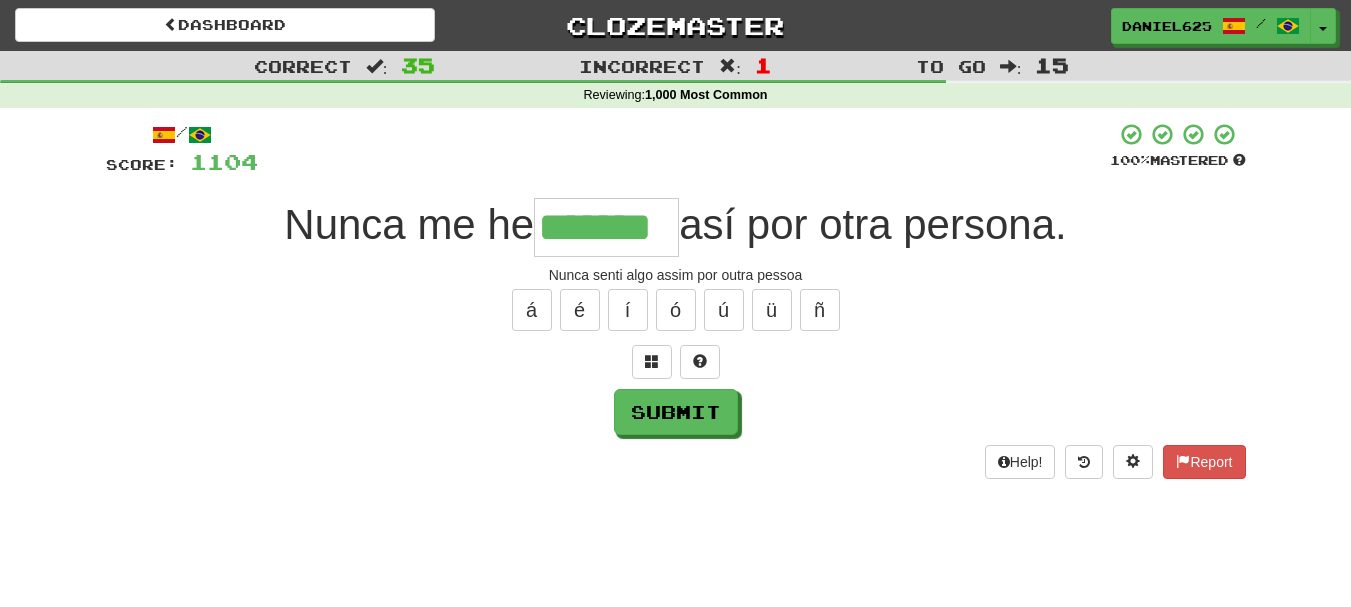 type on "*******" 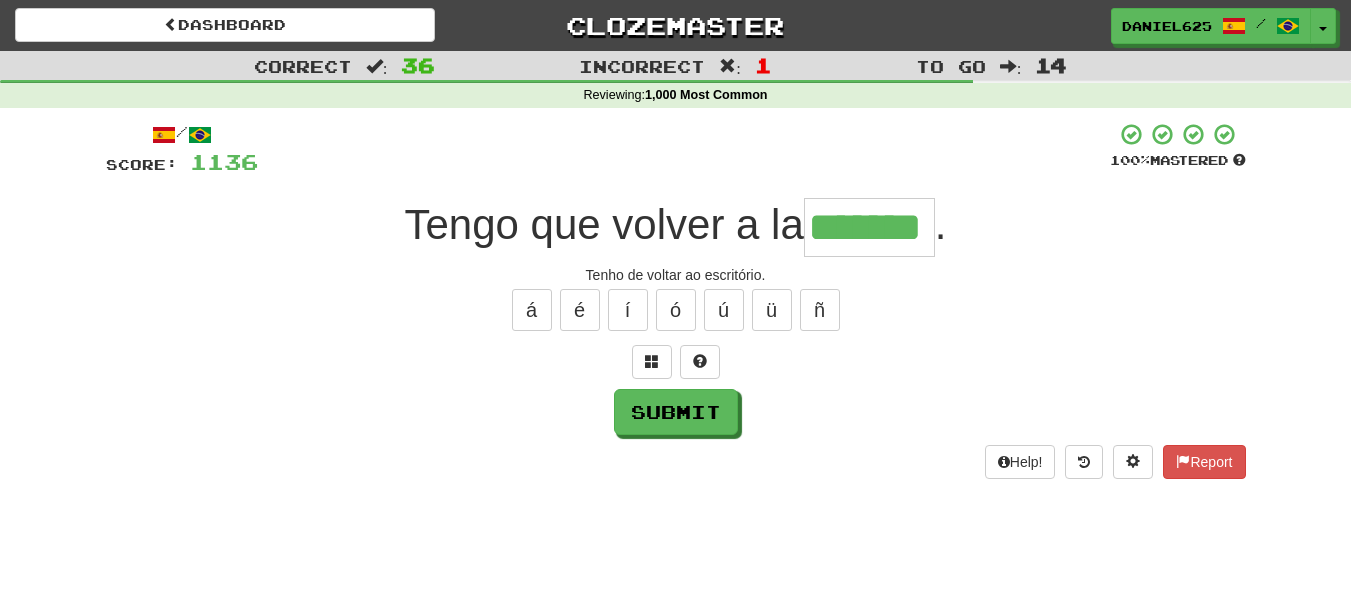 type on "*******" 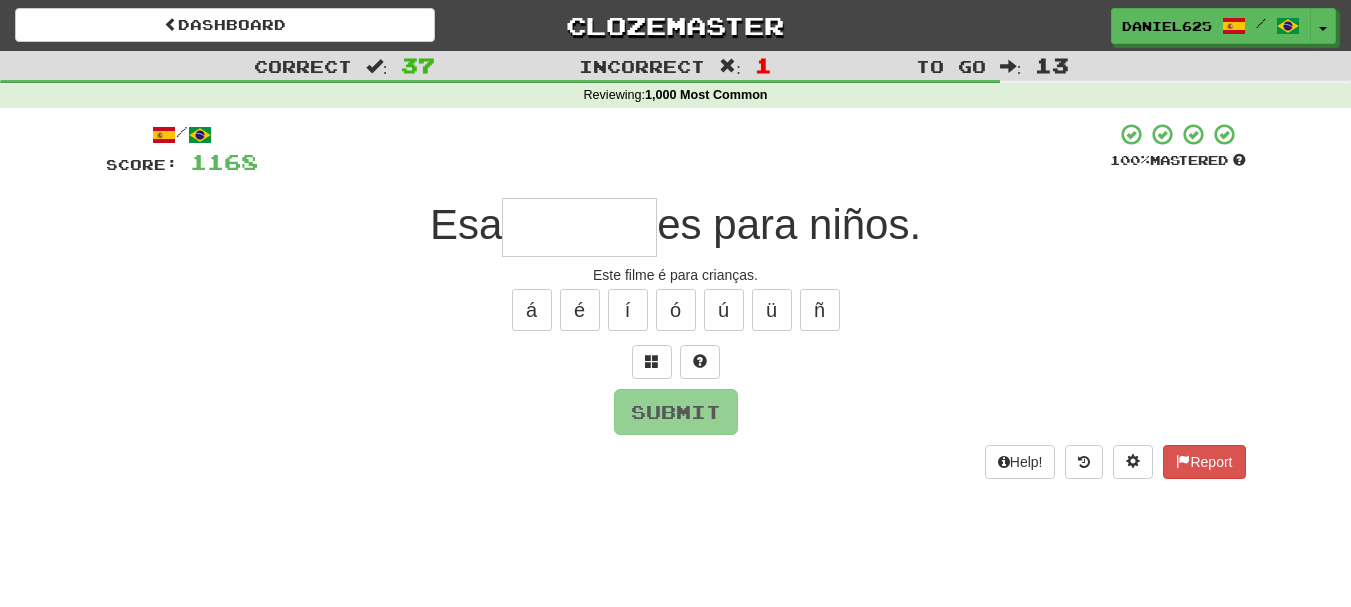 type on "*" 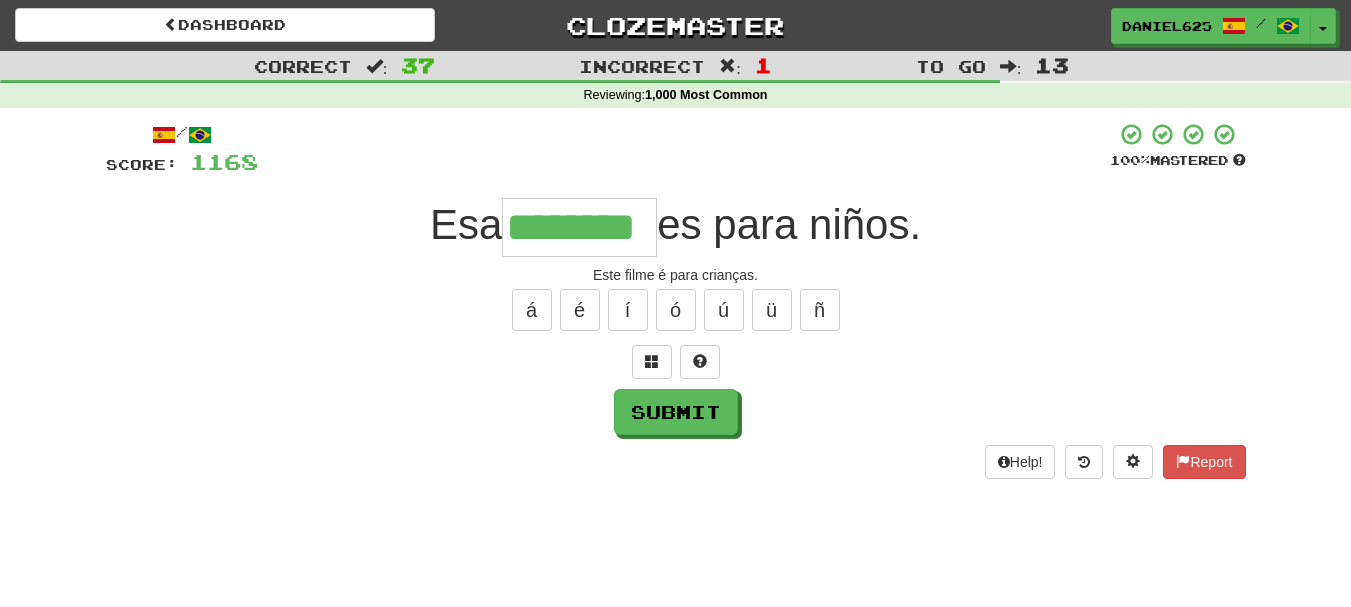 type on "********" 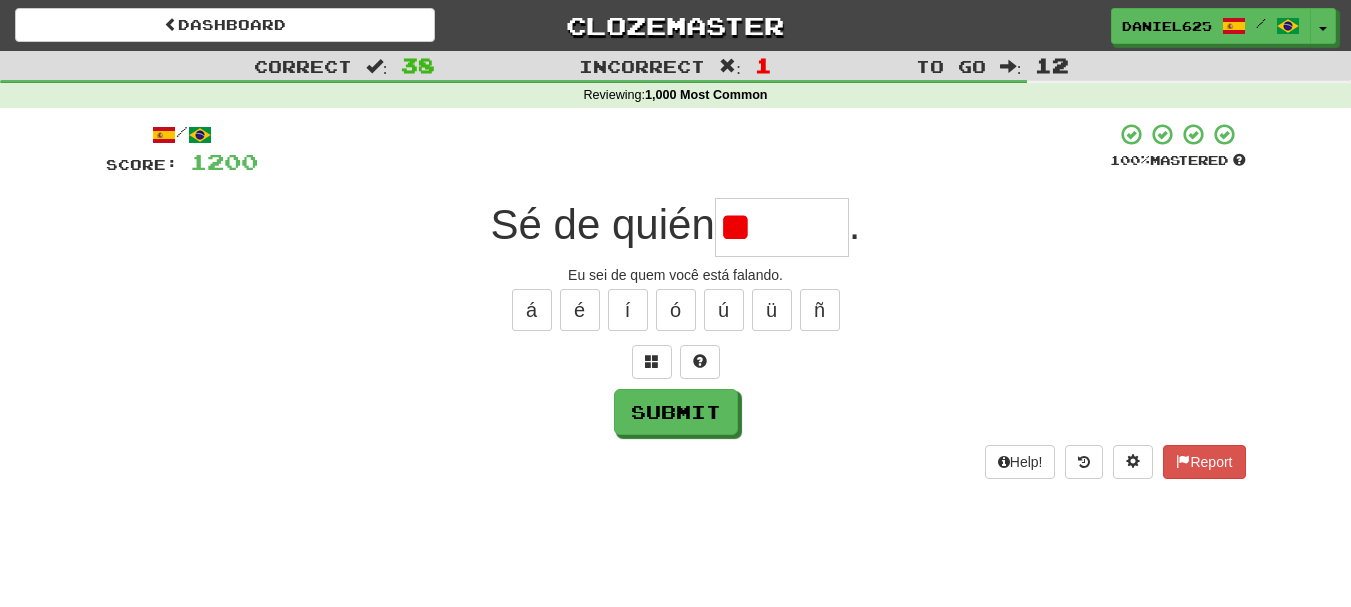 type on "*" 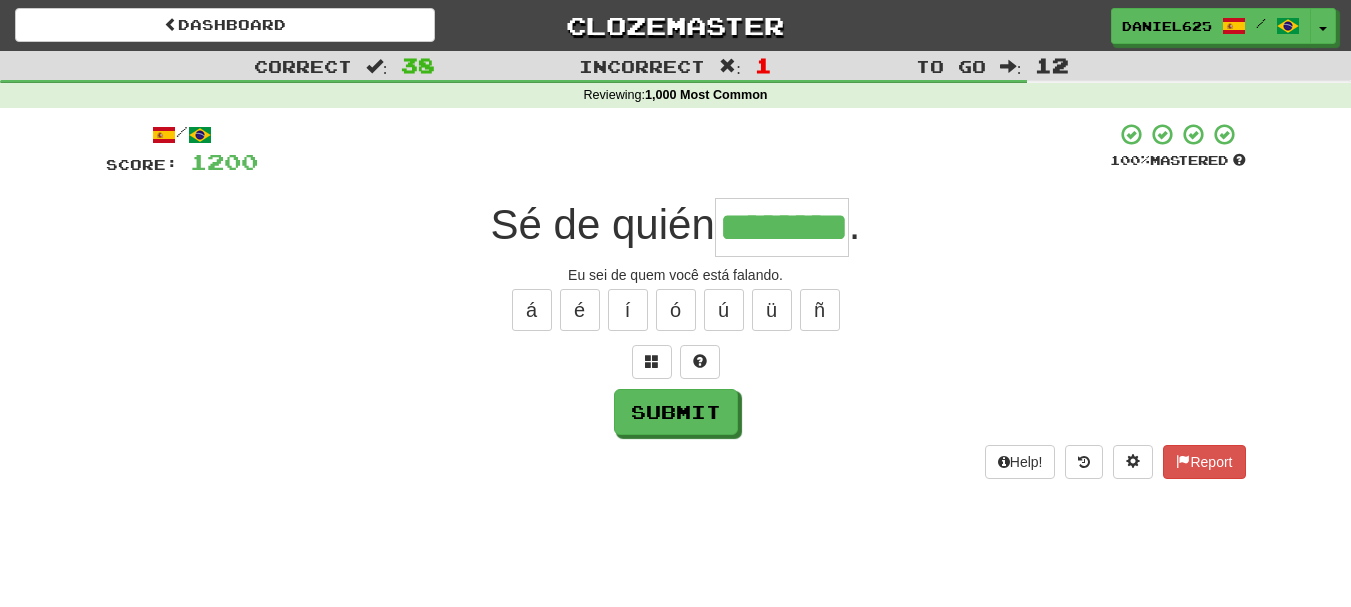 scroll, scrollTop: 0, scrollLeft: 46, axis: horizontal 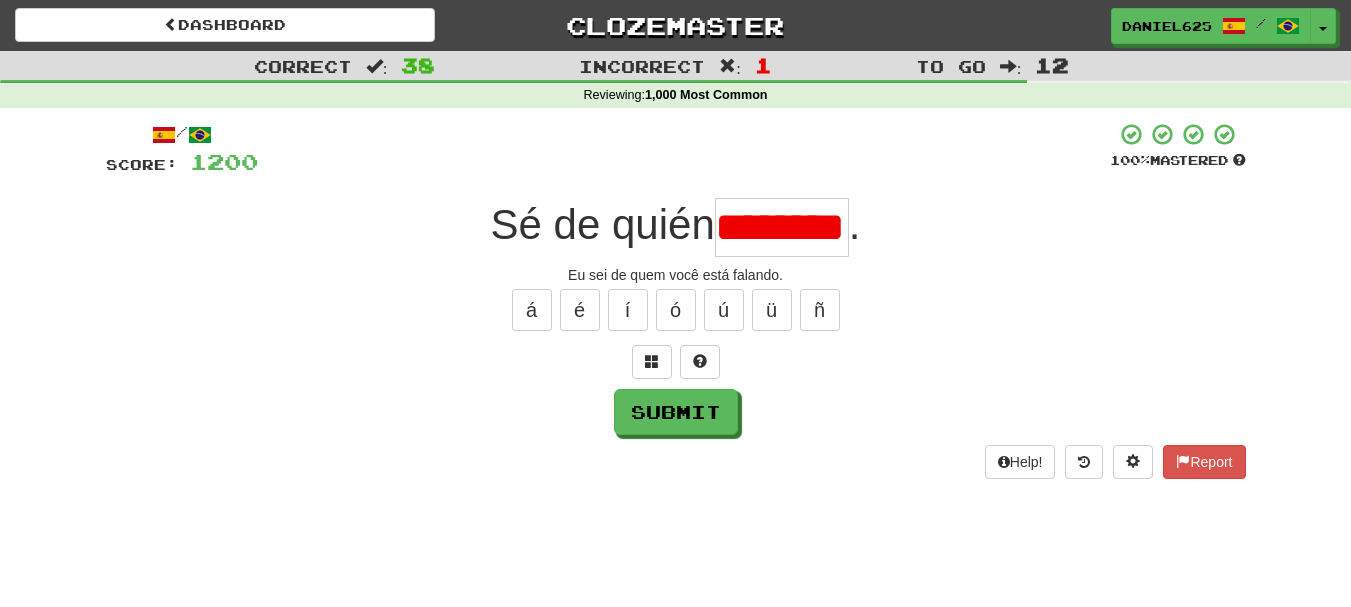 type on "******" 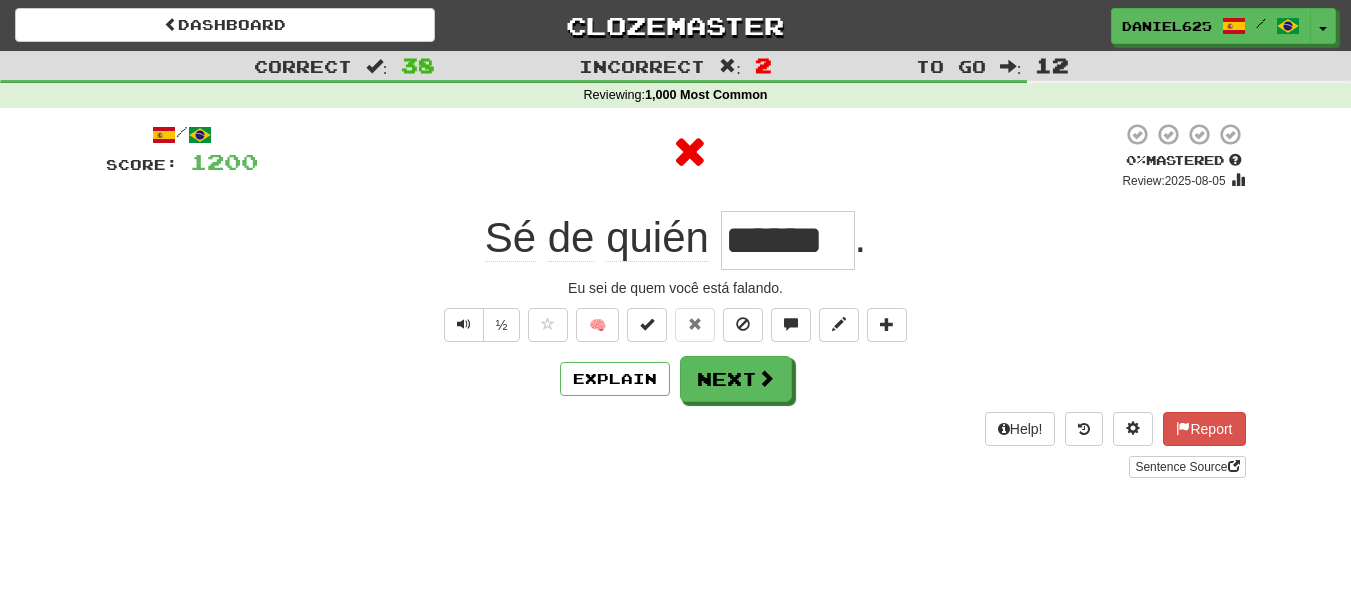 scroll, scrollTop: 0, scrollLeft: 0, axis: both 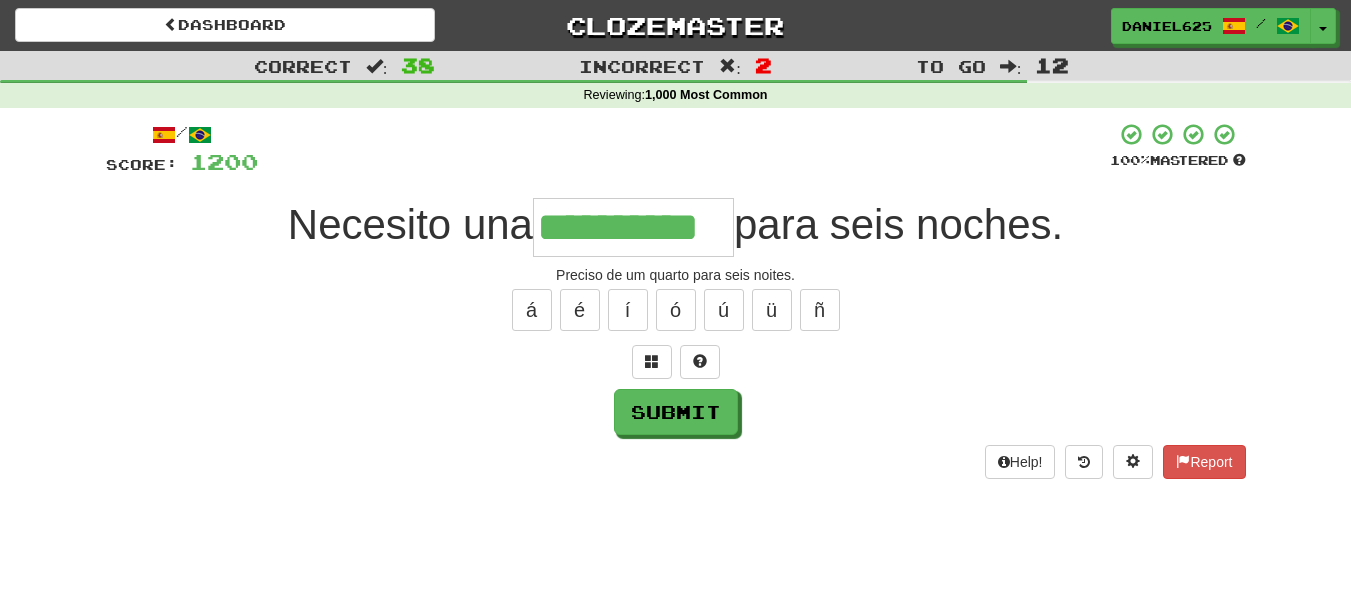 type on "**********" 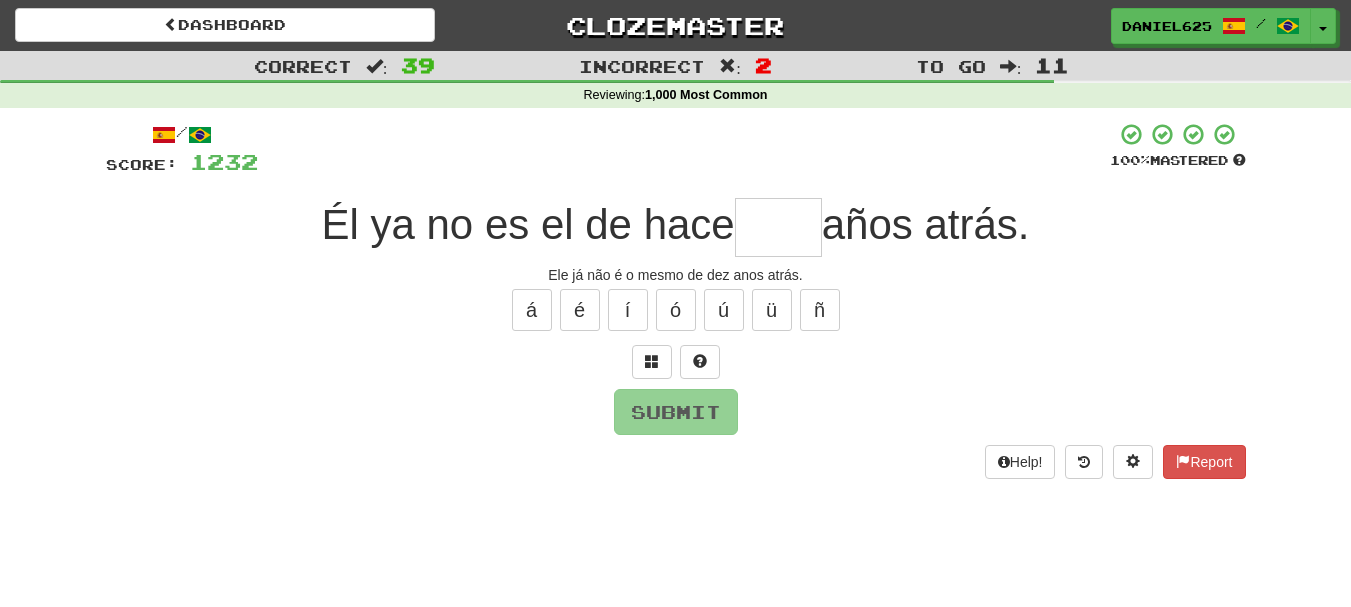type on "****" 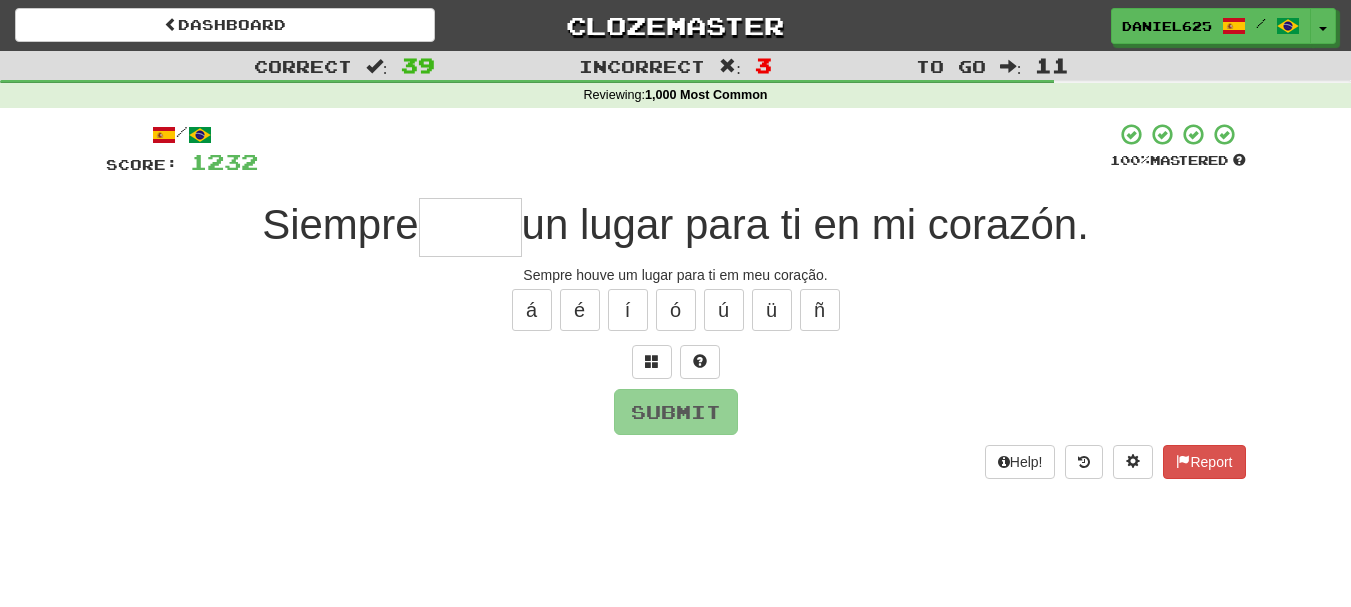 type on "*" 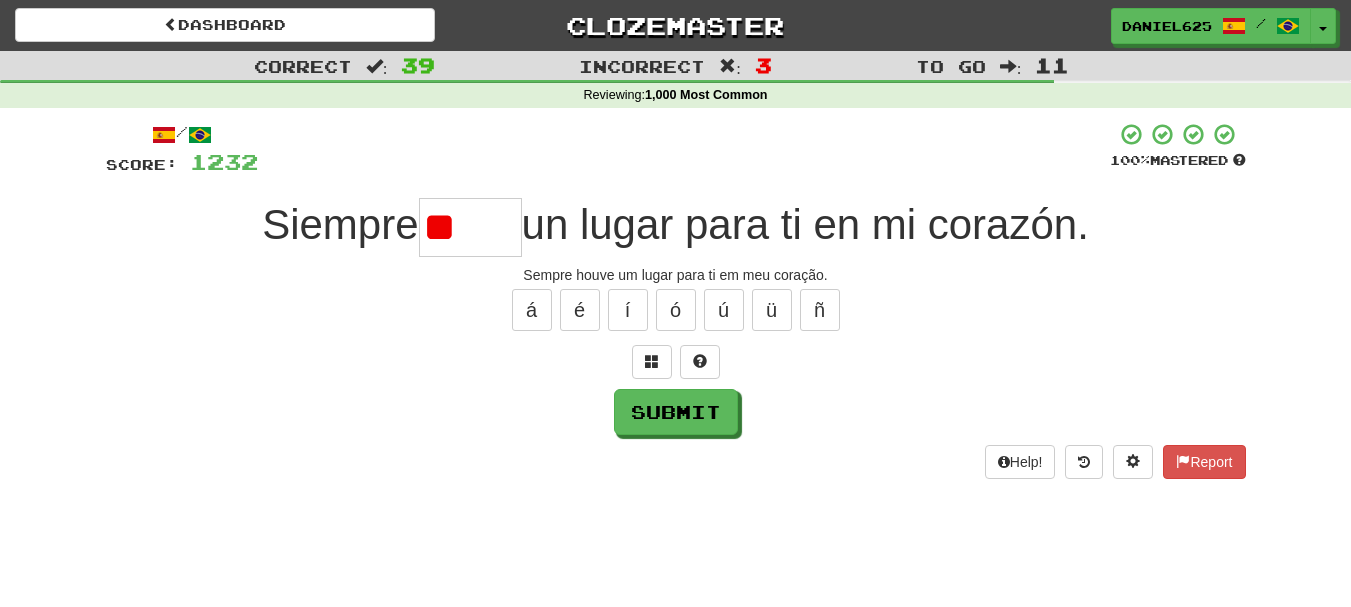 type on "*" 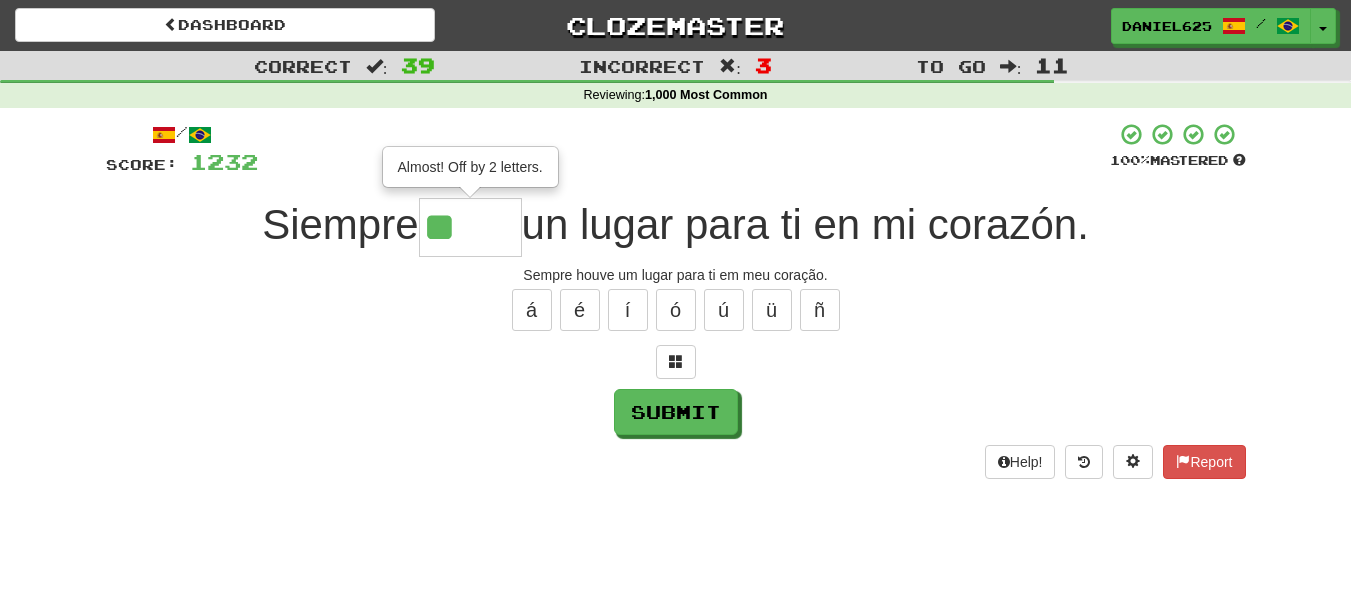 type on "****" 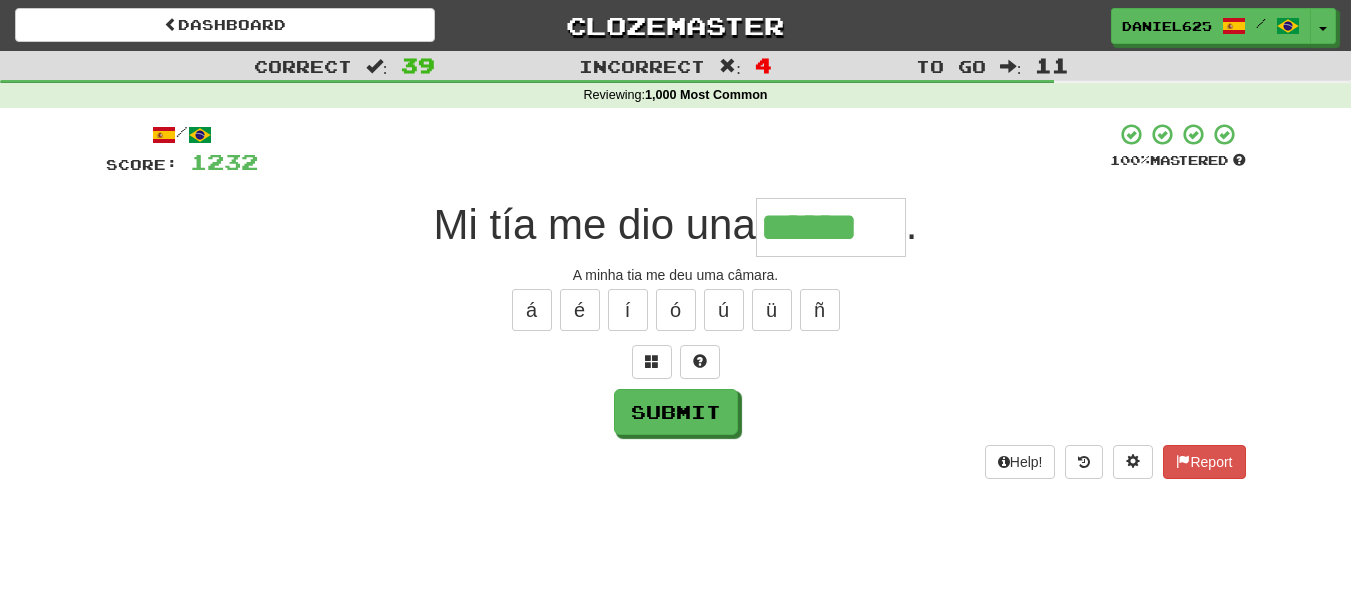 type on "******" 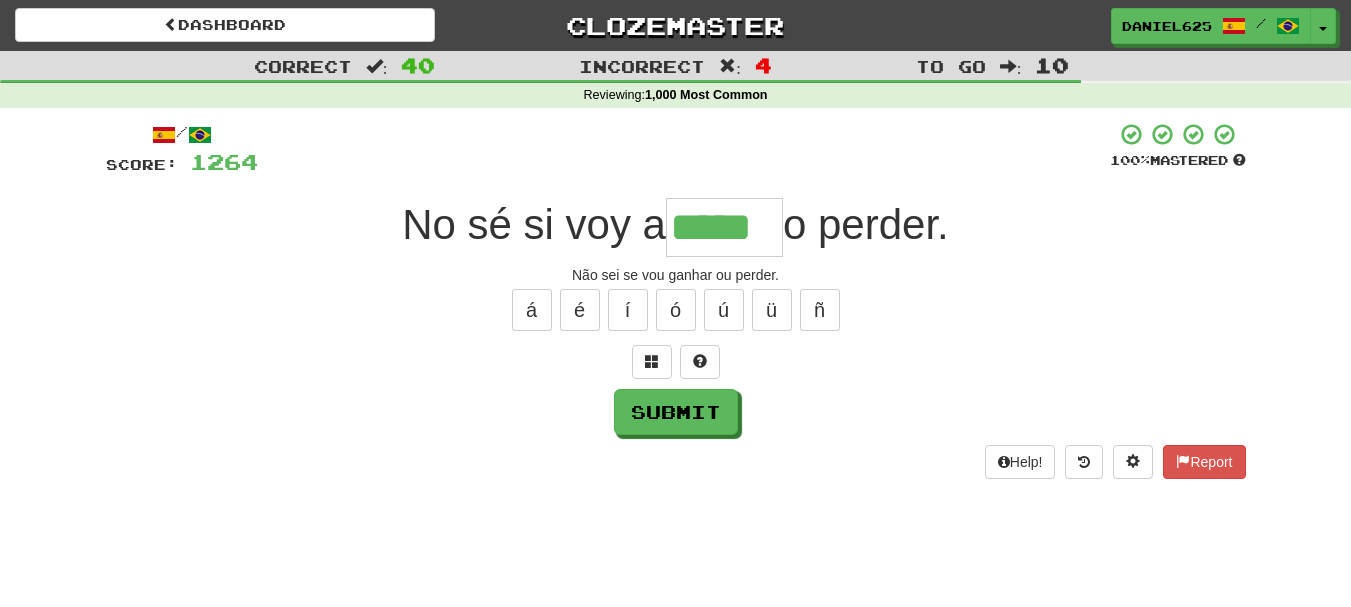 type on "*****" 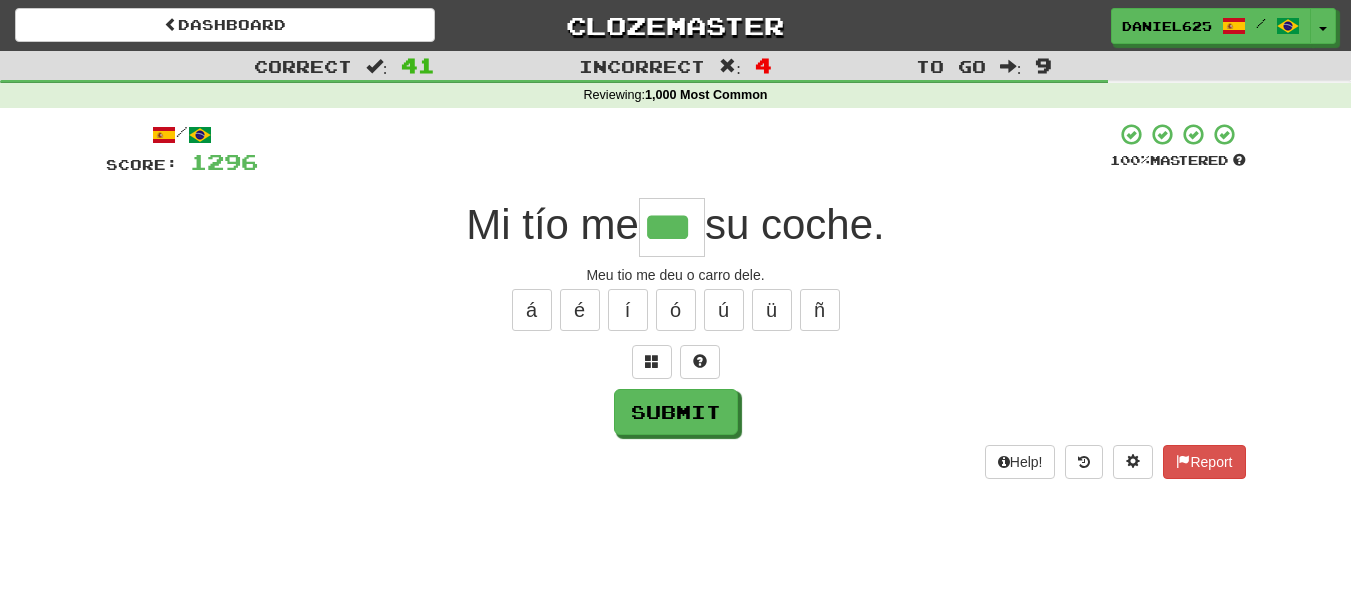 type on "***" 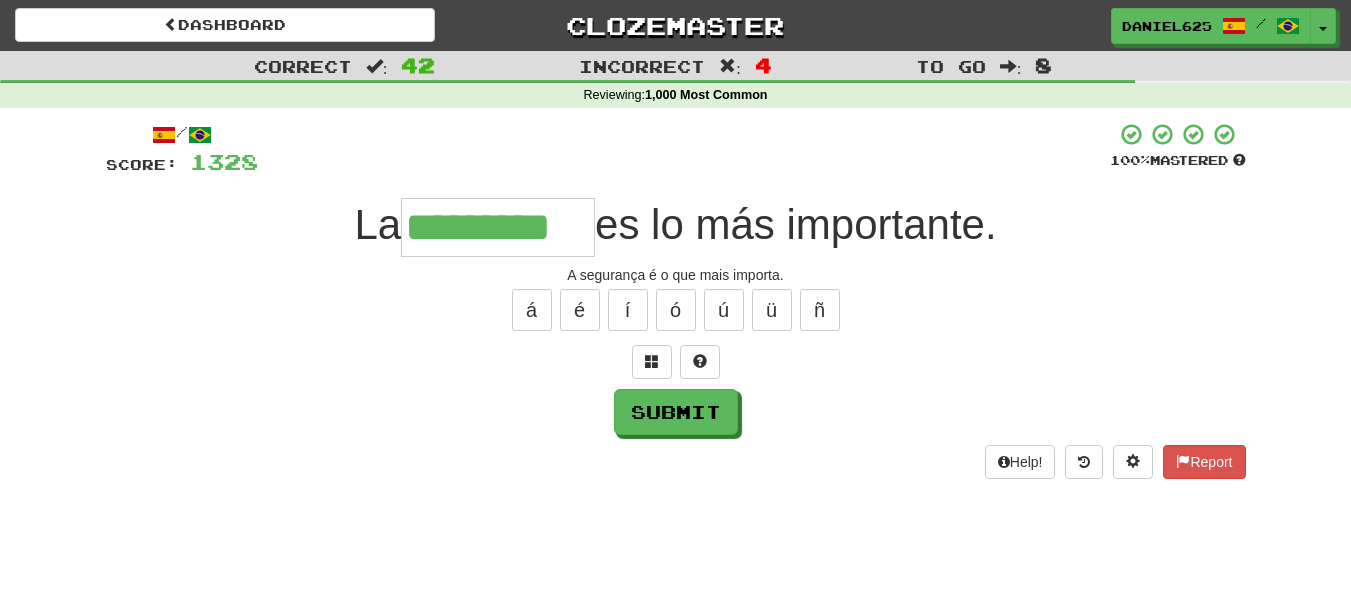 type on "*********" 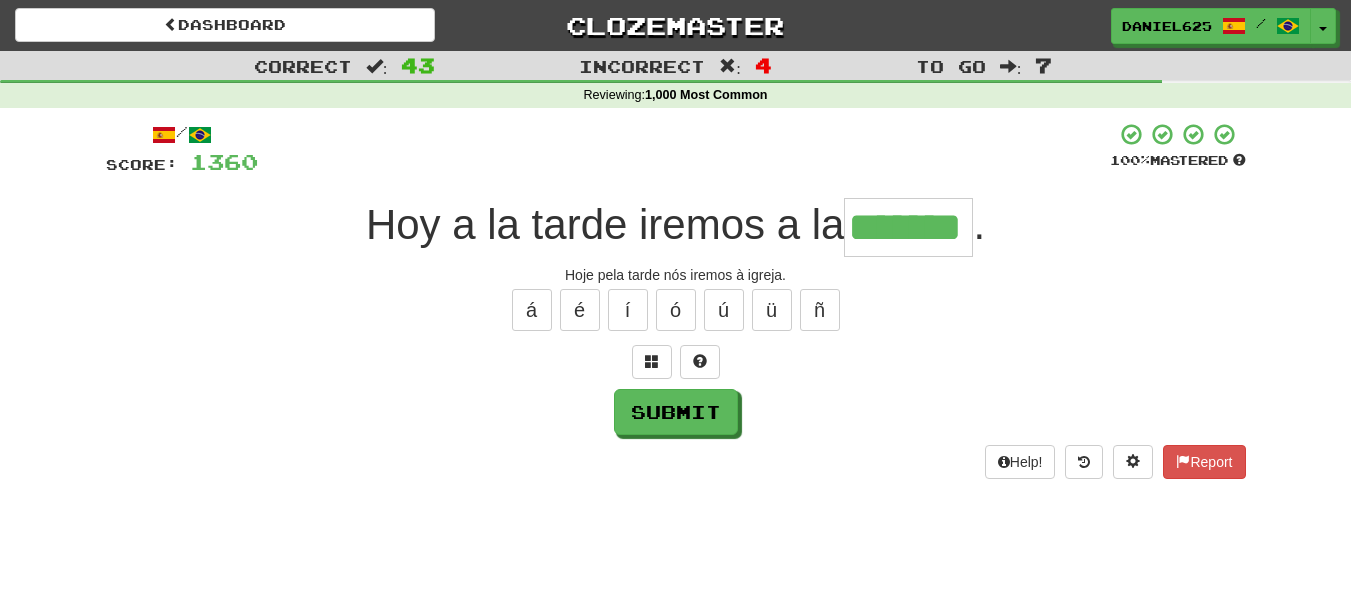 type on "*******" 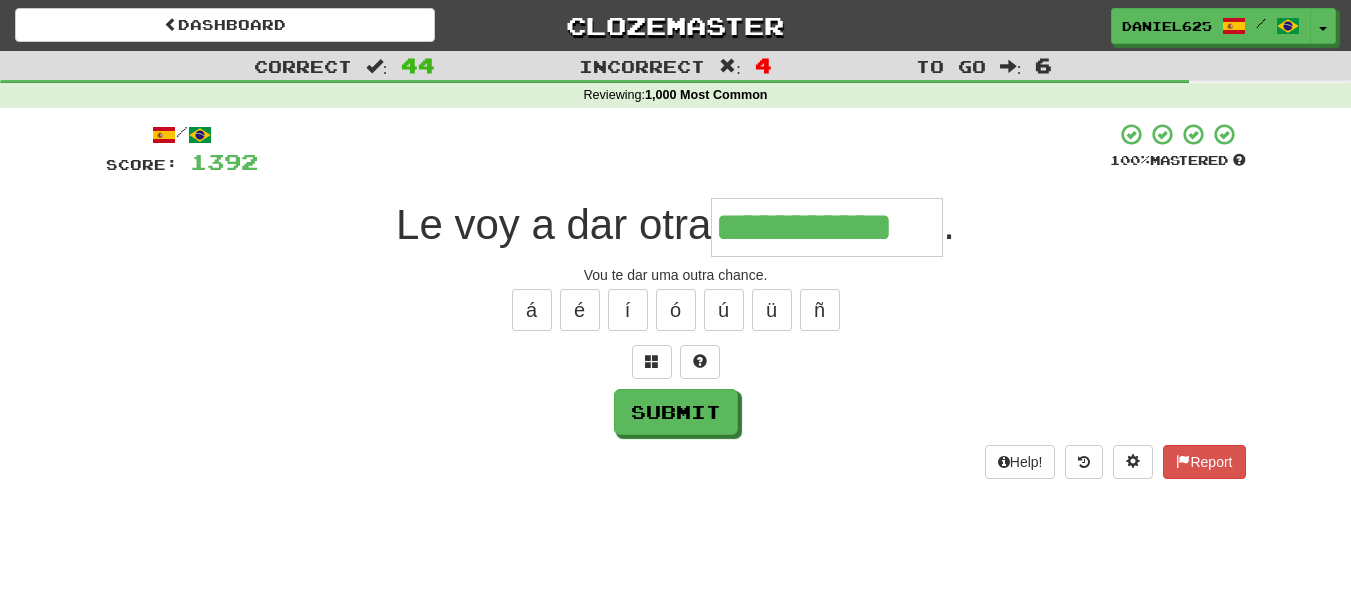 type on "**********" 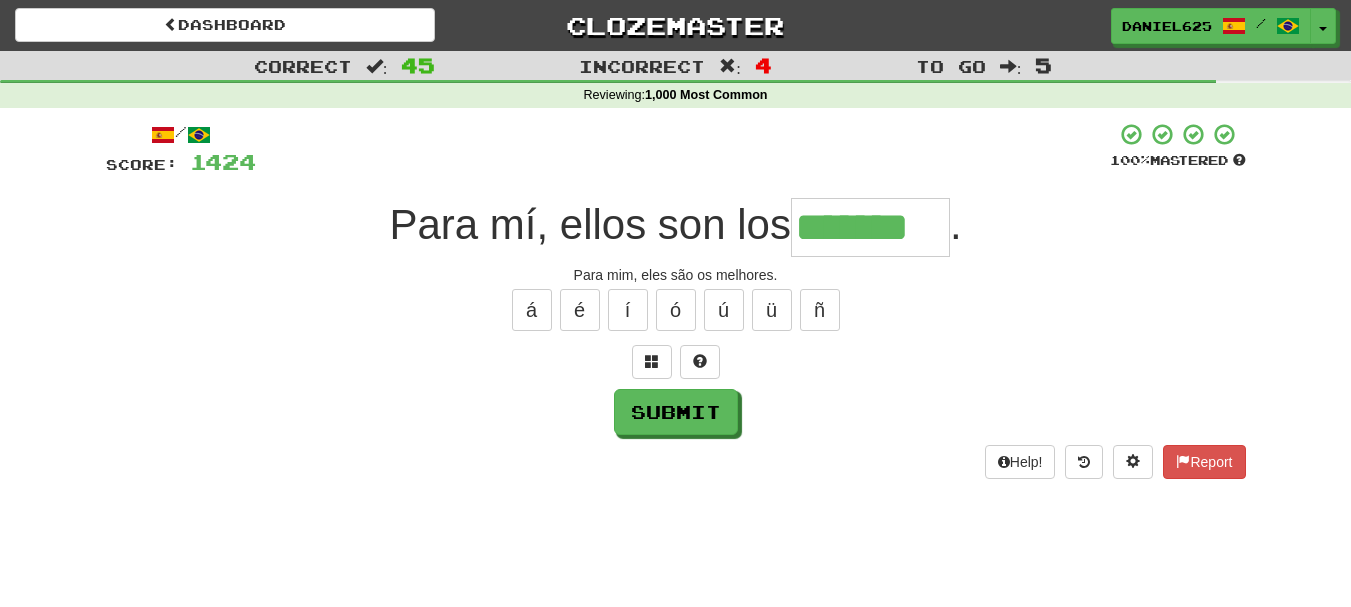 type on "*******" 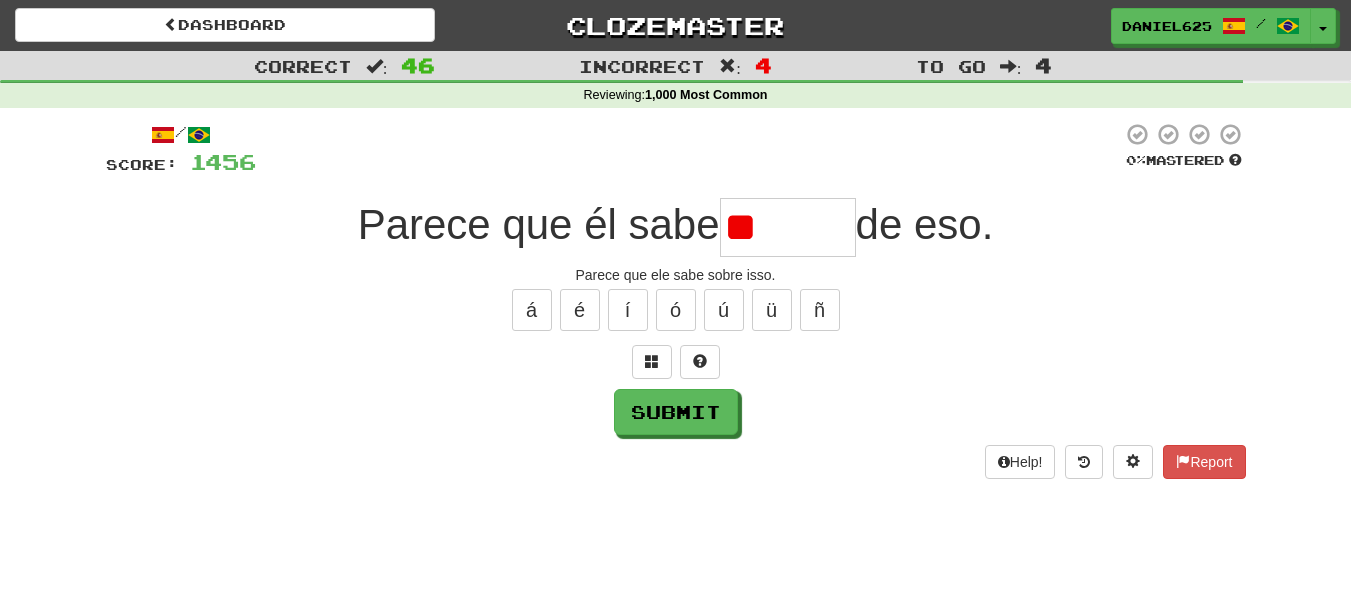 type on "*" 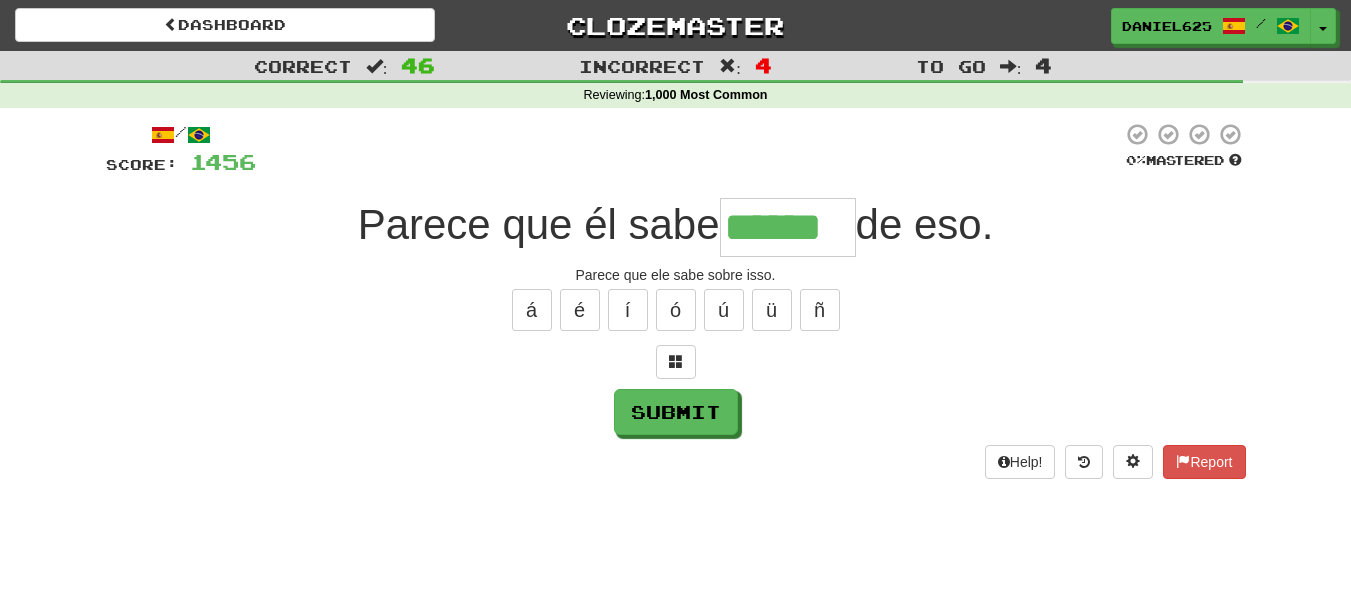 type on "******" 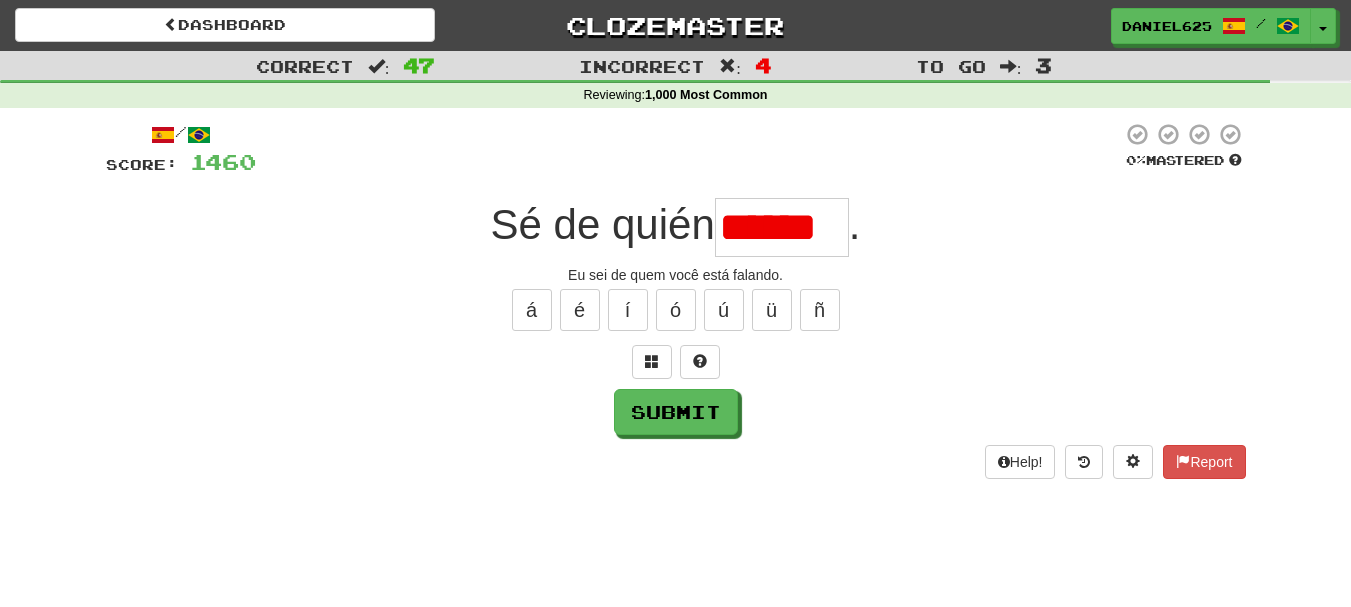 scroll, scrollTop: 0, scrollLeft: 0, axis: both 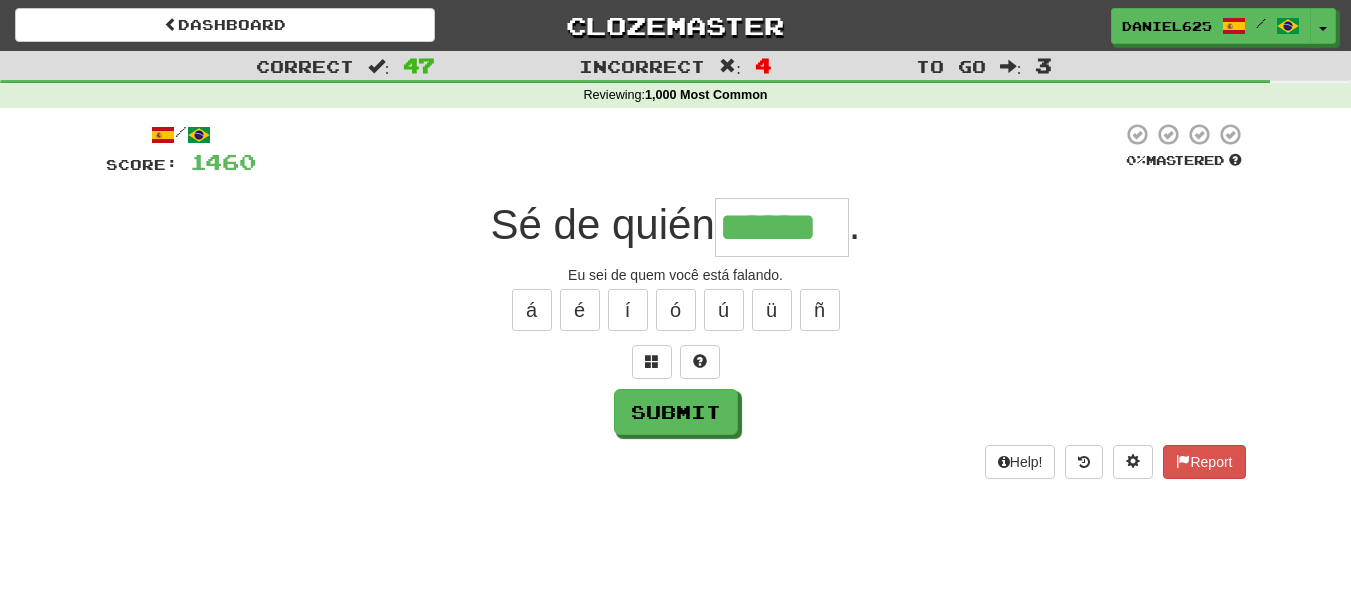 type on "******" 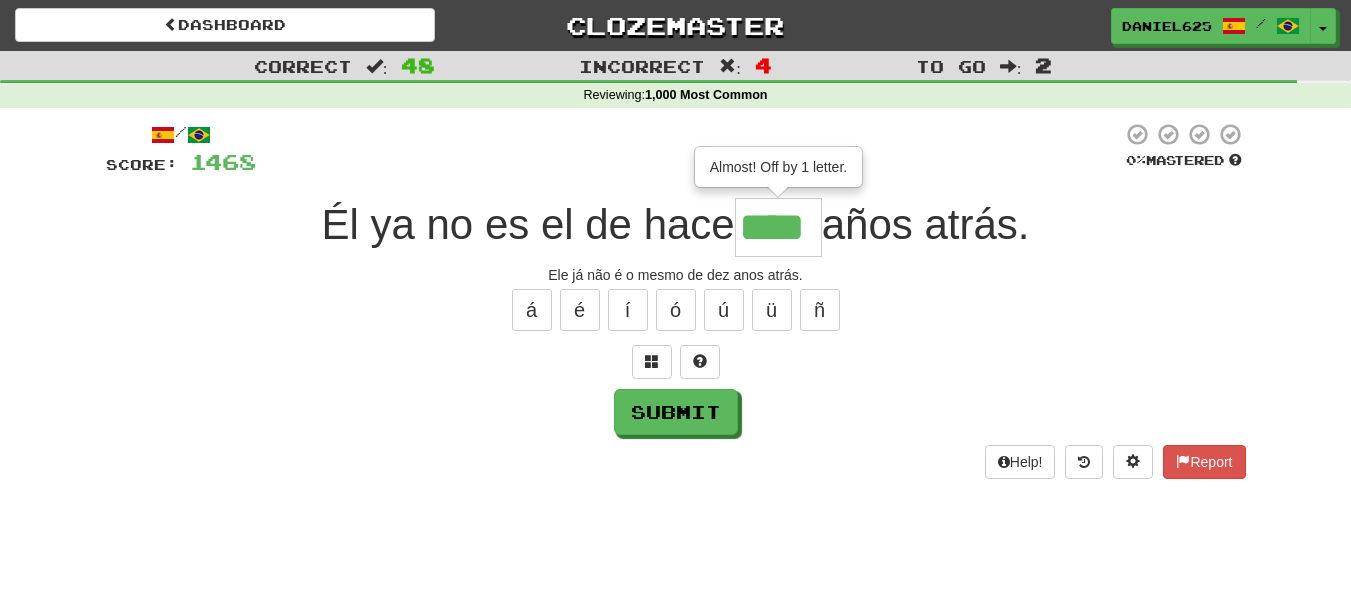 type on "****" 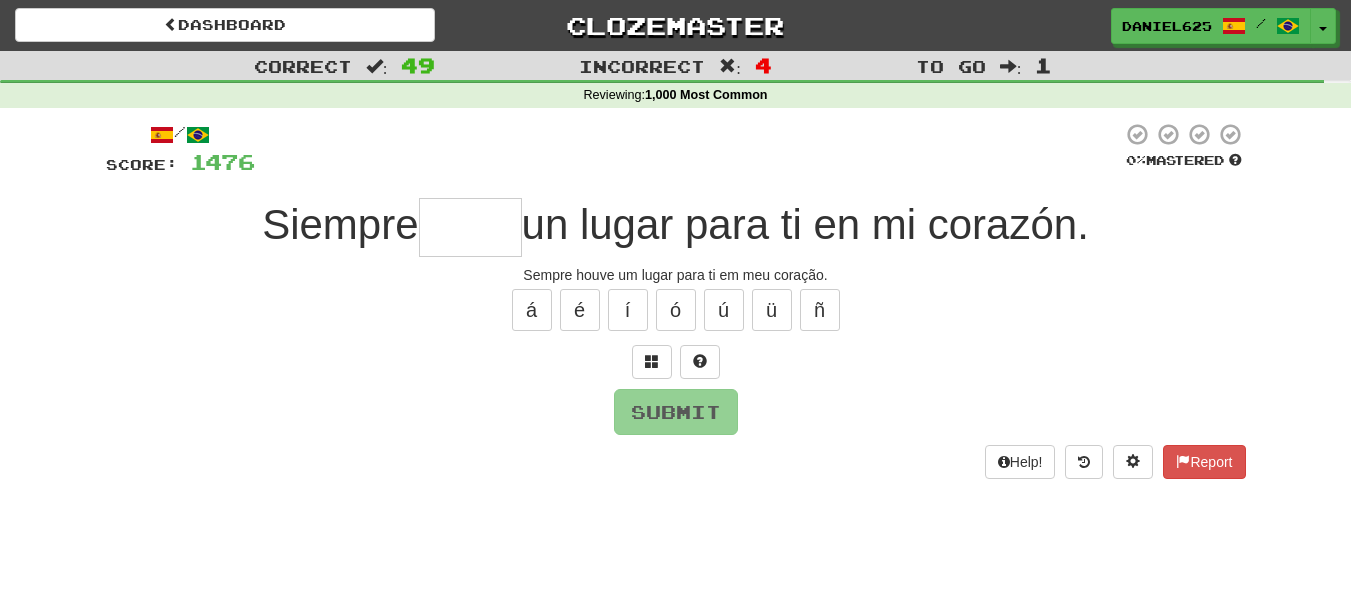 type on "*" 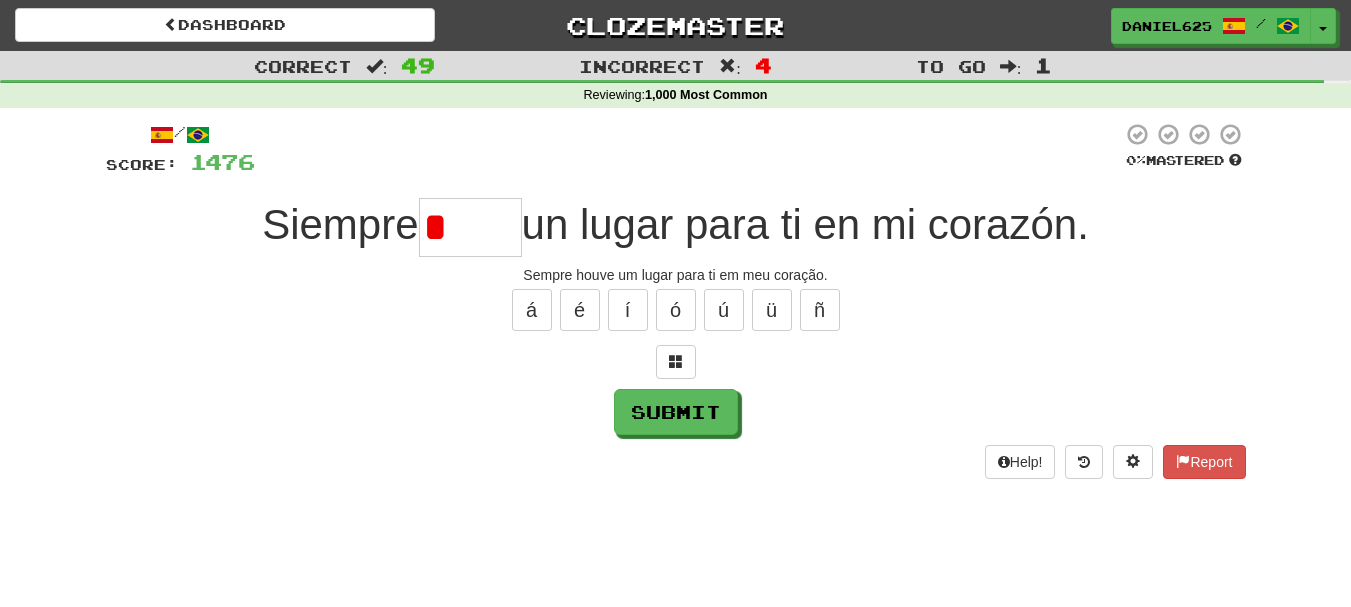 type on "****" 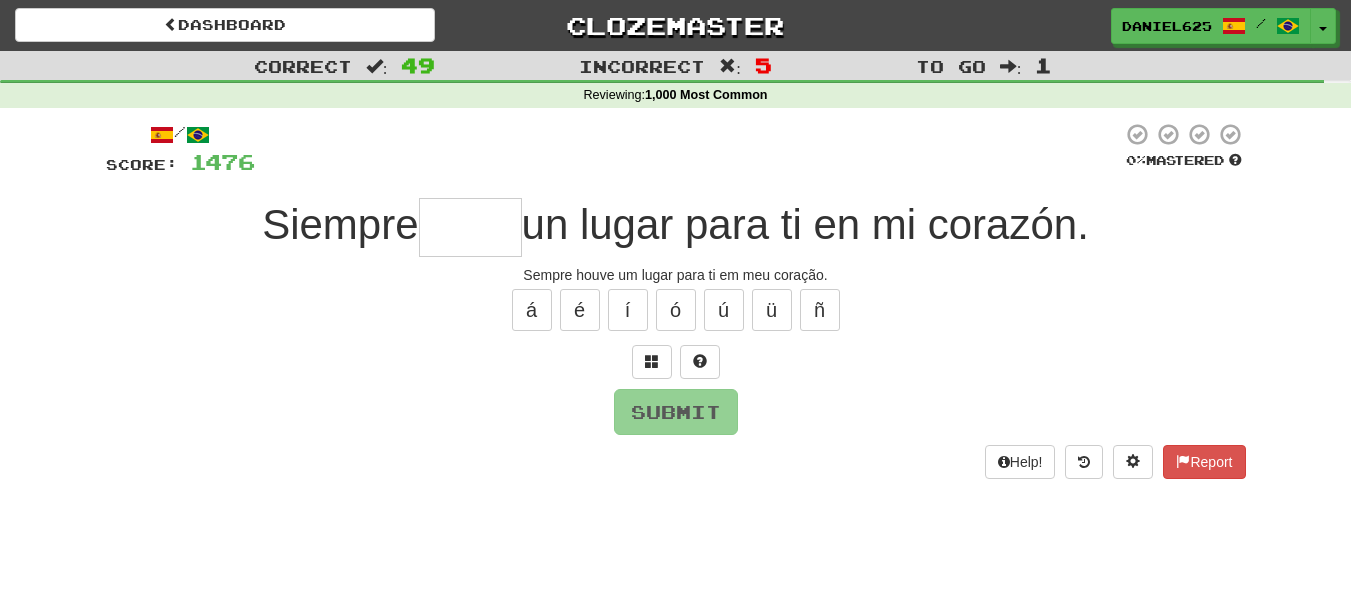 type on "*" 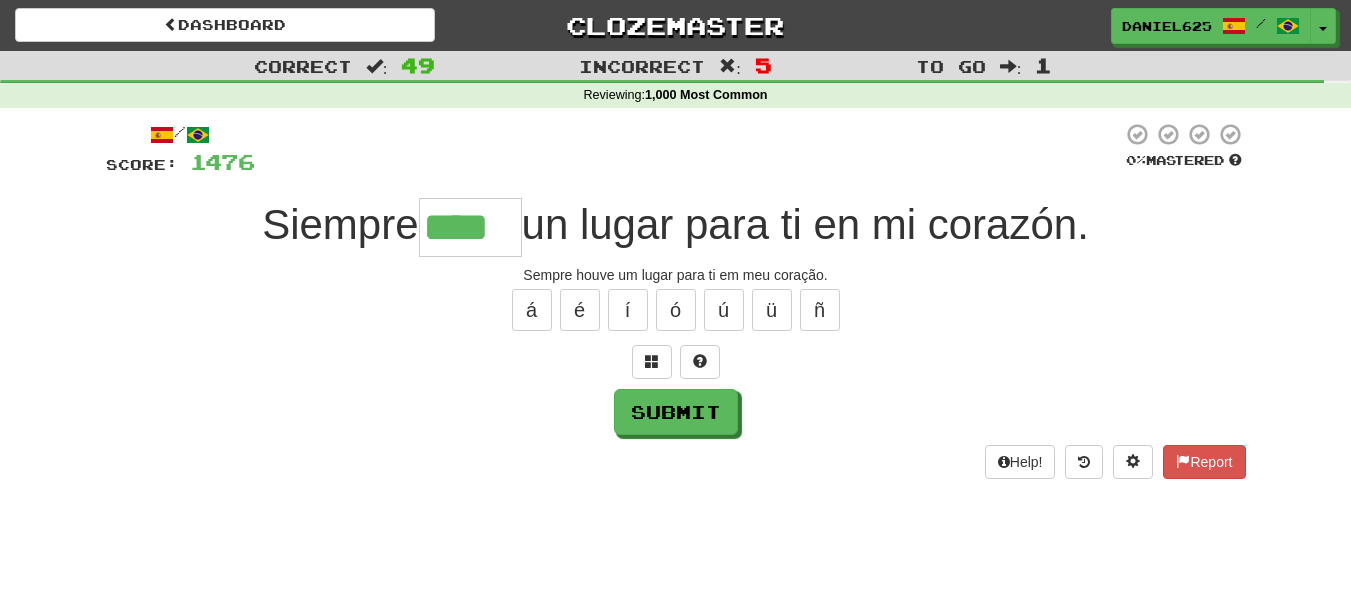 type on "****" 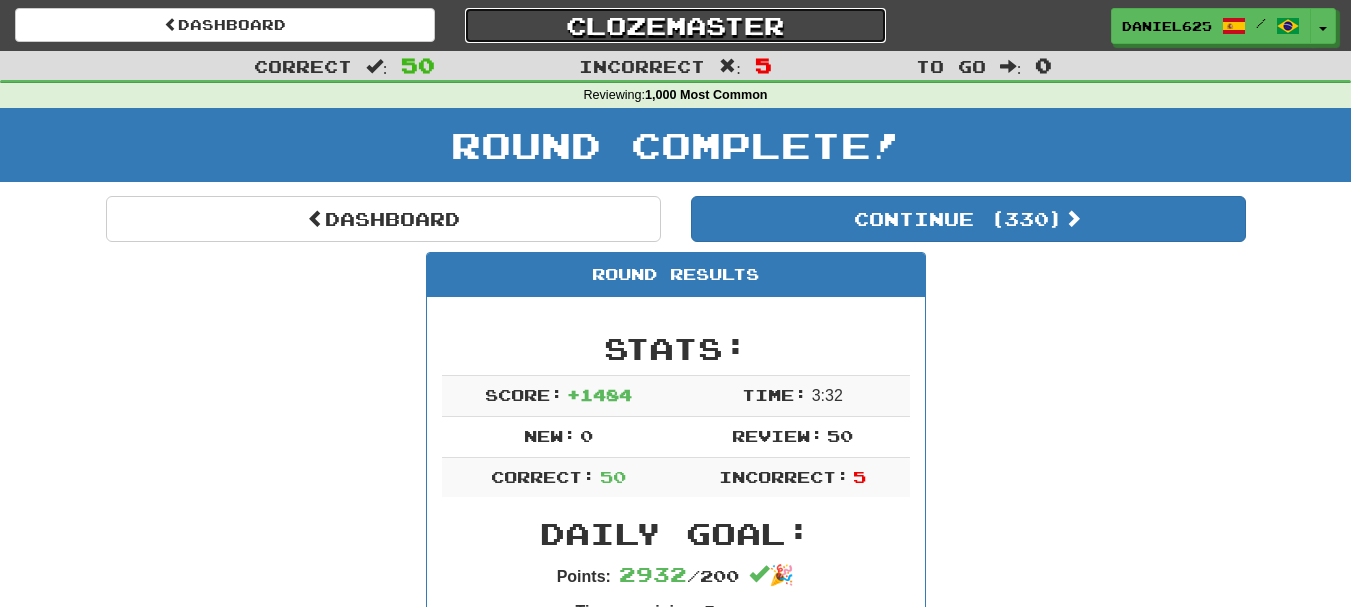 click on "Clozemaster" at bounding box center [675, 25] 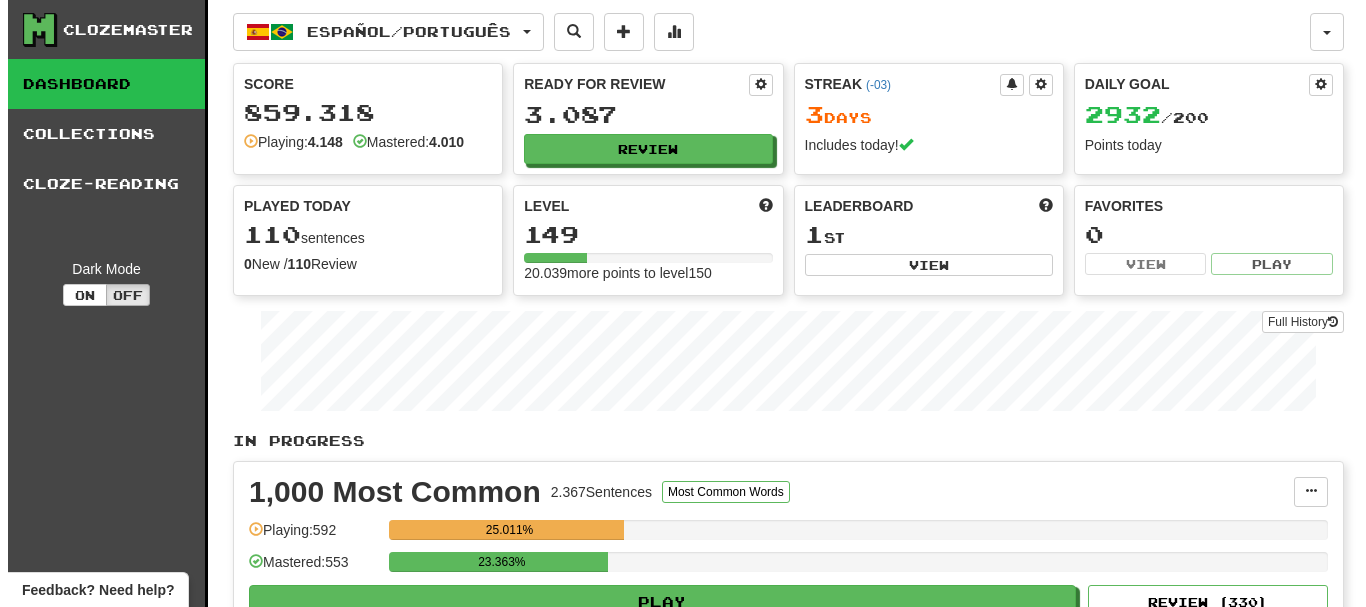 scroll, scrollTop: 0, scrollLeft: 0, axis: both 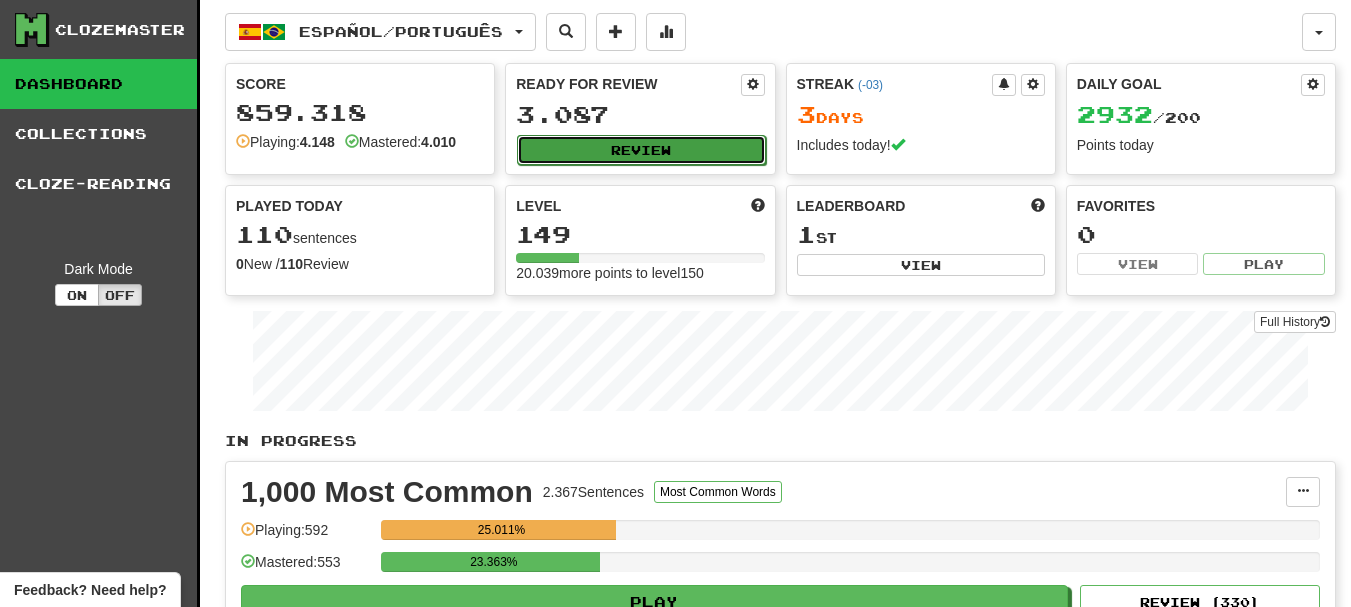 click on "Review" at bounding box center (641, 150) 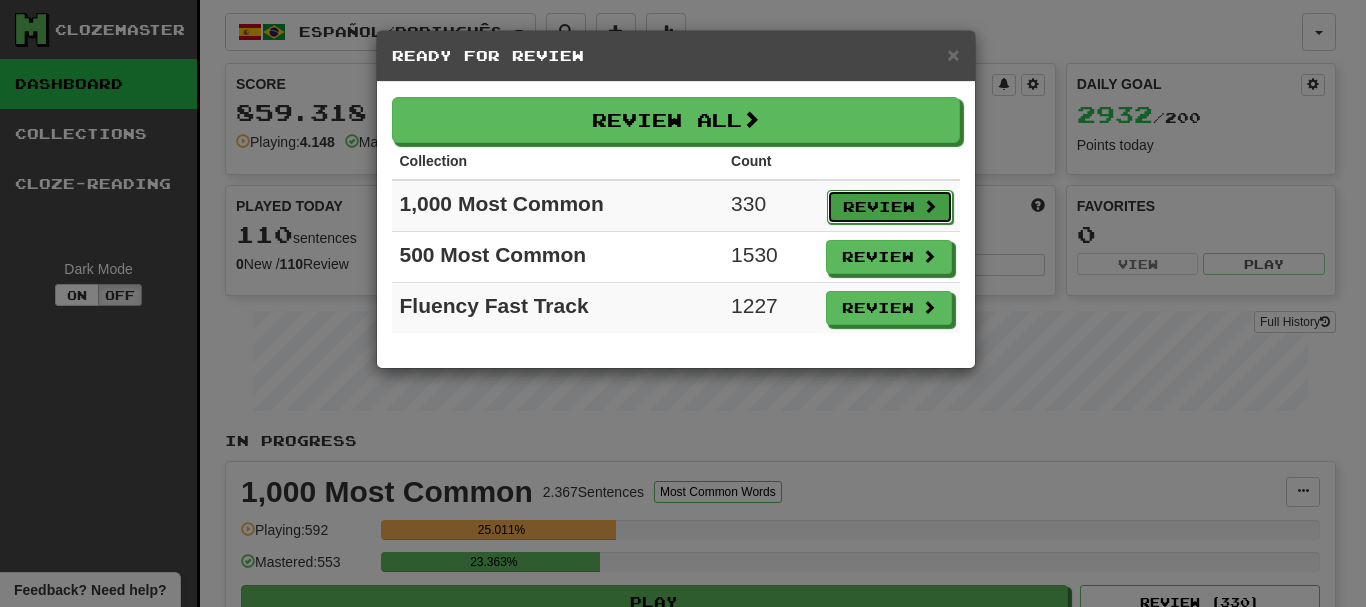 click on "Review" at bounding box center (890, 207) 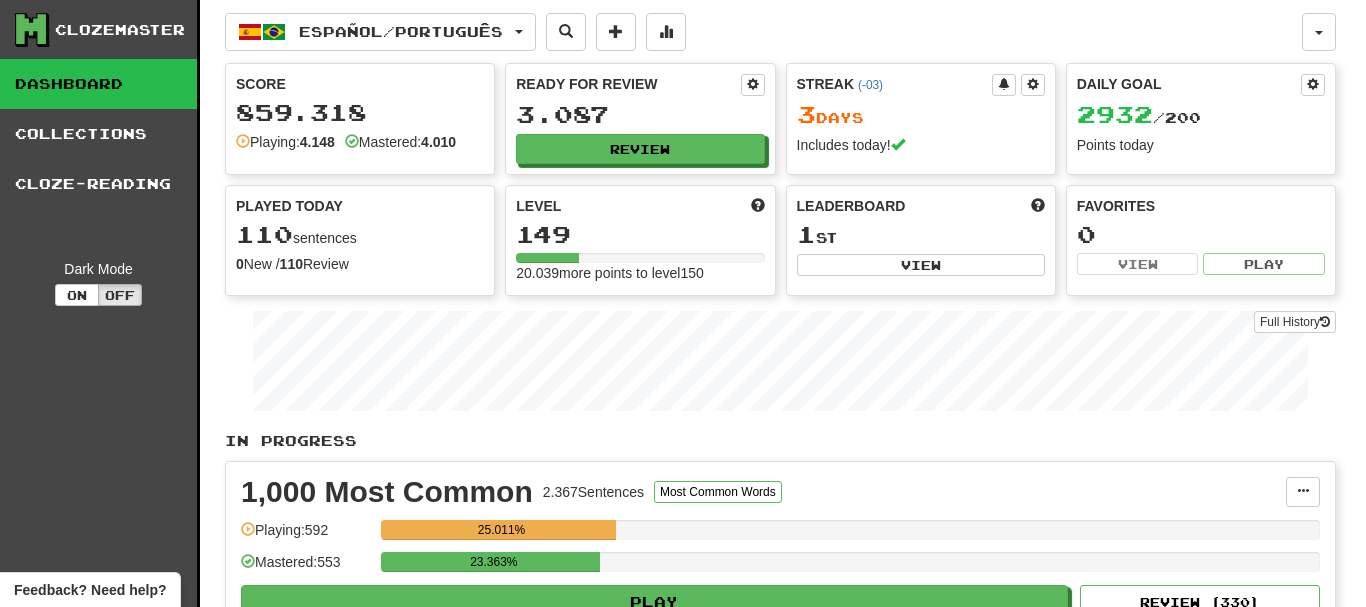 select on "**" 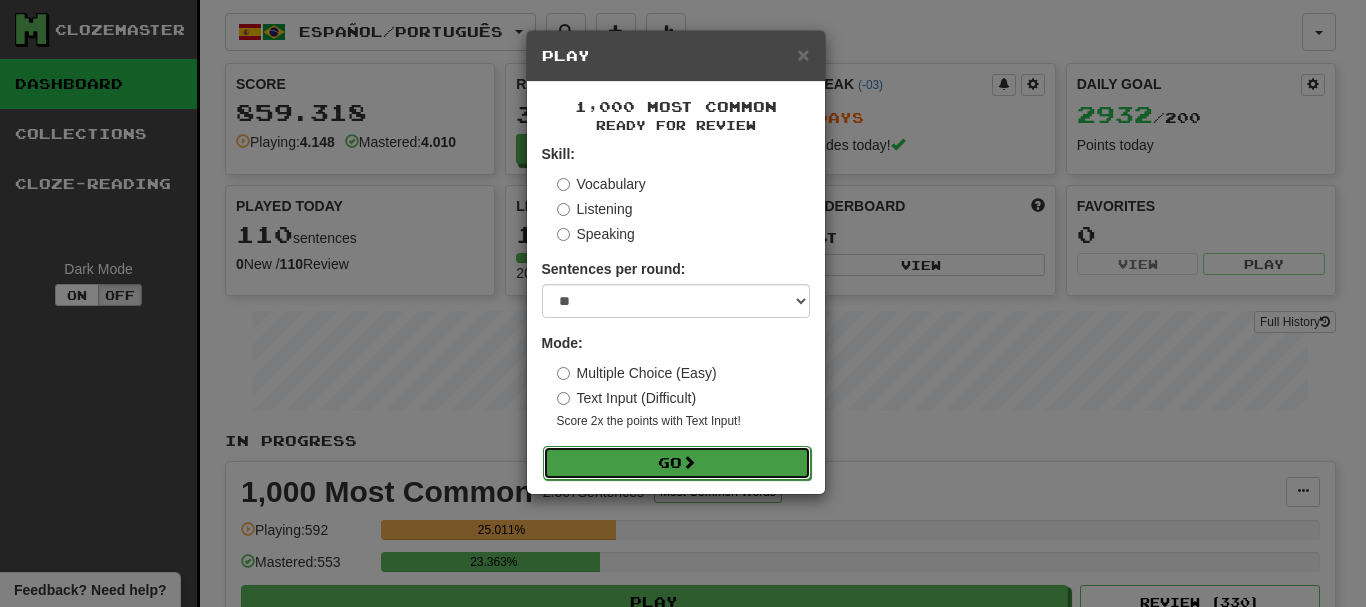 click on "Go" at bounding box center [677, 463] 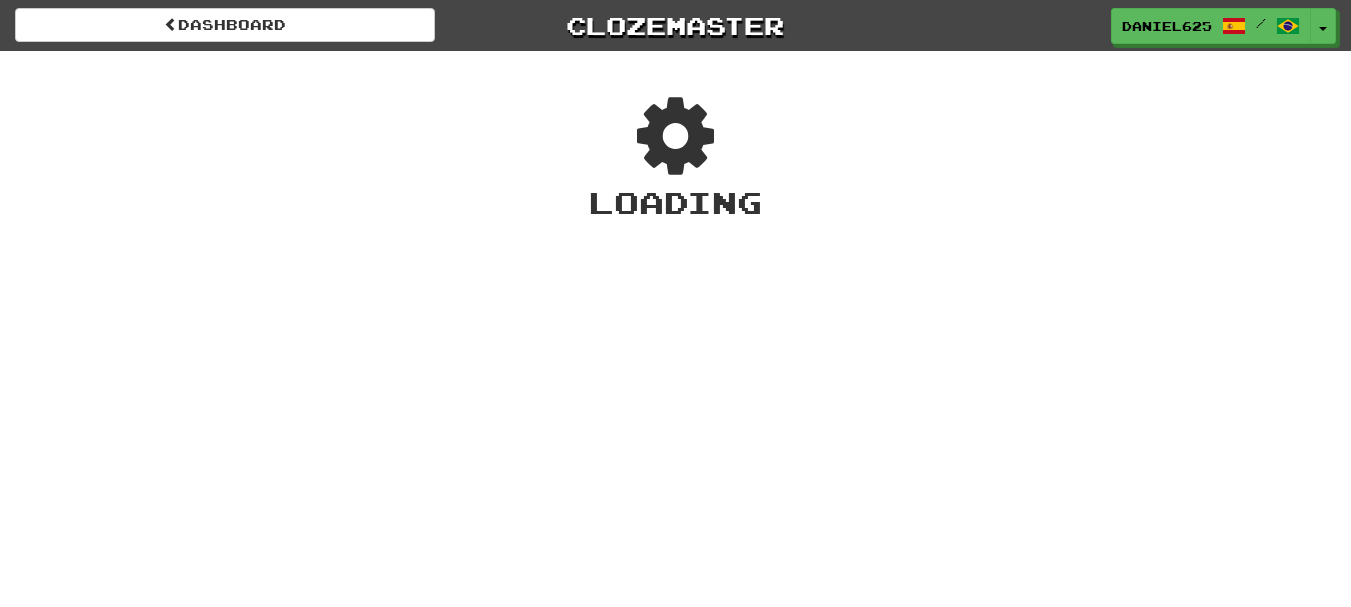 scroll, scrollTop: 0, scrollLeft: 0, axis: both 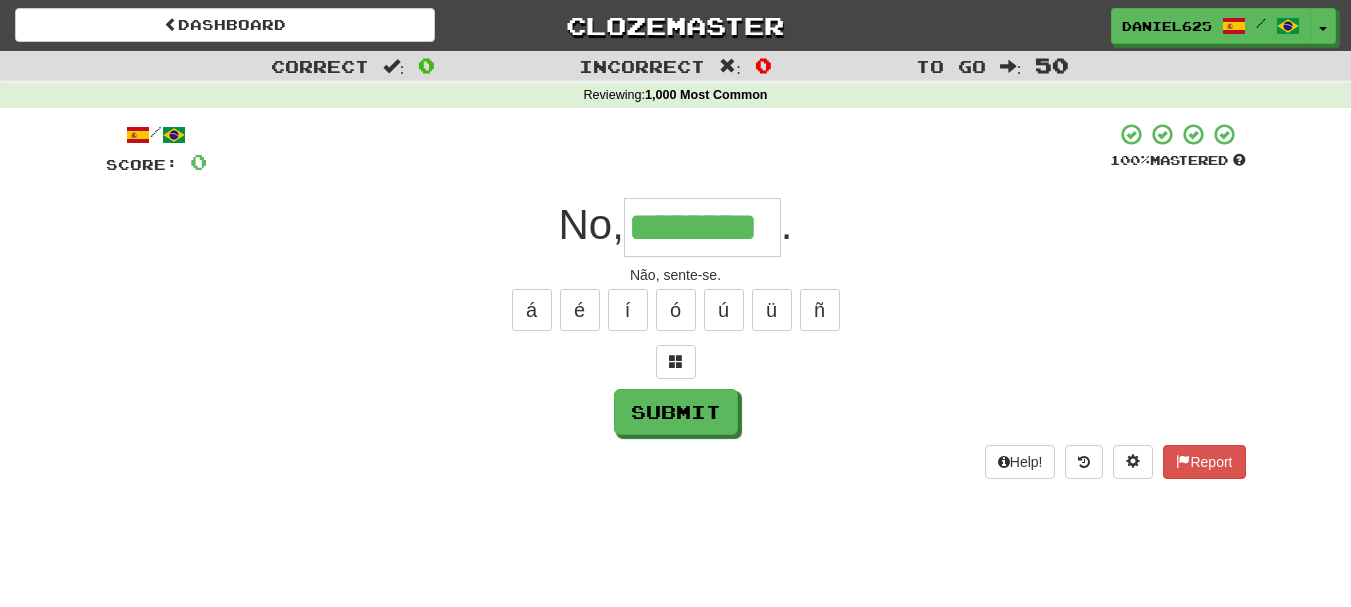 type on "********" 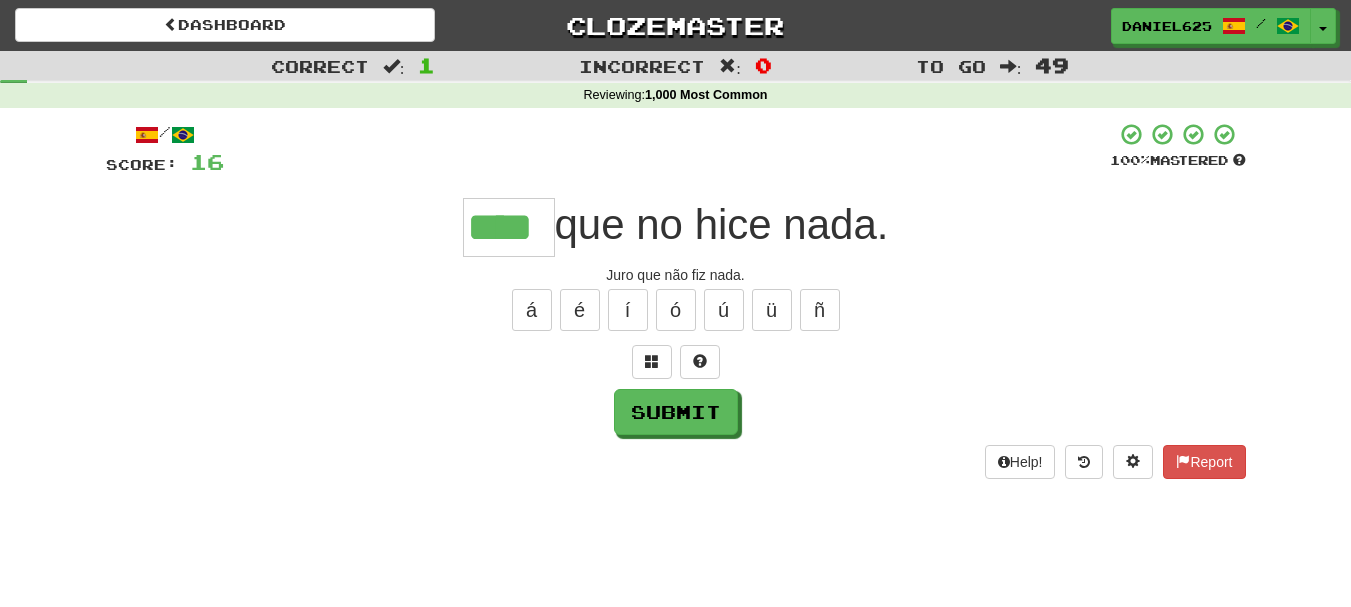 type on "****" 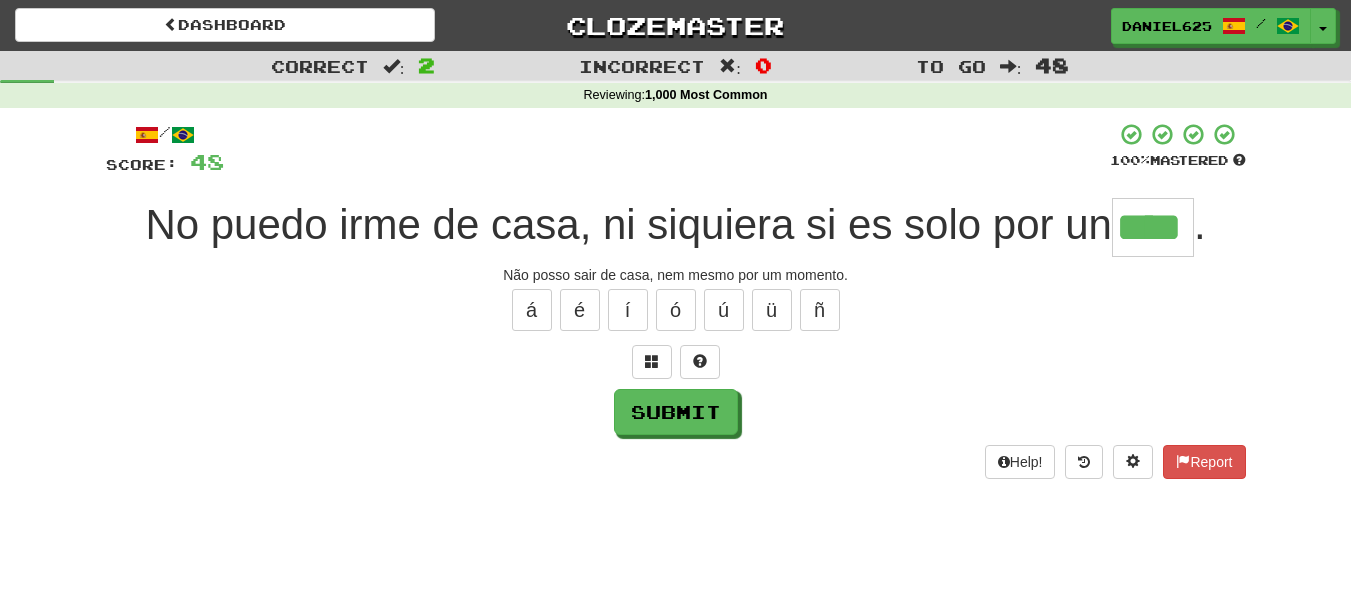 type on "****" 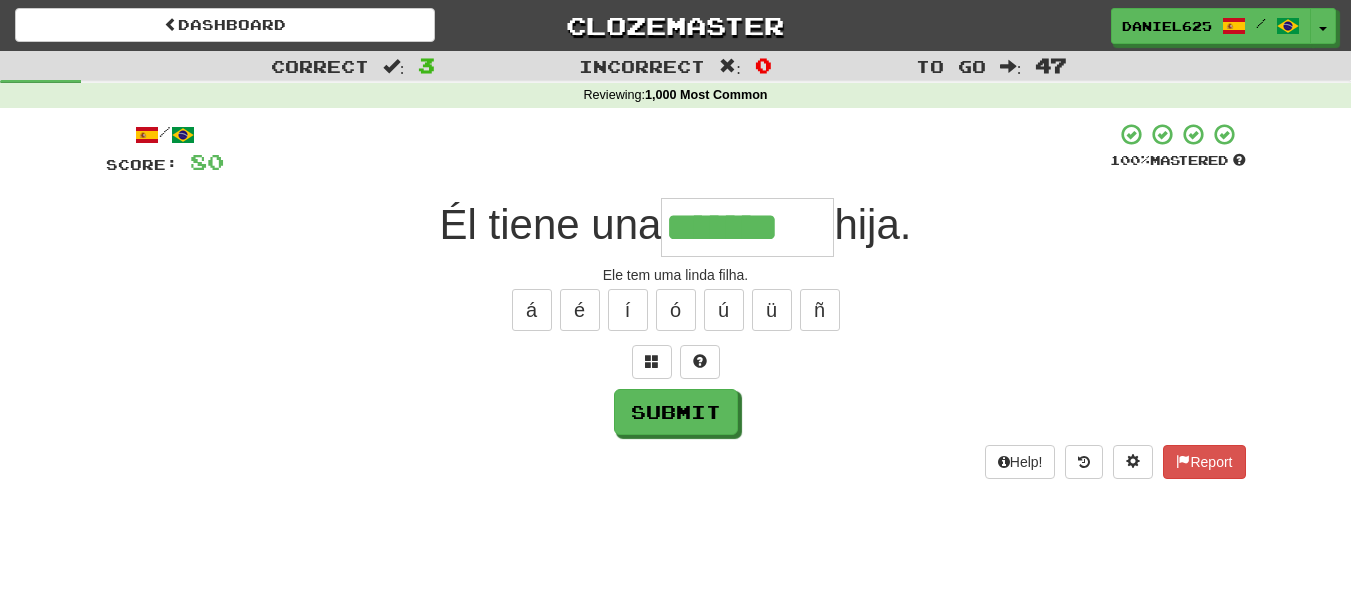 type on "*******" 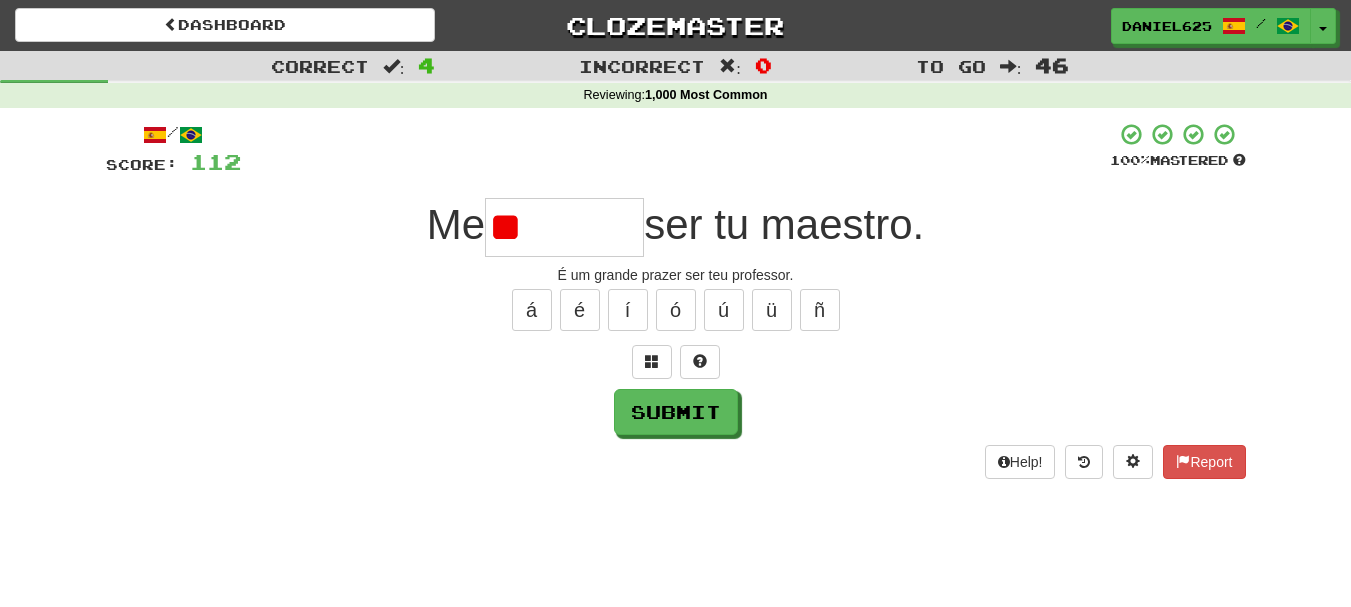 type on "*" 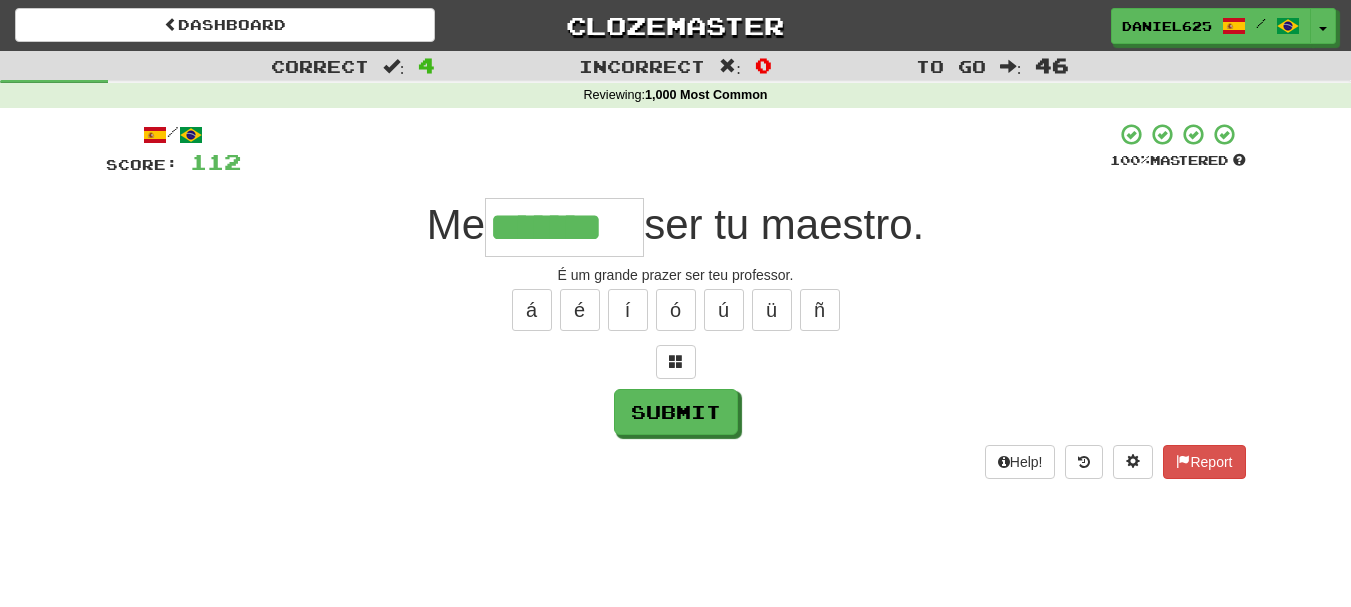 type on "*******" 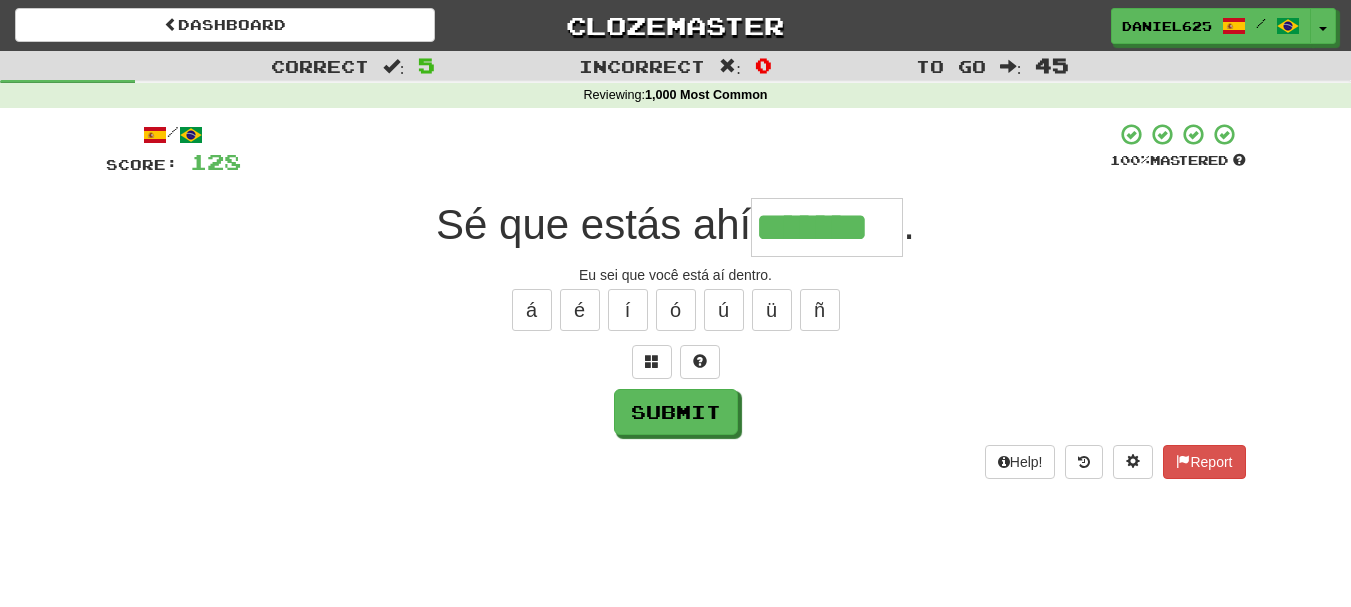 type on "*******" 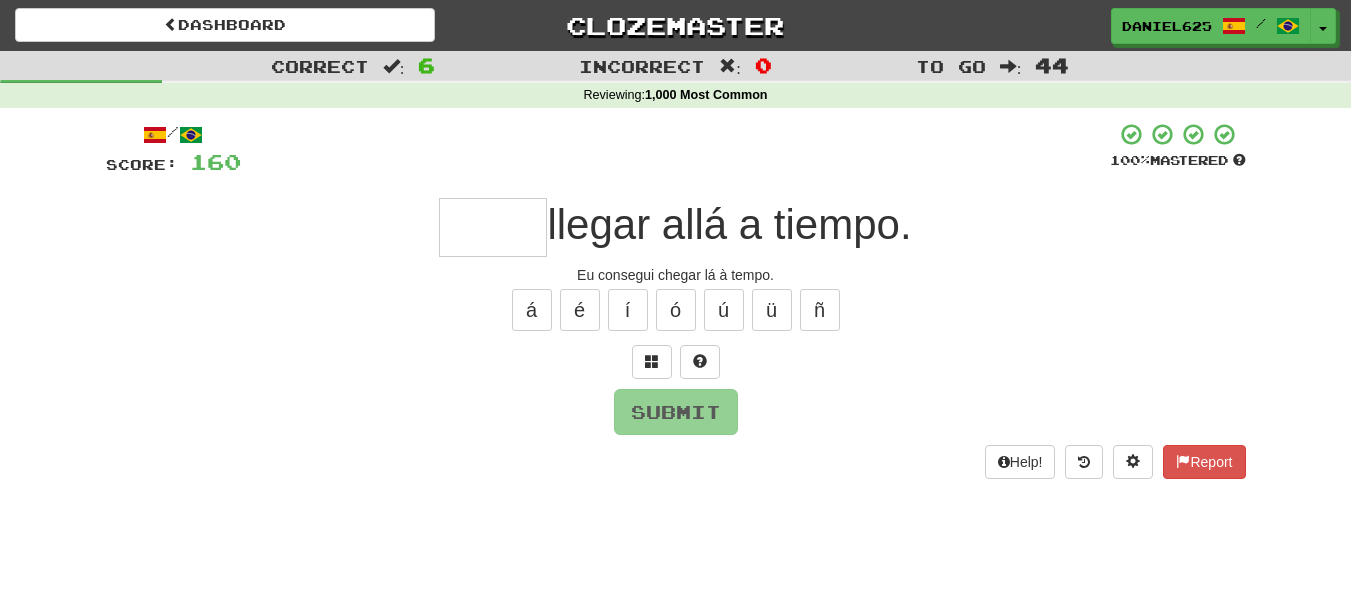 type on "*" 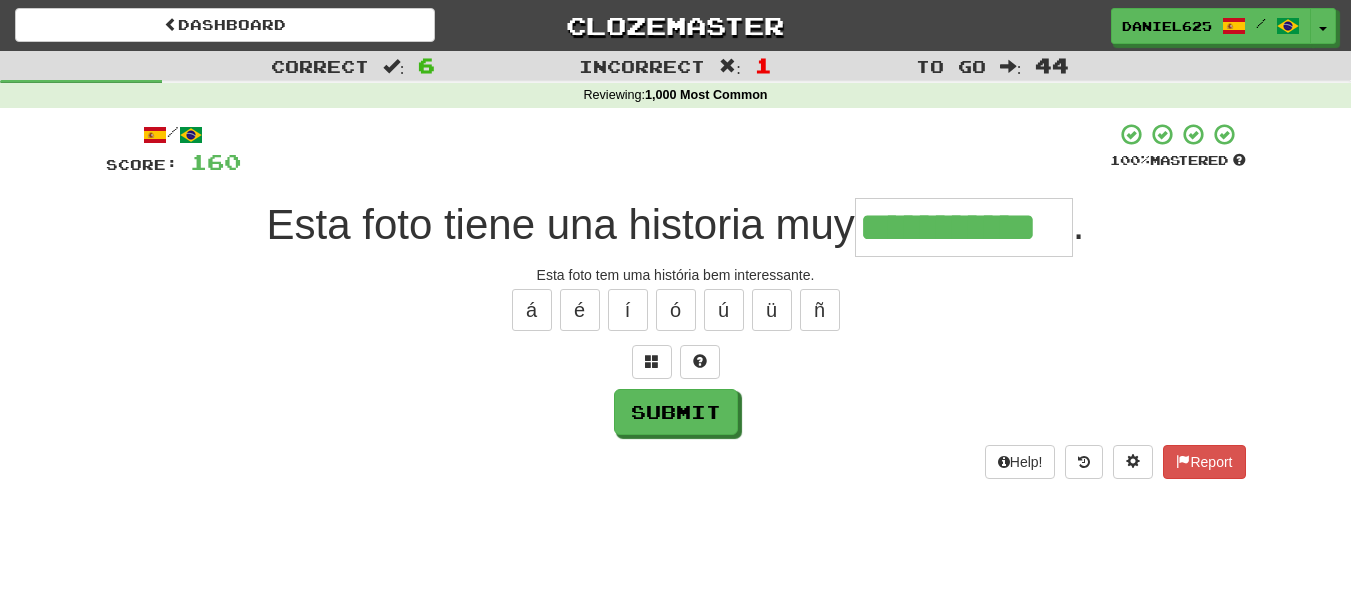 type on "**********" 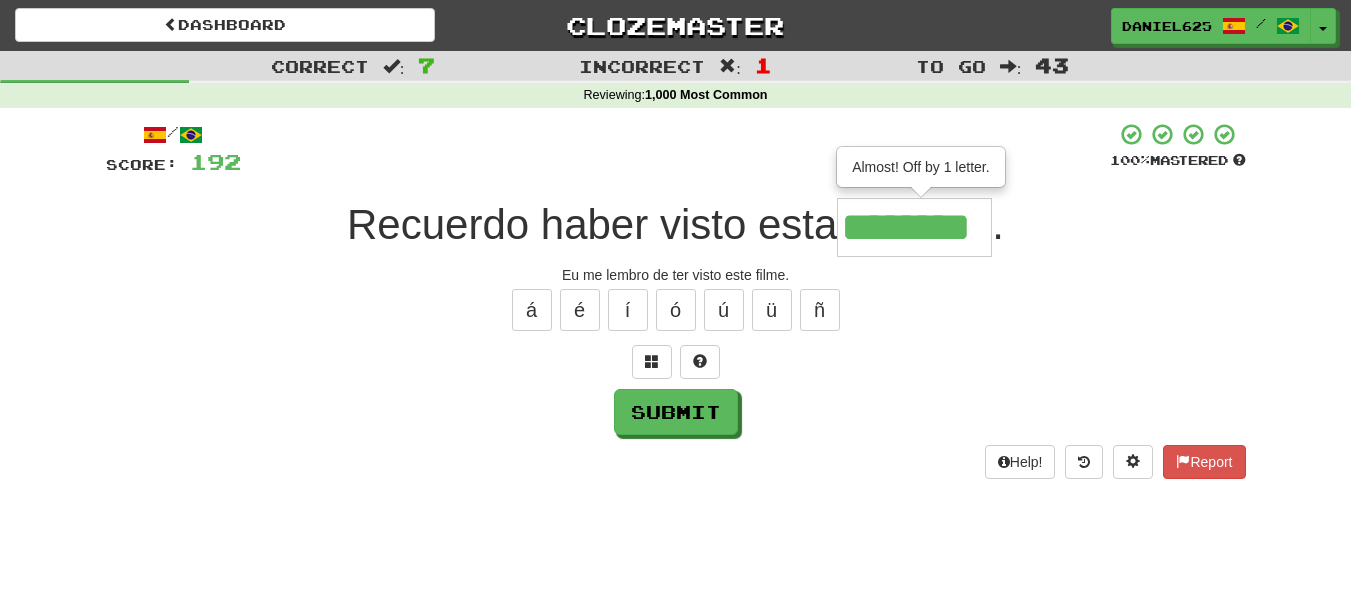 type on "********" 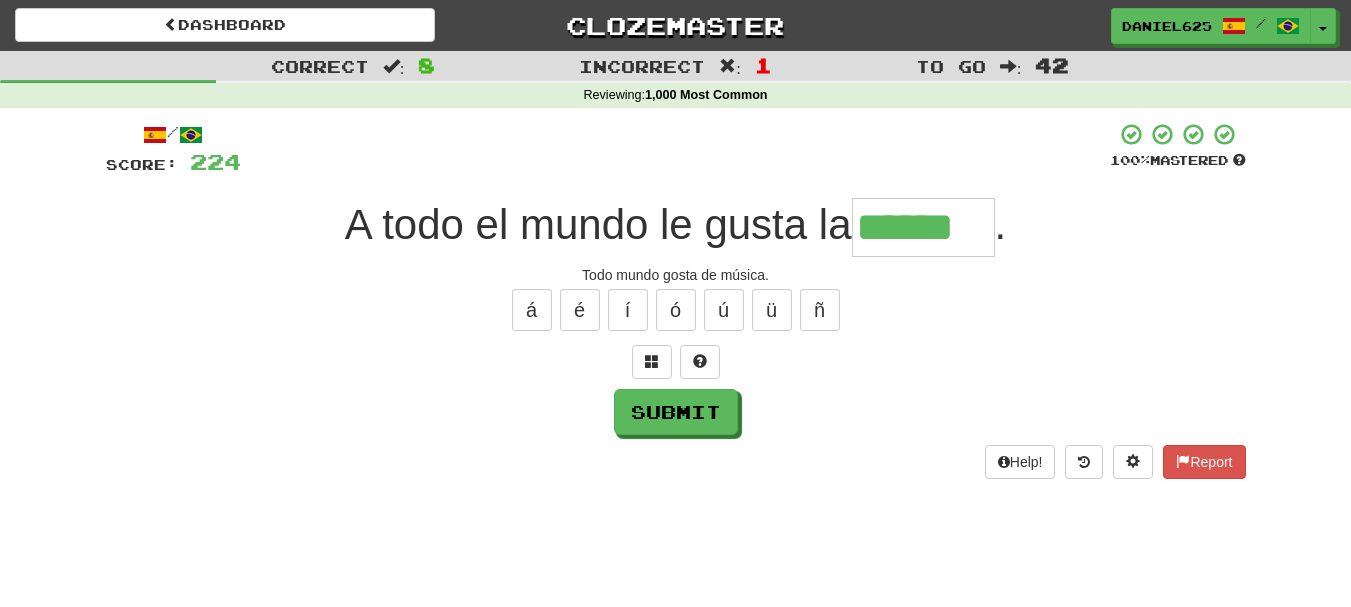type on "******" 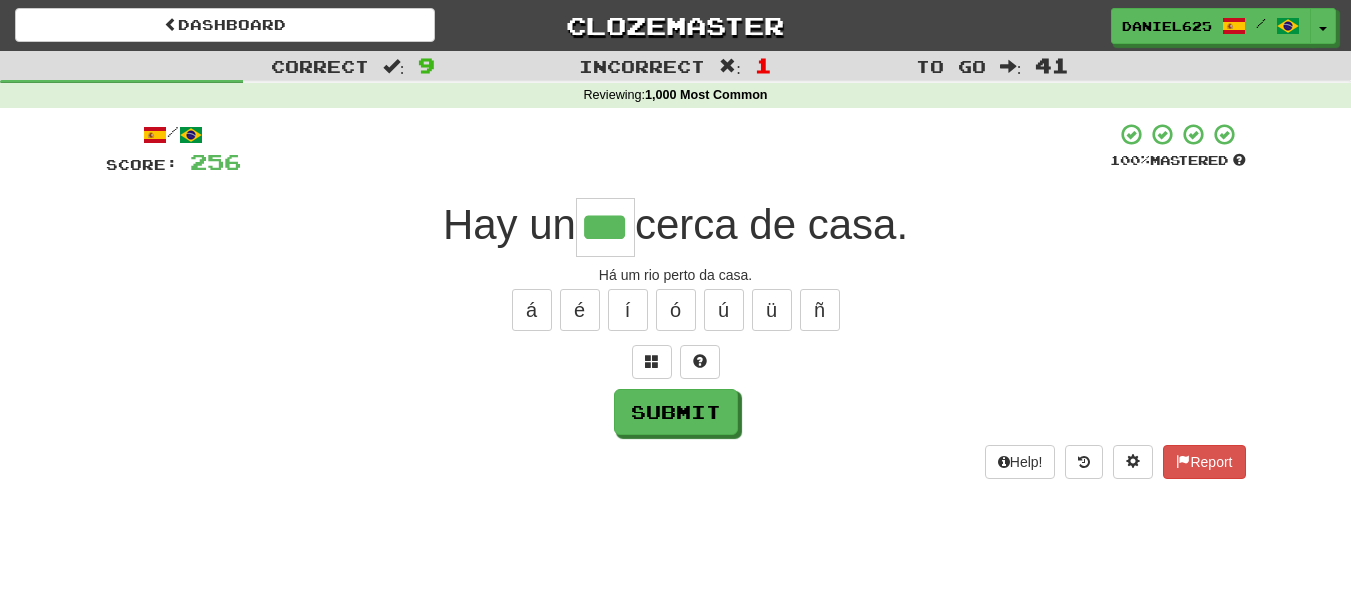 type on "***" 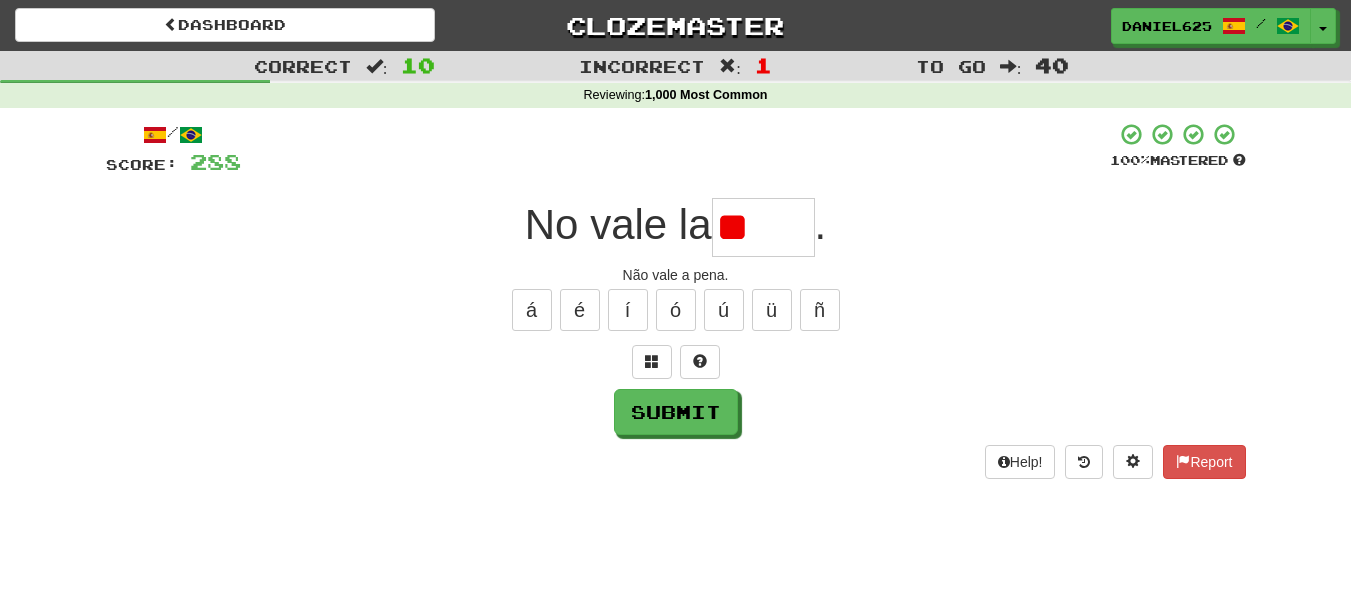 type on "*" 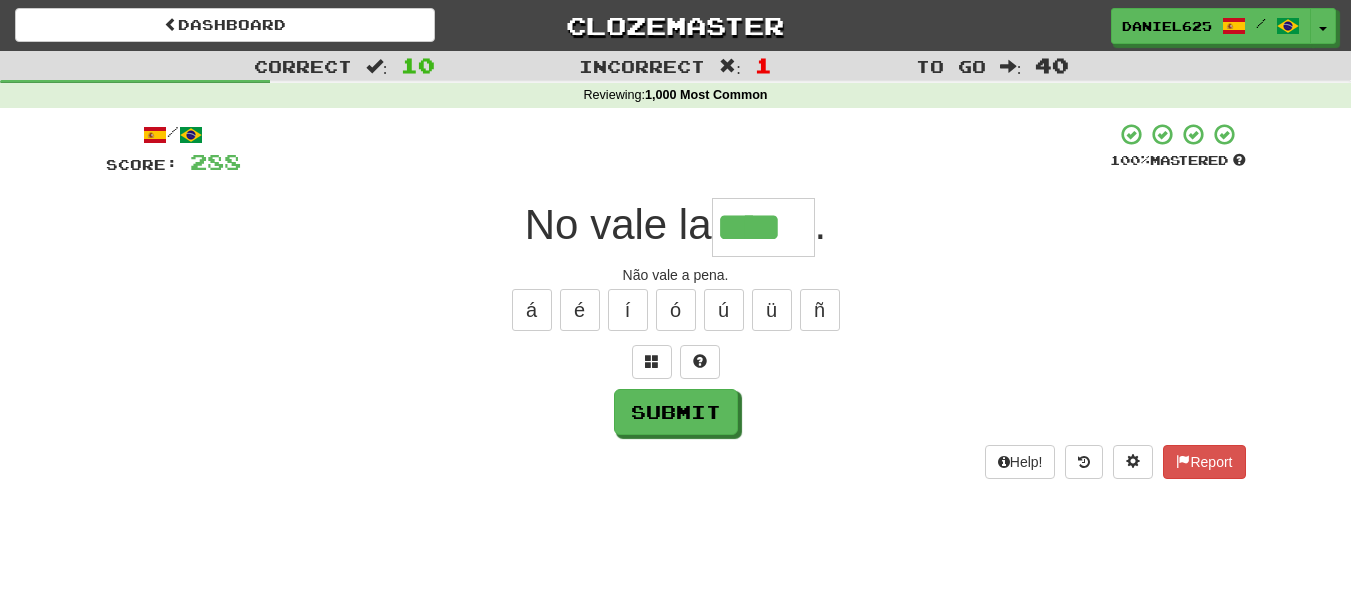 type on "****" 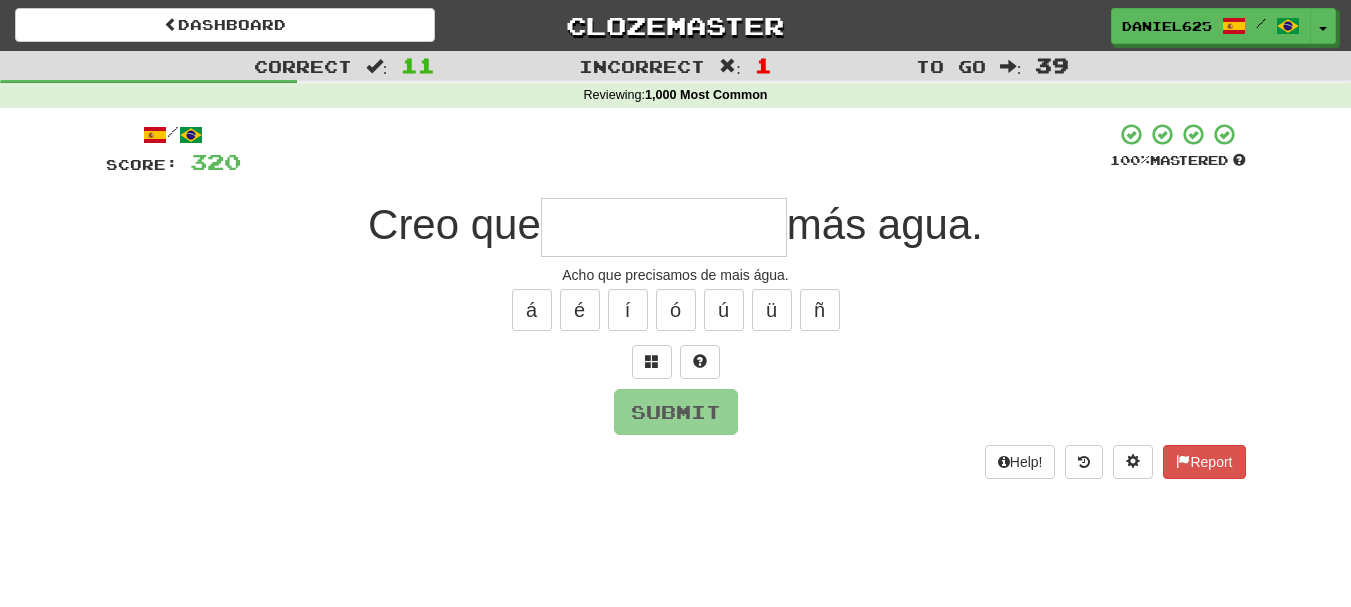 type on "*" 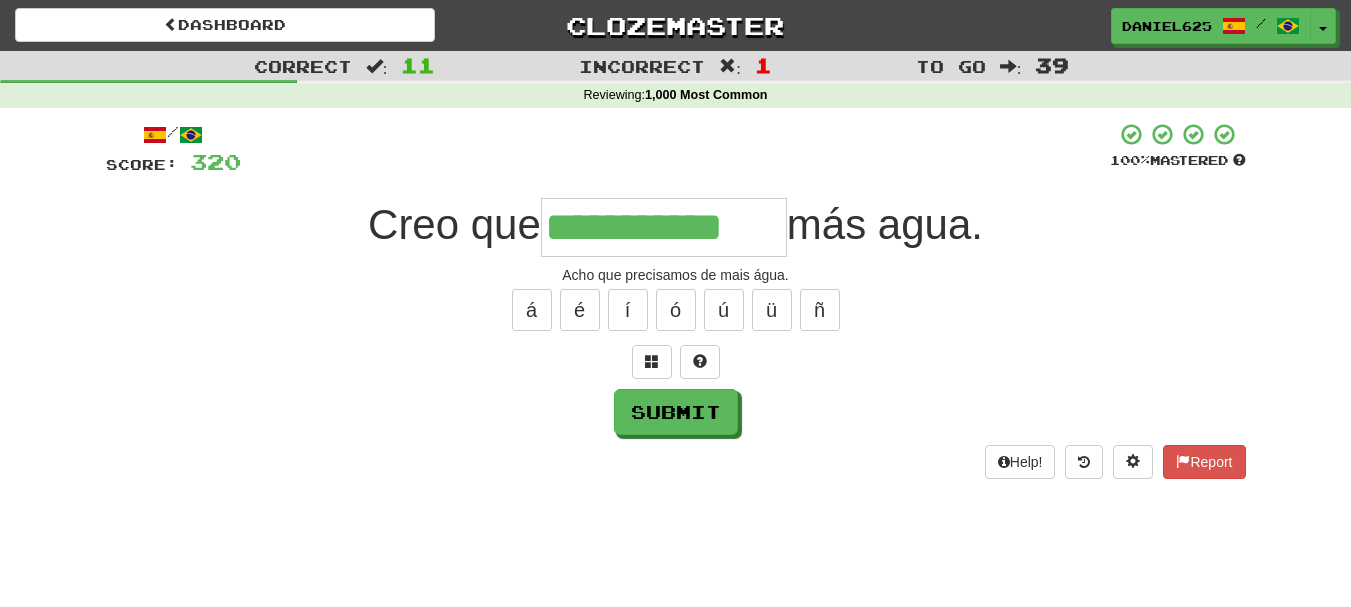 type on "**********" 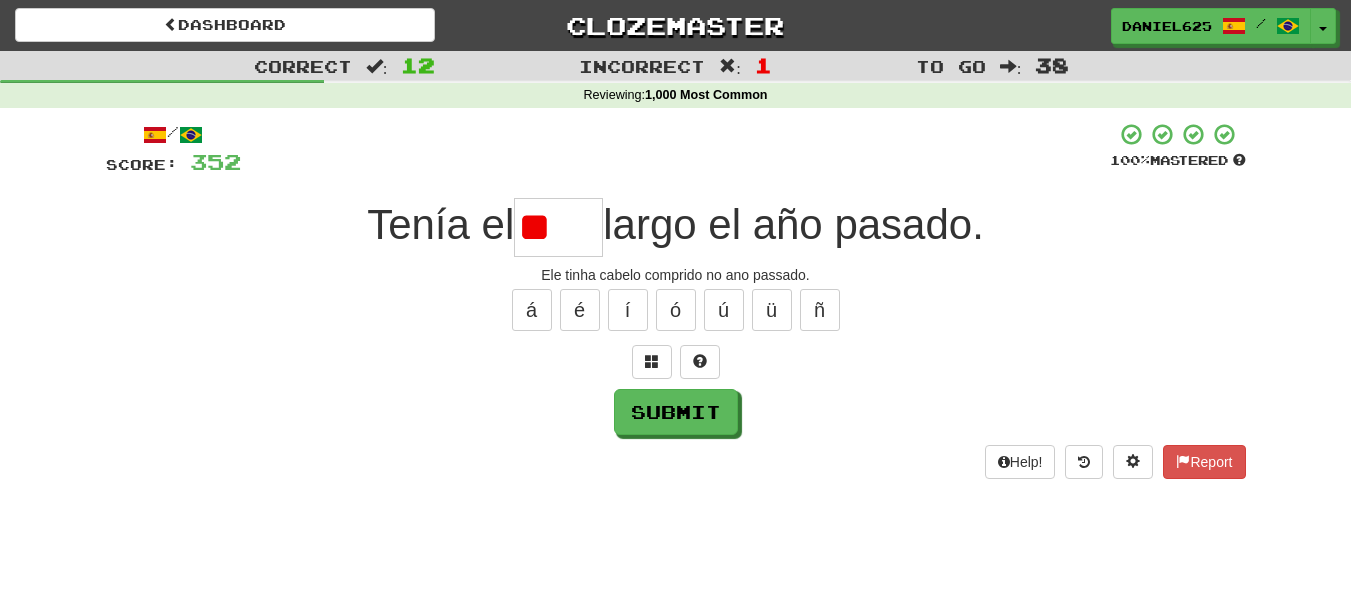 type on "*" 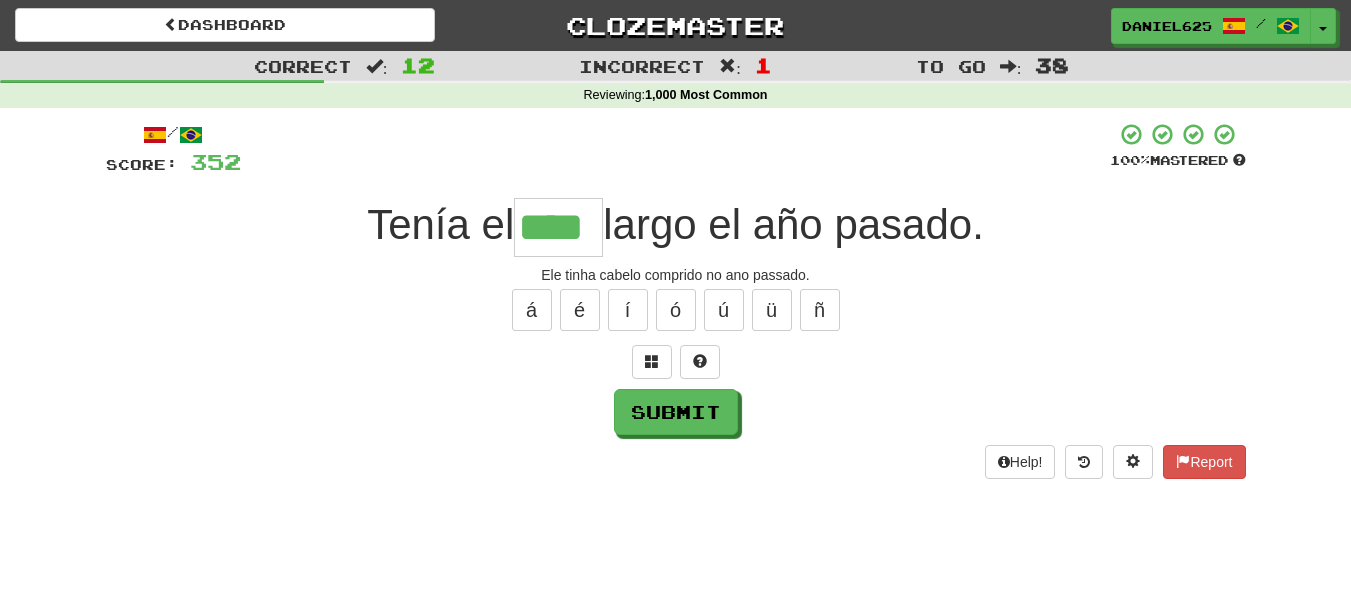 type on "****" 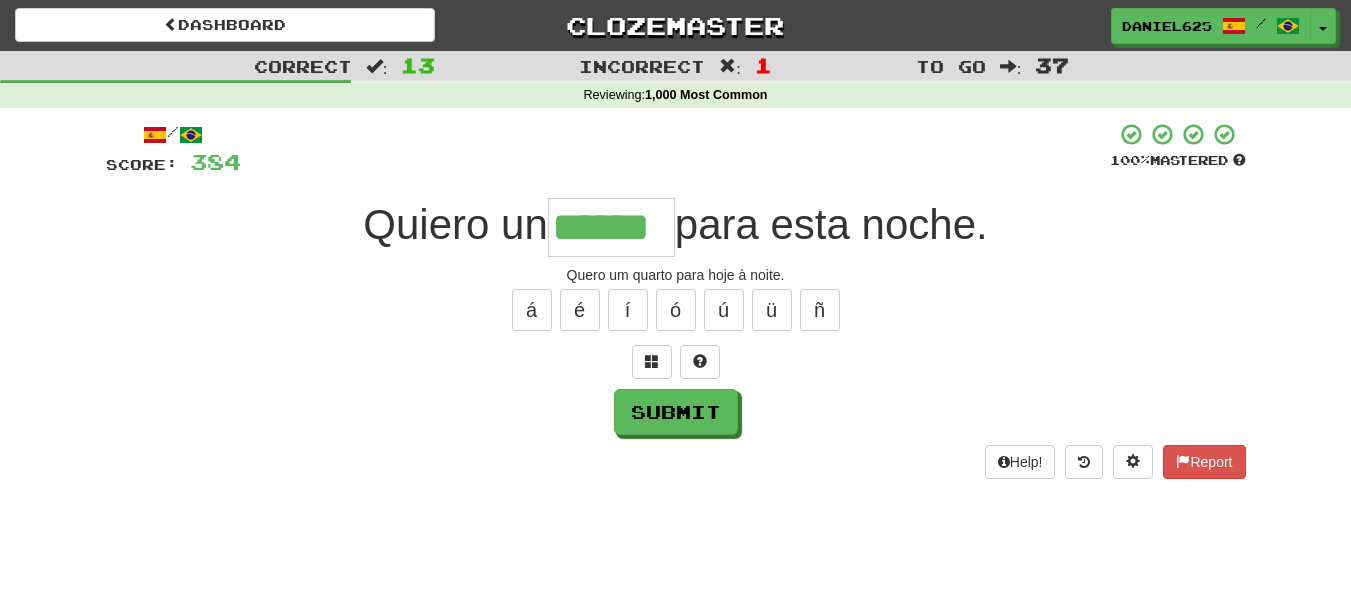 type on "******" 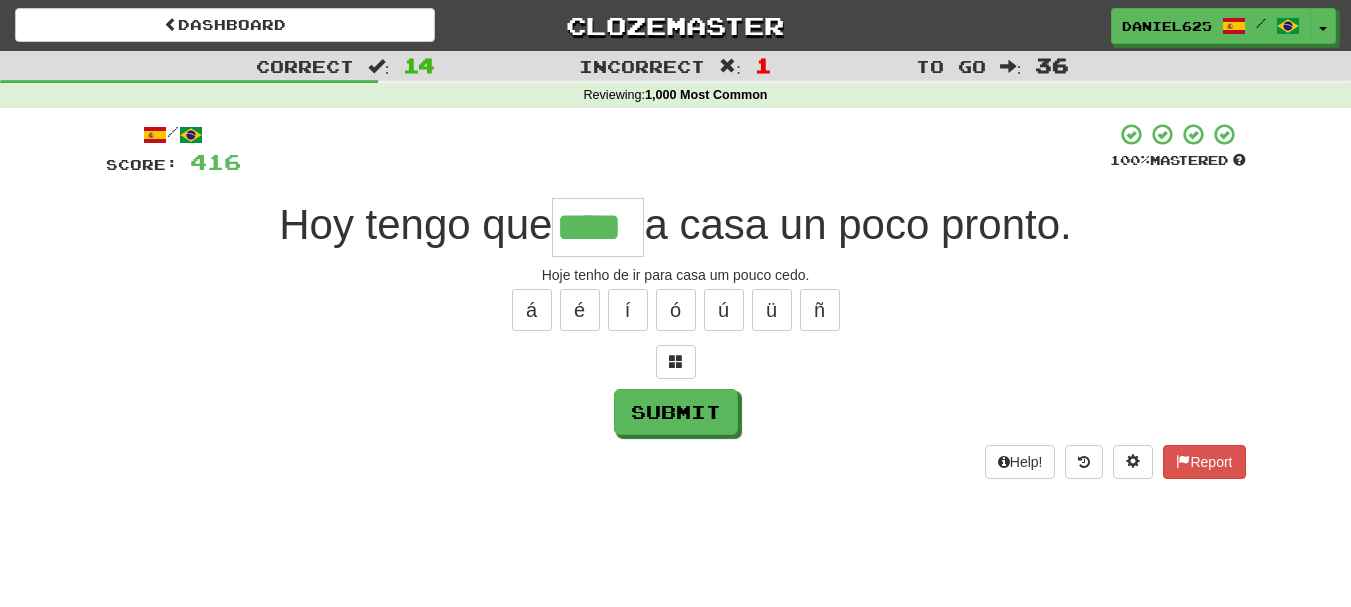 type on "****" 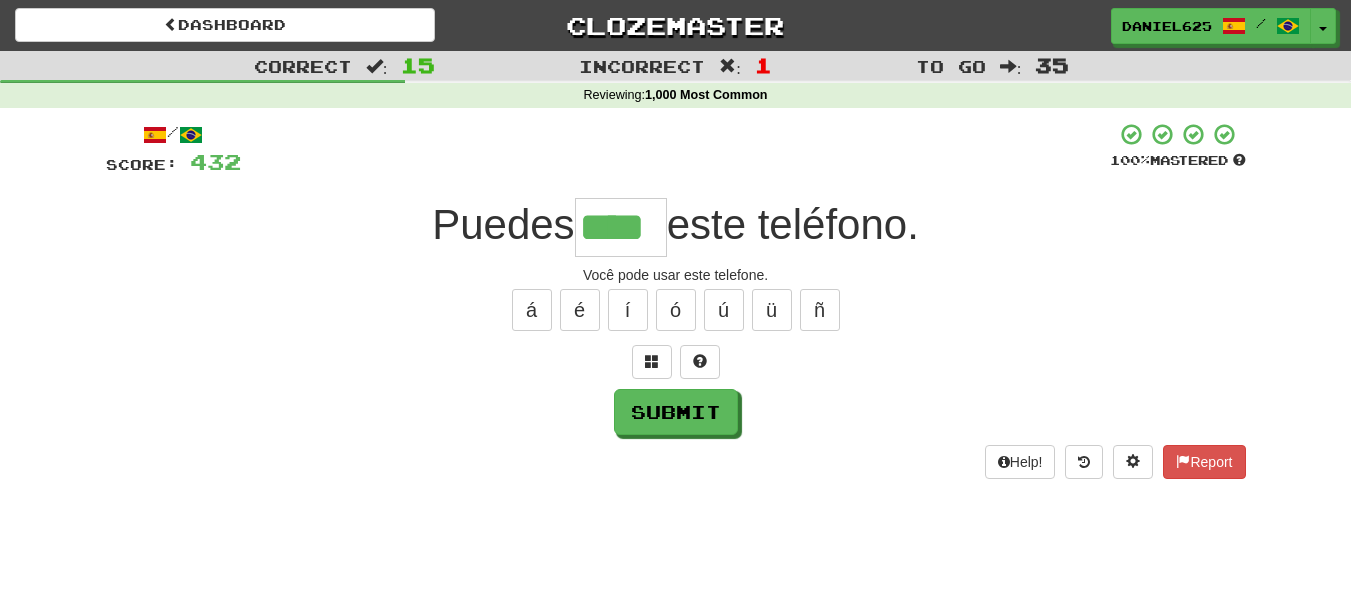 type on "****" 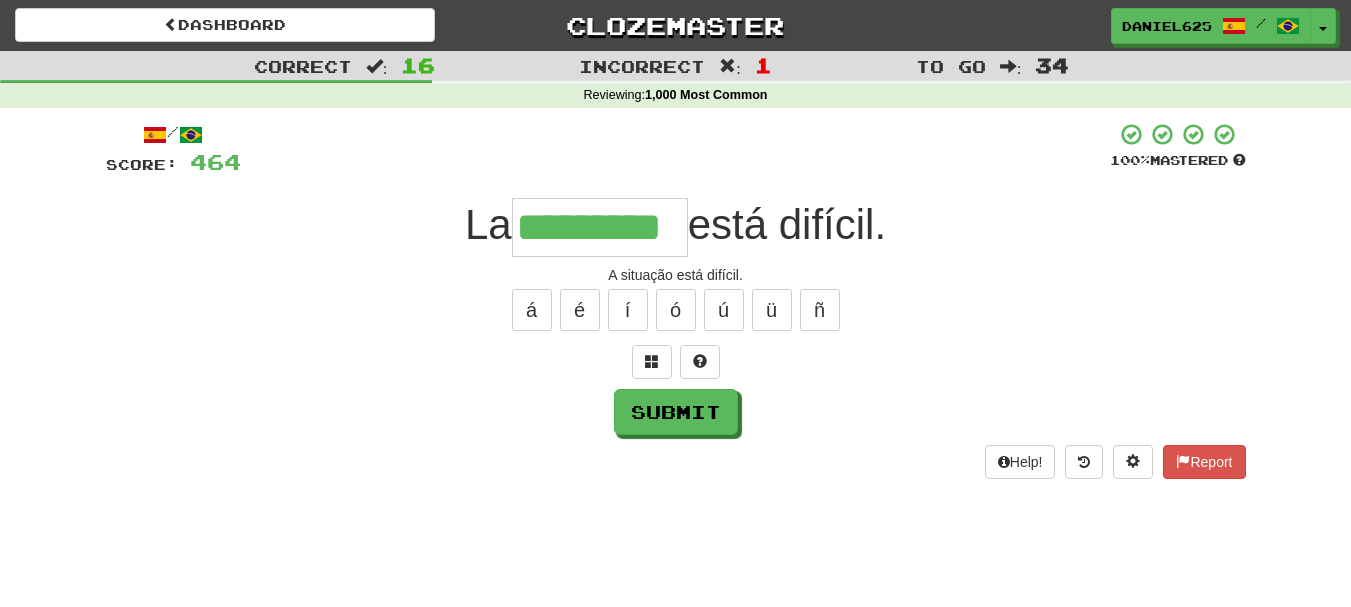 type on "*********" 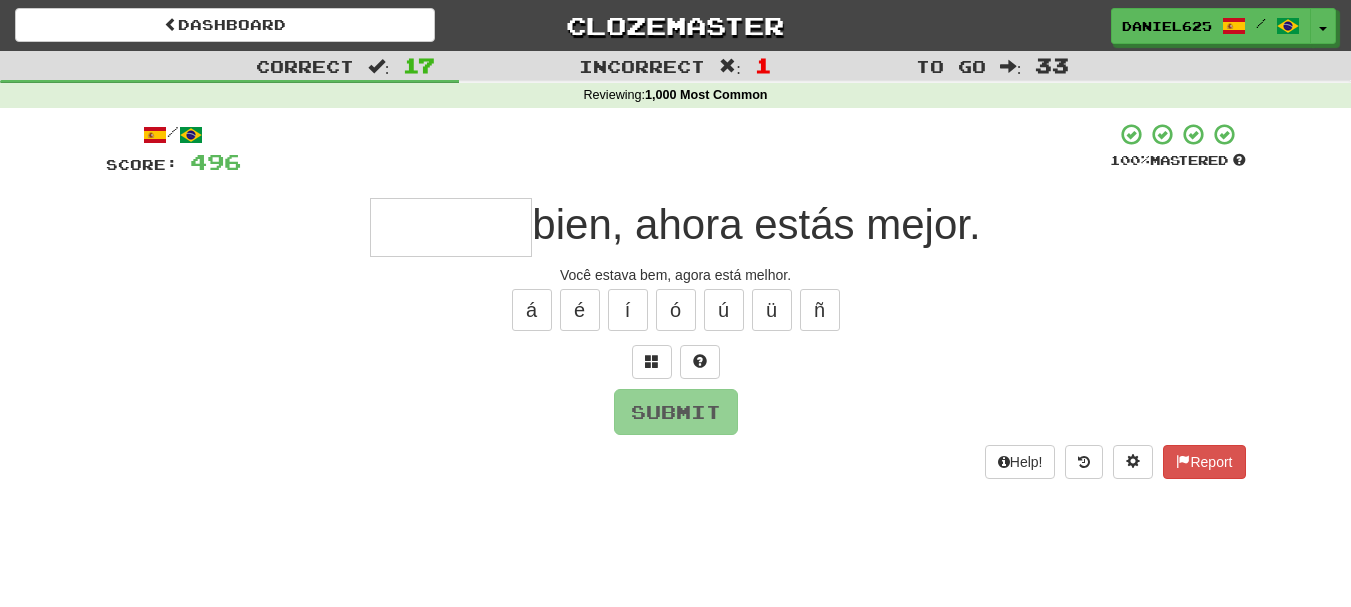 type on "*" 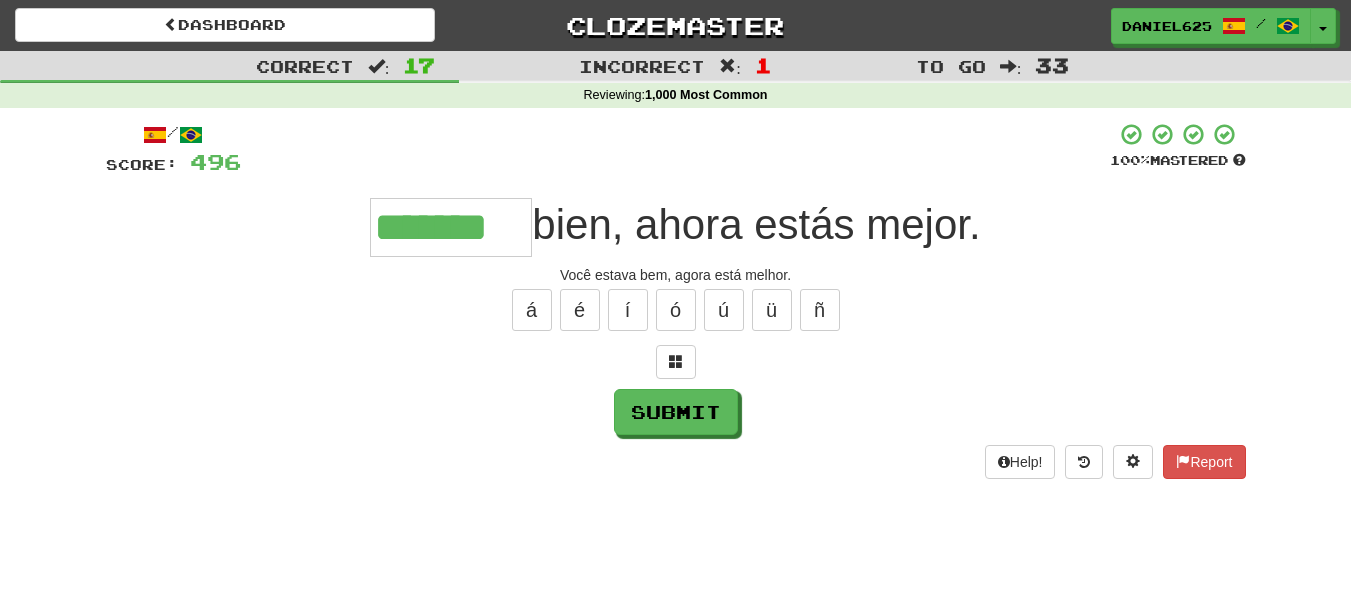 type on "*******" 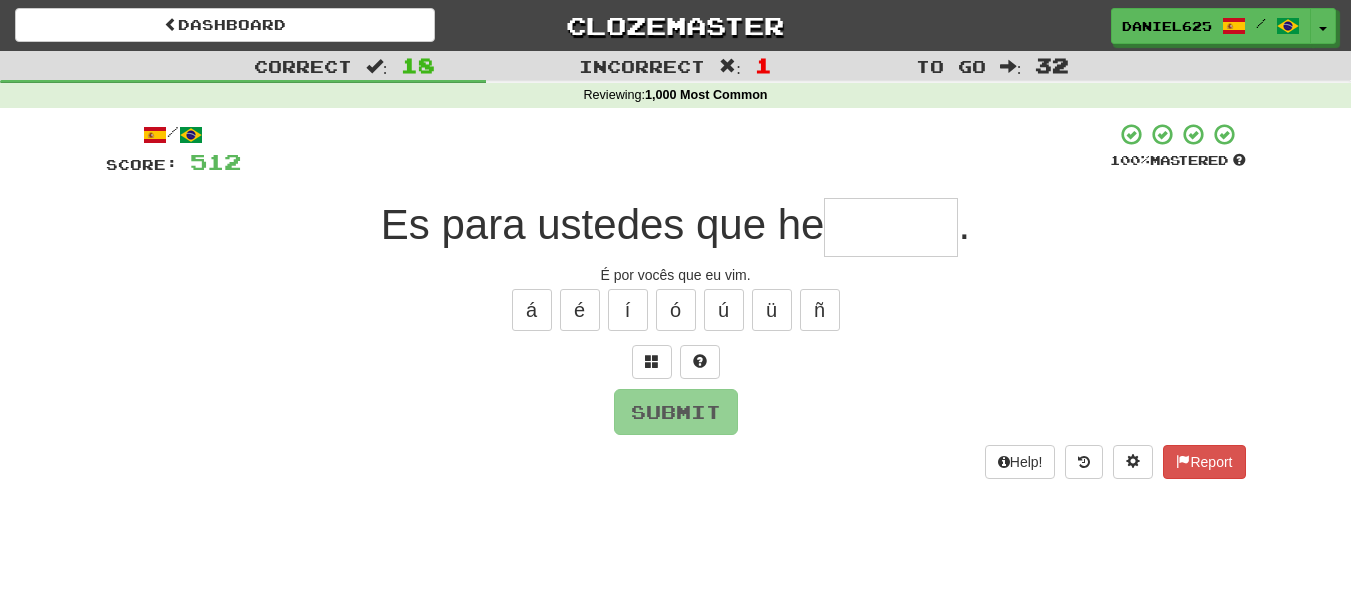 type on "*" 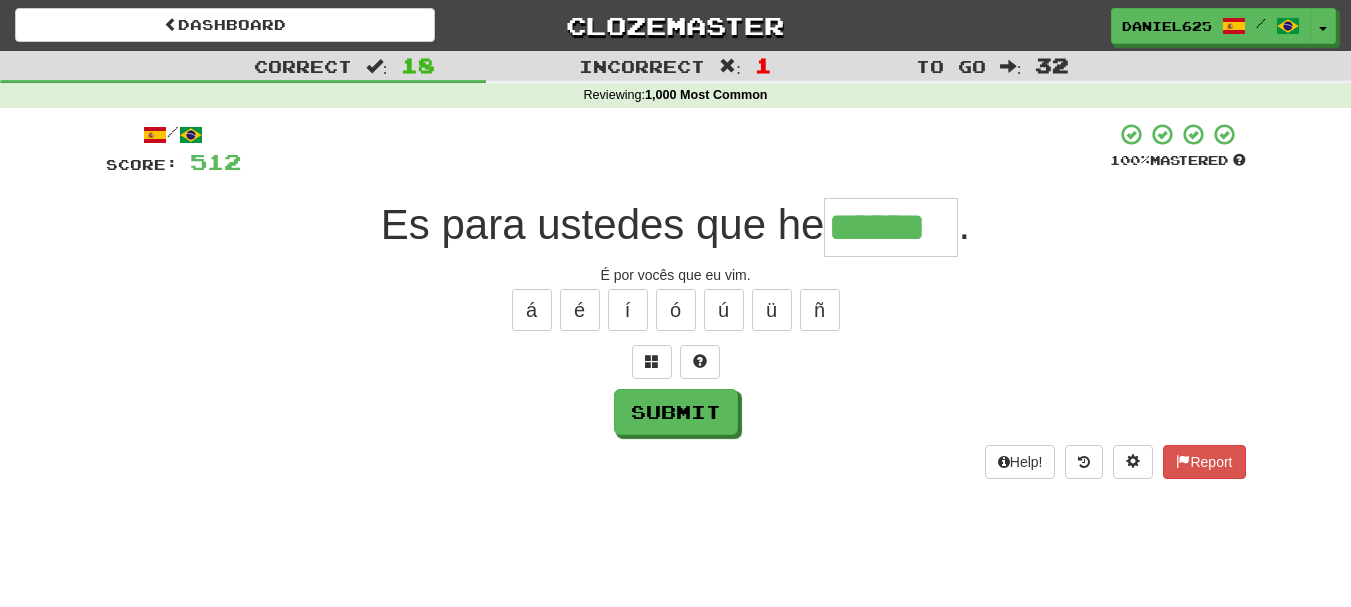 type on "******" 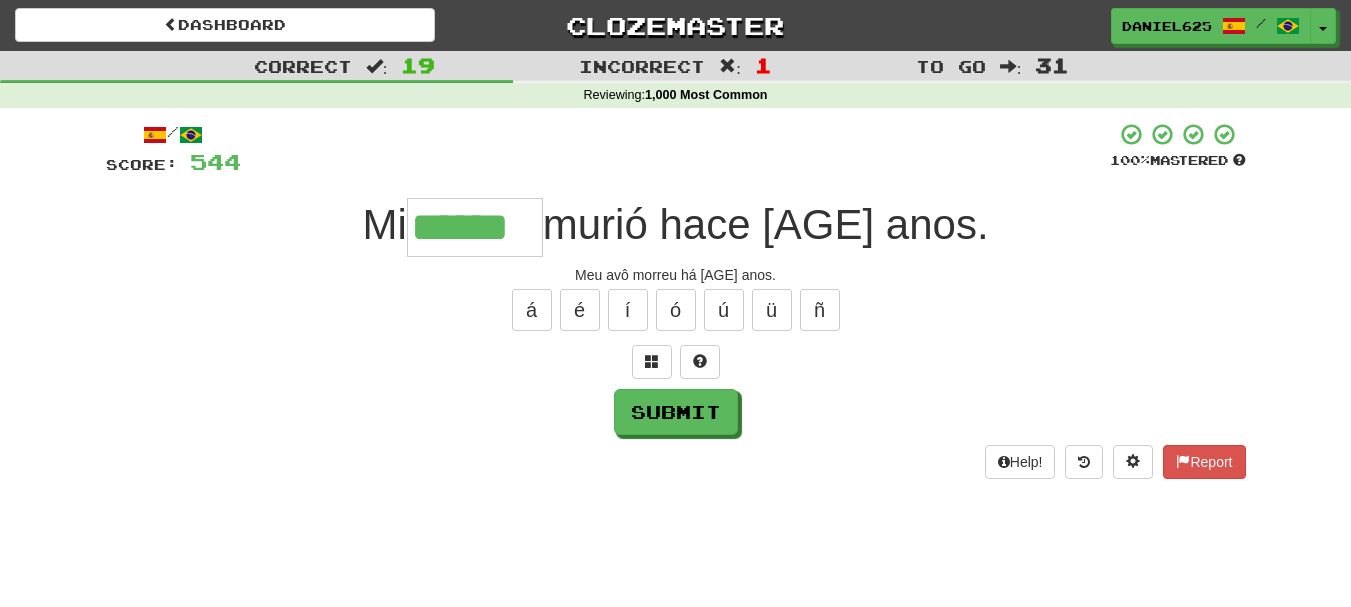 type on "******" 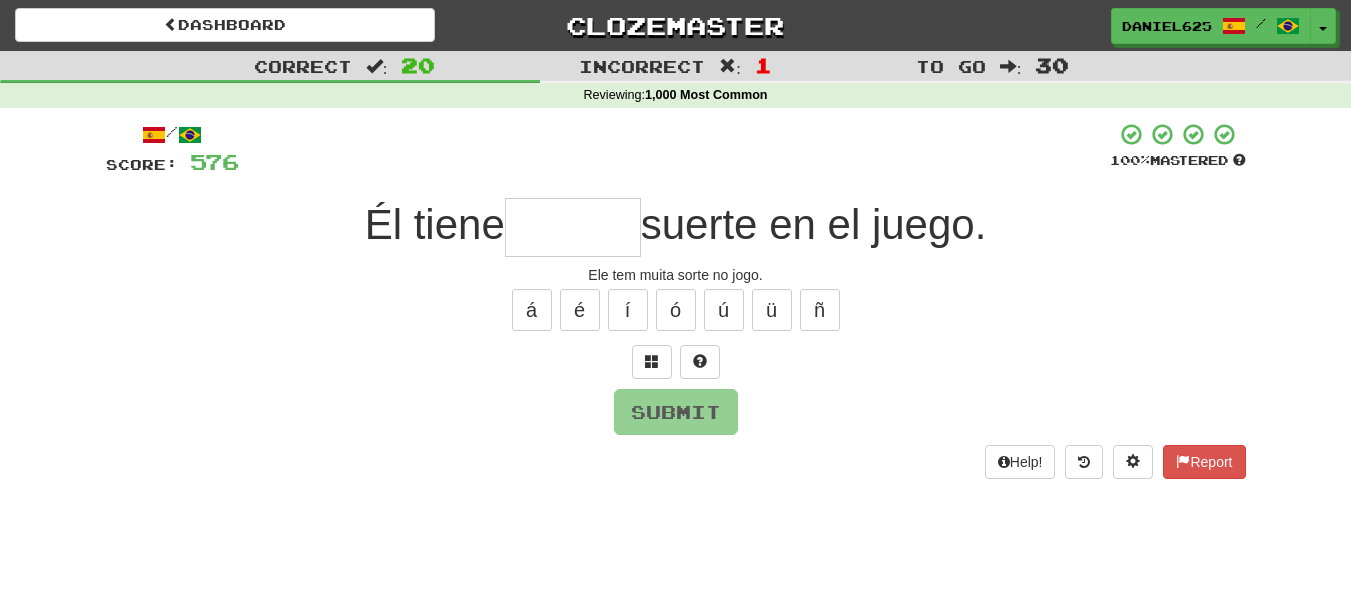 type on "*" 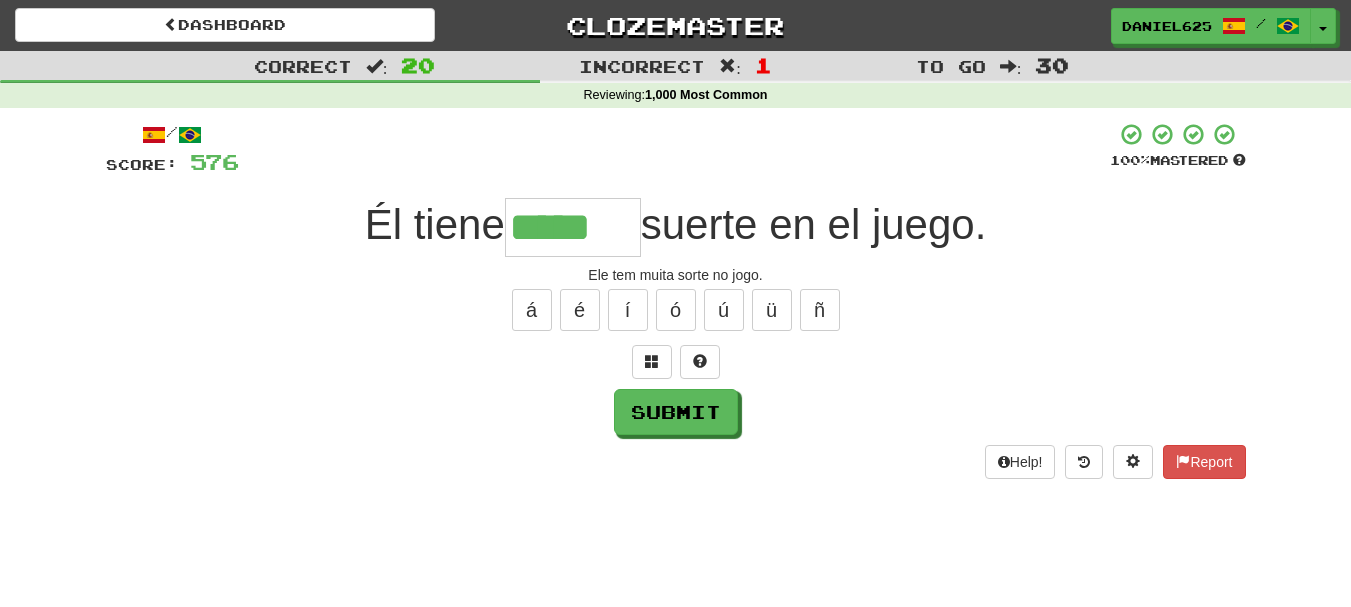type on "*****" 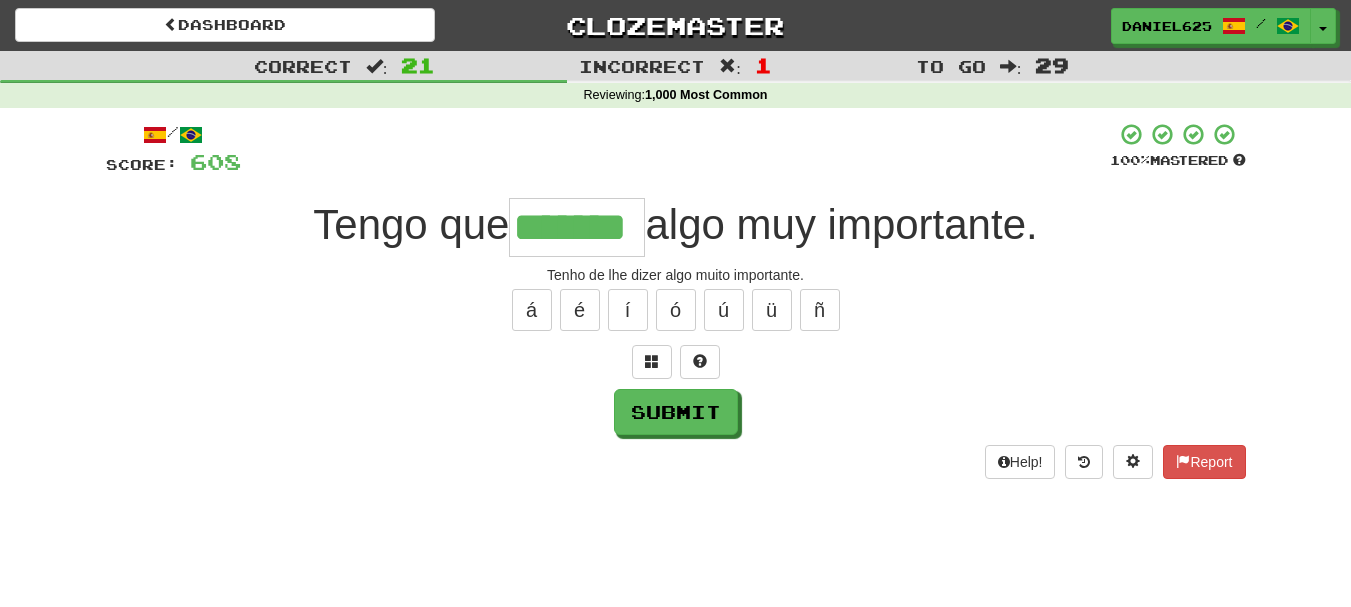 type on "*******" 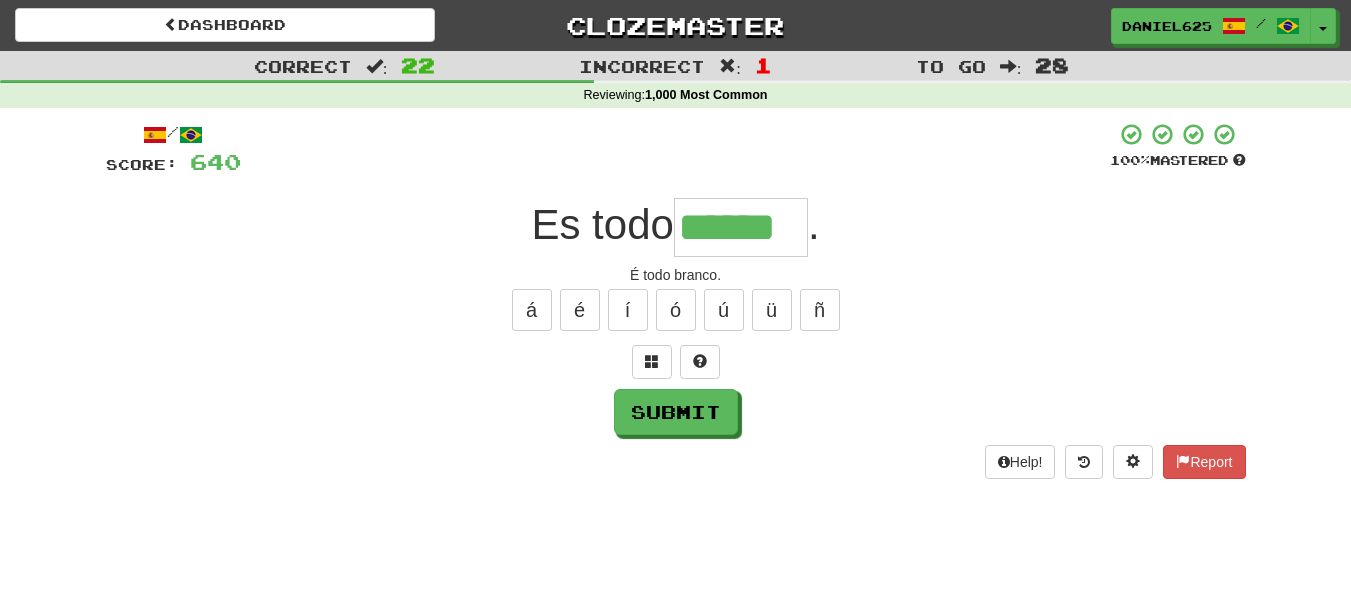 type on "******" 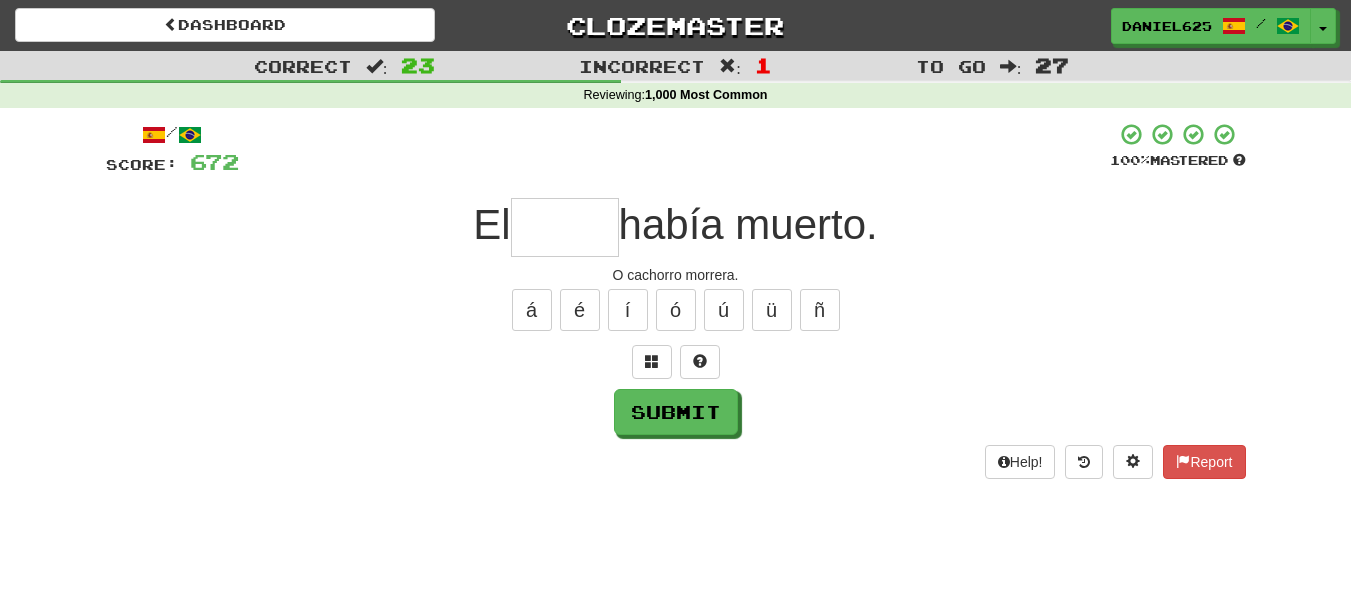 type on "*" 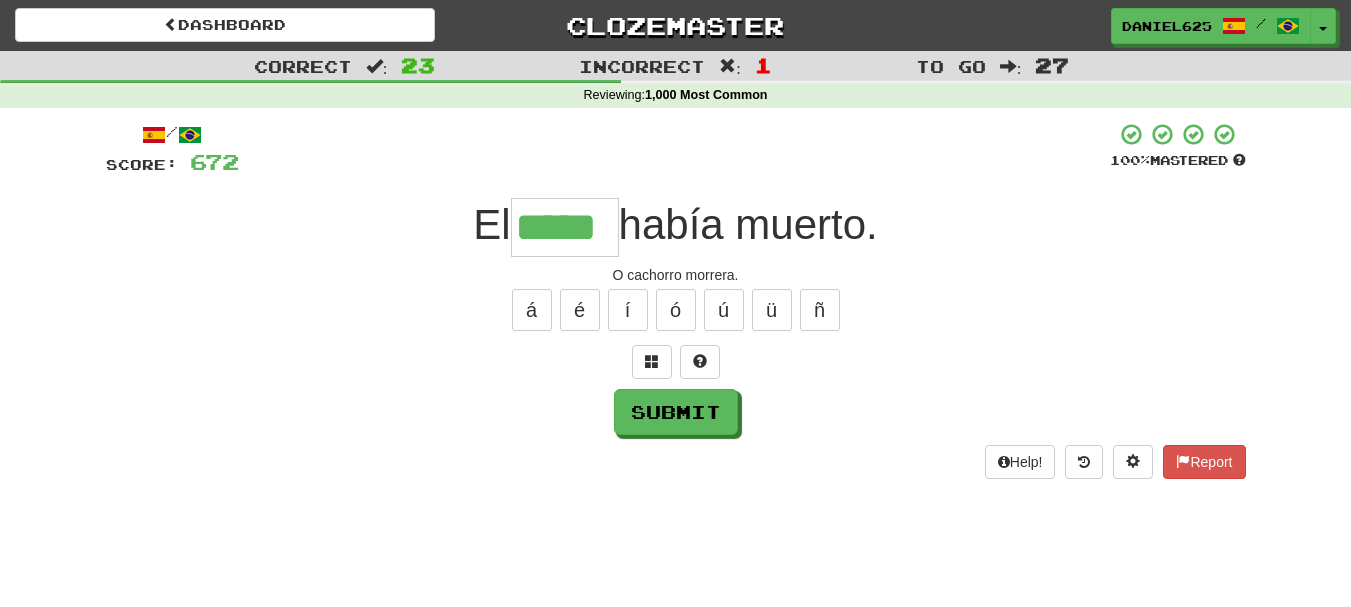 type on "*****" 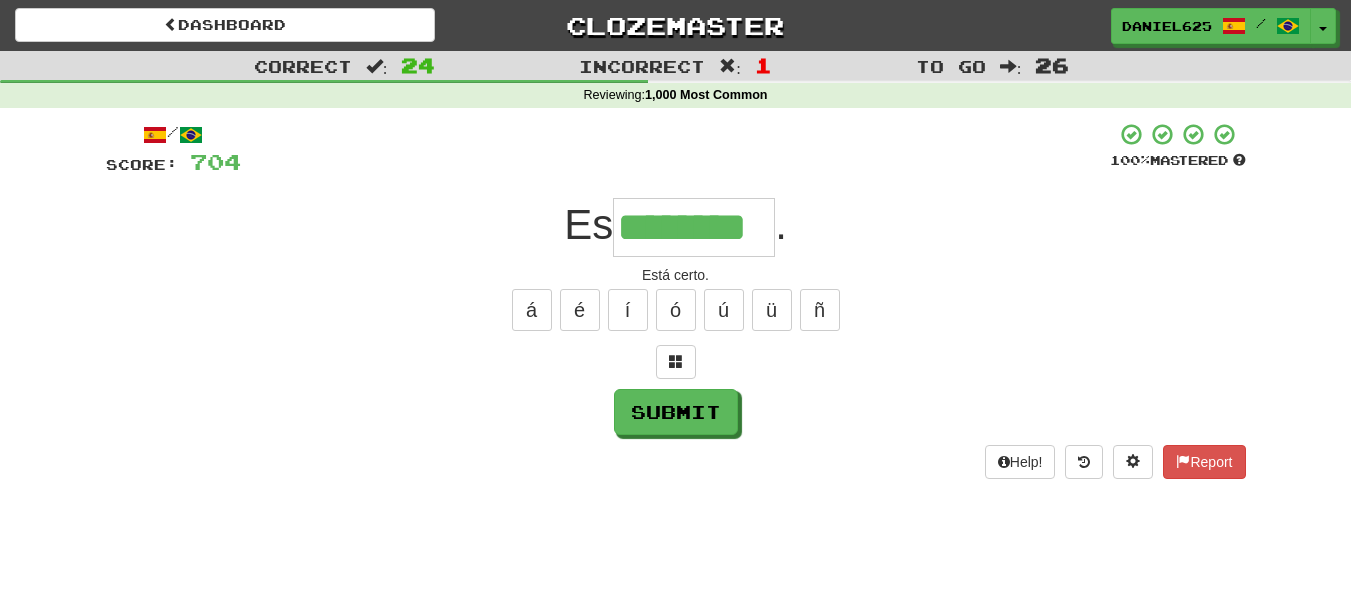 type on "********" 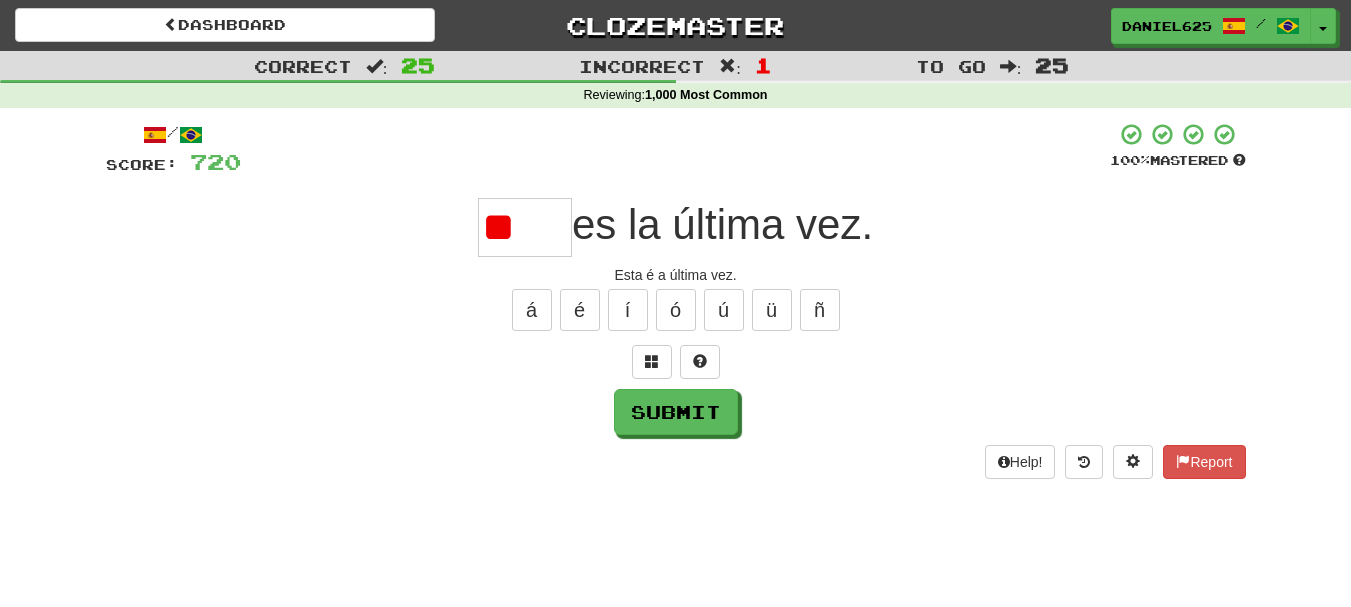 type on "*" 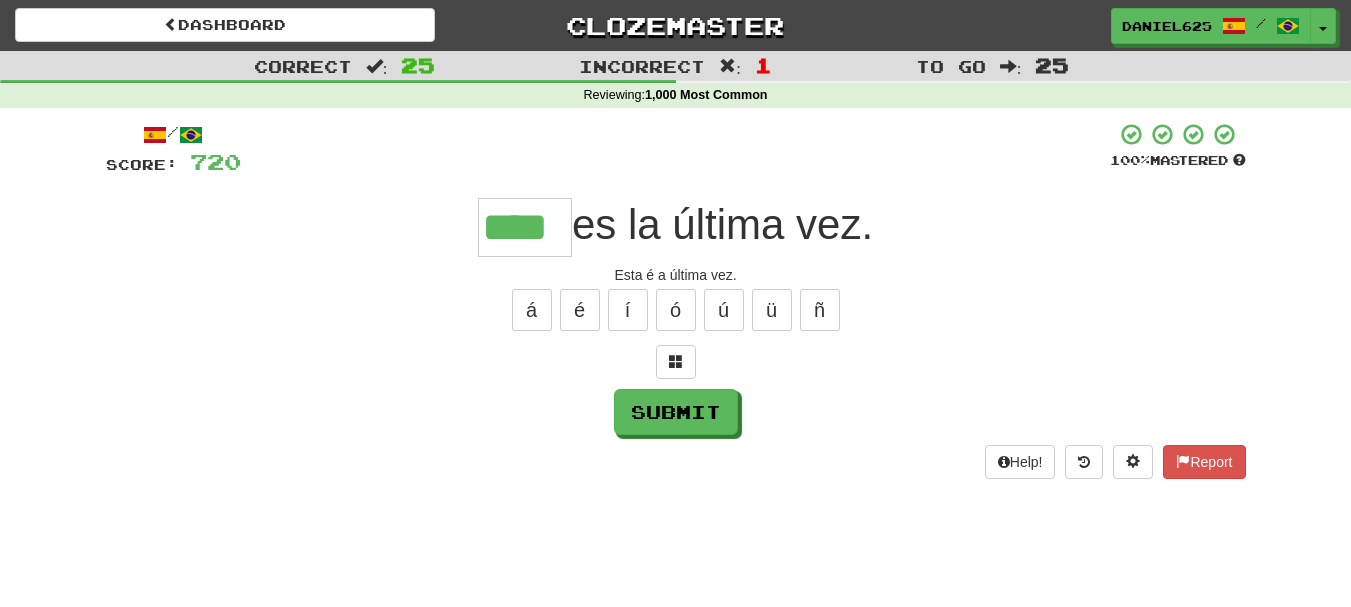 type on "****" 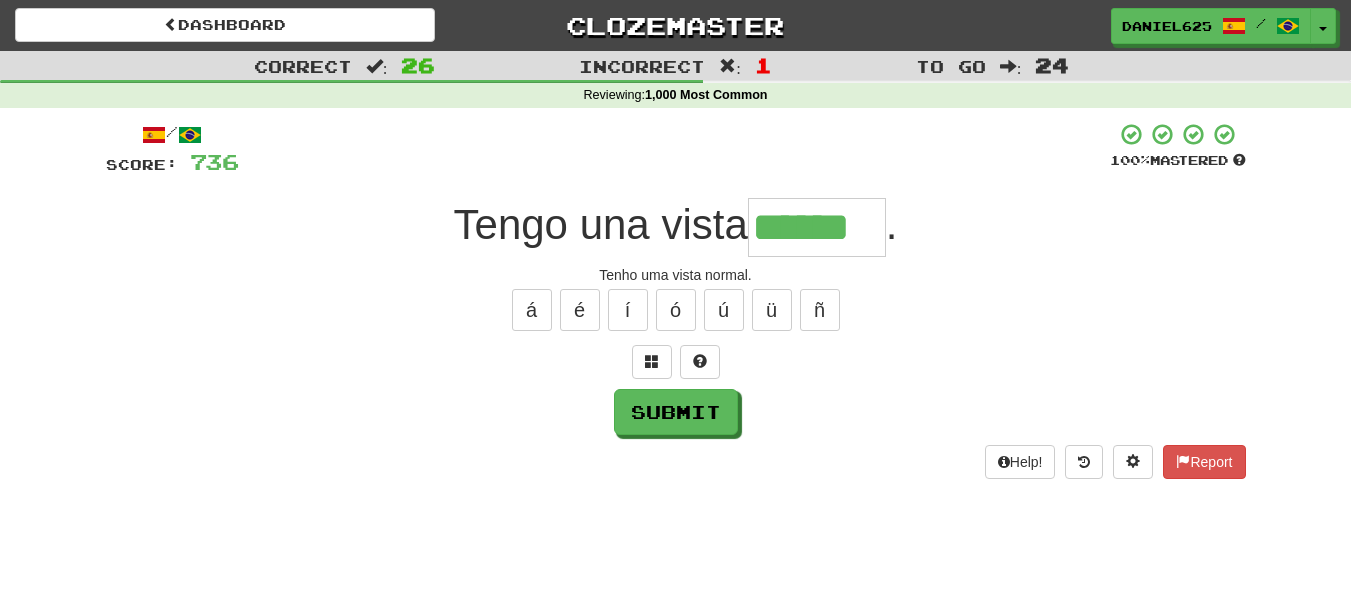 type on "******" 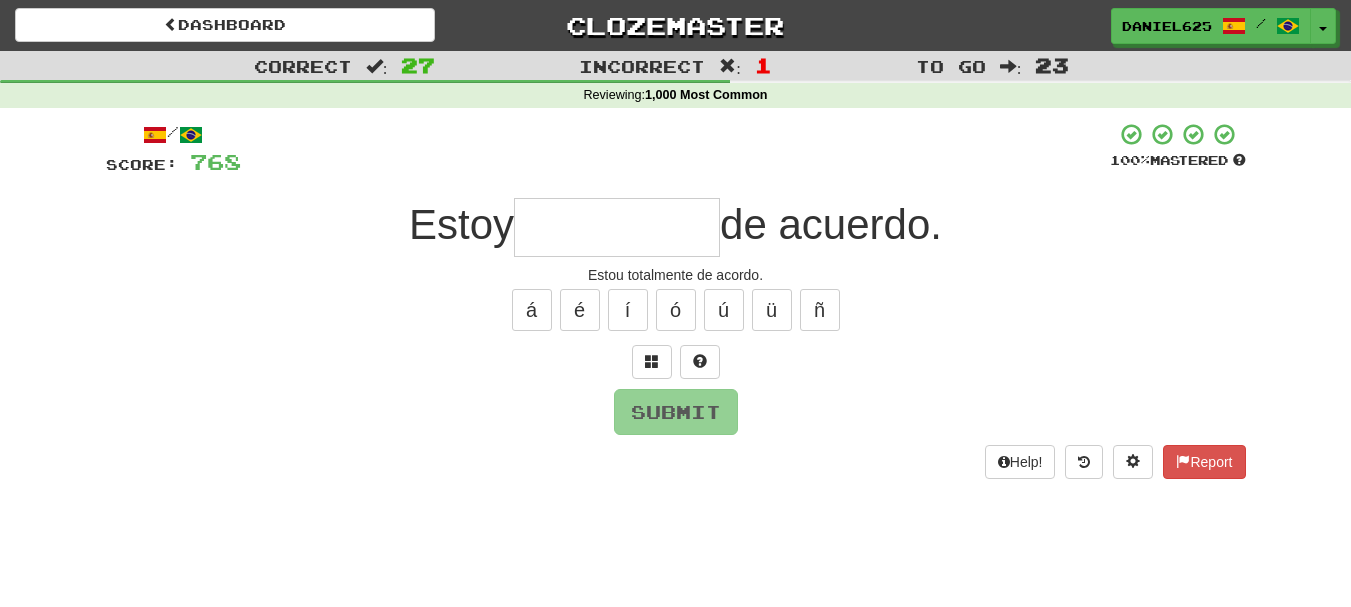 type on "*" 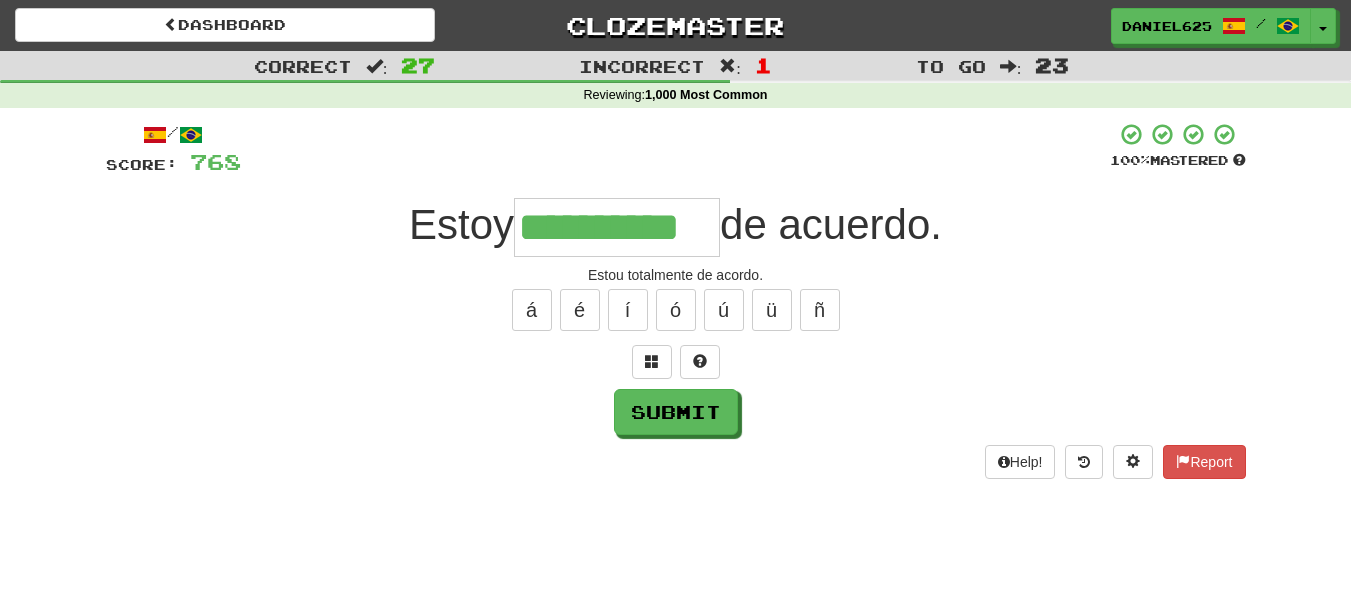 type on "**********" 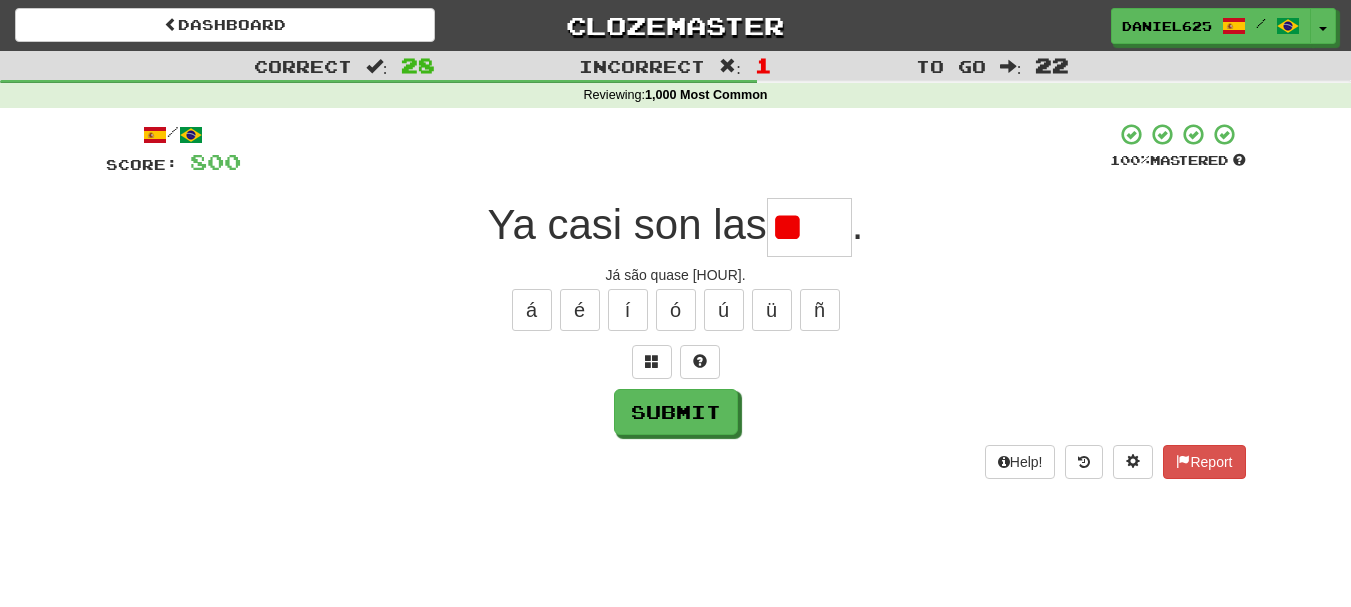 type on "*" 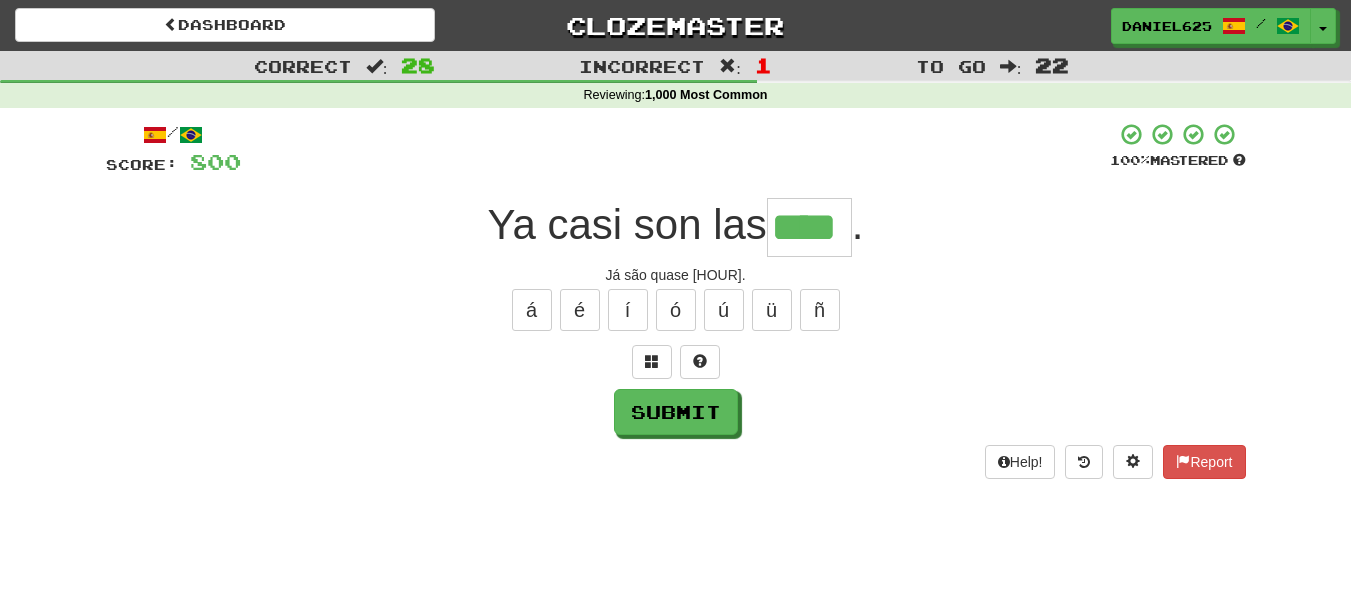 type on "****" 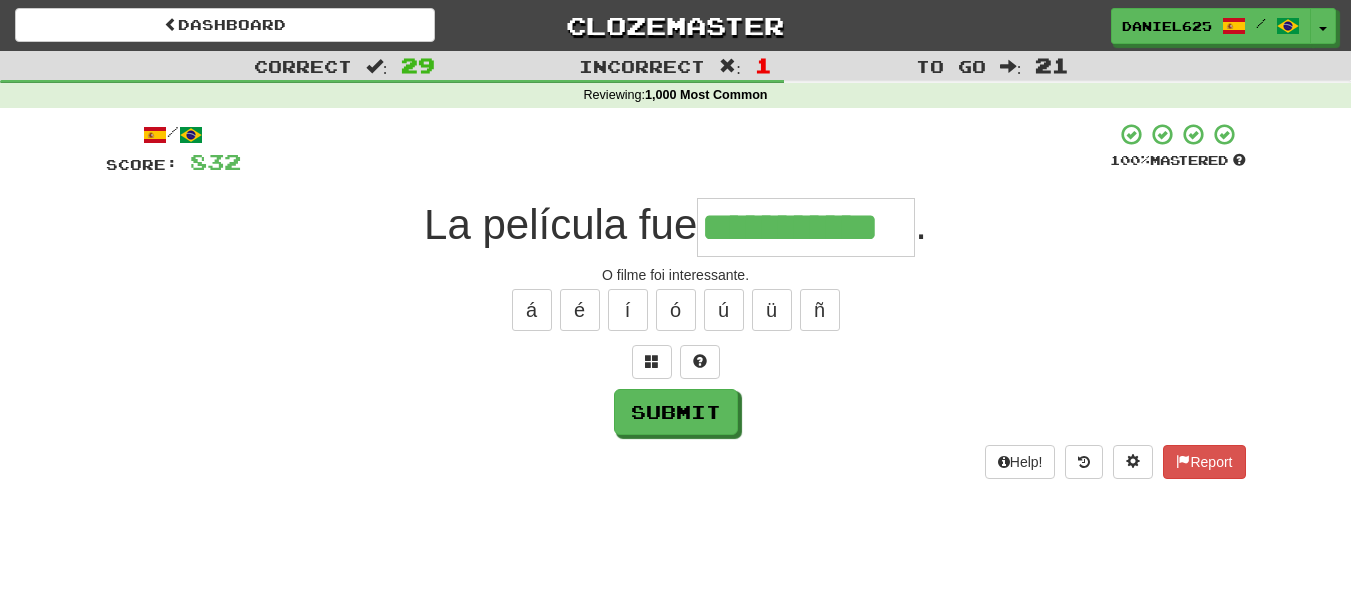 type on "**********" 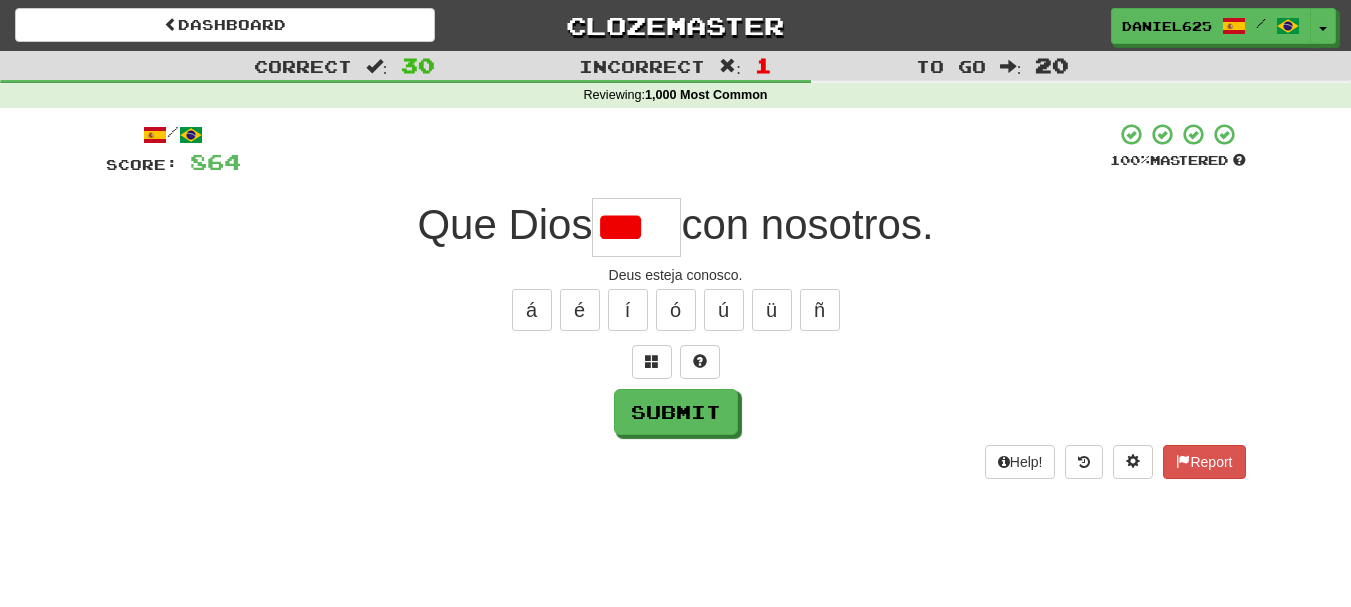 scroll, scrollTop: 0, scrollLeft: 0, axis: both 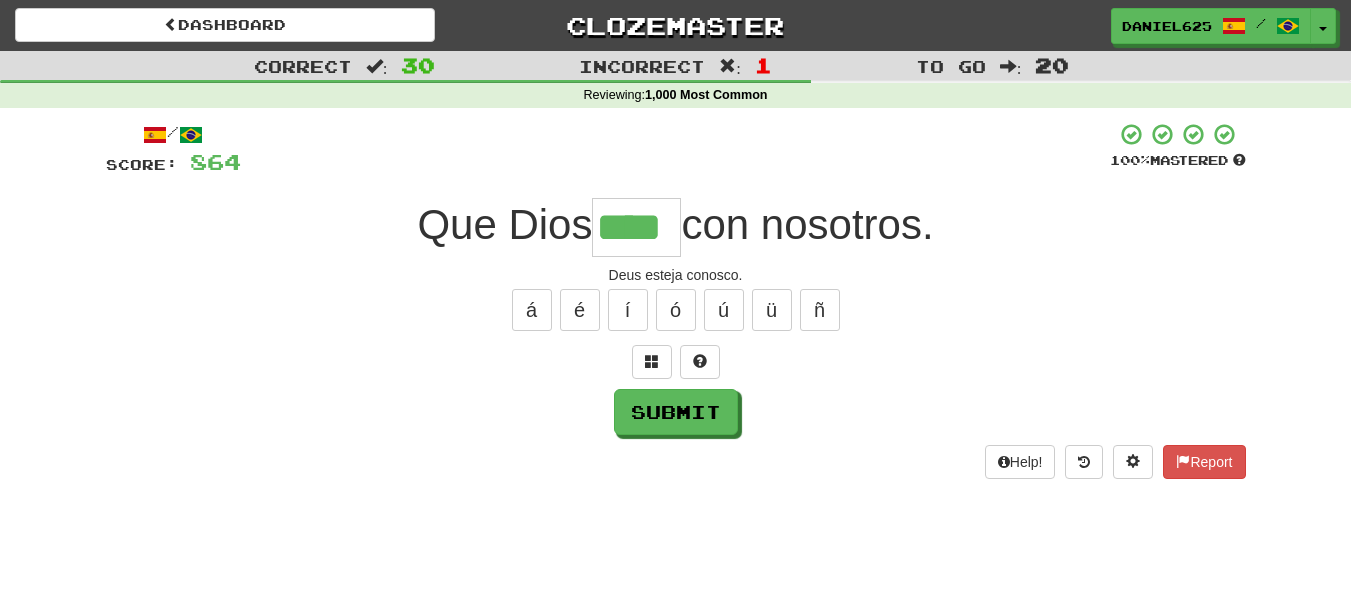 type on "****" 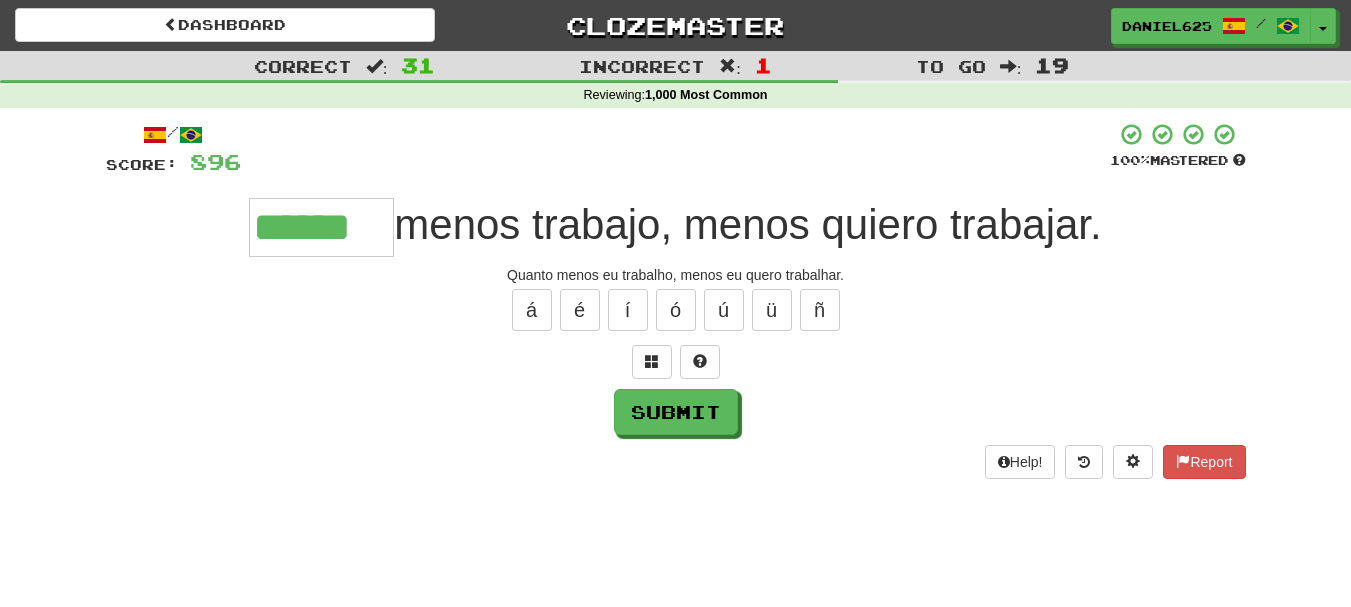 type on "******" 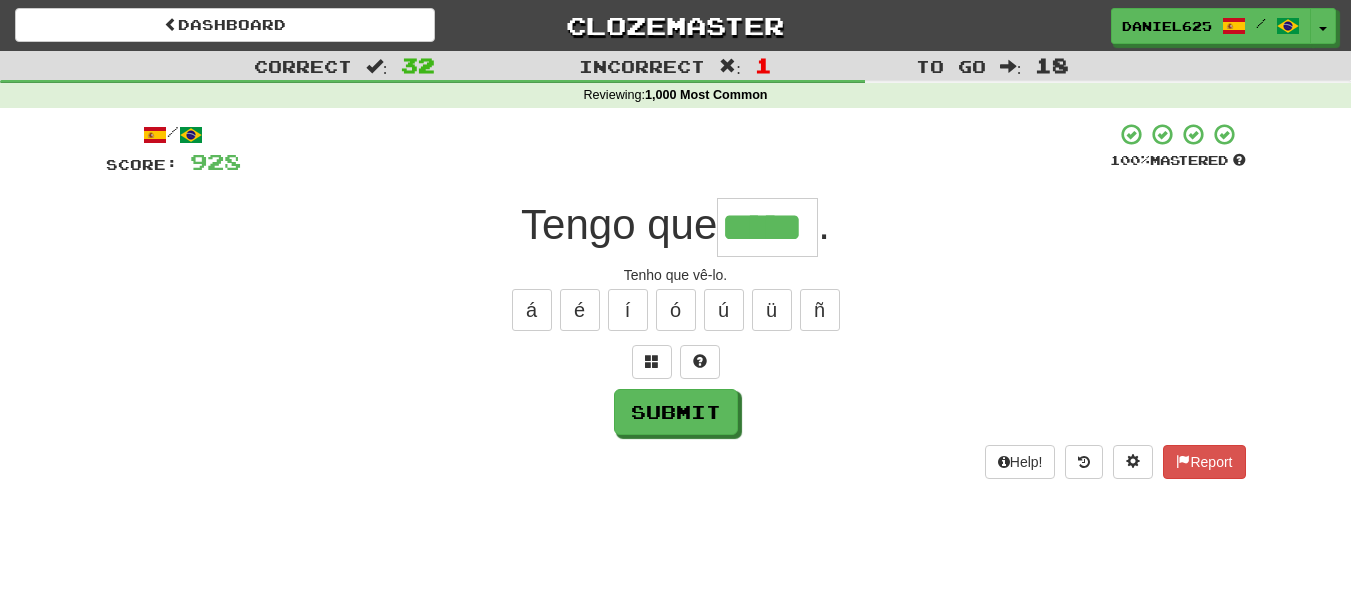 type on "*****" 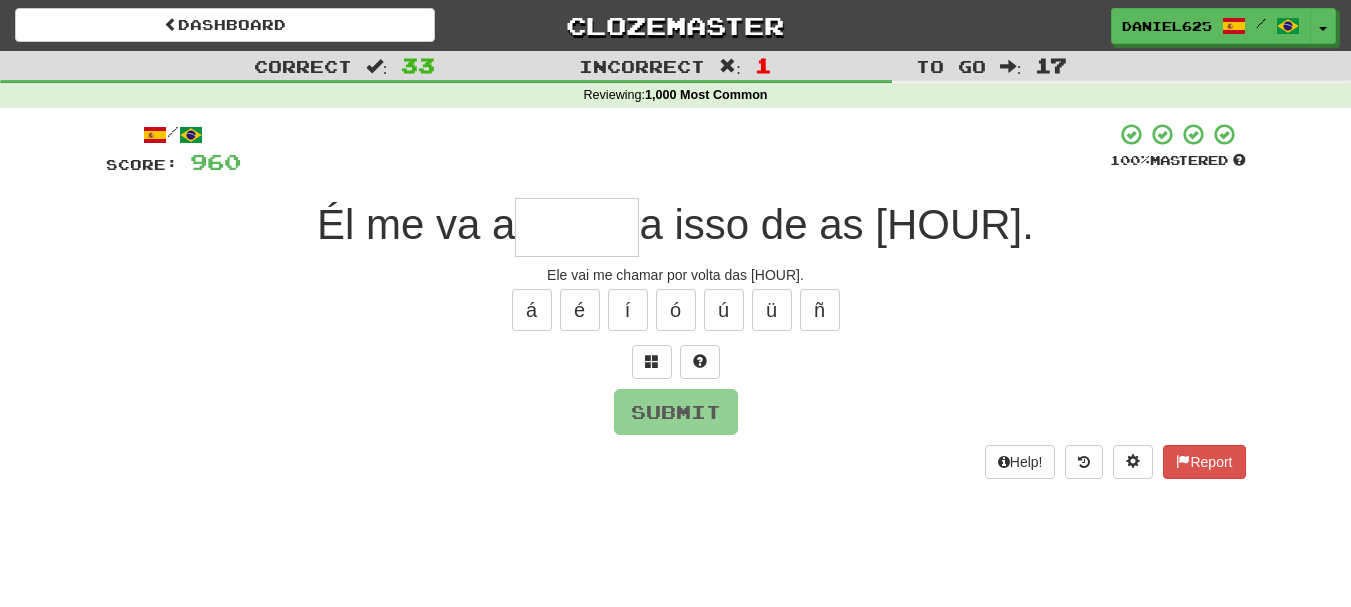 type on "*" 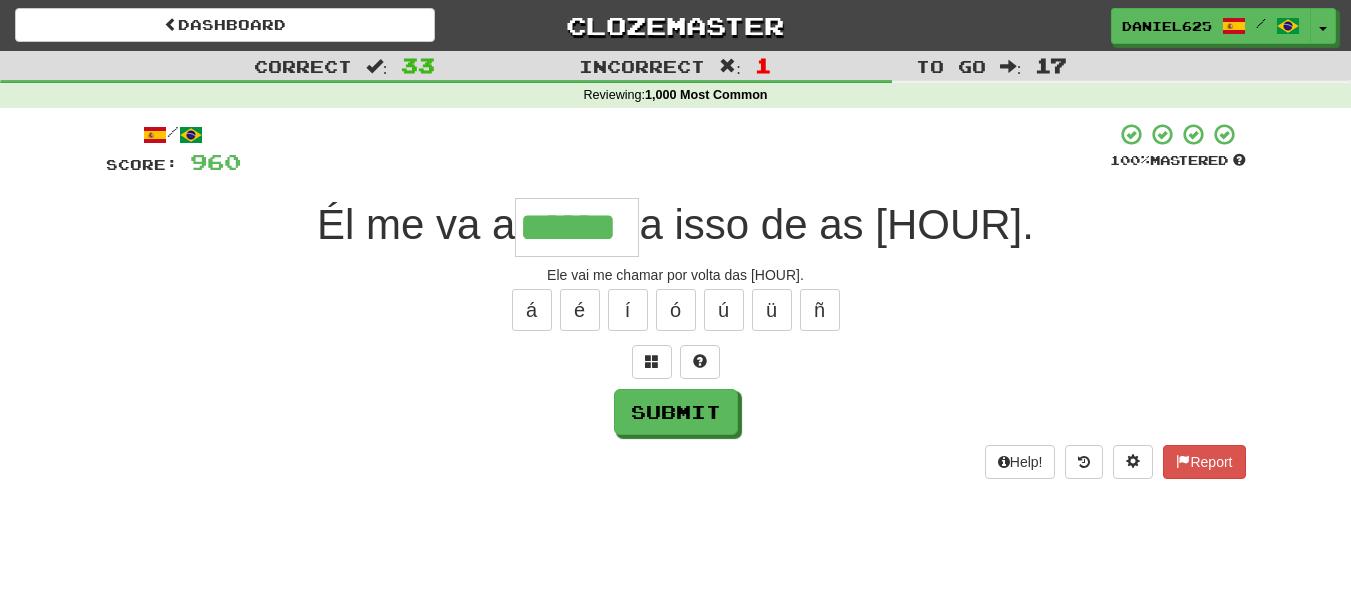 type on "******" 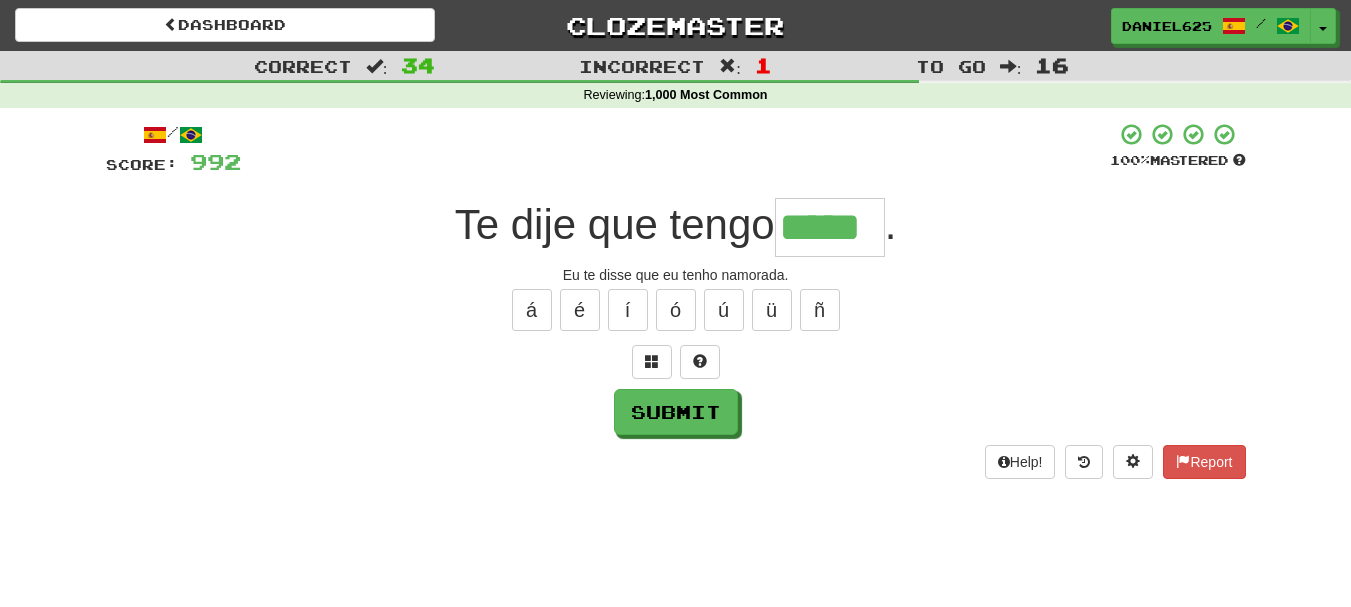 type on "*****" 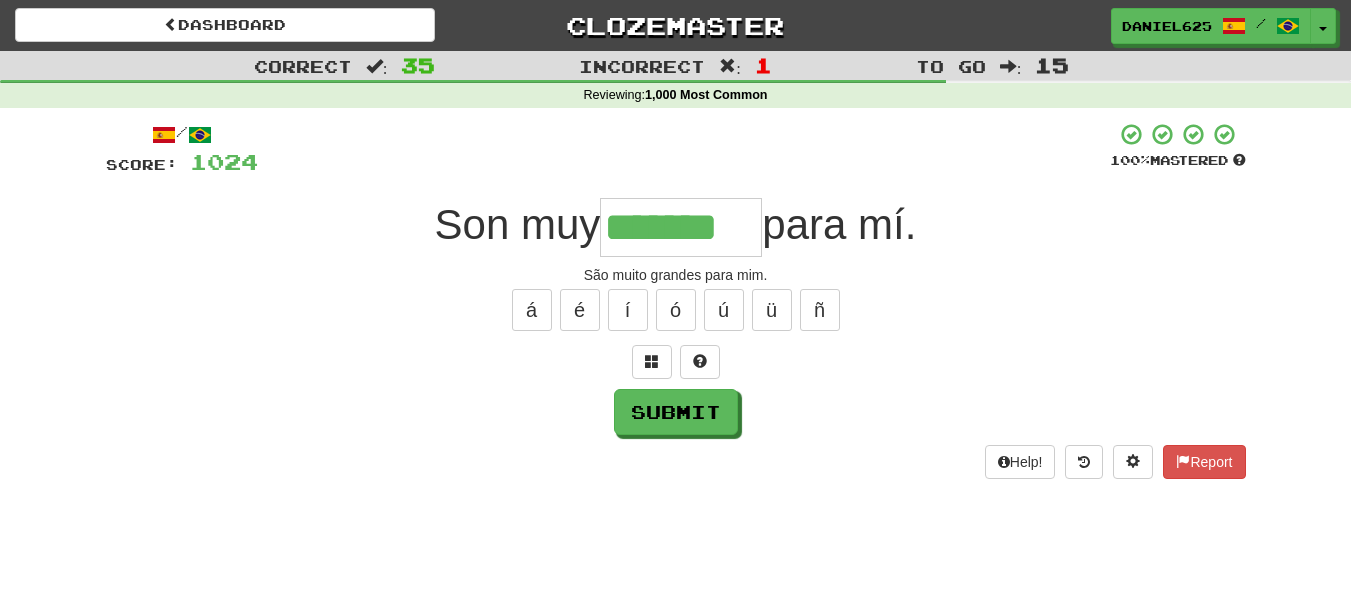 type on "*******" 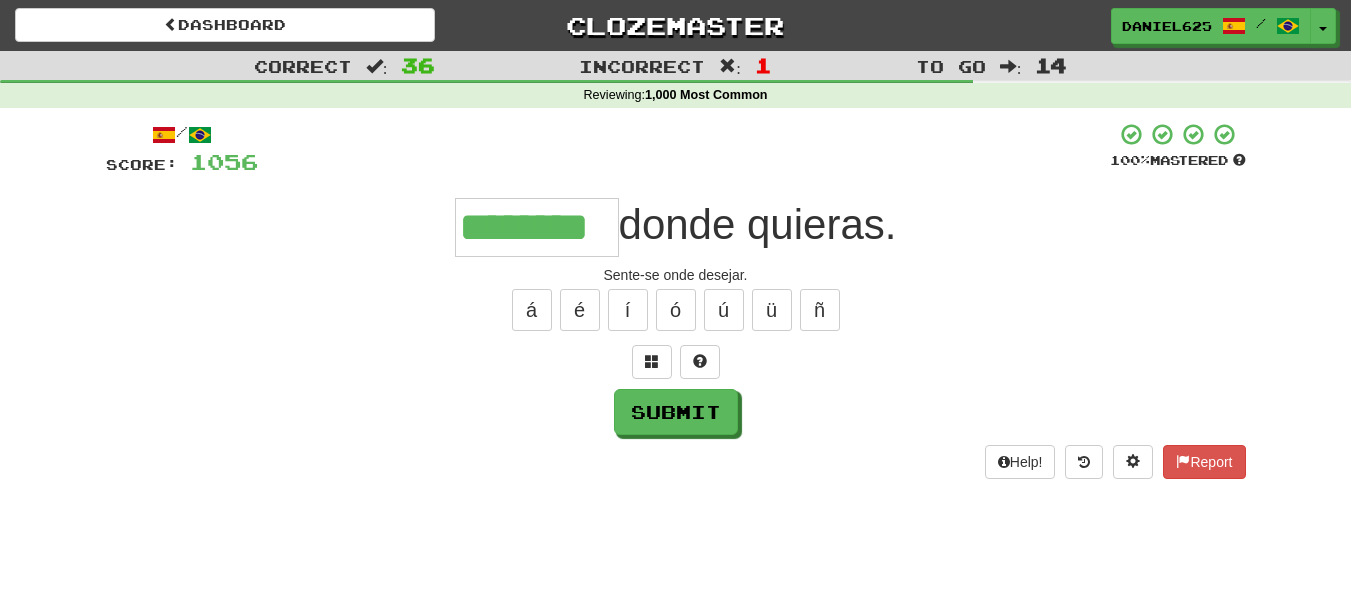 type on "********" 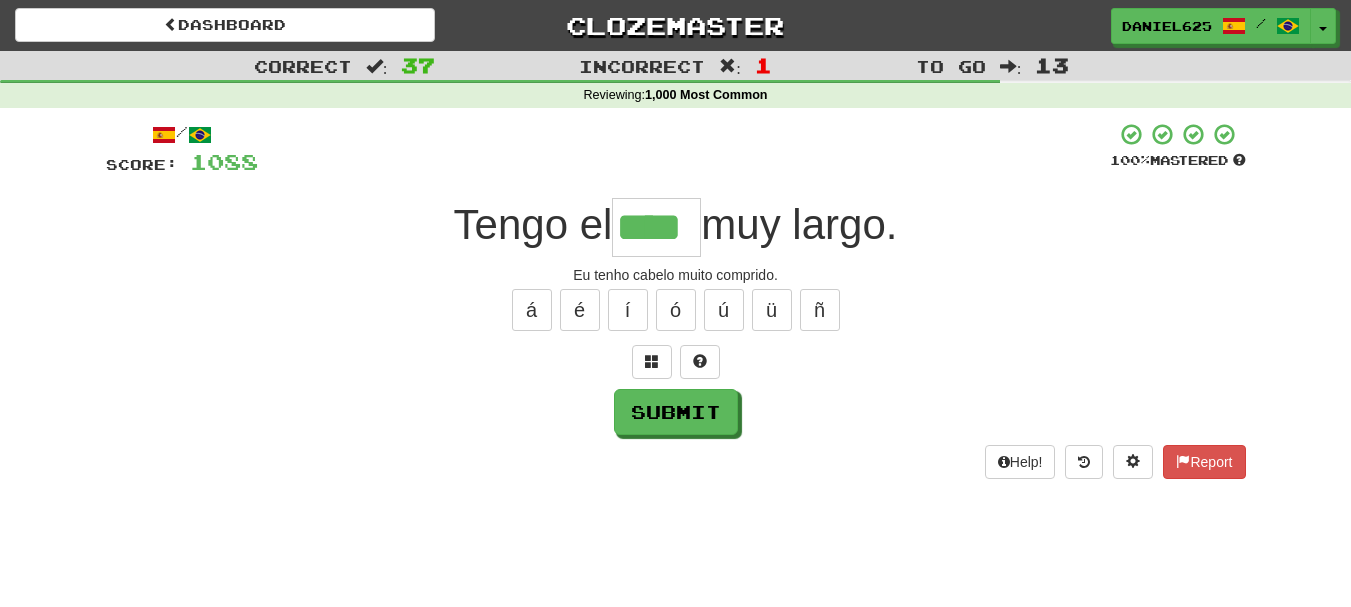 type on "****" 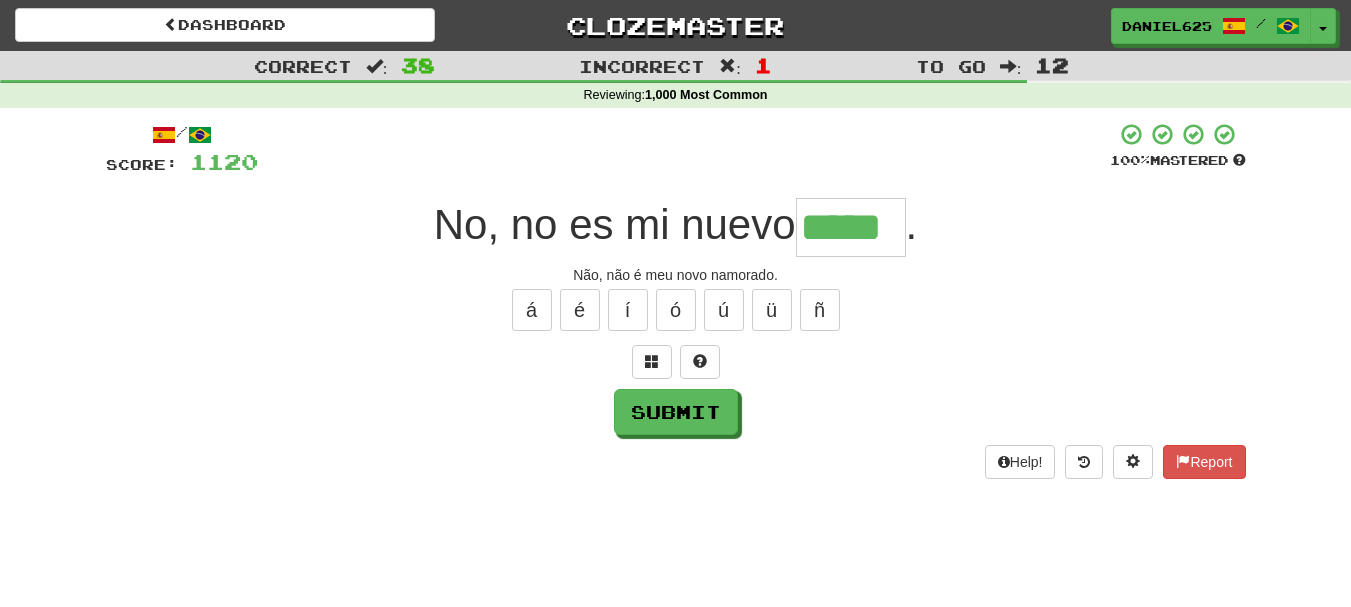type on "*****" 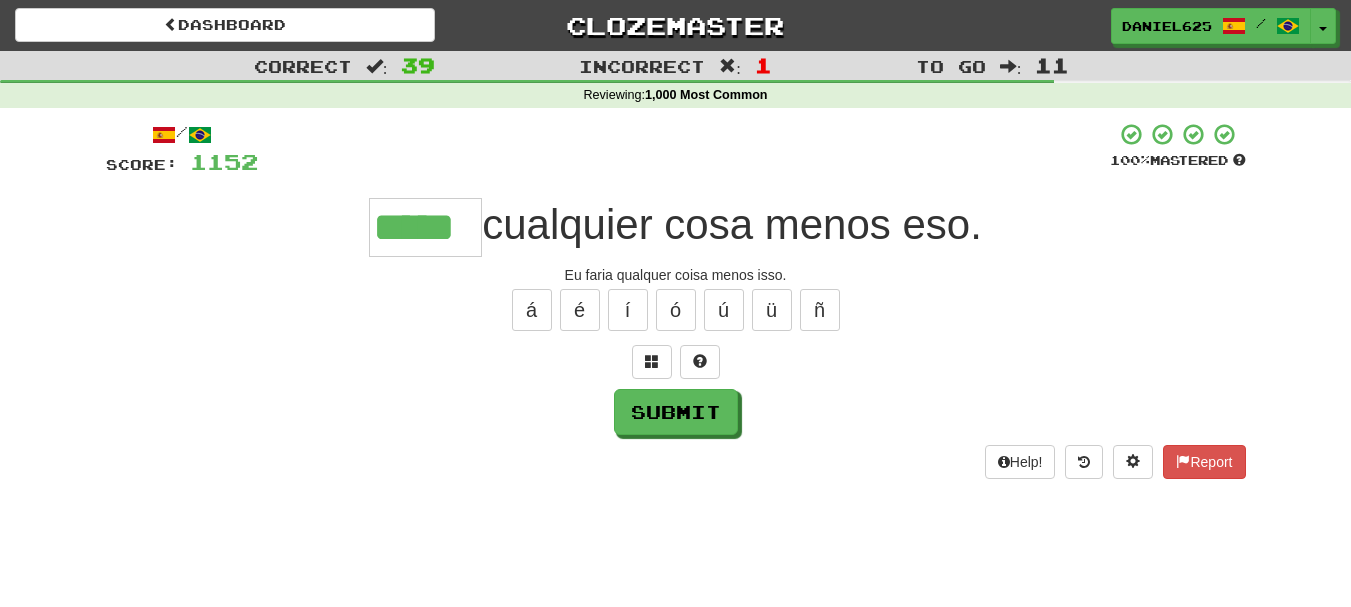 type on "*****" 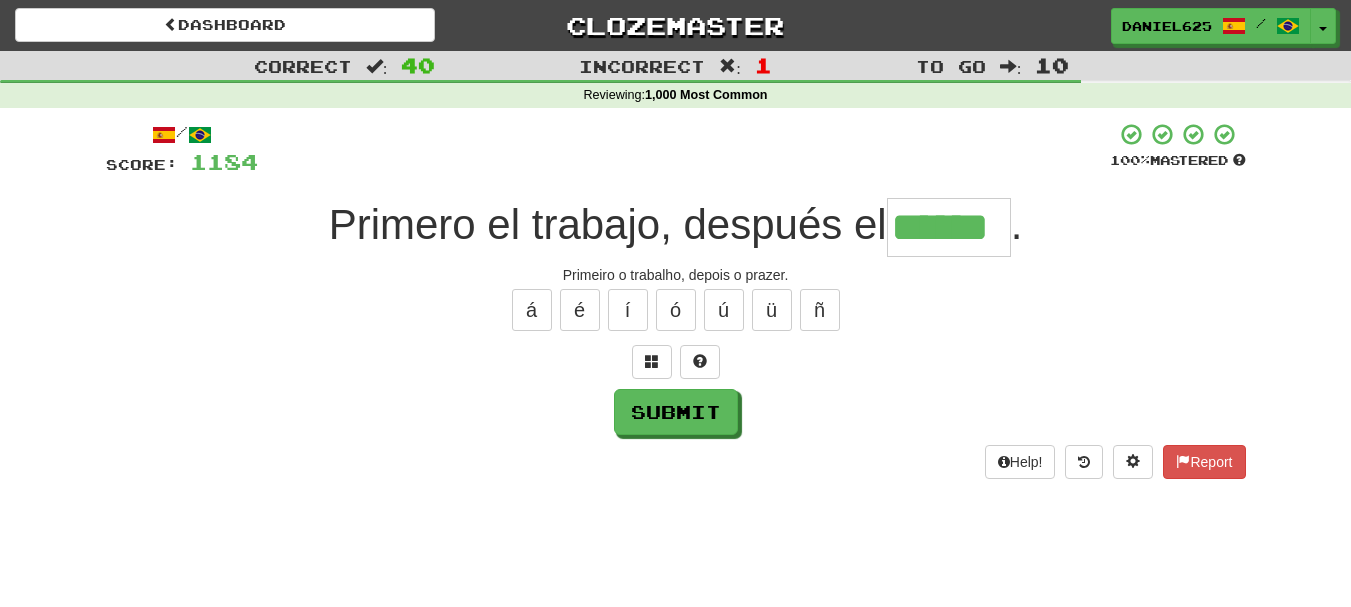 type on "******" 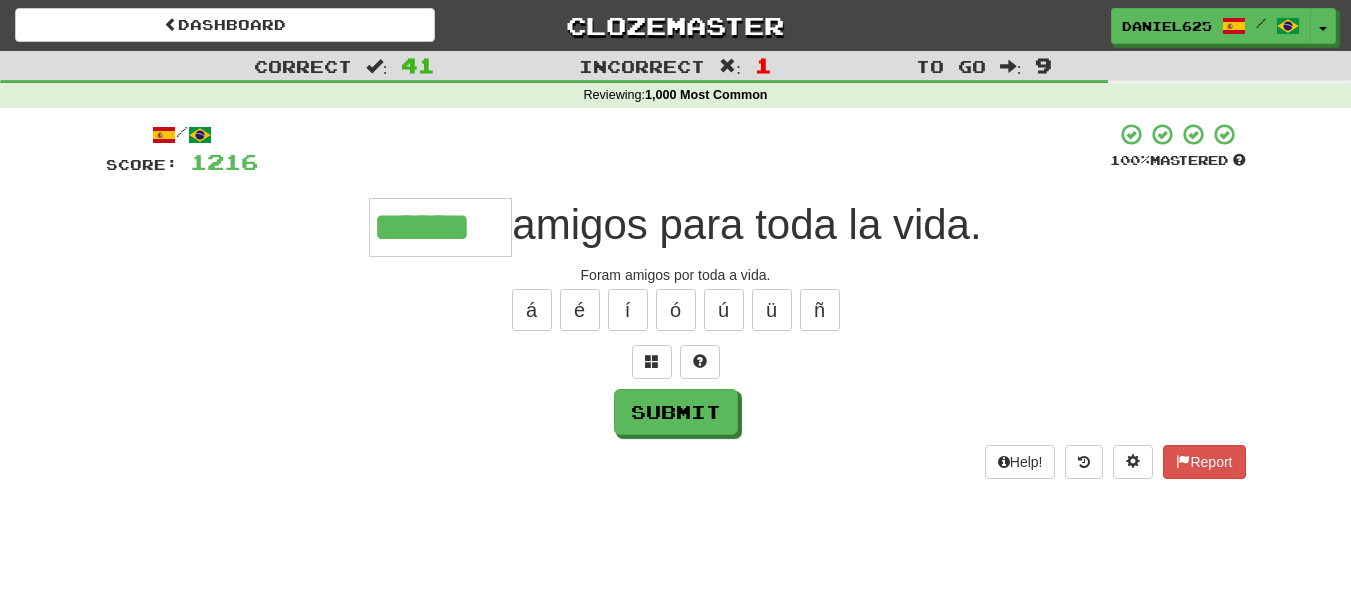 type on "******" 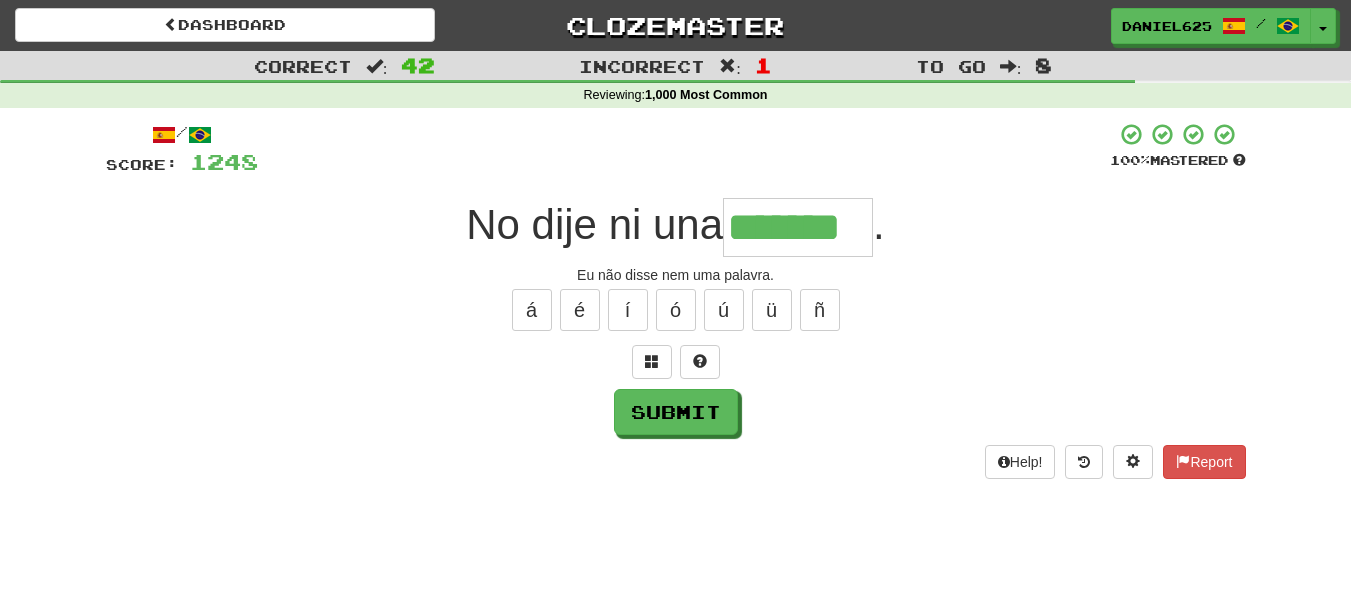 type on "*******" 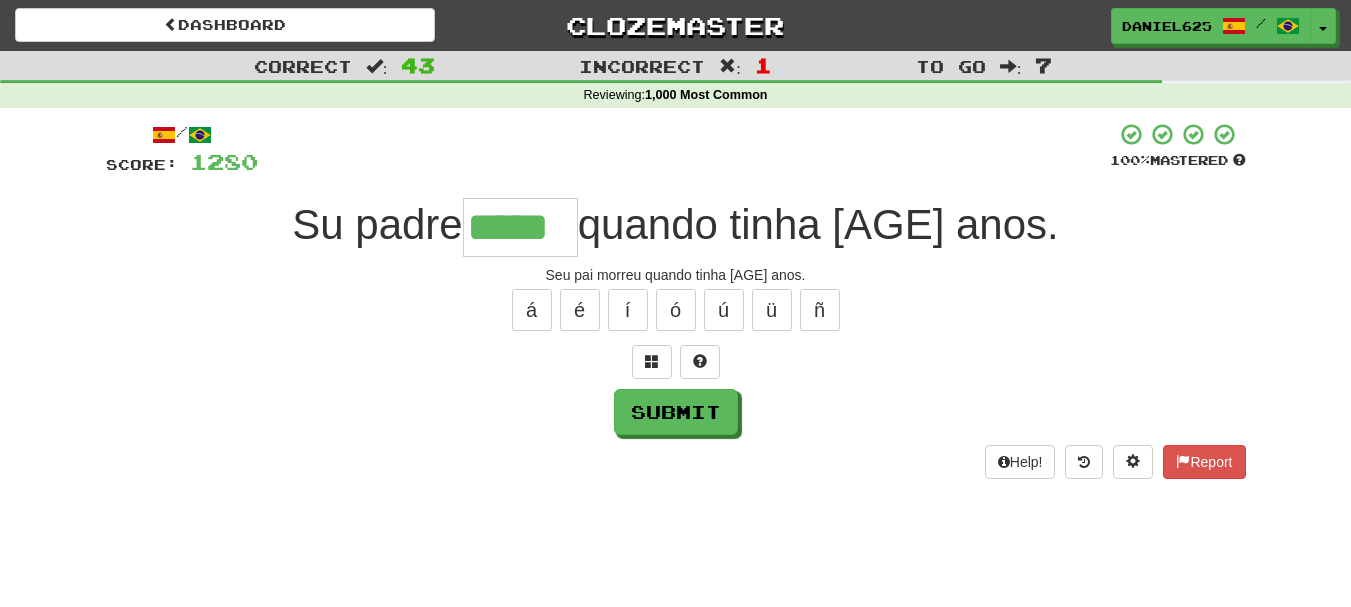 type on "*****" 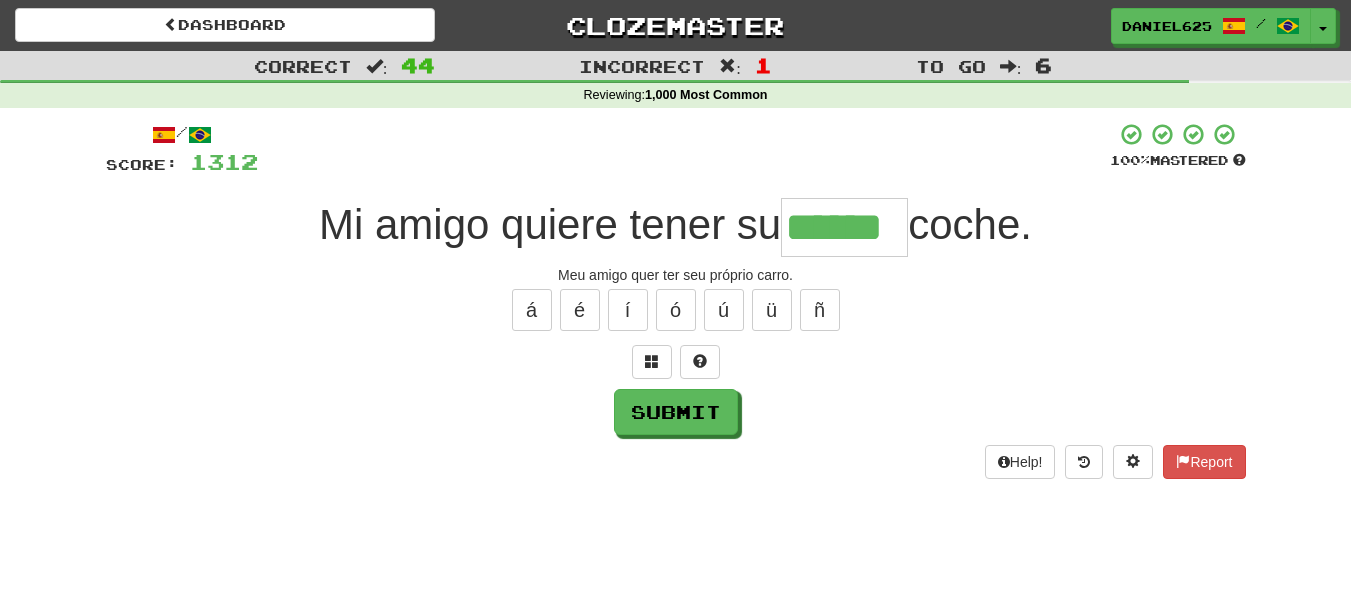 type on "******" 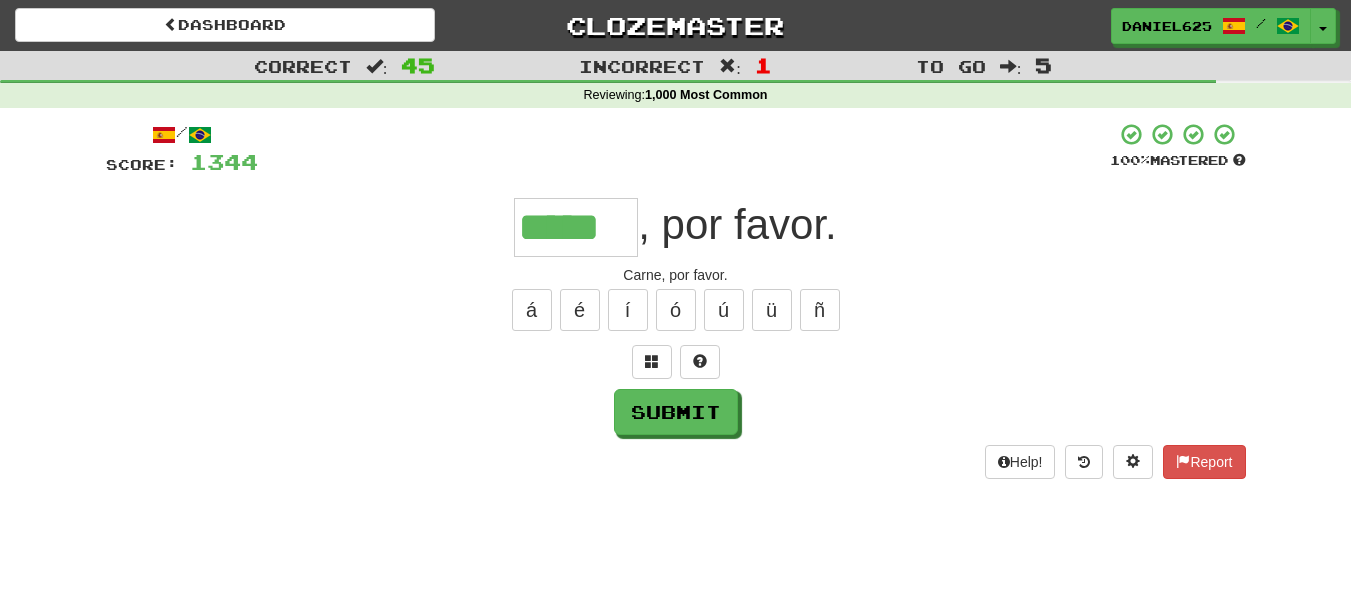 type on "*****" 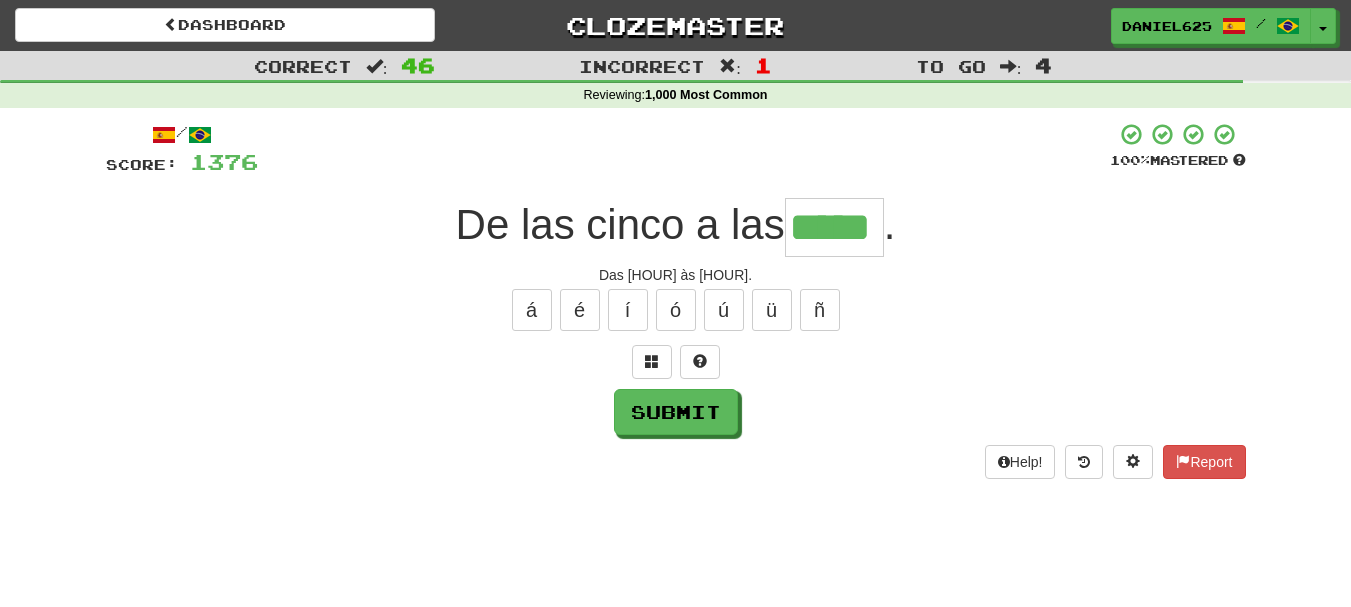 type on "*****" 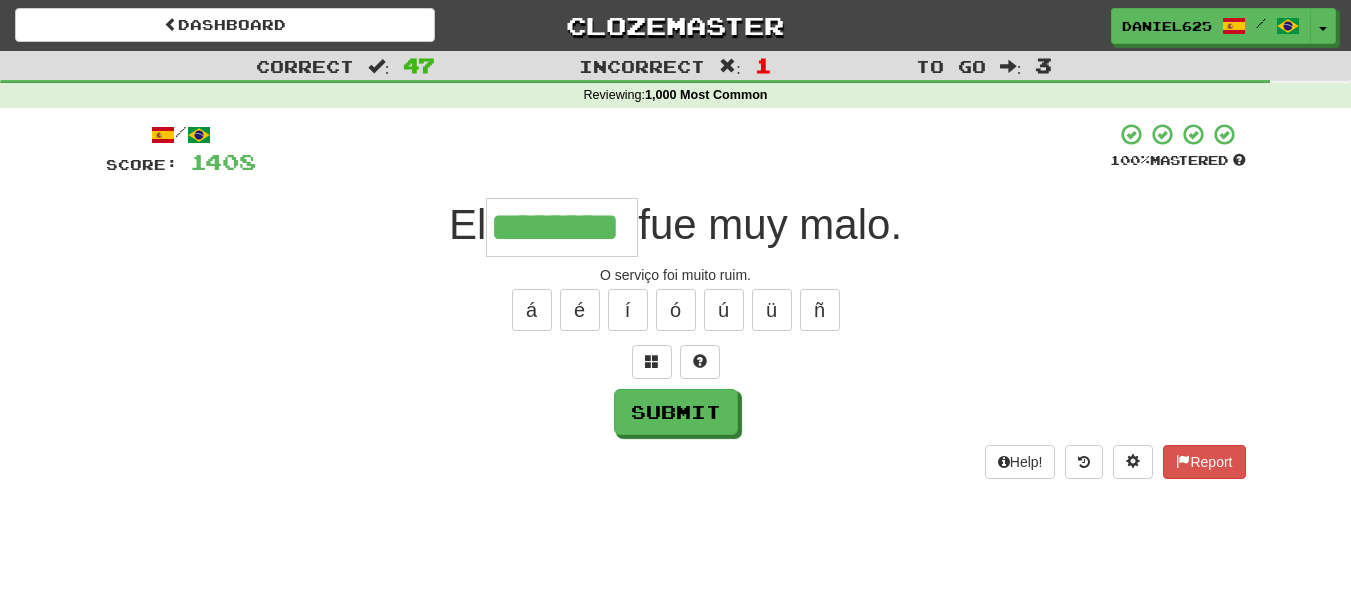 type on "********" 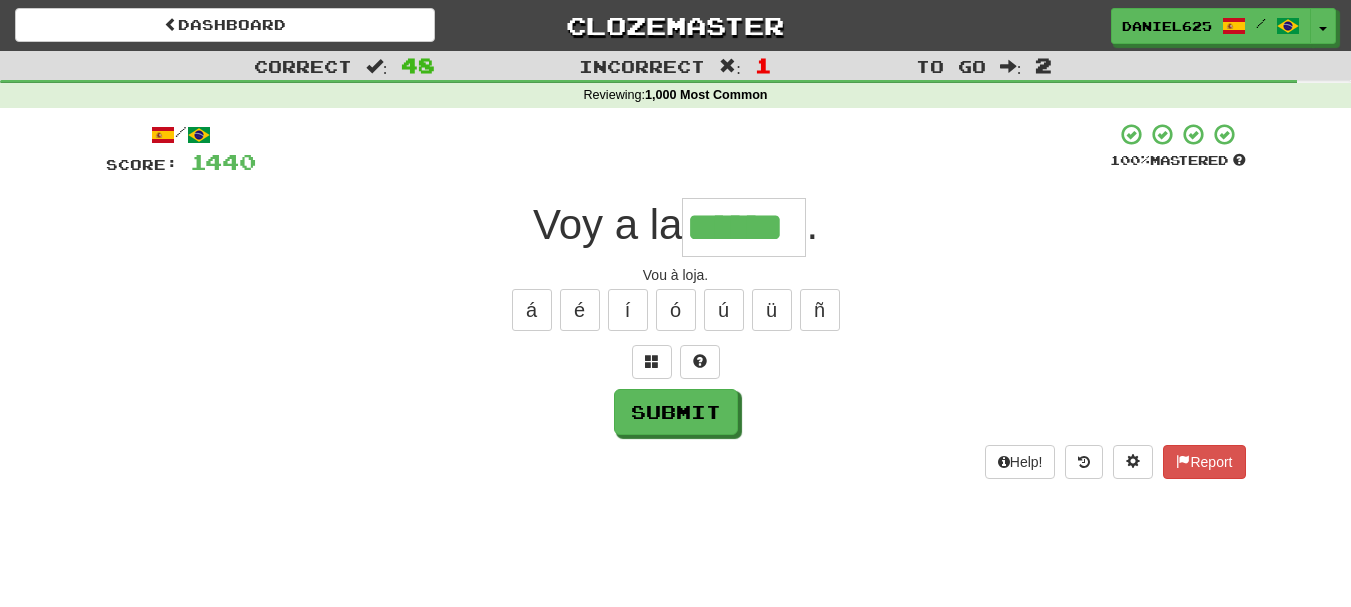 type on "******" 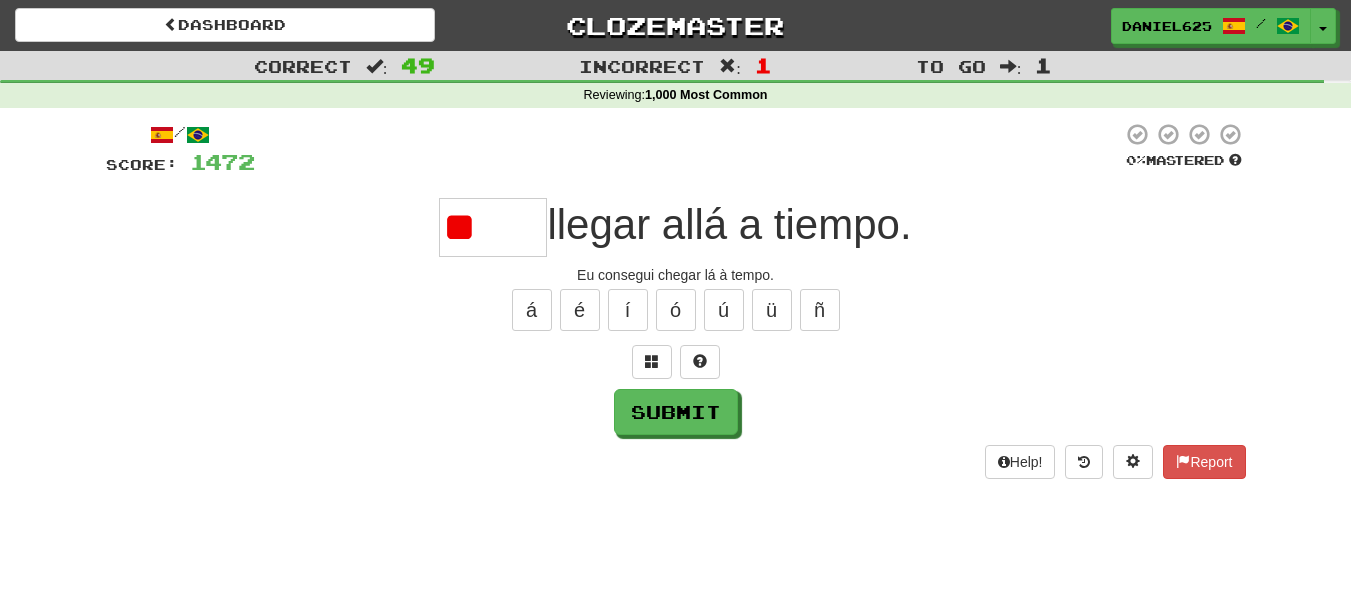 type on "*" 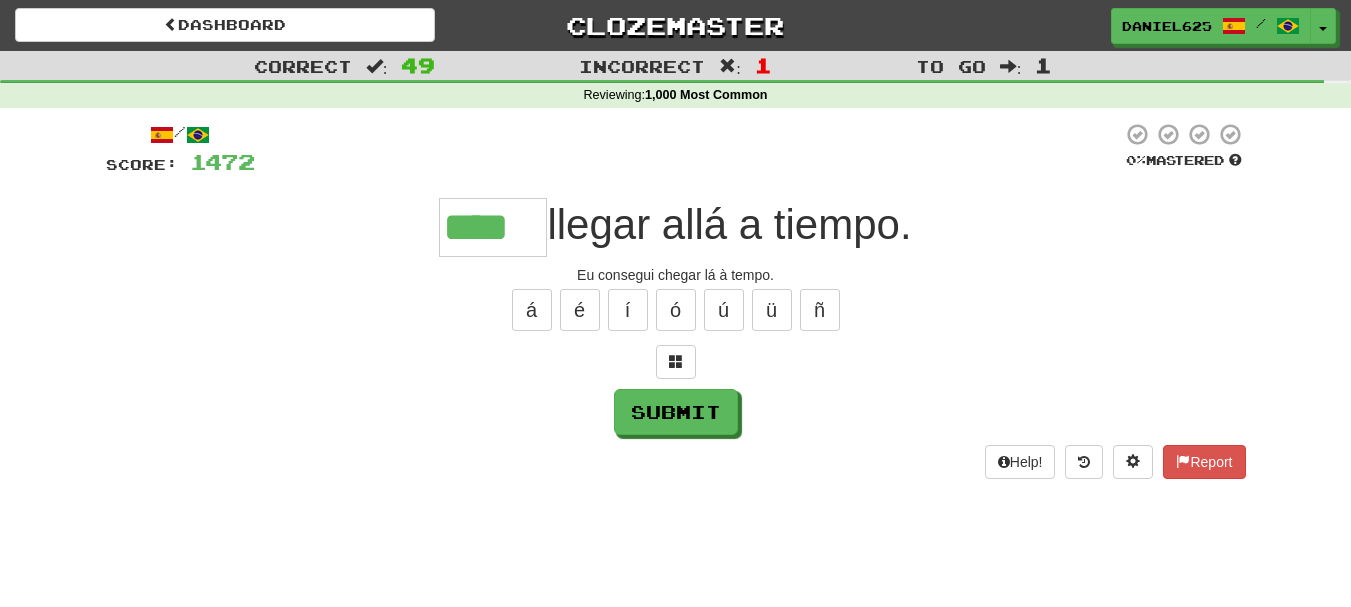 type on "****" 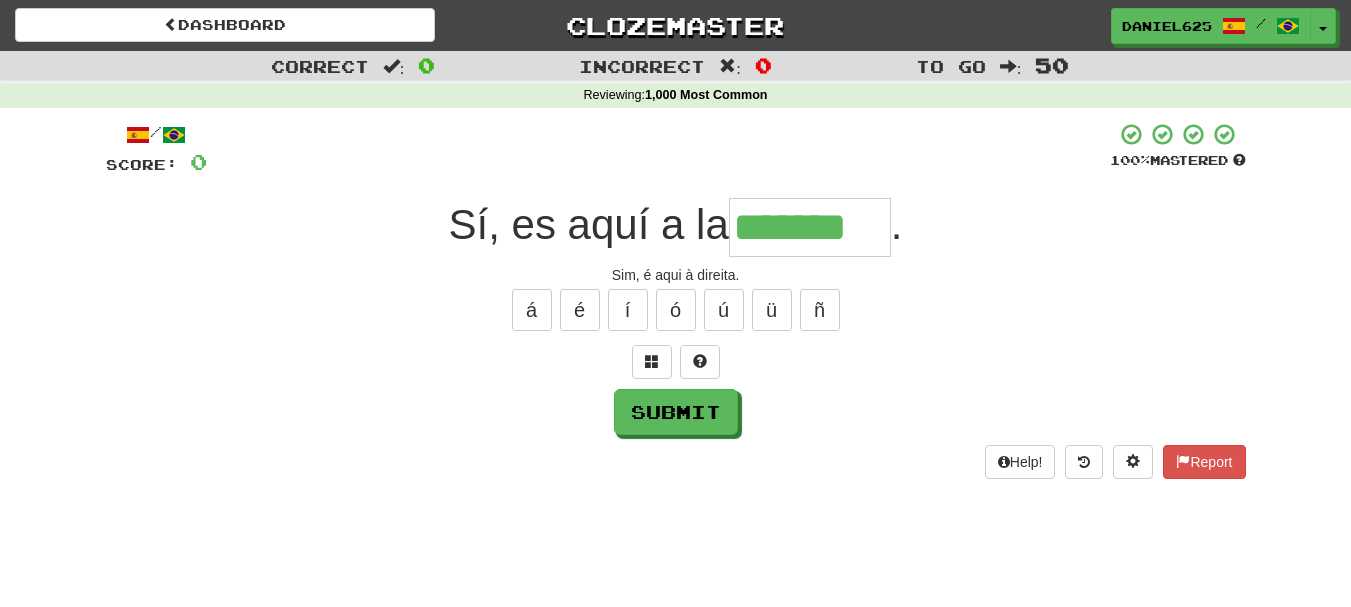 type on "*******" 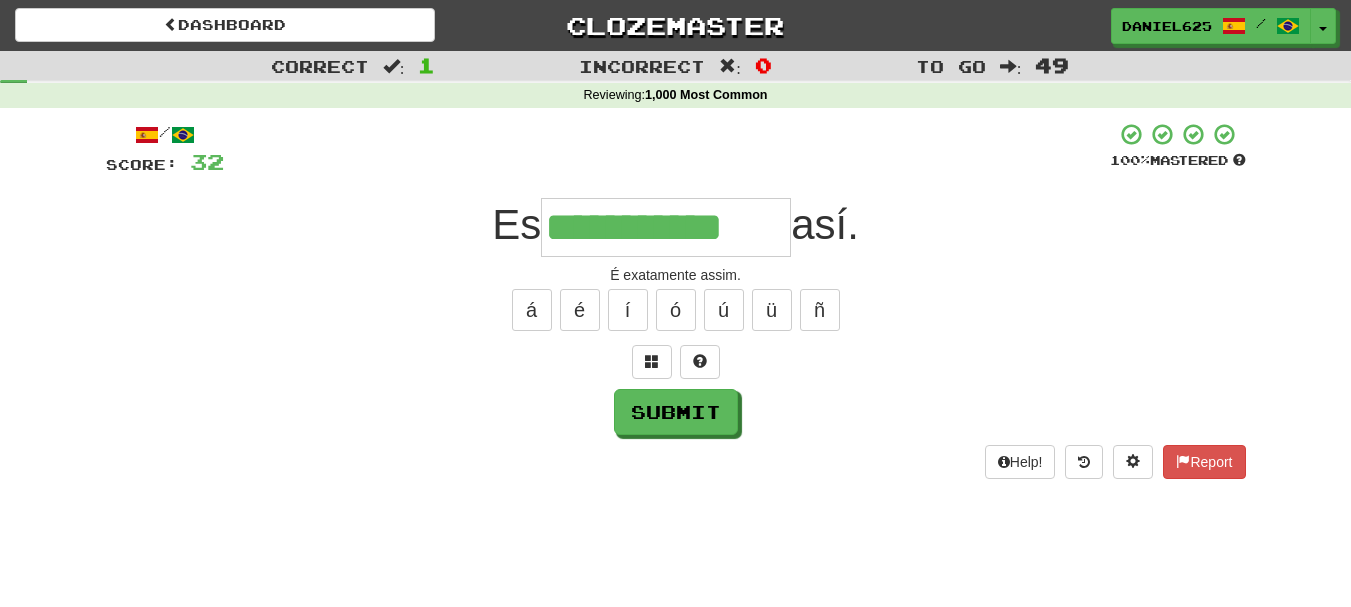 type on "**********" 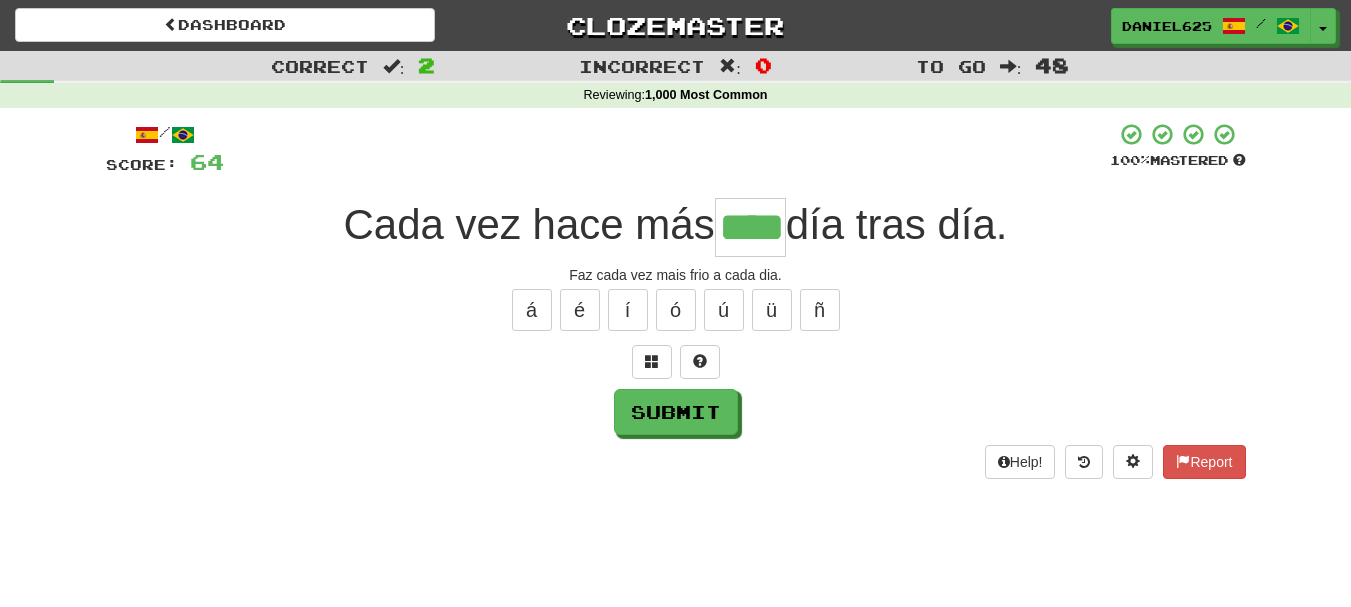 type on "****" 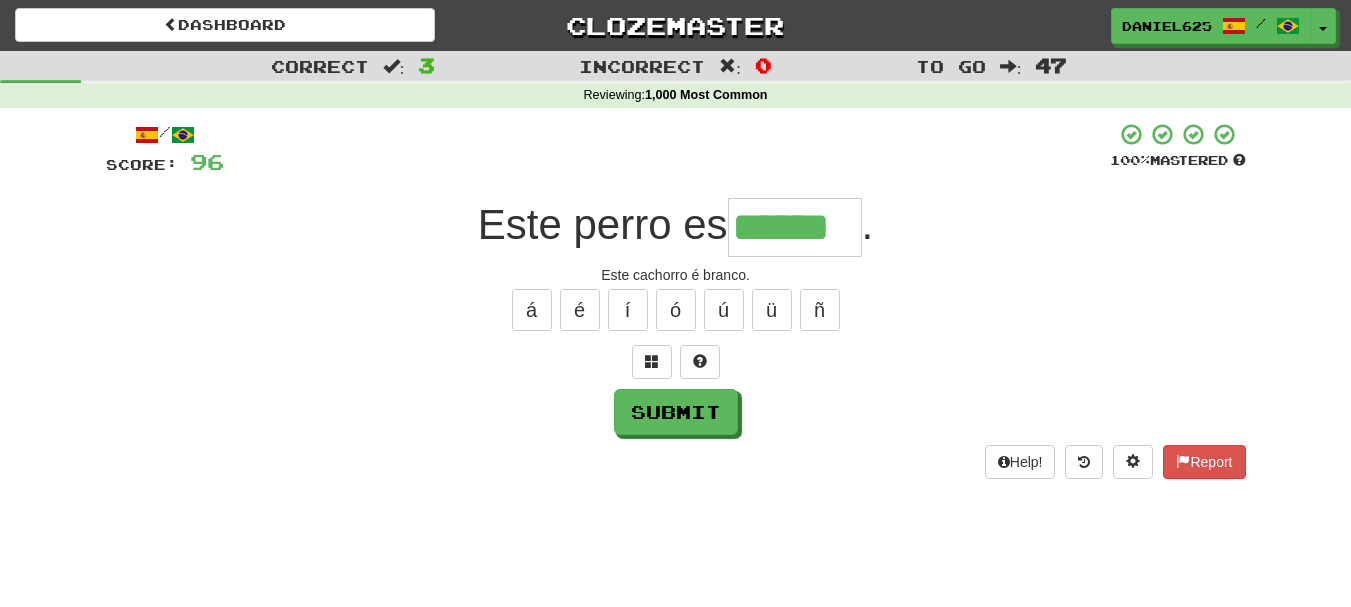 type on "******" 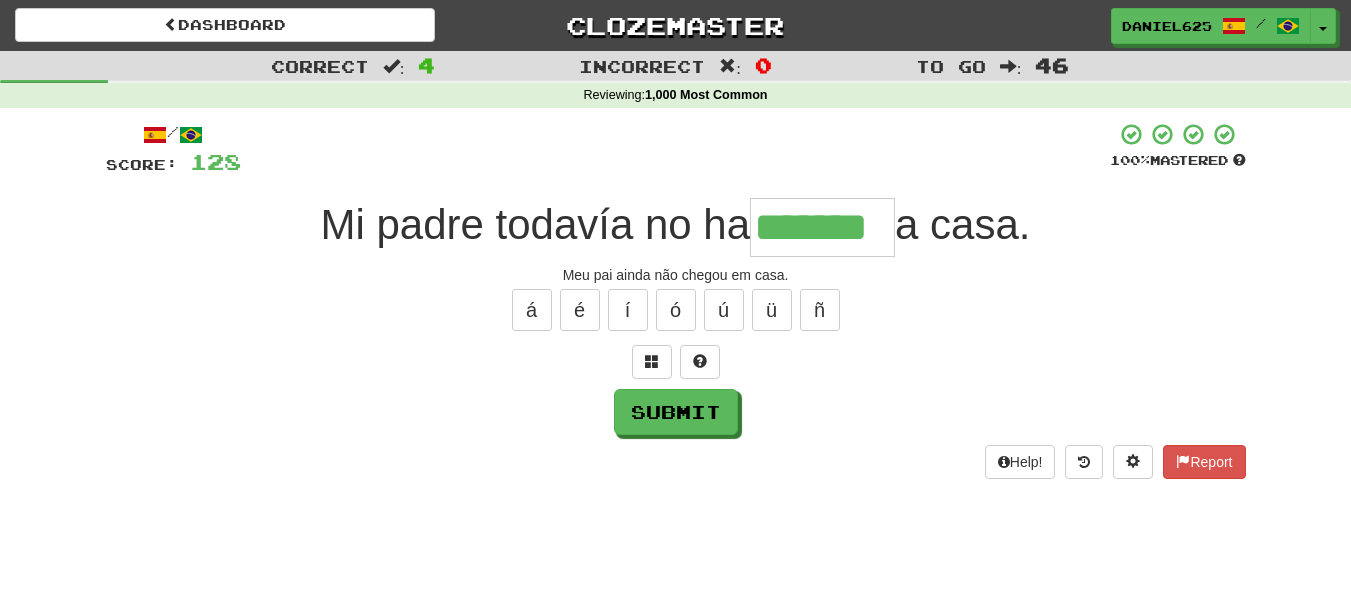 type on "*******" 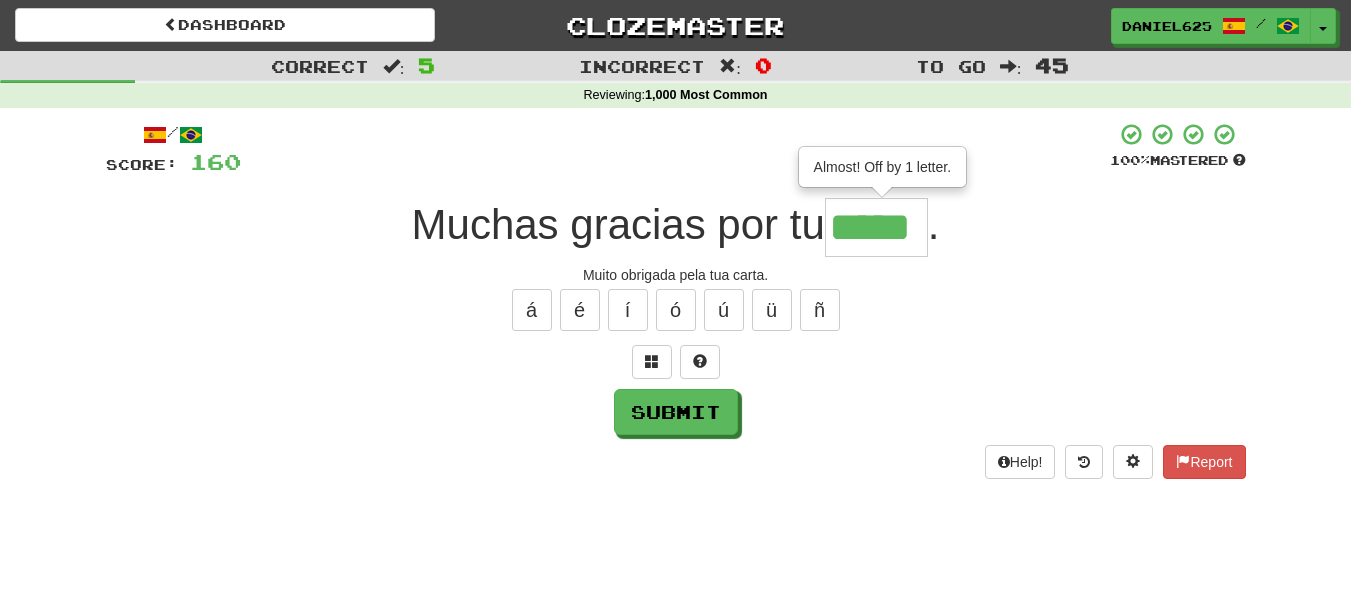 type on "*****" 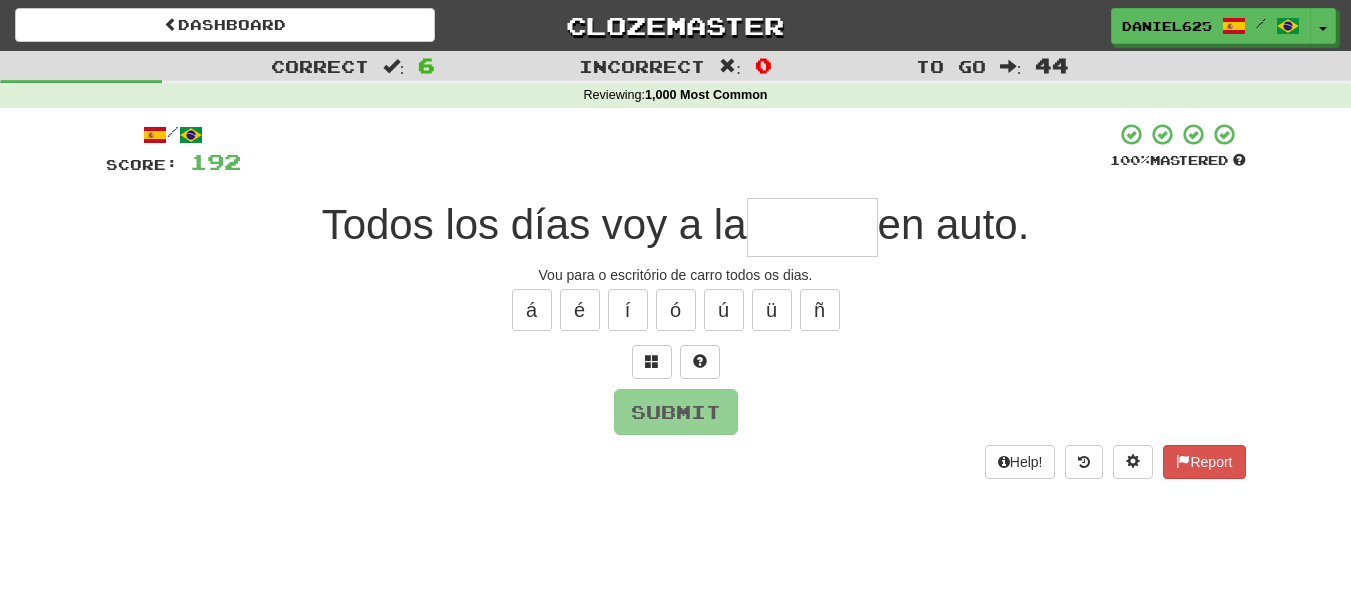 type on "*" 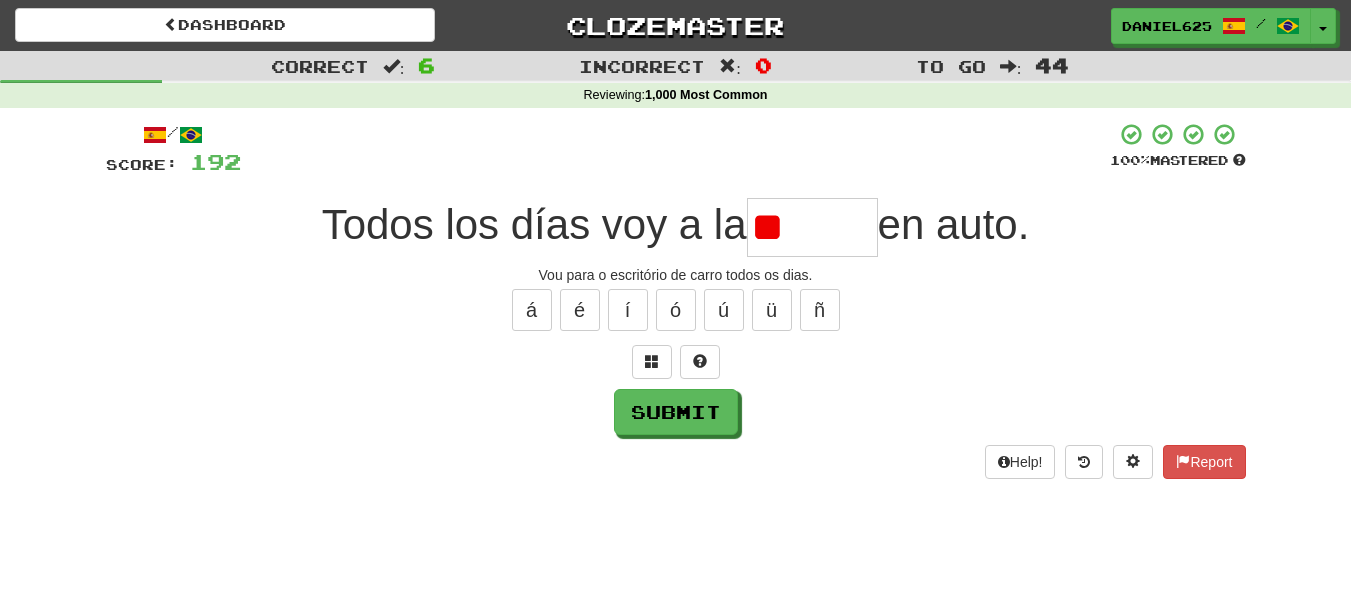 type on "*" 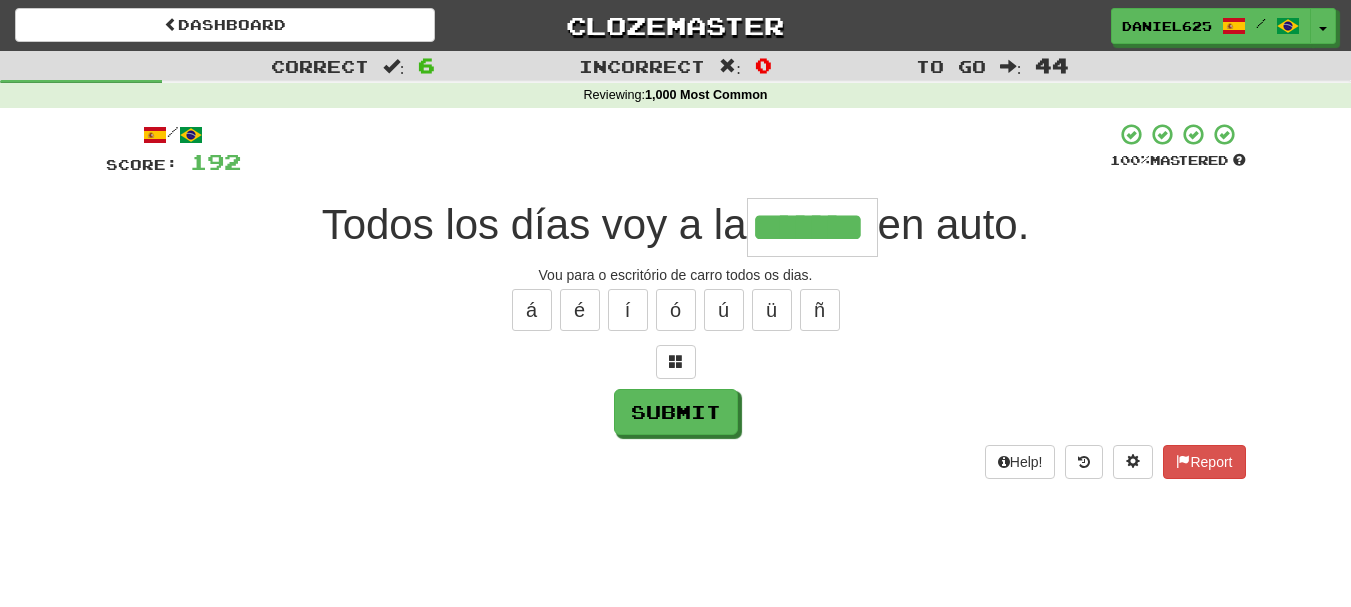 type on "*******" 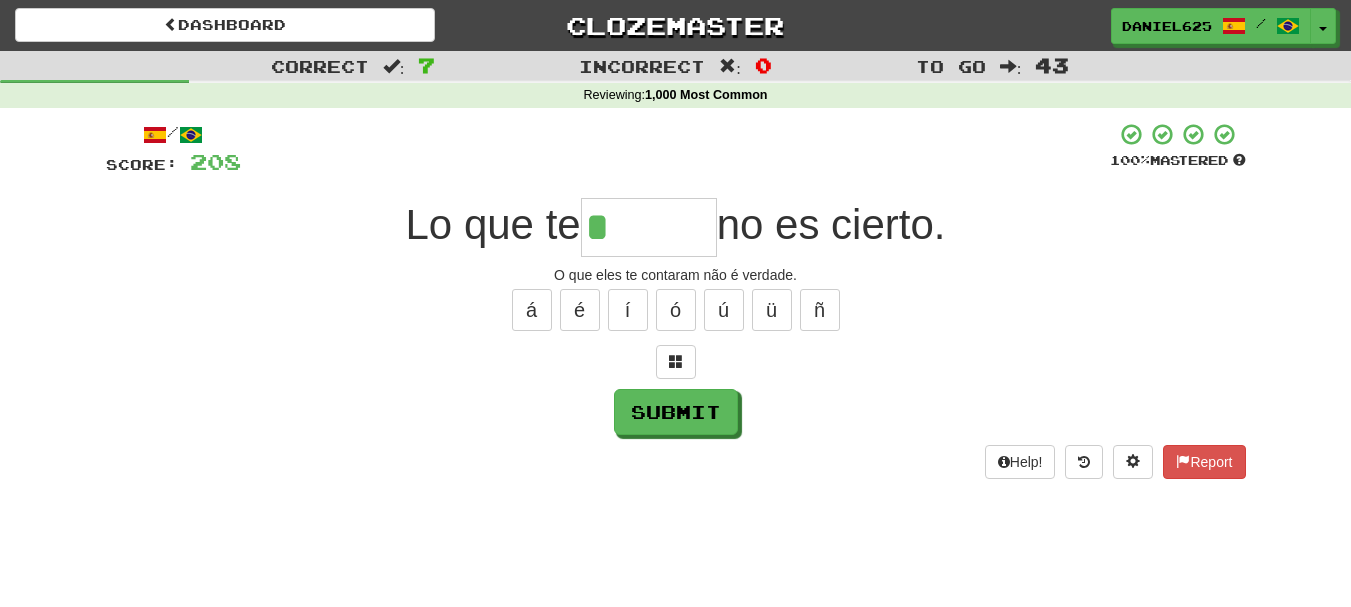 type on "*******" 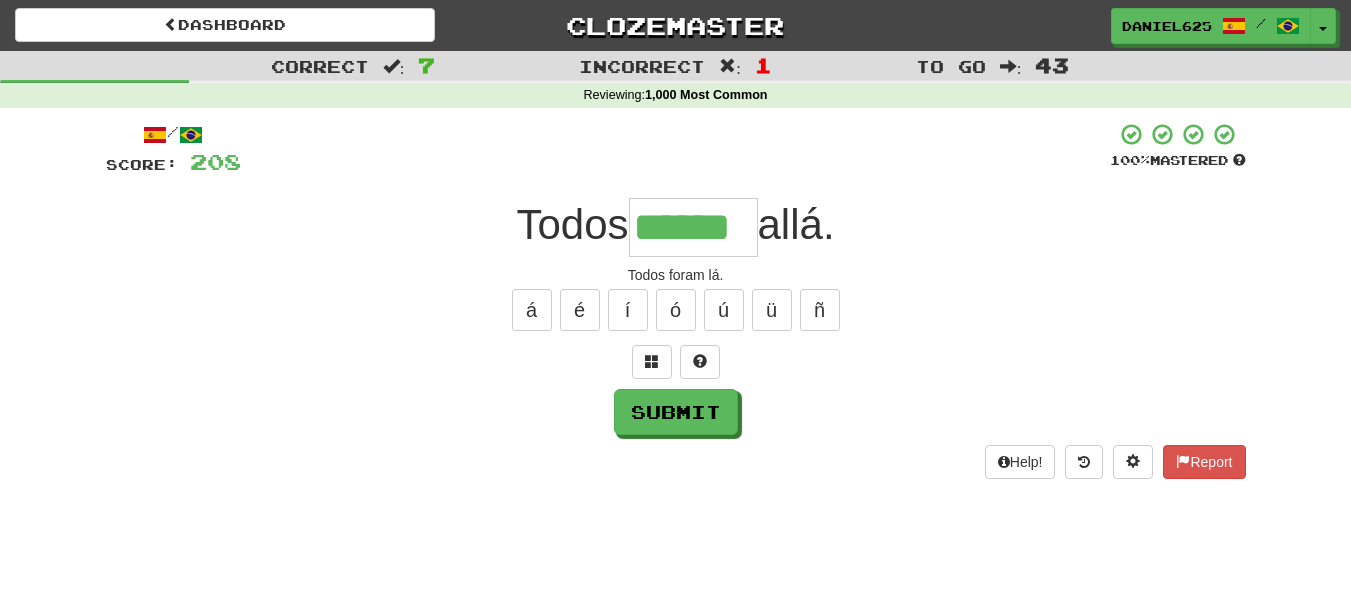 type on "******" 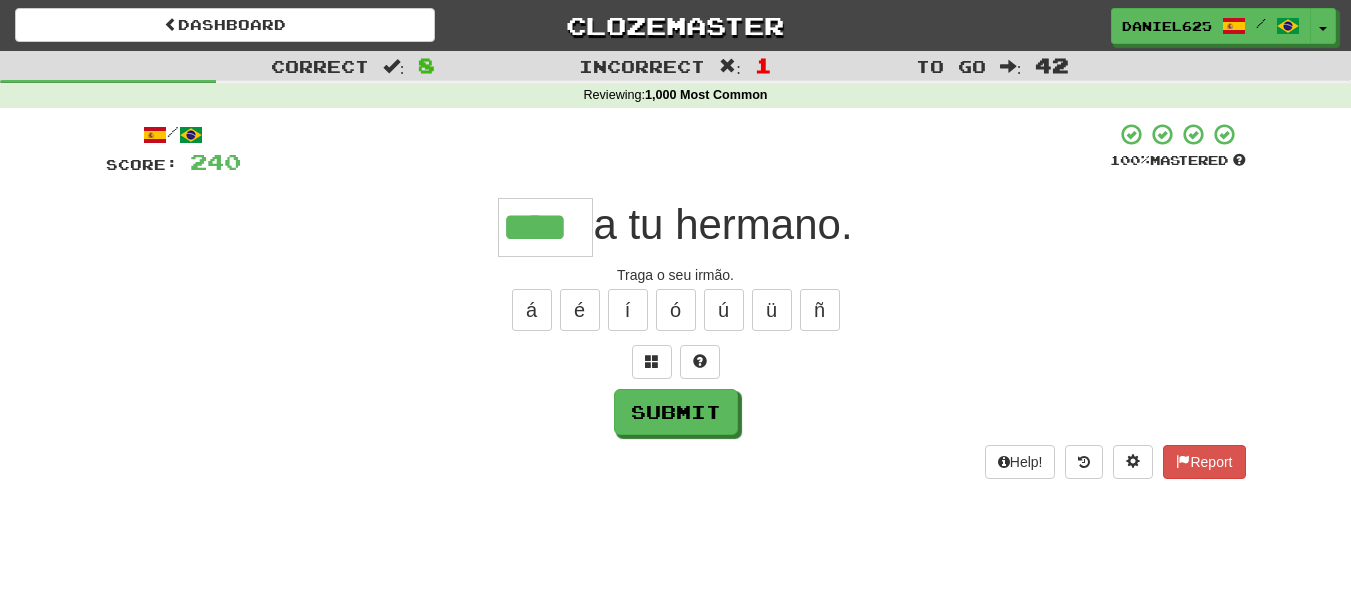 type on "****" 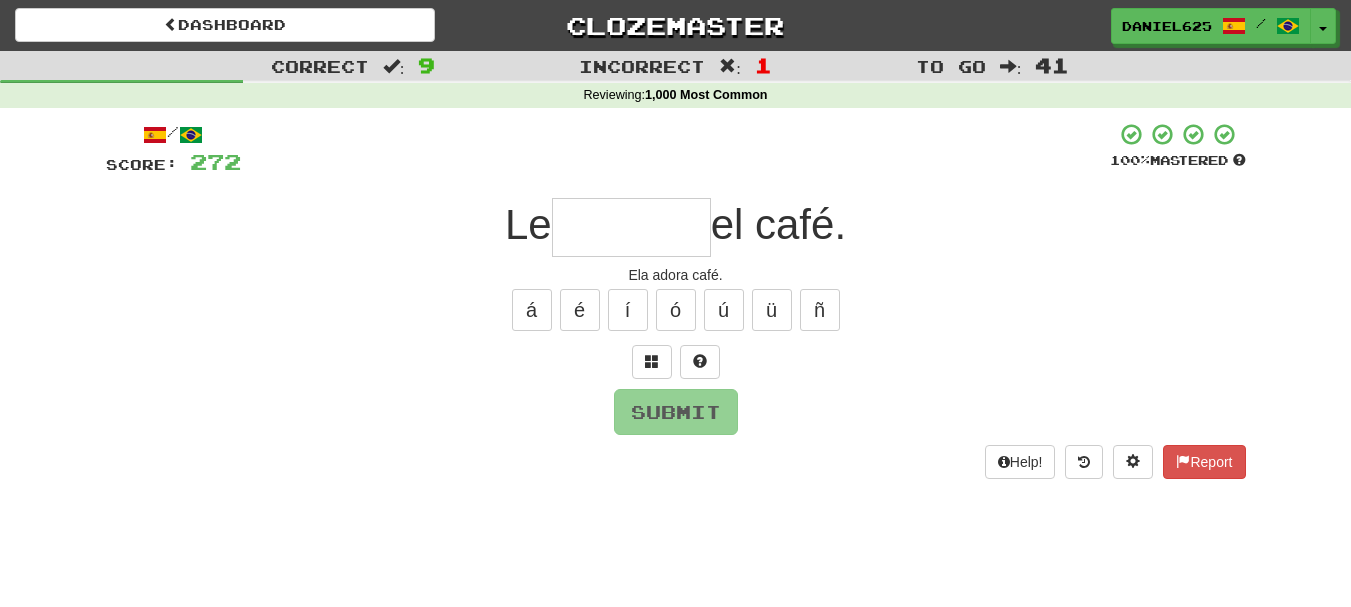 type on "*" 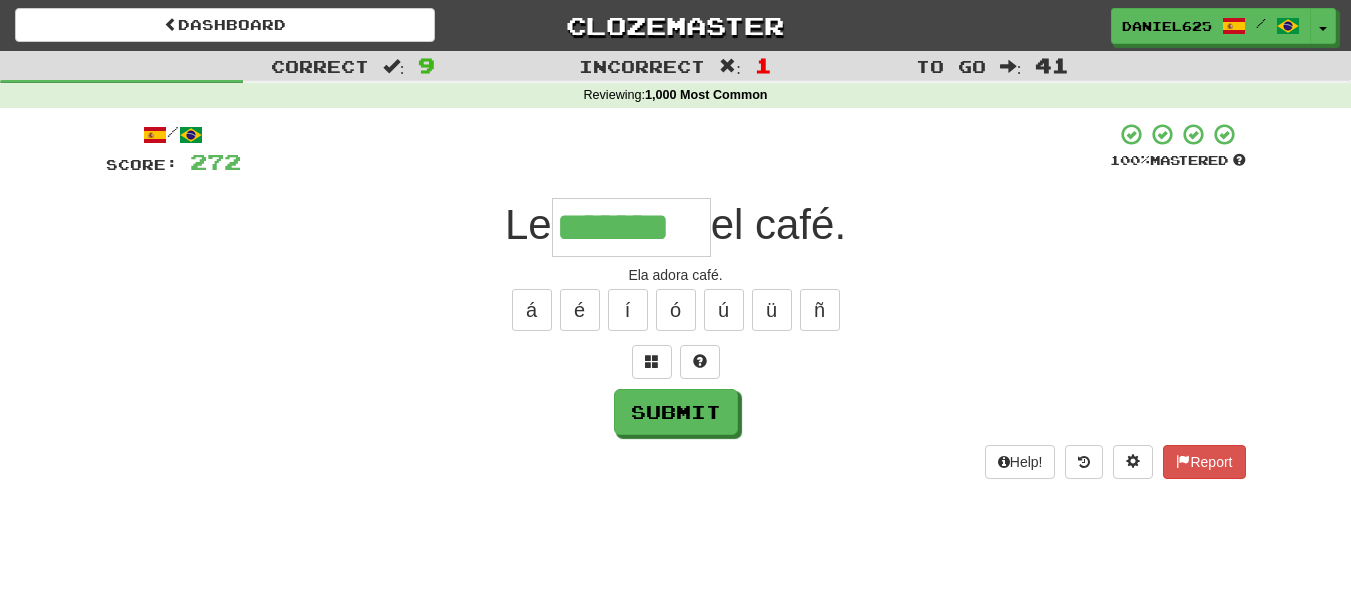 type on "*******" 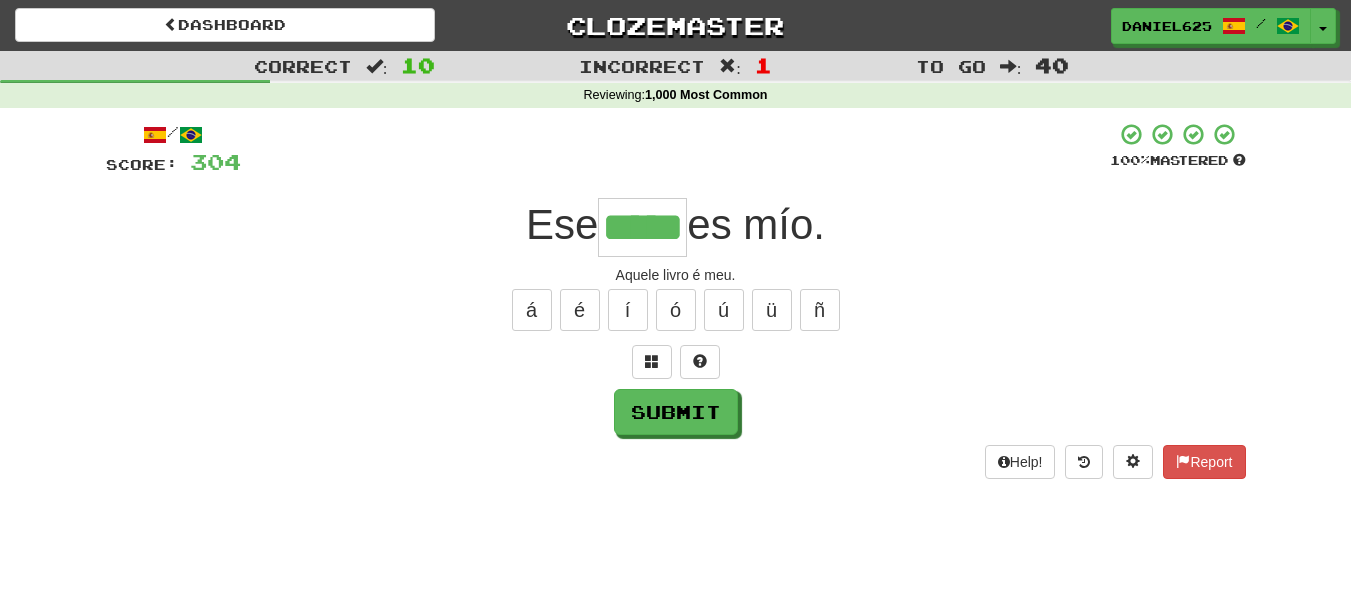 type on "*****" 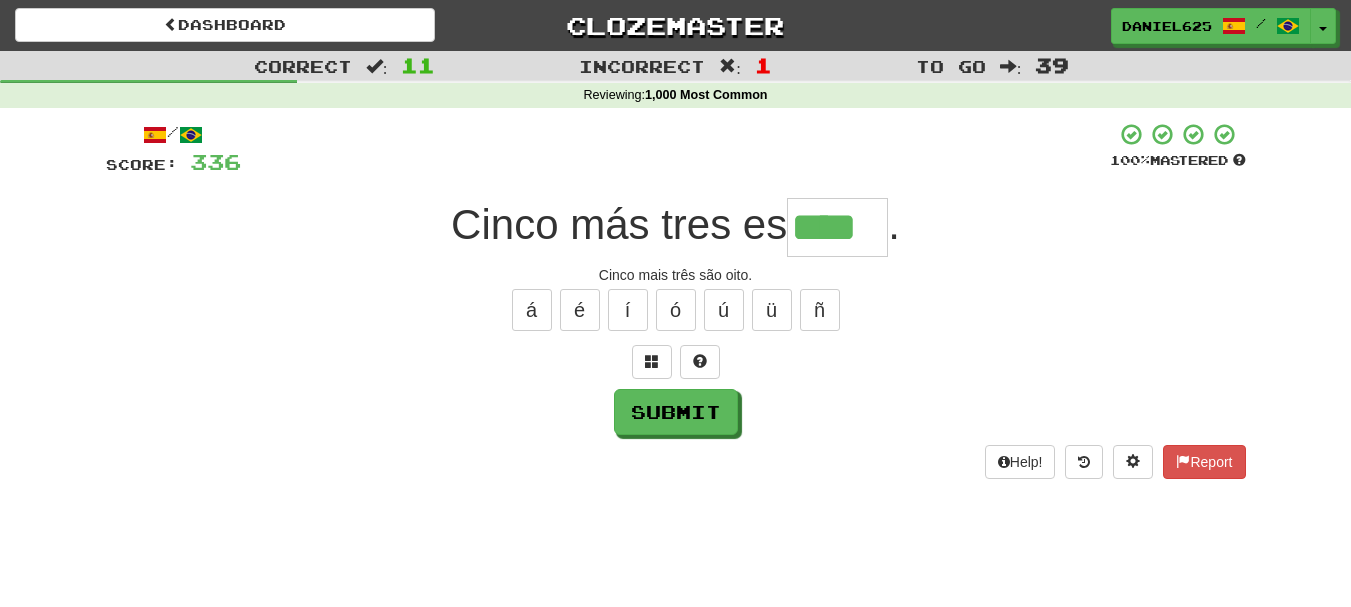 type on "****" 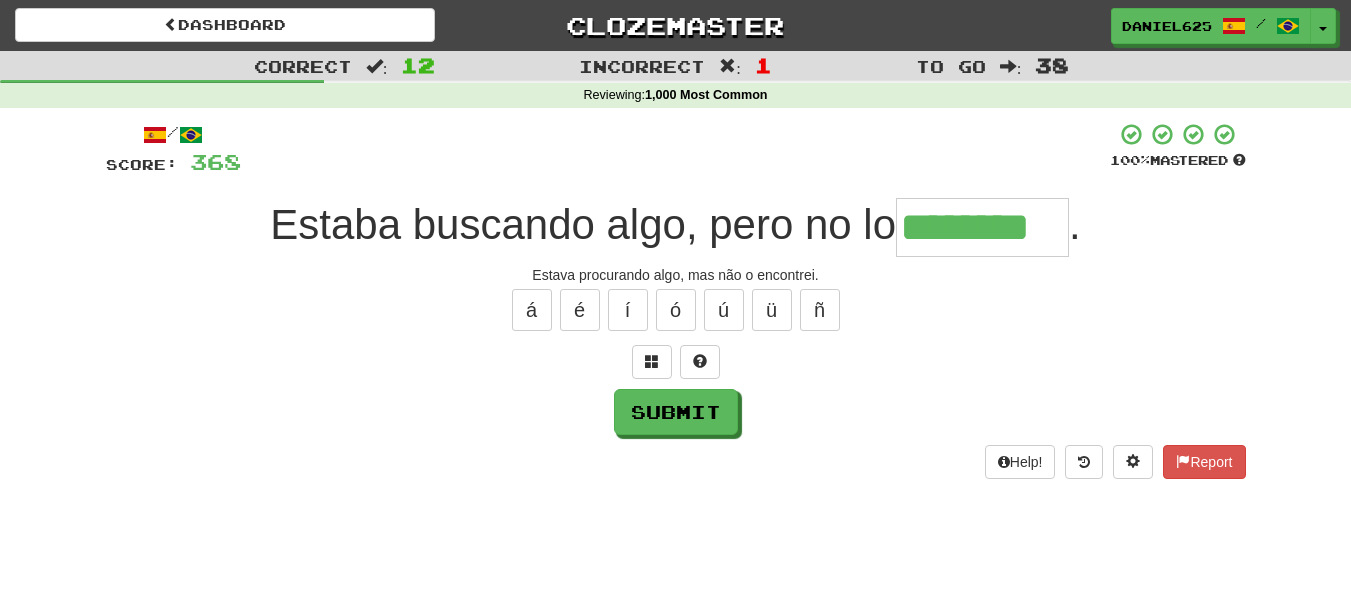 type on "********" 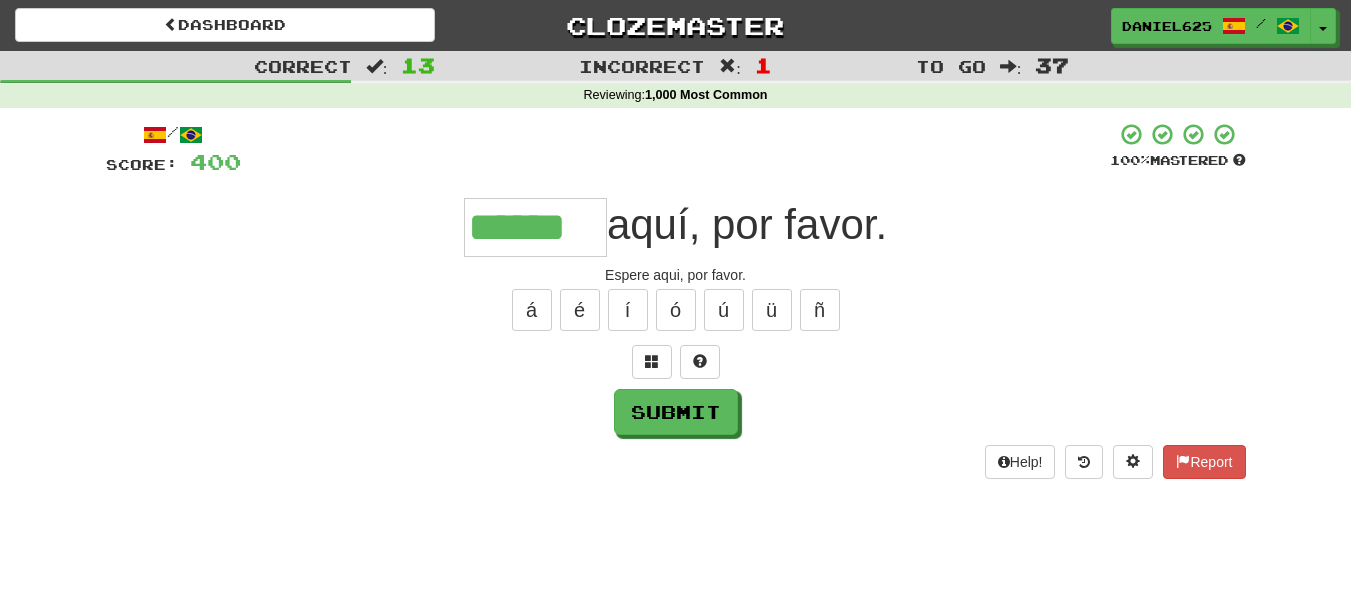 type on "******" 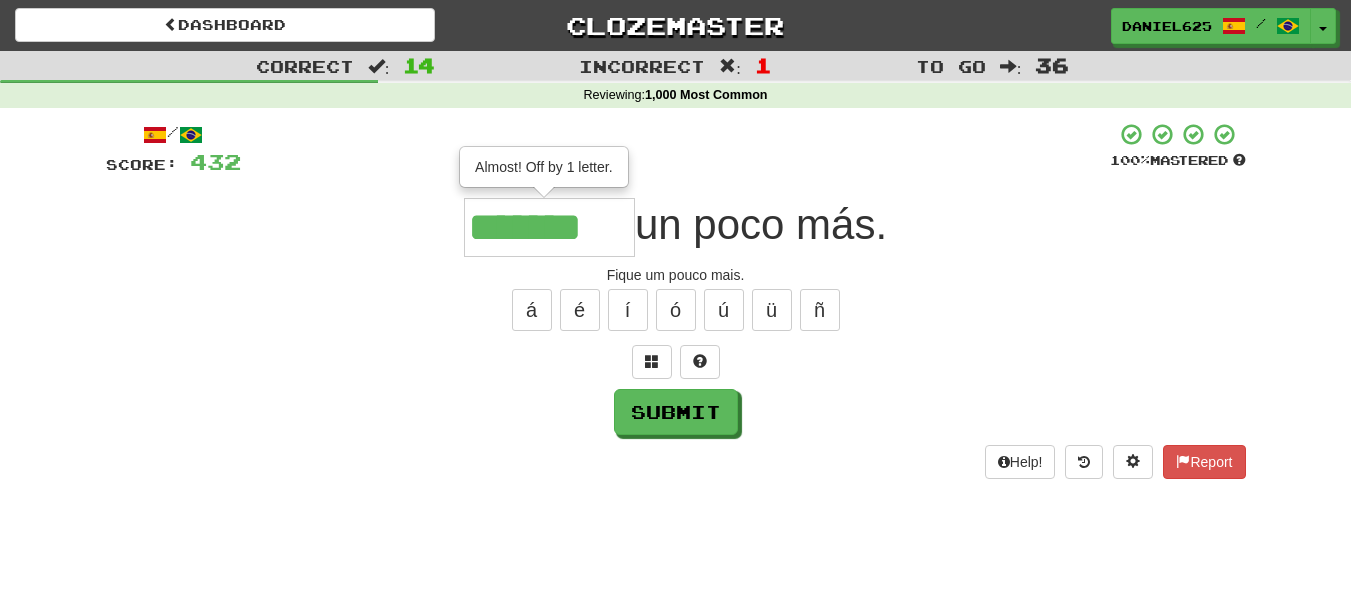 type on "*******" 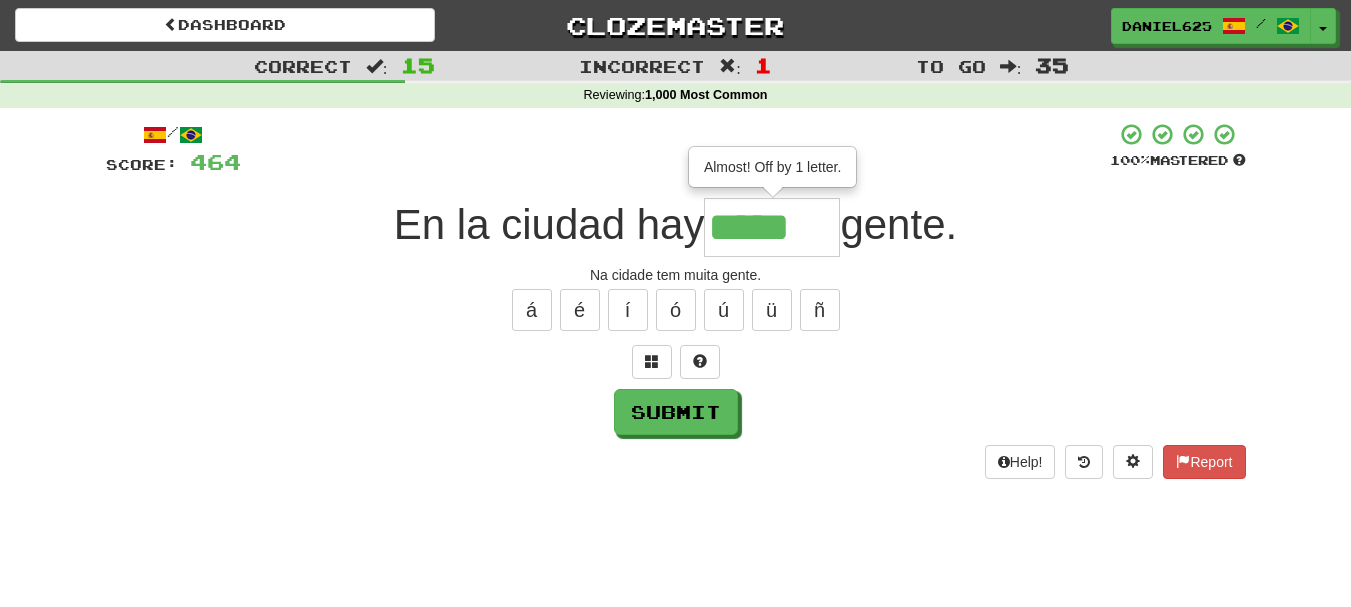 scroll, scrollTop: 0, scrollLeft: 0, axis: both 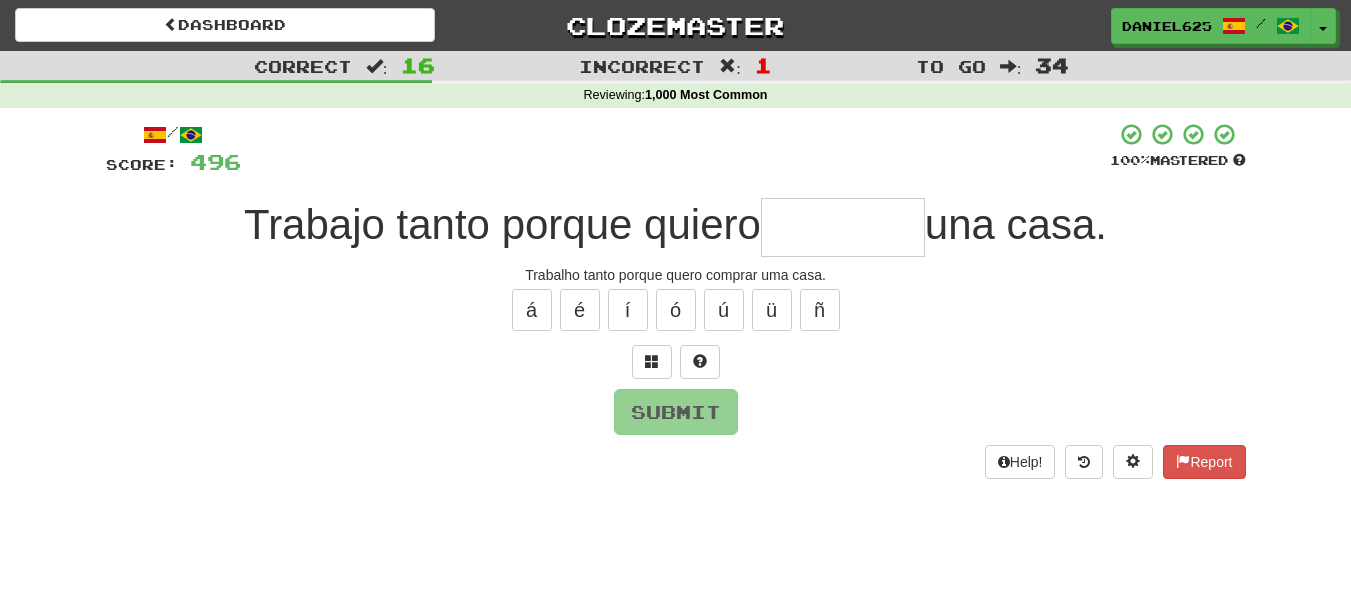 type on "*" 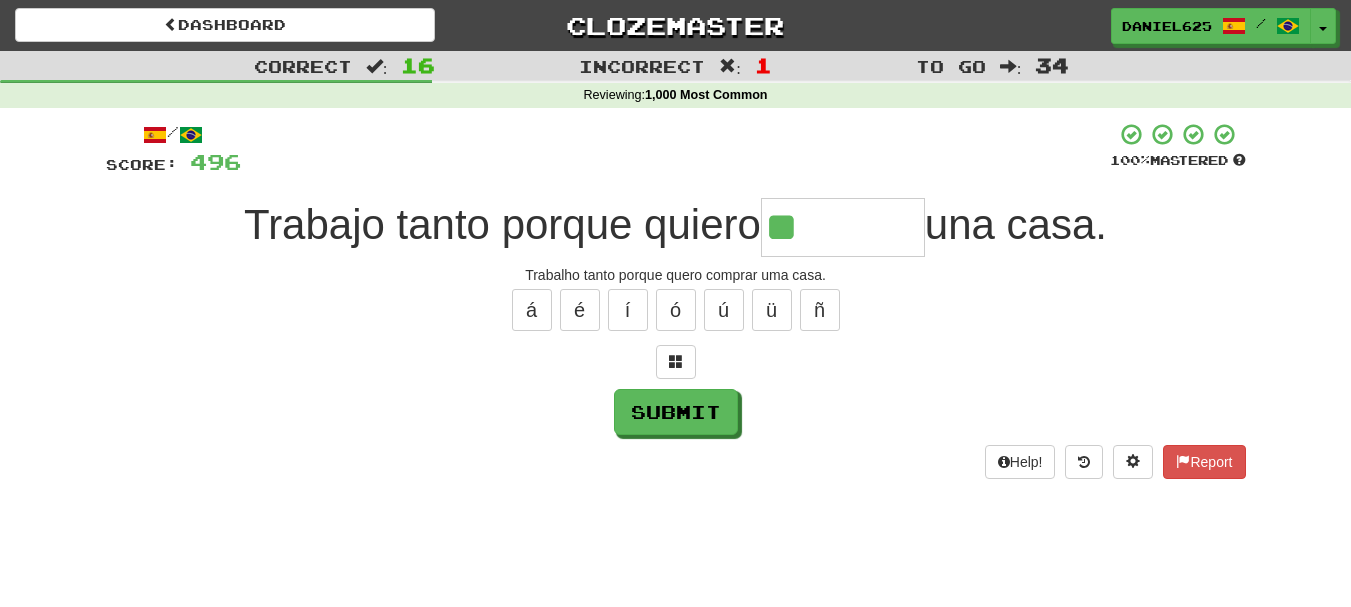 type on "*******" 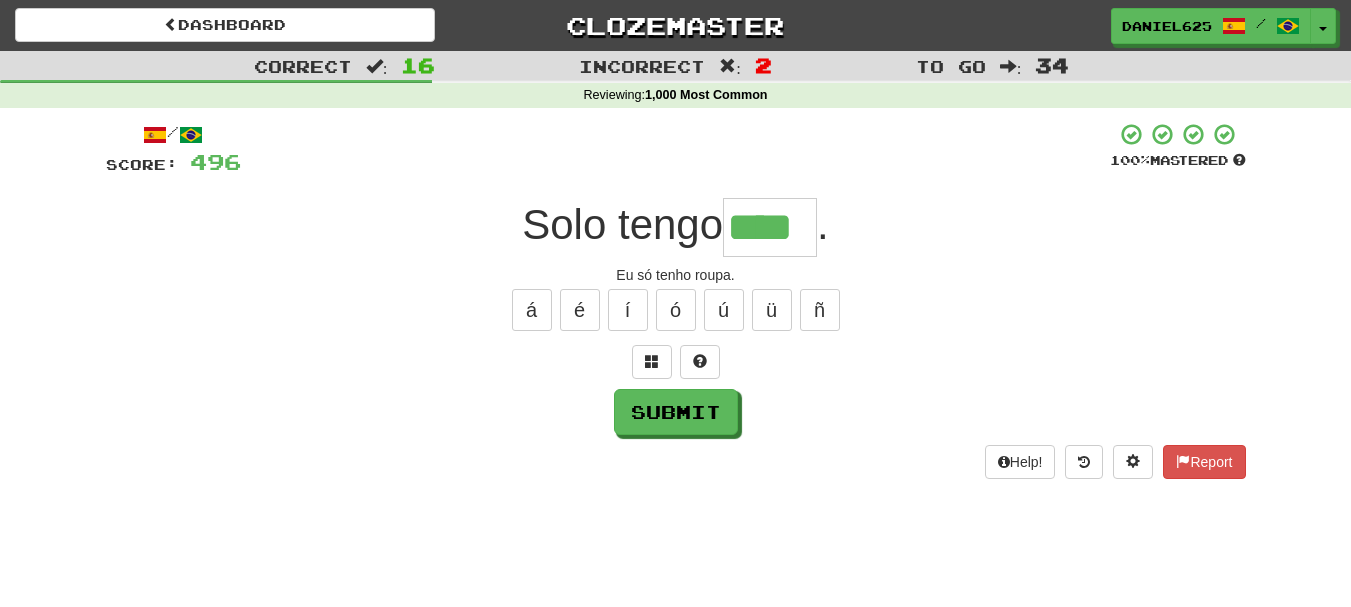 type on "****" 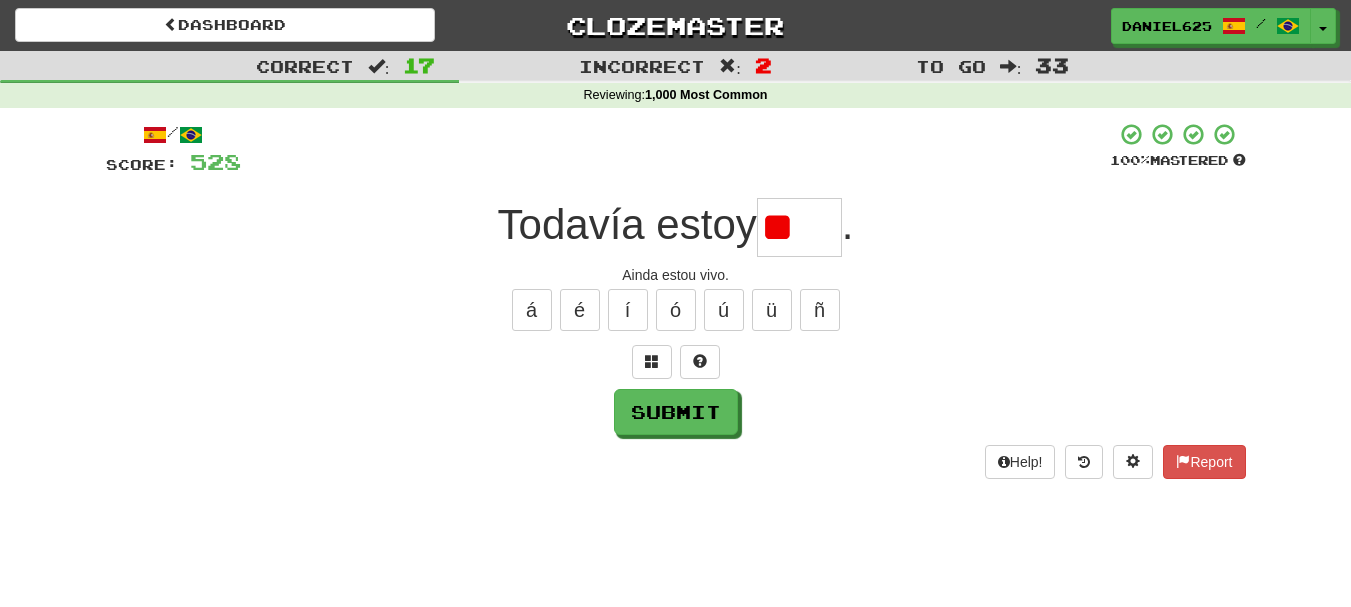 type on "*" 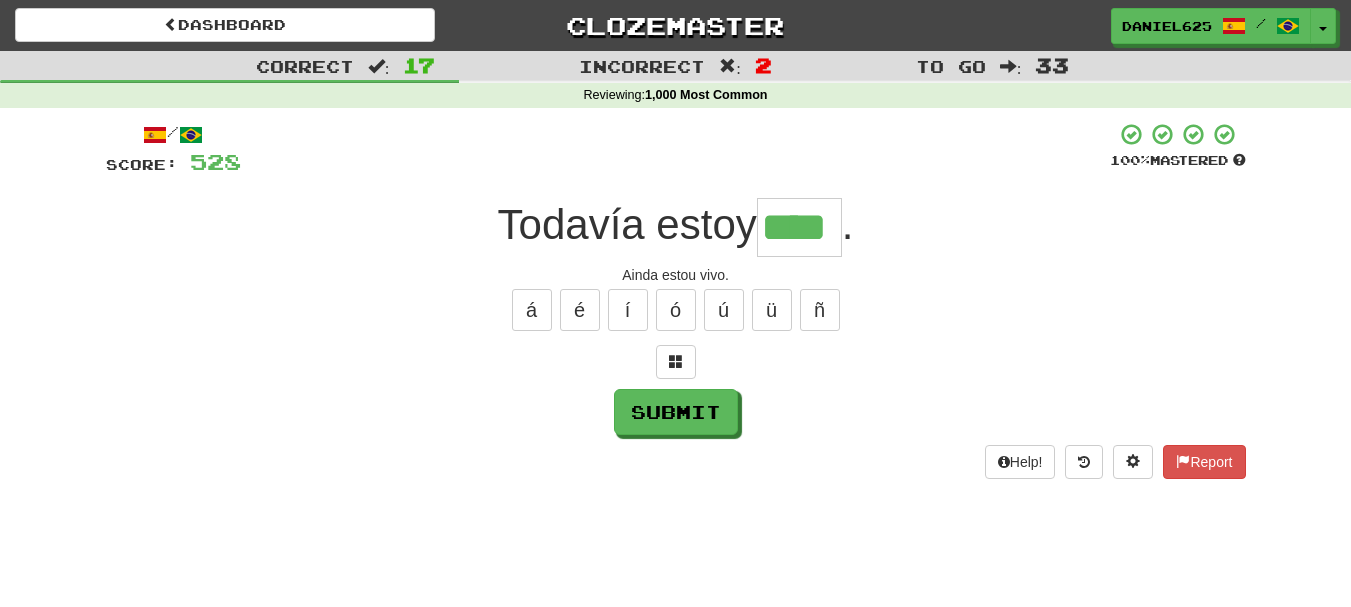 type on "****" 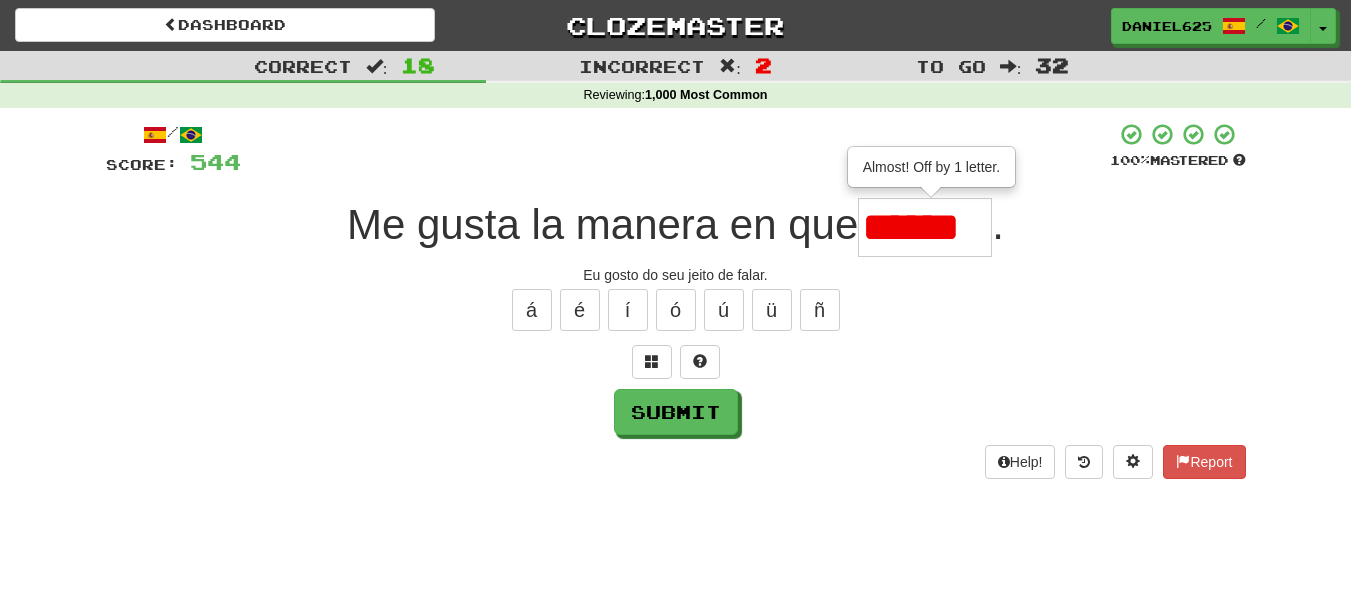 type on "******" 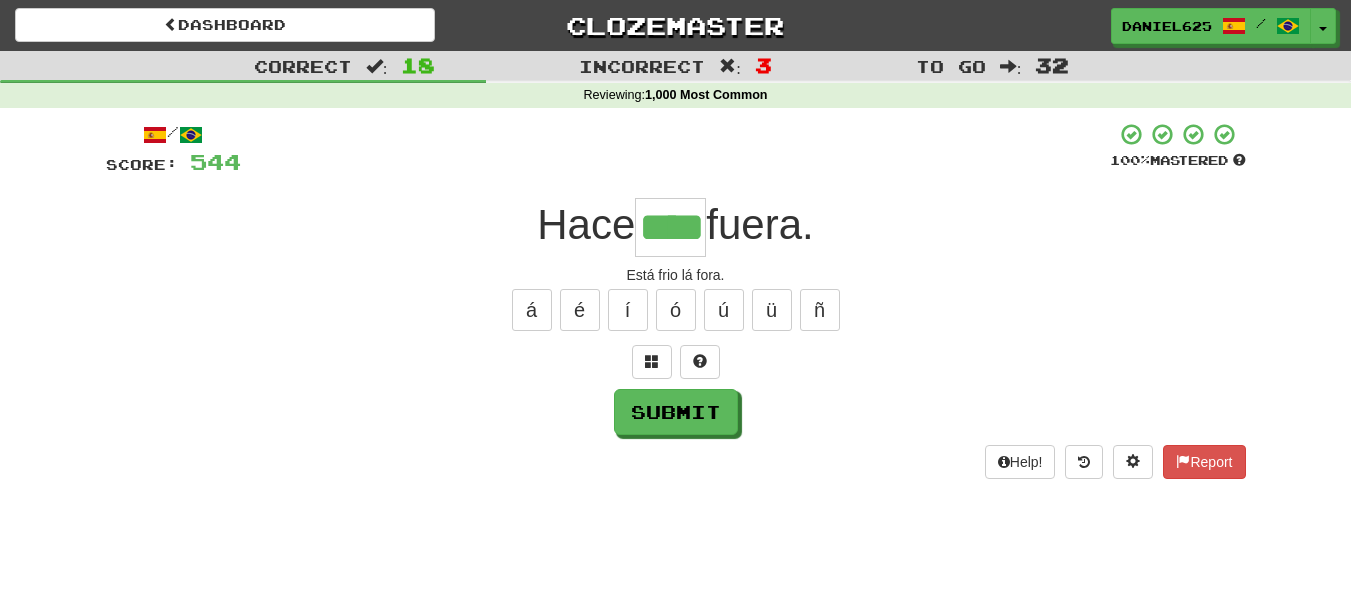 type on "****" 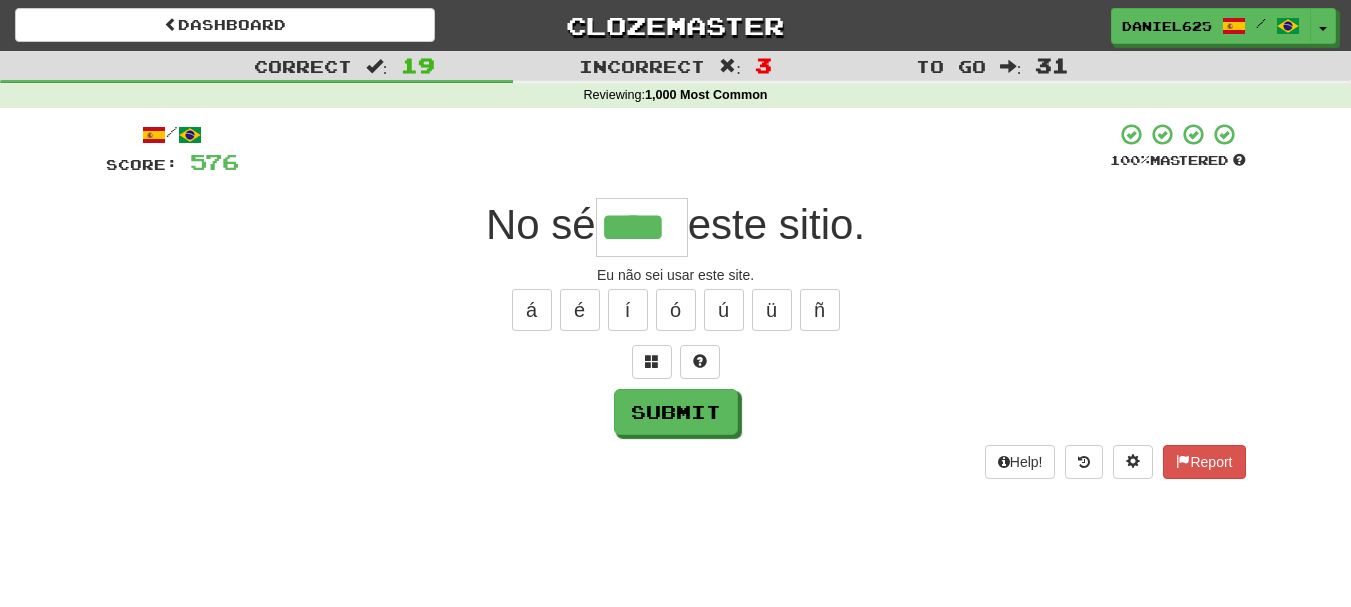 type on "****" 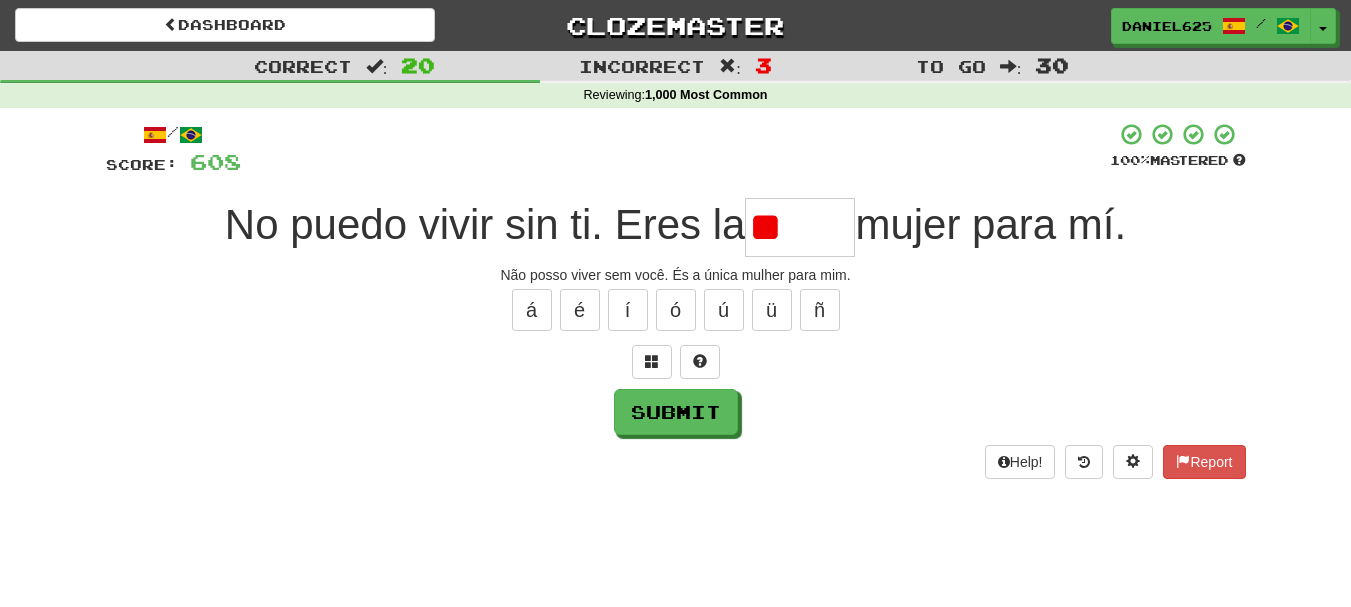 type on "*" 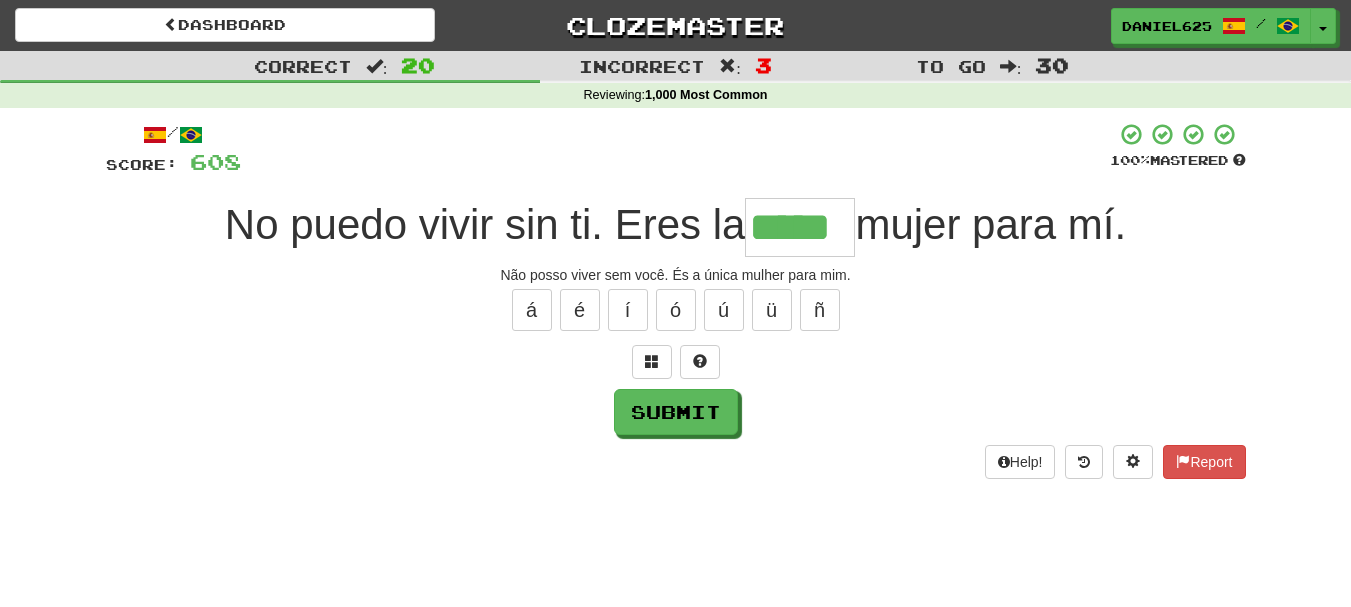 type on "*****" 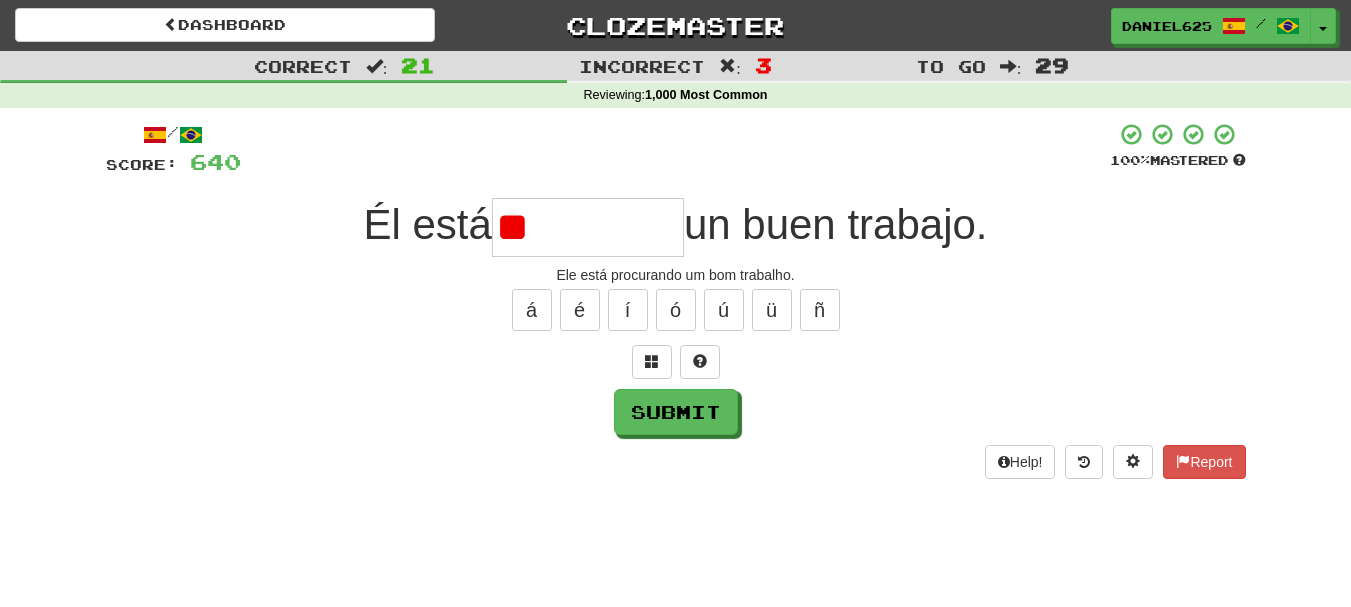 type on "*" 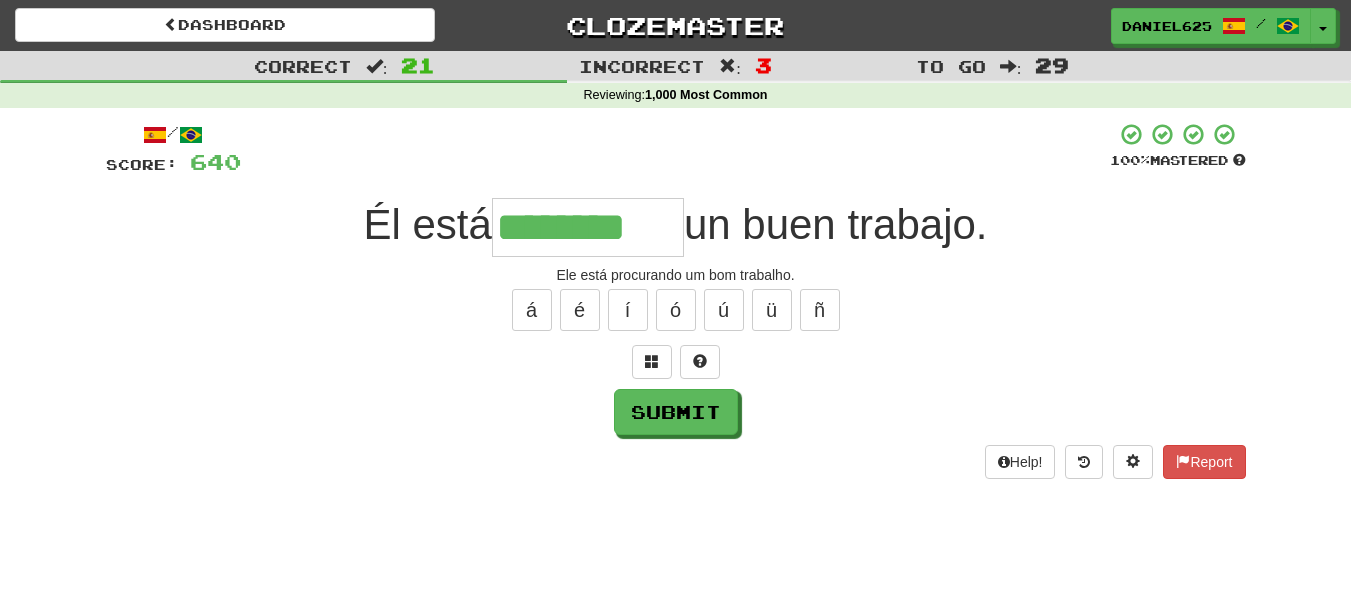type on "********" 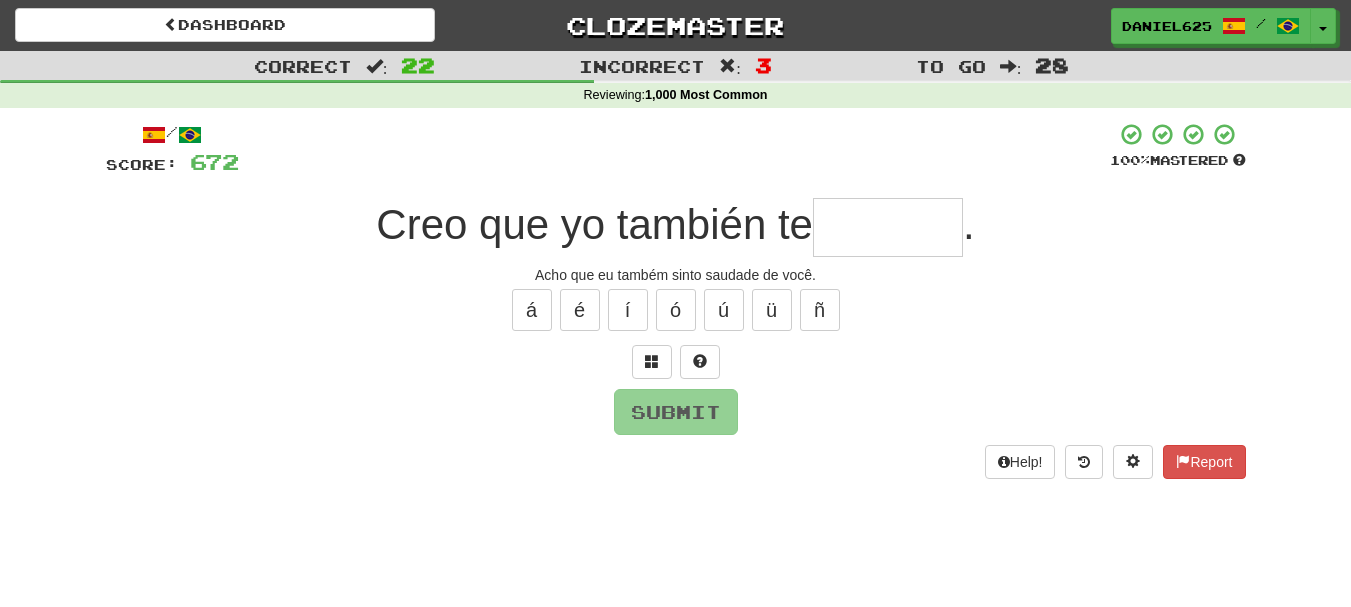 type on "*" 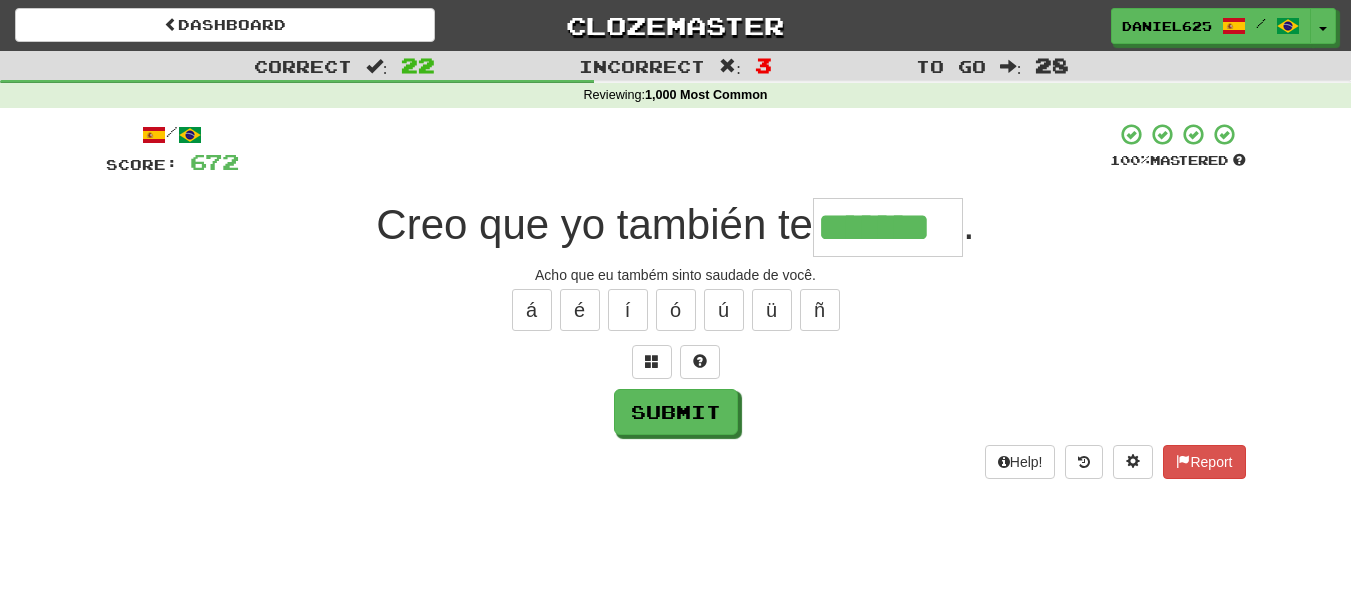 type on "*******" 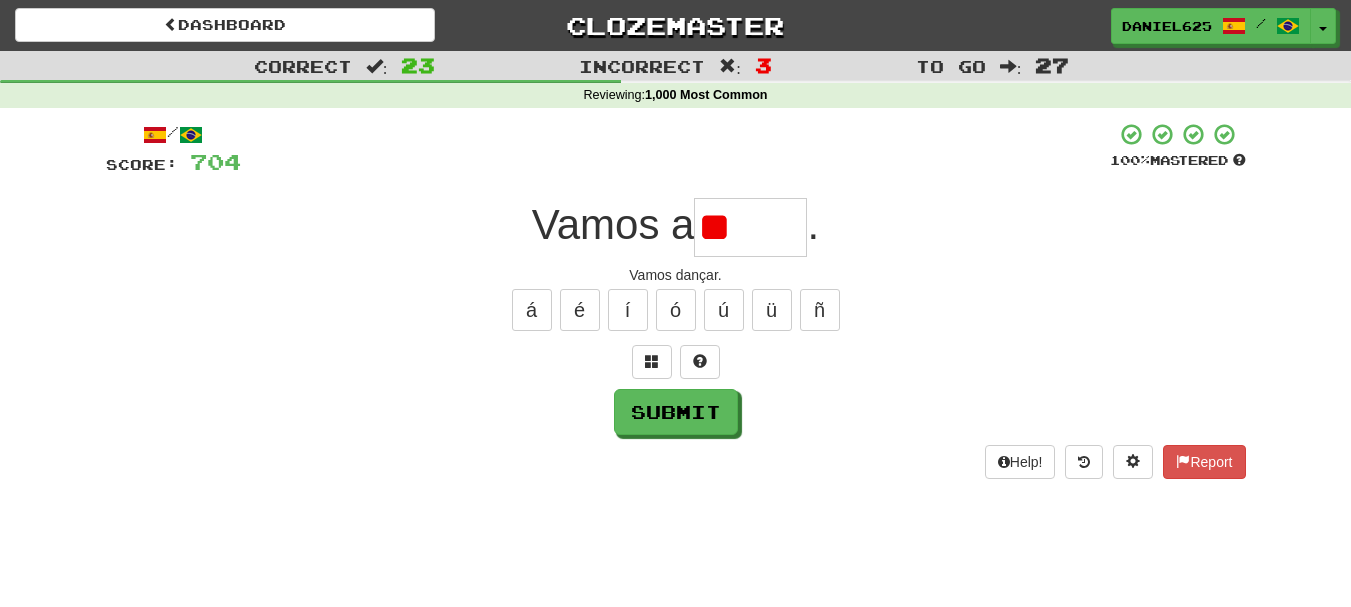 type on "*" 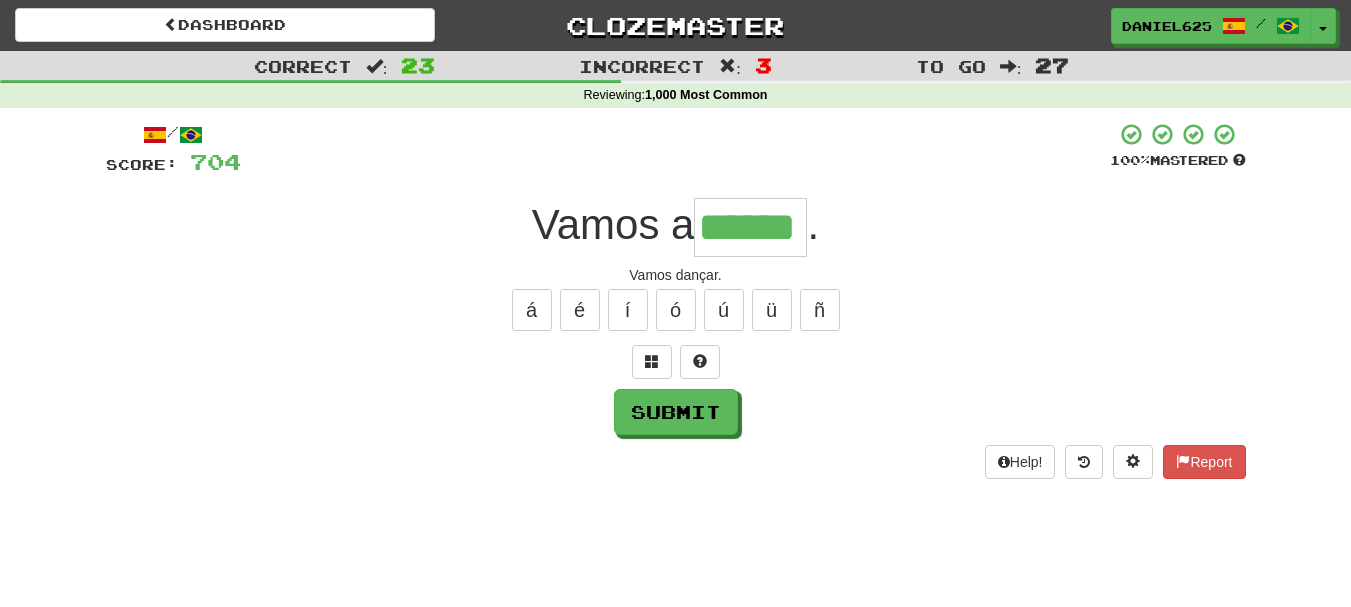 type on "******" 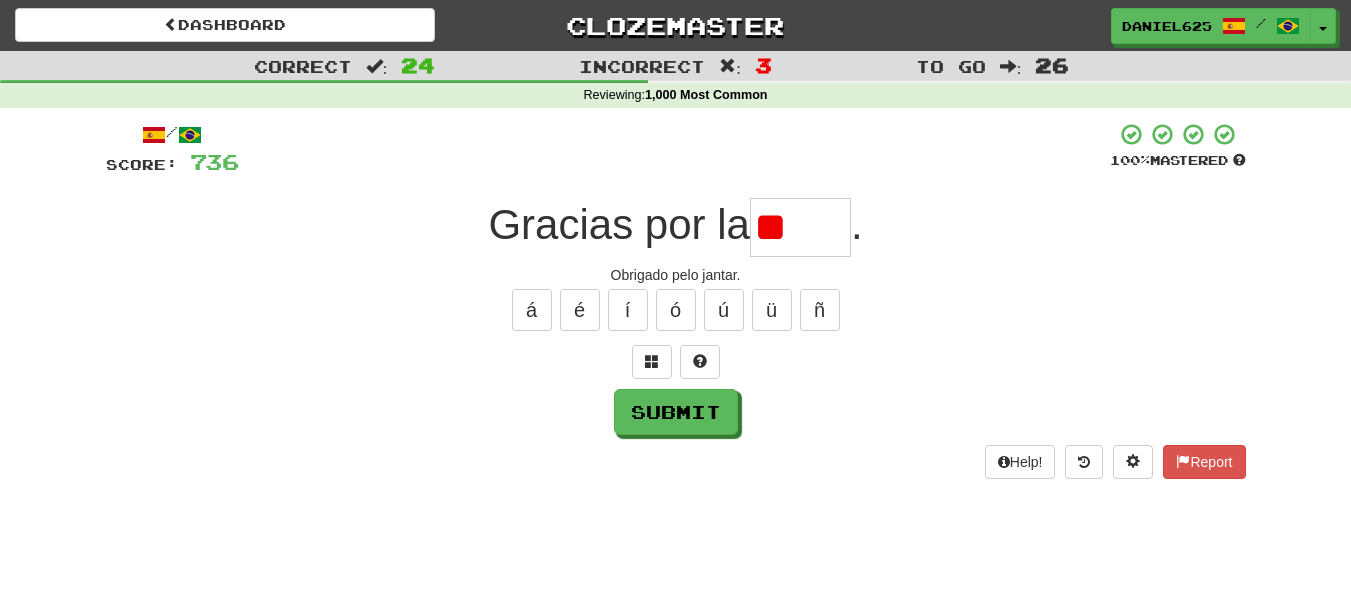 type on "*" 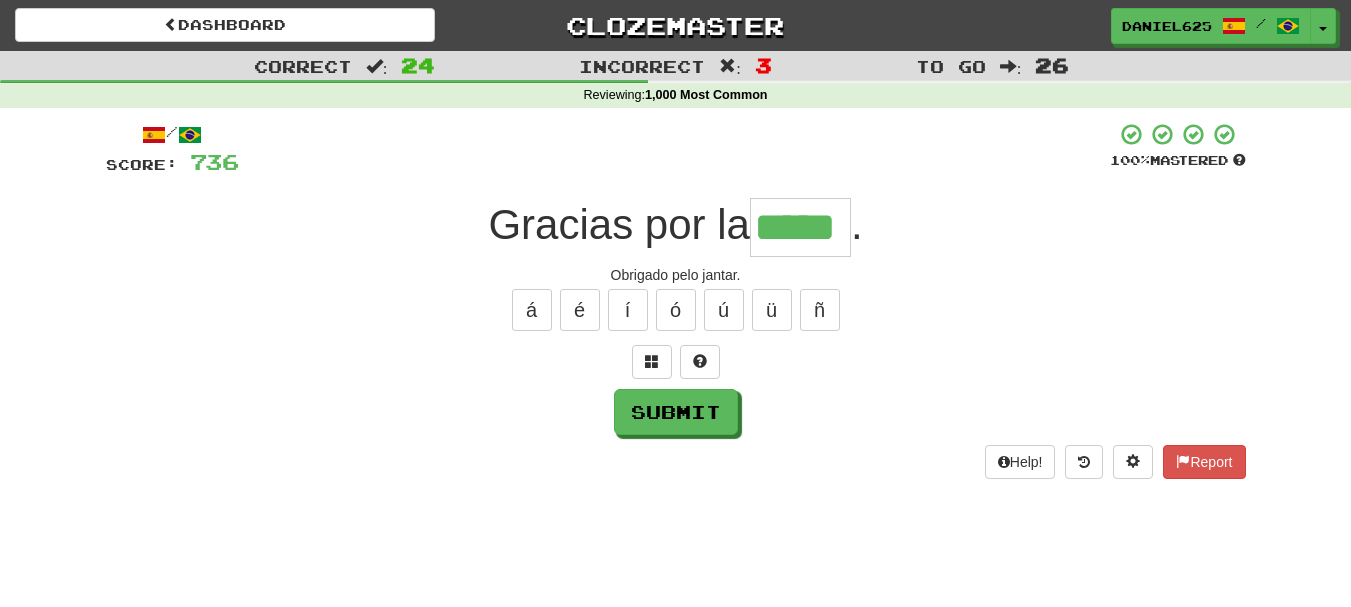 scroll, scrollTop: 0, scrollLeft: 12, axis: horizontal 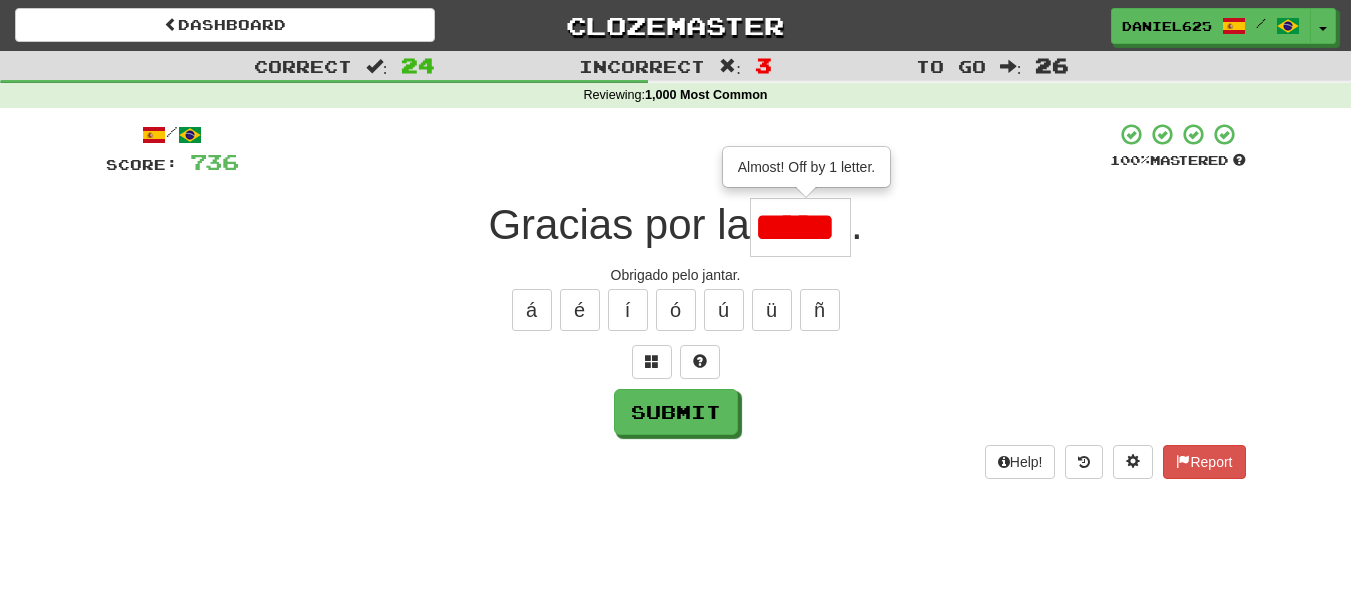 type on "****" 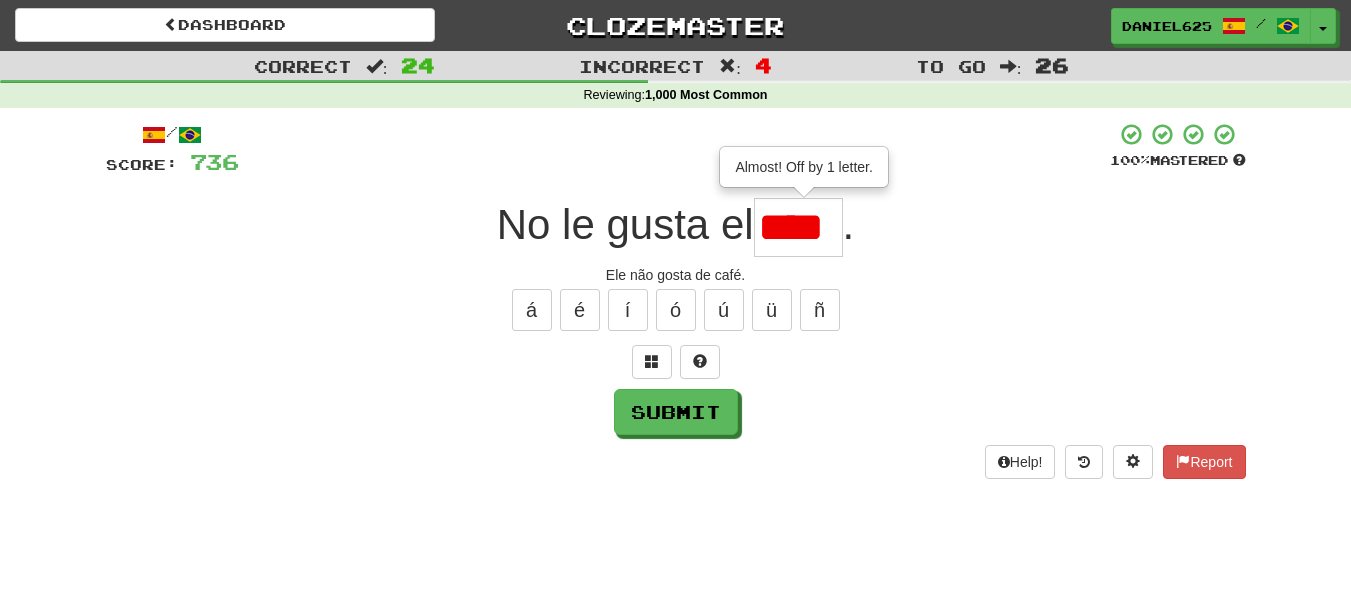 scroll, scrollTop: 0, scrollLeft: 0, axis: both 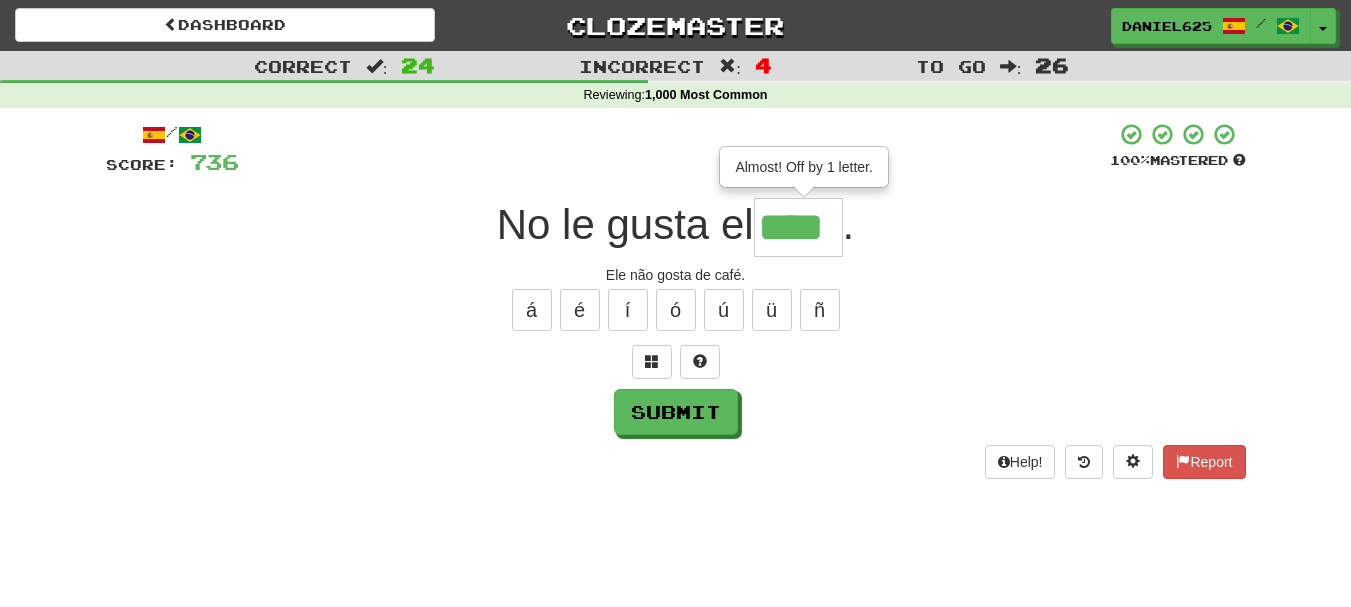 type on "****" 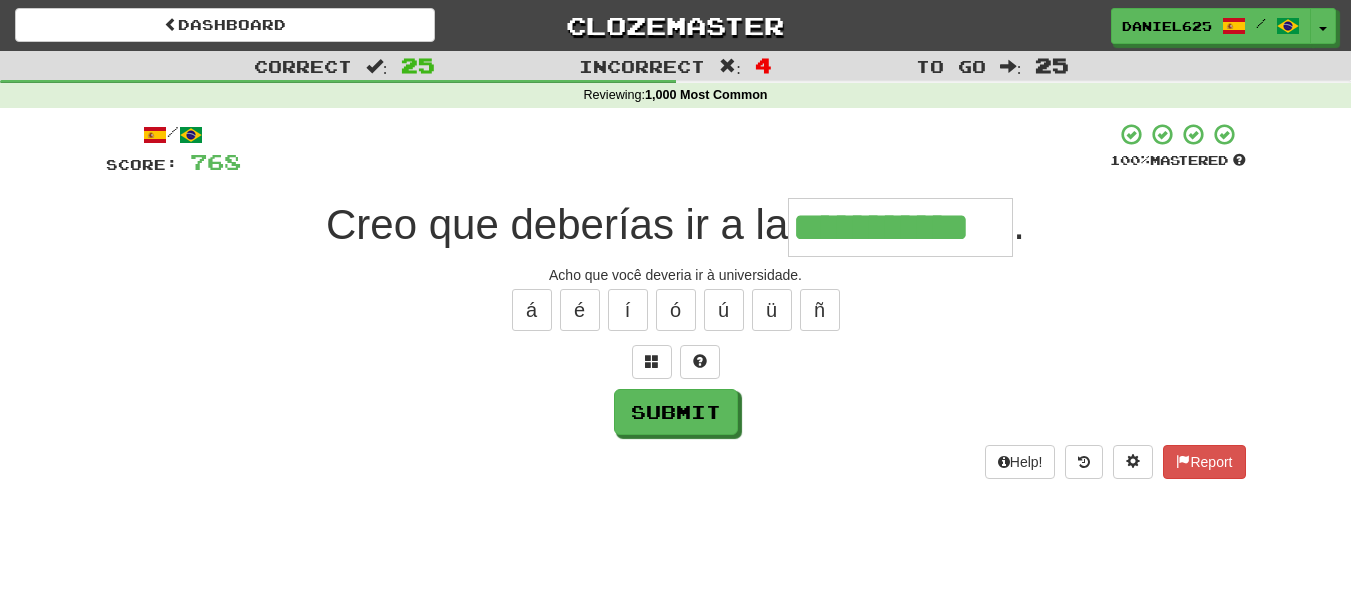 type on "**********" 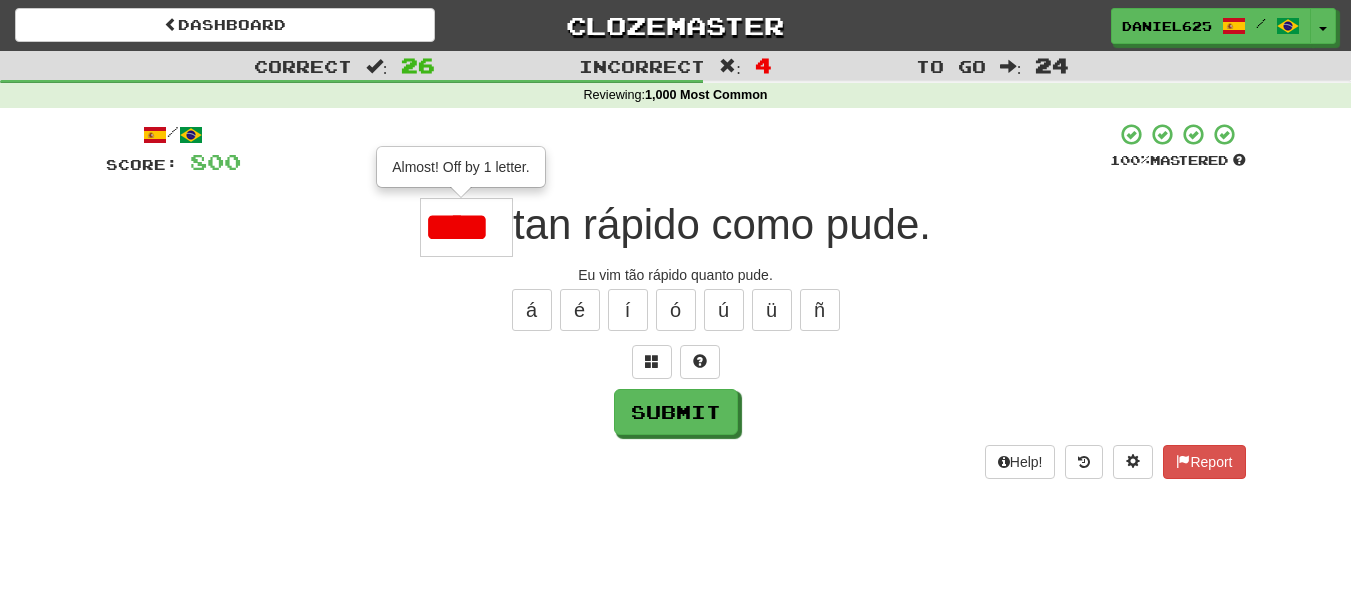 type on "****" 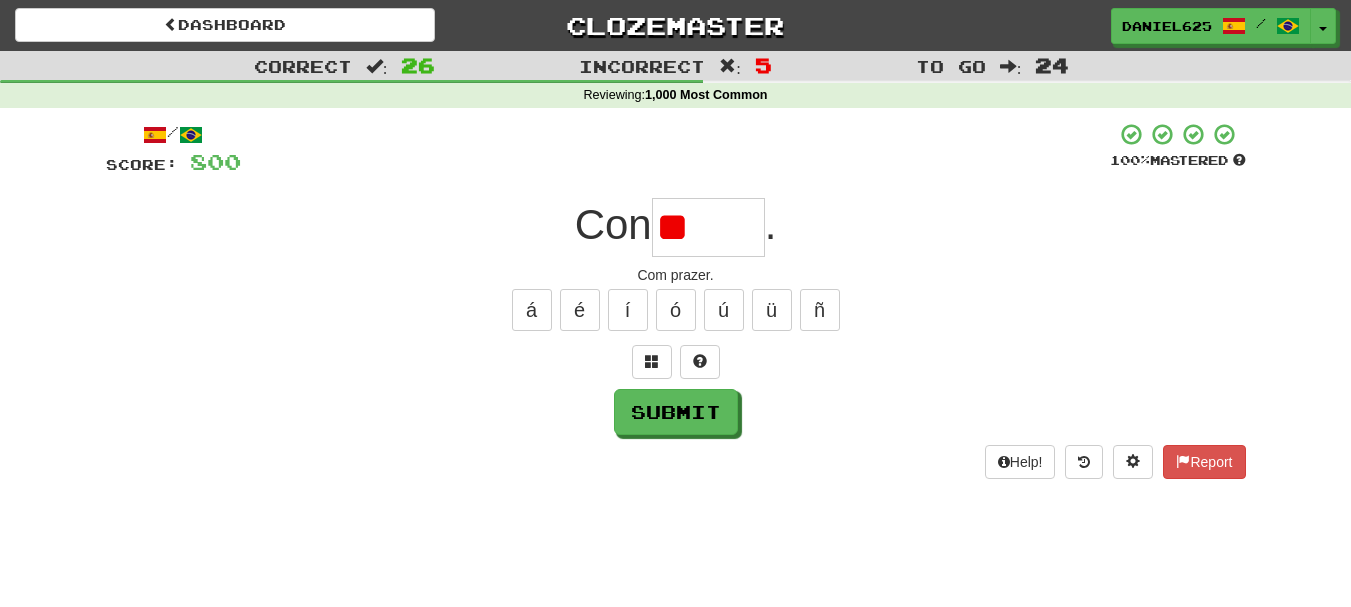 type on "*" 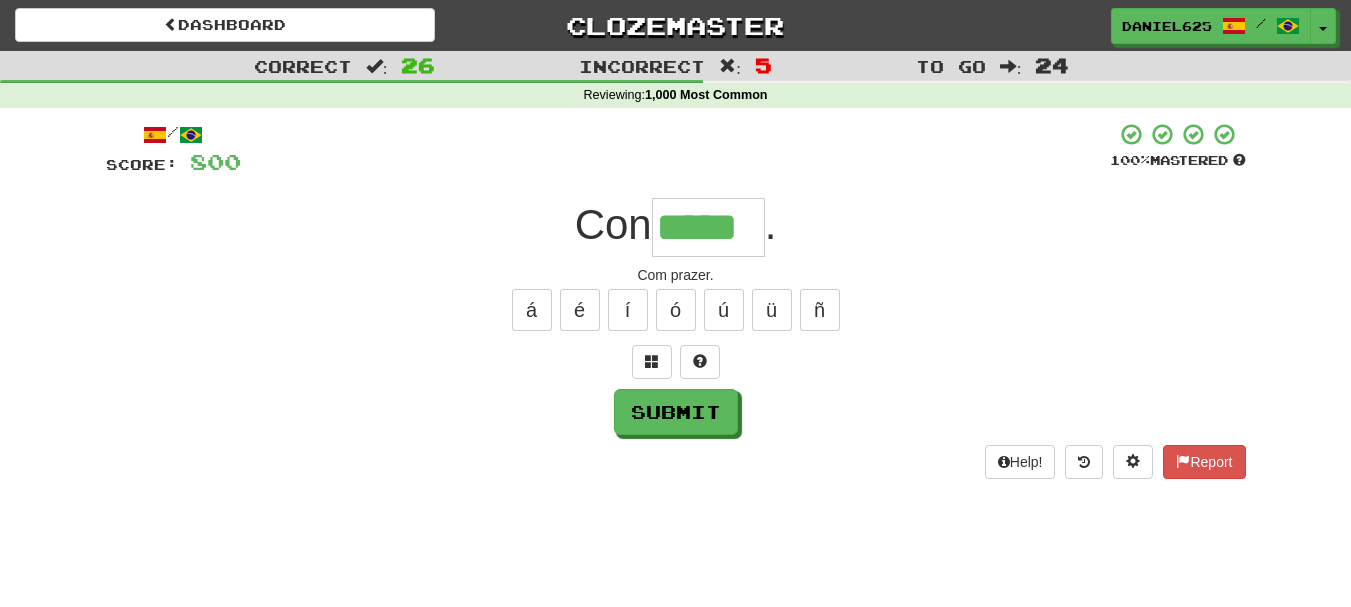 type on "*****" 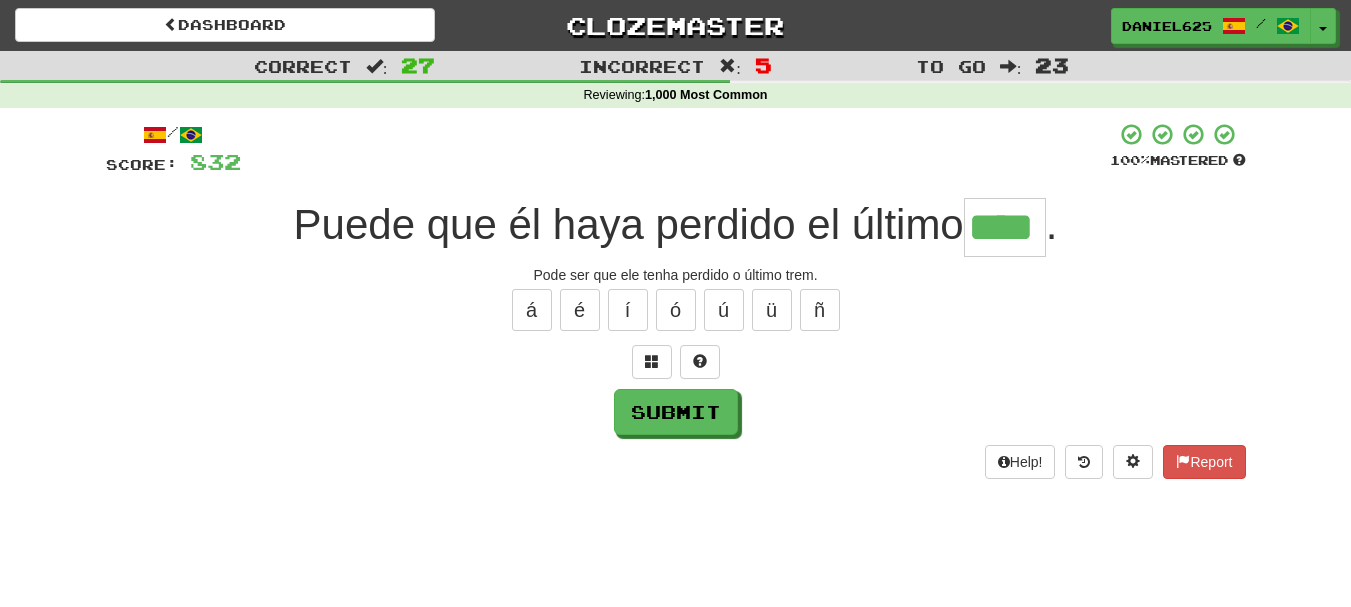 type on "****" 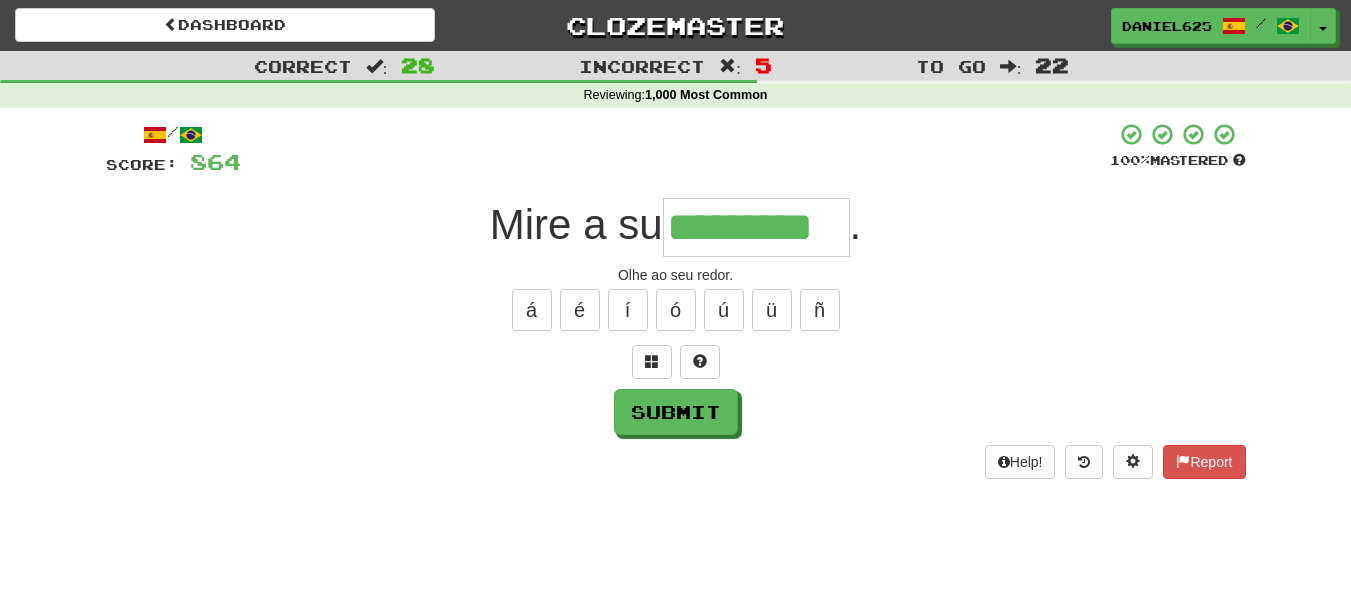type on "*********" 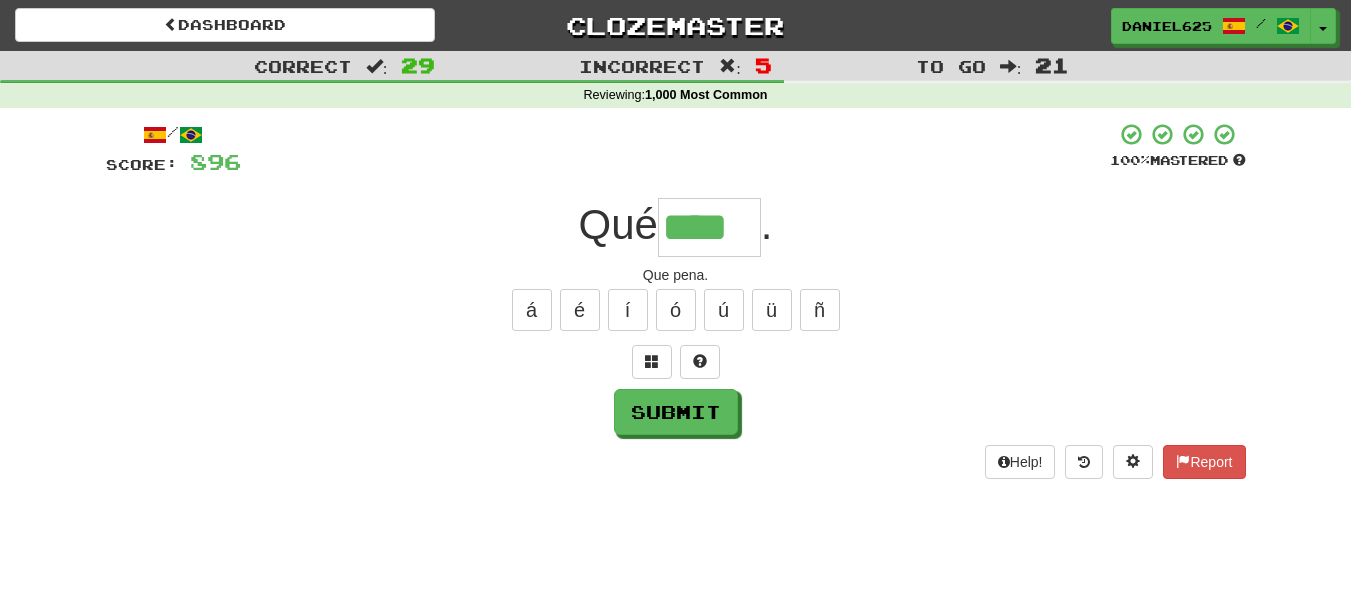 type on "****" 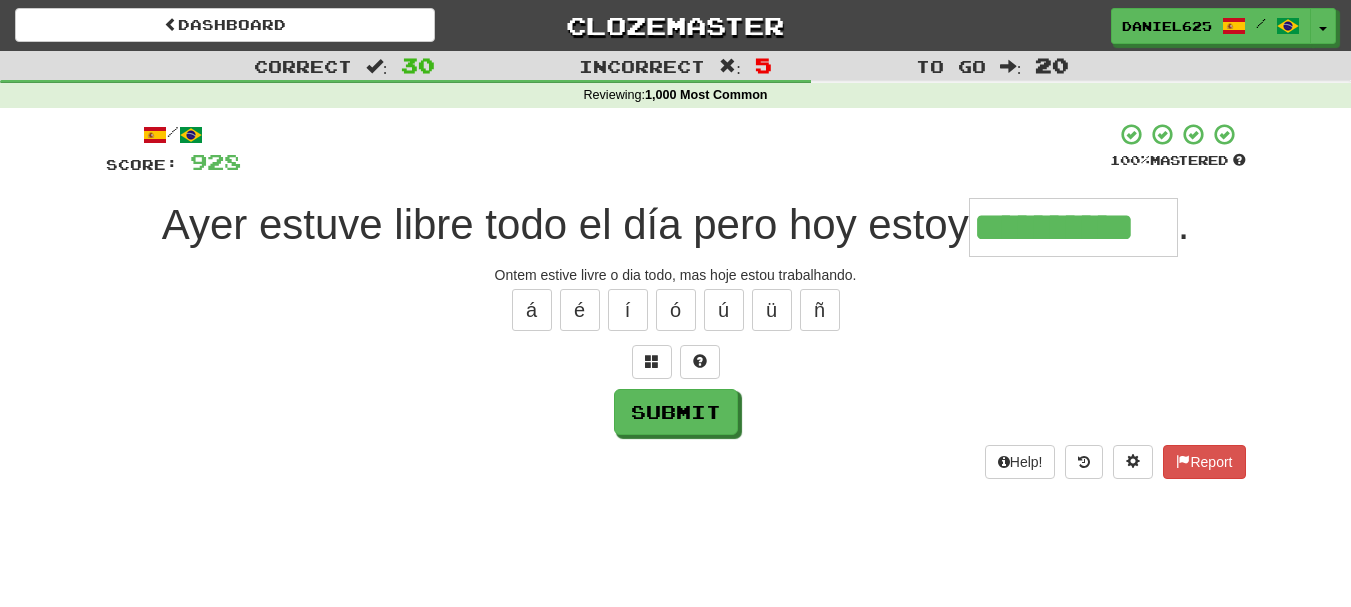 type on "**********" 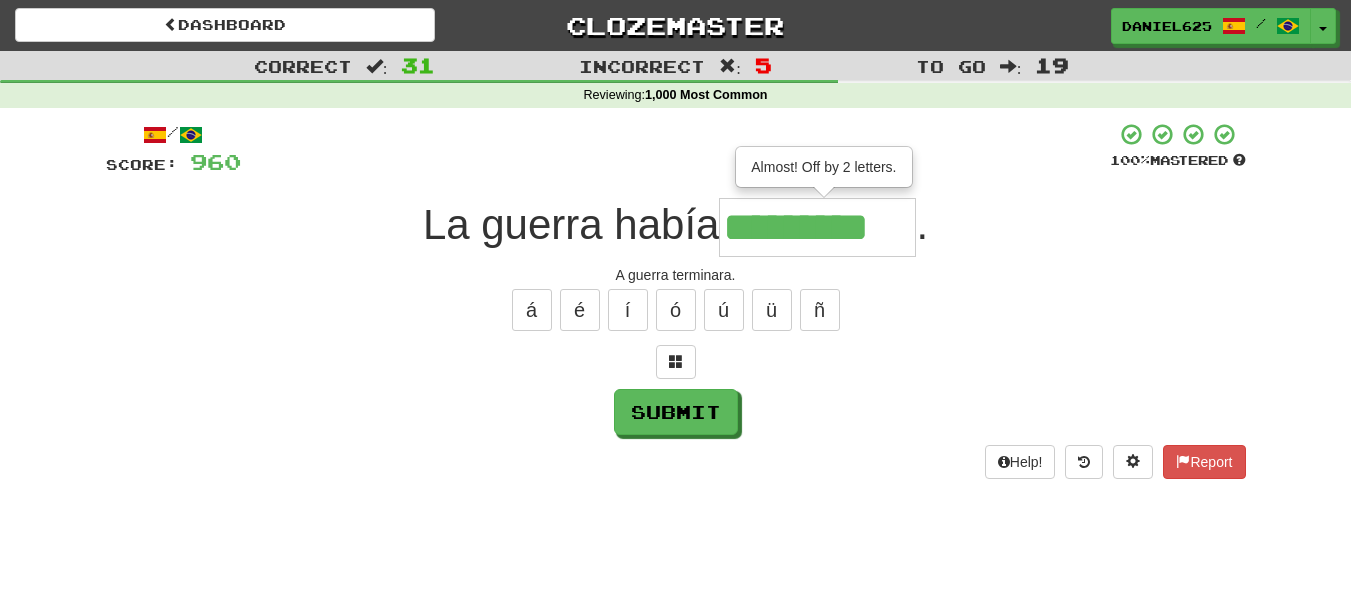 type on "*********" 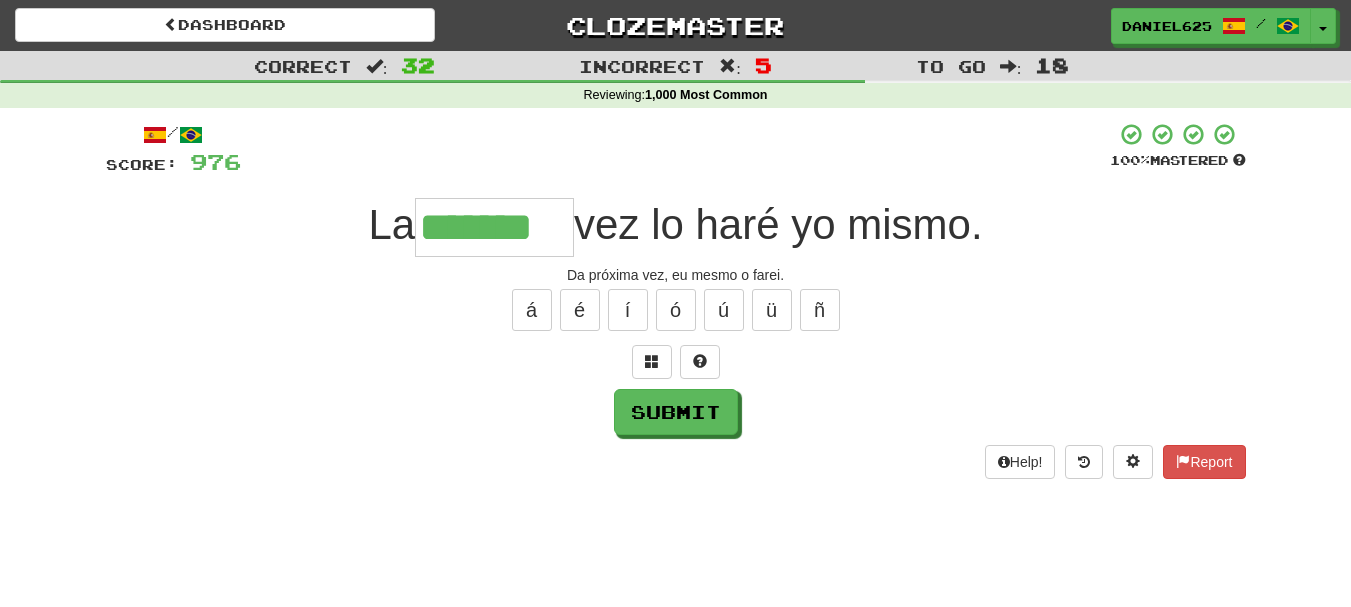 type on "*******" 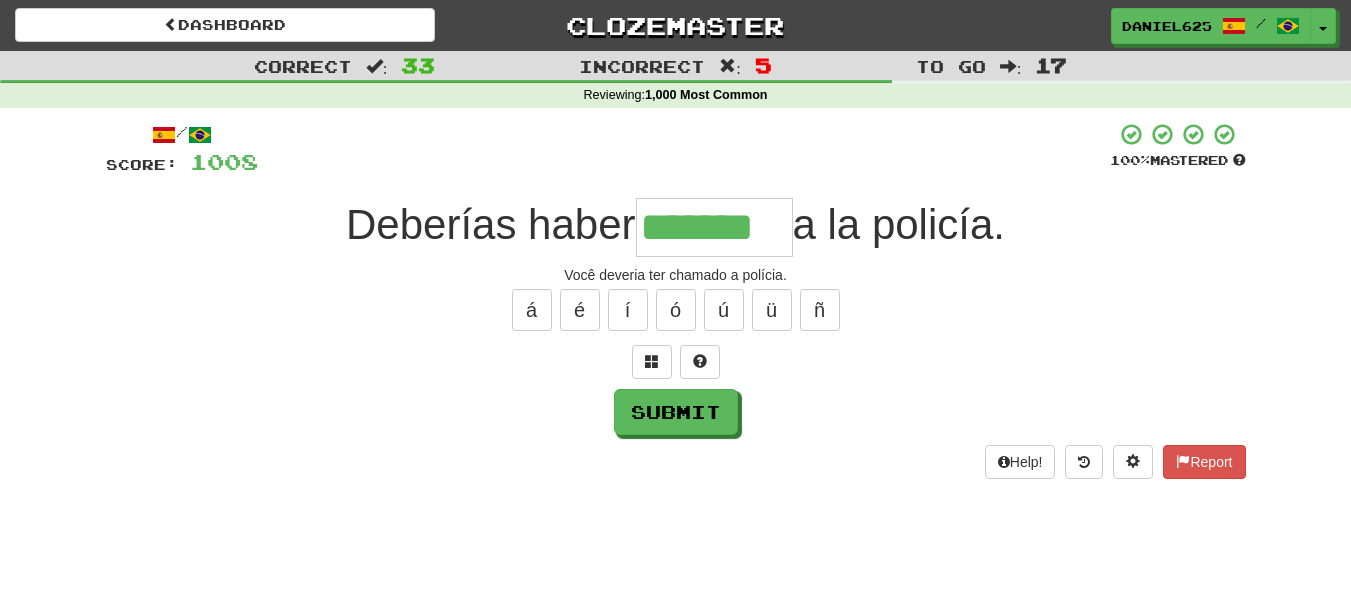 type on "*******" 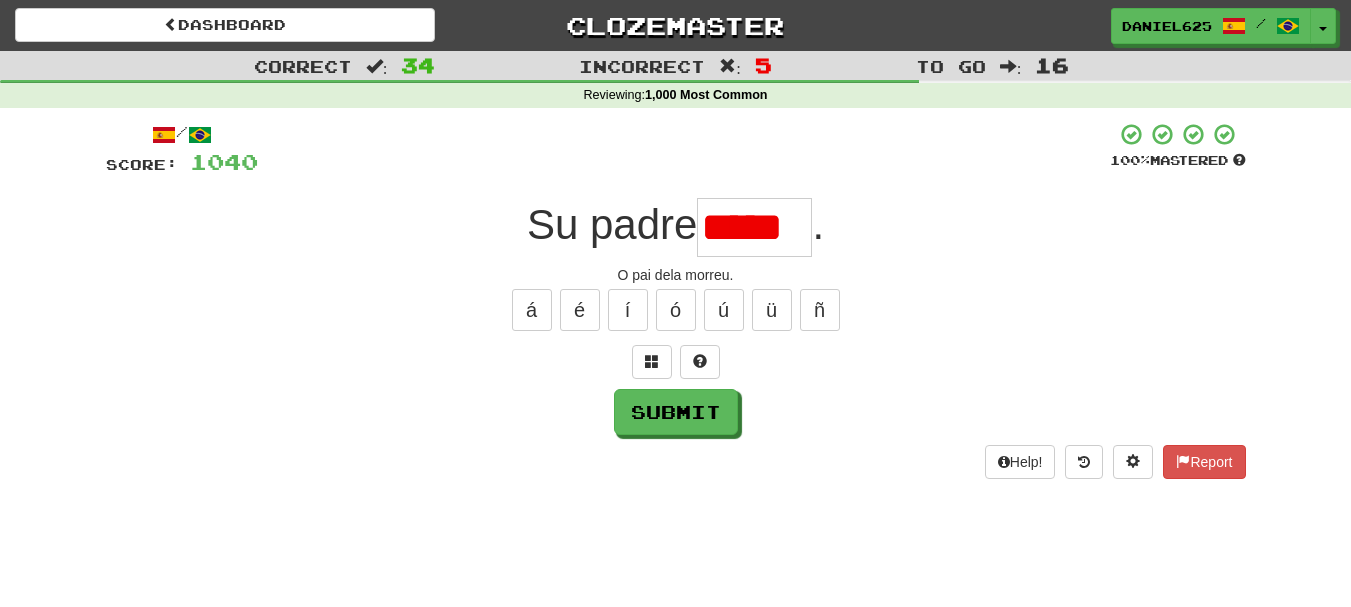 scroll, scrollTop: 0, scrollLeft: 0, axis: both 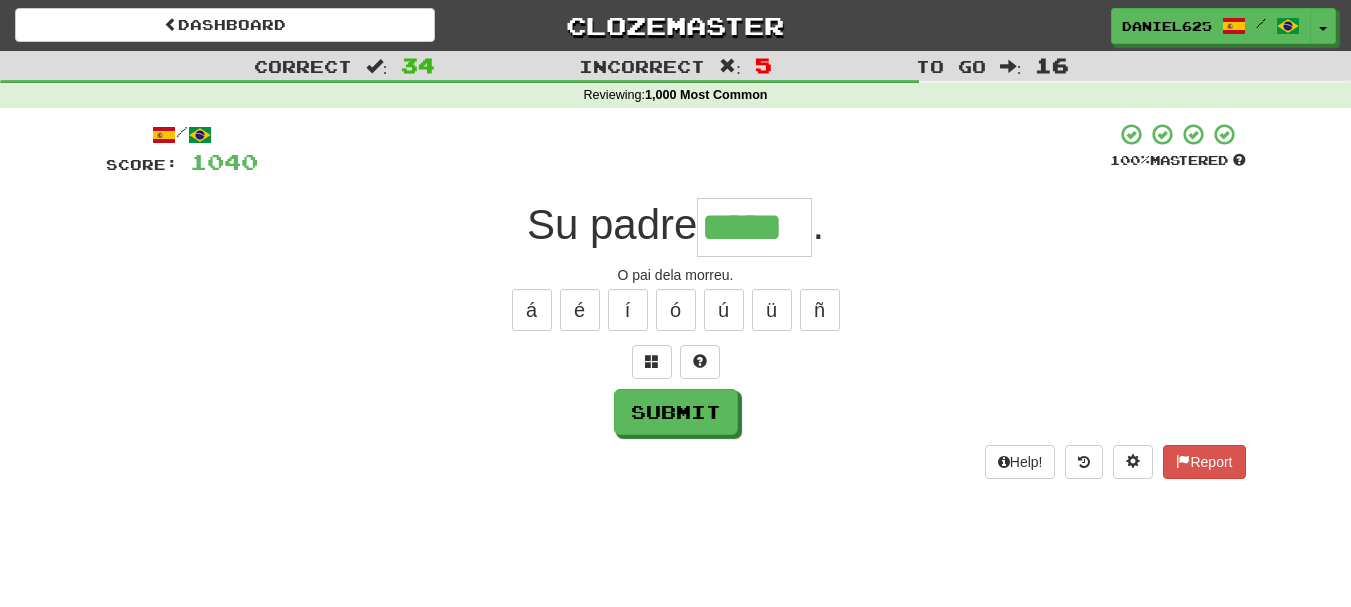type on "*****" 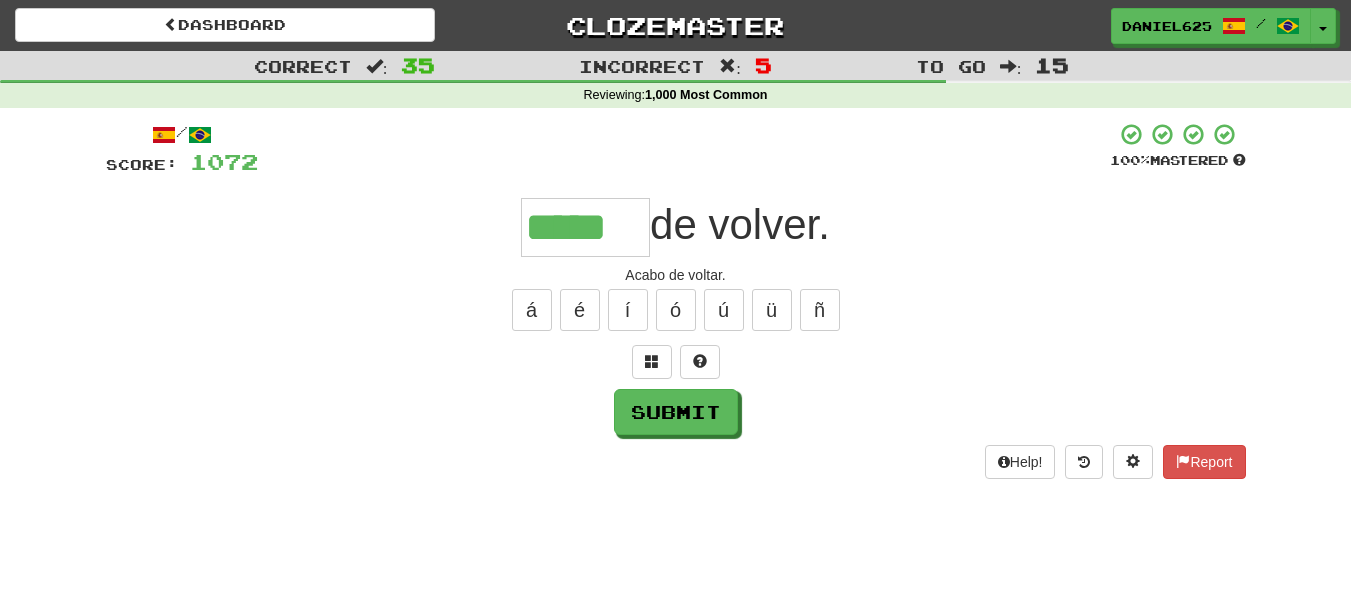 type on "*****" 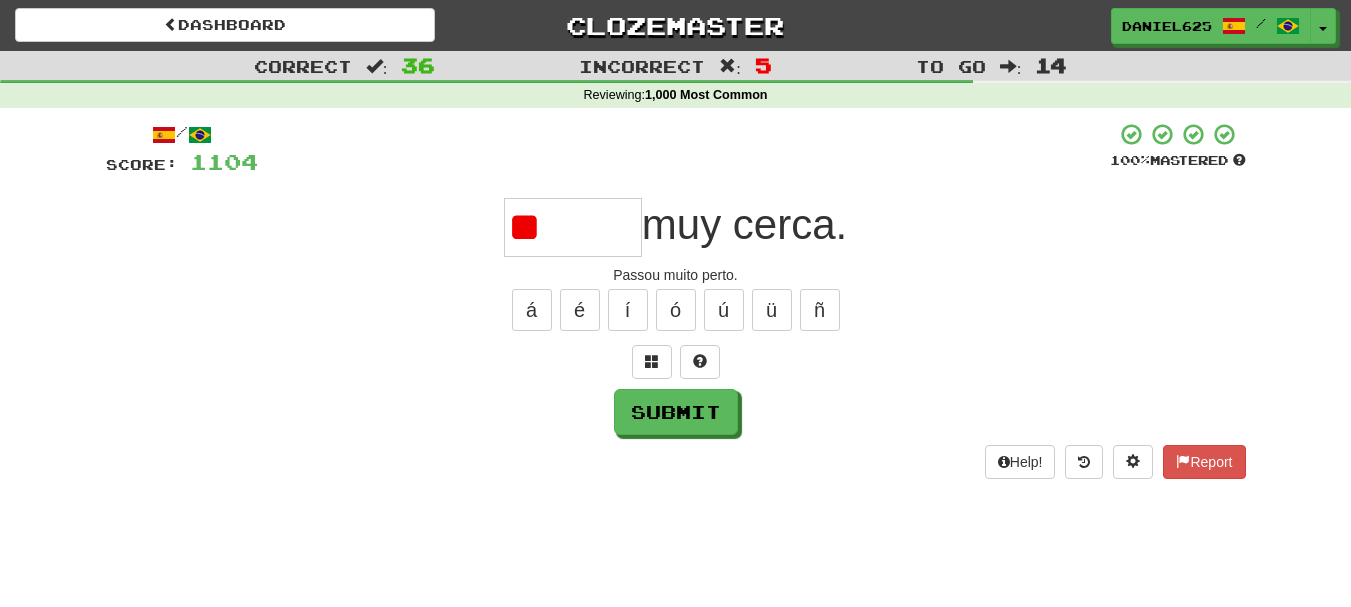 type on "*" 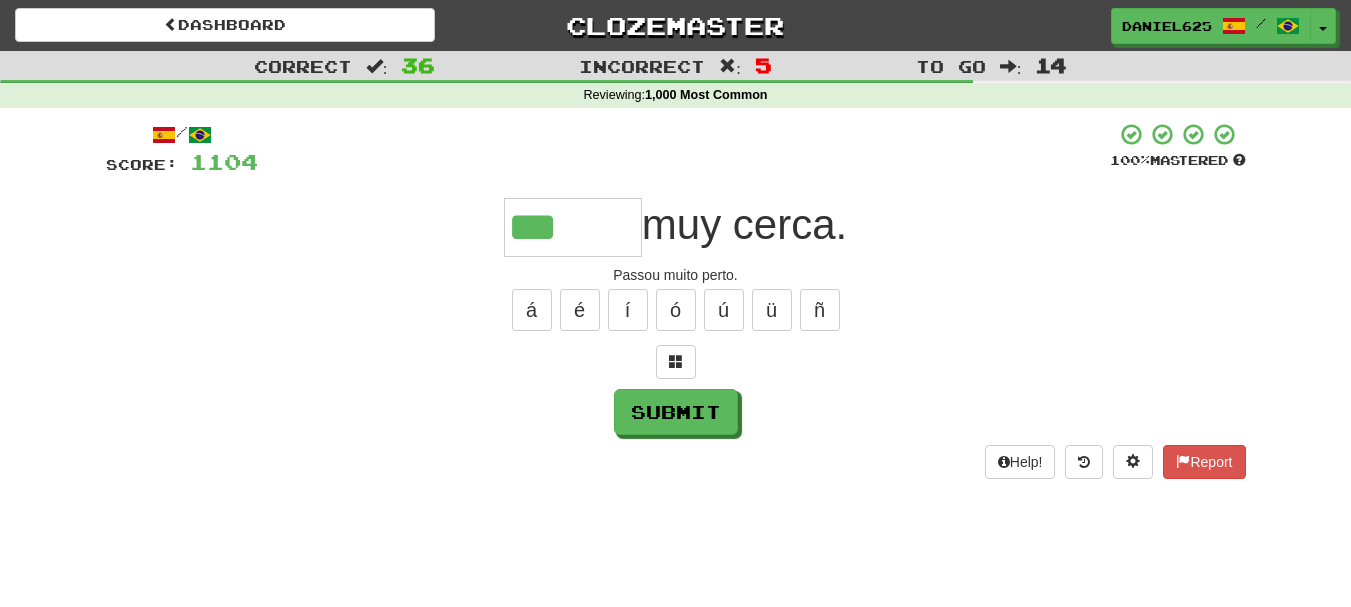 type on "******" 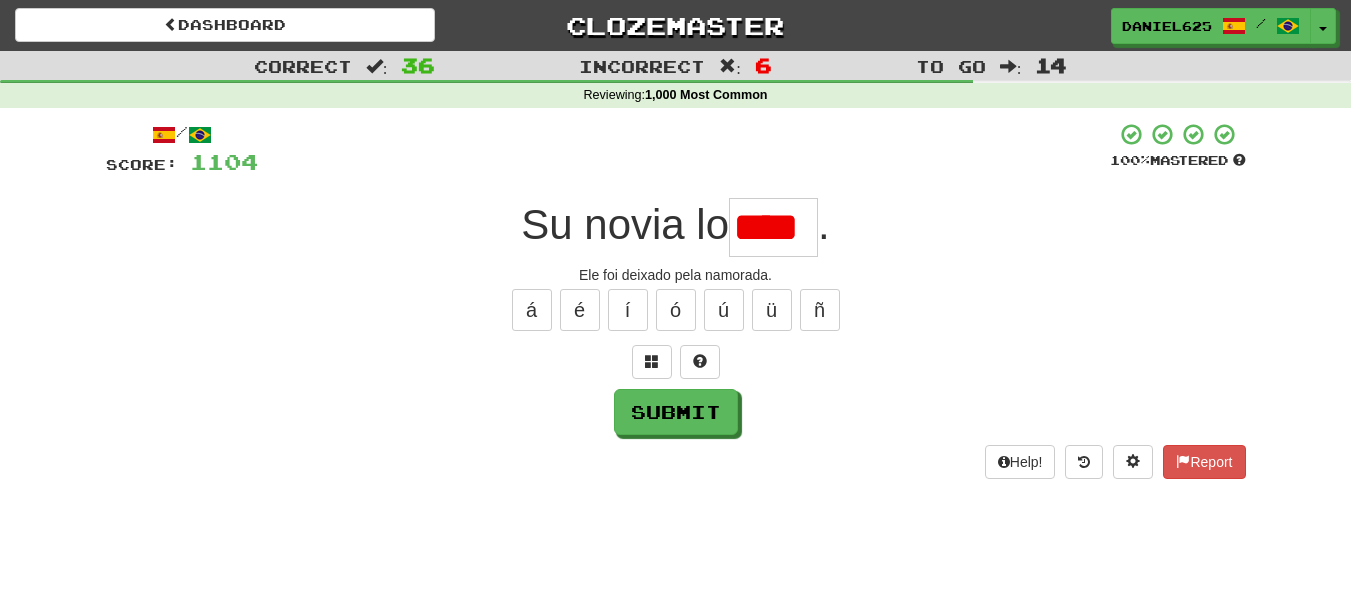 scroll, scrollTop: 0, scrollLeft: 0, axis: both 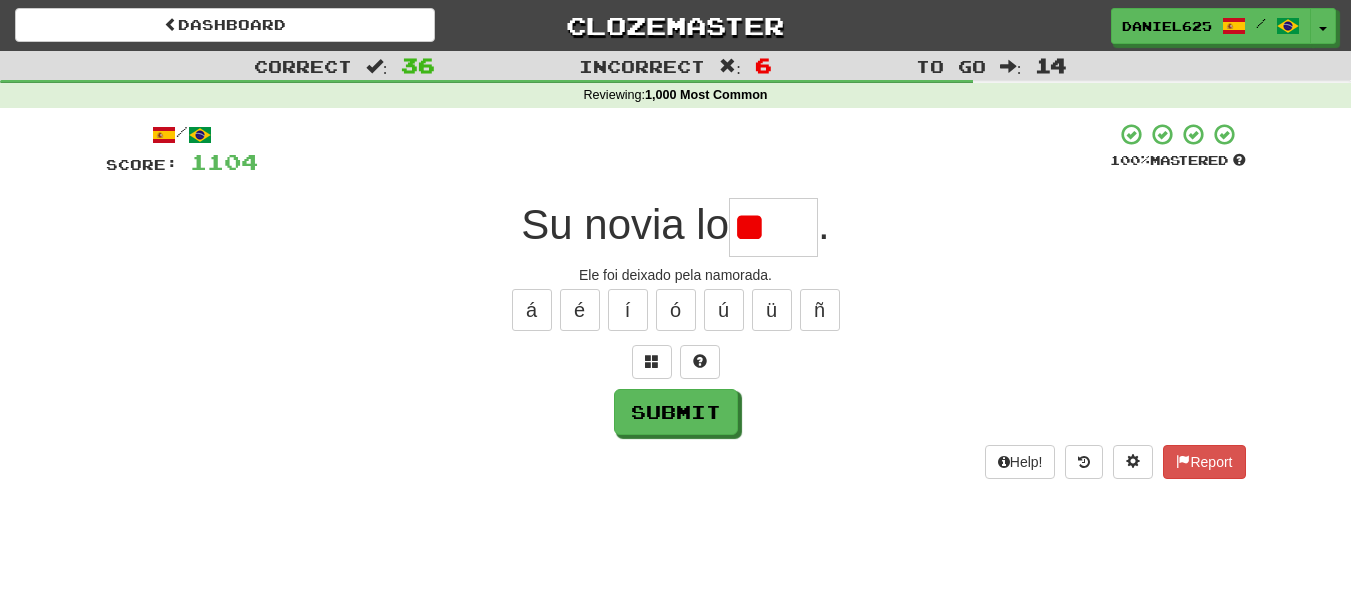 type on "*" 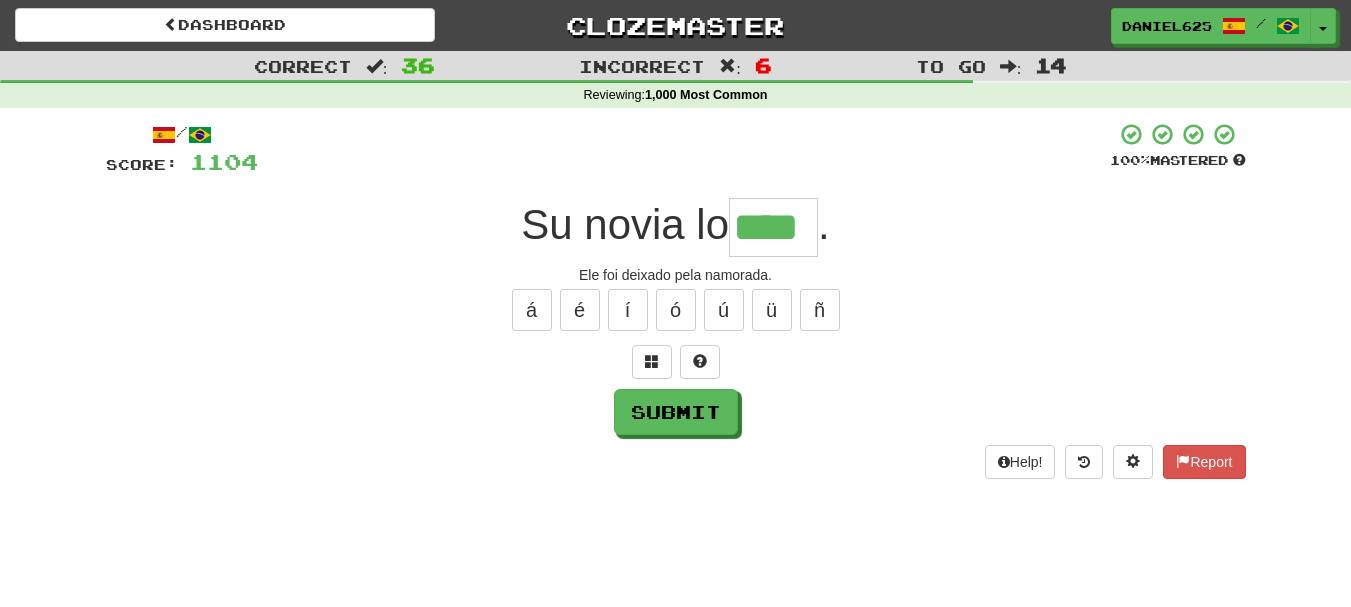 type on "****" 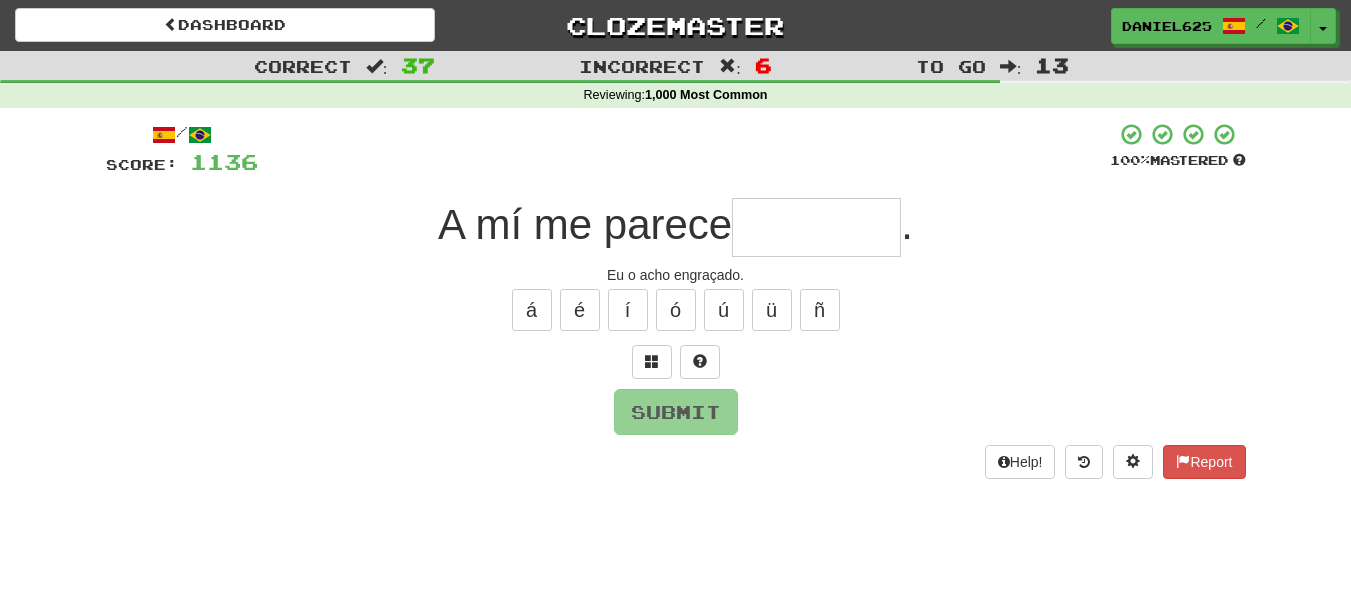 type on "*" 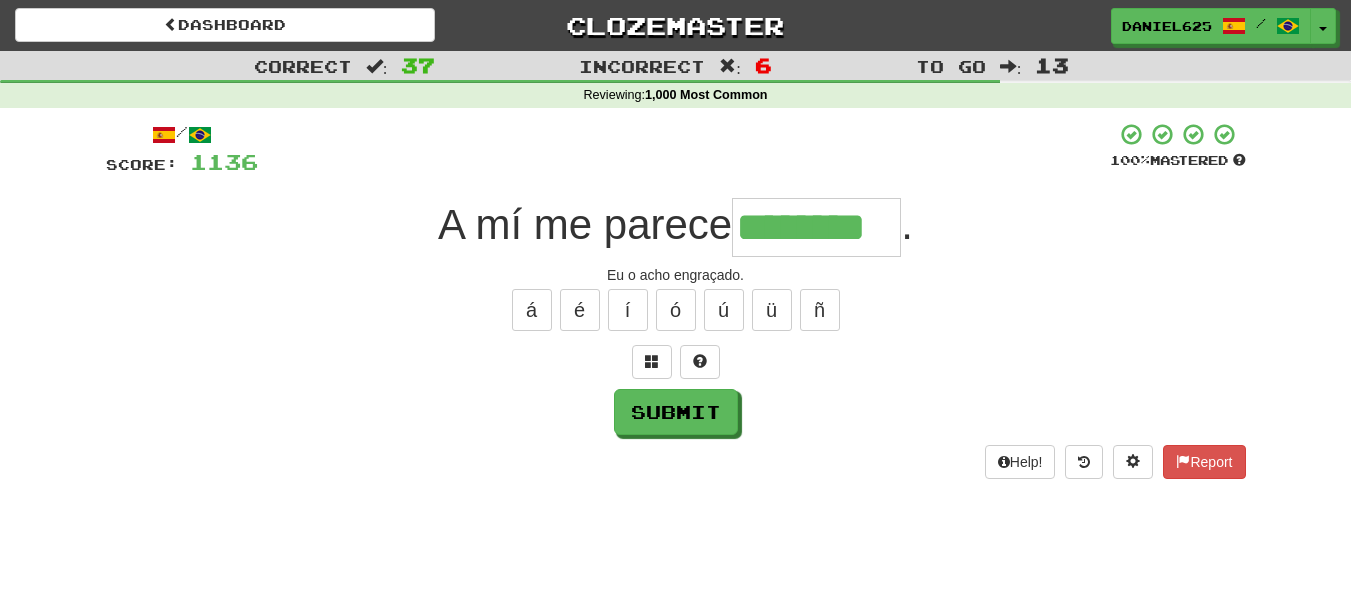 type on "********" 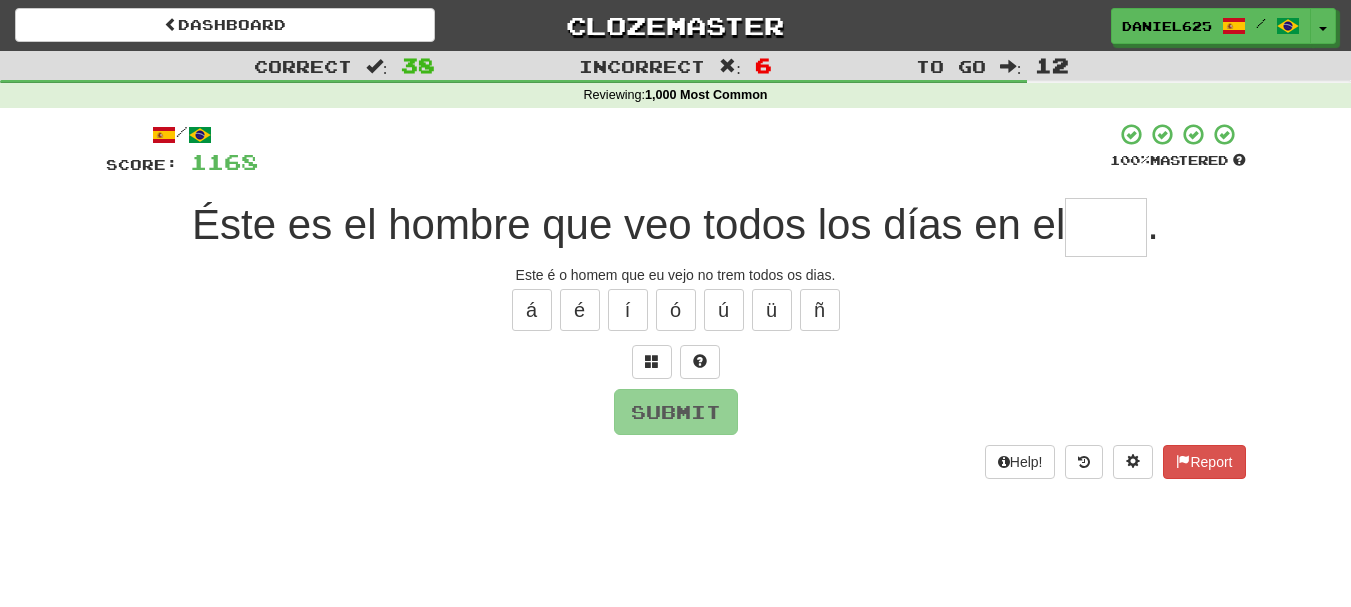 type on "*" 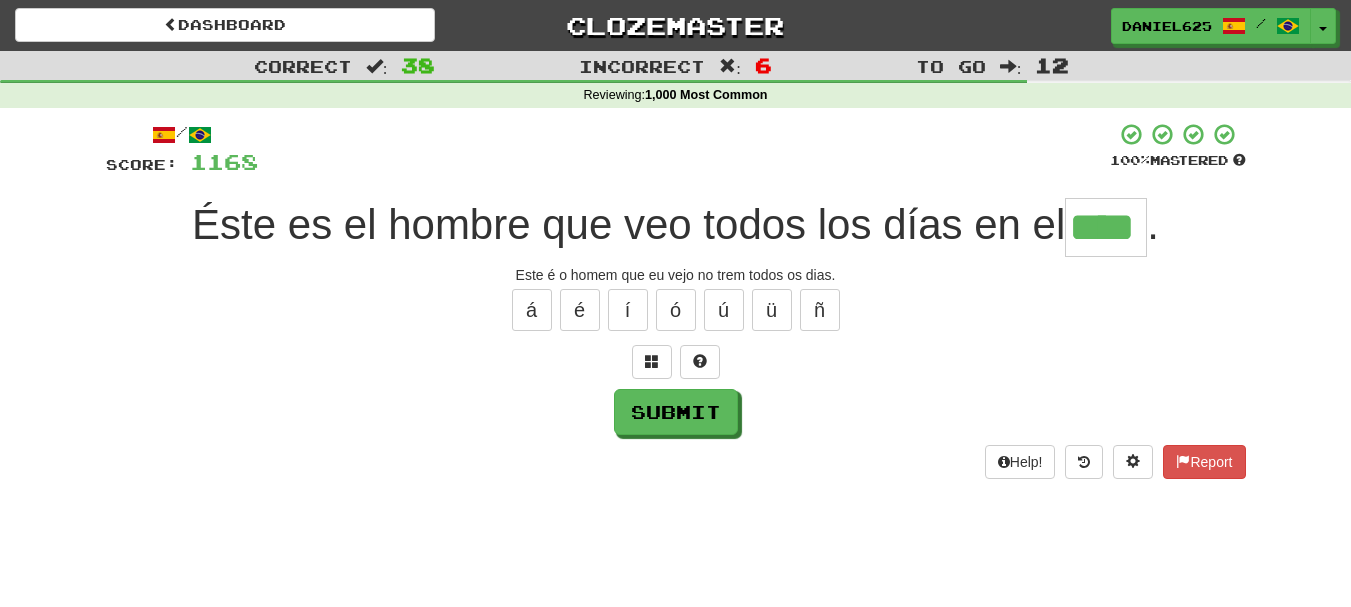 type on "****" 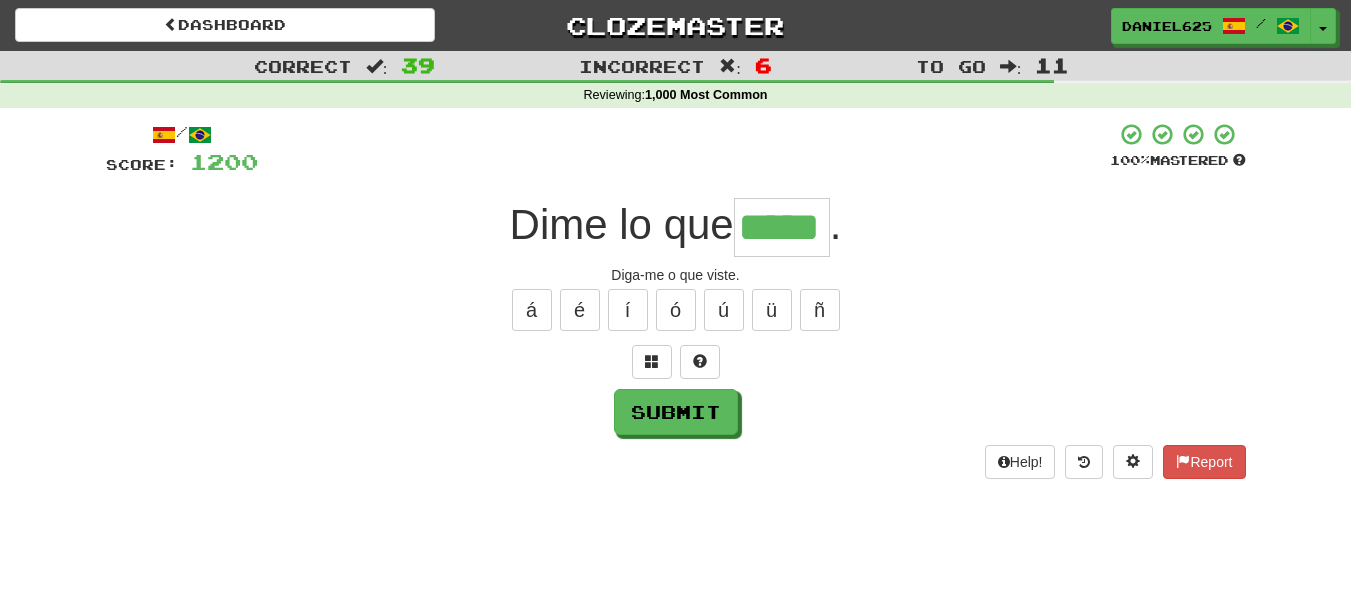 type on "*****" 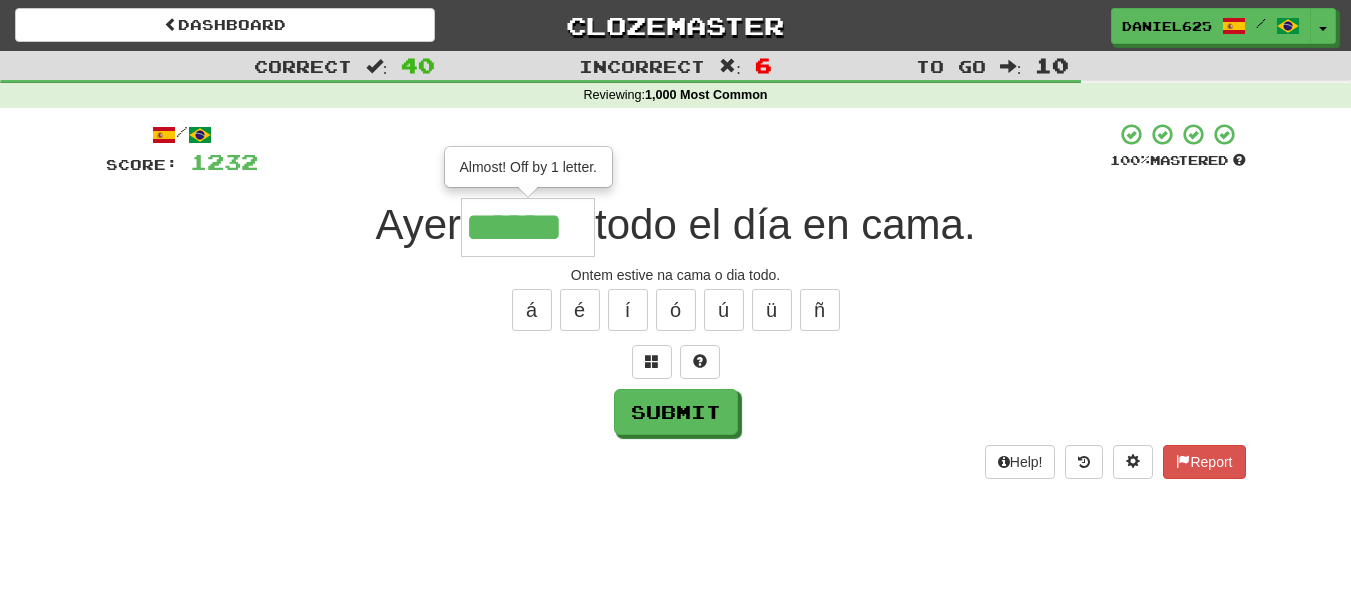 type on "******" 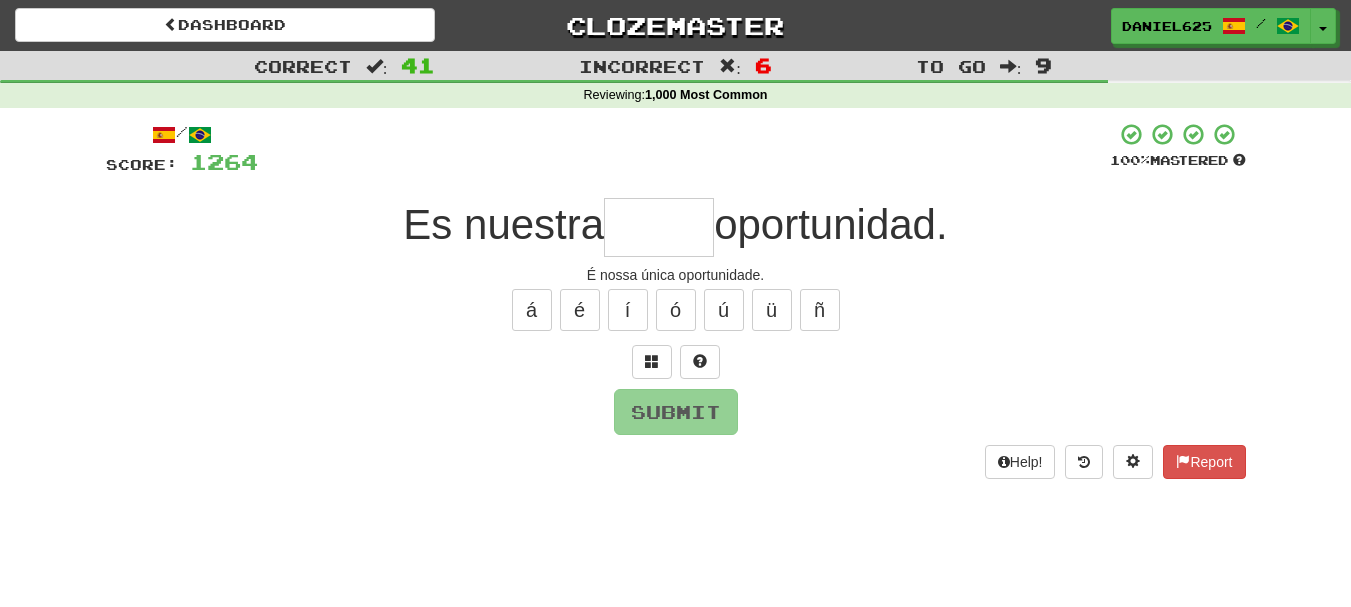 type on "*" 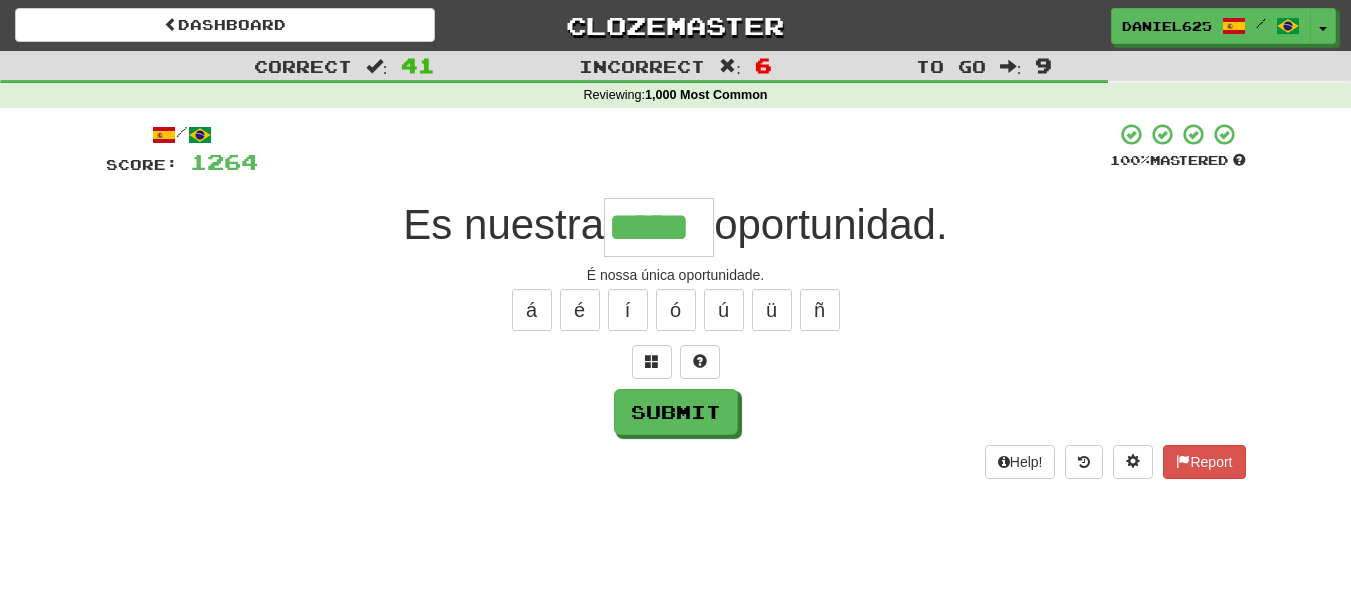 type on "*****" 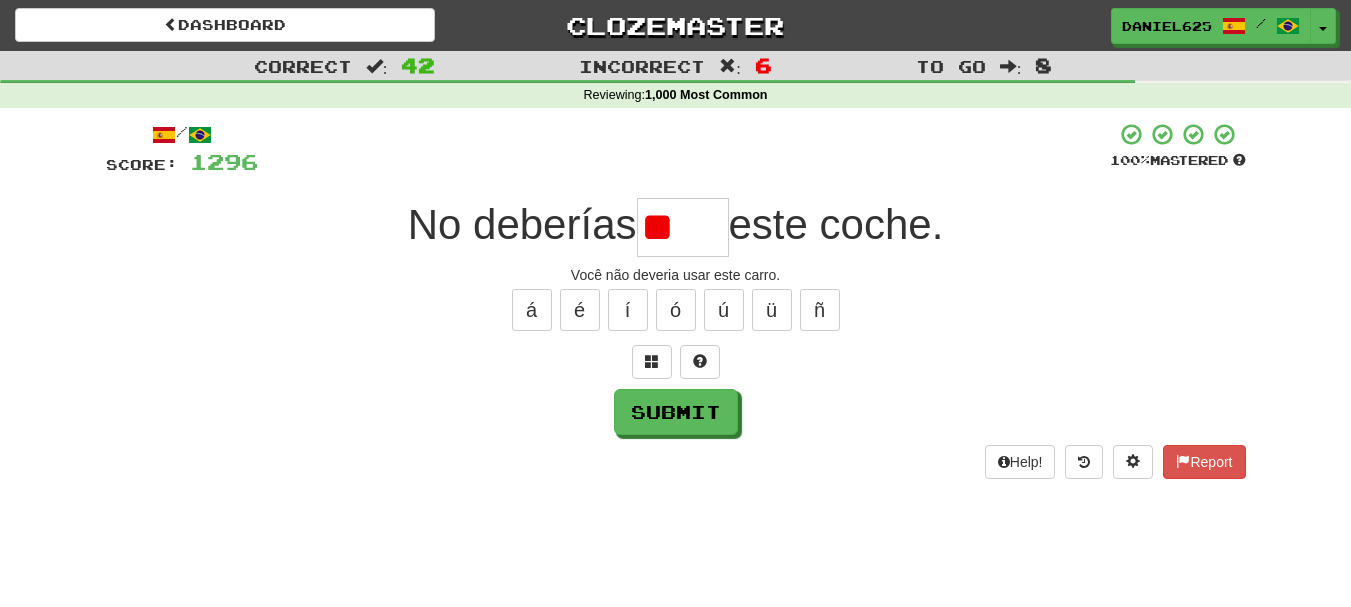 type on "*" 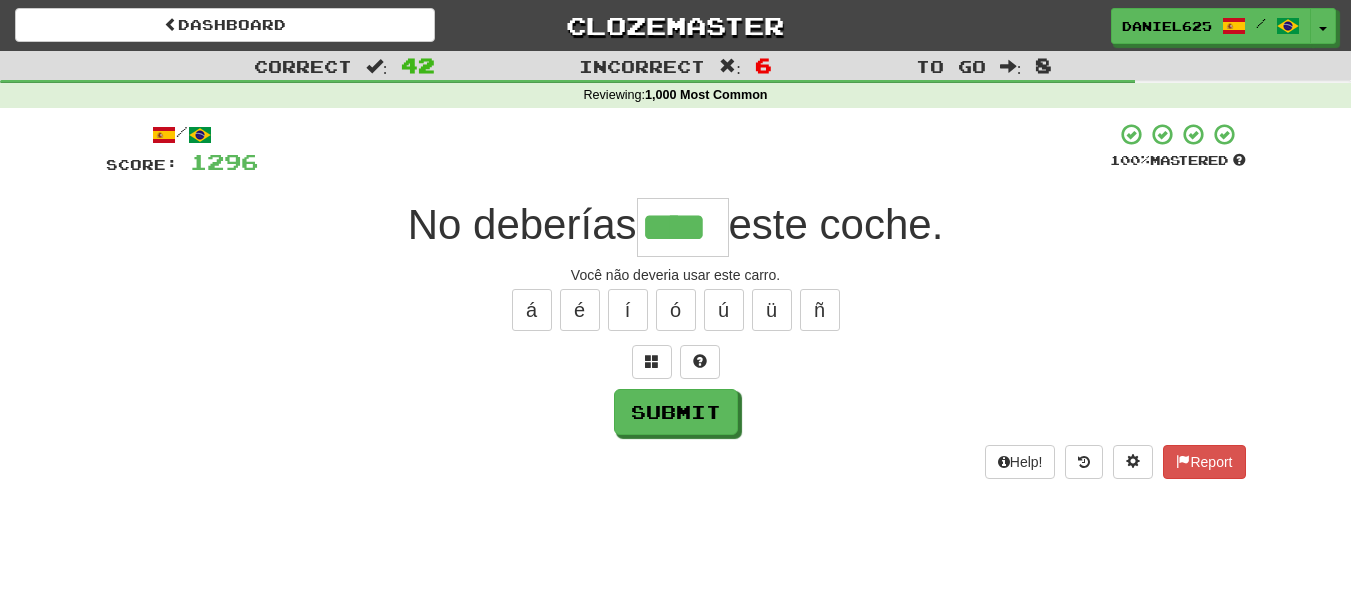type on "****" 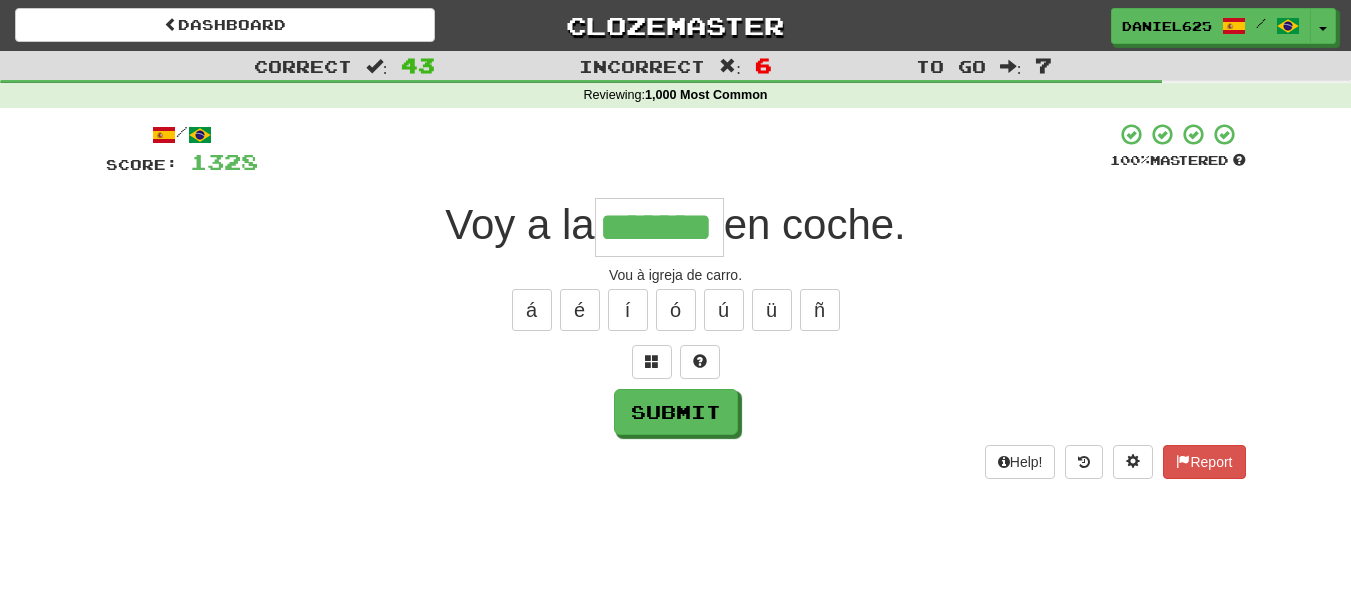 type on "*******" 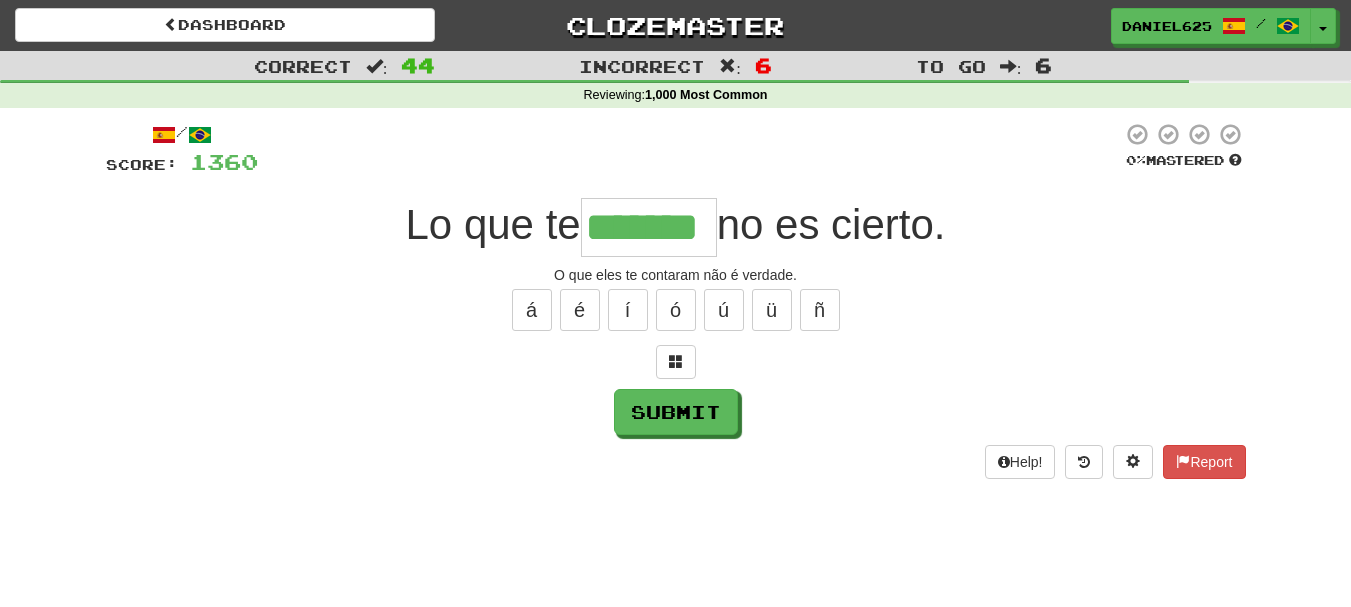 type on "*******" 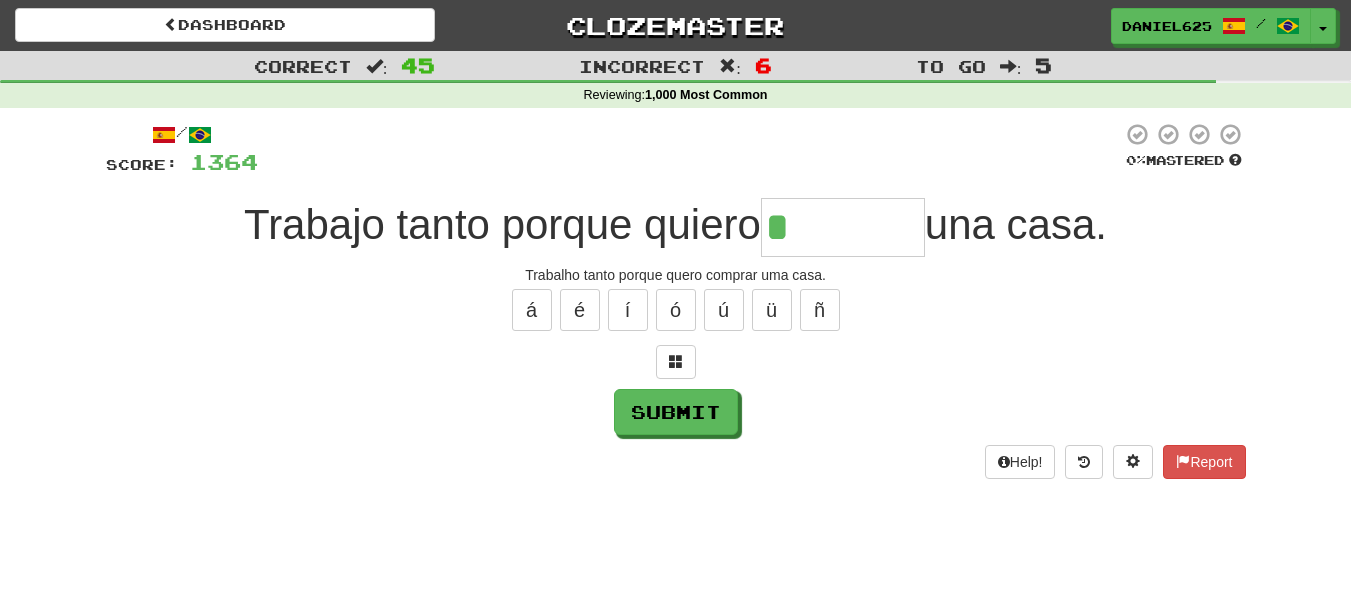 type on "*******" 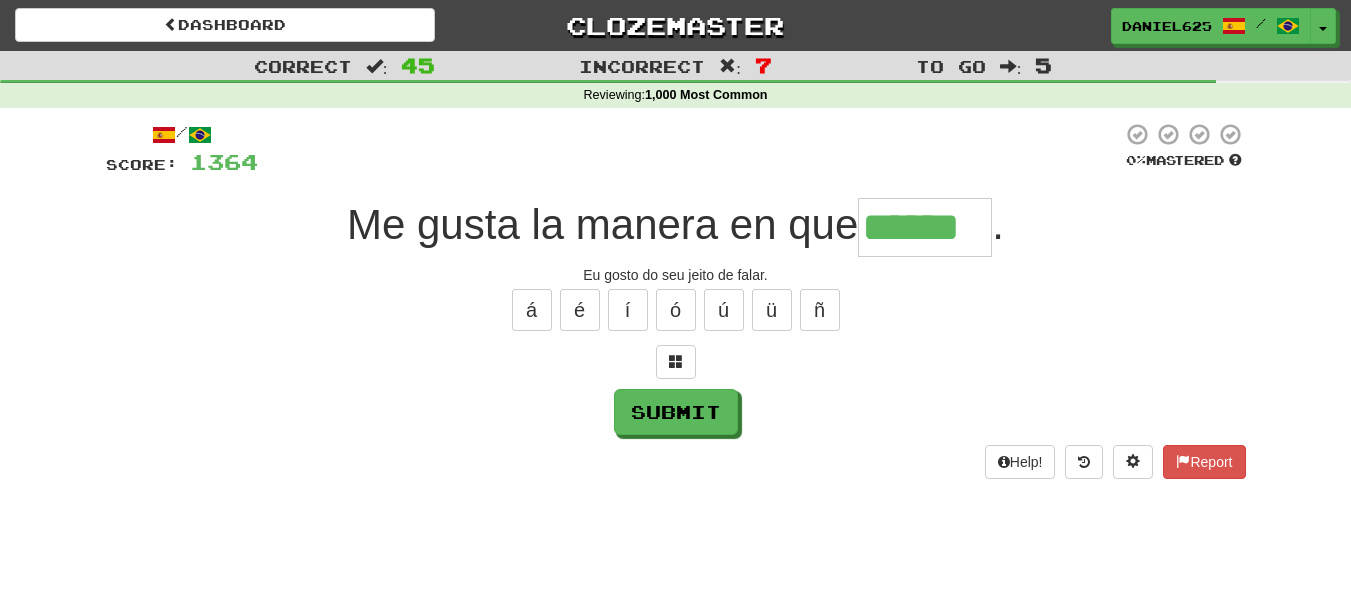 type on "******" 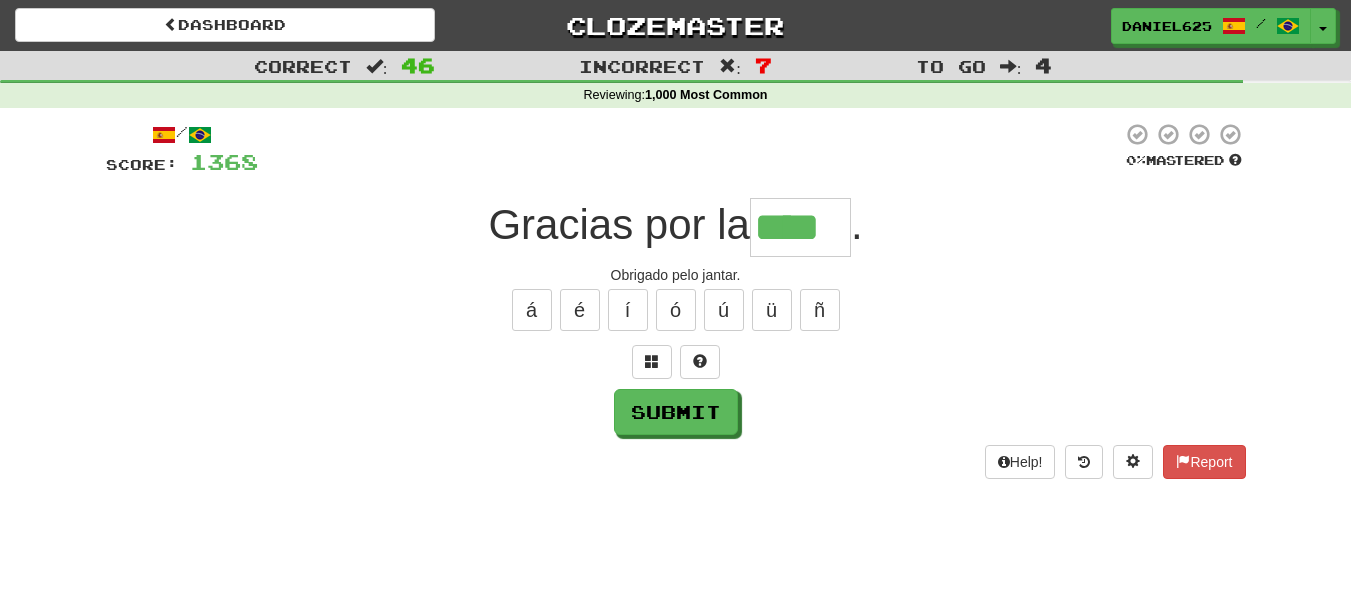 type on "****" 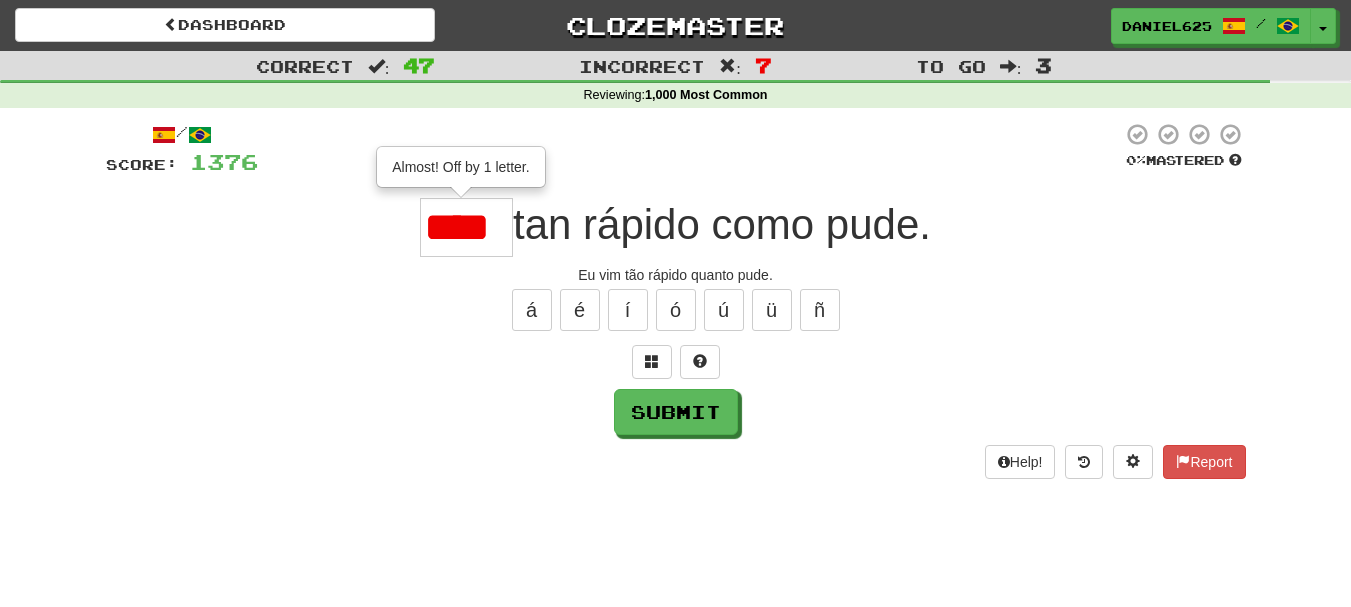 scroll, scrollTop: 0, scrollLeft: 0, axis: both 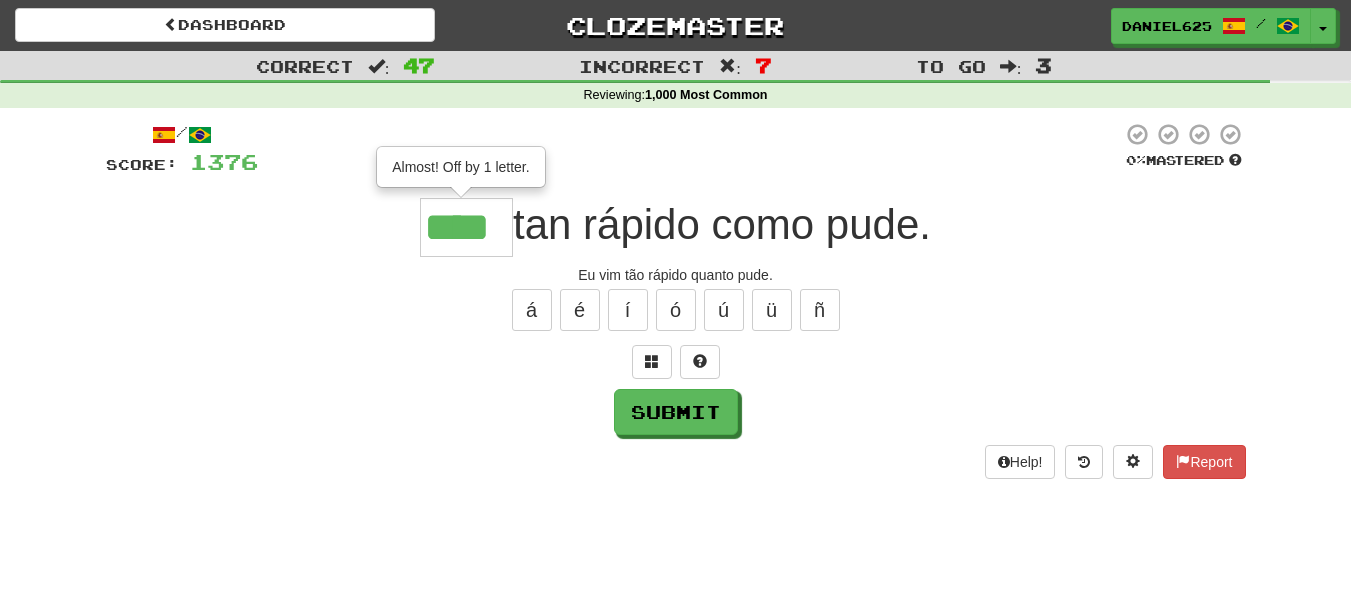 type on "****" 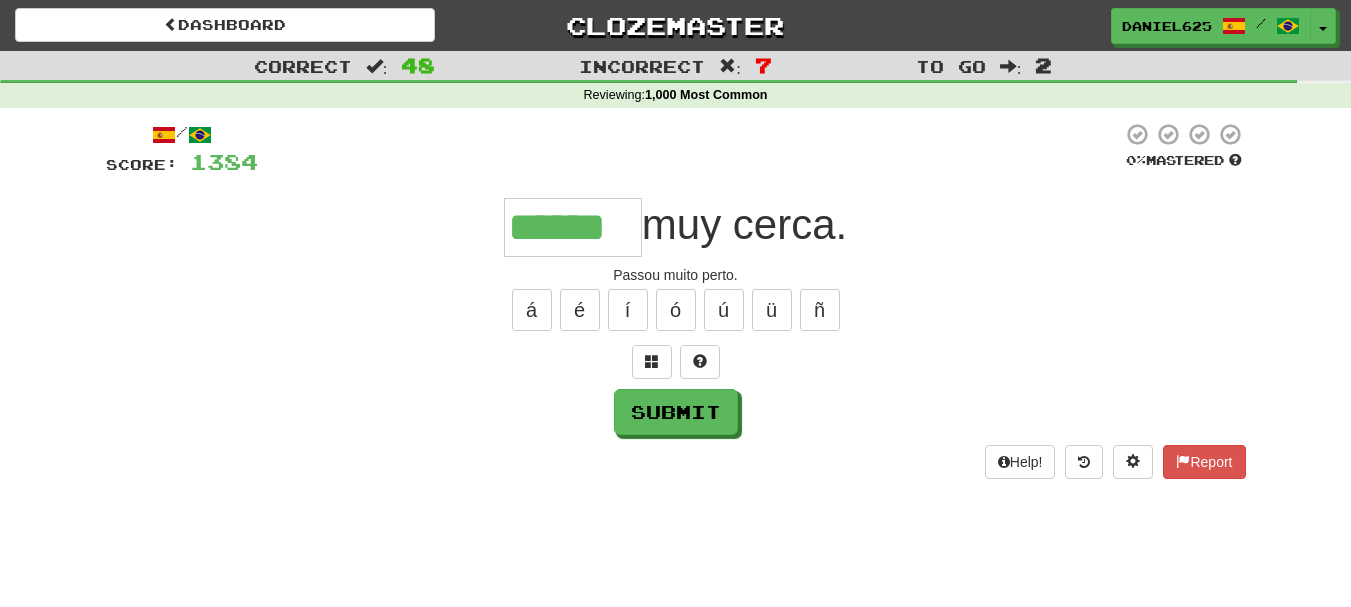 type on "******" 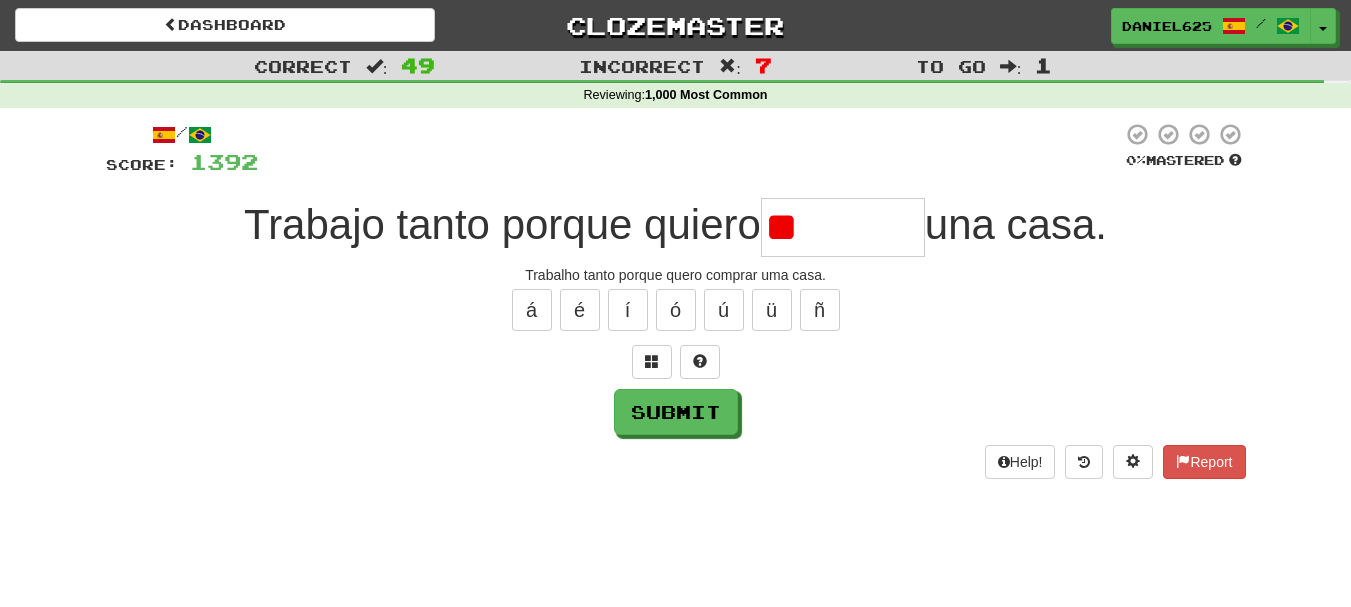 type on "*" 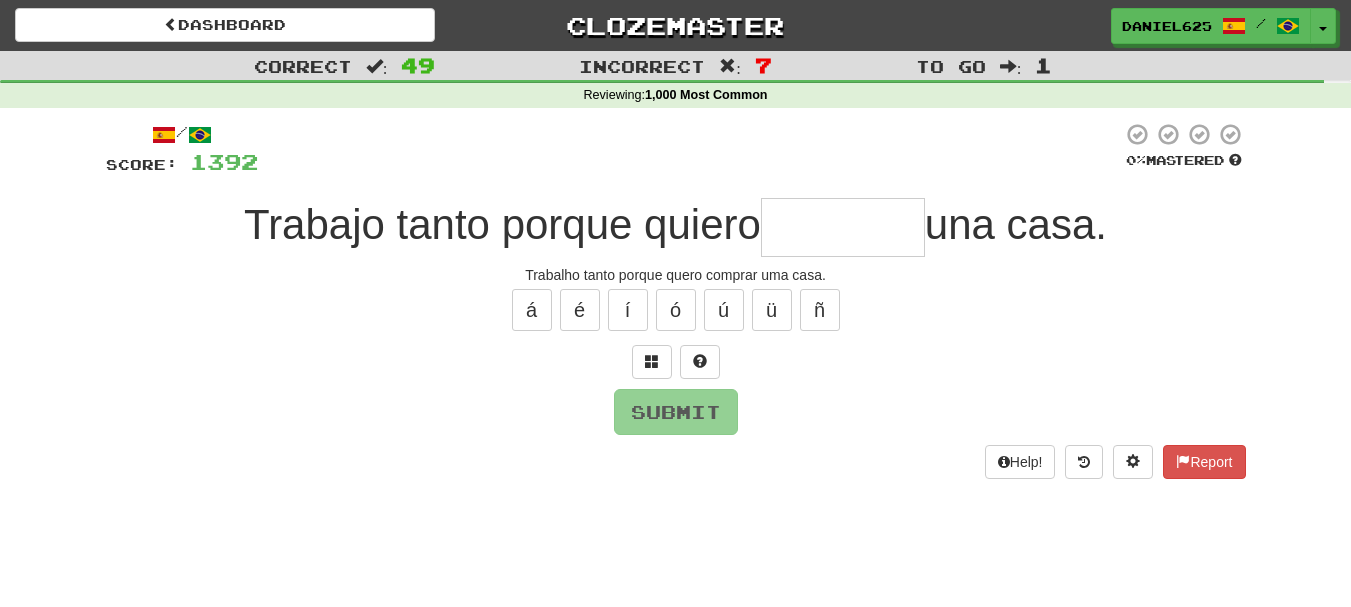 click at bounding box center [843, 227] 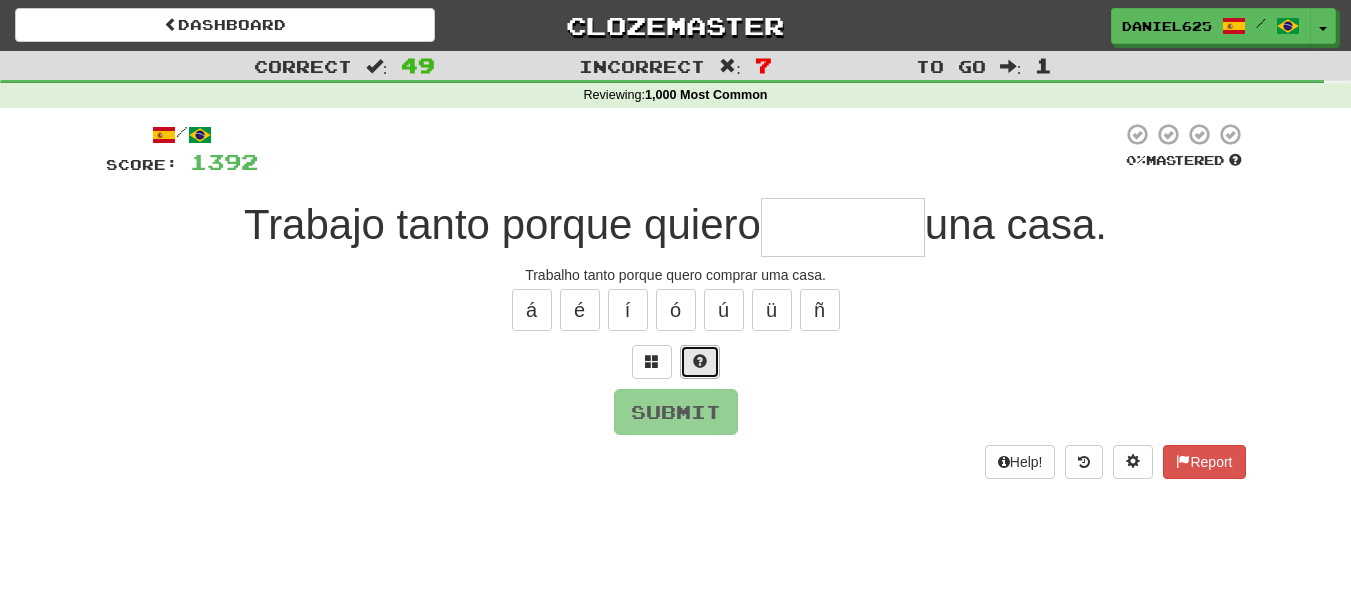 click at bounding box center [700, 362] 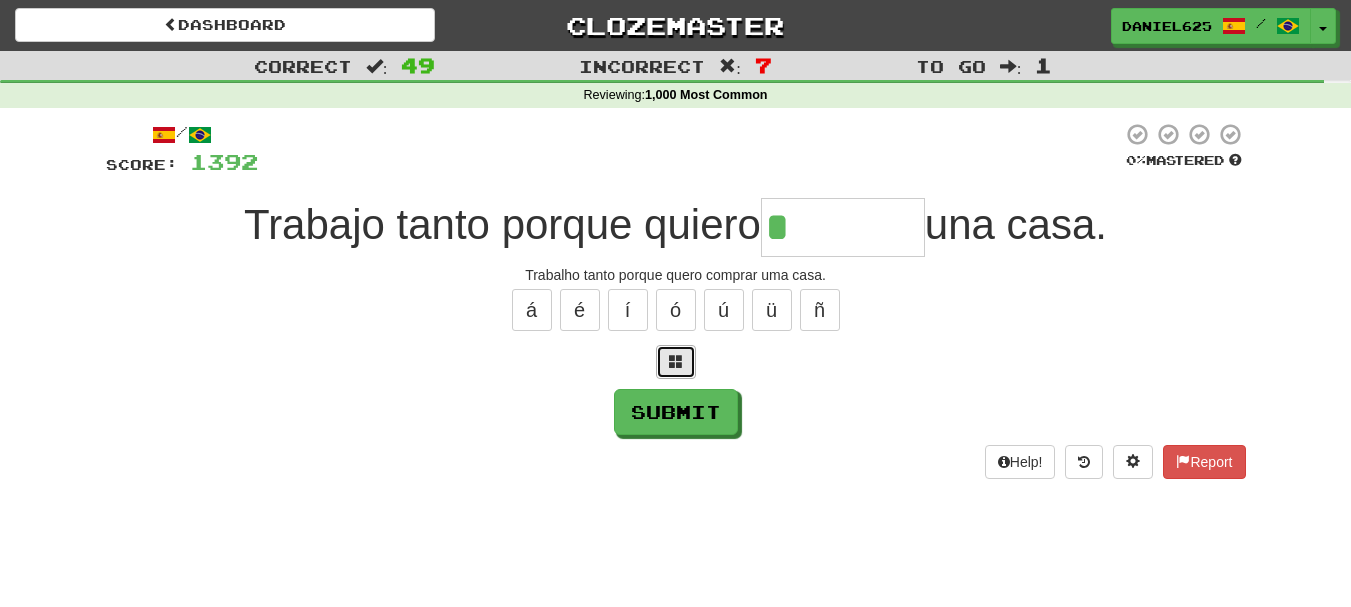 click at bounding box center [676, 362] 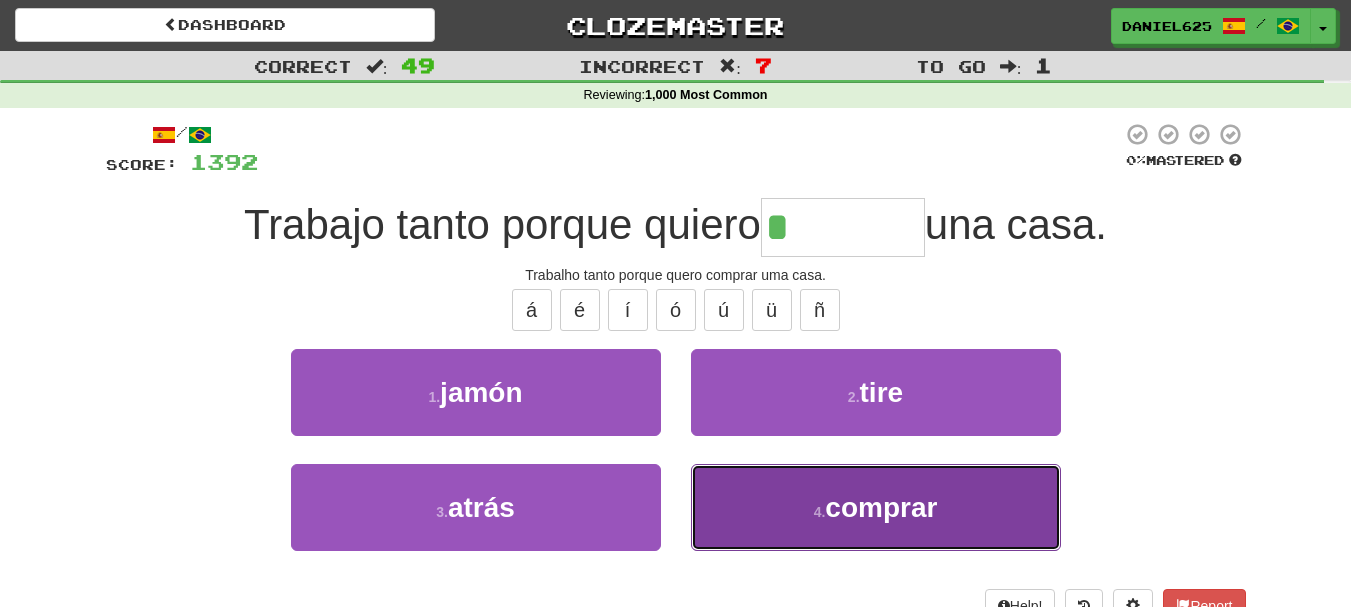 click on "4 .  comprar" at bounding box center [876, 507] 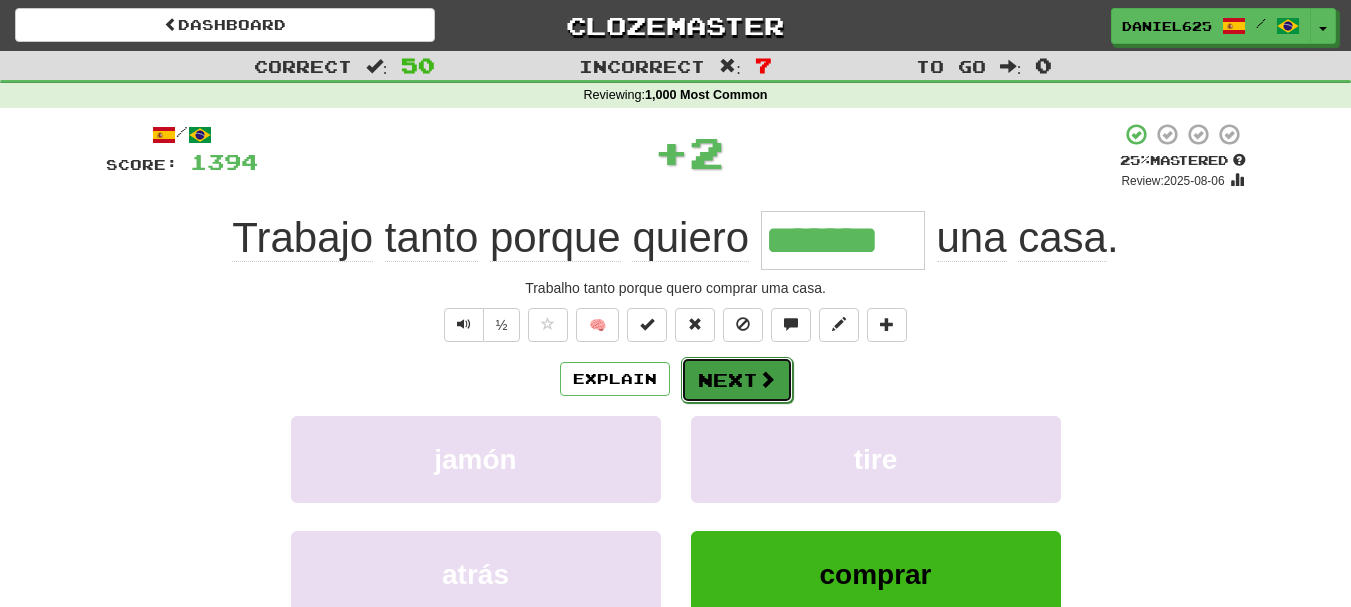 click on "Next" at bounding box center [737, 380] 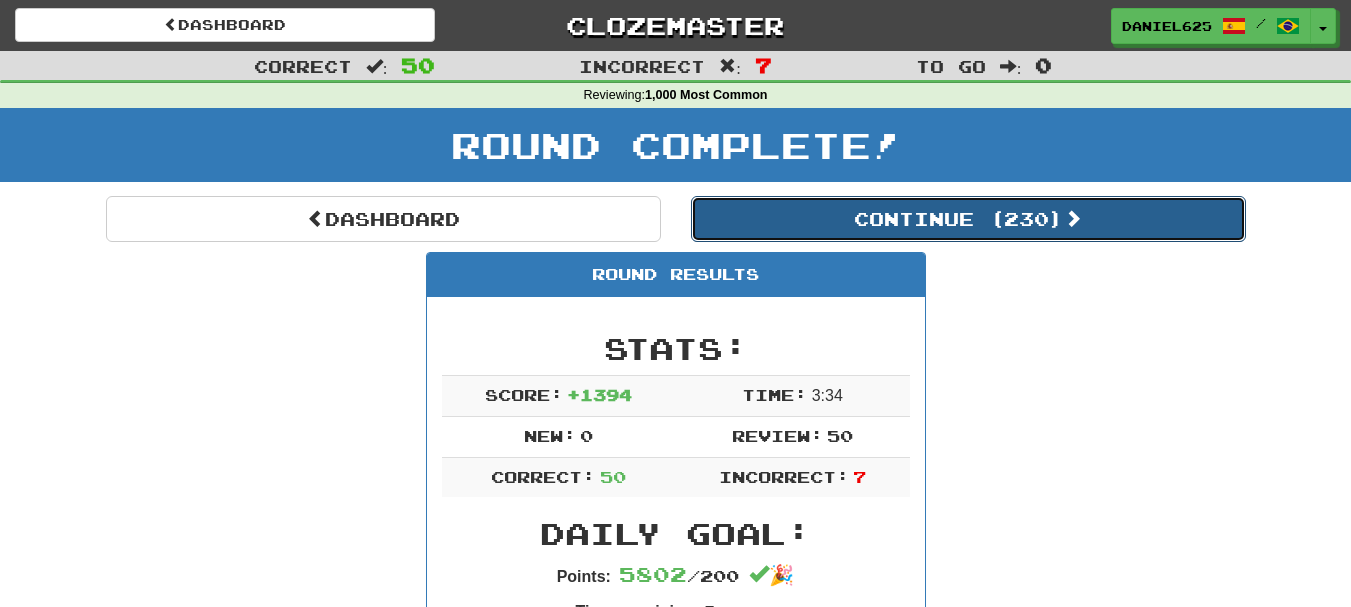 click on "Continue ( 230 )" at bounding box center (968, 219) 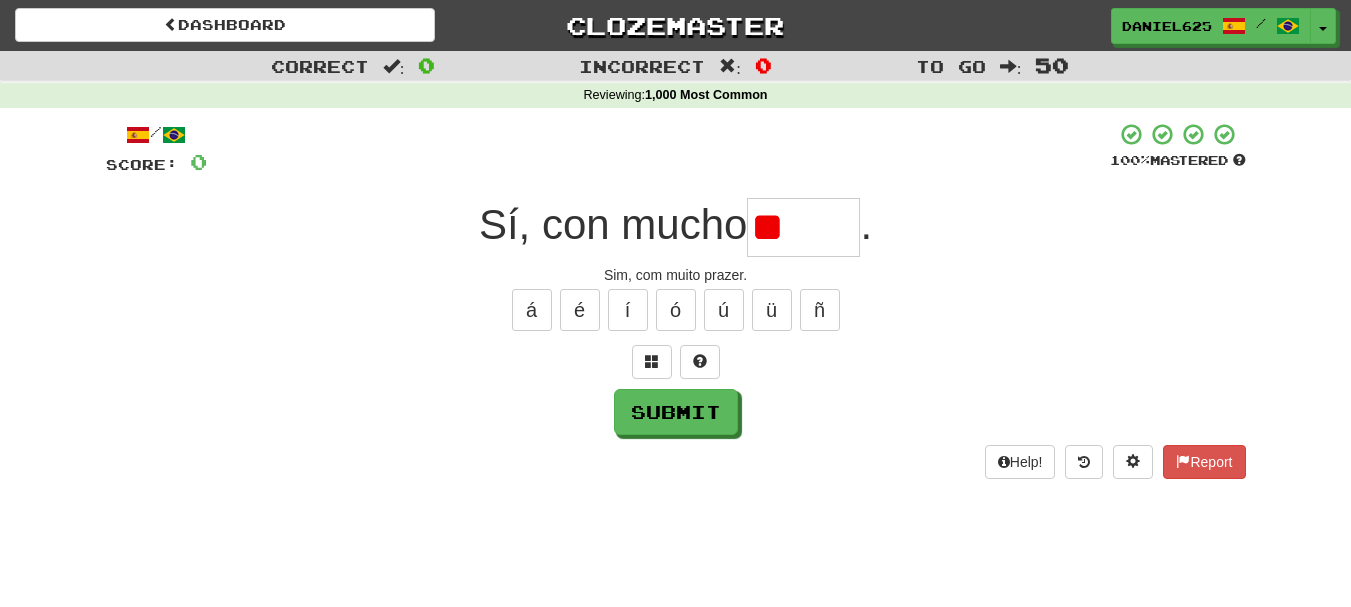 type on "*" 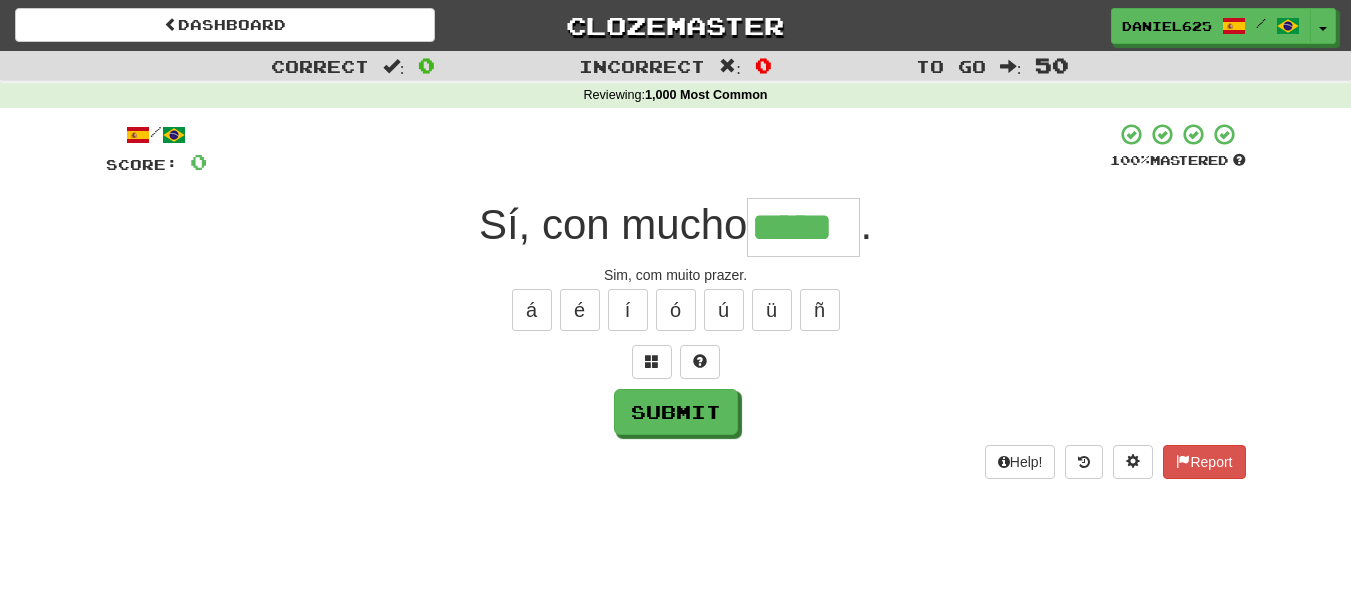 type on "*****" 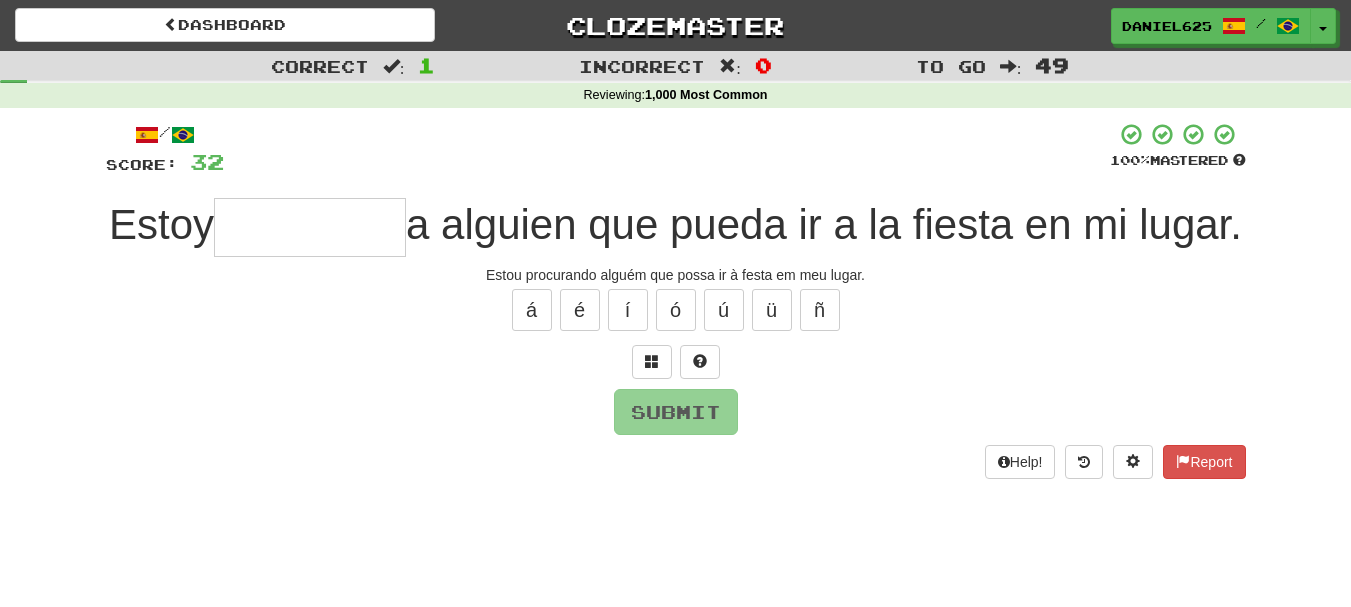 type on "*" 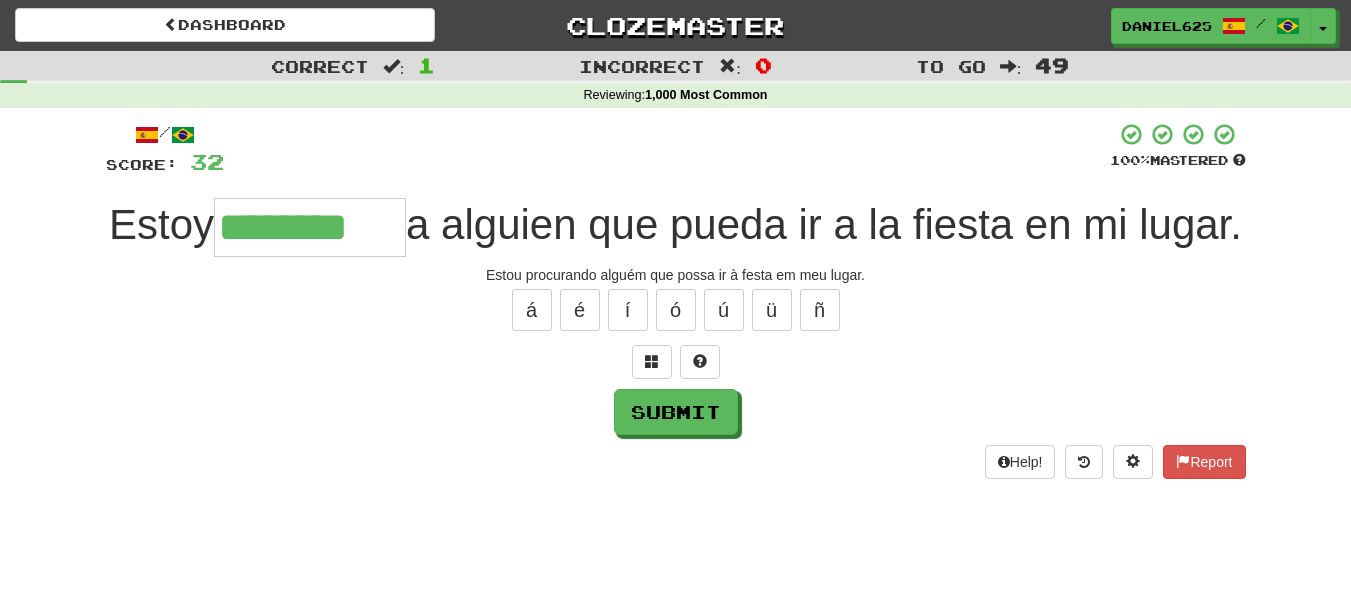 type on "********" 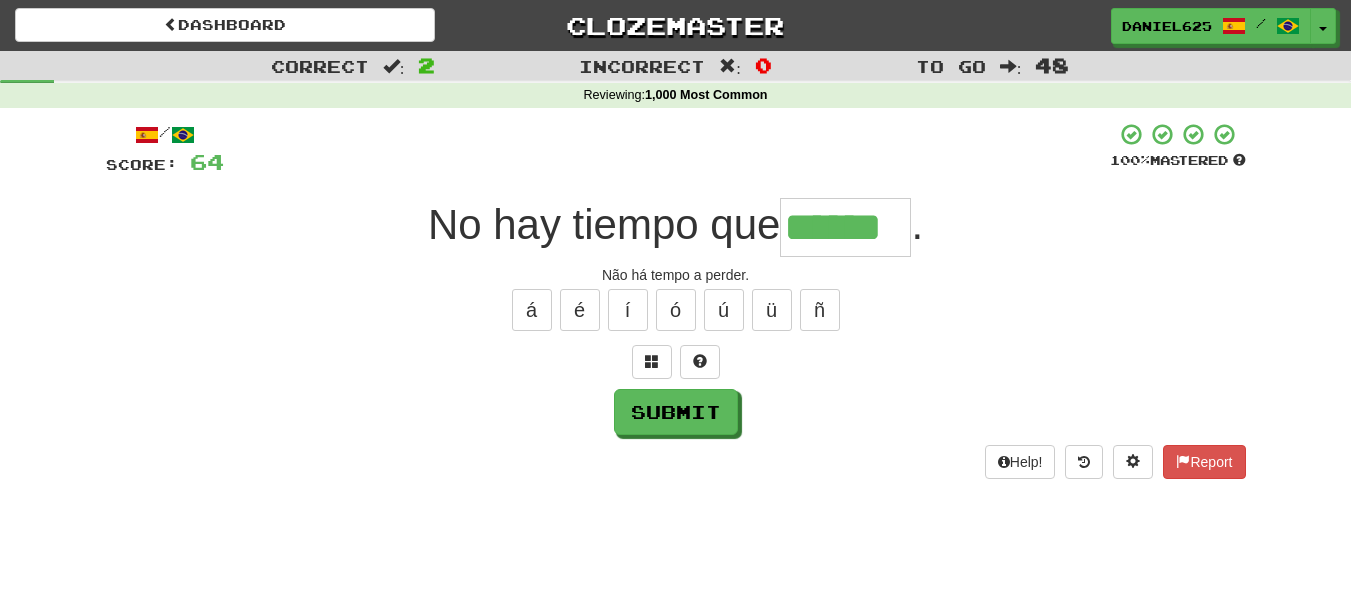 type on "******" 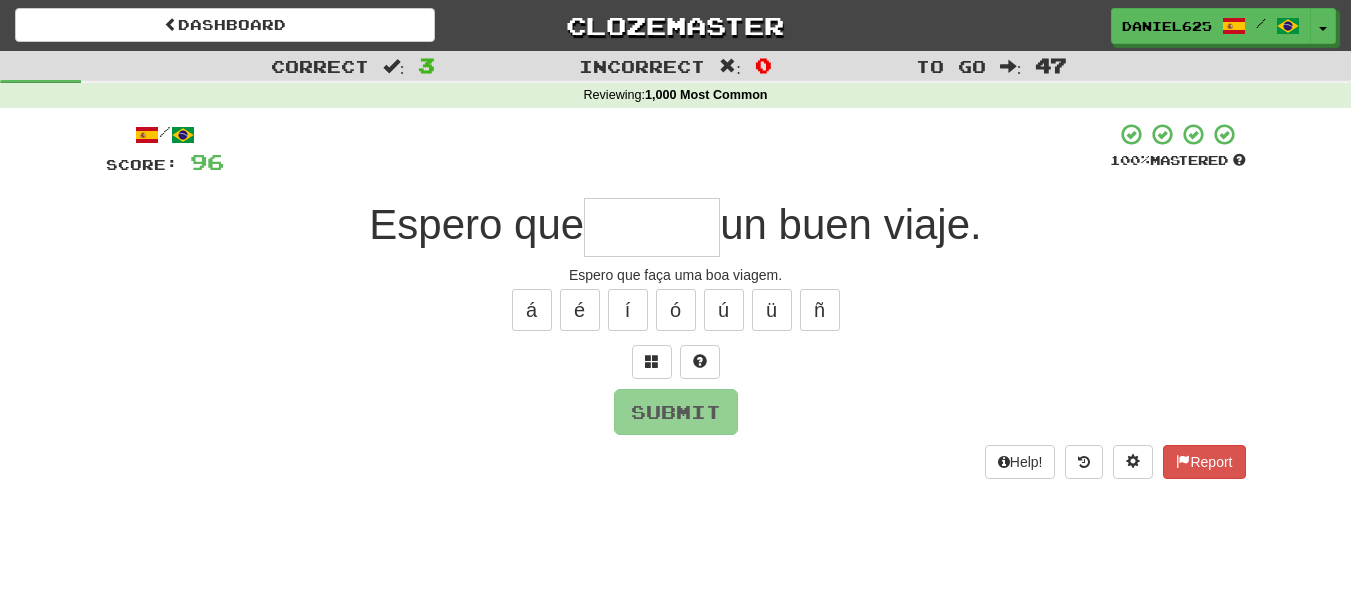 type on "*" 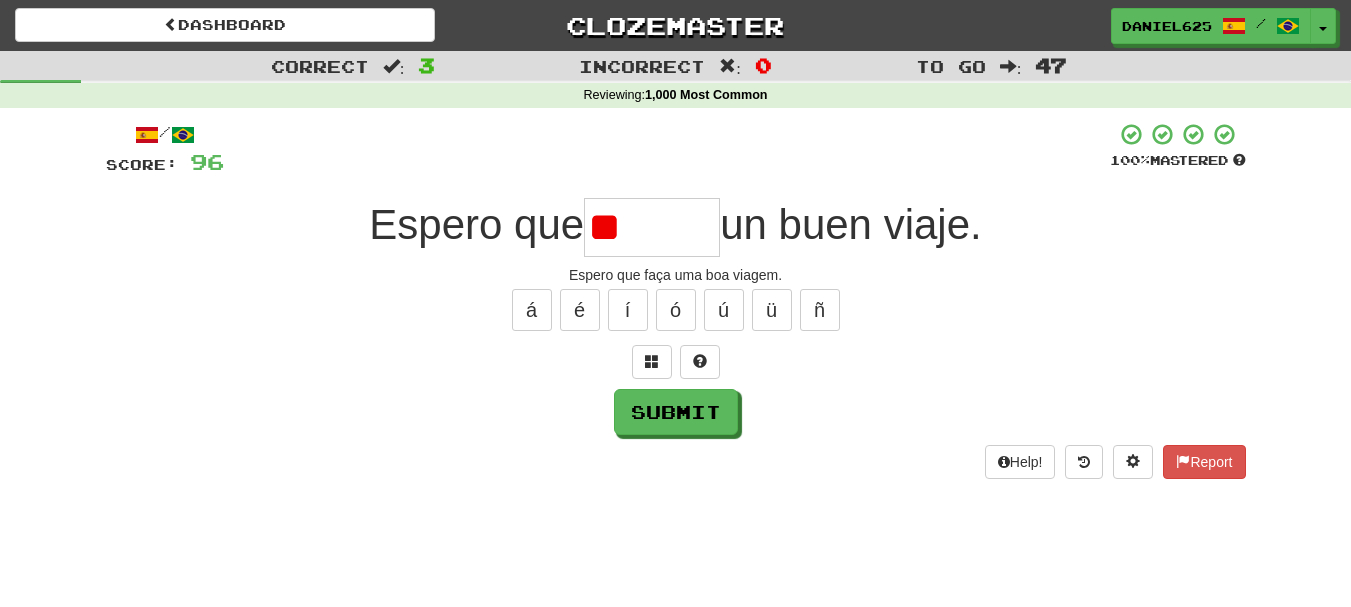 type on "*" 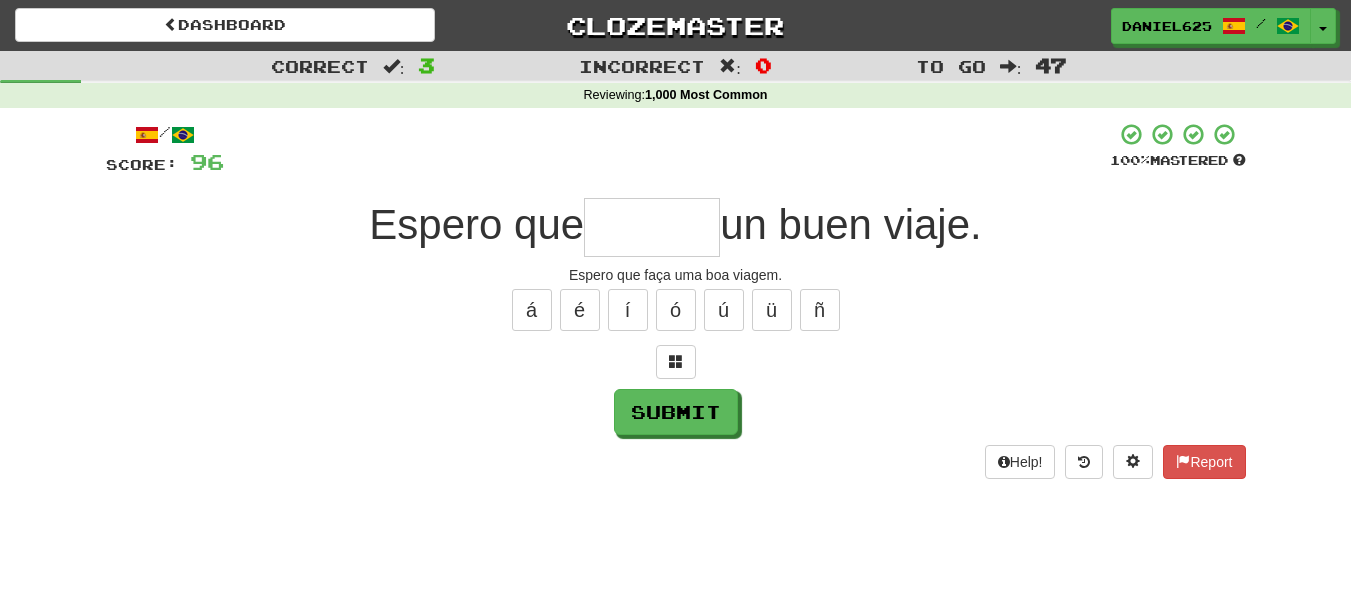 type on "*" 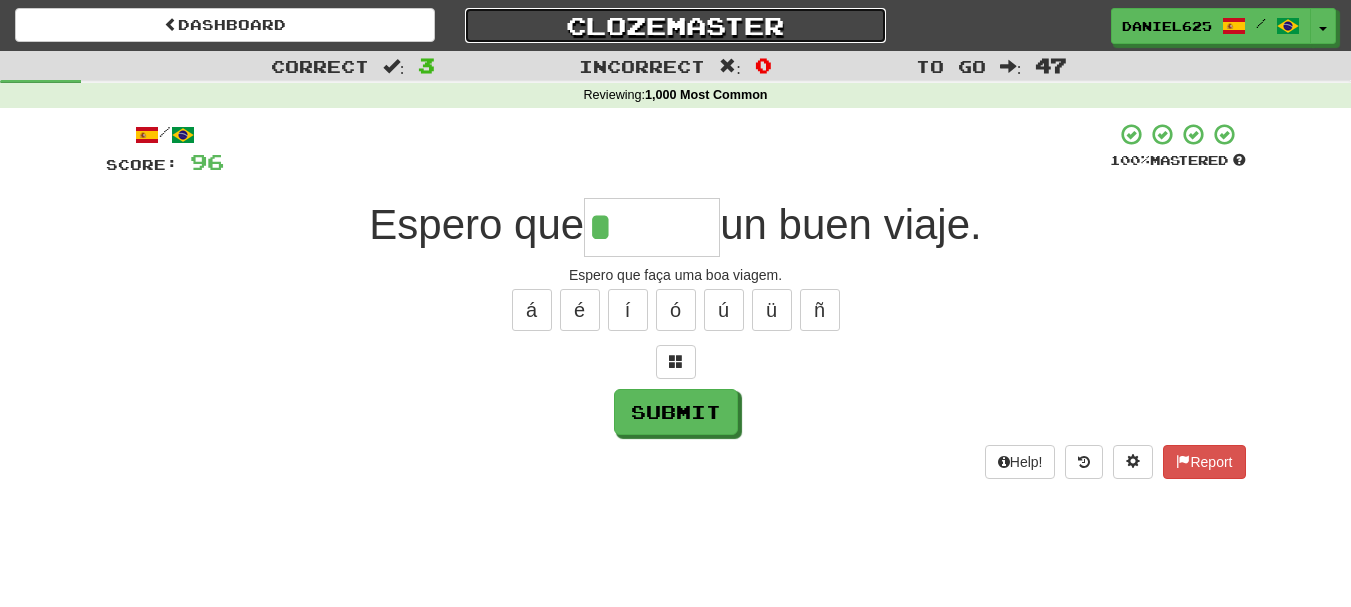 click on "Clozemaster" at bounding box center [675, 25] 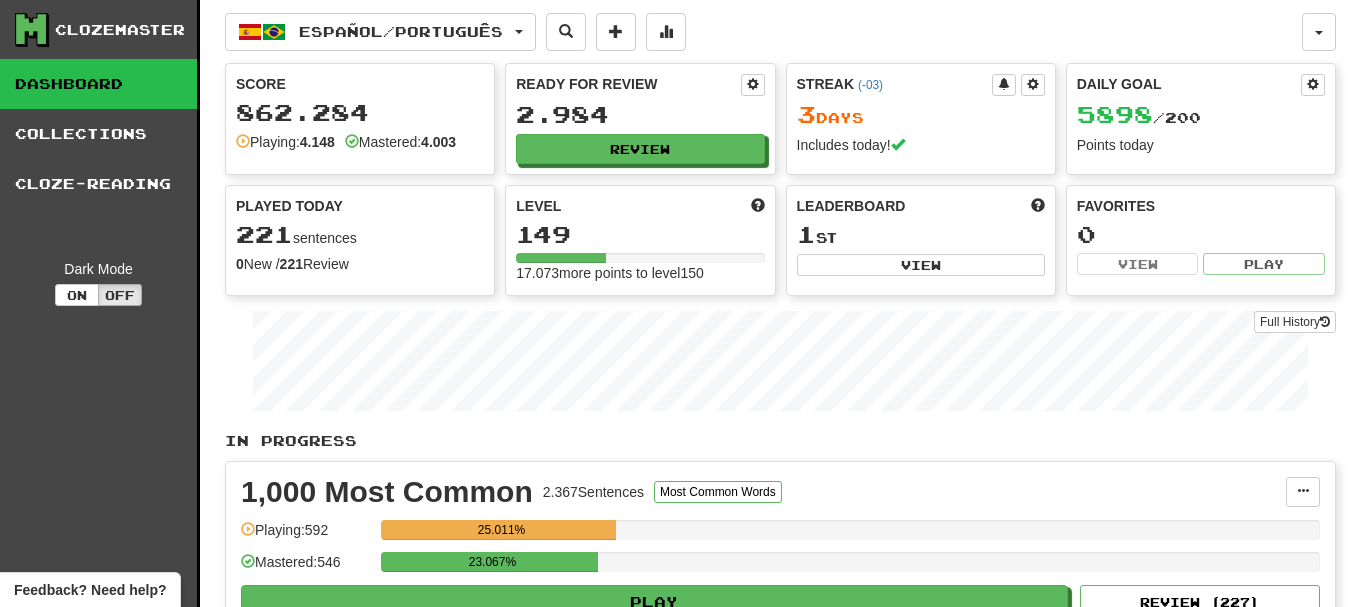 scroll, scrollTop: 0, scrollLeft: 0, axis: both 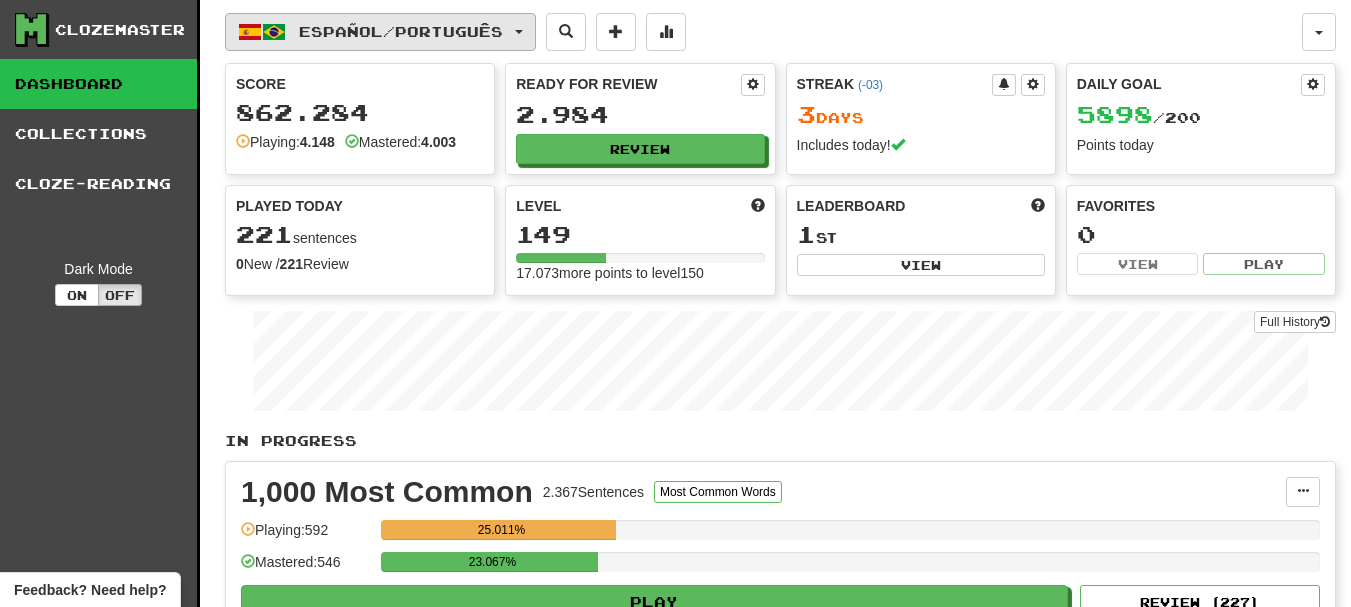 click on "Español  /  Português" at bounding box center (401, 31) 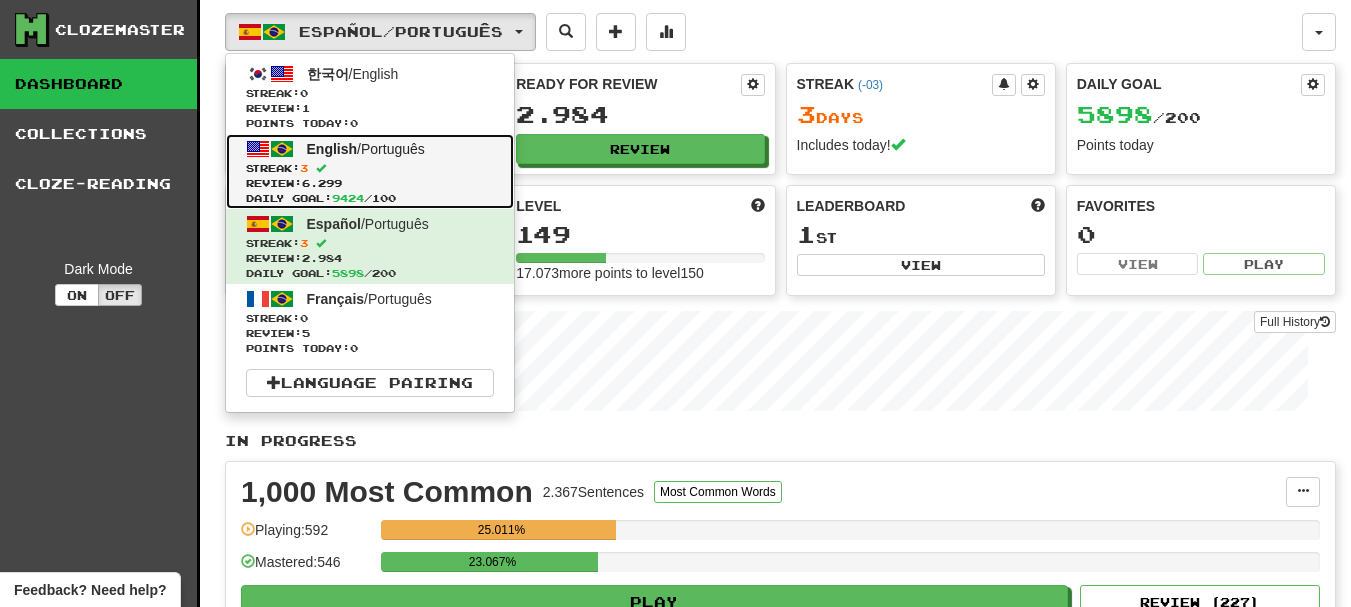 click on "Streak:  3" at bounding box center [370, 168] 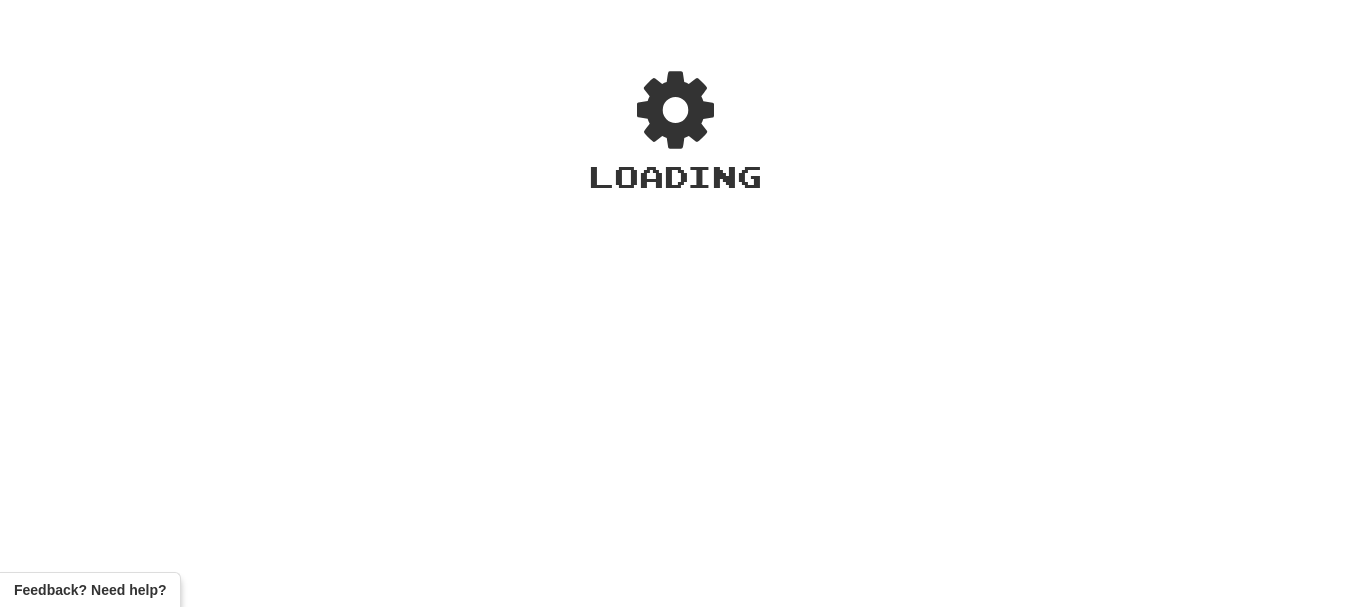 scroll, scrollTop: 0, scrollLeft: 0, axis: both 